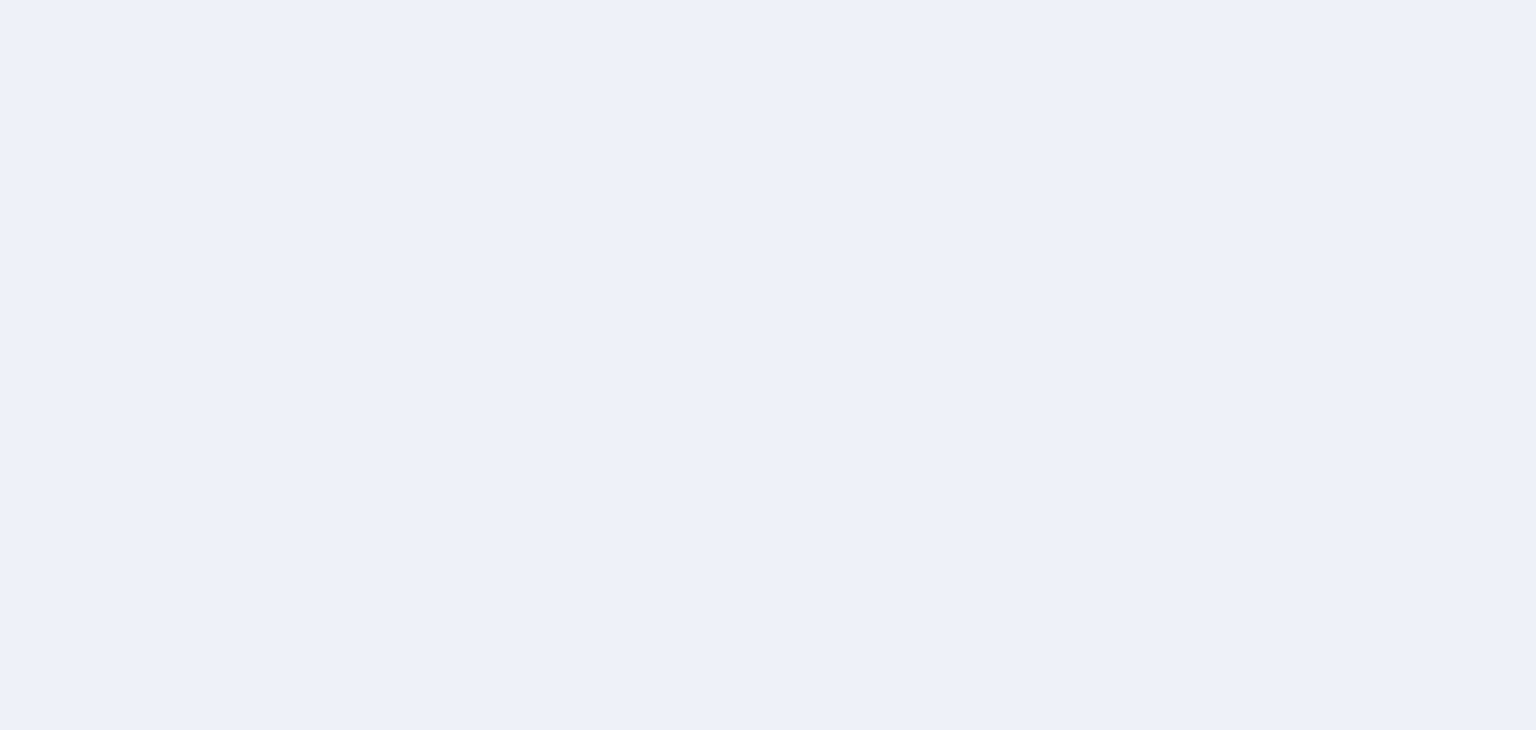 scroll, scrollTop: 0, scrollLeft: 0, axis: both 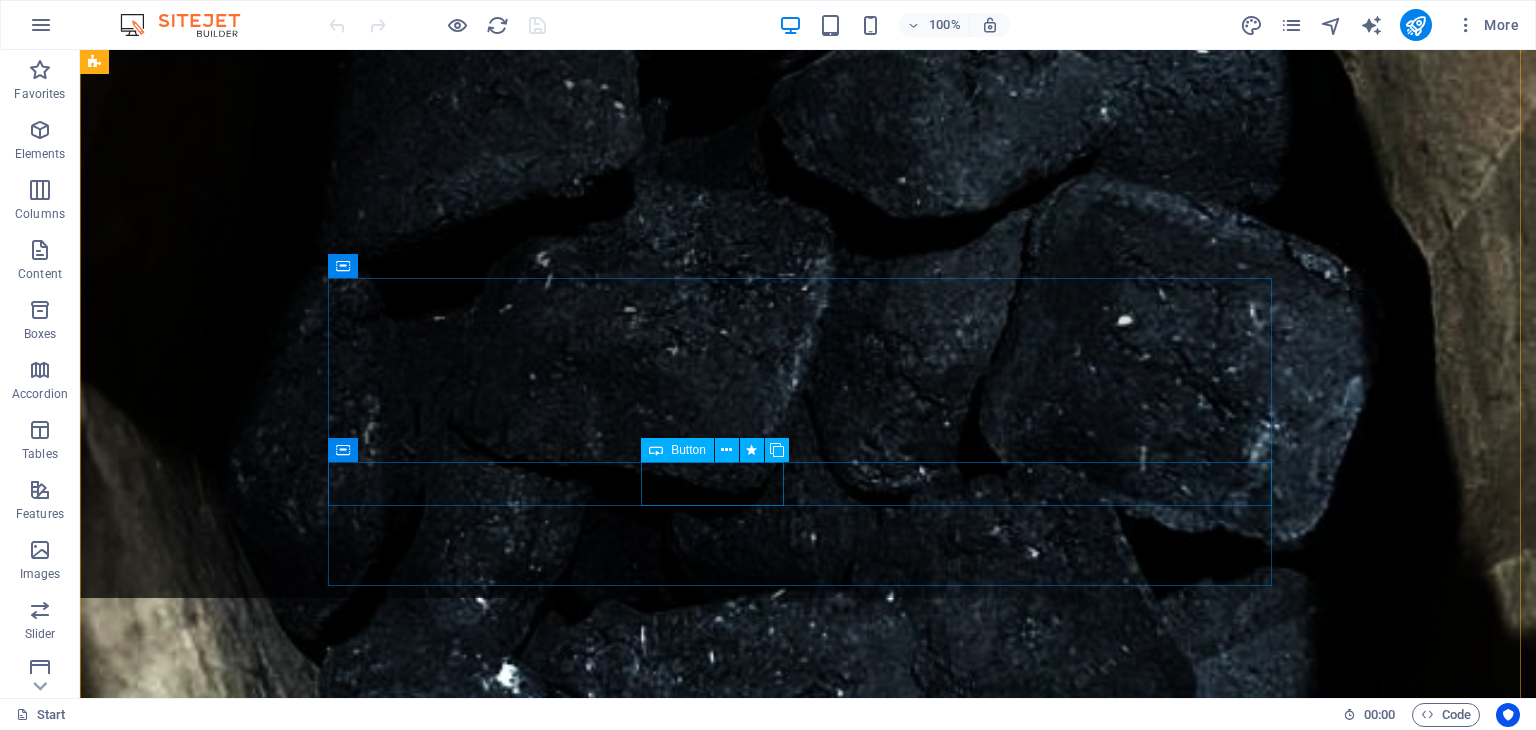 click on "Learn more" at bounding box center (808, 1197) 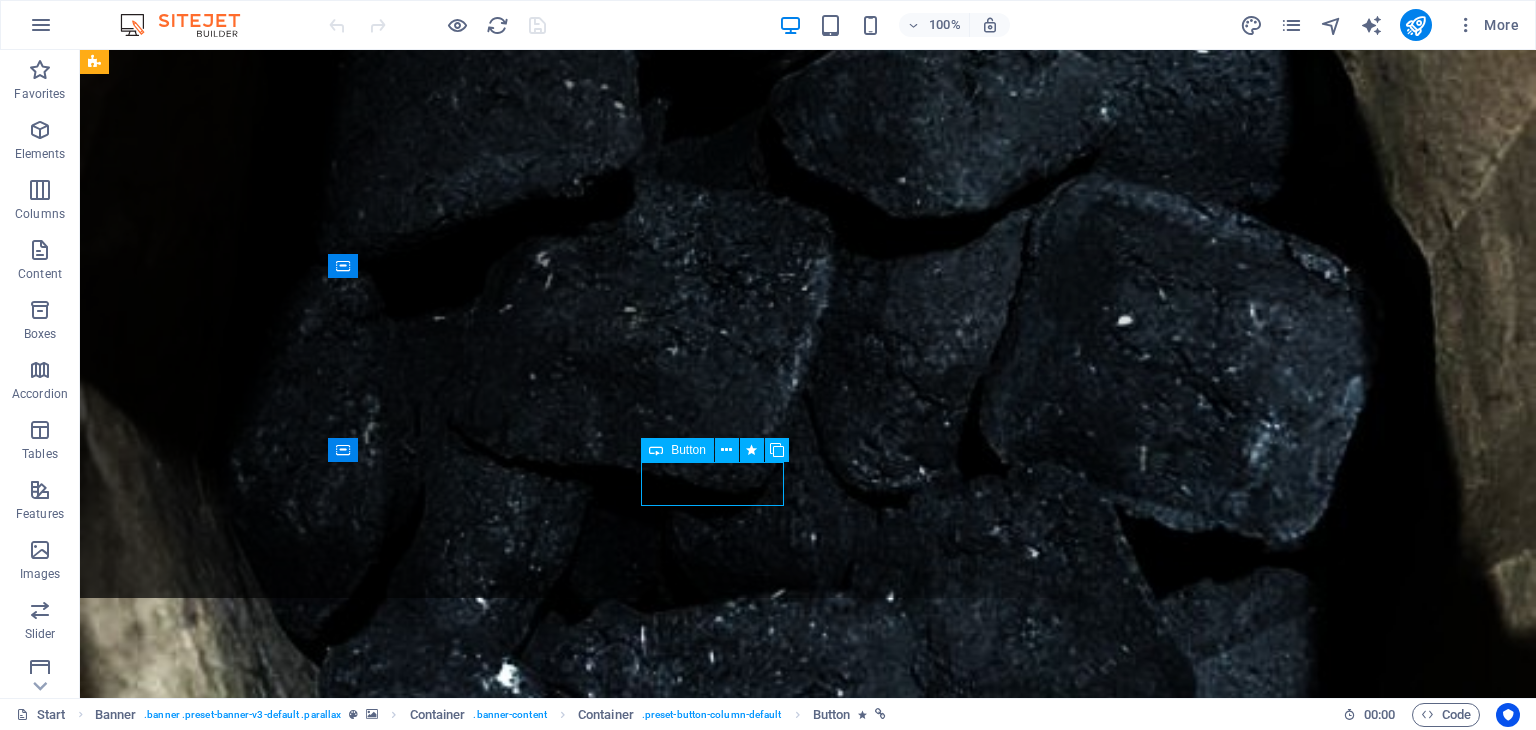 click on "Learn more" at bounding box center [808, 1197] 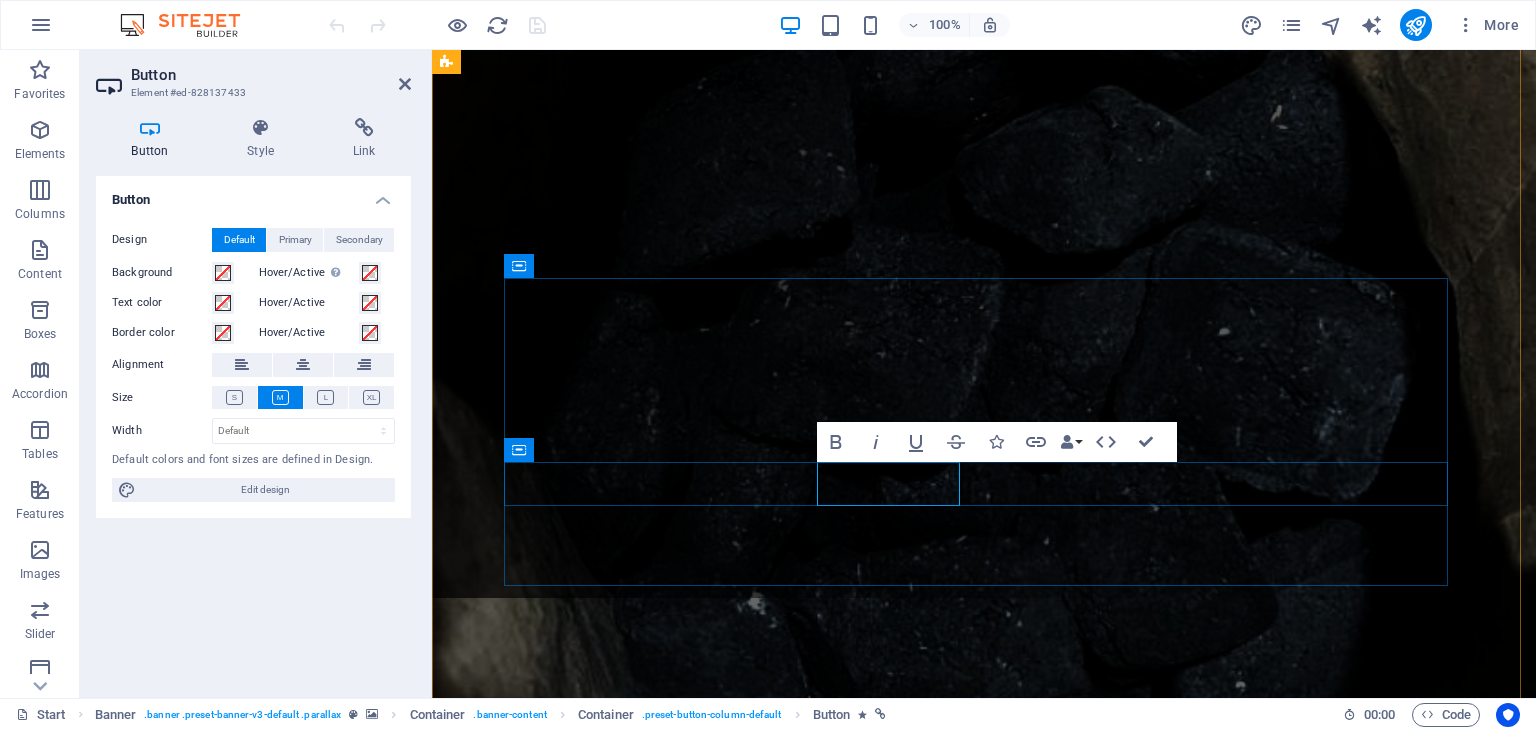 drag, startPoint x: 907, startPoint y: 484, endPoint x: 896, endPoint y: 486, distance: 11.18034 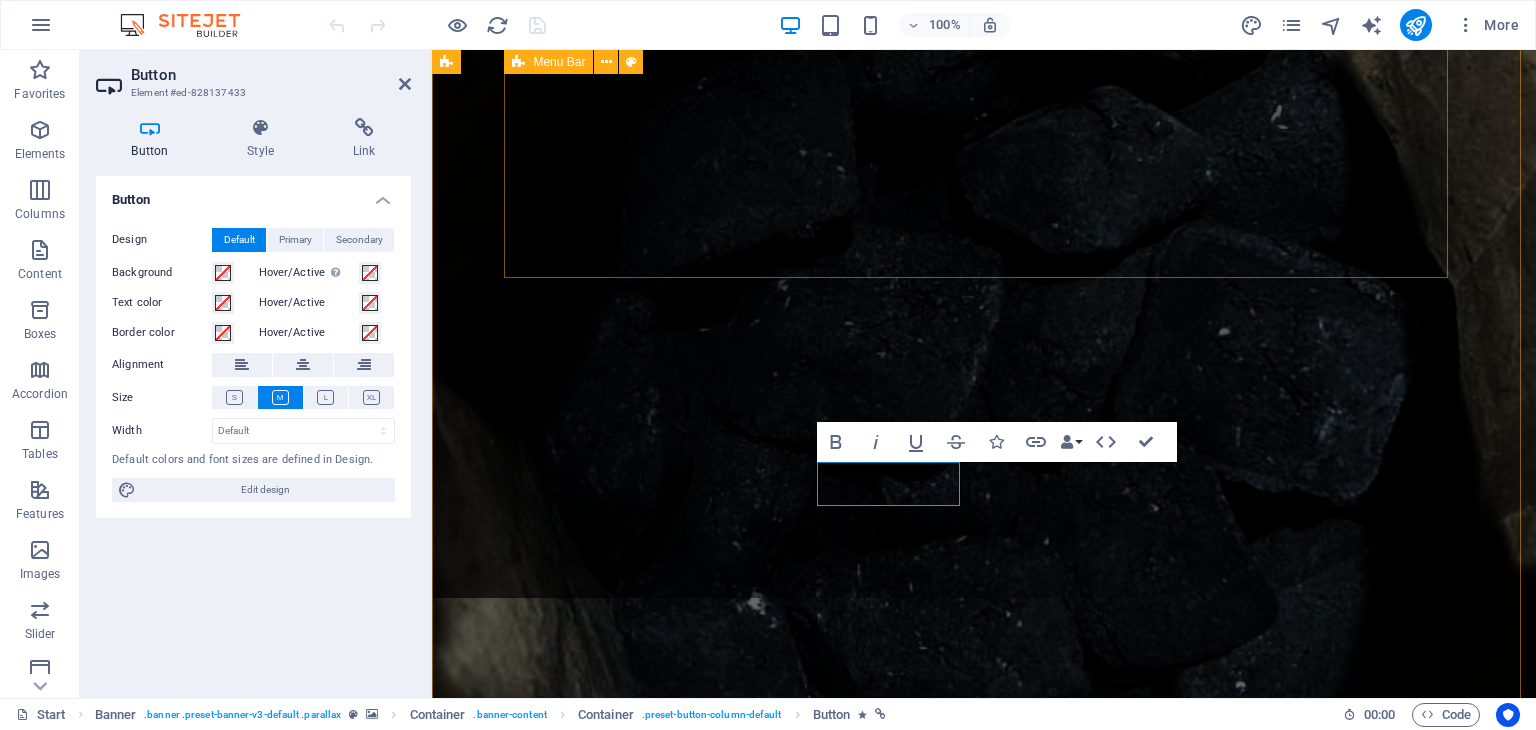 click on "Inicio ¿Quiénes somos? Productos Recetas Contacto New text element" at bounding box center [984, 812] 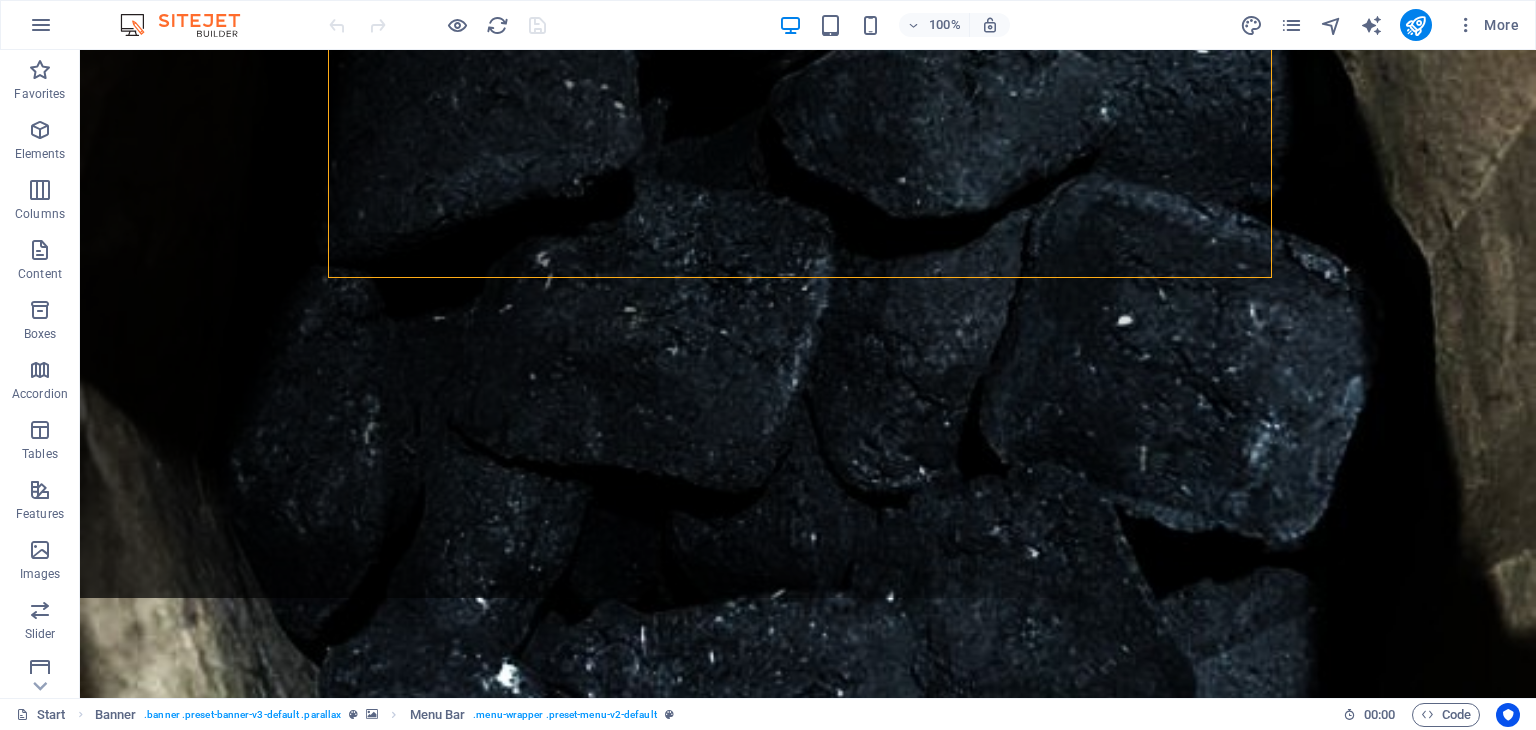 click at bounding box center [808, 367] 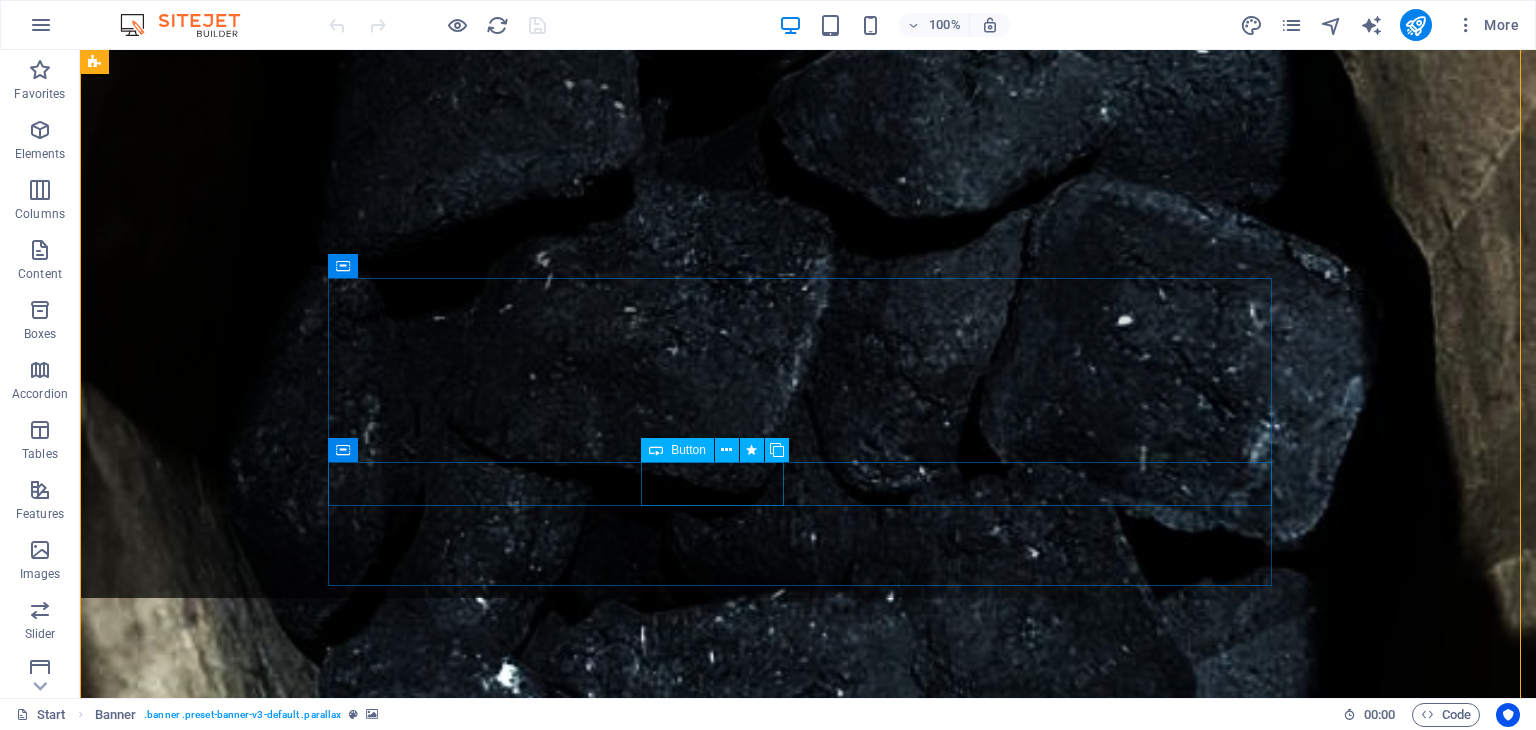 click on "Learn more" at bounding box center (808, 1197) 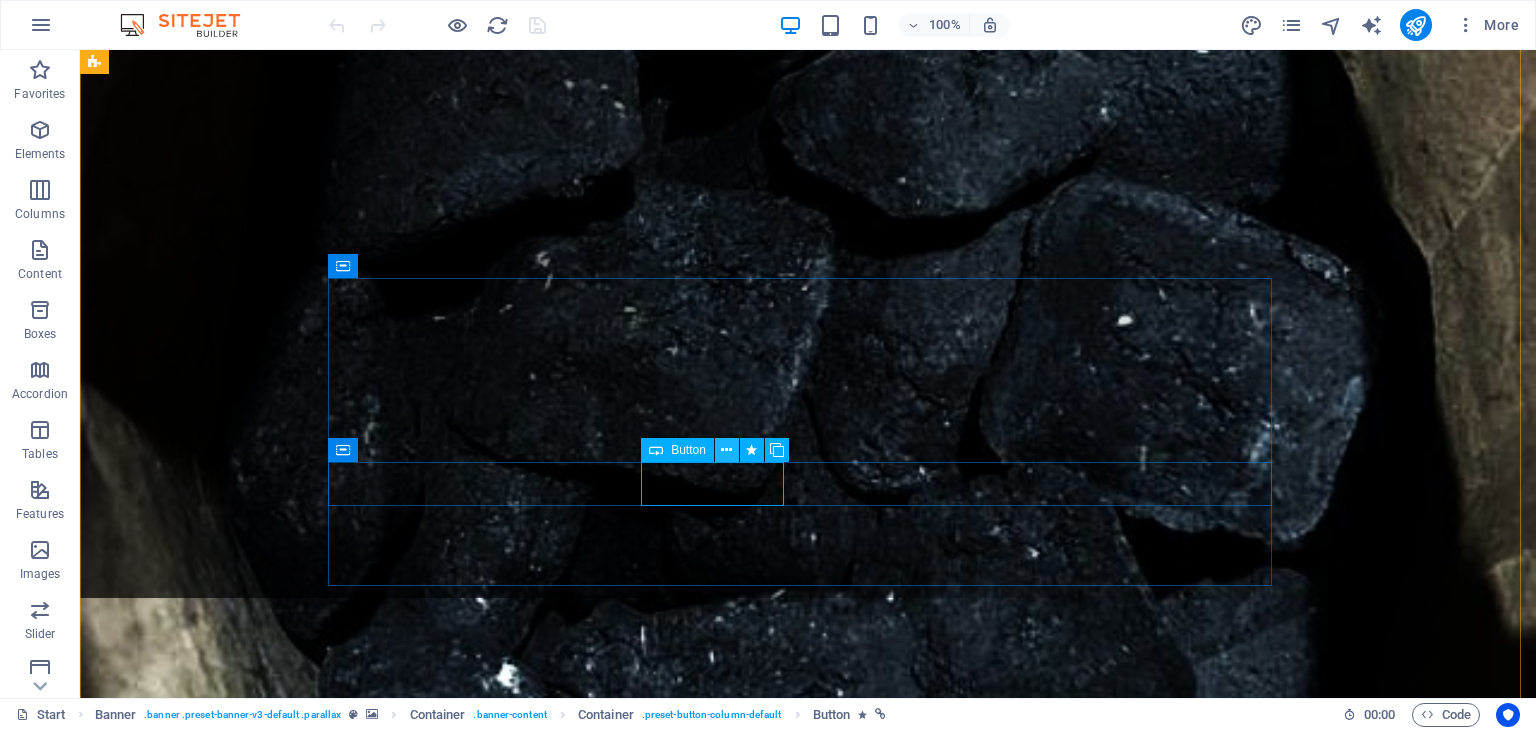 click at bounding box center (726, 450) 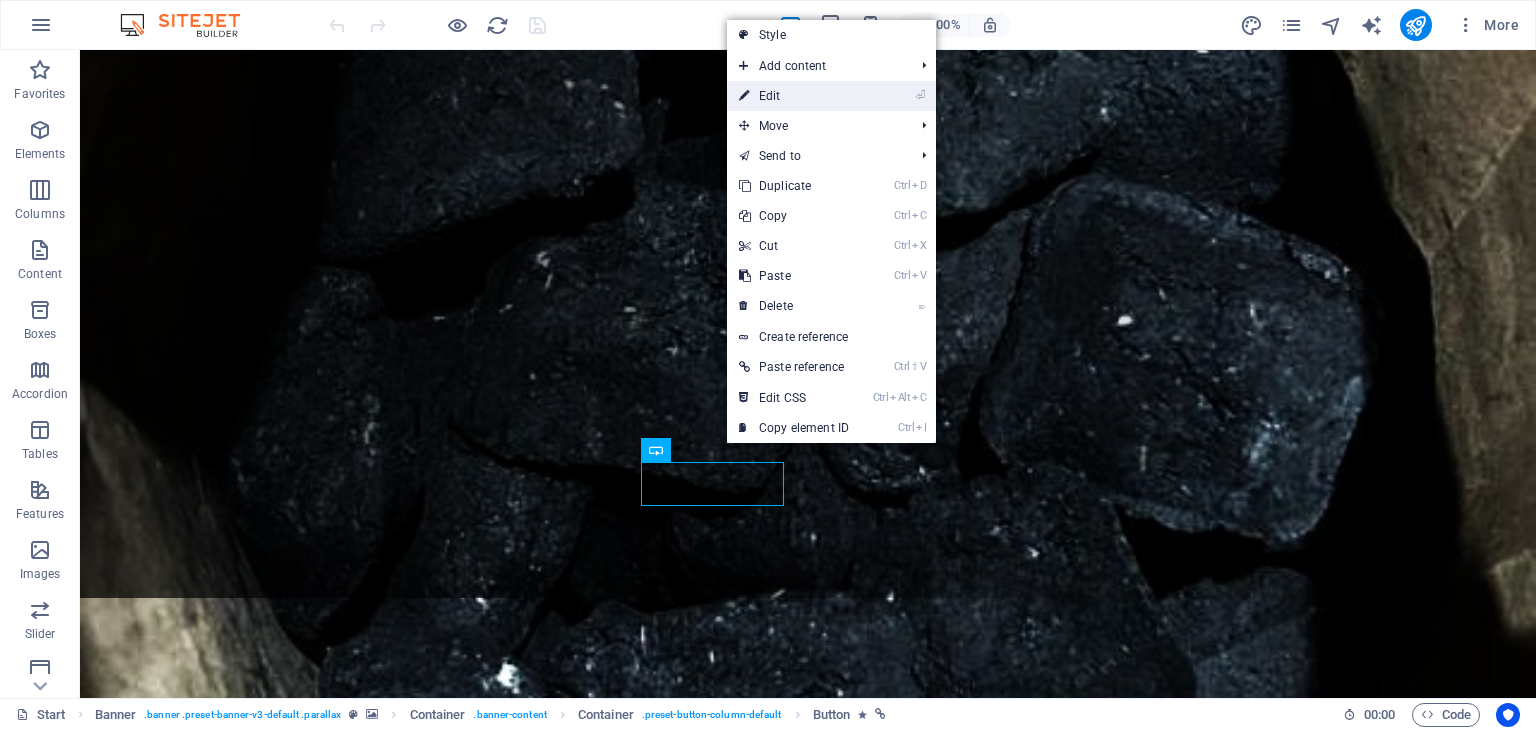 click on "⏎  Edit" at bounding box center (794, 96) 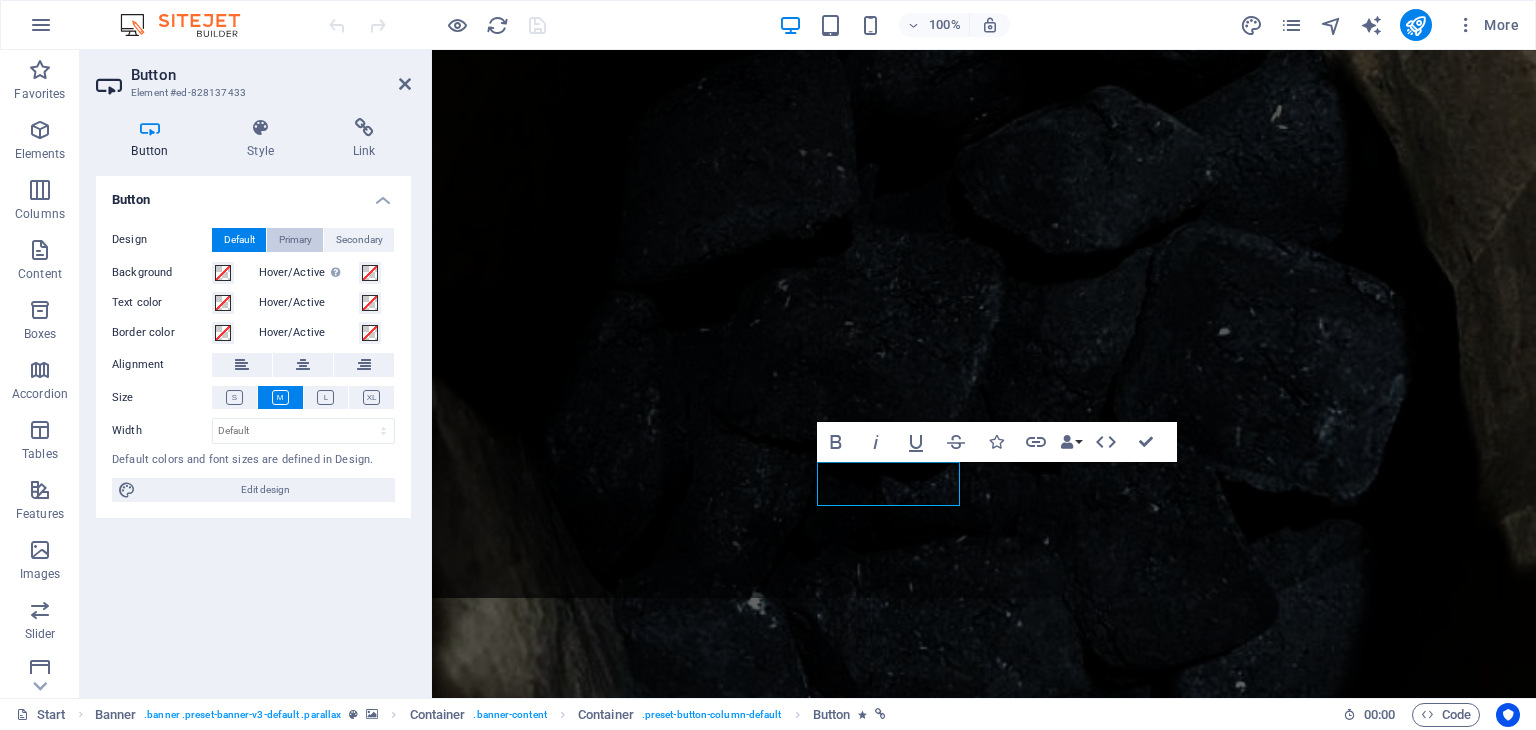 click on "Primary" at bounding box center (295, 240) 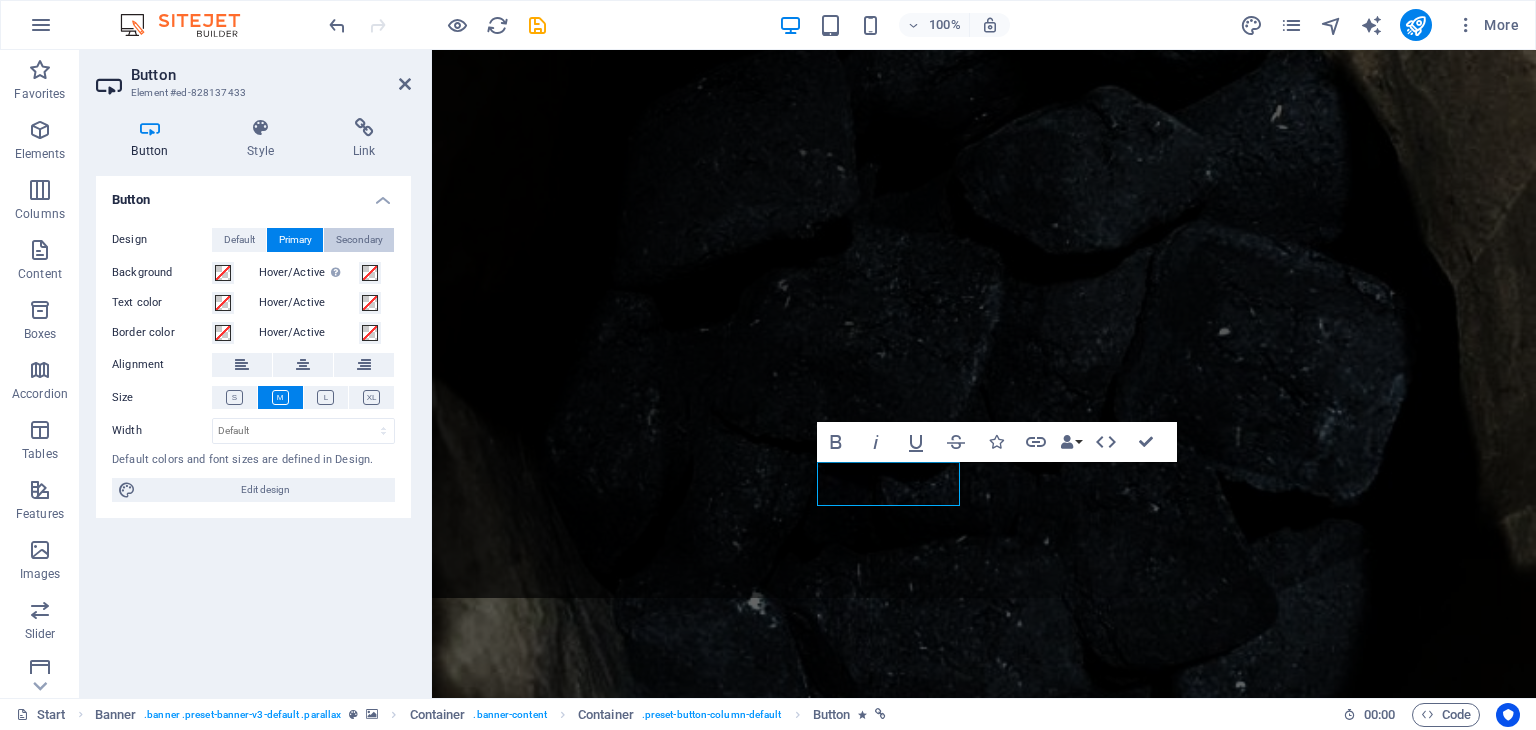 click on "Secondary" at bounding box center [359, 240] 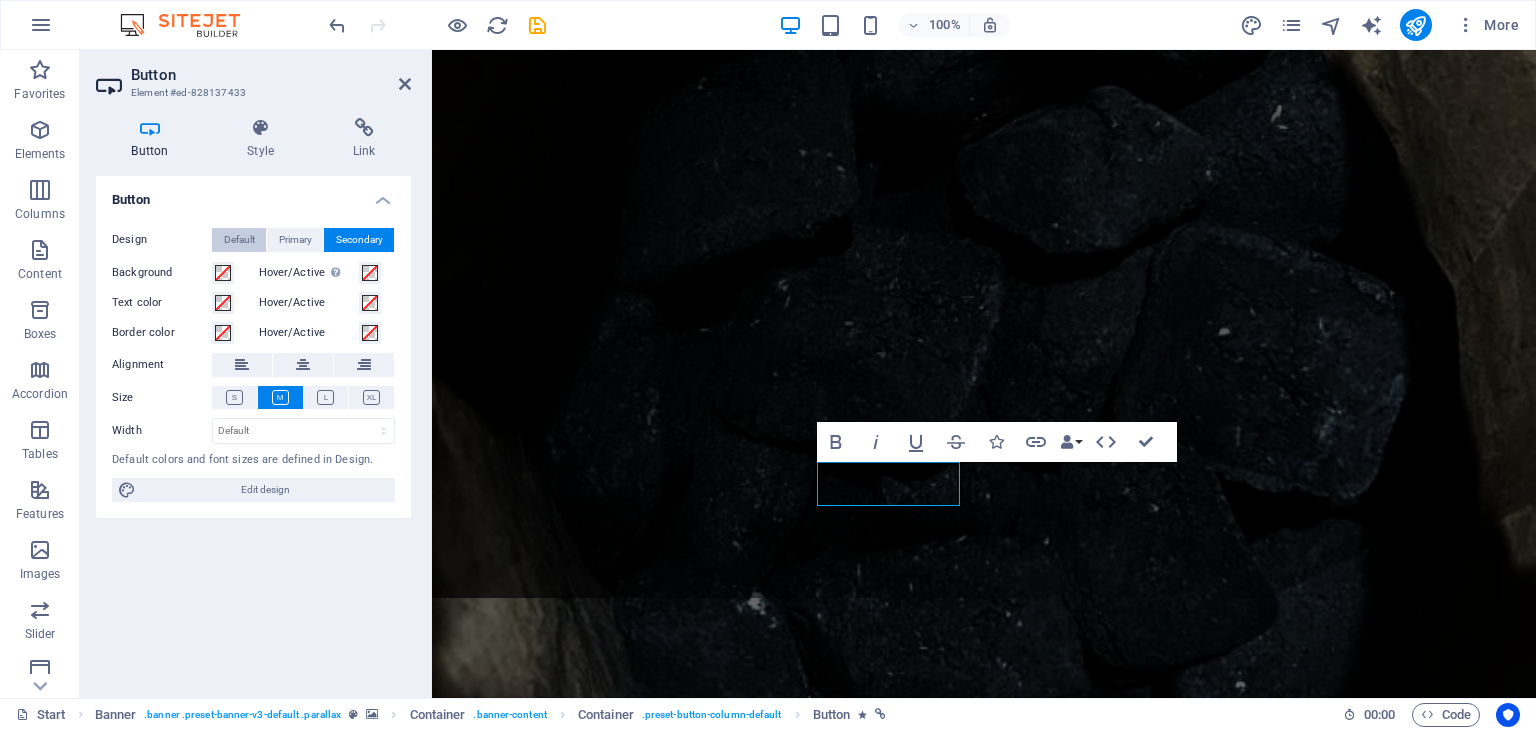 click on "Default" at bounding box center (239, 240) 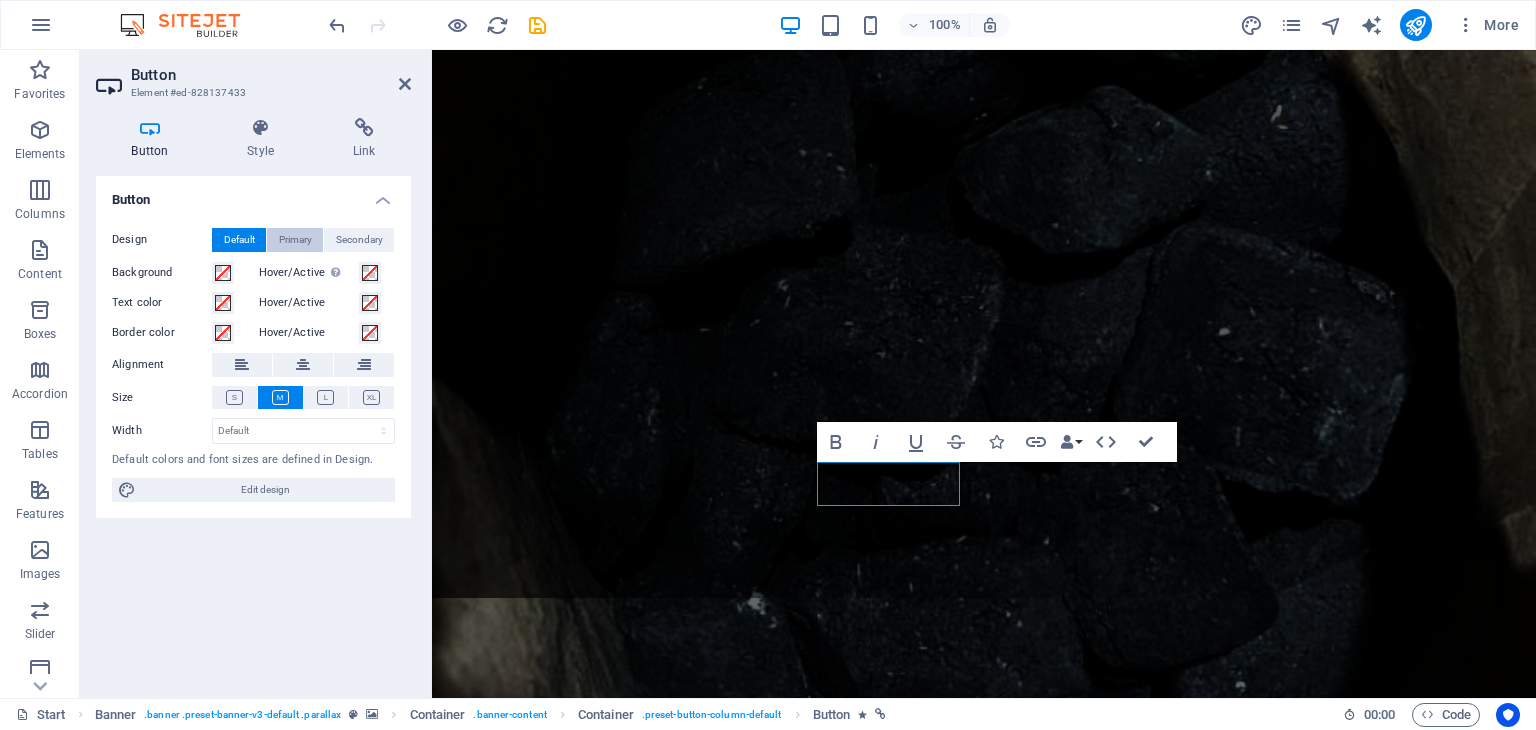 click on "Primary" at bounding box center [295, 240] 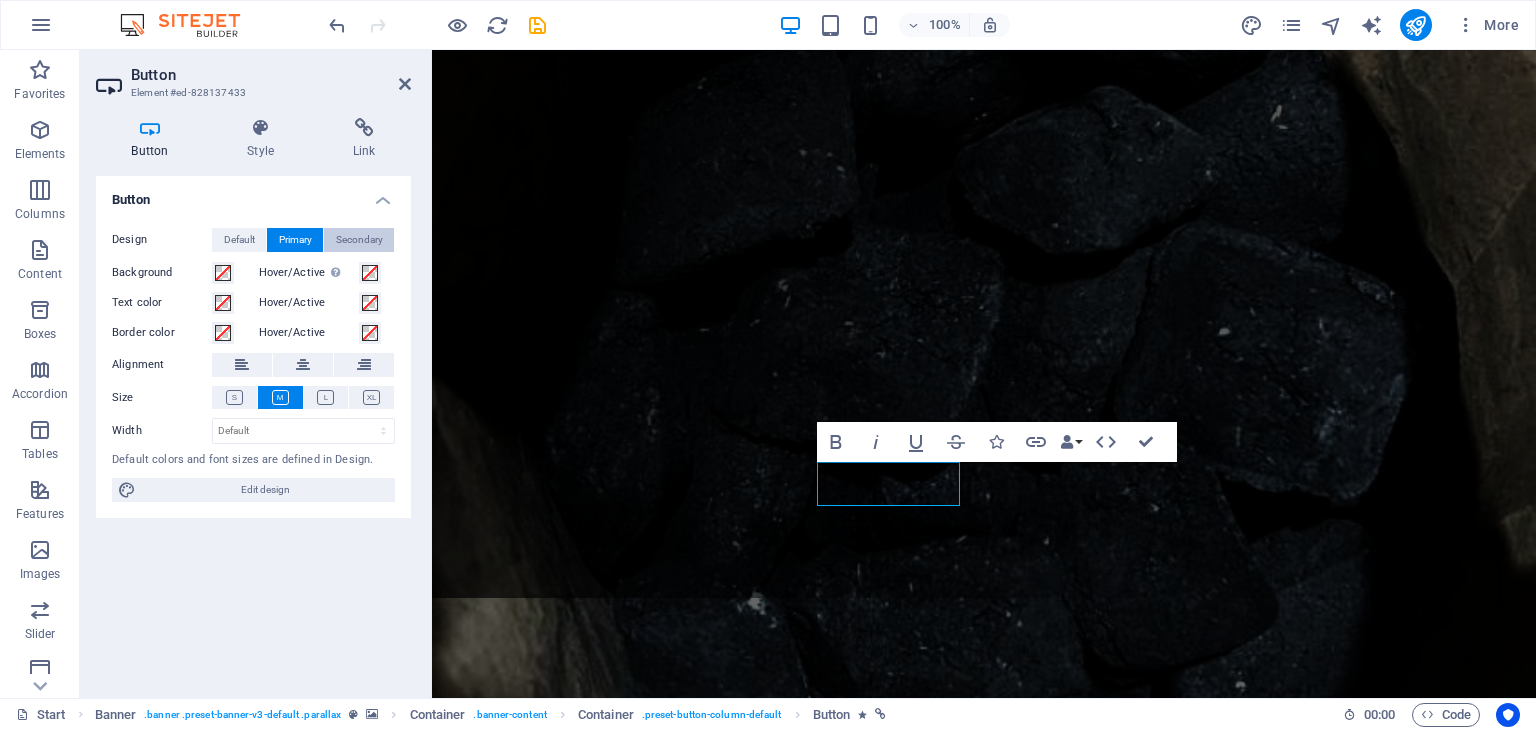 click on "Secondary" at bounding box center [359, 240] 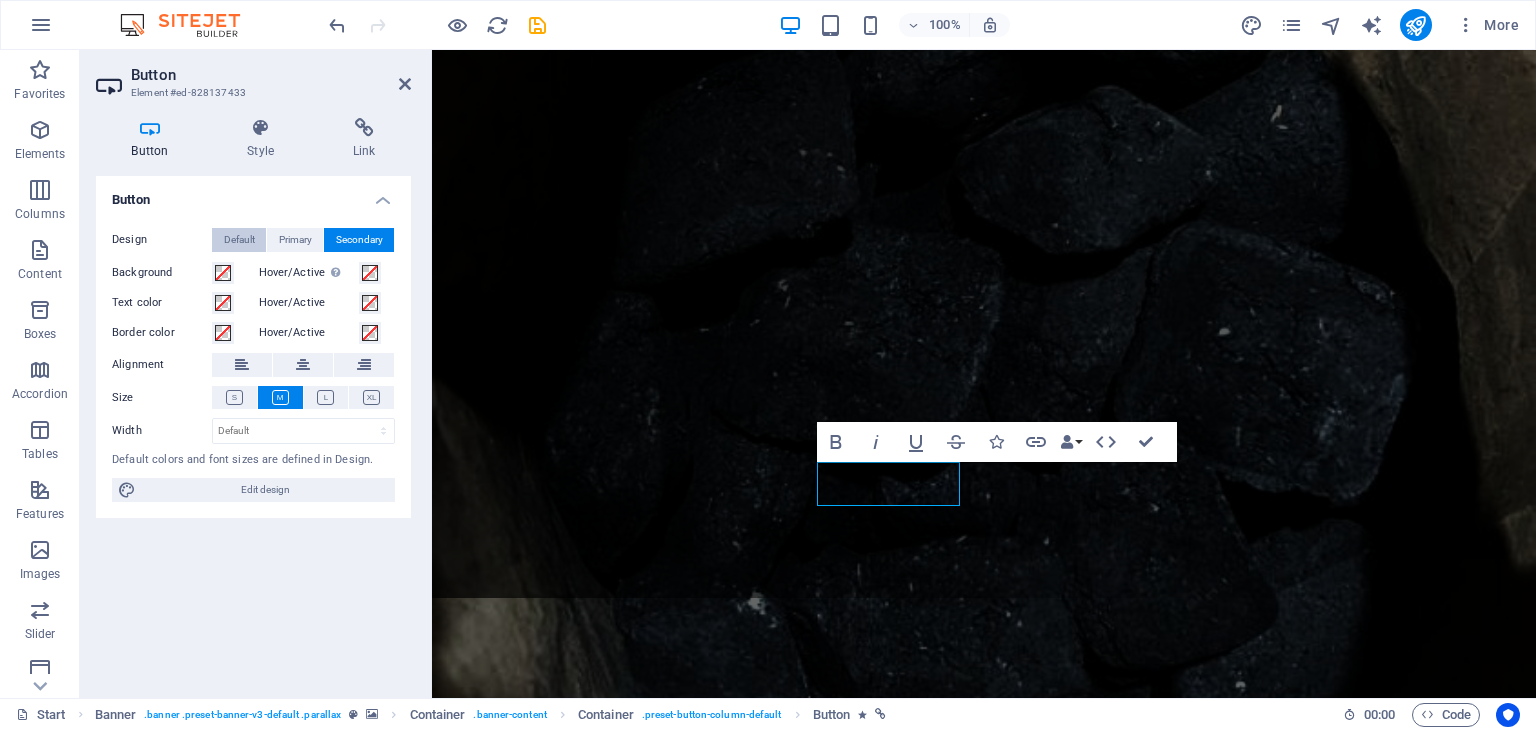 click on "Default" at bounding box center [239, 240] 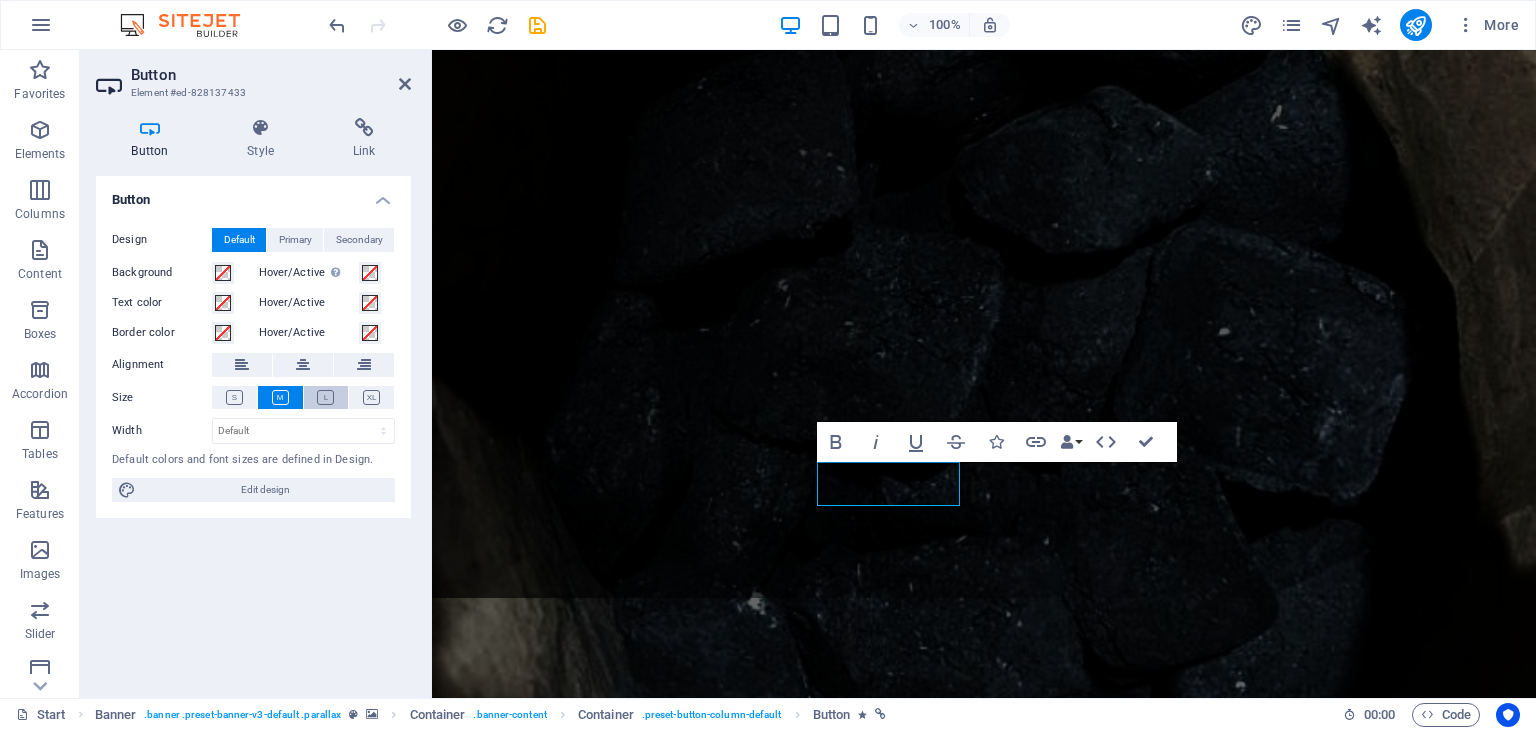 click at bounding box center (325, 397) 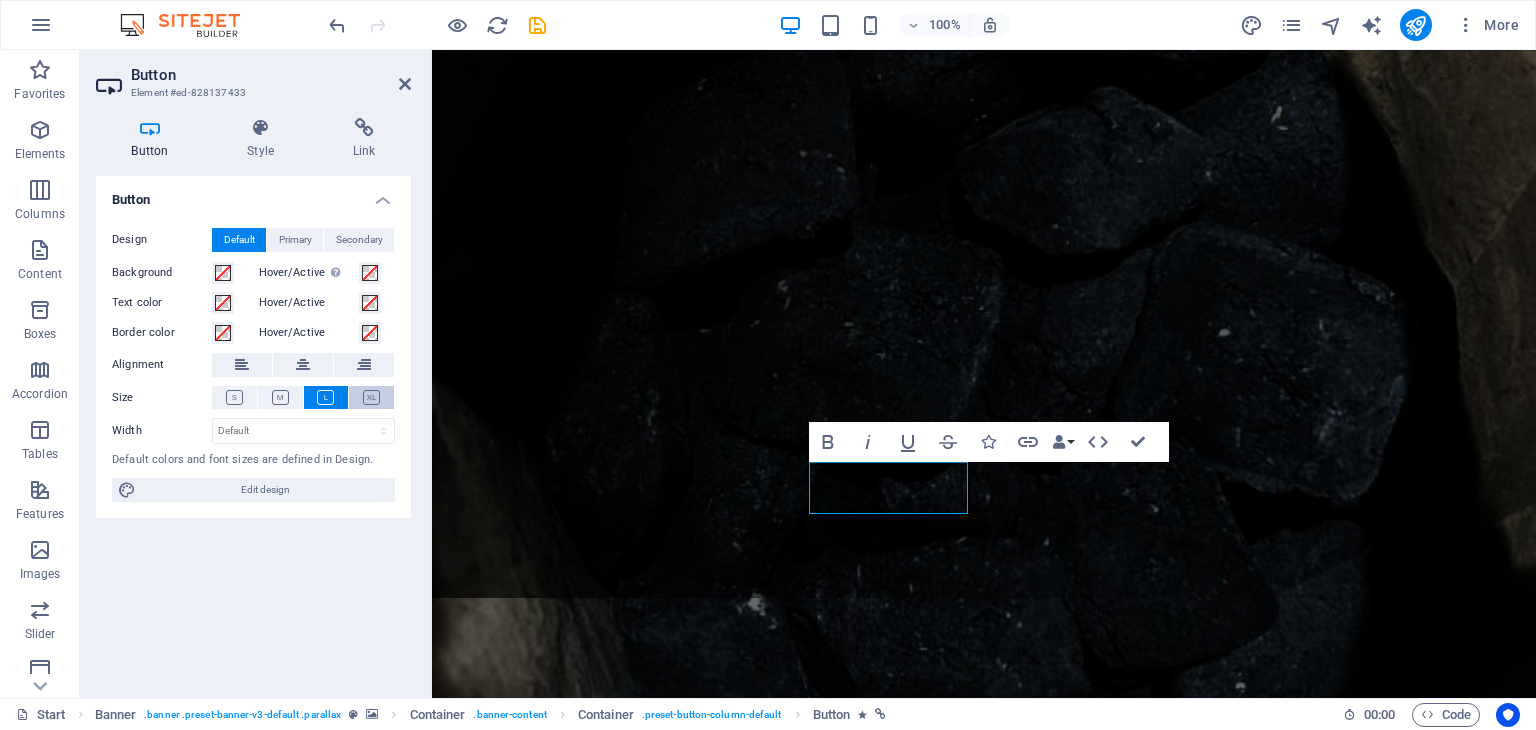 click at bounding box center [371, 397] 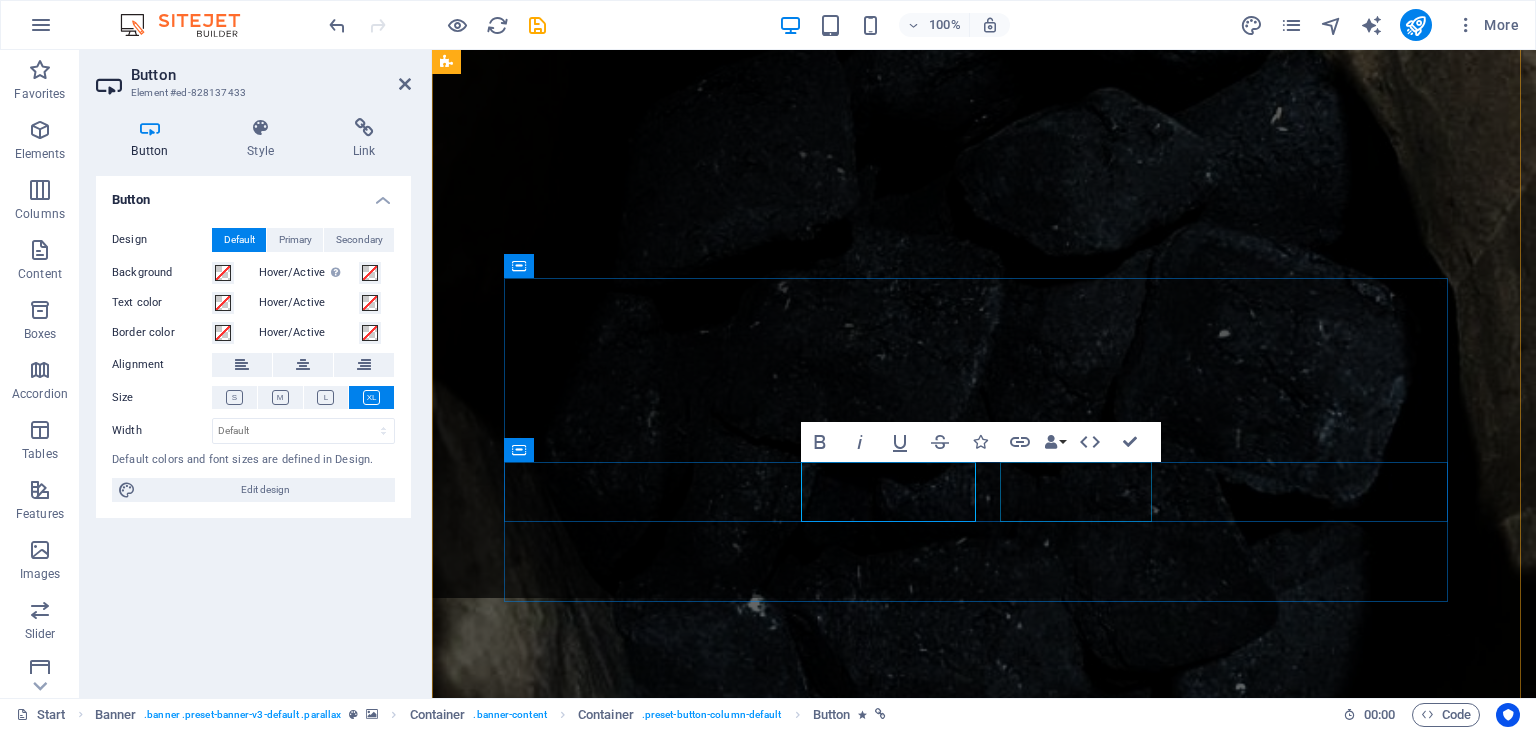 click on "Our Services" at bounding box center [984, 1273] 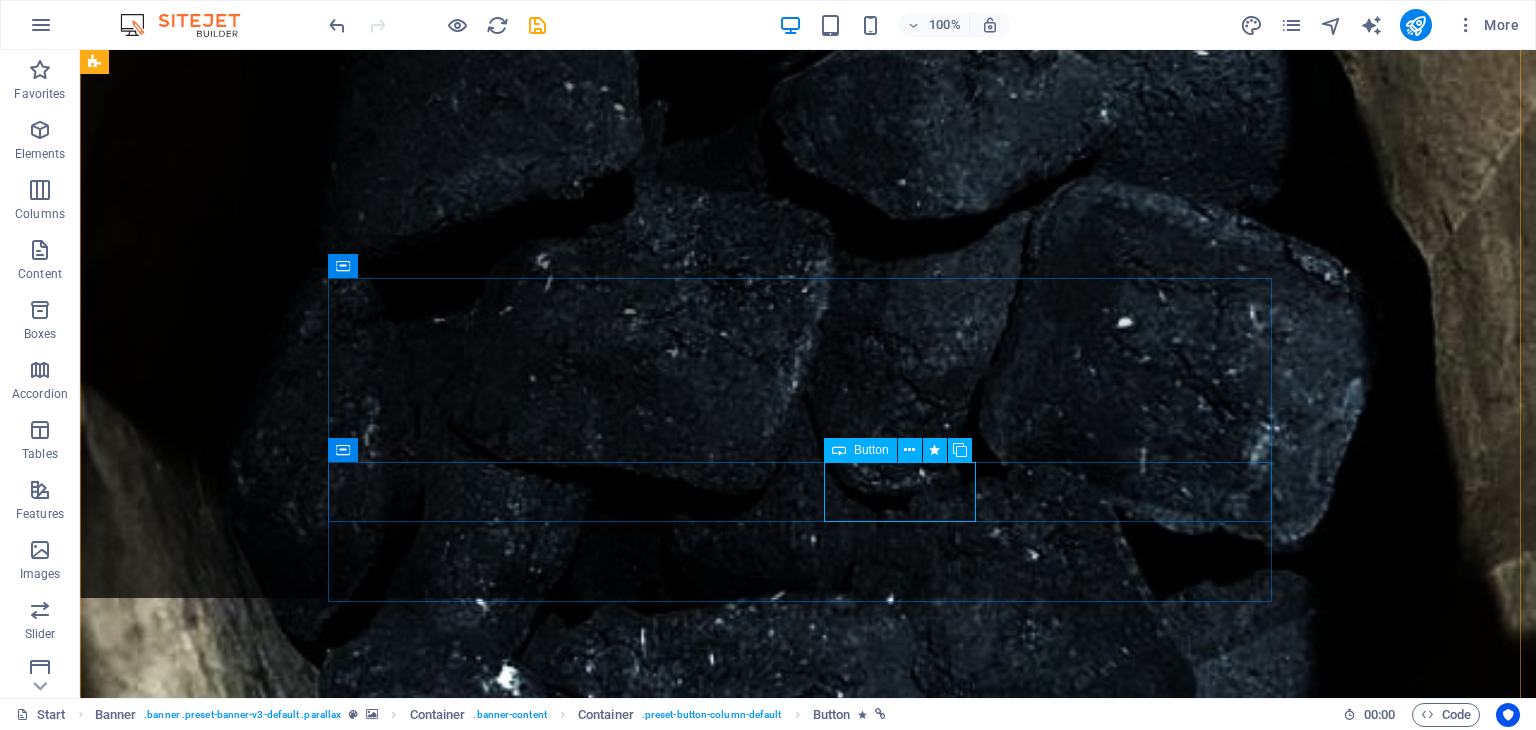 click on "Our Services" at bounding box center (808, 1273) 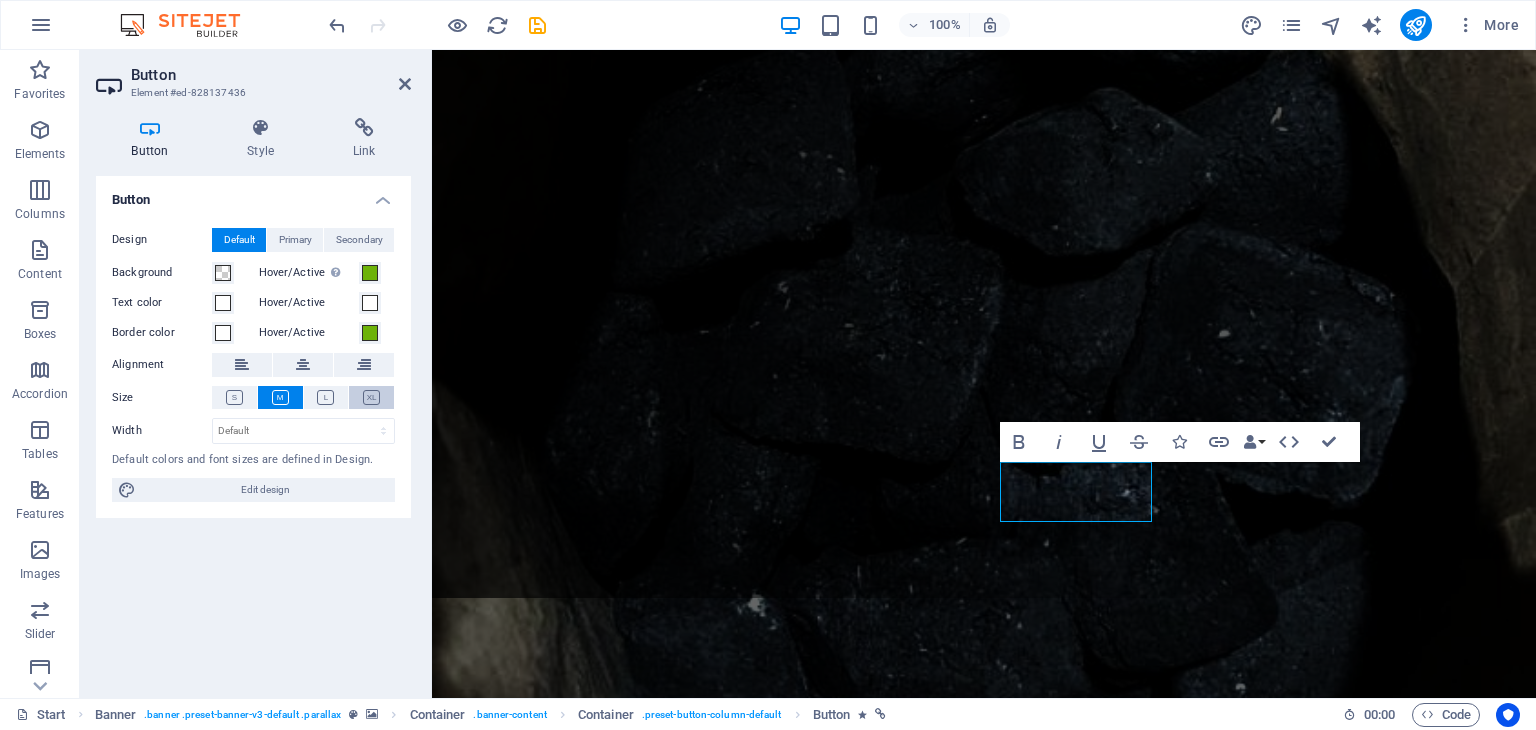 click at bounding box center [371, 397] 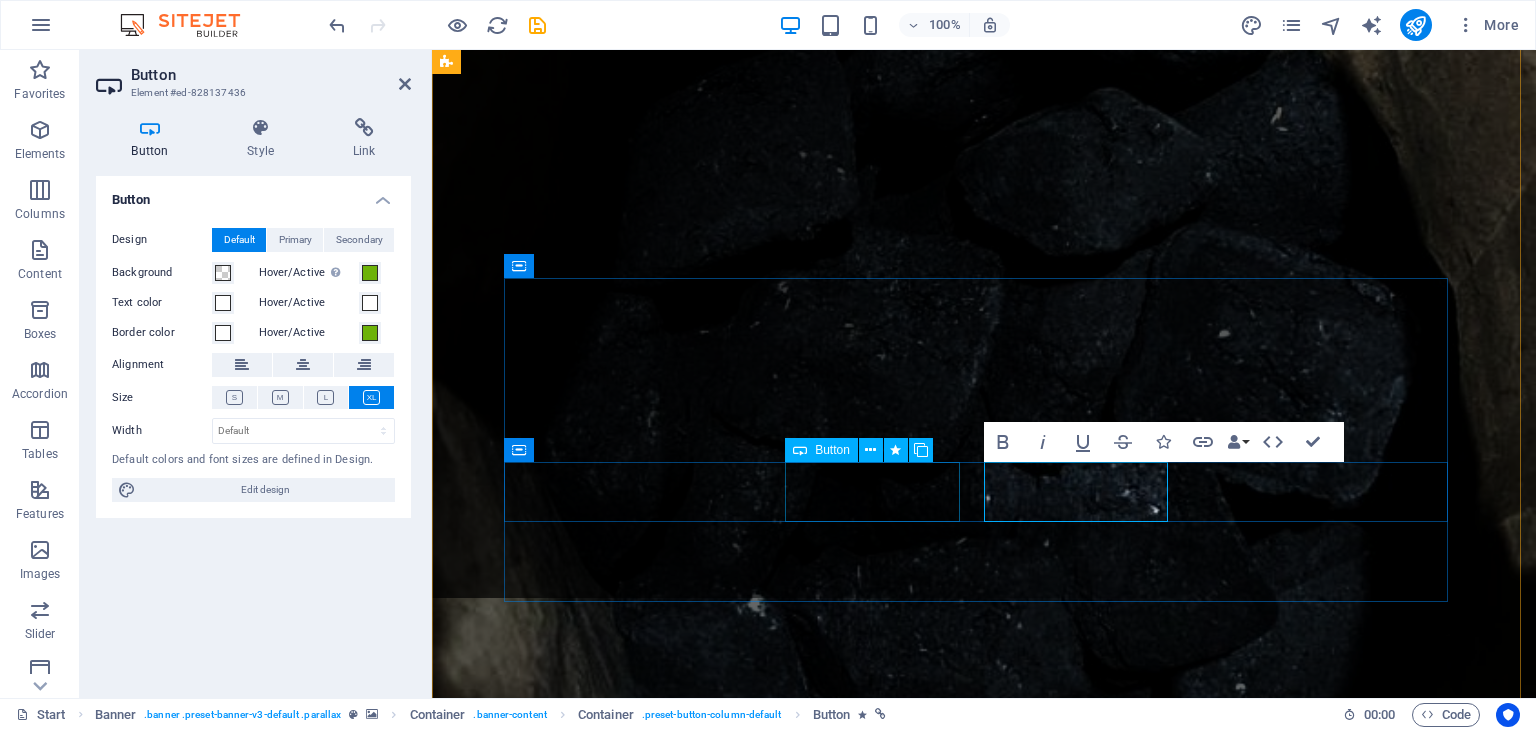 click on "Learn more" at bounding box center (984, 1209) 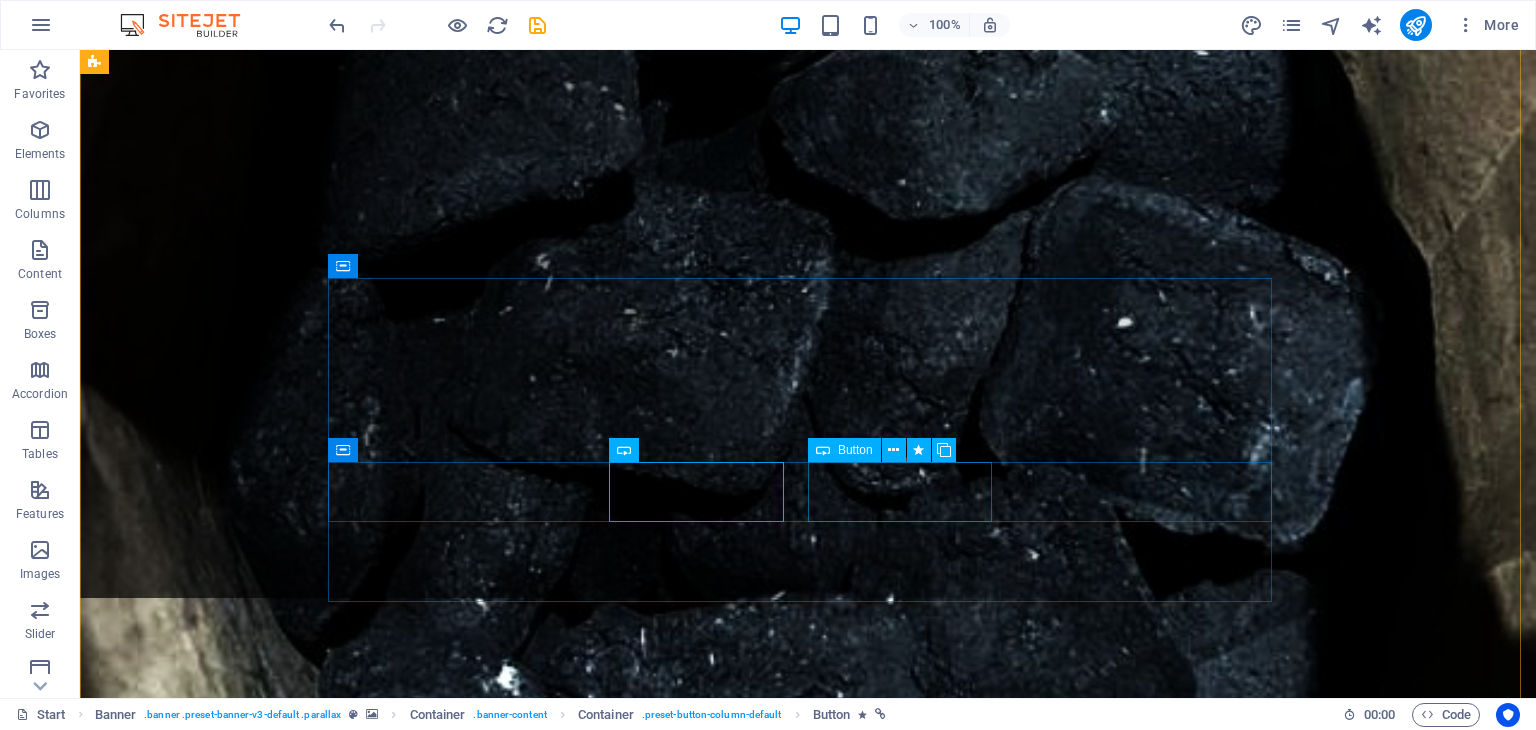click on "Our Services" at bounding box center (808, 1281) 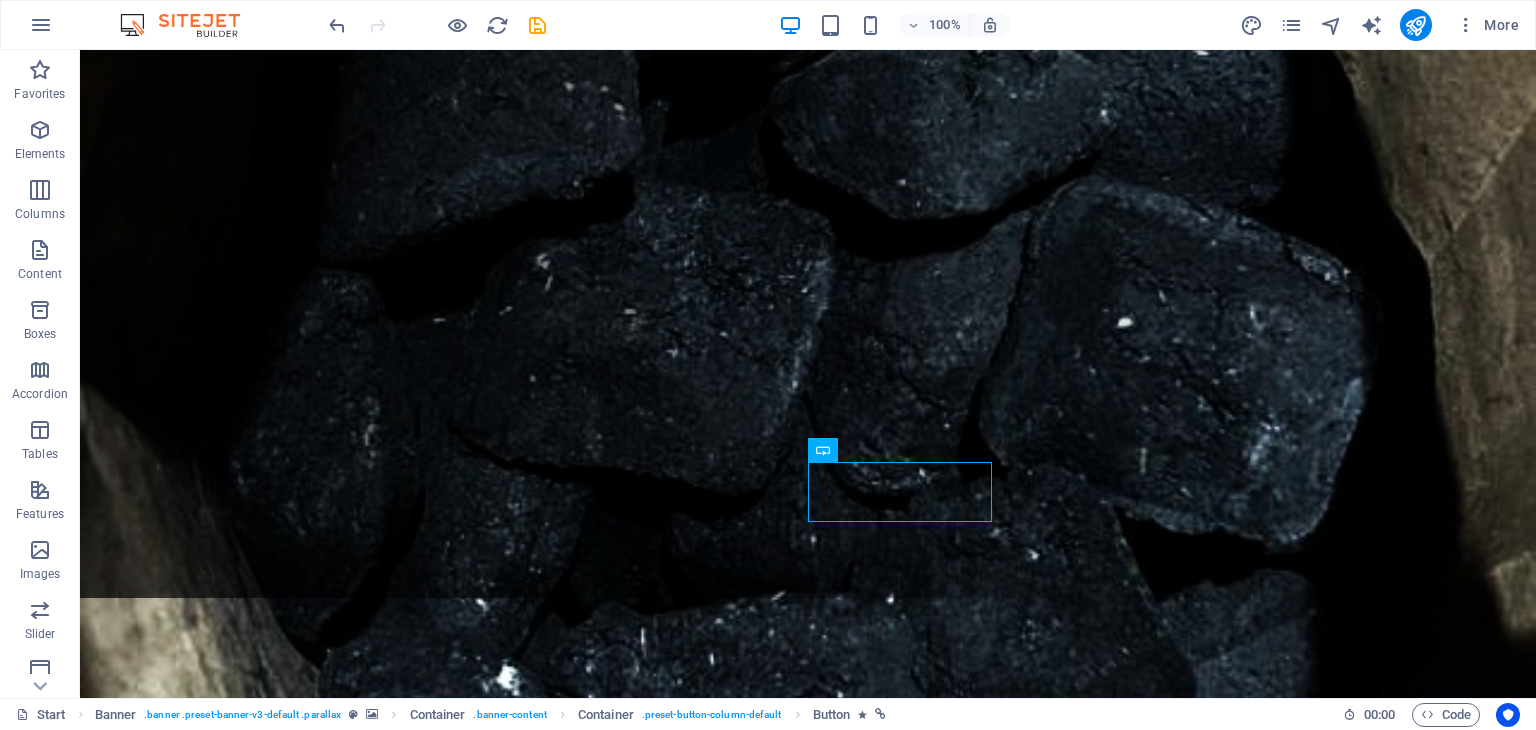 click at bounding box center (808, 369) 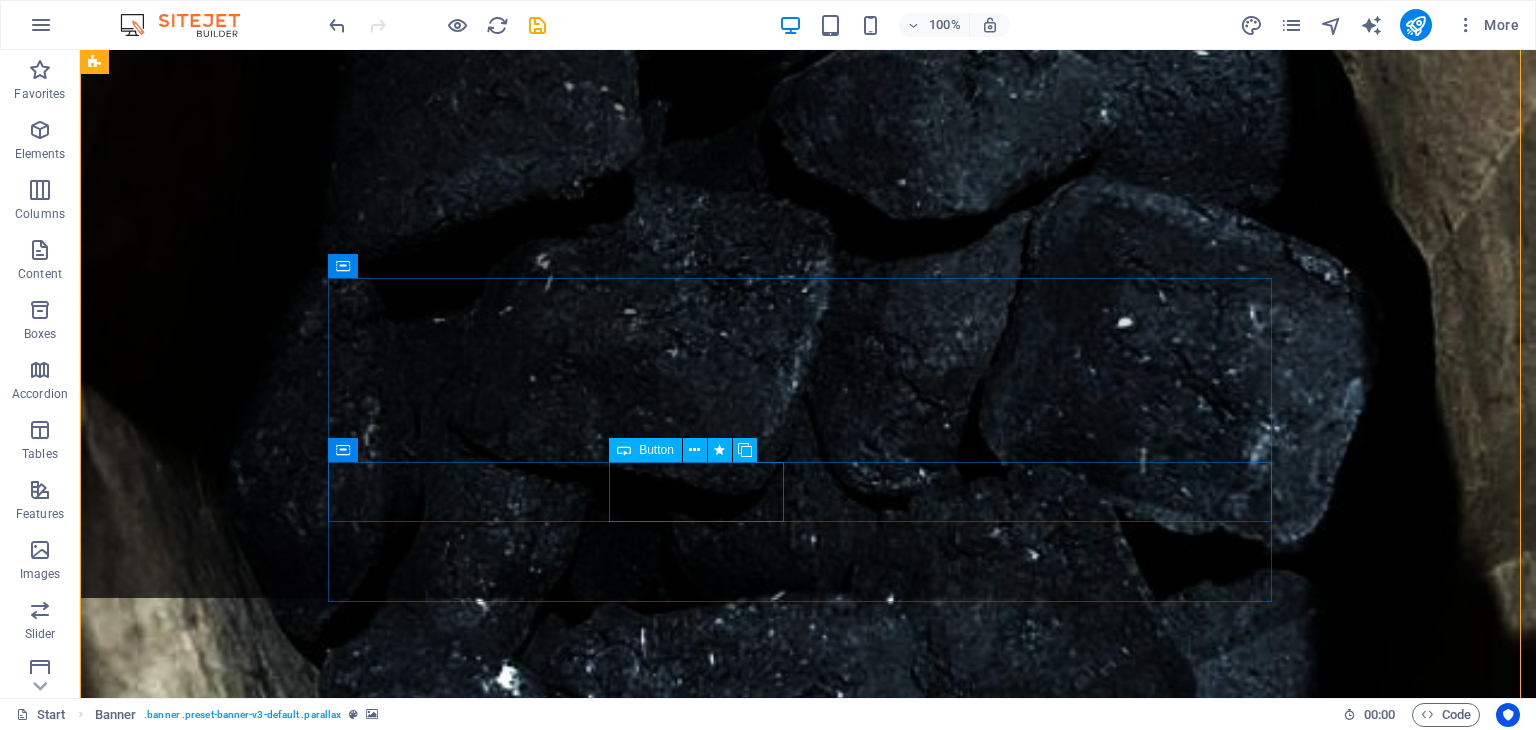 click on "Learn more" at bounding box center (808, 1209) 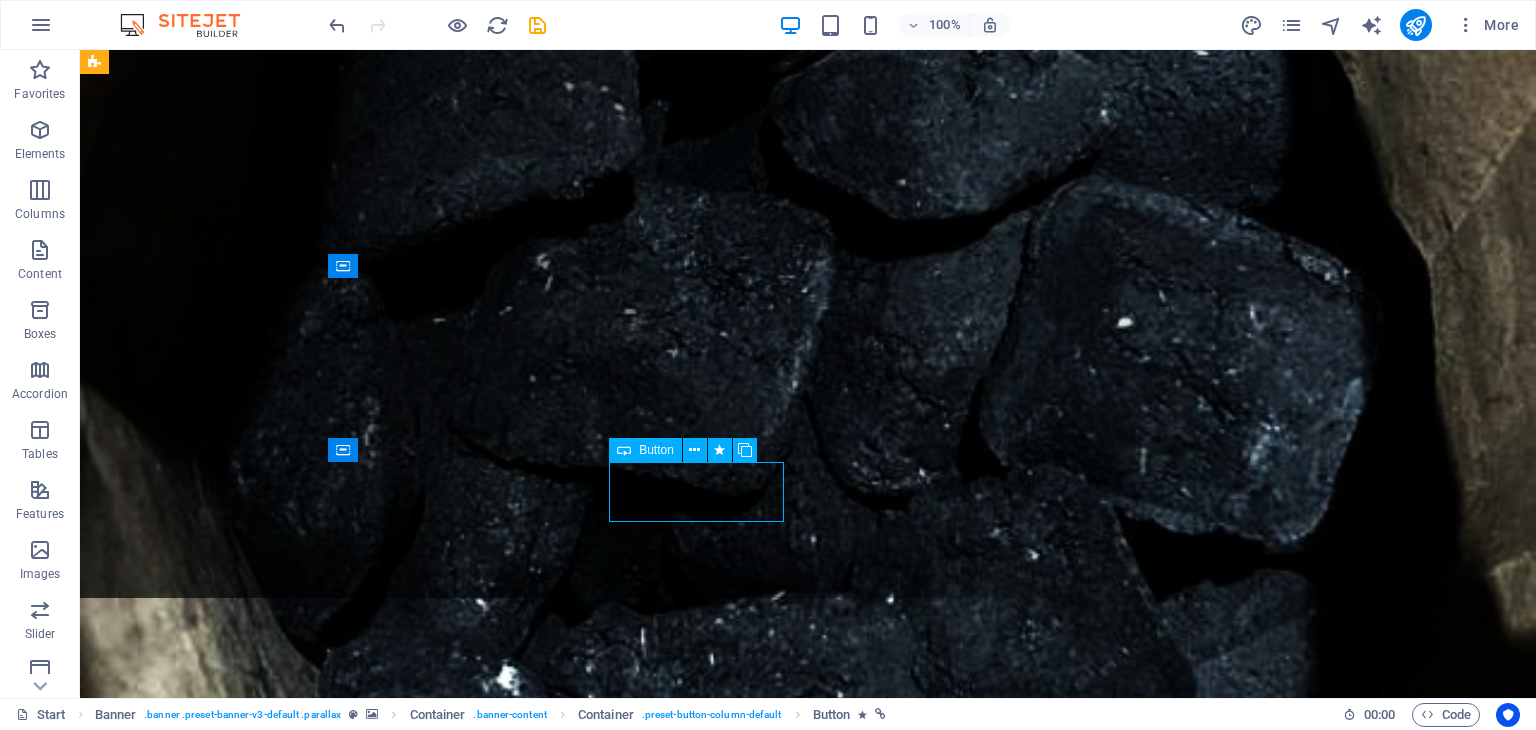 click on "Learn more" at bounding box center (808, 1209) 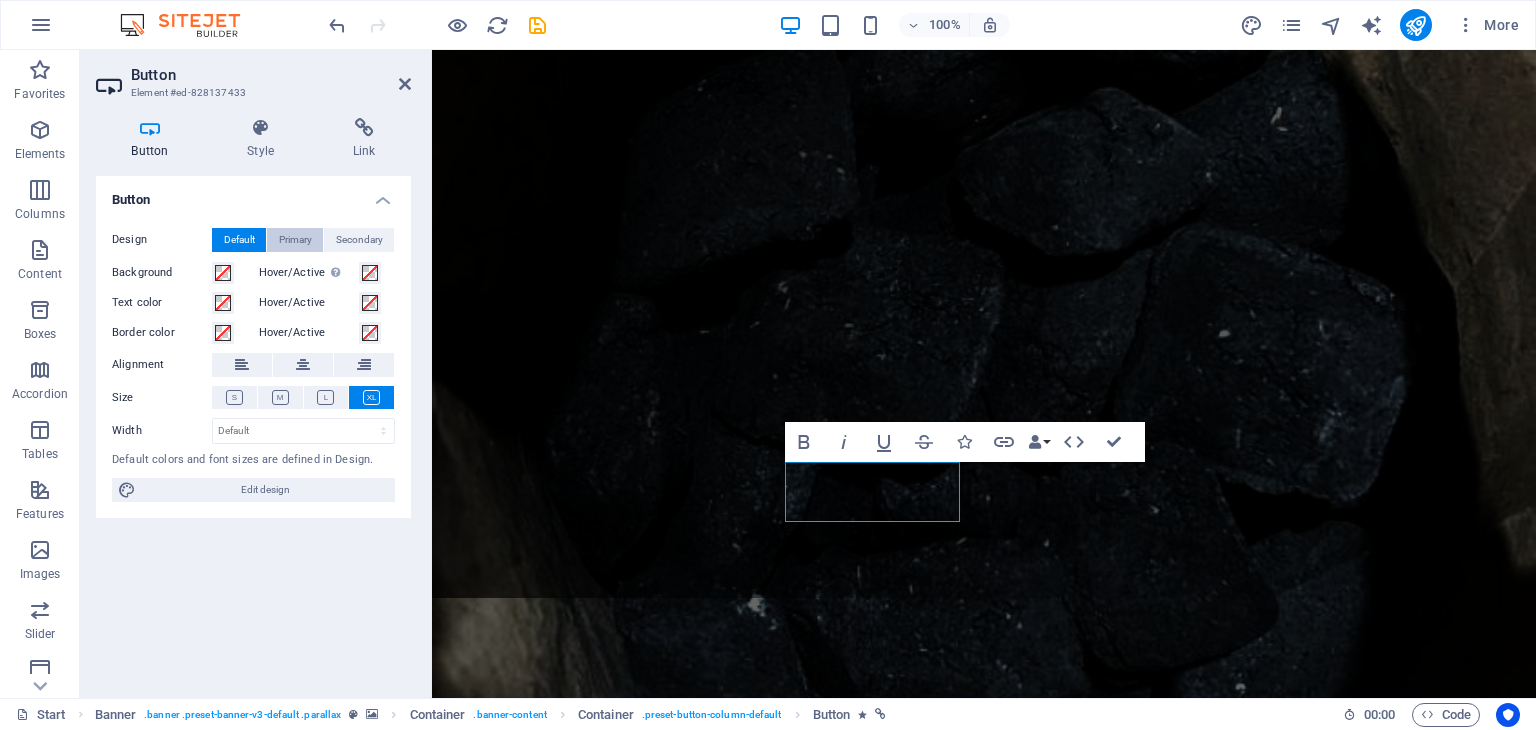 click on "Primary" at bounding box center (295, 240) 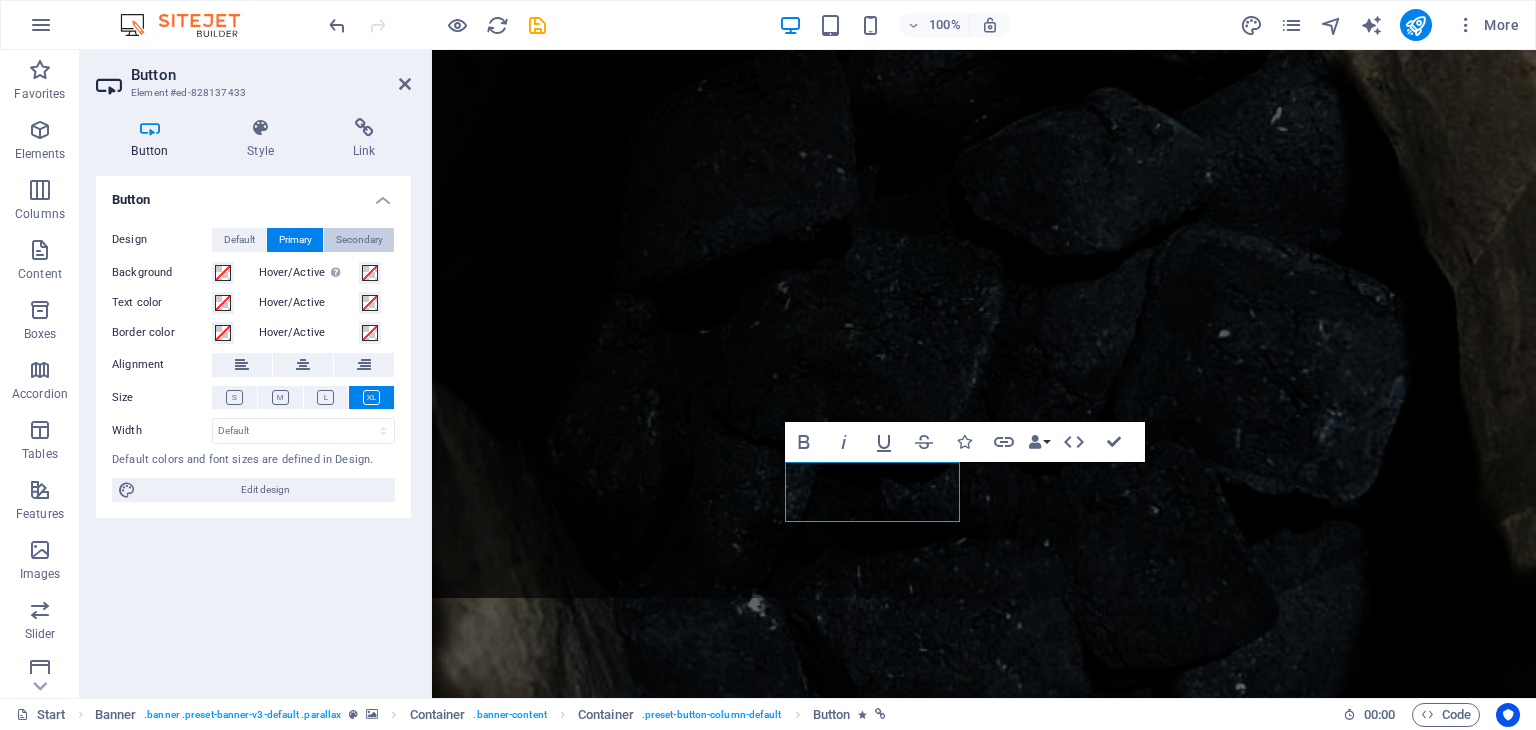 click on "Secondary" at bounding box center [359, 240] 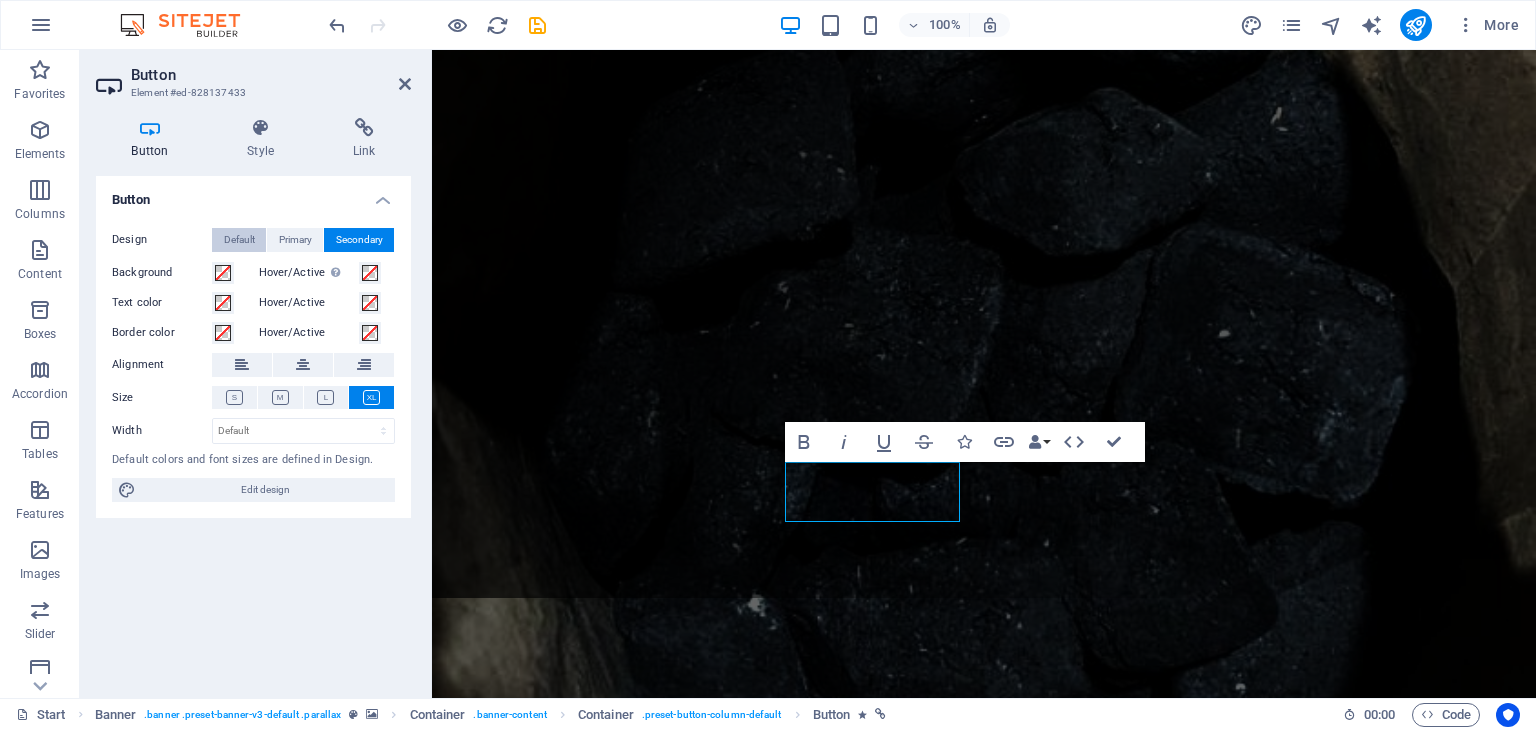 click on "Default" at bounding box center (239, 240) 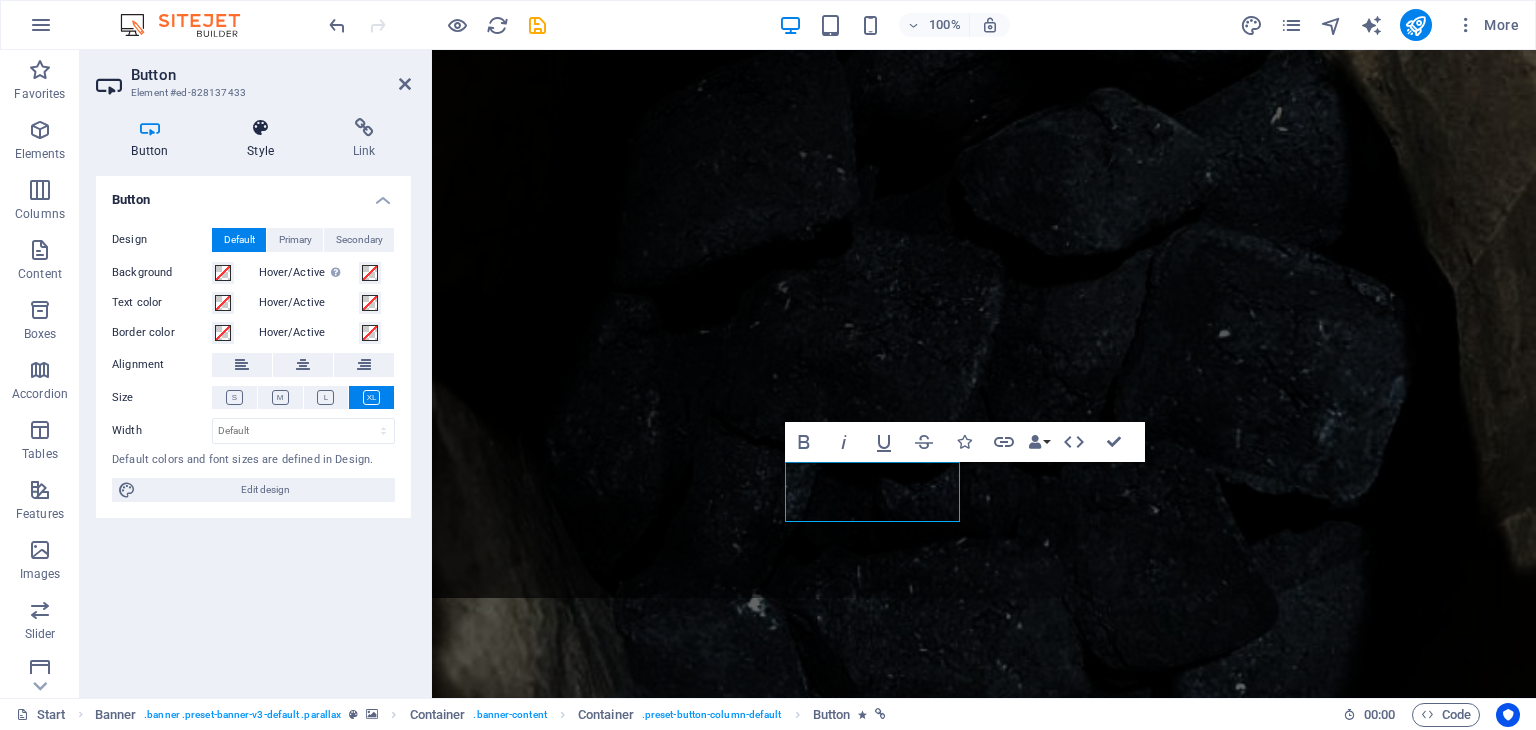 click at bounding box center [261, 128] 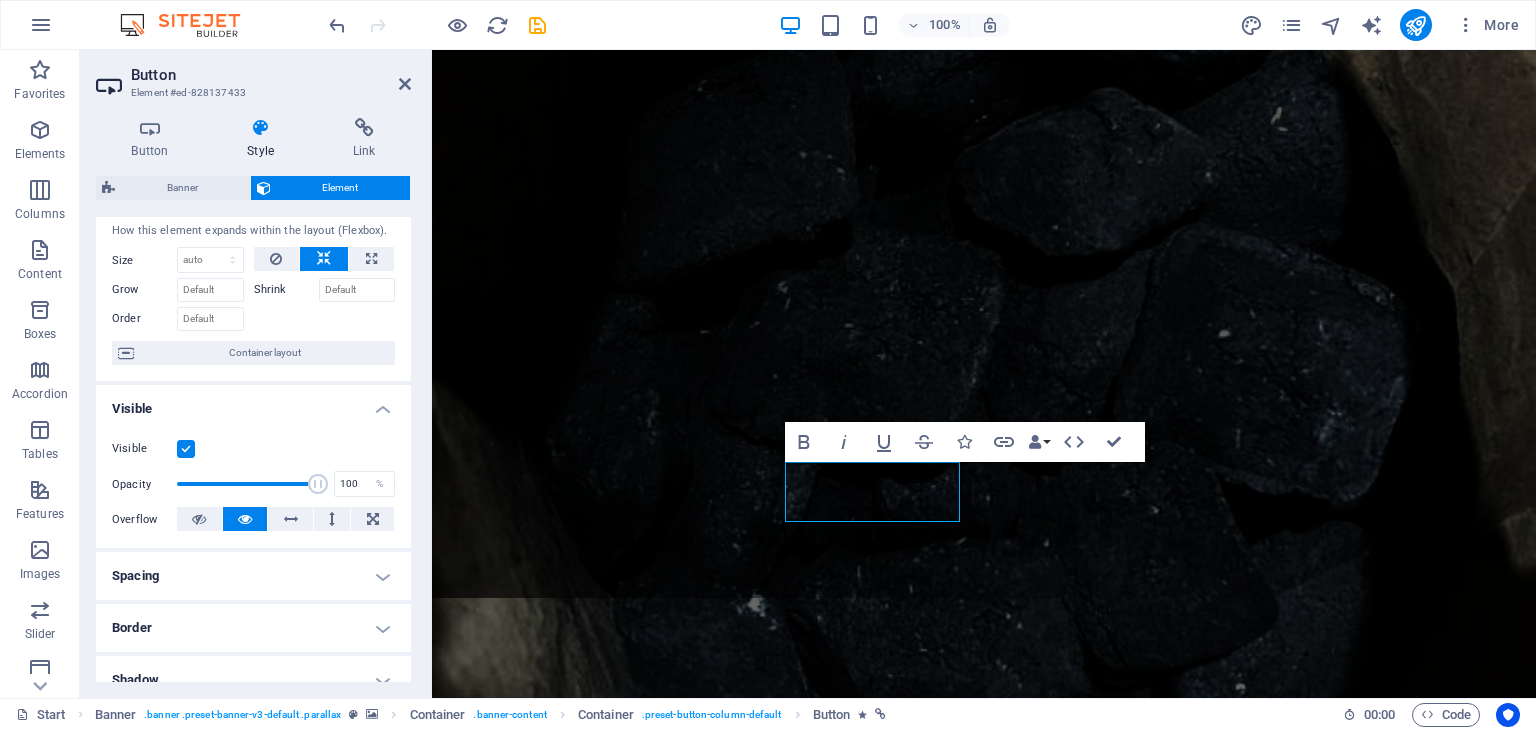 scroll, scrollTop: 0, scrollLeft: 0, axis: both 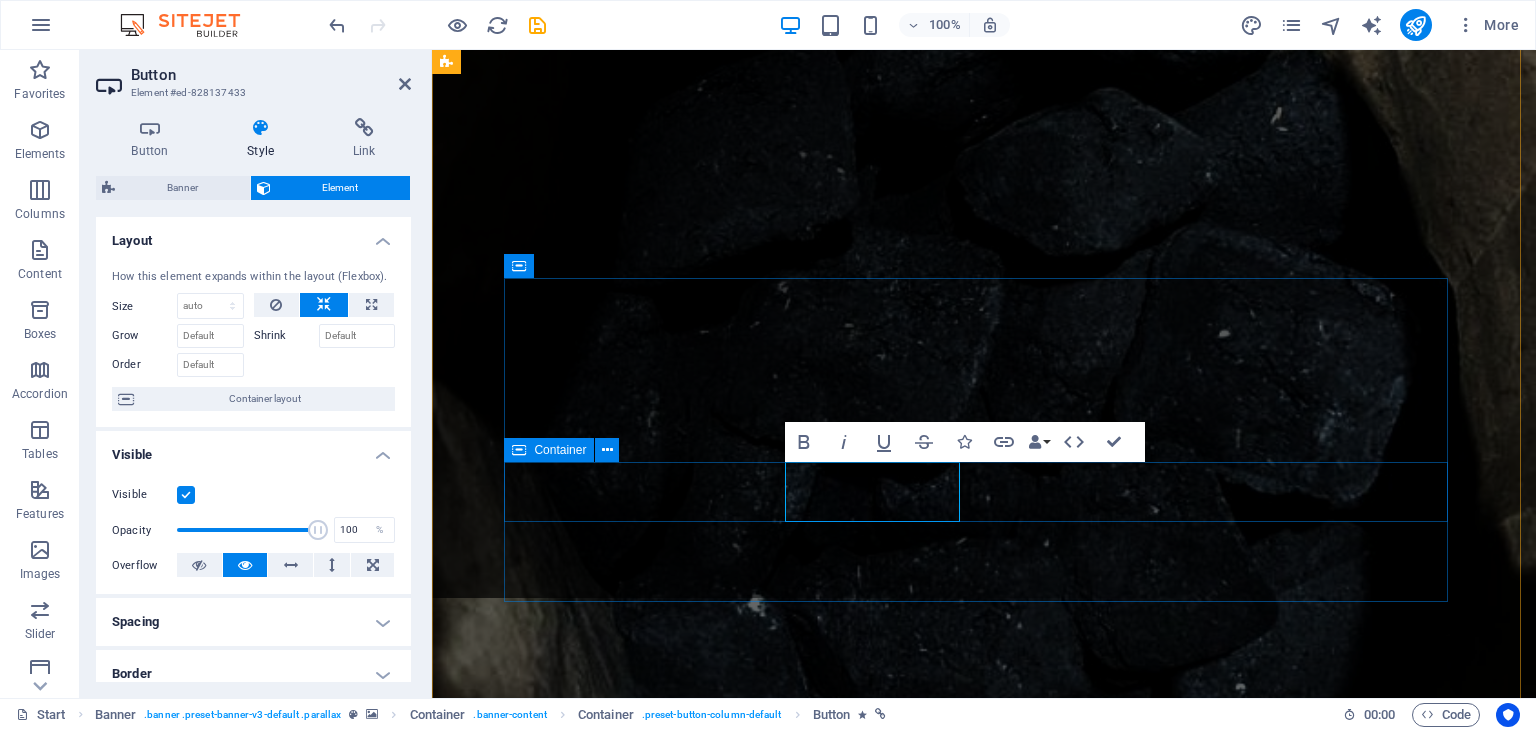 click on "Learn more Our Services" at bounding box center (984, 1245) 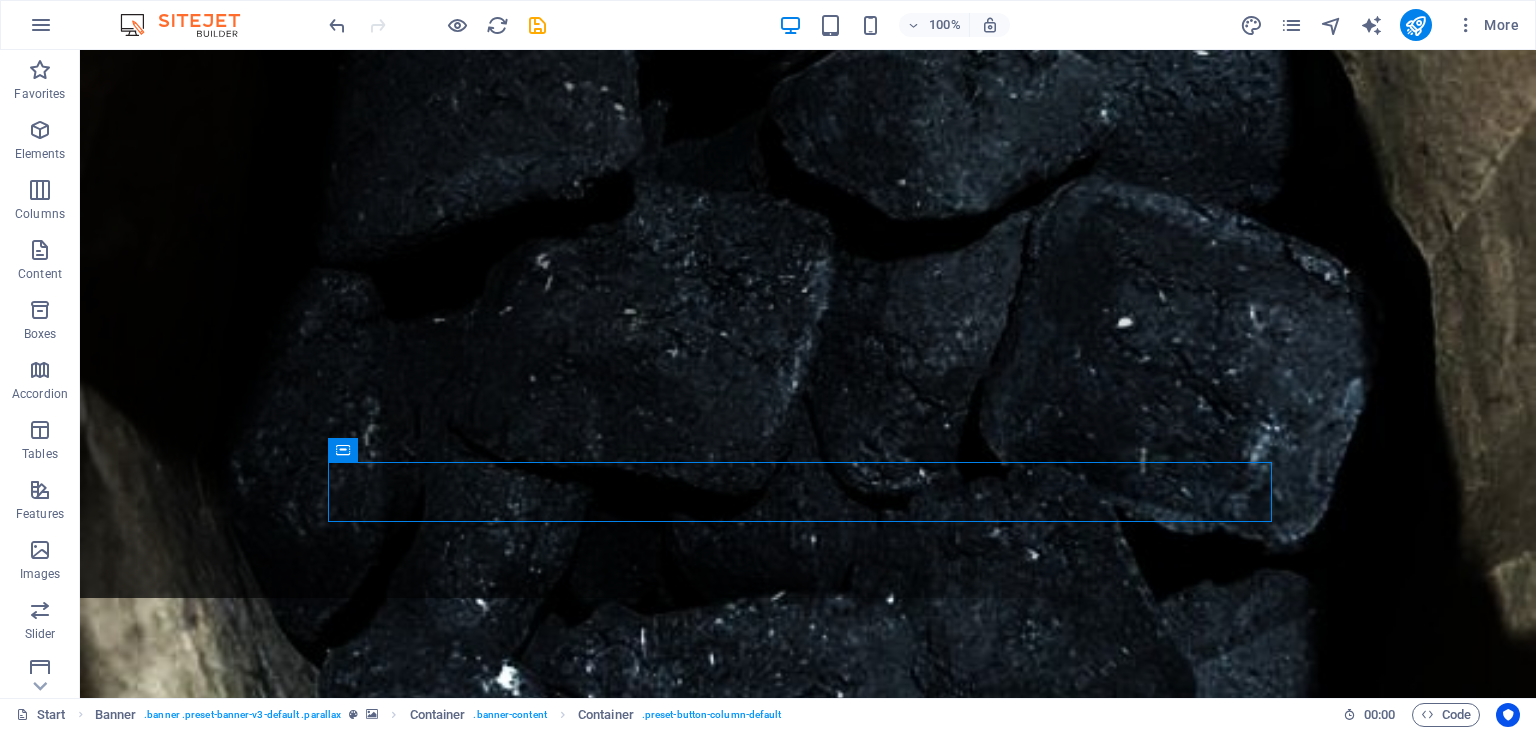 click at bounding box center [808, 369] 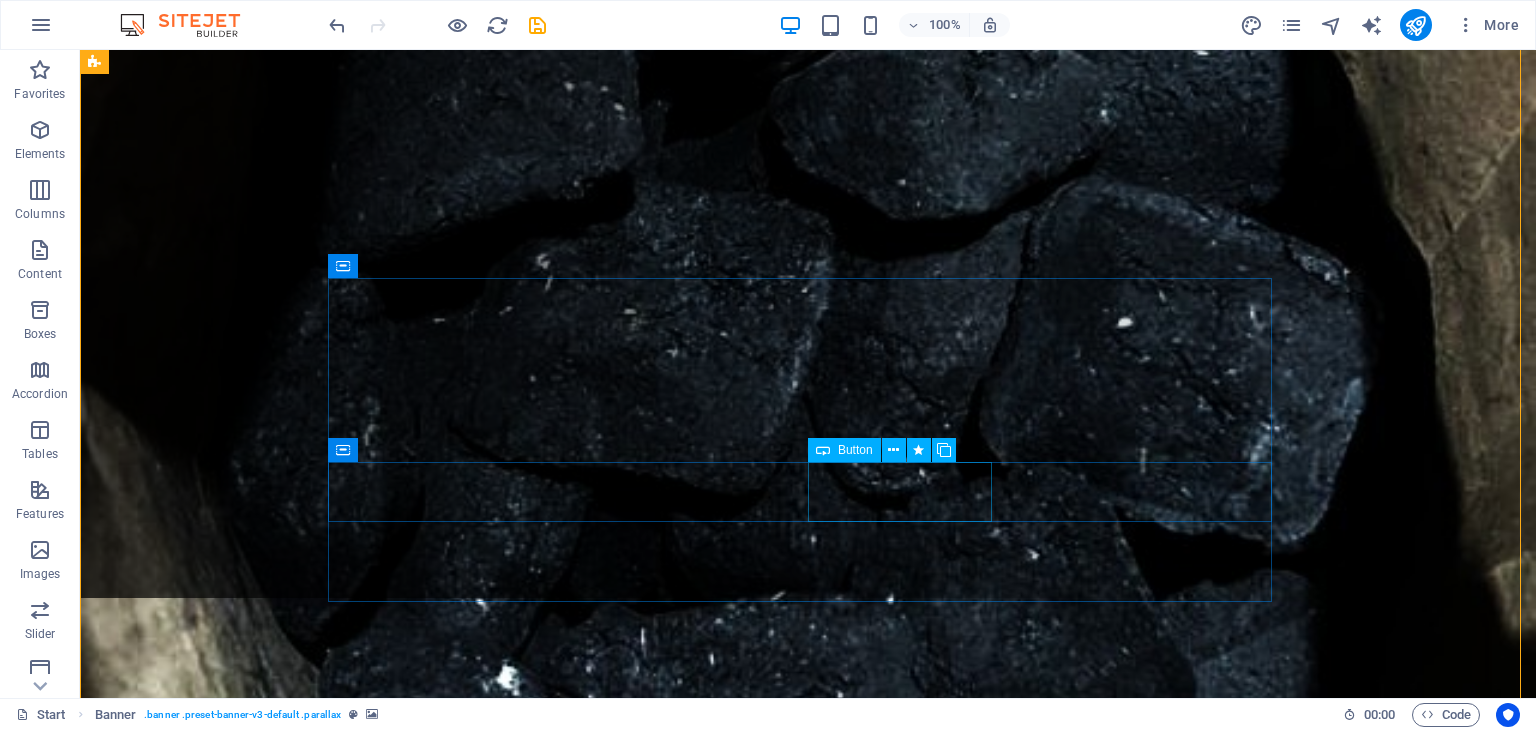 click on "Our Services" at bounding box center (808, 1281) 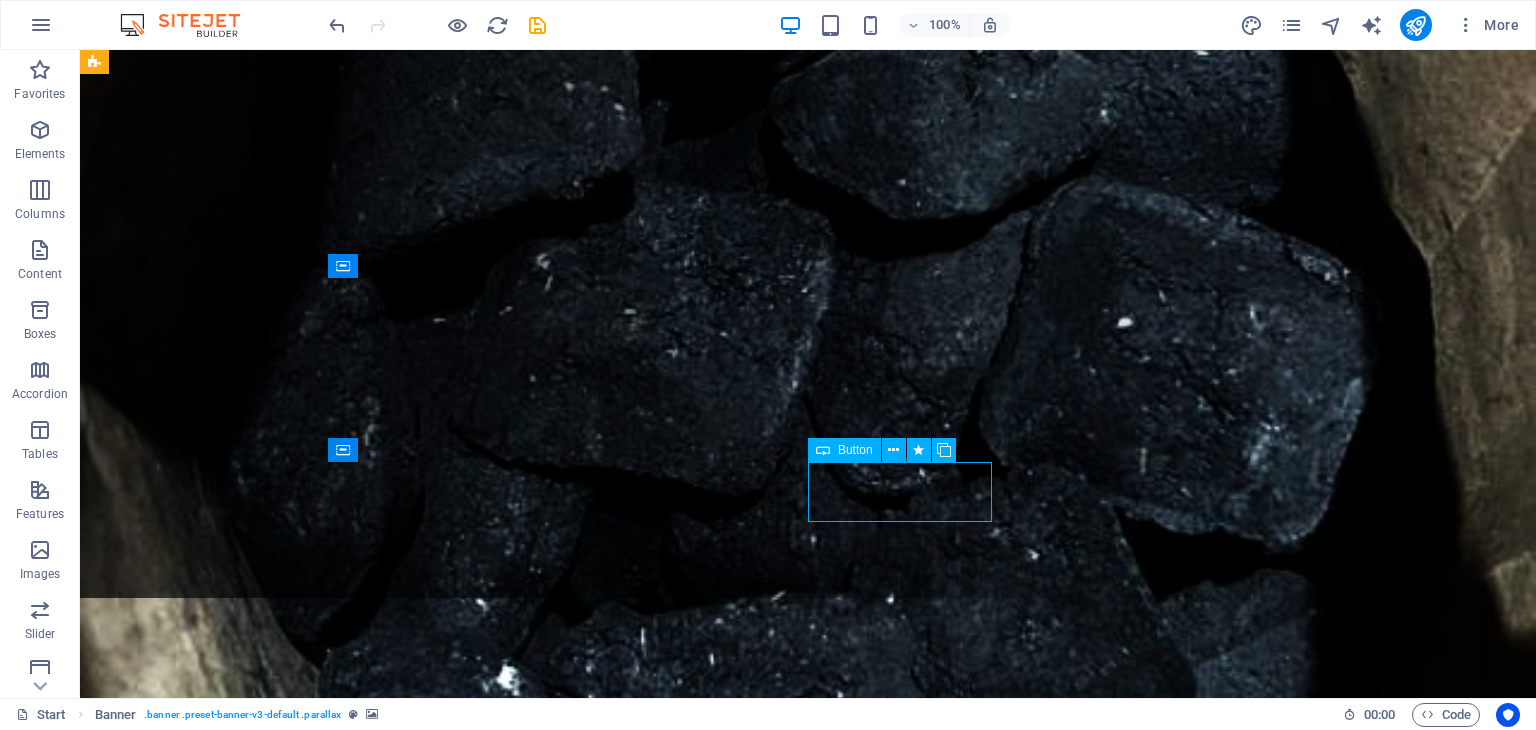 click on "Our Services" at bounding box center (808, 1281) 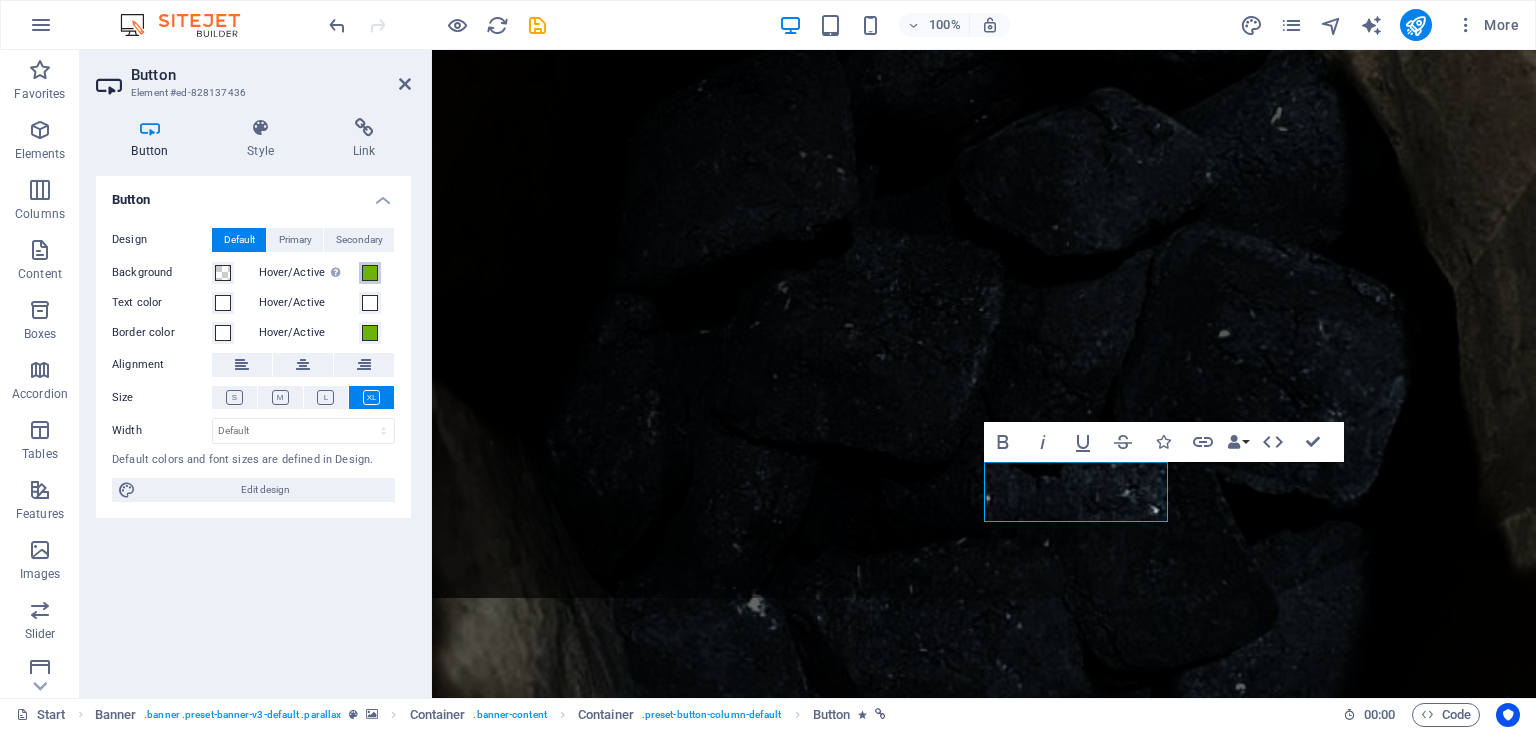 click at bounding box center [370, 273] 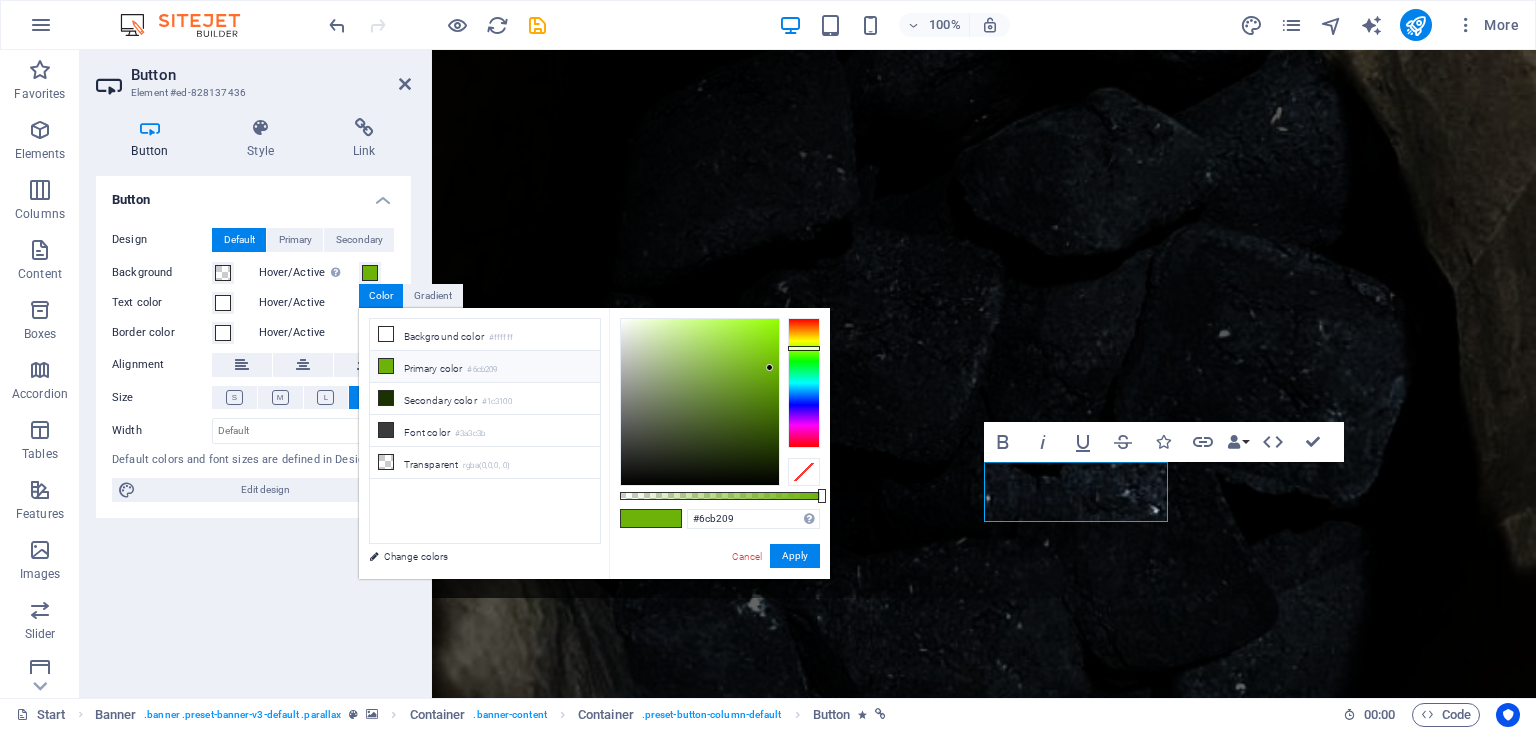 click at bounding box center (666, 518) 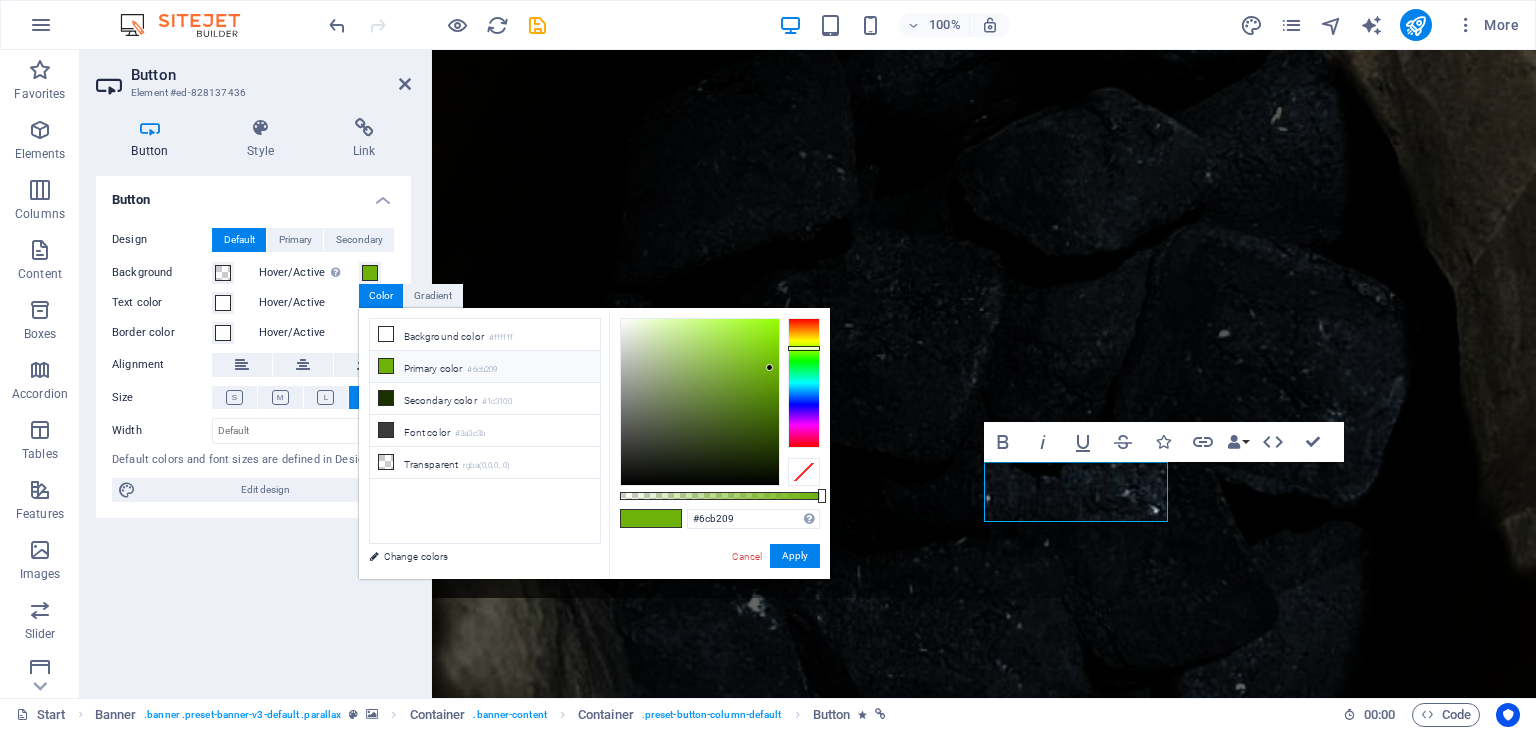 click on "#6cb209 Supported formats #0852ed rgb(8, 82, 237) rgba(8, 82, 237, 90%) hsv(221,97,93) hsl(221, 93%, 48%) Cancel Apply" at bounding box center (719, 588) 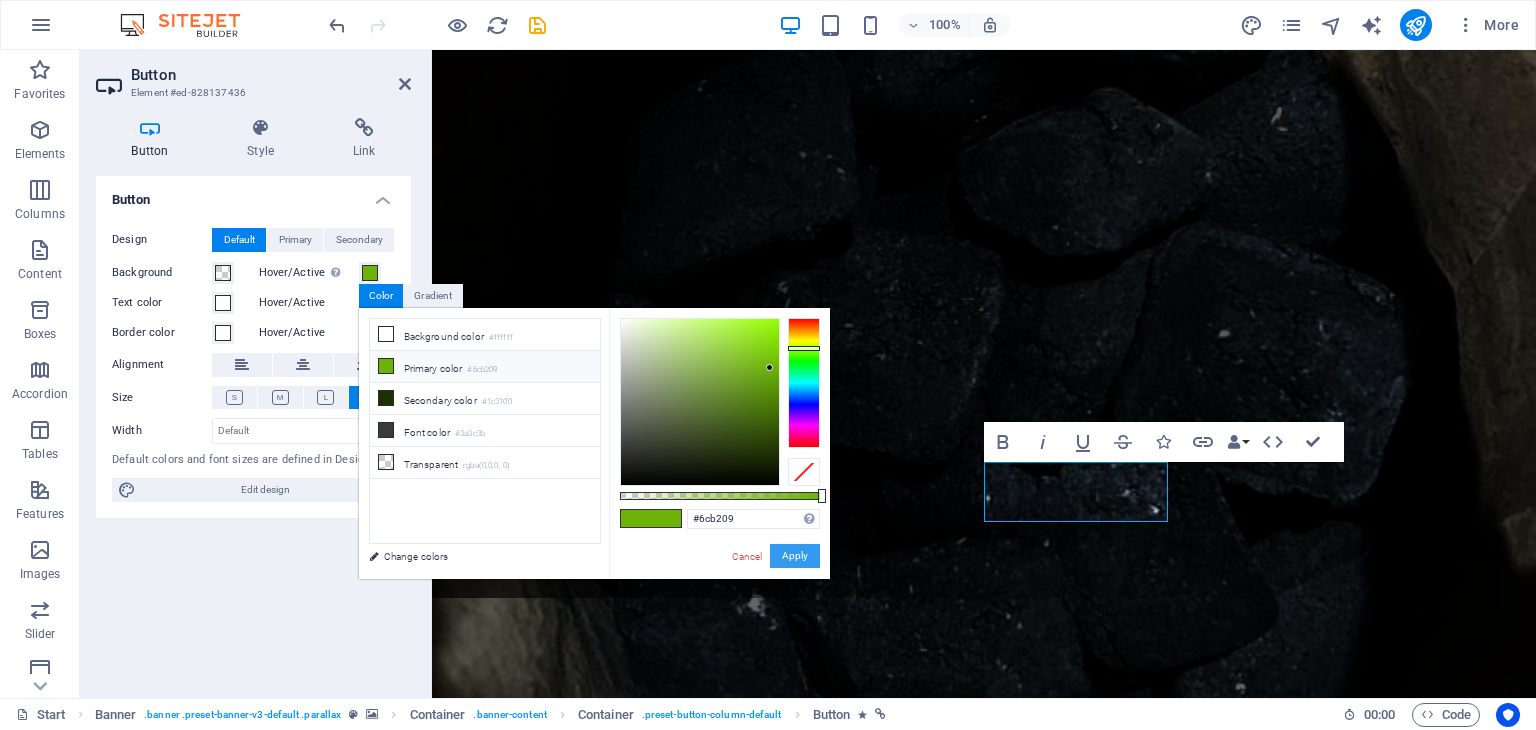 click on "Apply" at bounding box center (795, 556) 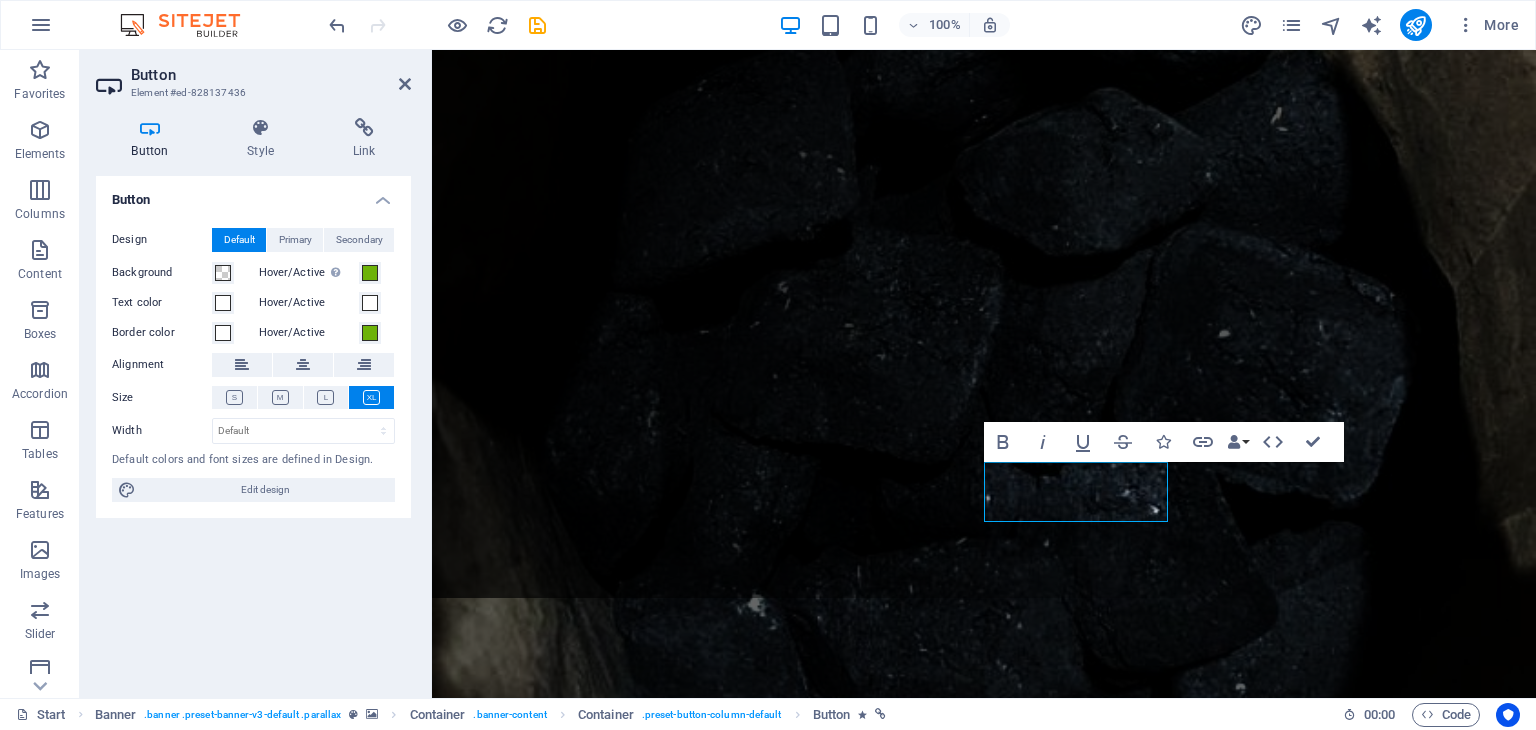 click at bounding box center [984, 369] 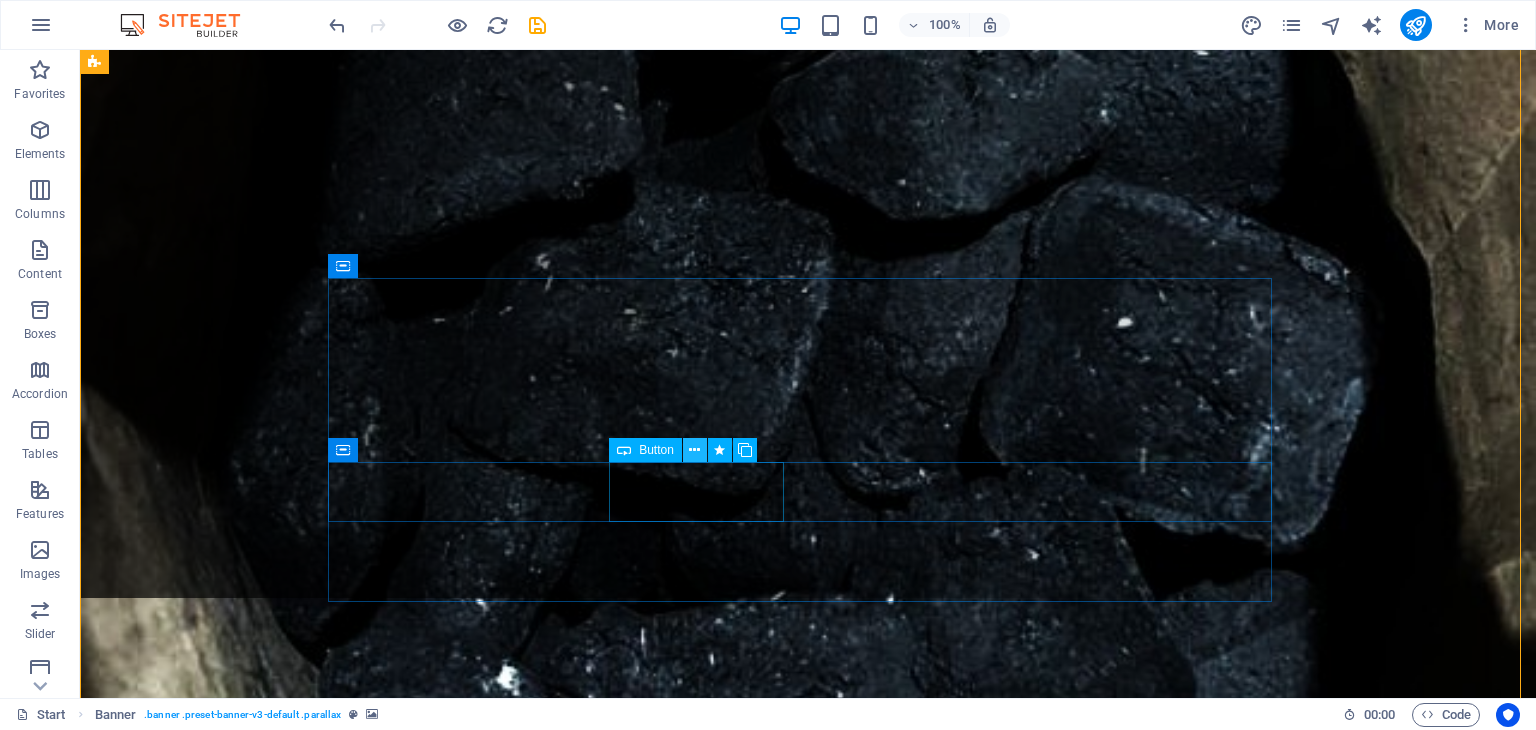 click at bounding box center [695, 450] 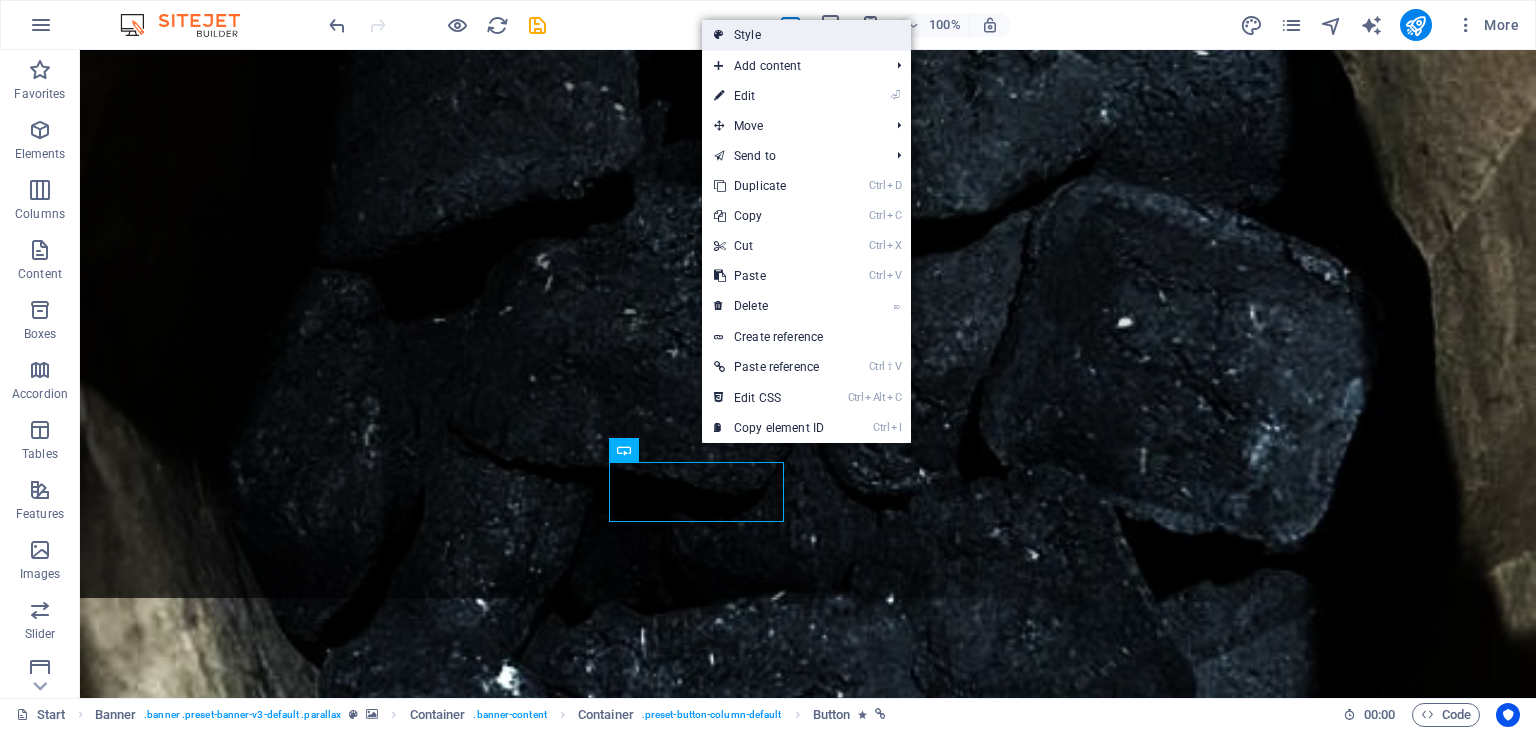click on "Style" at bounding box center [806, 35] 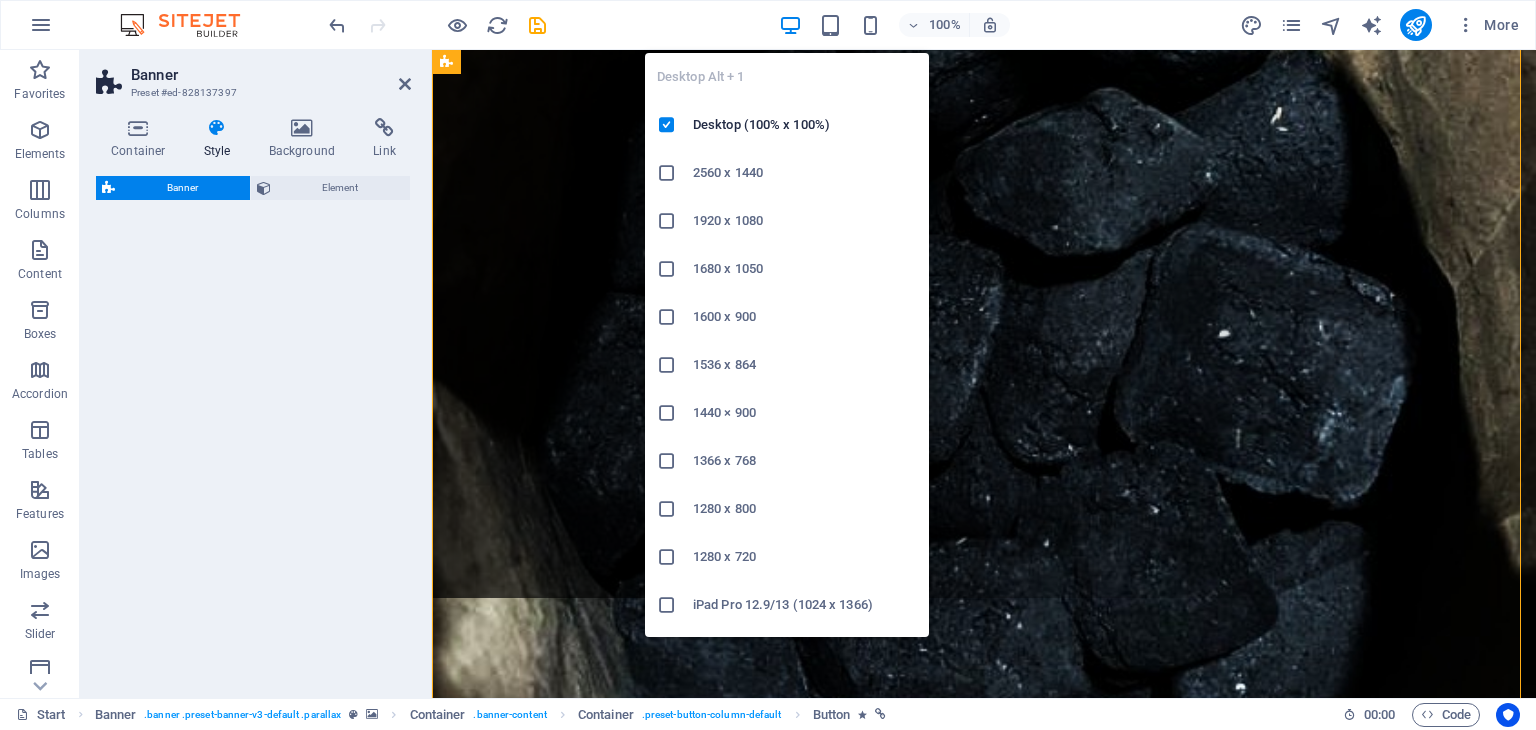 select on "rem" 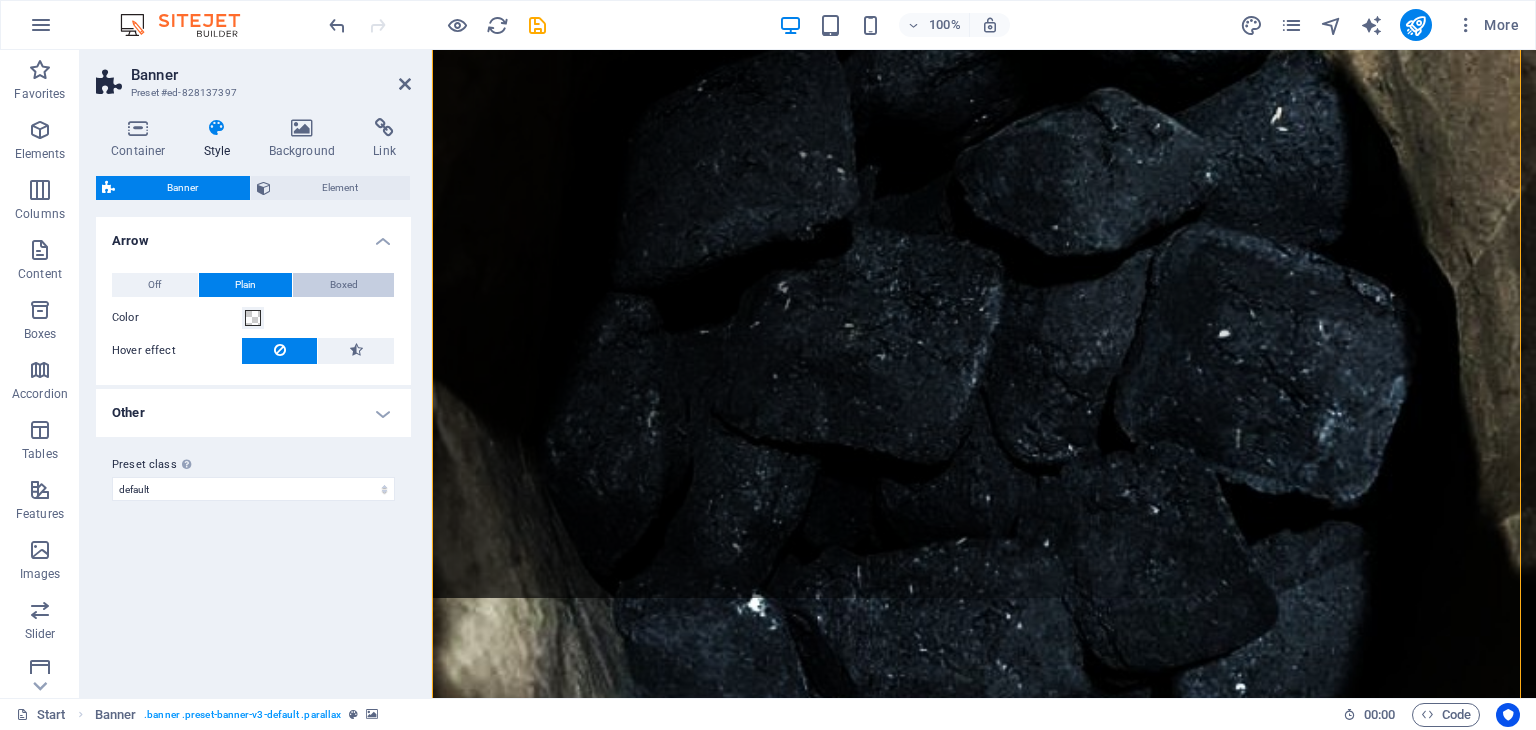 click on "Boxed" at bounding box center (344, 285) 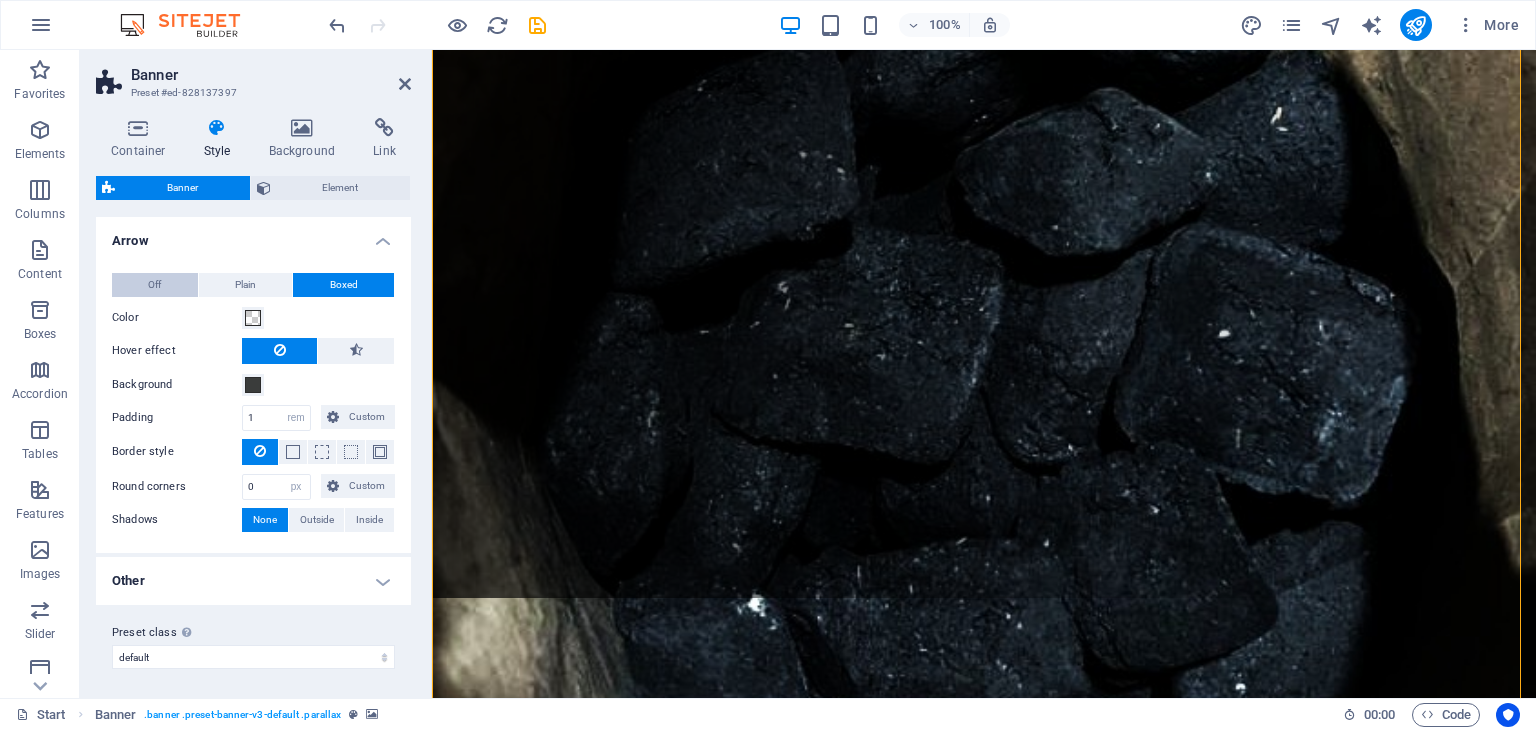 click on "Off" at bounding box center (154, 285) 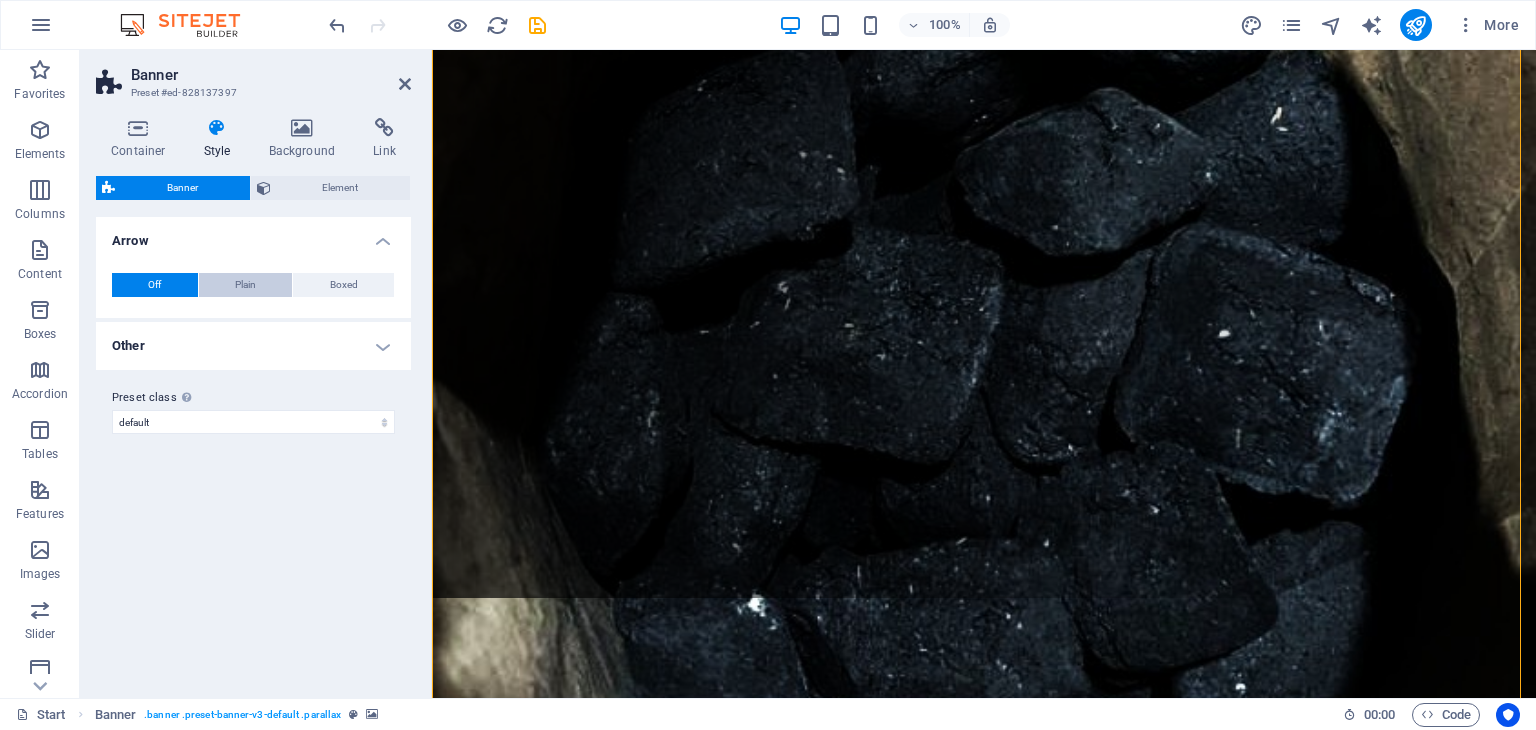 click on "Plain" at bounding box center [246, 285] 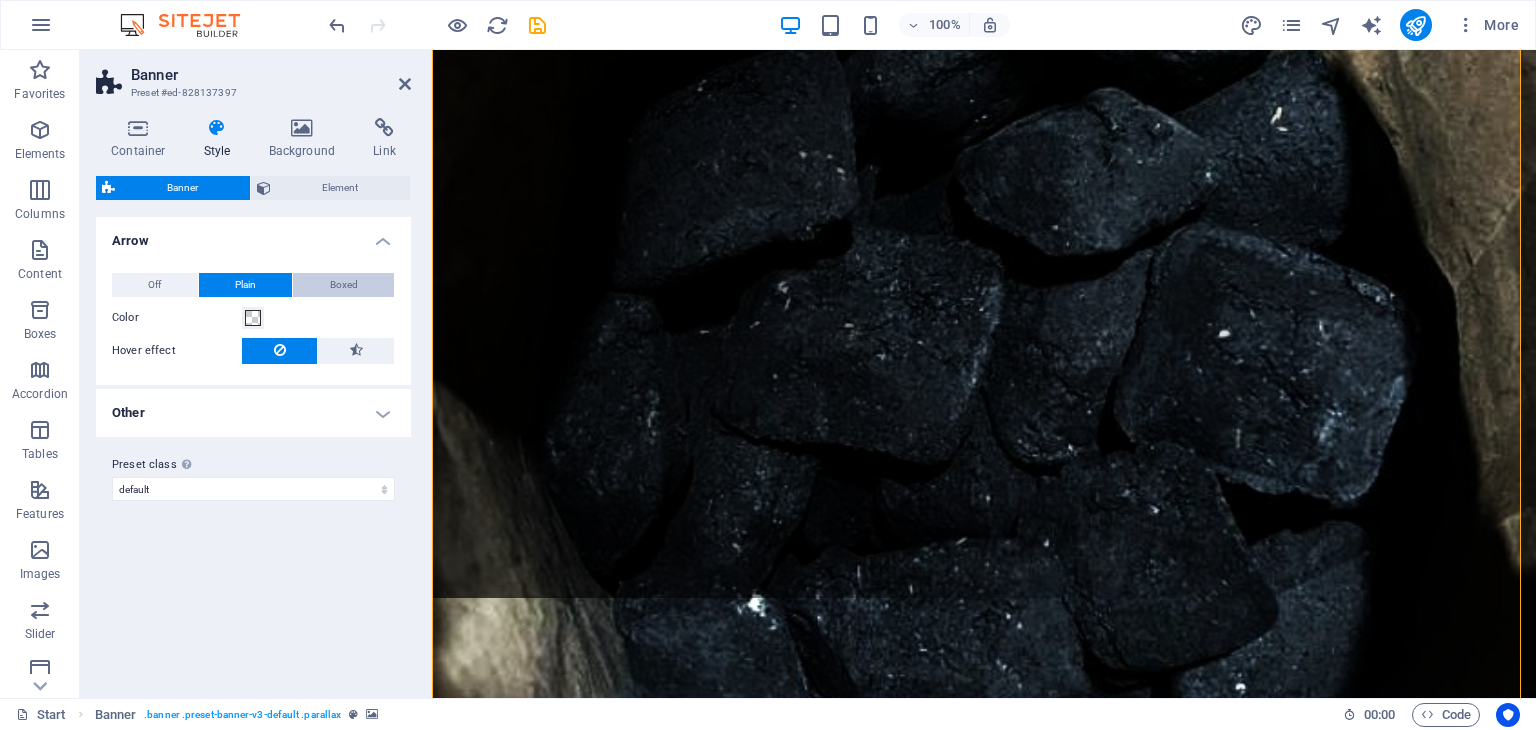 click on "Boxed" at bounding box center (343, 285) 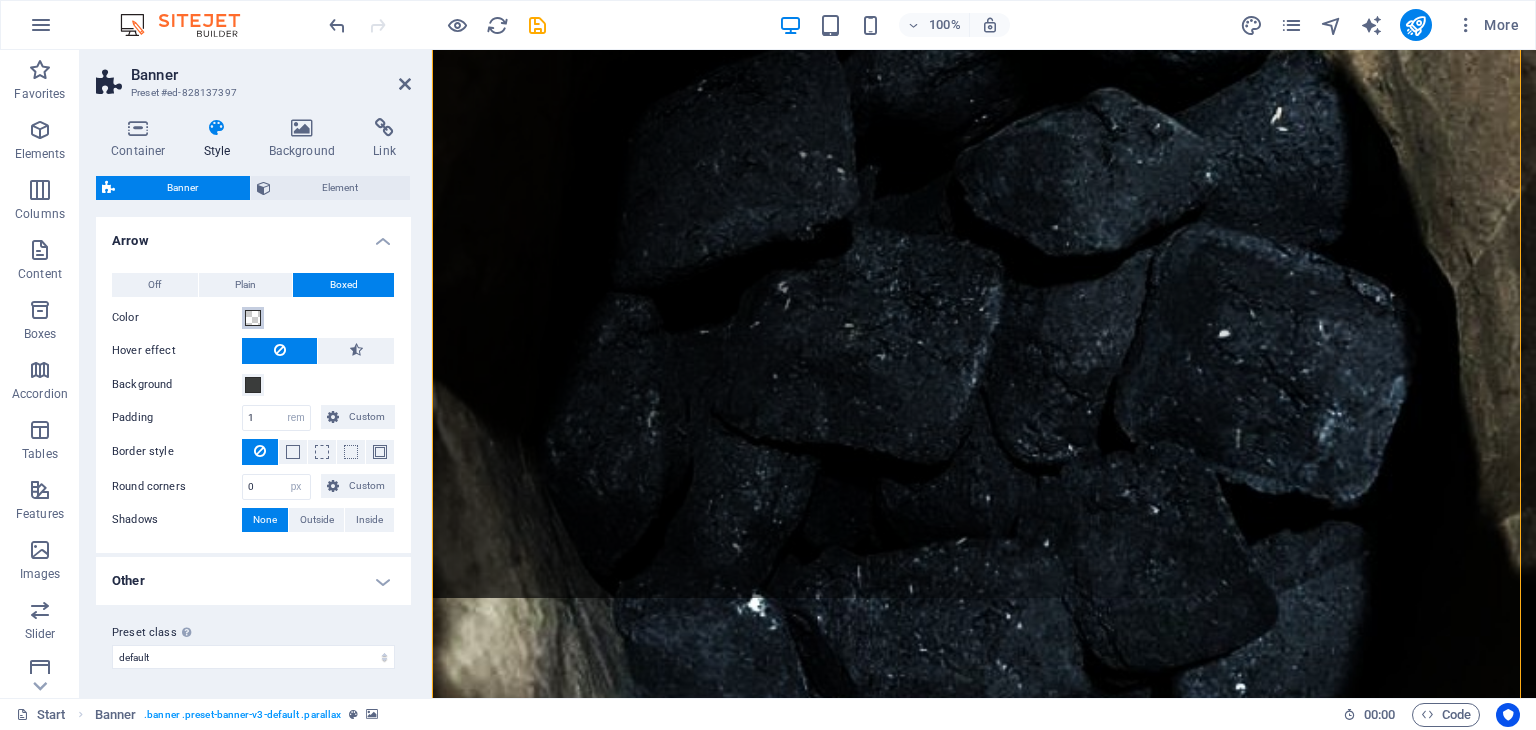 click at bounding box center [253, 318] 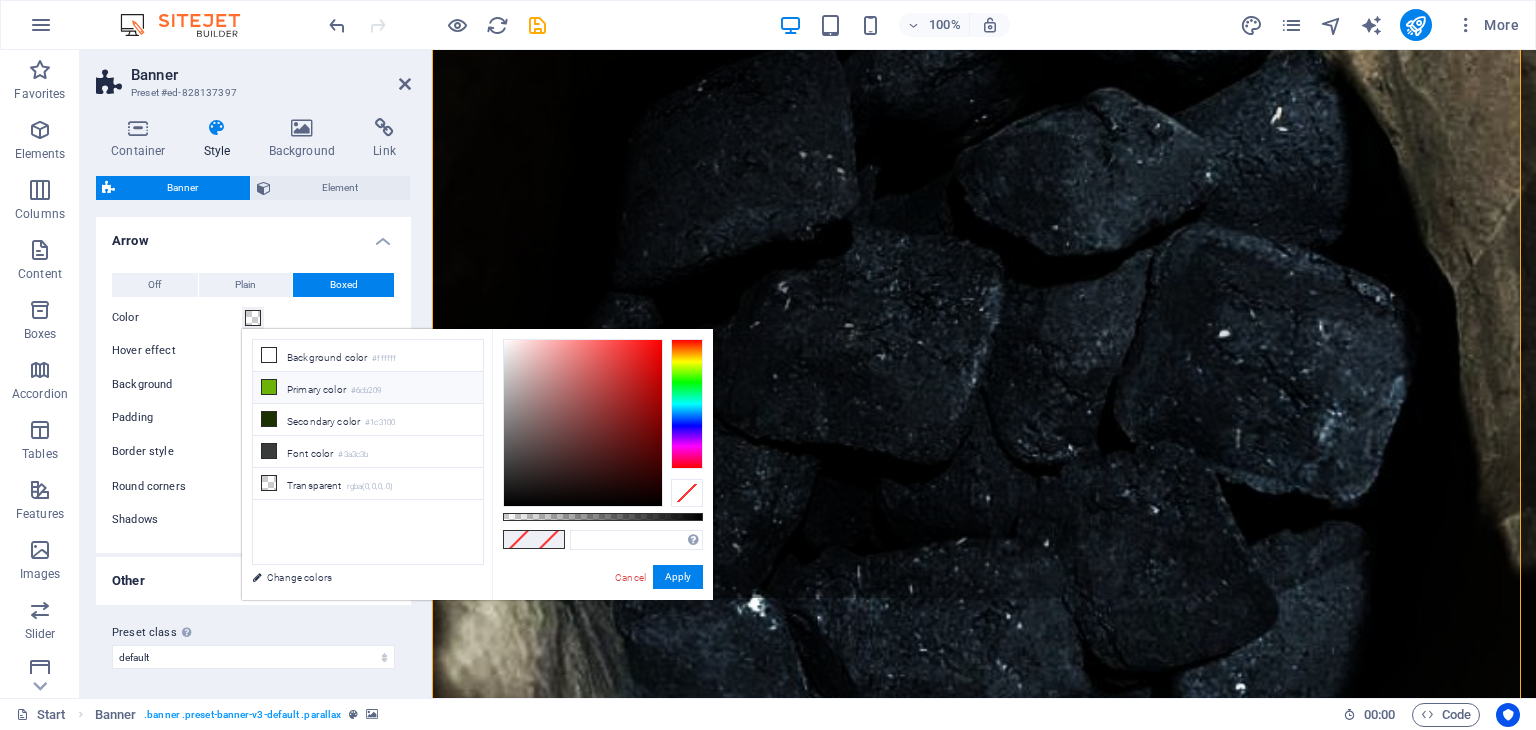 click at bounding box center (269, 387) 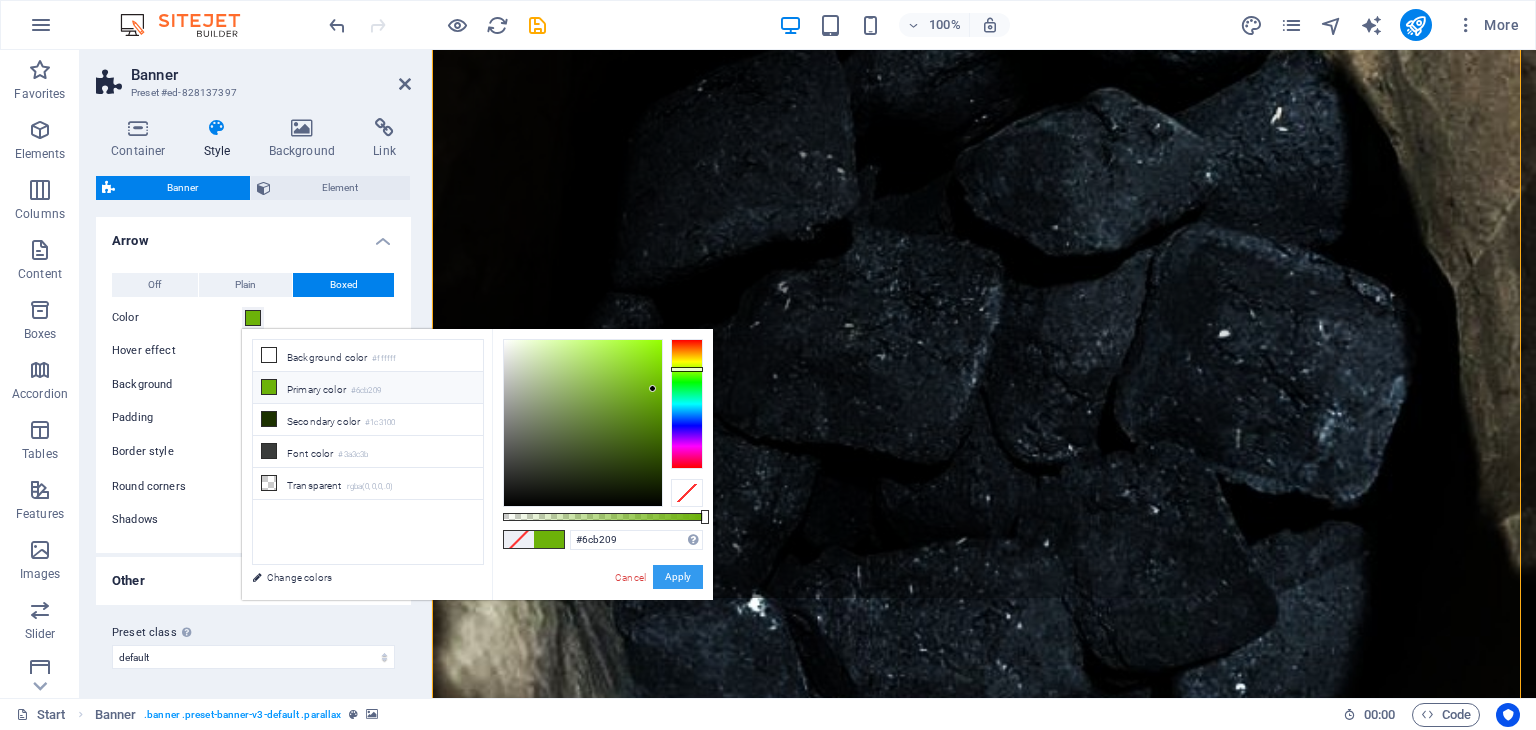 click on "Apply" at bounding box center [678, 577] 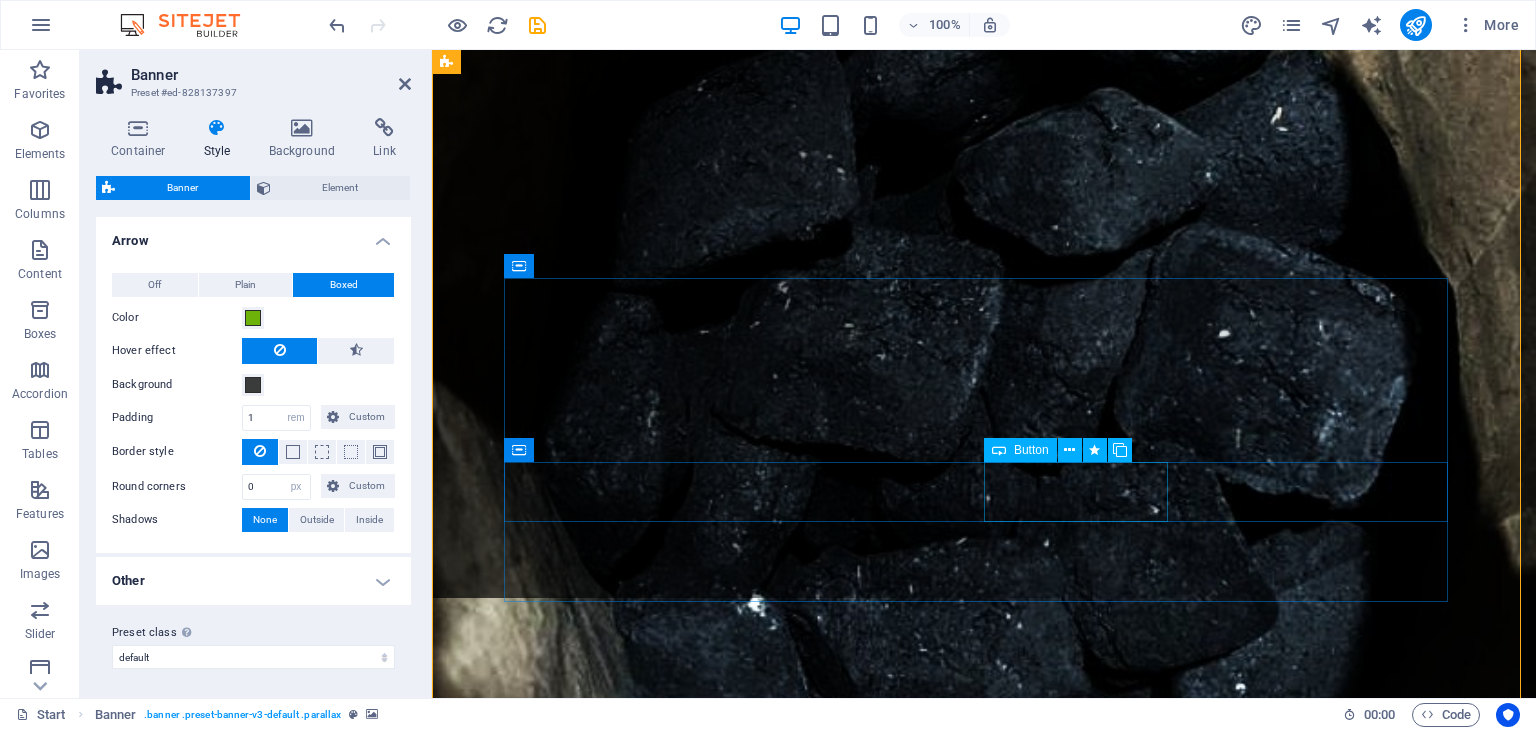 click on "Our Services" at bounding box center (984, 1281) 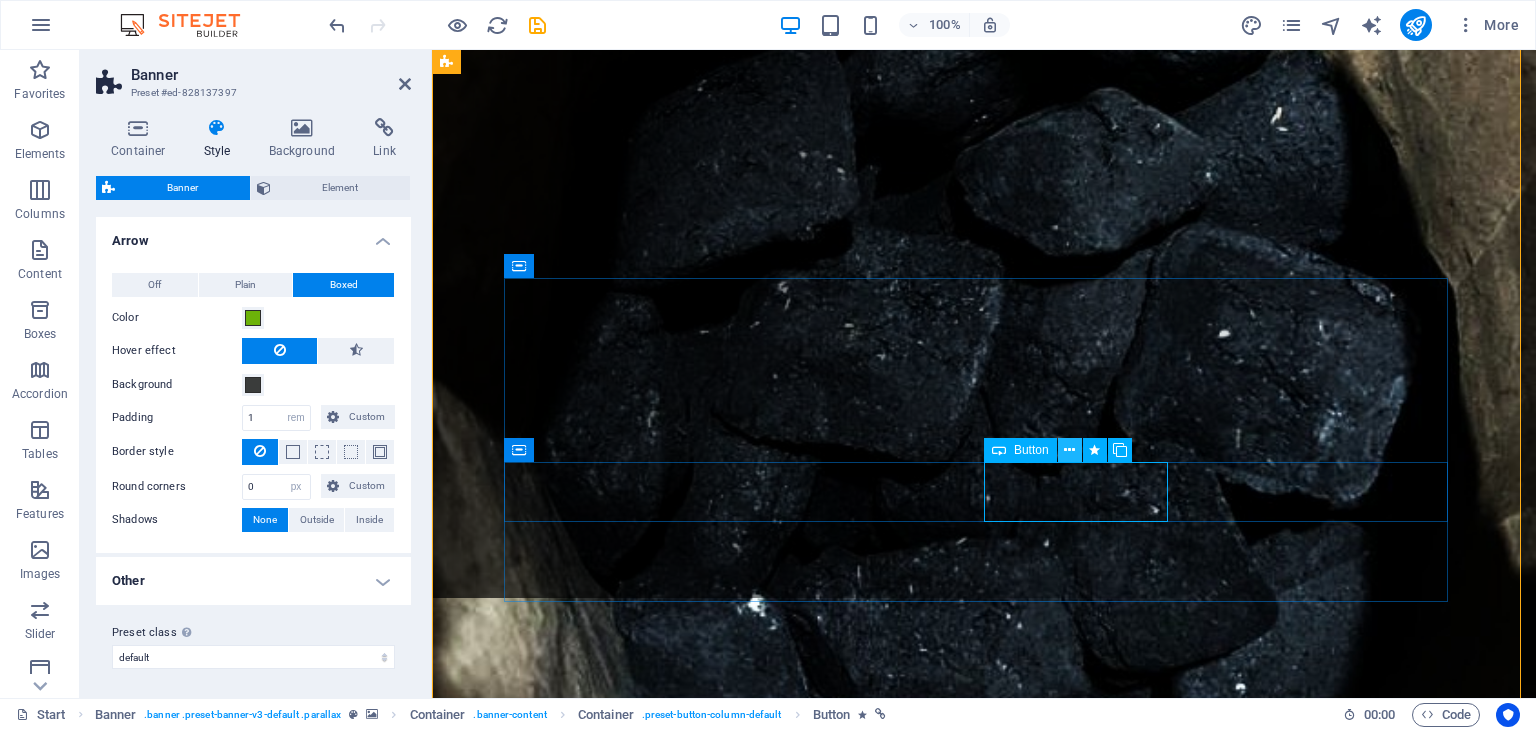 click at bounding box center [1069, 450] 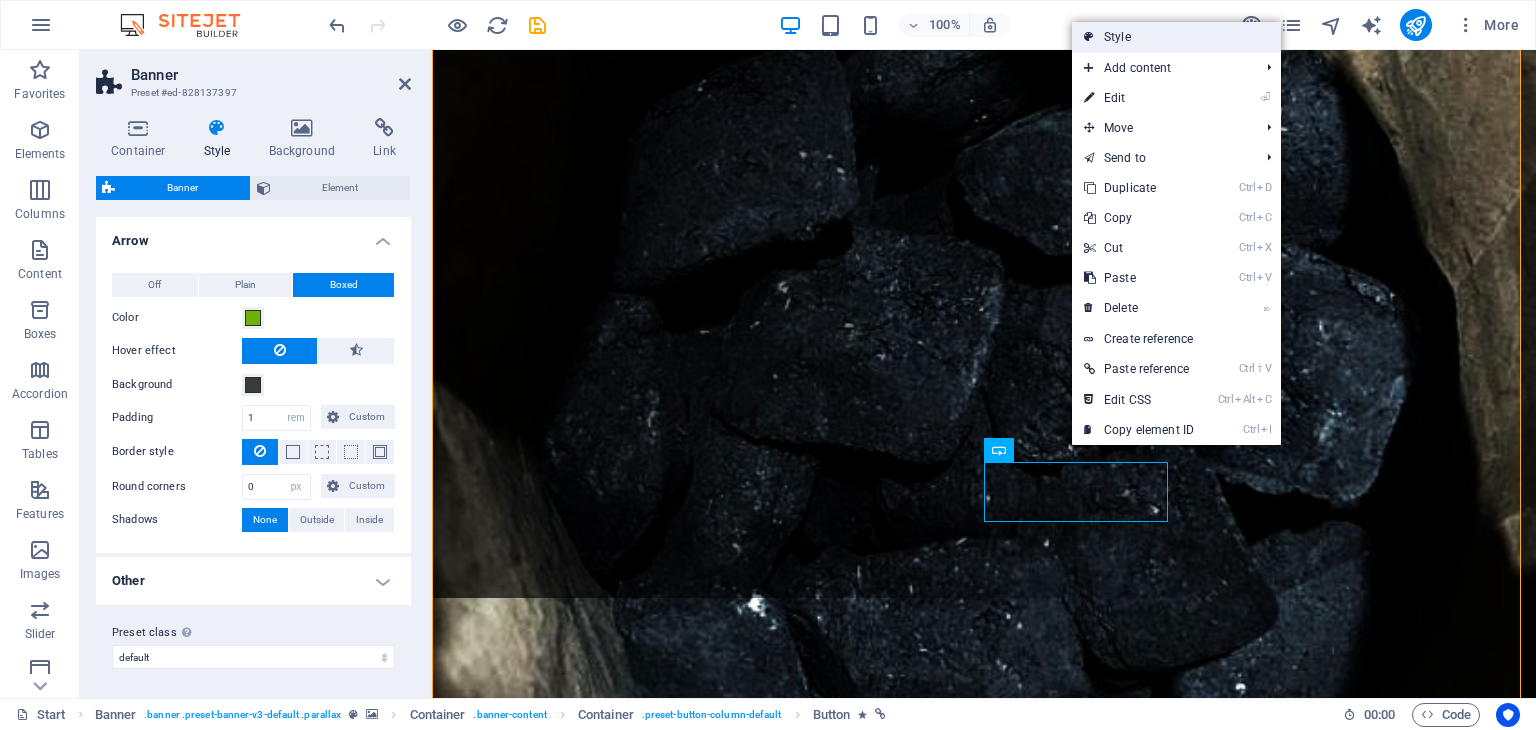 click on "Style" at bounding box center [1176, 37] 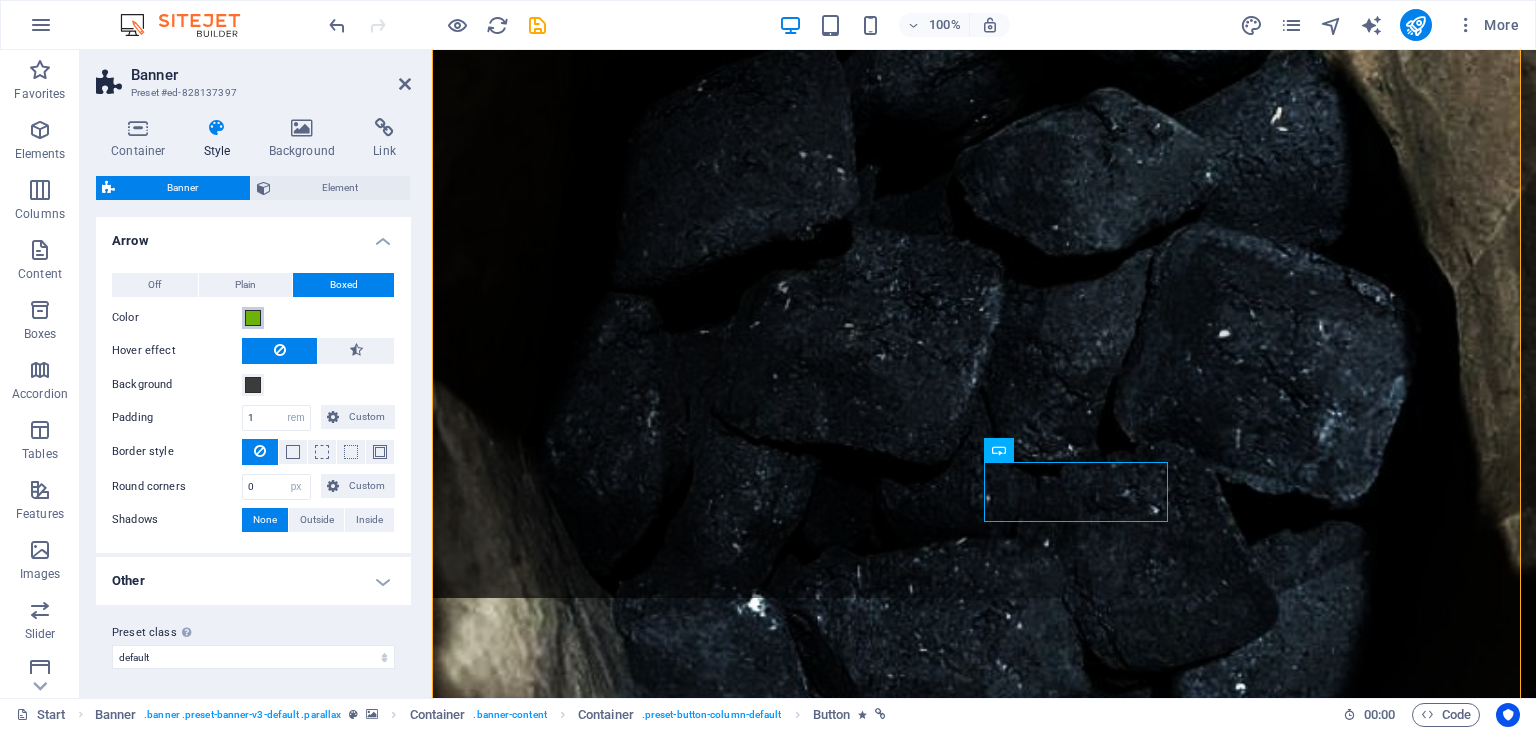 click at bounding box center [253, 318] 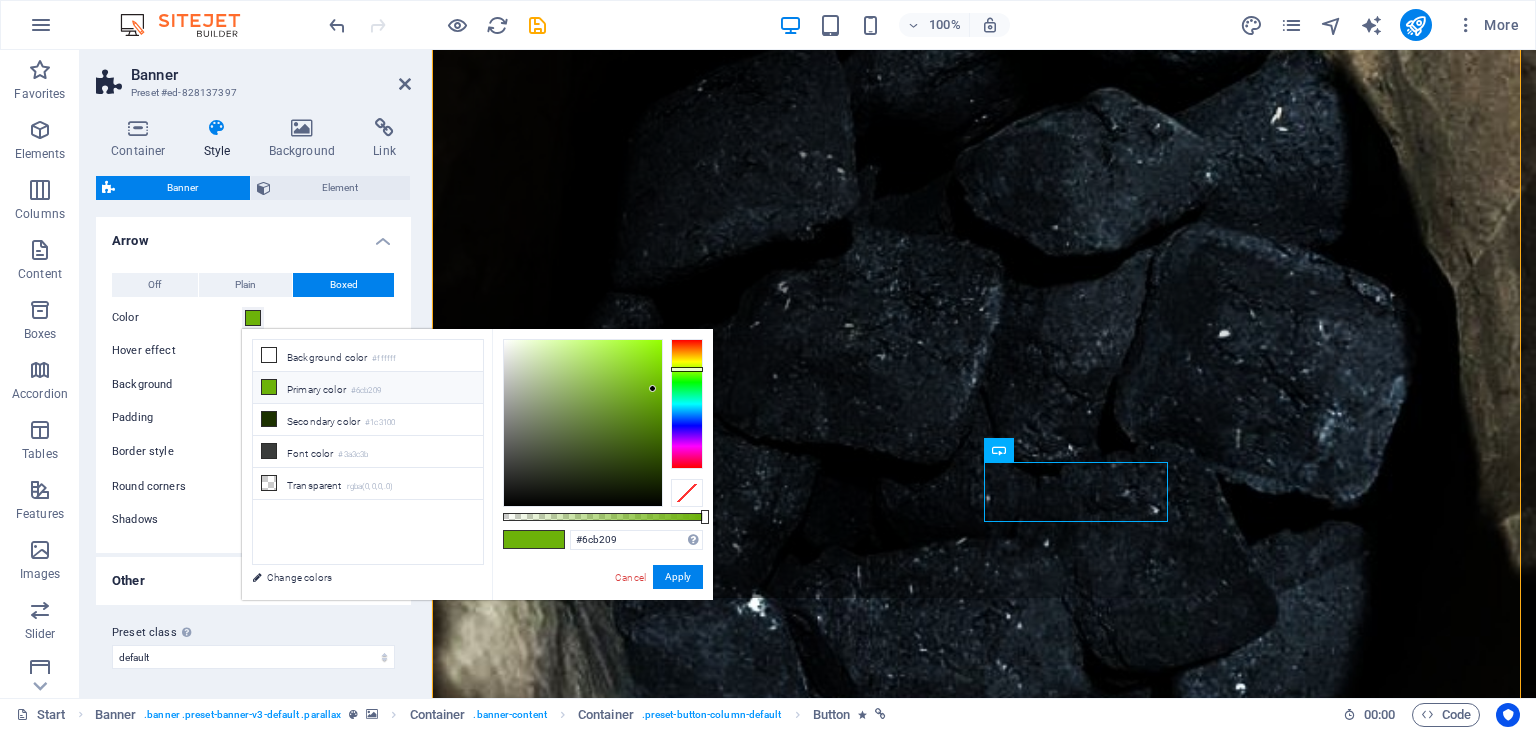 click at bounding box center (549, 539) 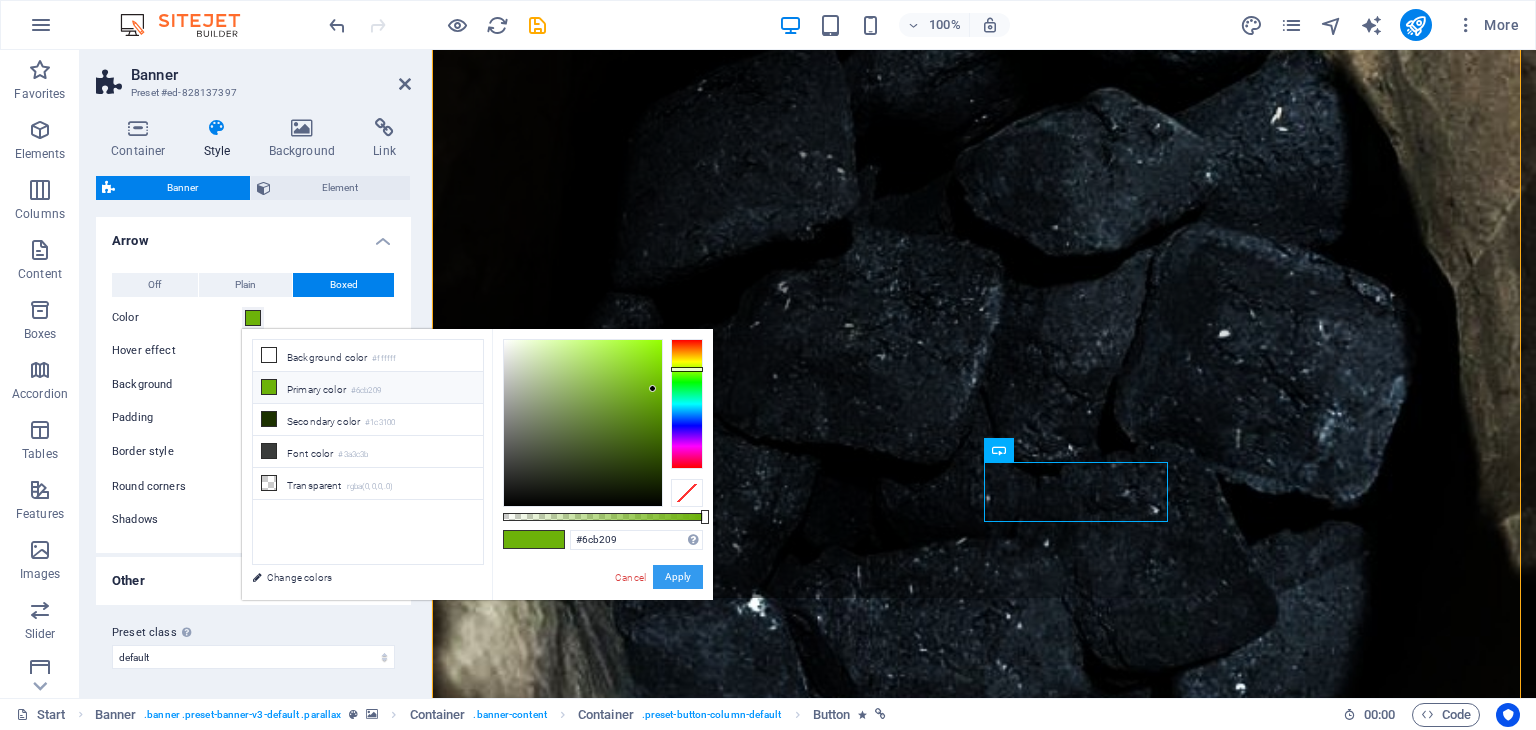 click on "Apply" at bounding box center [678, 577] 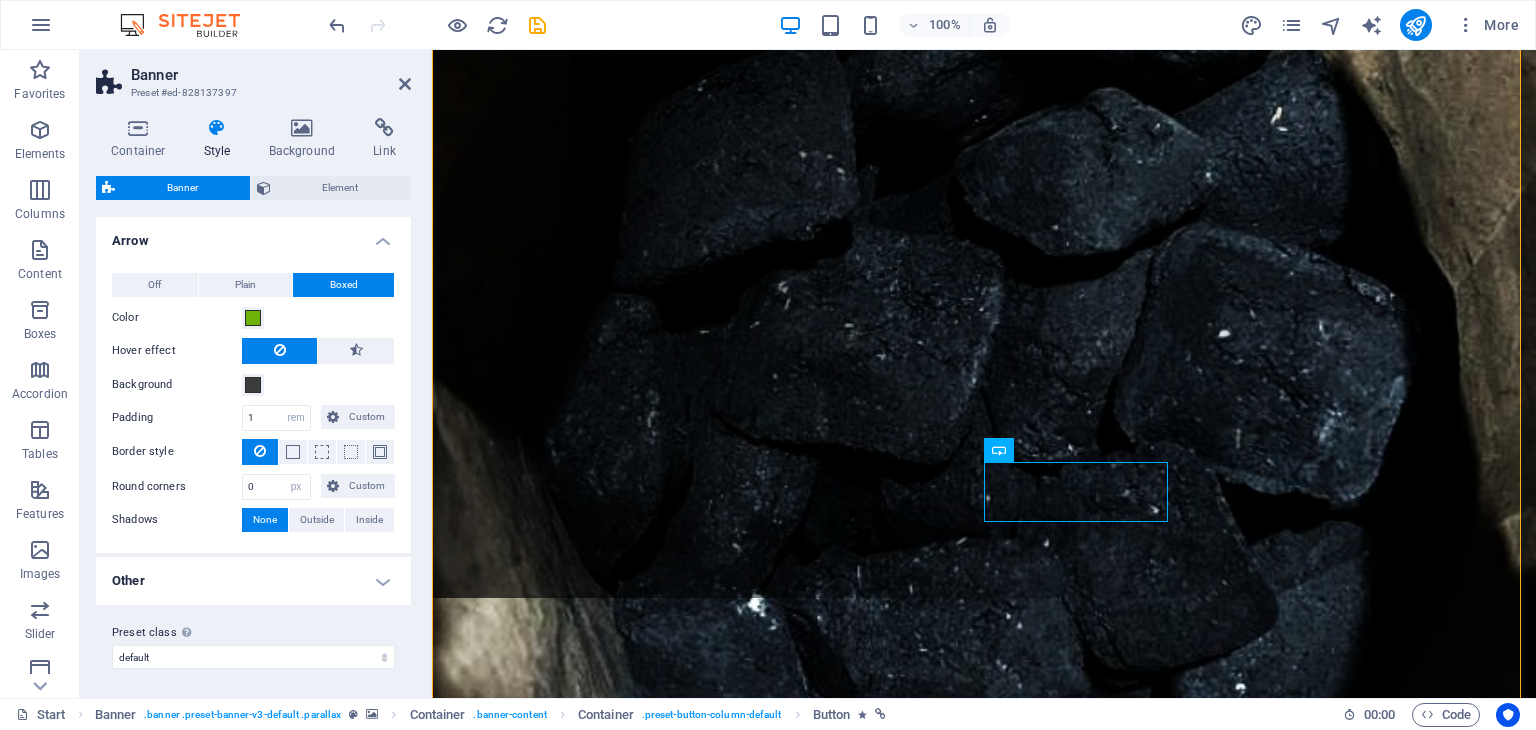 click at bounding box center [984, 369] 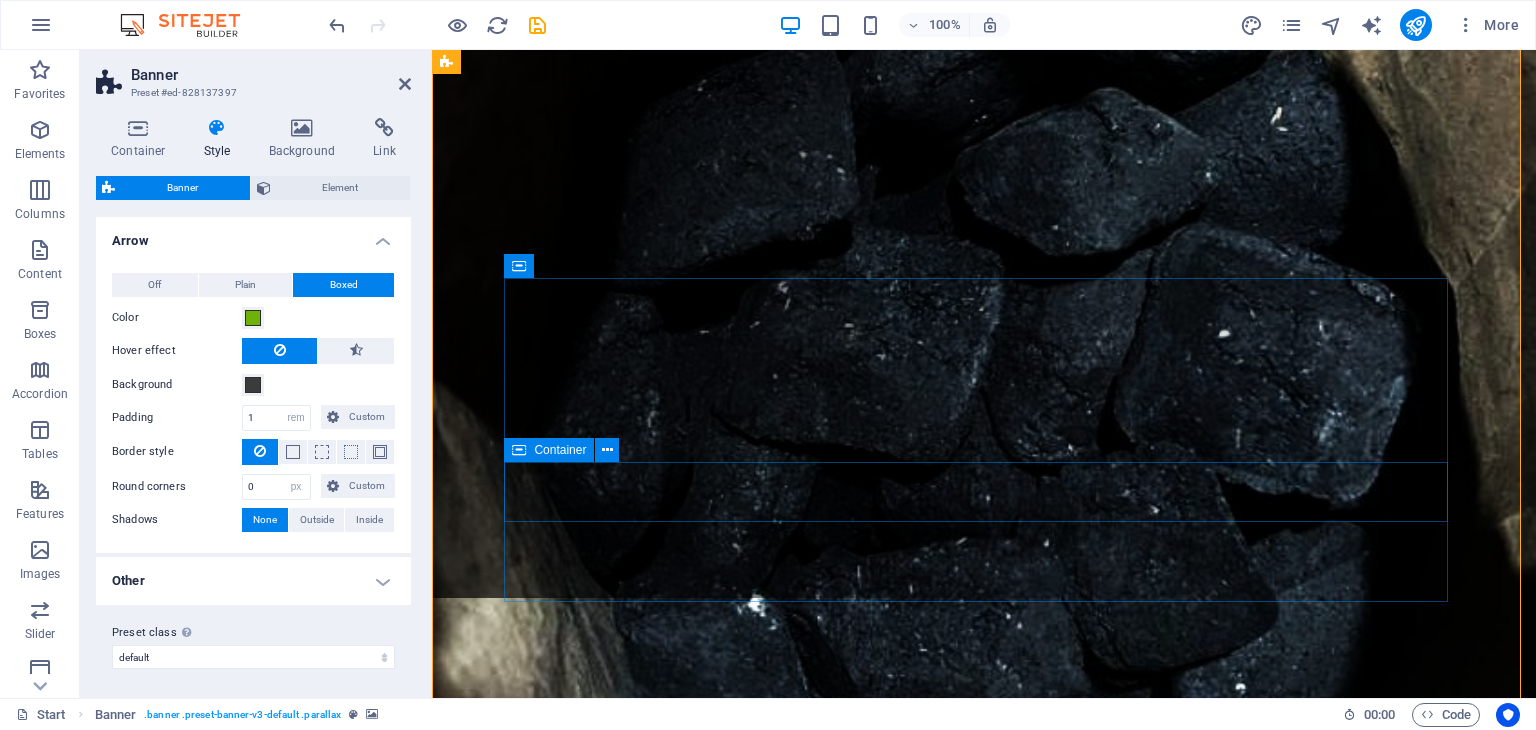 click on "Learn more Our Services" at bounding box center (984, 1245) 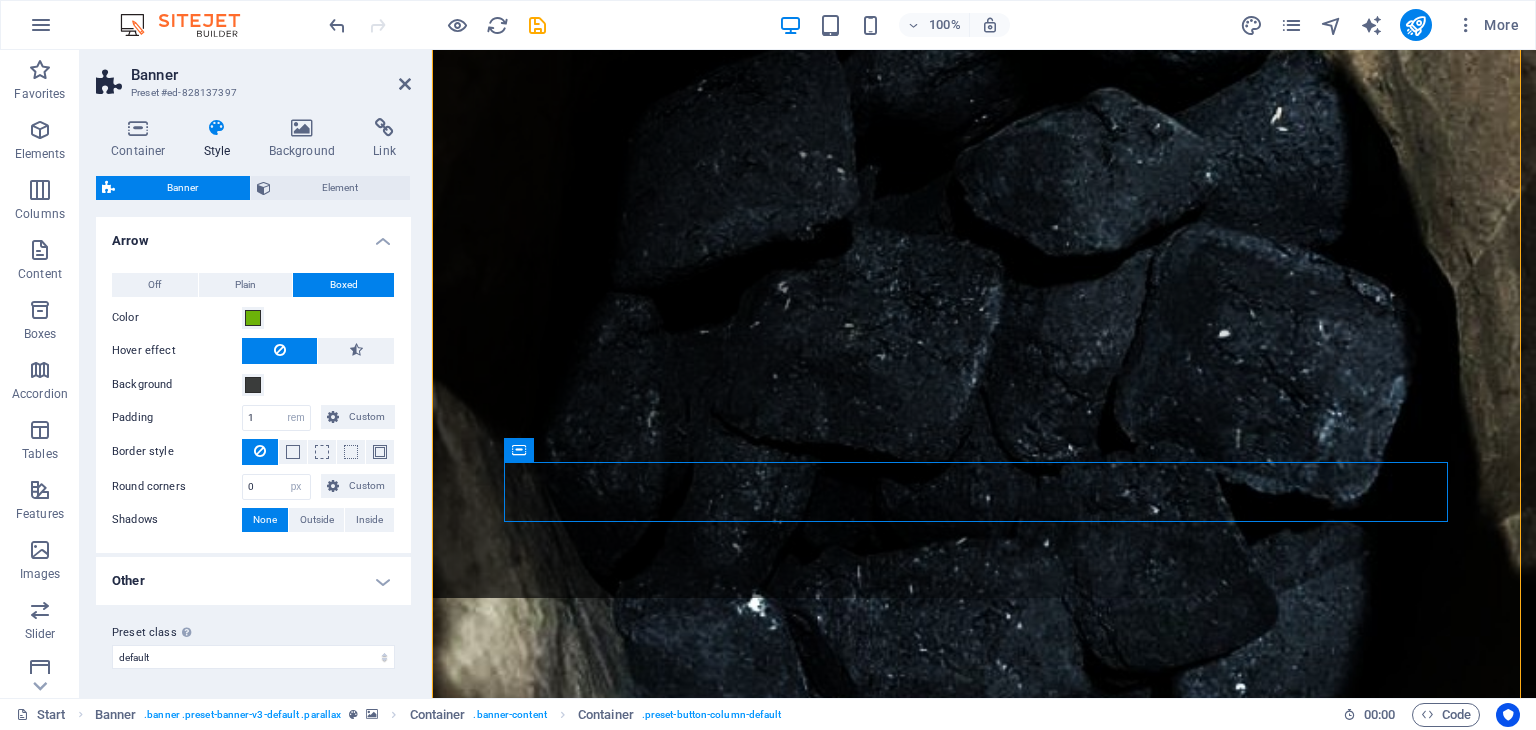 click at bounding box center [984, 369] 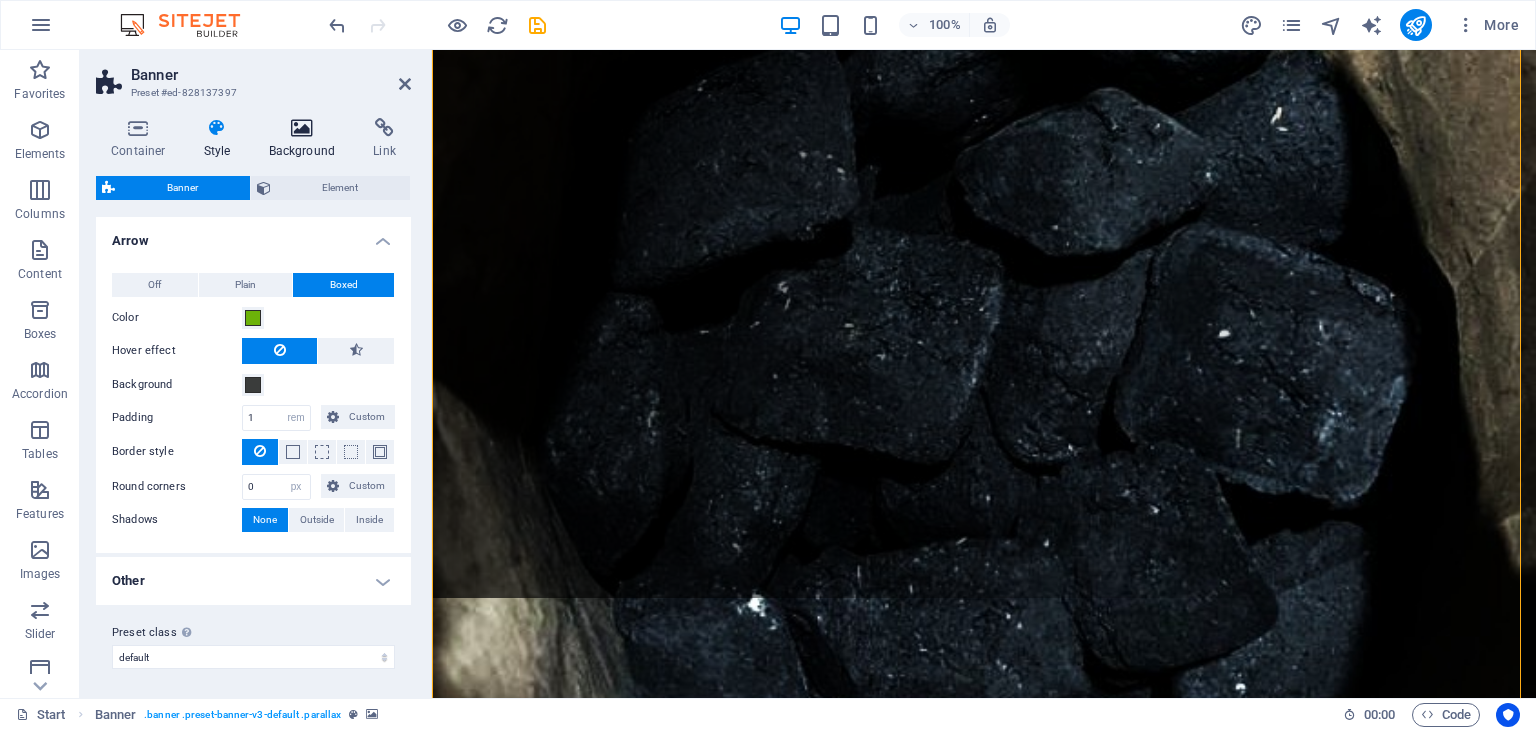 click on "Background" at bounding box center [306, 139] 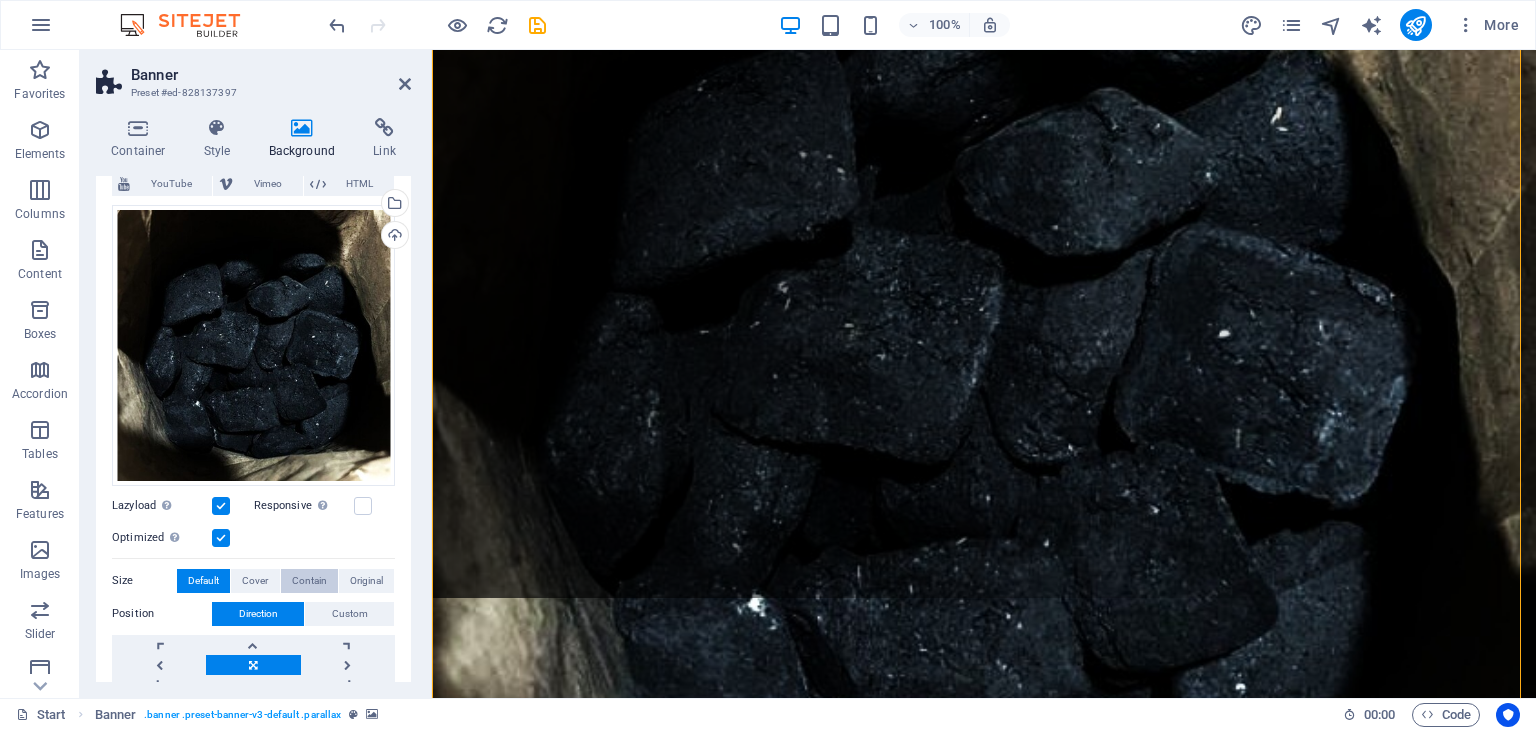 scroll, scrollTop: 0, scrollLeft: 0, axis: both 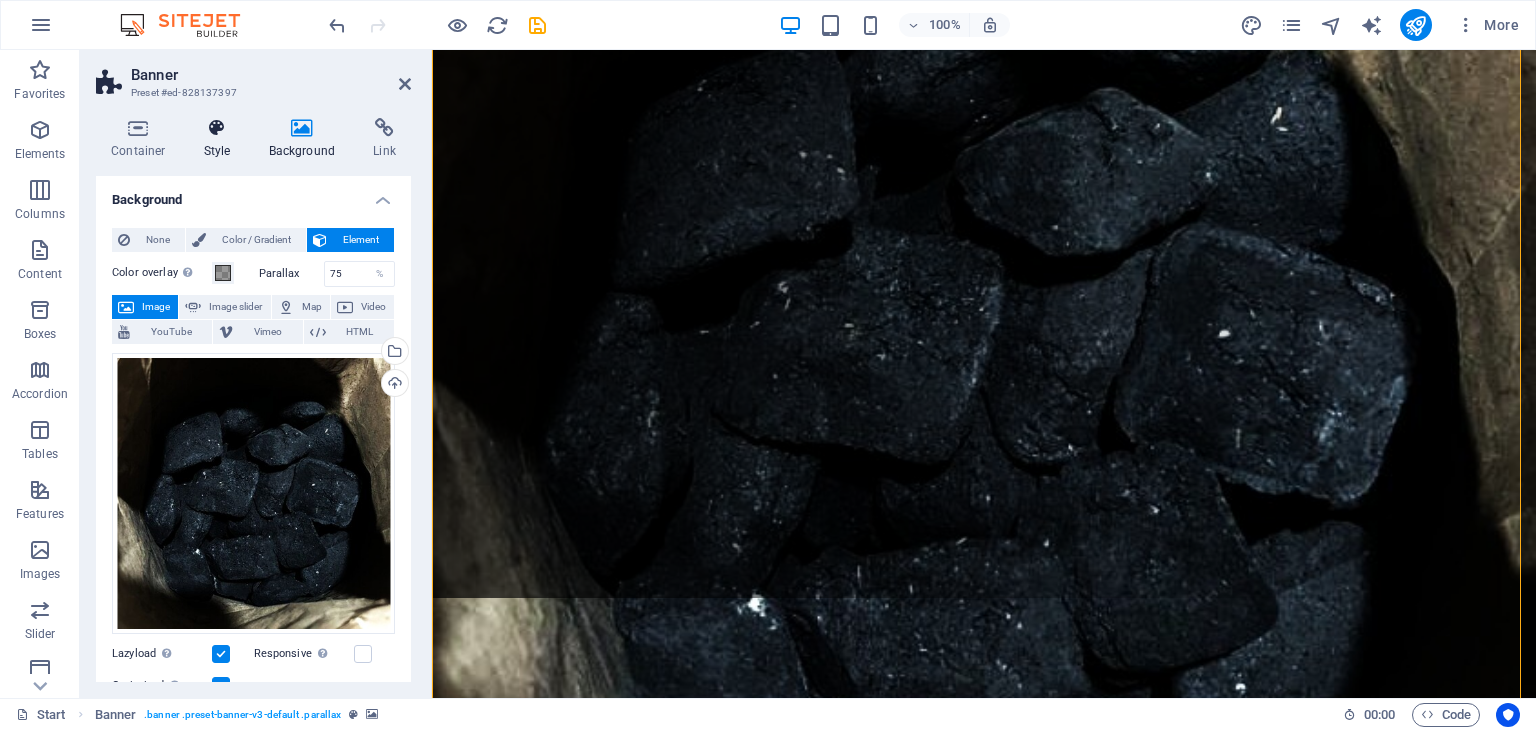 click at bounding box center (217, 128) 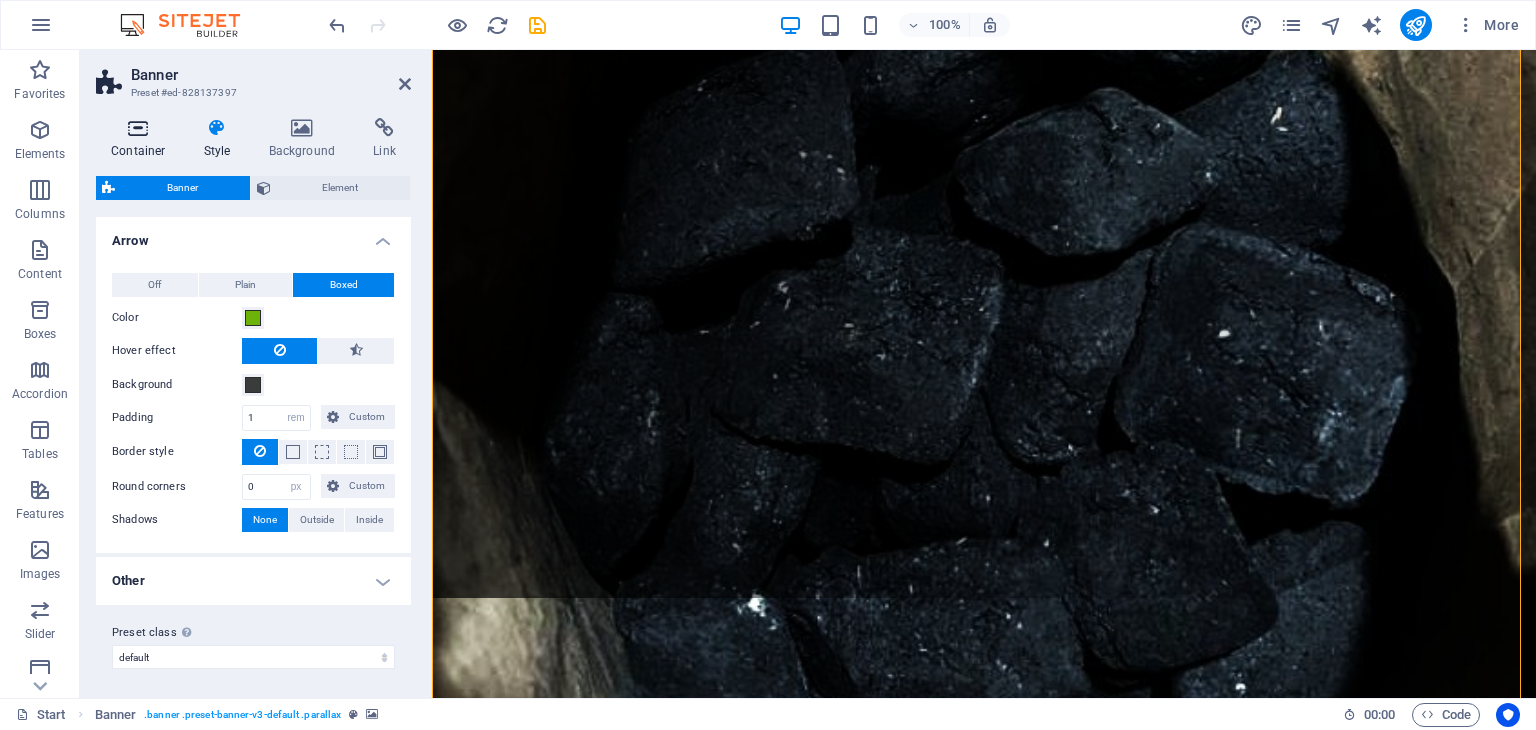 click at bounding box center [138, 128] 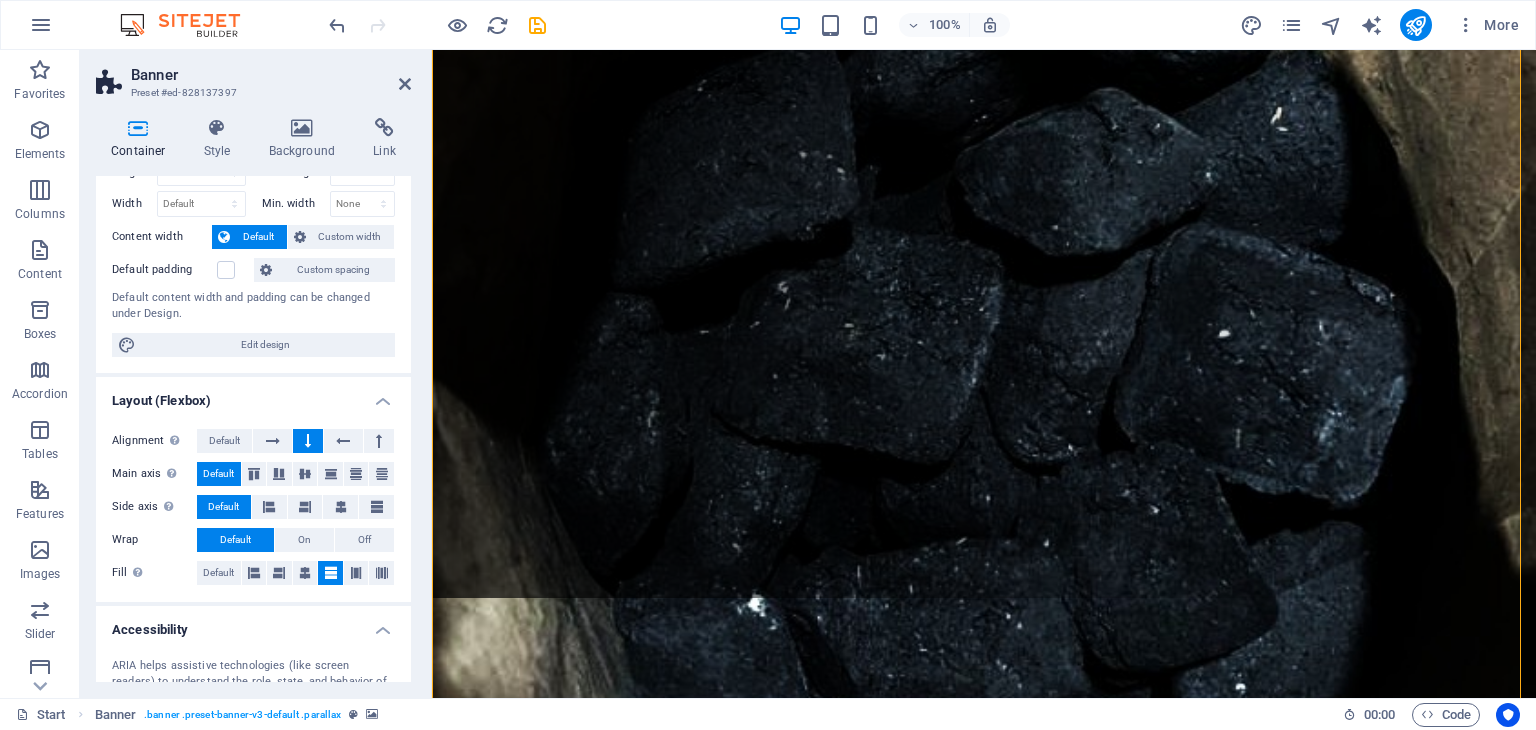 scroll, scrollTop: 0, scrollLeft: 0, axis: both 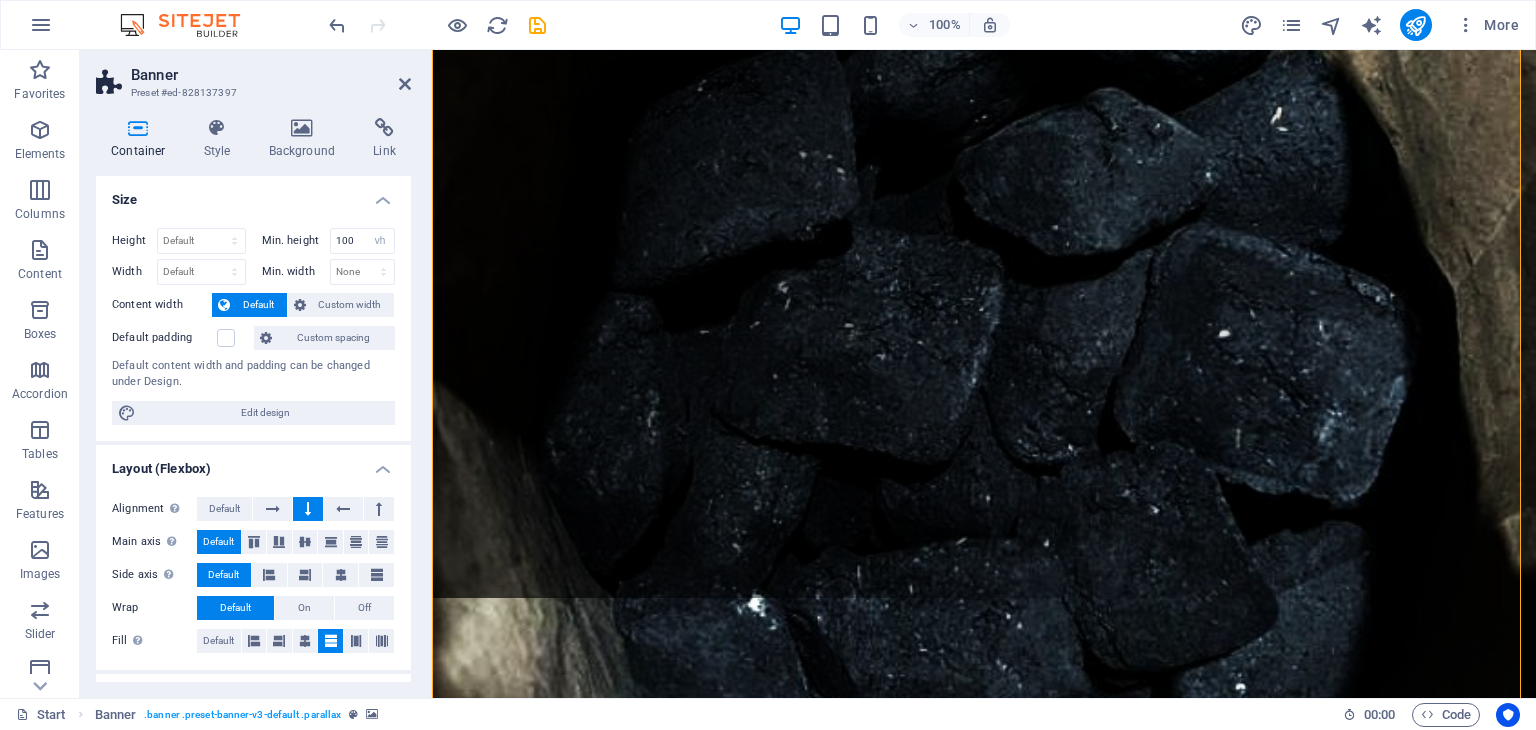 click at bounding box center [984, 369] 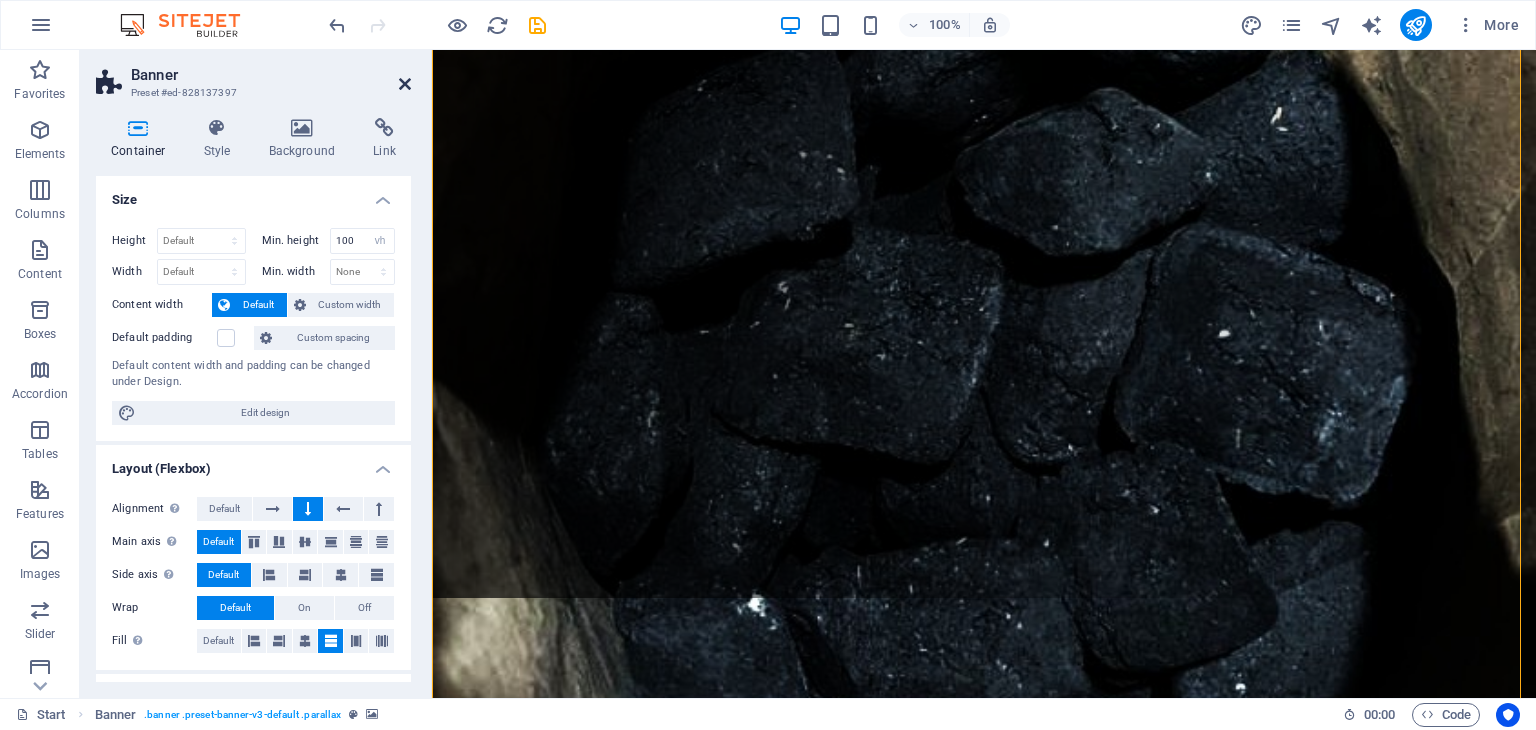 click at bounding box center (405, 84) 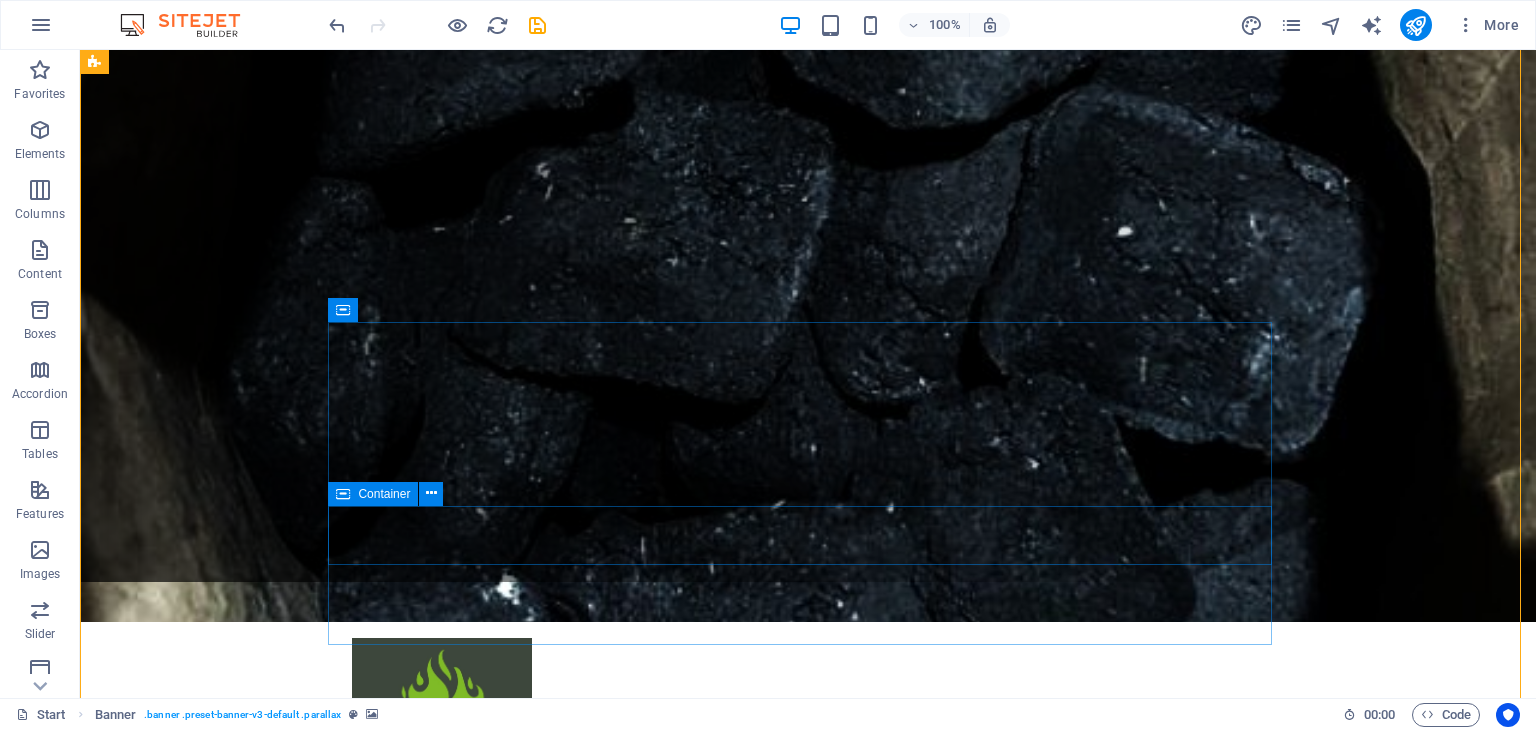 scroll, scrollTop: 200, scrollLeft: 0, axis: vertical 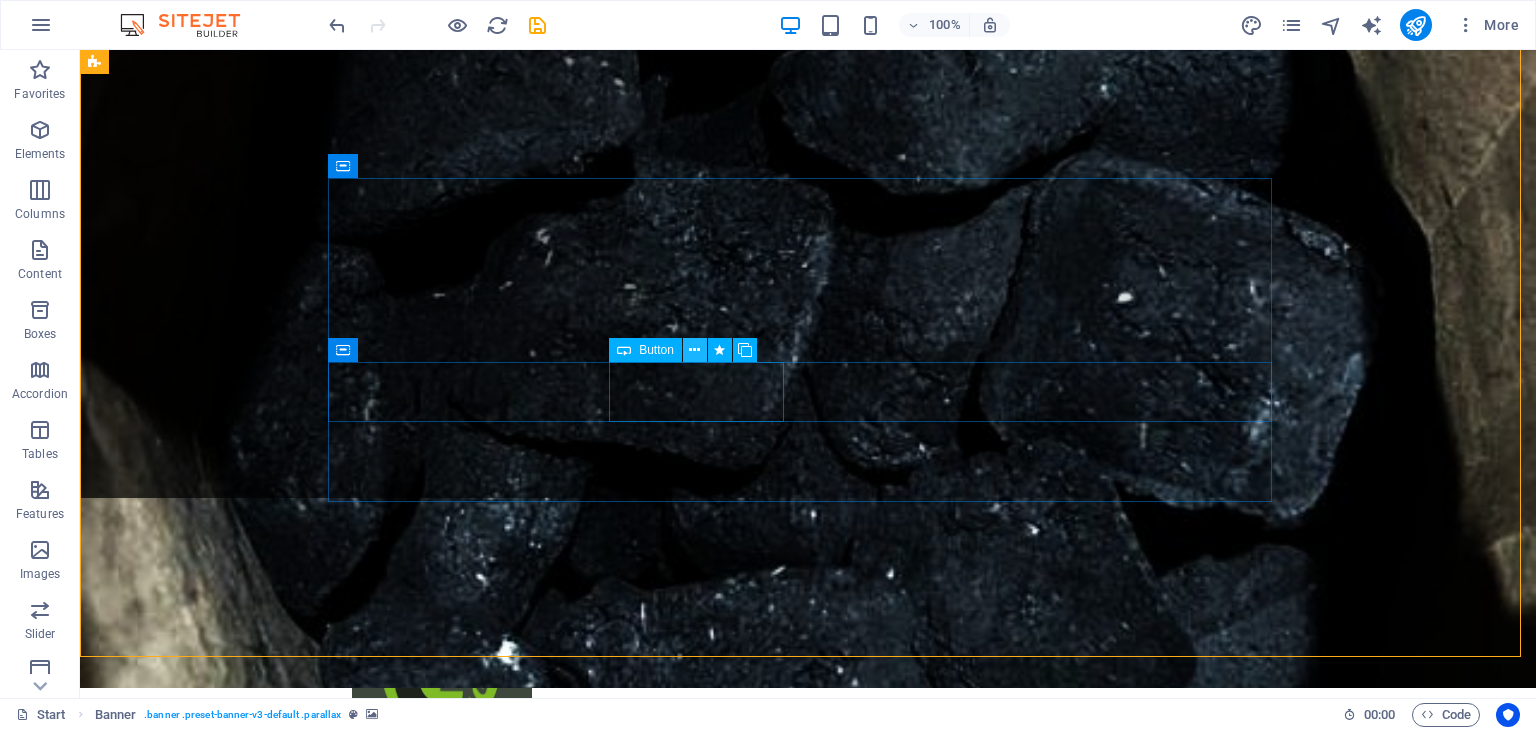click at bounding box center (694, 350) 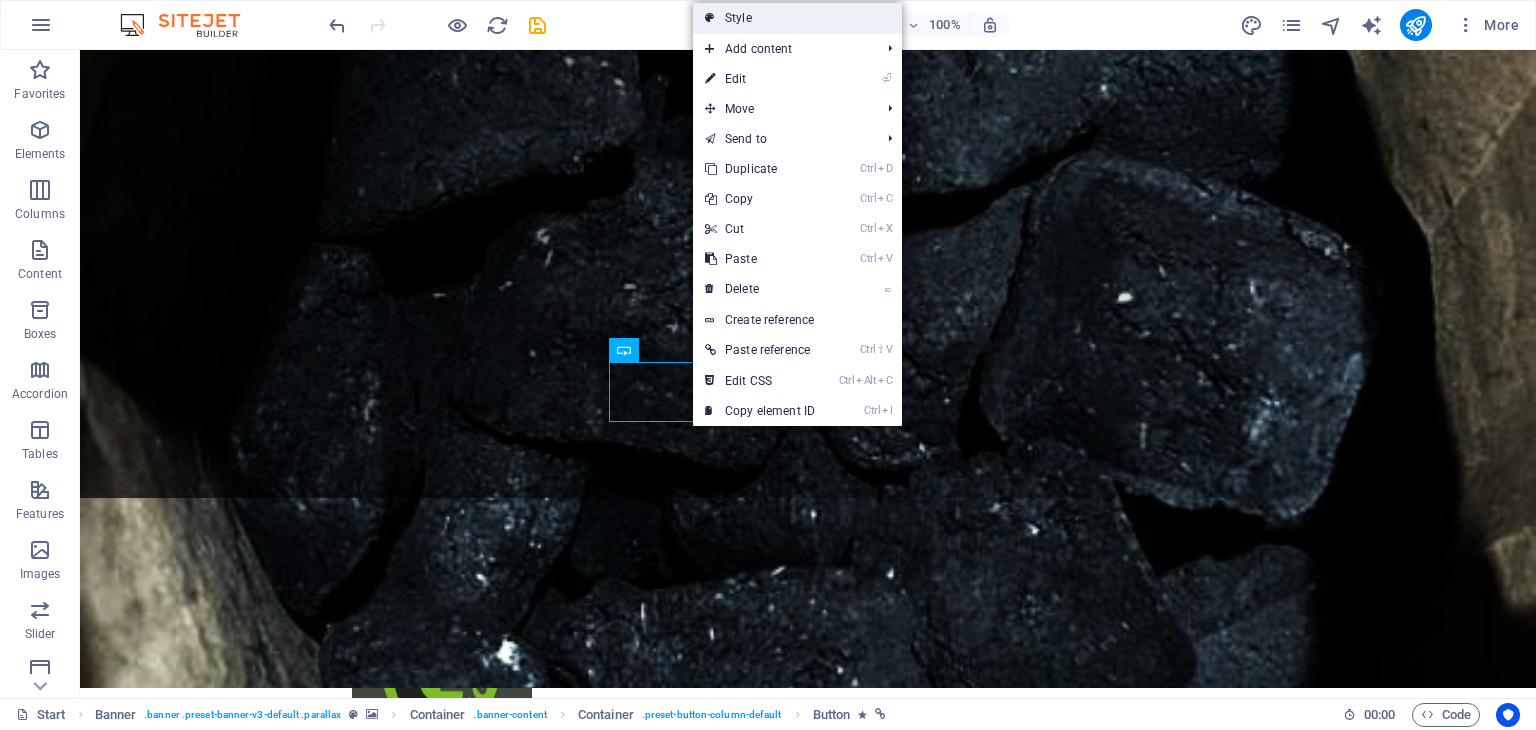 click on "Style" at bounding box center [797, 18] 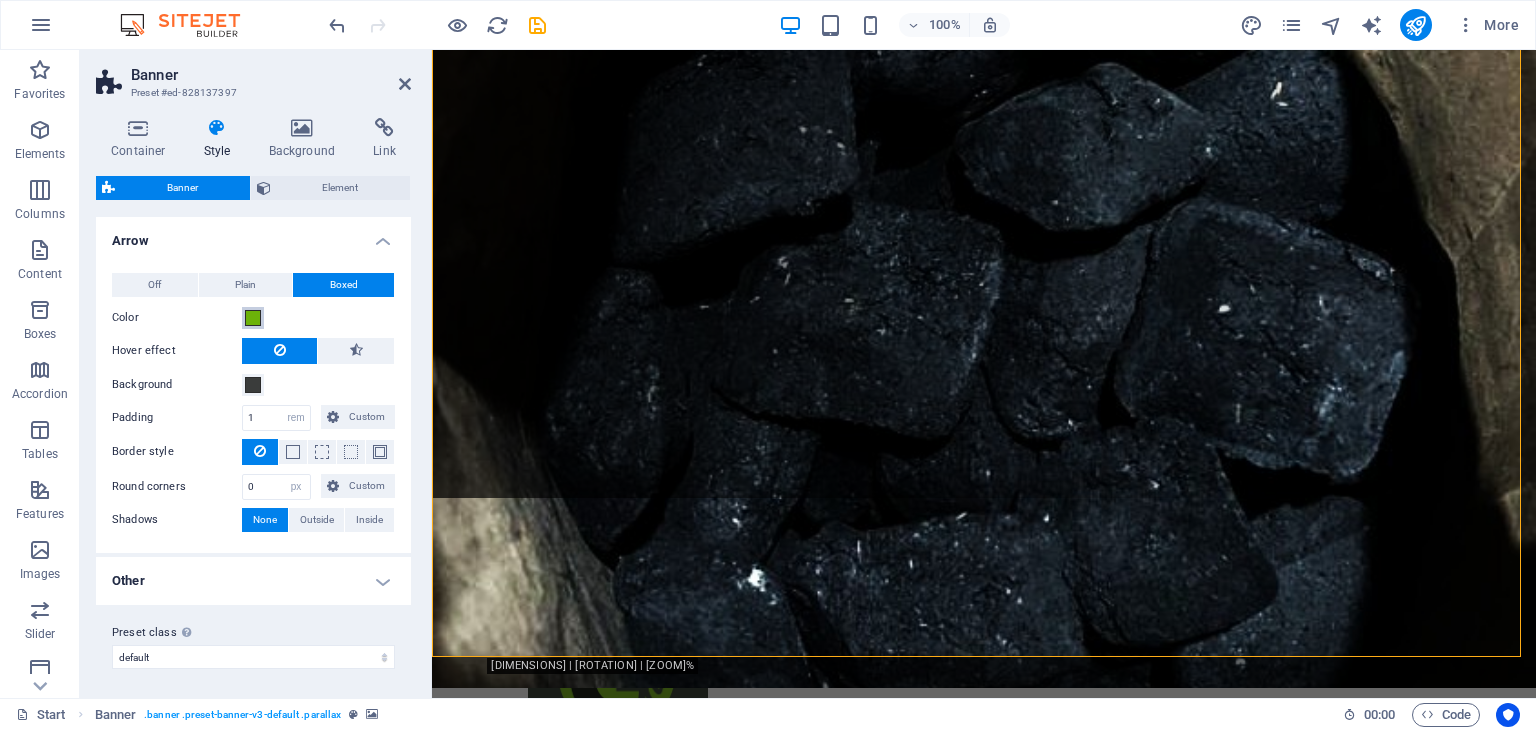 click at bounding box center (253, 318) 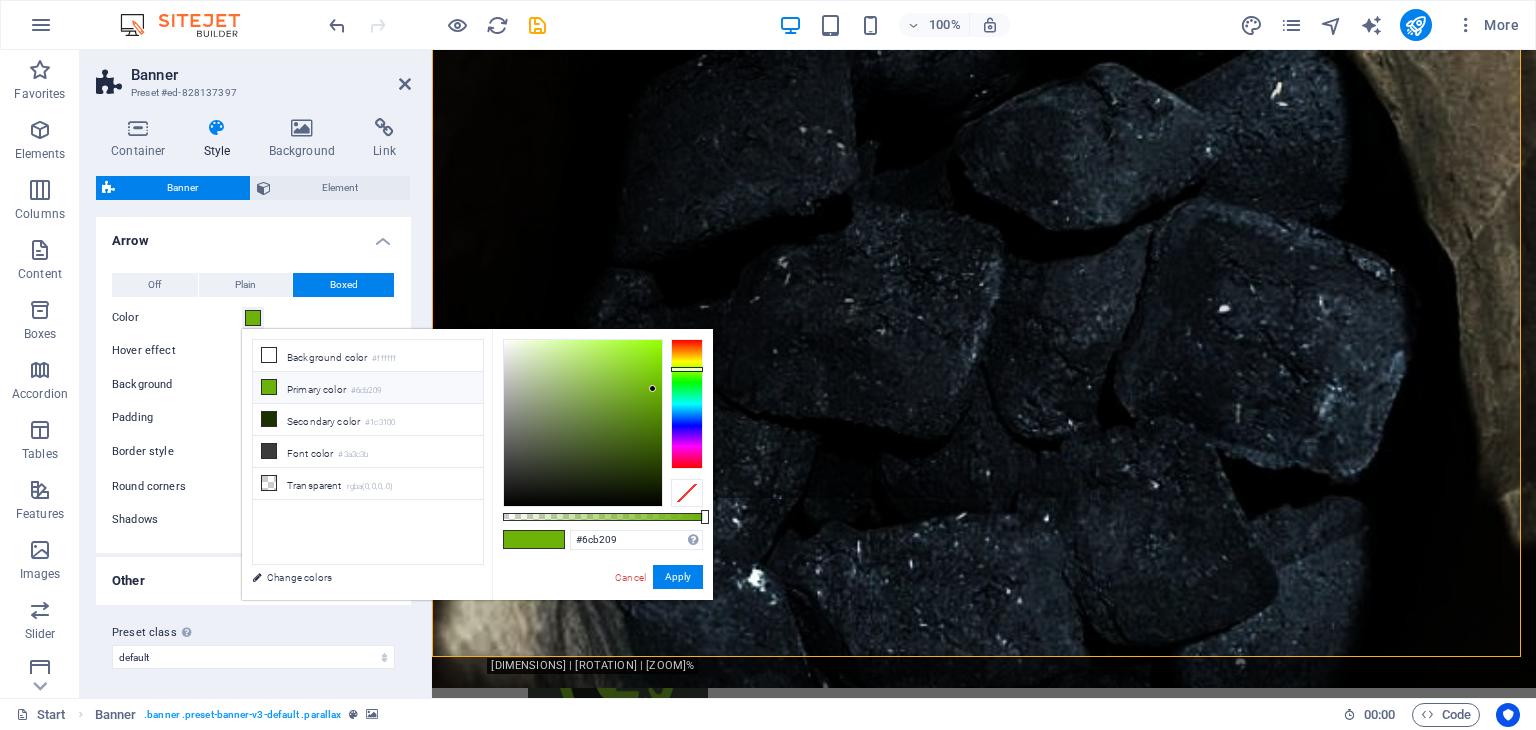 click at bounding box center (984, 344) 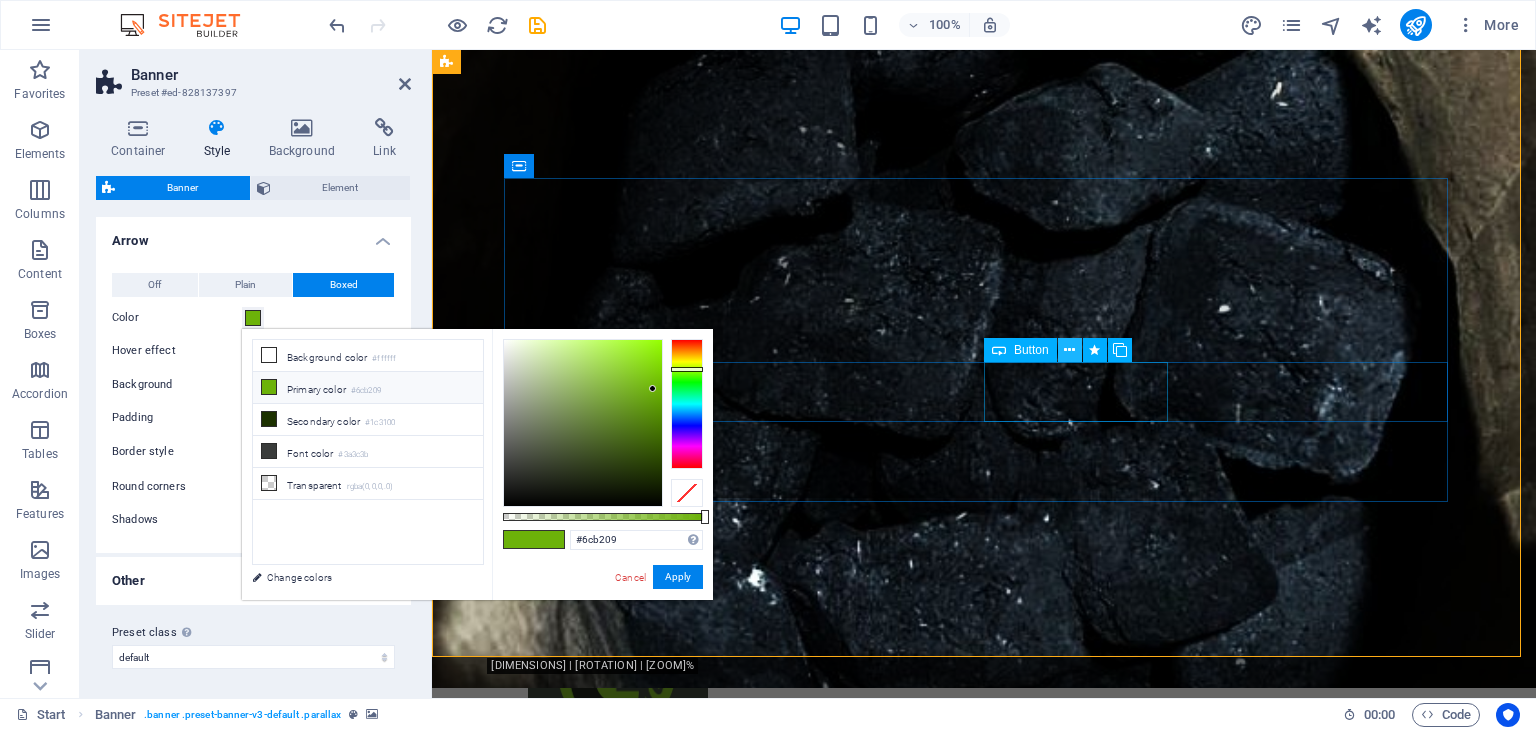 click at bounding box center (1069, 350) 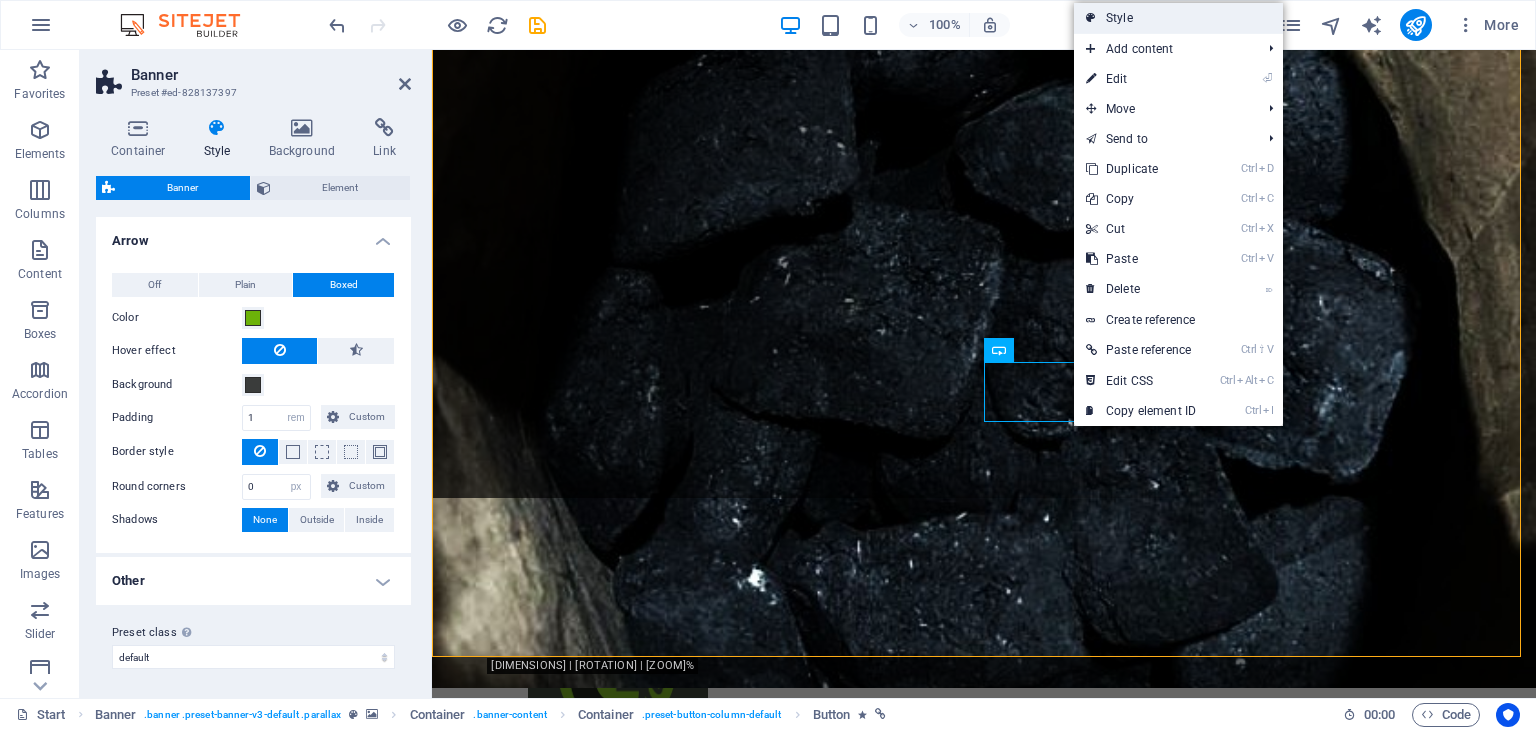 click on "Style" at bounding box center [1178, 18] 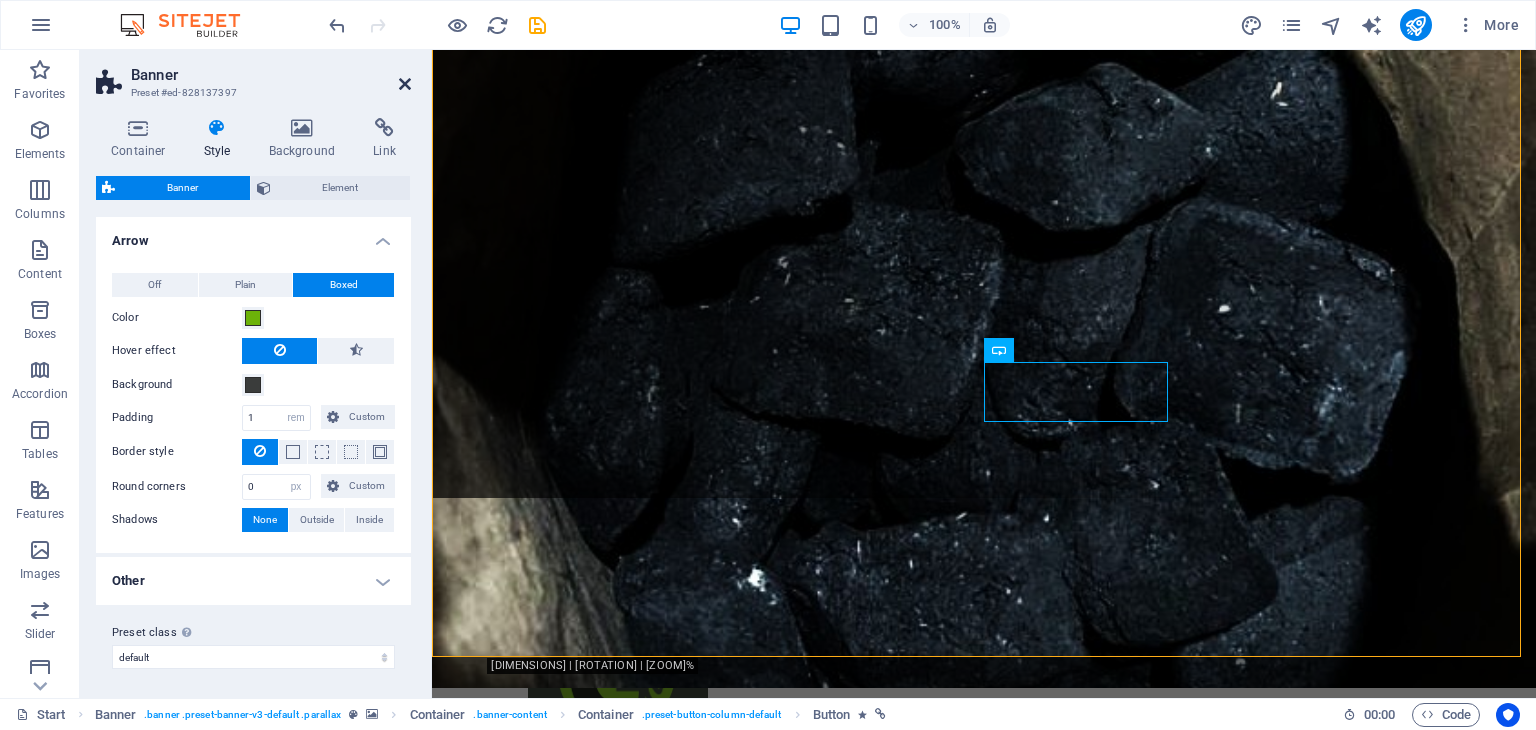 click at bounding box center [405, 84] 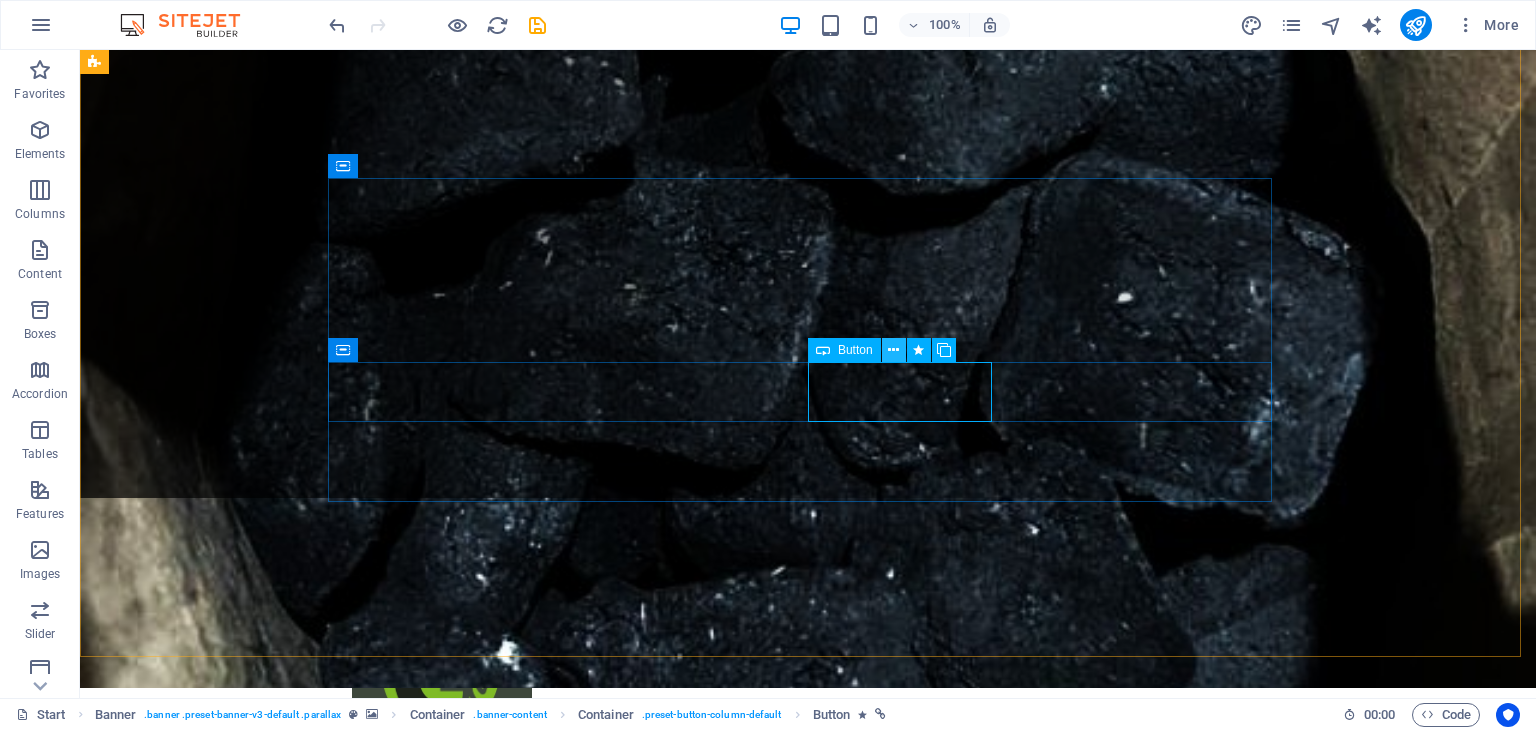 click at bounding box center (894, 350) 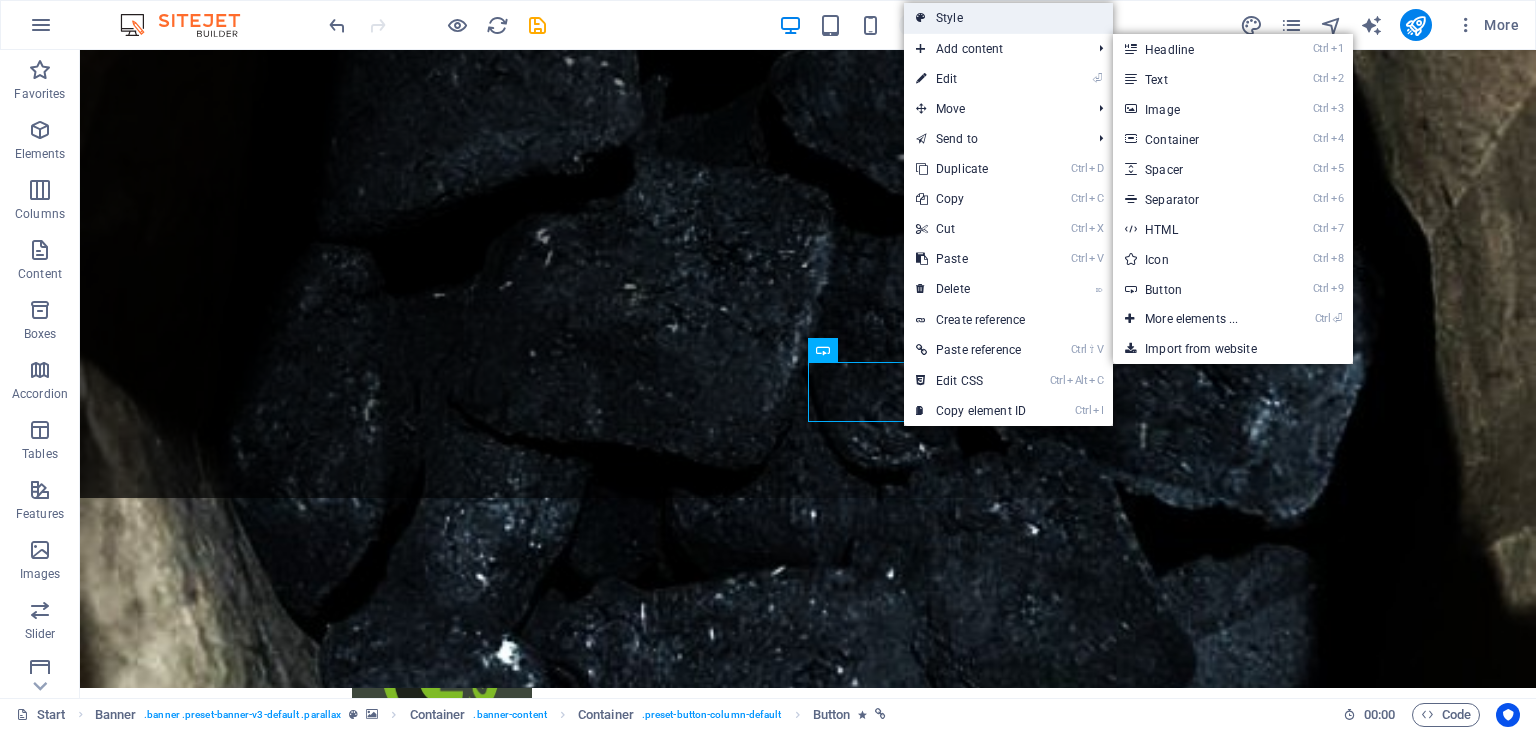 click on "Style" at bounding box center (1008, 18) 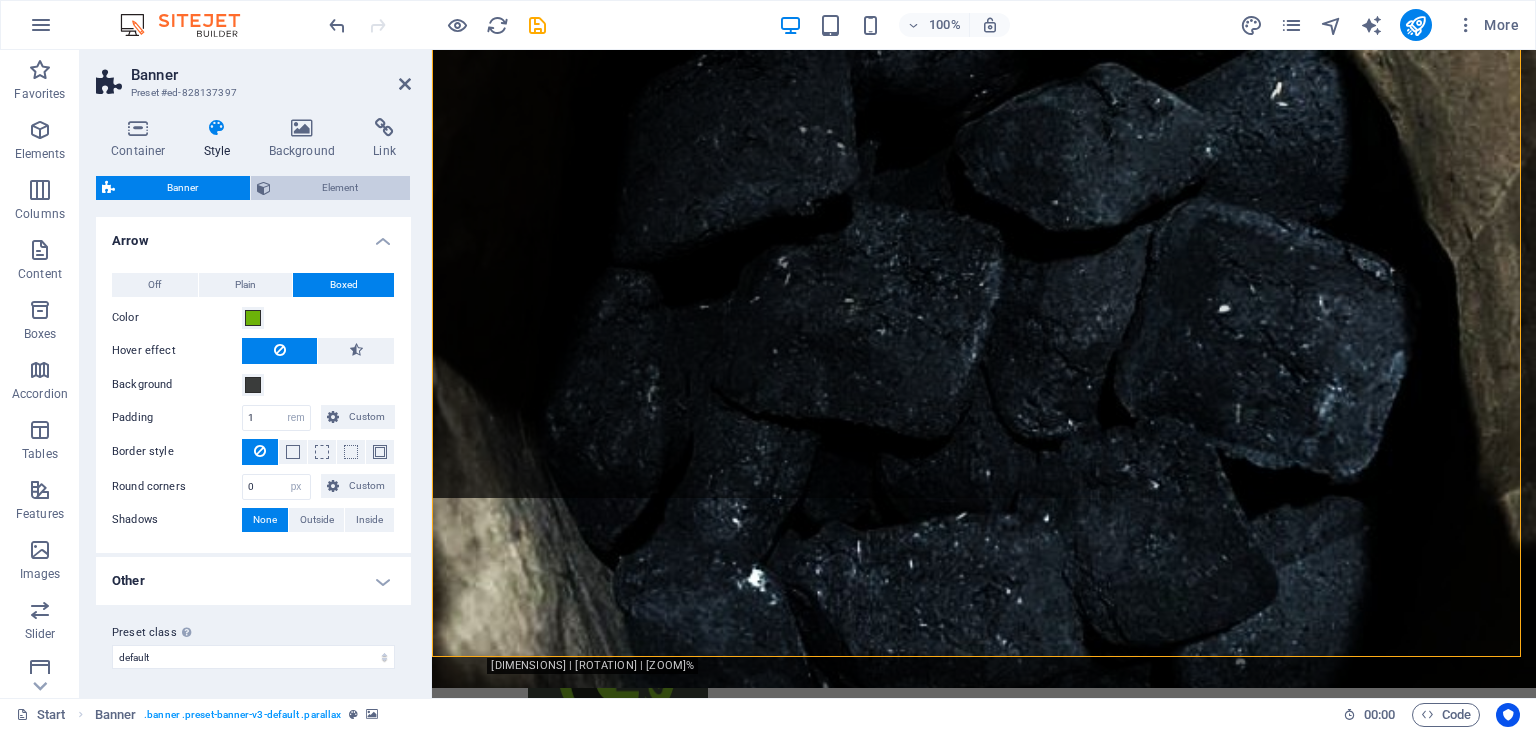 click at bounding box center [264, 188] 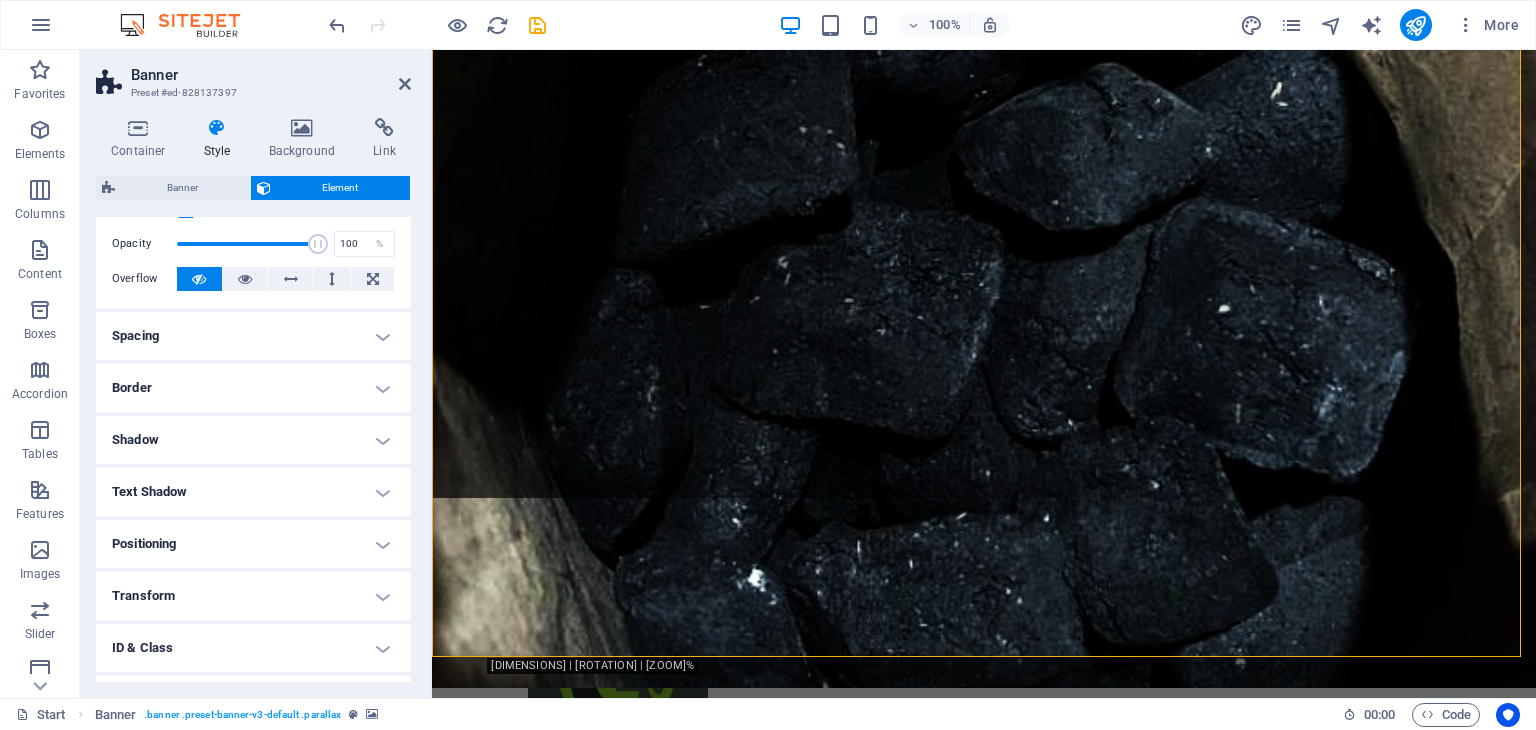 scroll, scrollTop: 100, scrollLeft: 0, axis: vertical 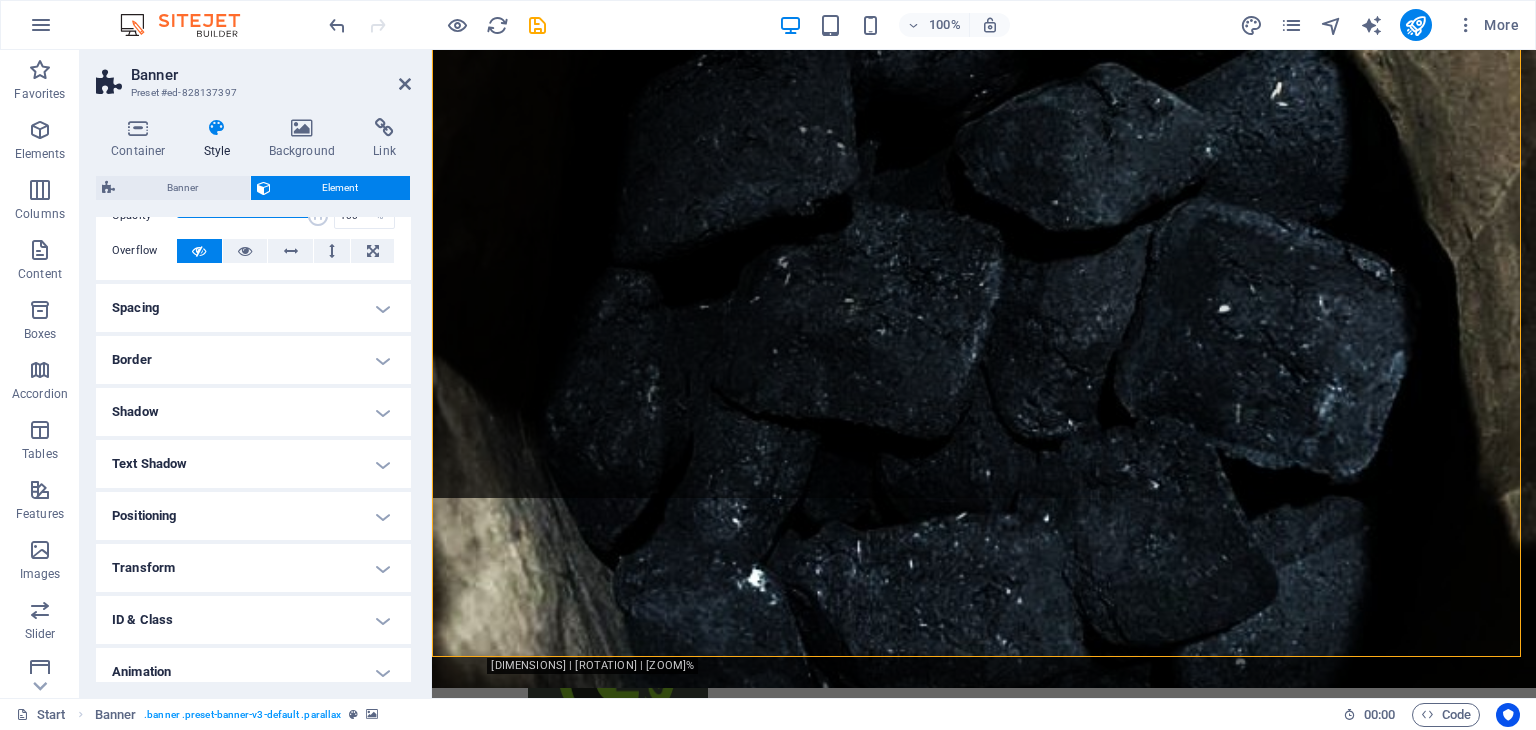 click on "Spacing" at bounding box center [253, 308] 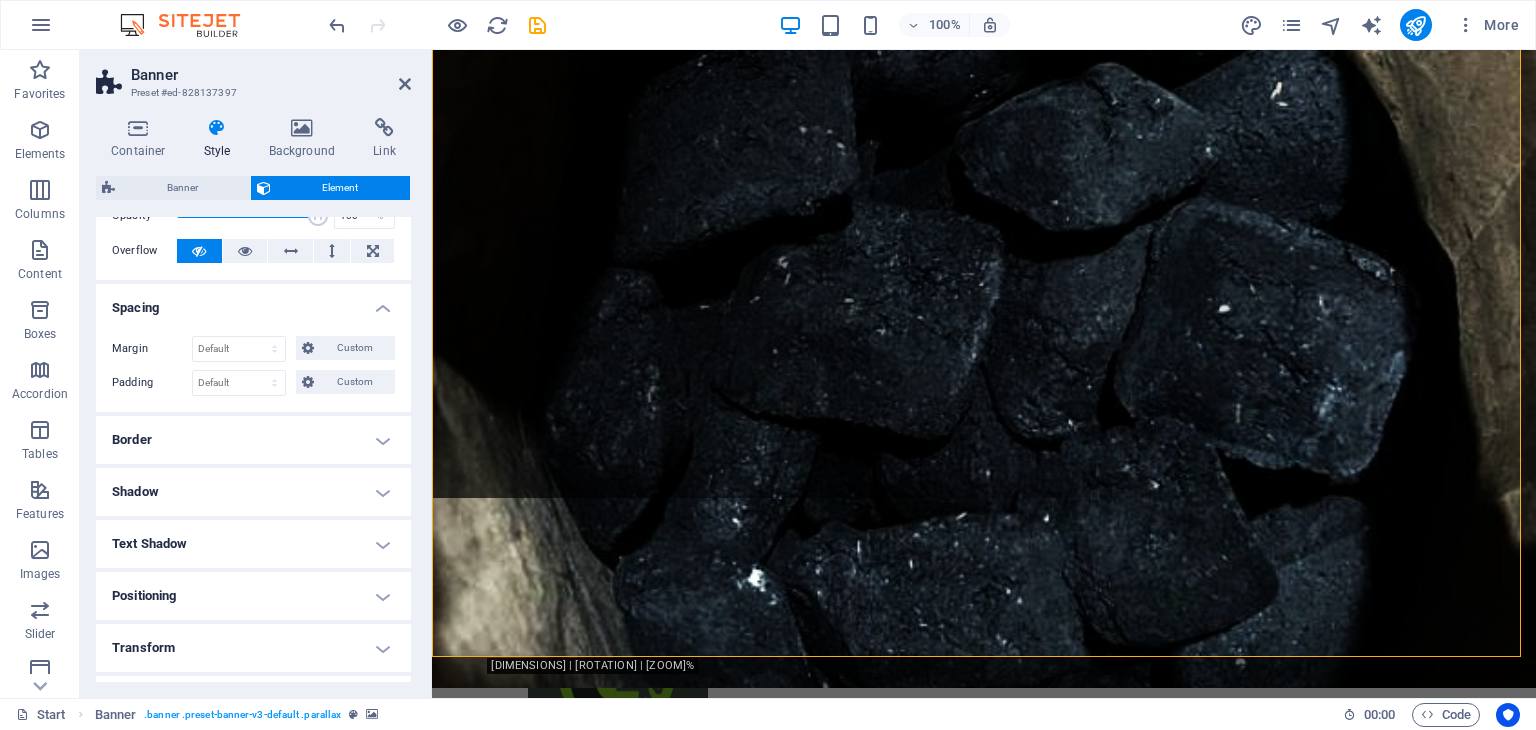 click on "Spacing" at bounding box center (253, 302) 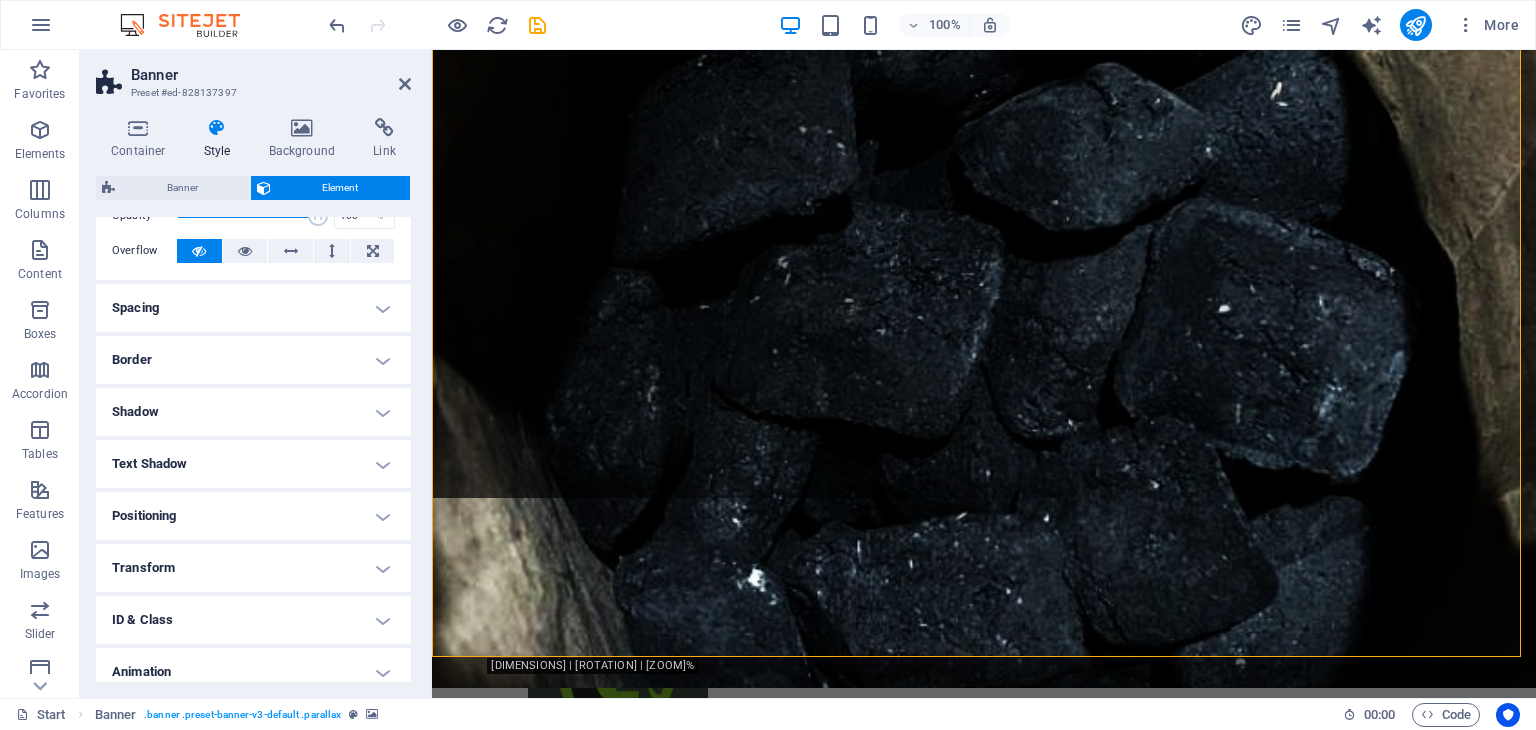 click on "Border" at bounding box center (253, 360) 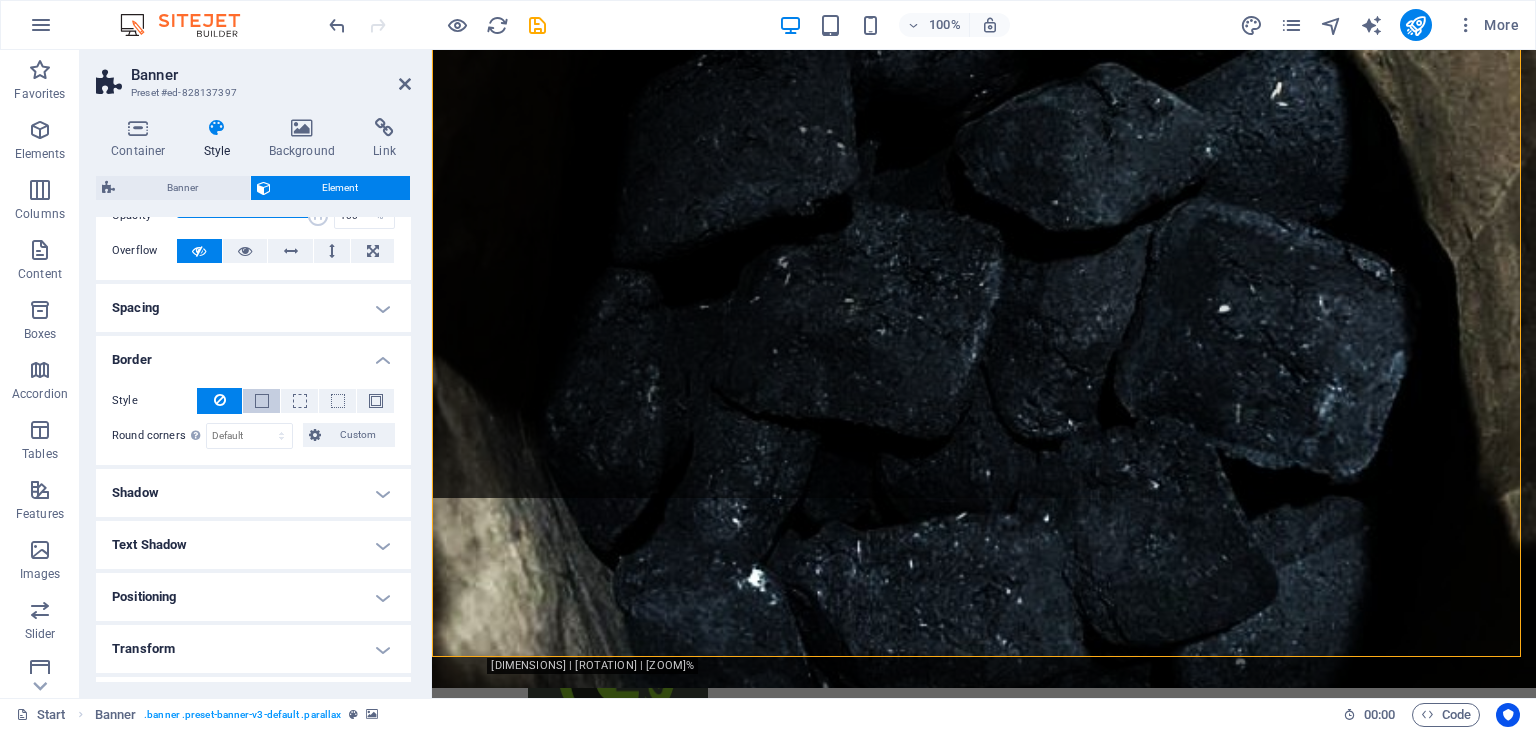 click at bounding box center (262, 401) 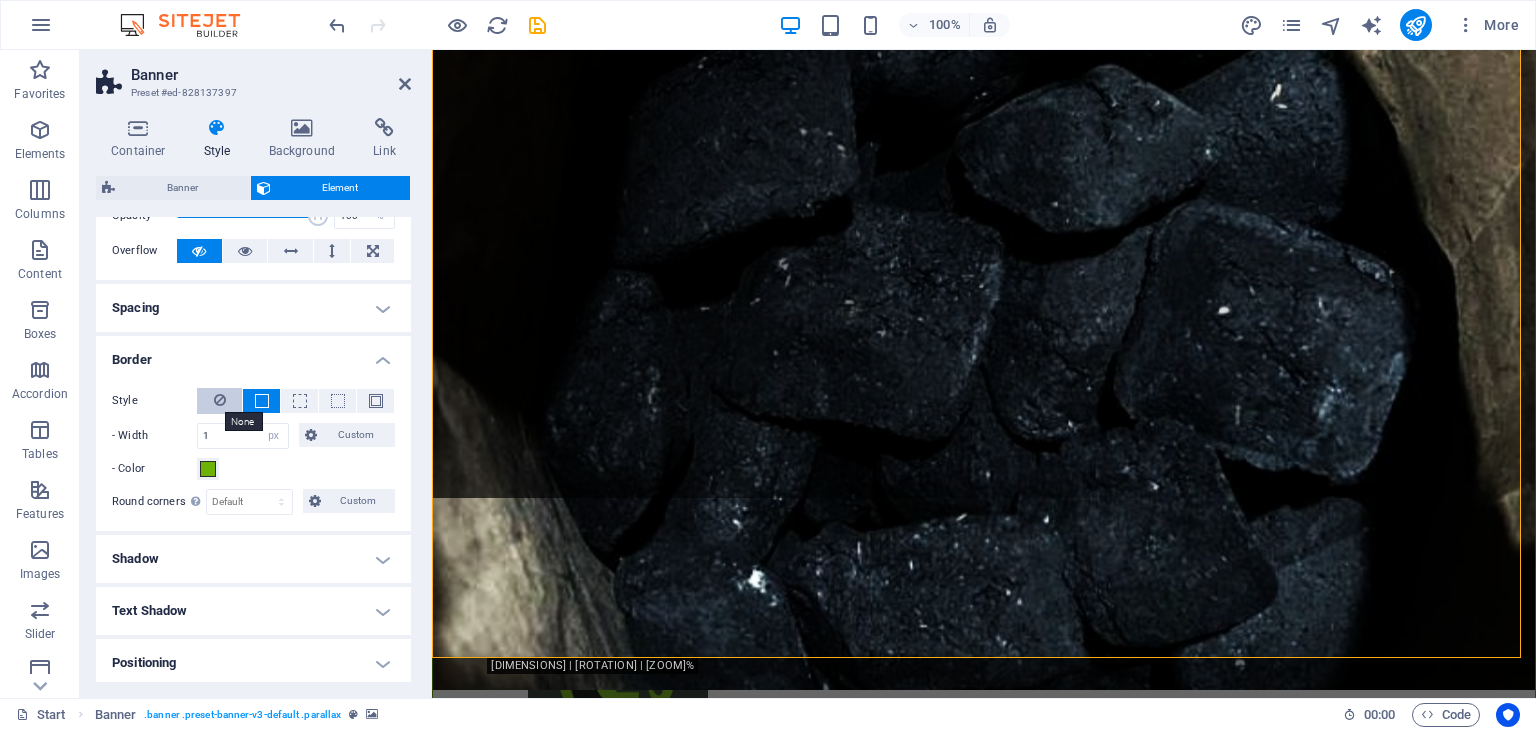 click at bounding box center [220, 400] 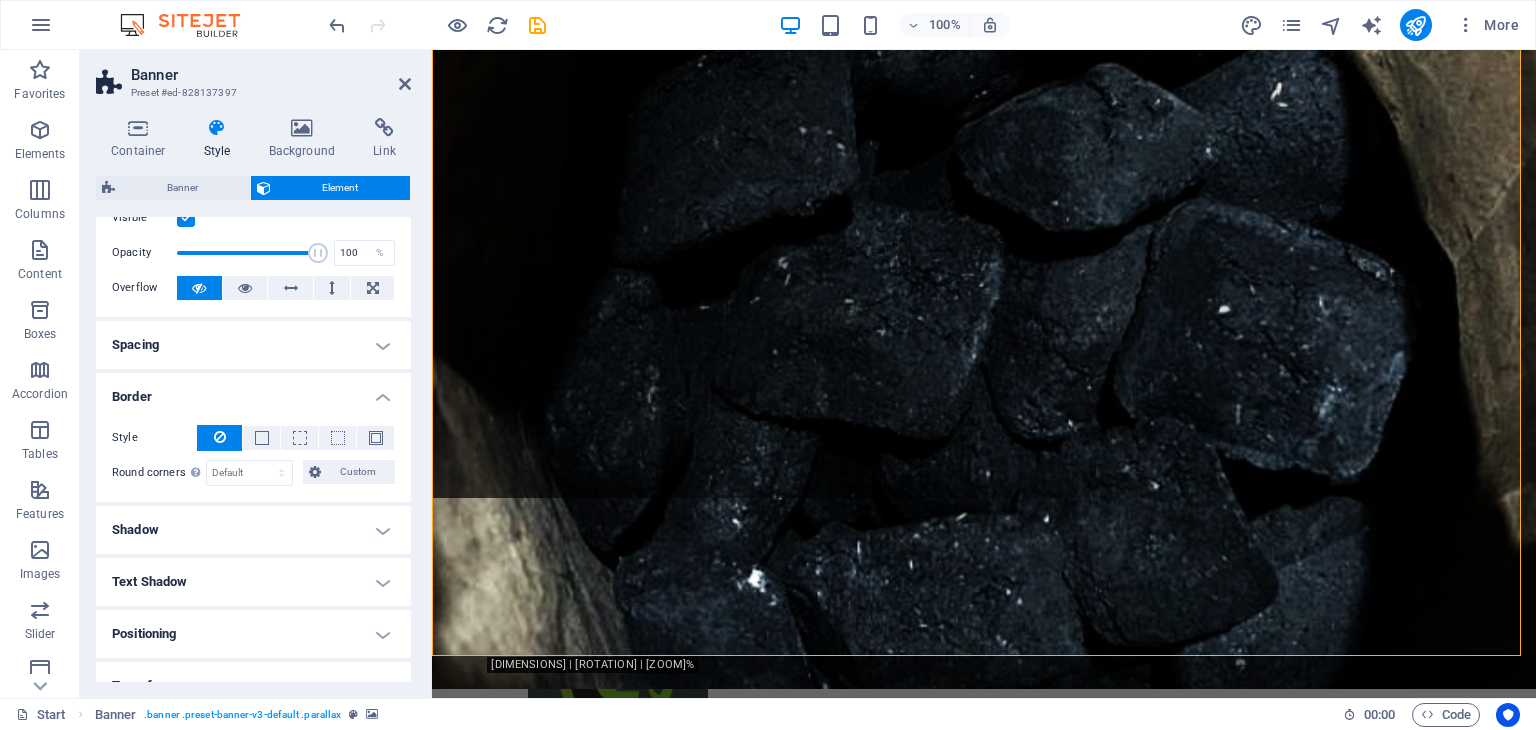 scroll, scrollTop: 0, scrollLeft: 0, axis: both 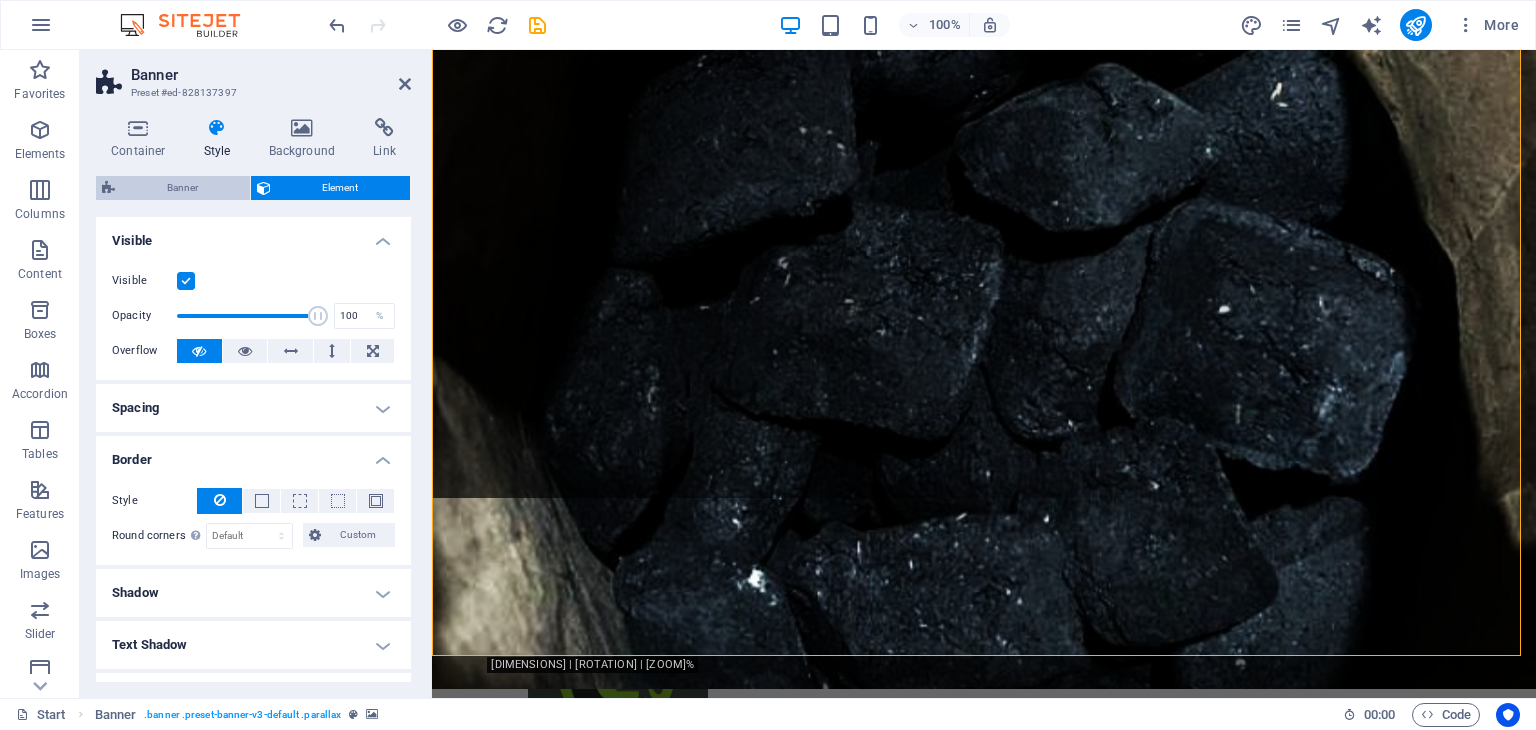 click on "Banner" at bounding box center (182, 188) 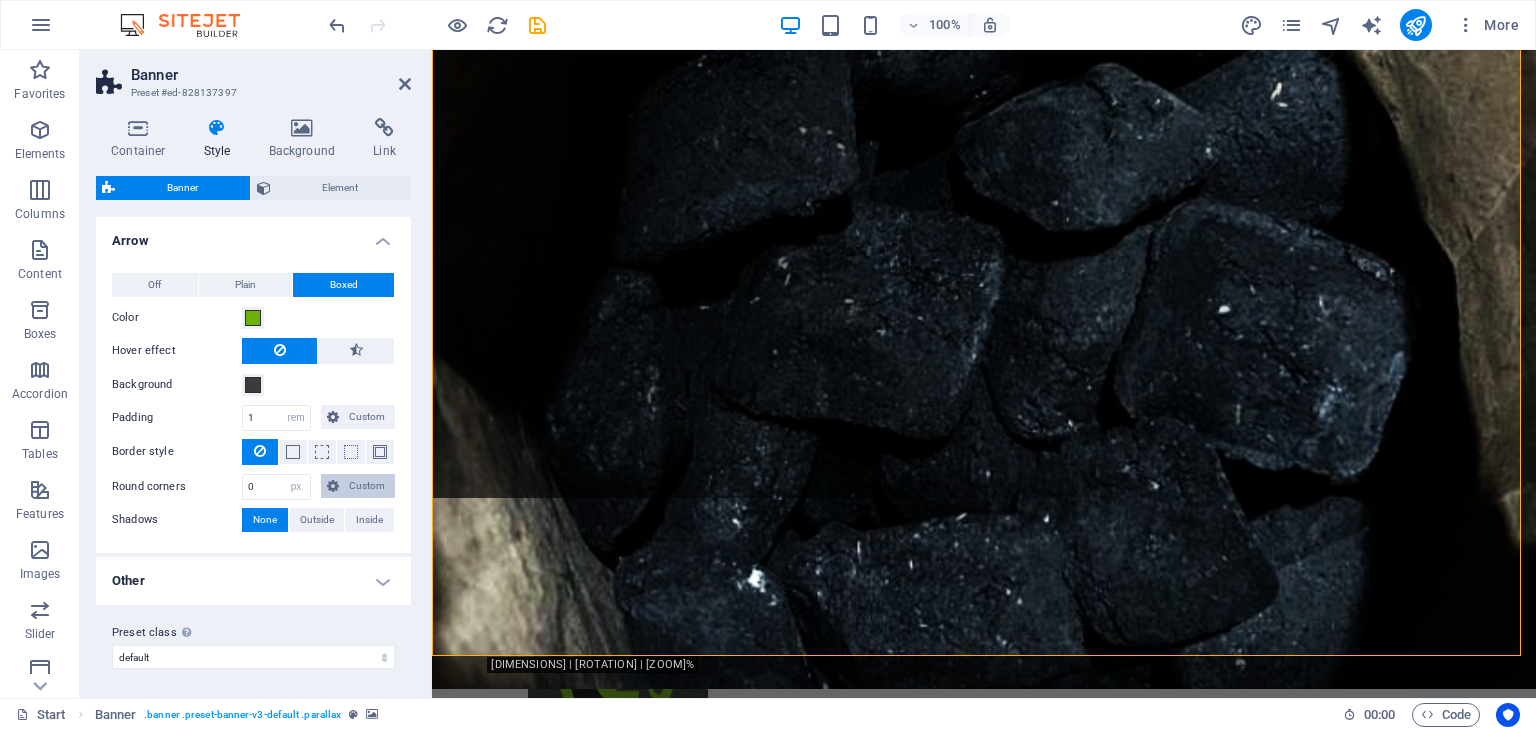 scroll, scrollTop: 1, scrollLeft: 0, axis: vertical 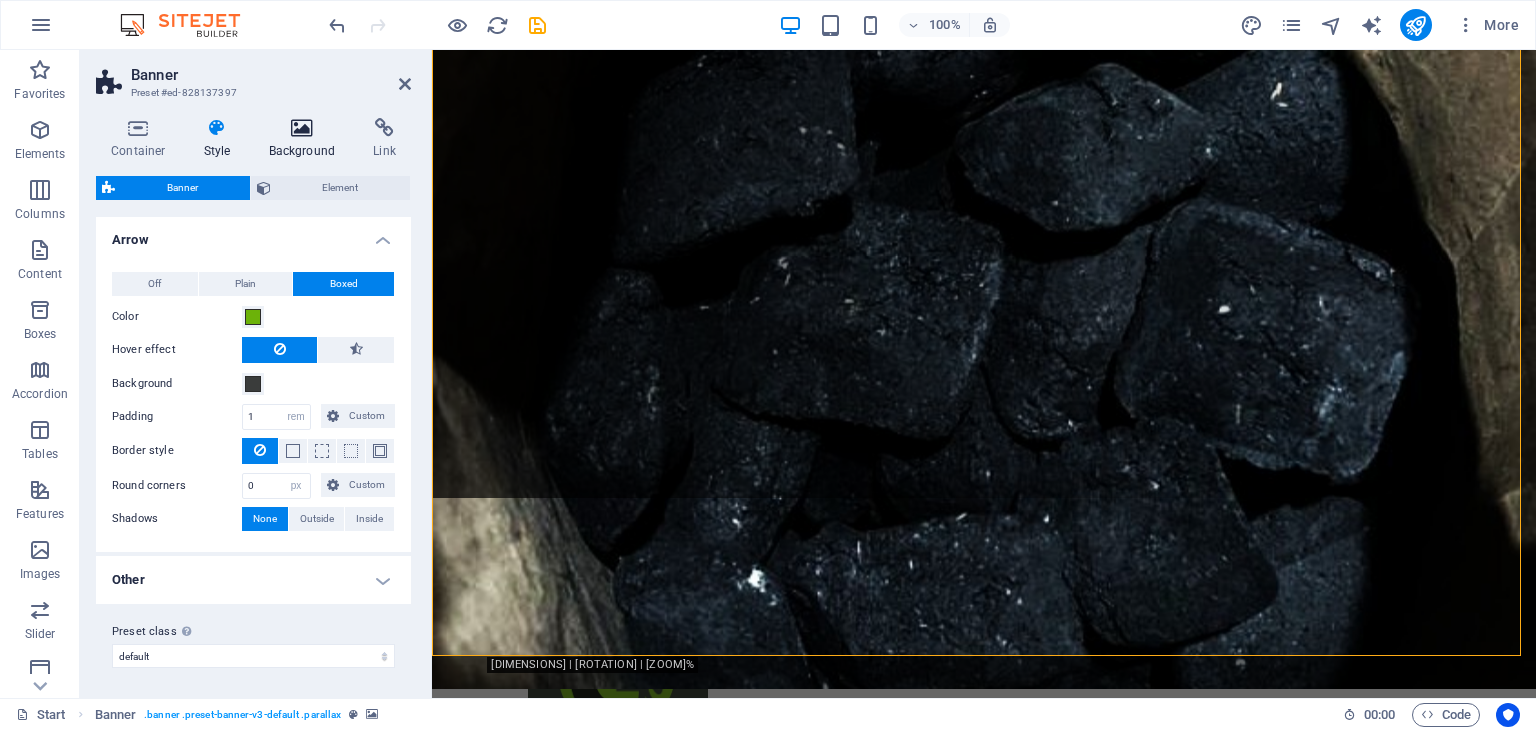 click at bounding box center [302, 128] 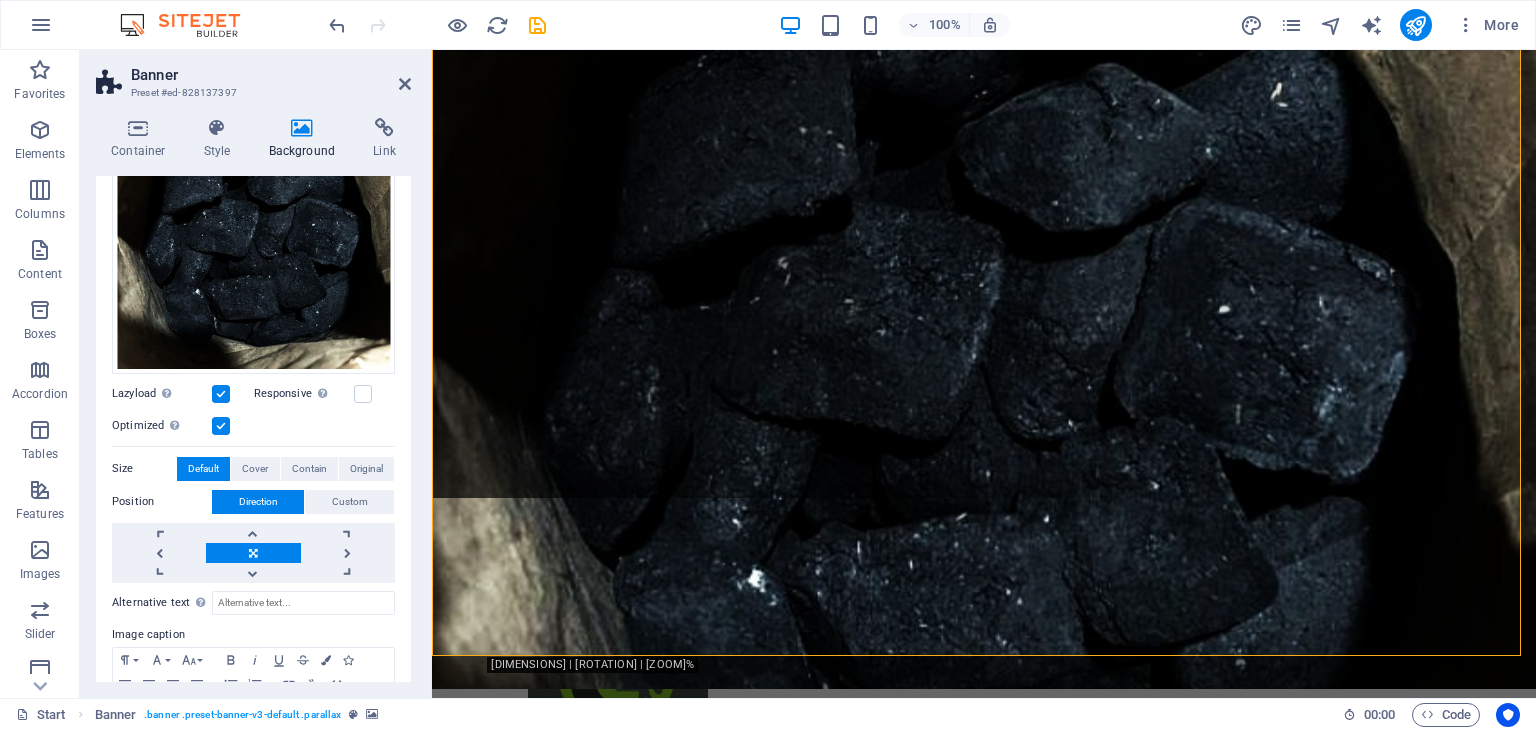 scroll, scrollTop: 348, scrollLeft: 0, axis: vertical 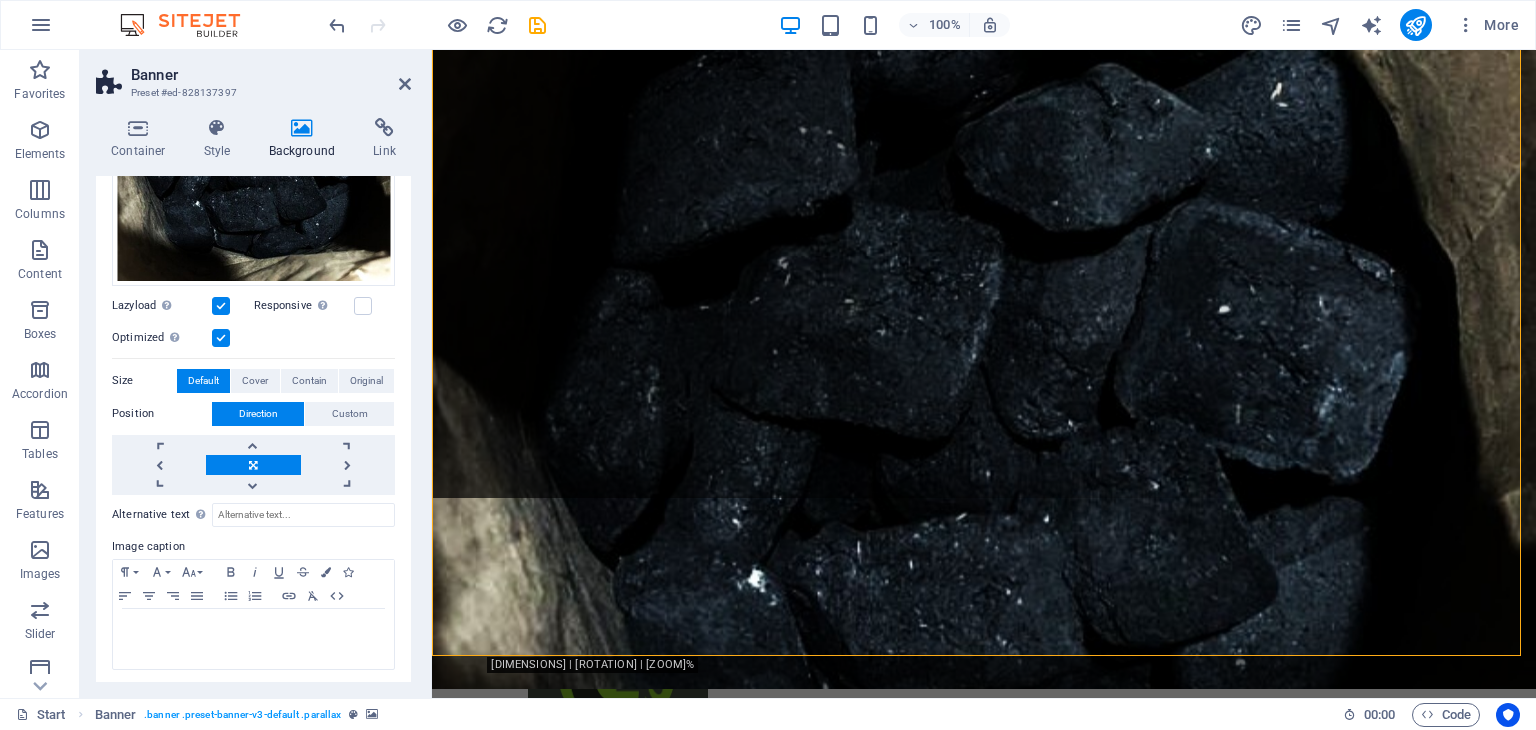 click on "Default" at bounding box center [203, 381] 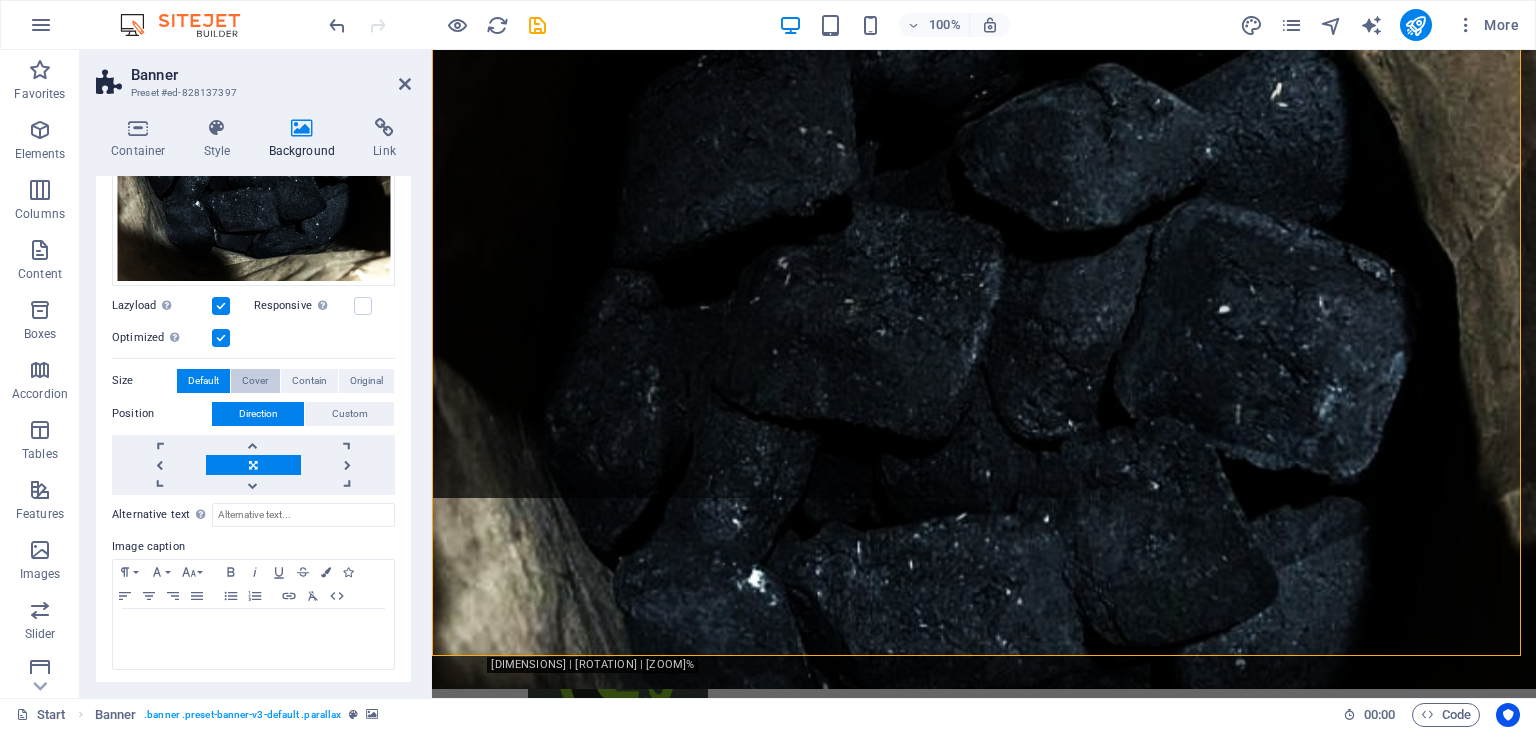 click on "Cover" at bounding box center [255, 381] 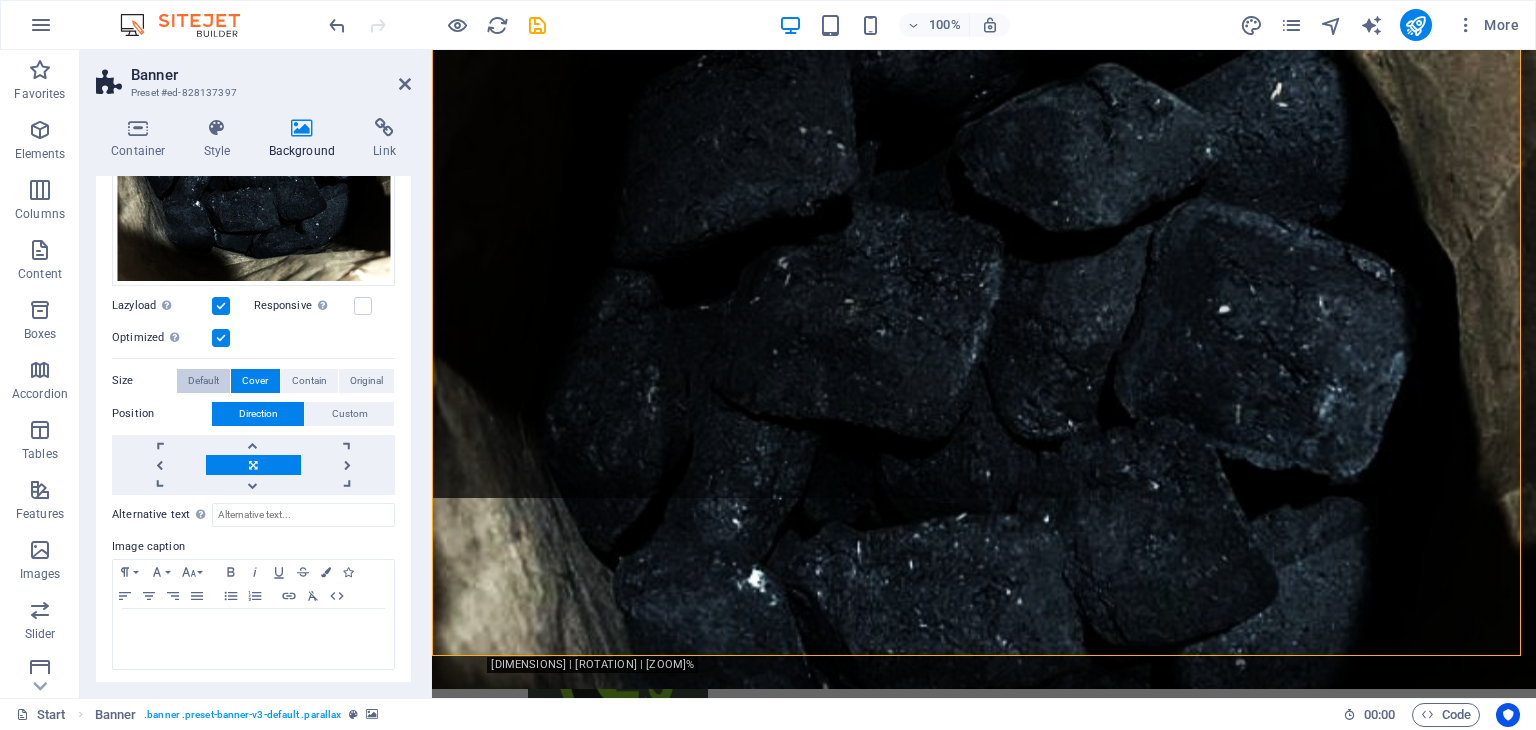 click on "Default" at bounding box center [203, 381] 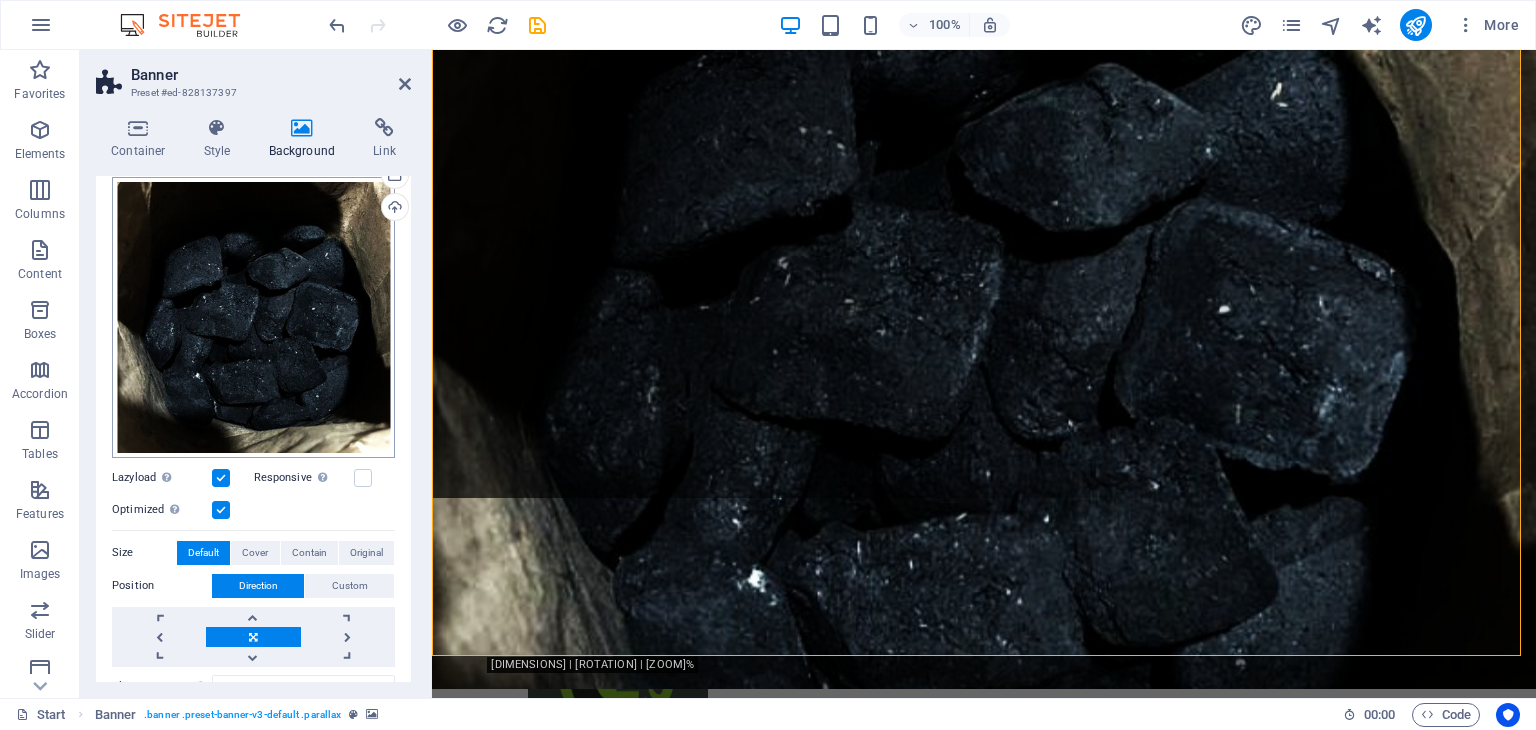 scroll, scrollTop: 0, scrollLeft: 0, axis: both 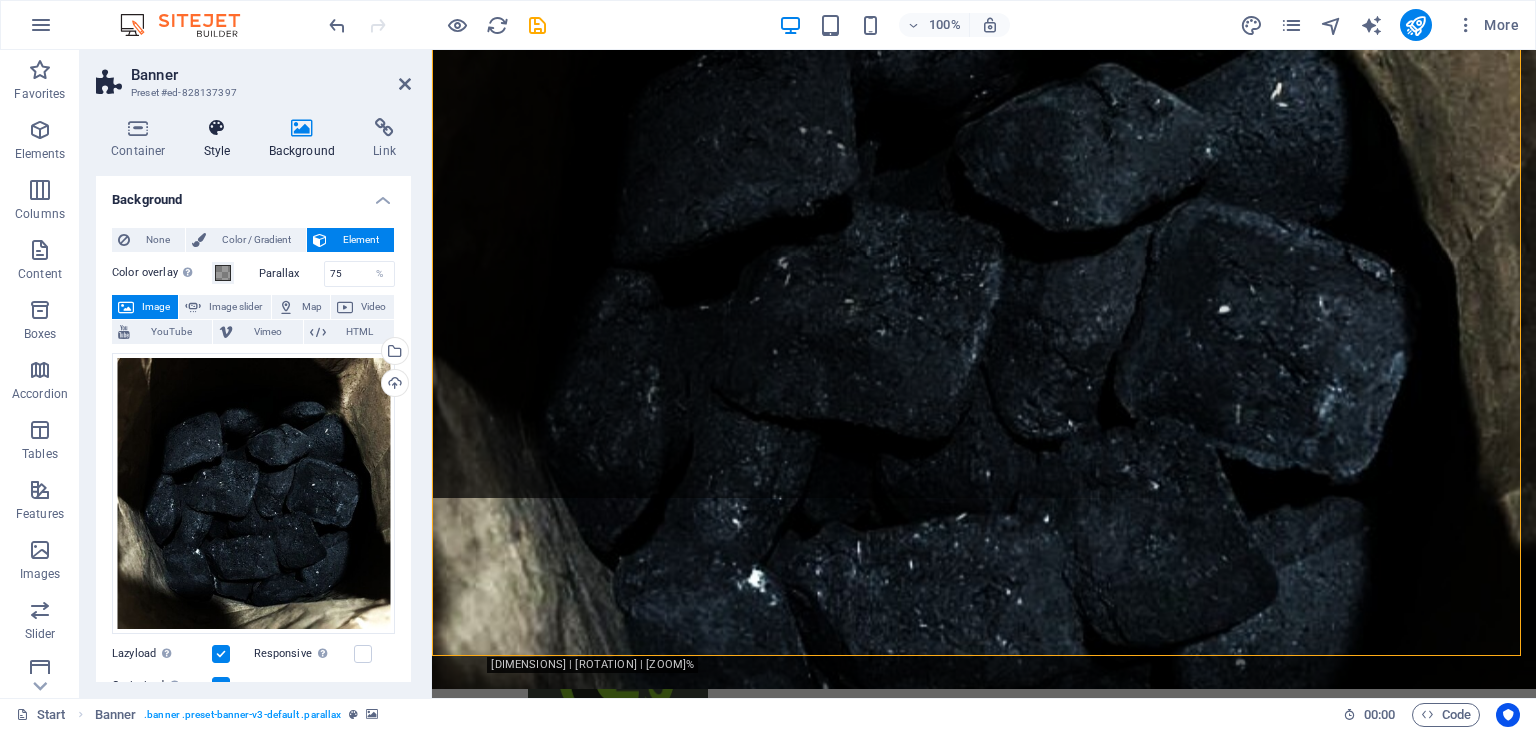 click on "Style" at bounding box center [221, 139] 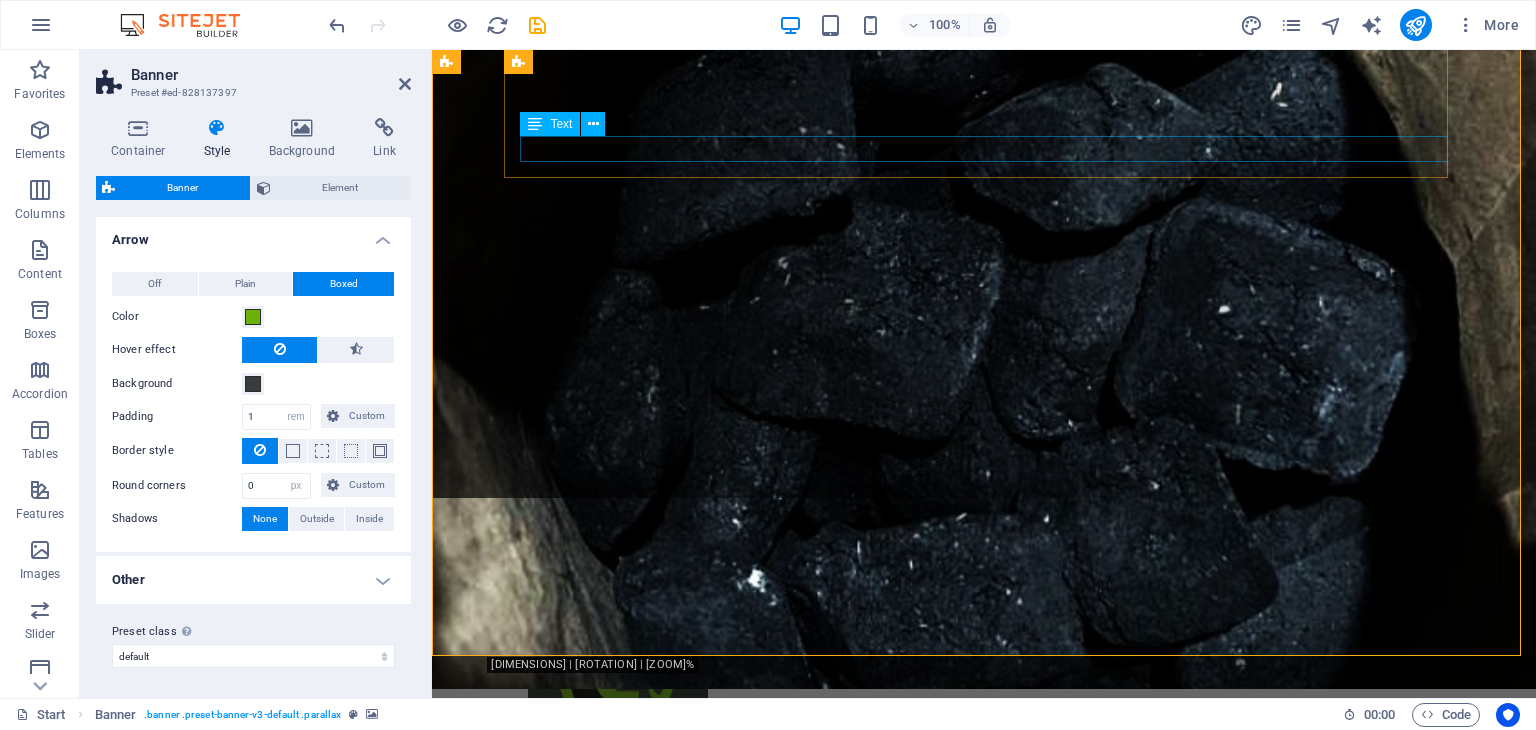 click on "New text element" at bounding box center (992, 867) 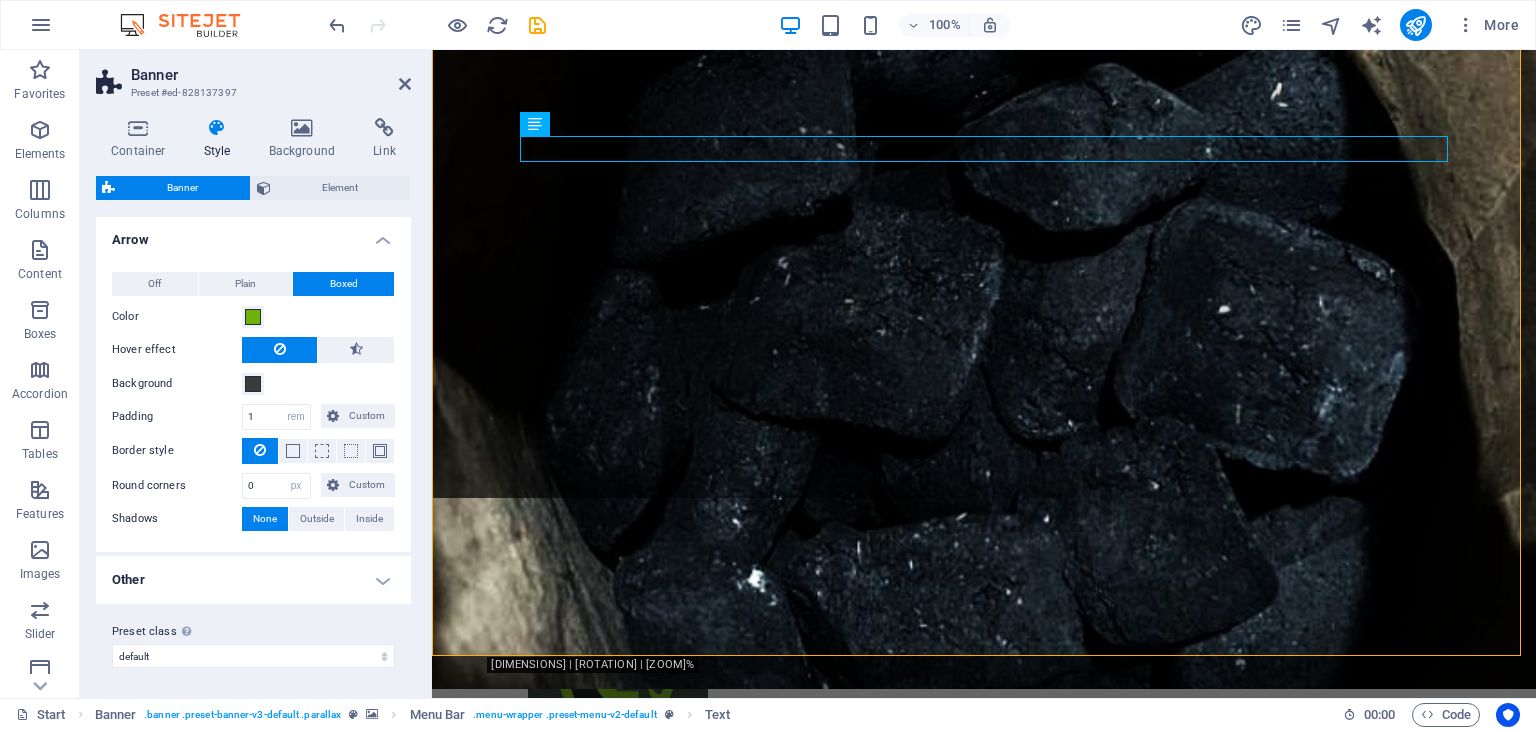click on "Banner Preset #ed-828137397" at bounding box center [253, 76] 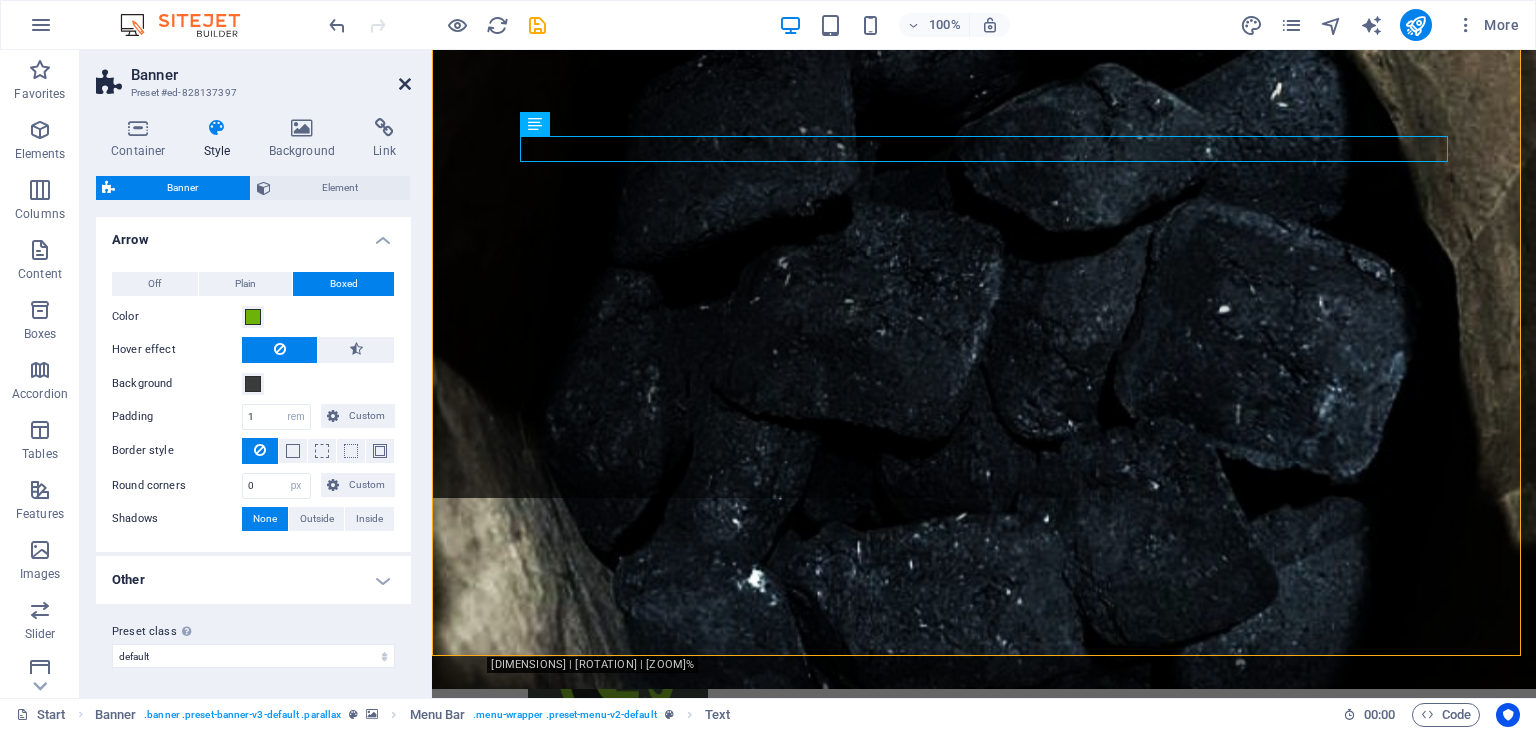 click at bounding box center (405, 84) 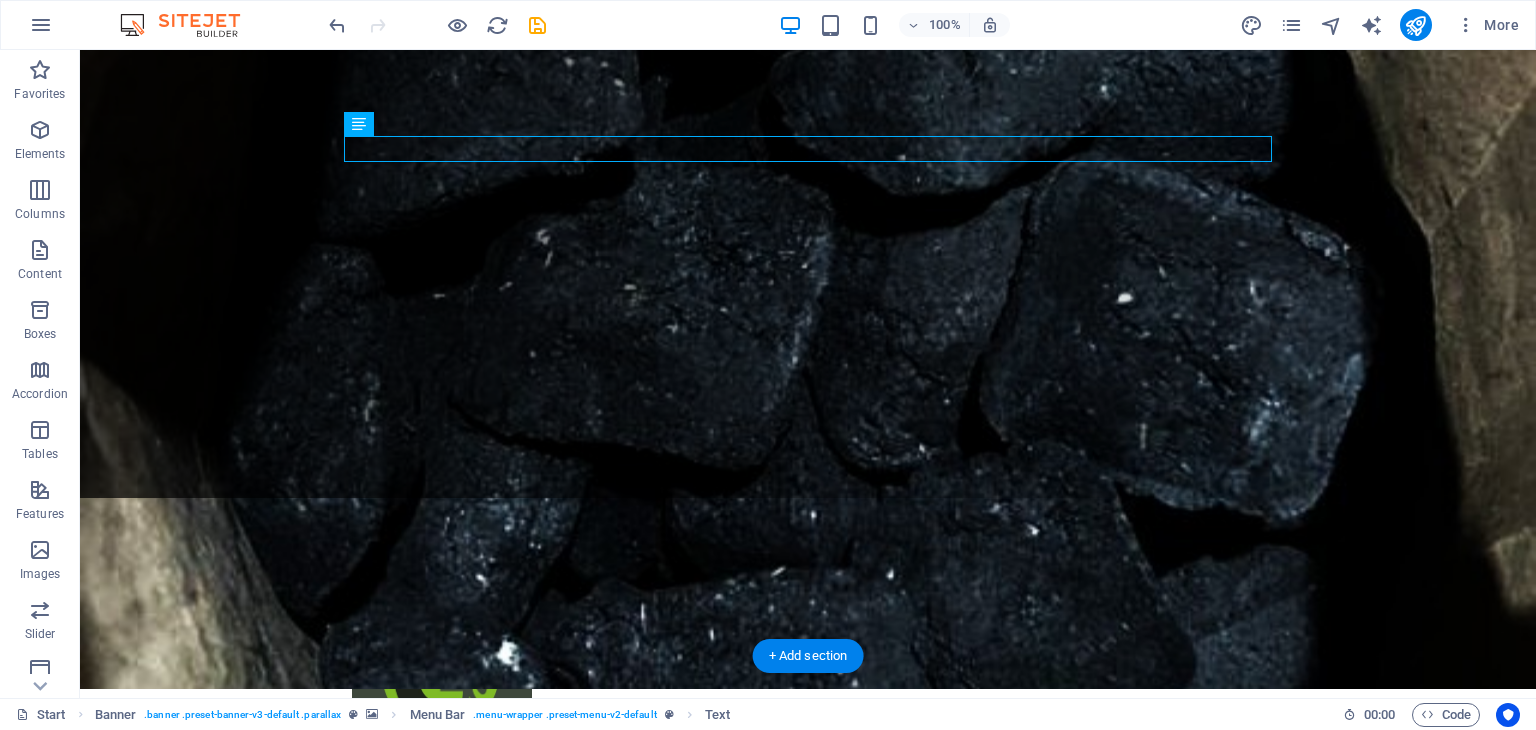 drag, startPoint x: 1384, startPoint y: 349, endPoint x: 1340, endPoint y: 353, distance: 44.181442 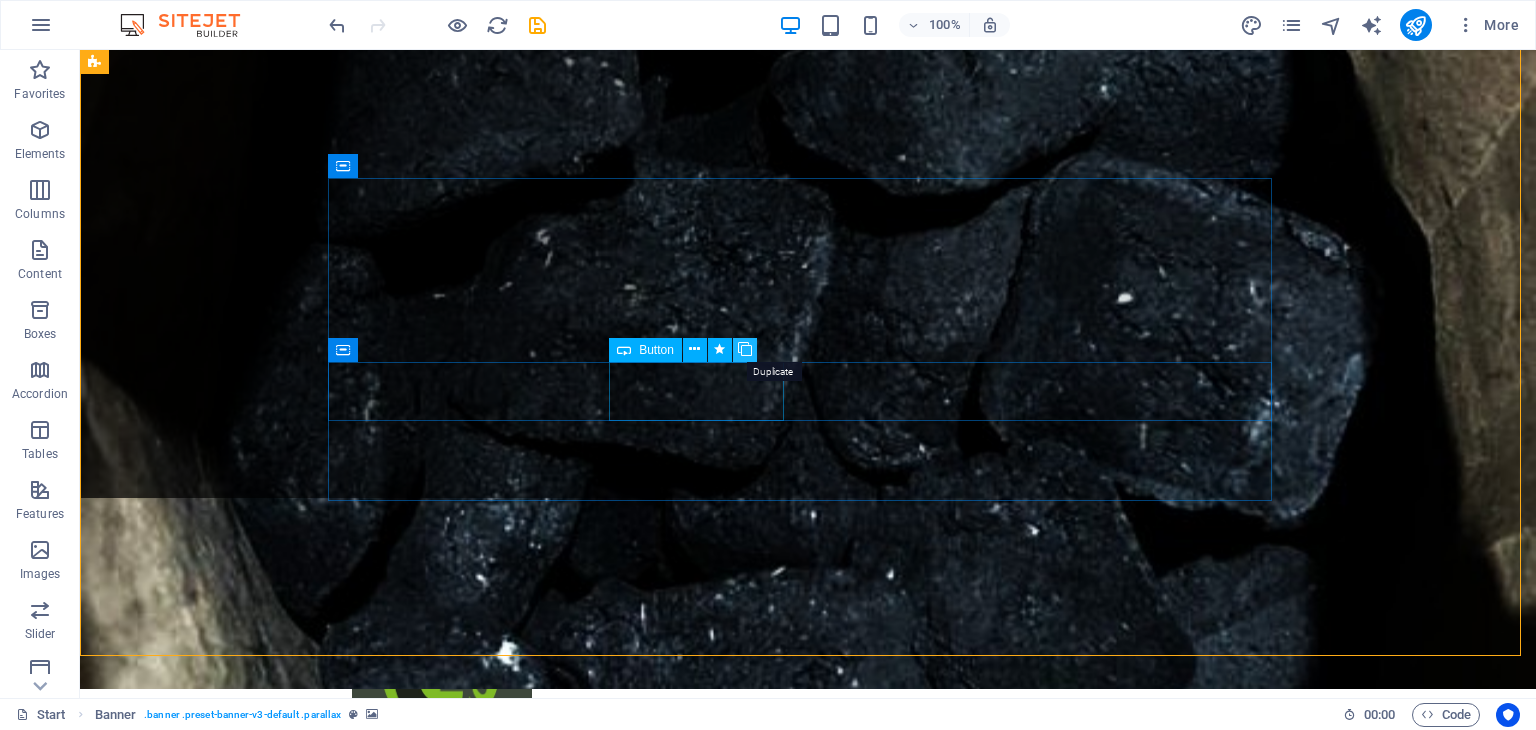 click at bounding box center (745, 349) 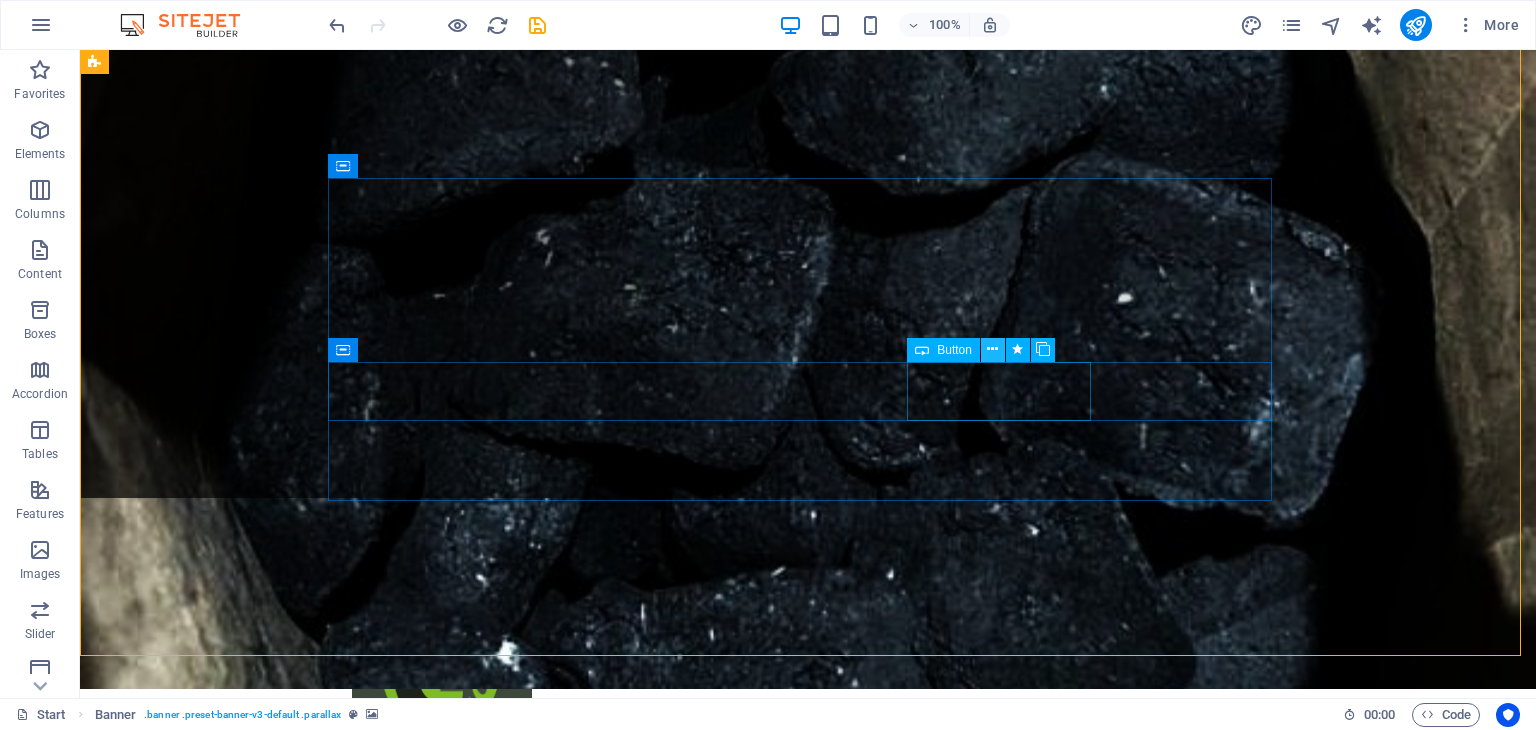 click at bounding box center (992, 349) 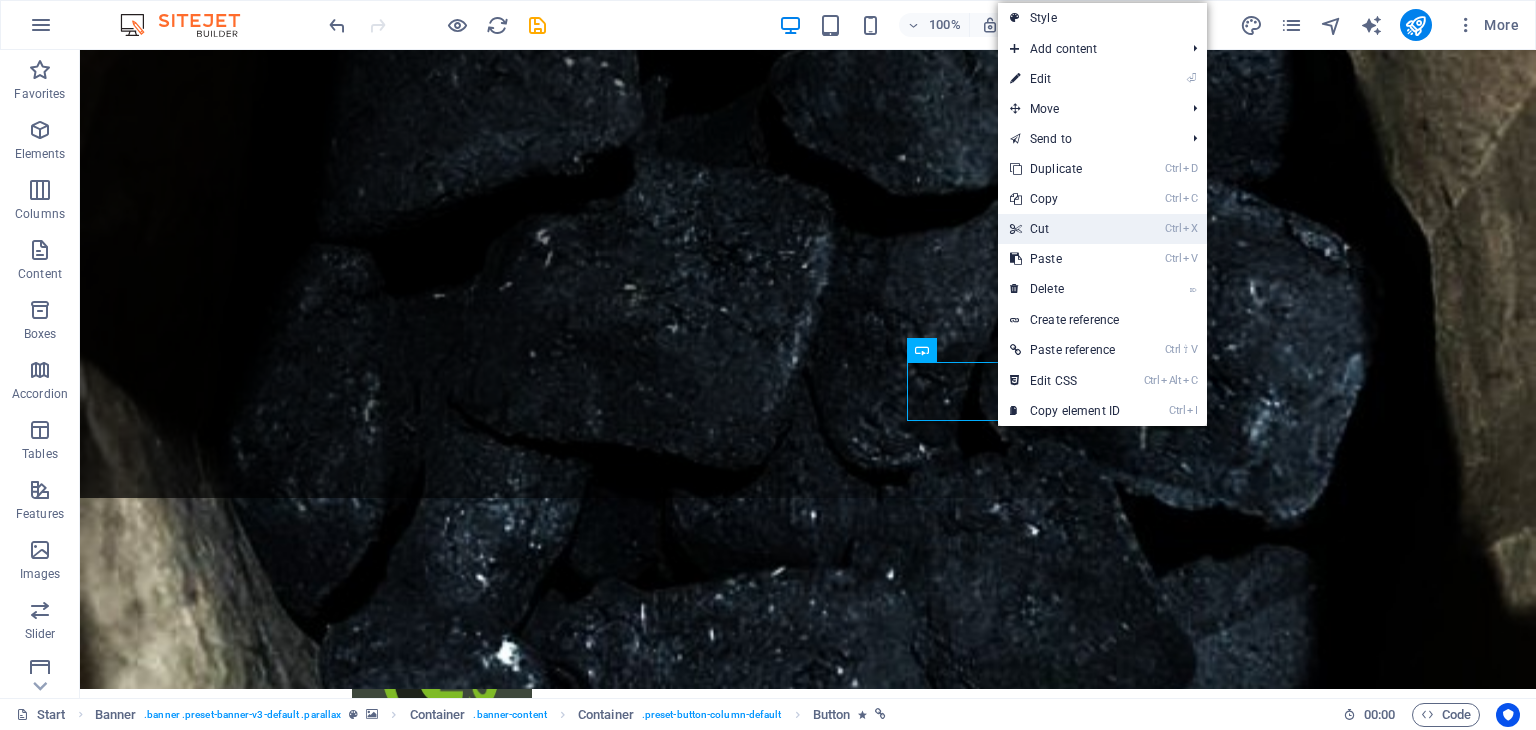 click on "Ctrl X  Cut" at bounding box center [1065, 229] 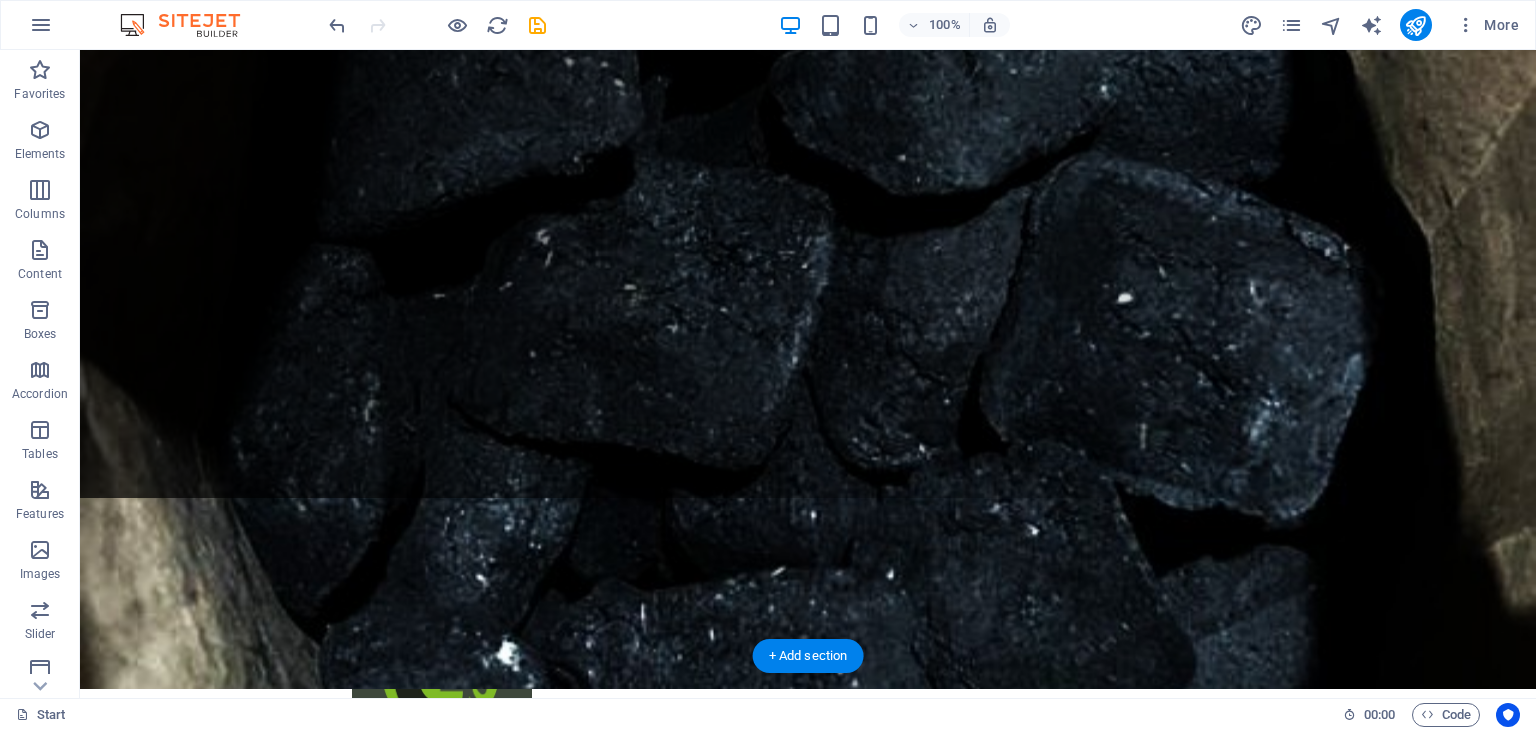 click at bounding box center [808, 345] 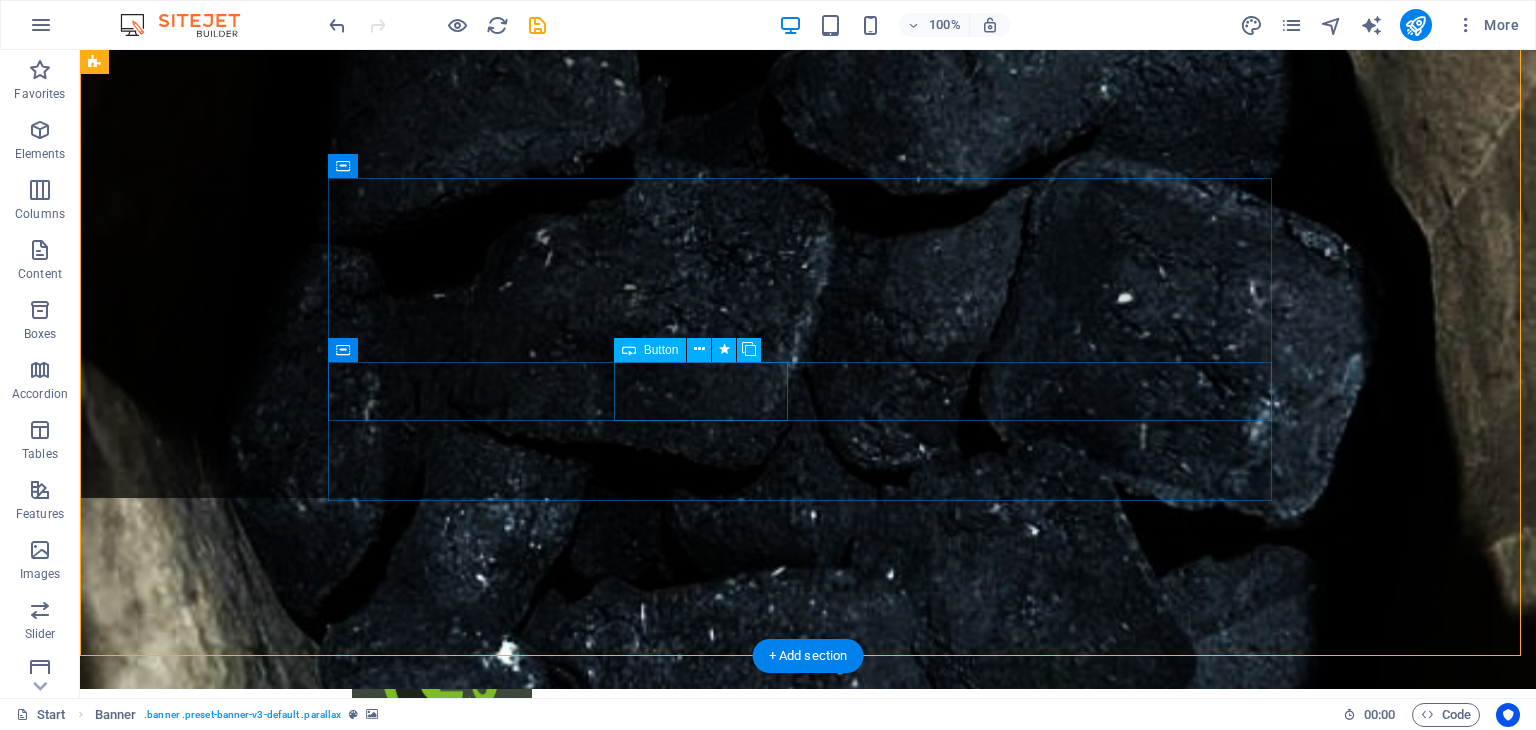click on "Learn more" at bounding box center [808, 1109] 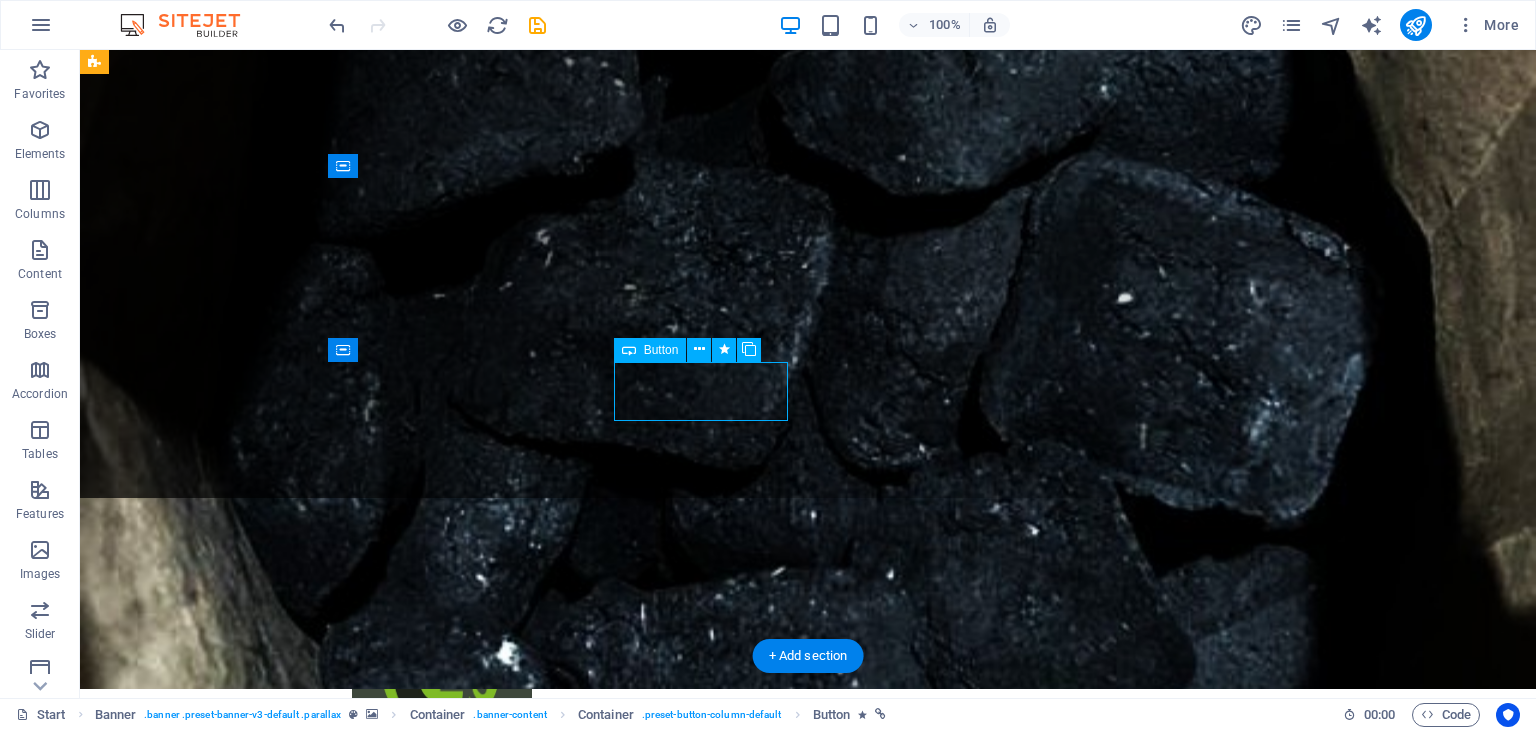 click on "Learn more" at bounding box center (808, 1109) 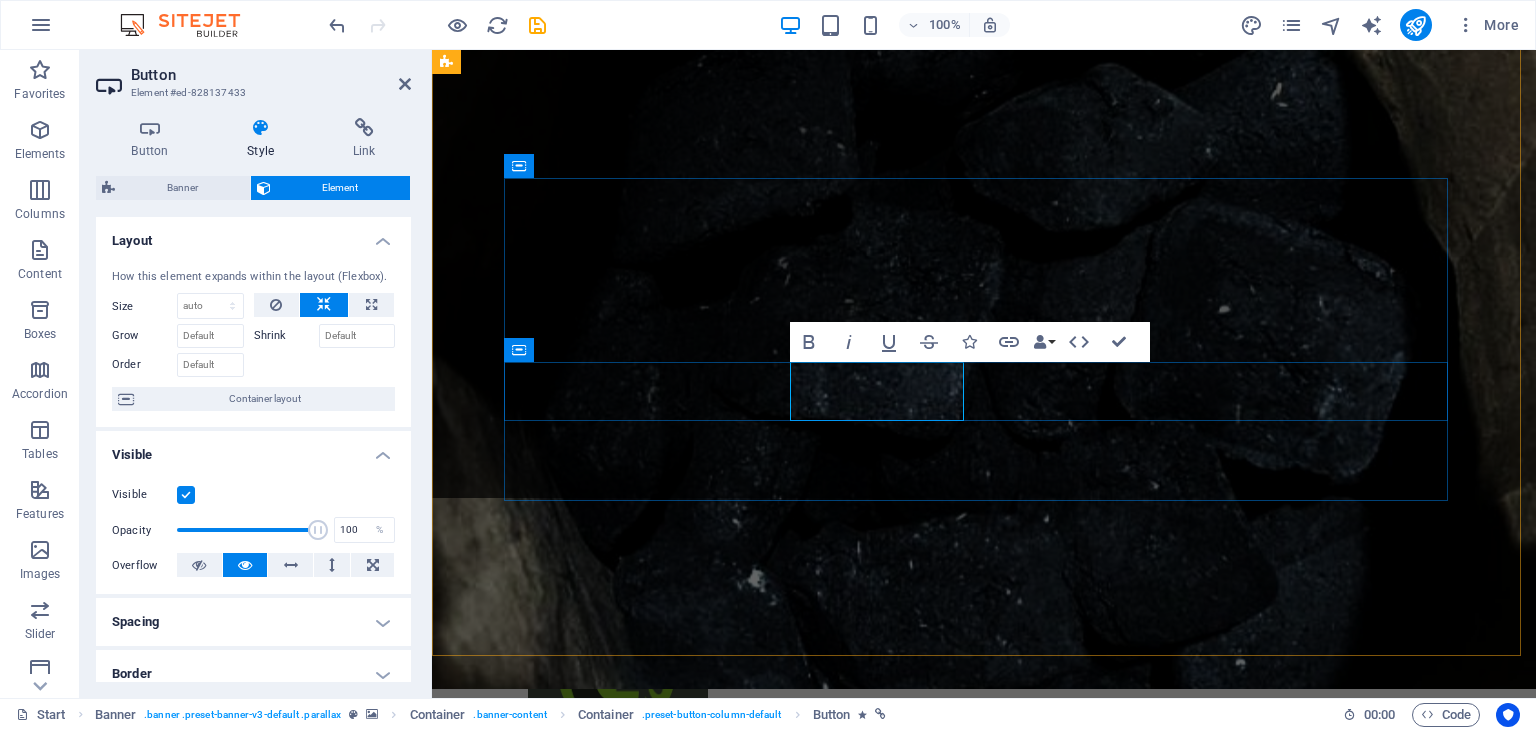 type 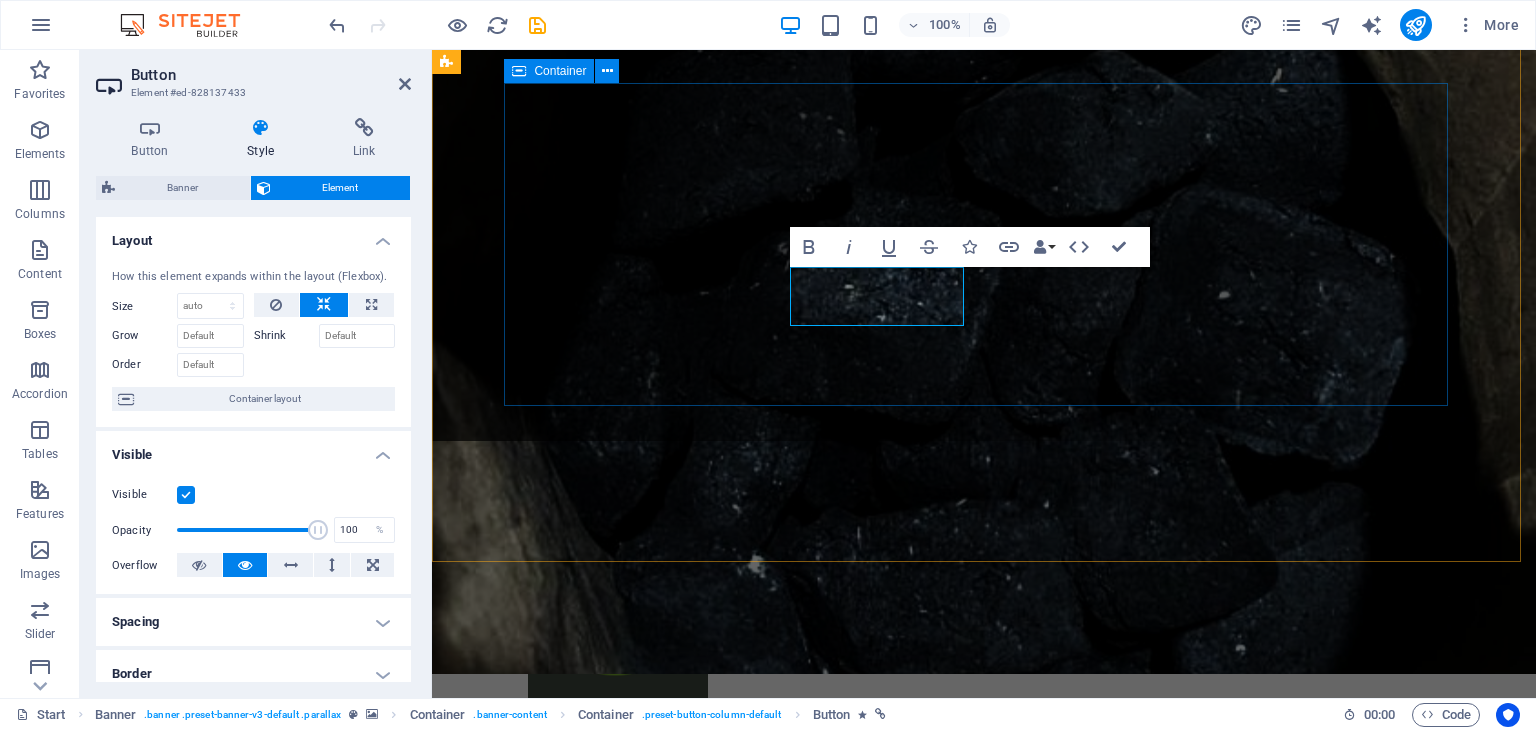 scroll, scrollTop: 300, scrollLeft: 0, axis: vertical 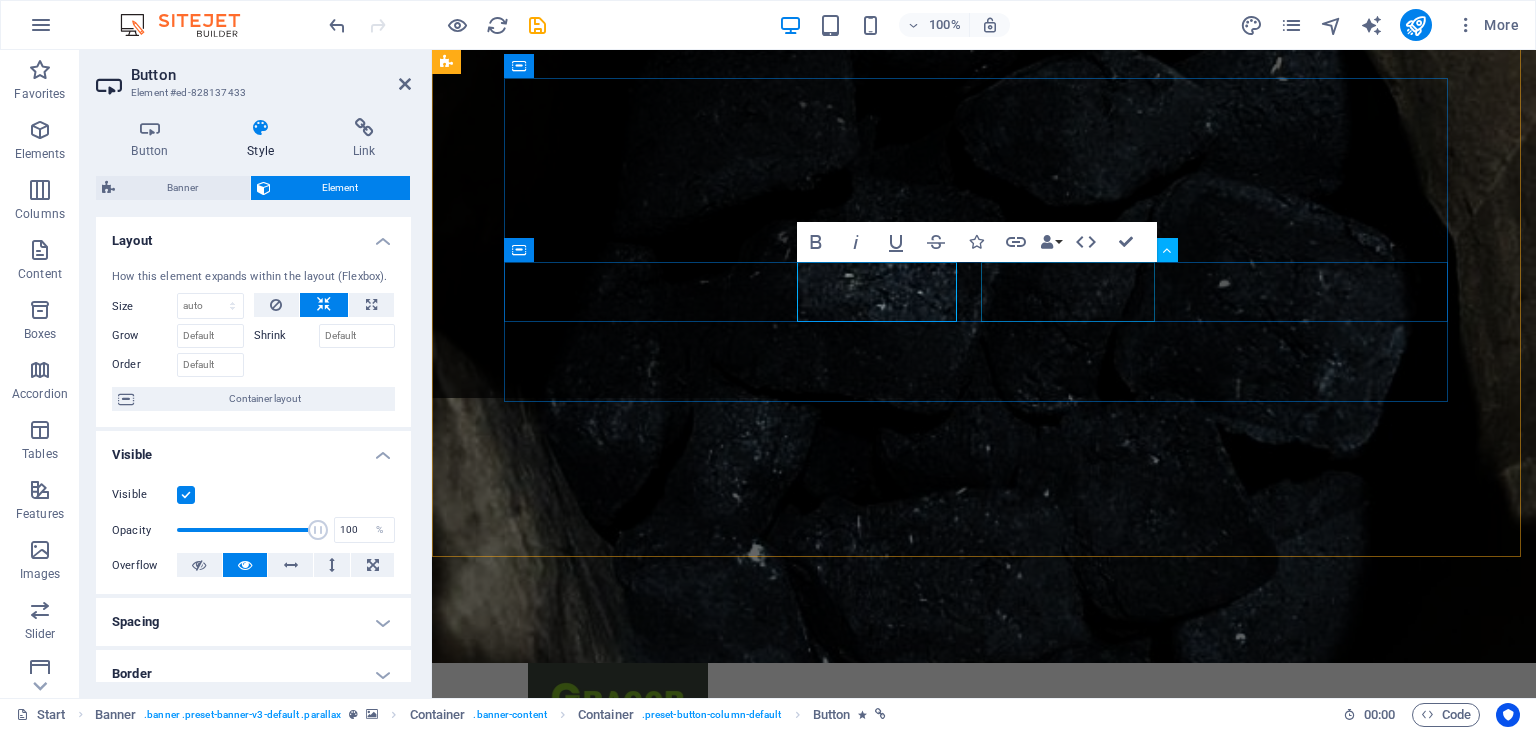 click on "Learn more" at bounding box center (984, 1081) 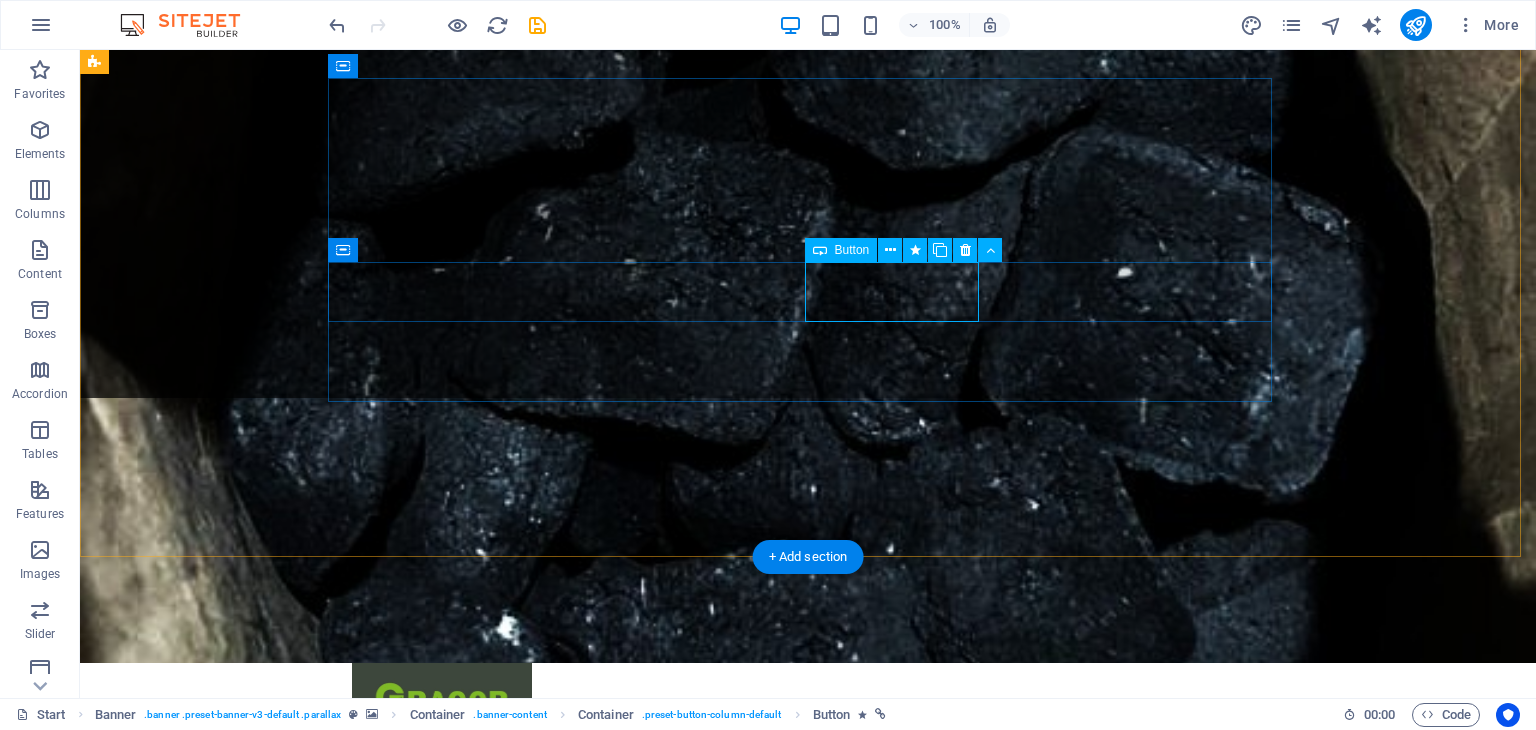 click on "Learn more" at bounding box center (808, 1081) 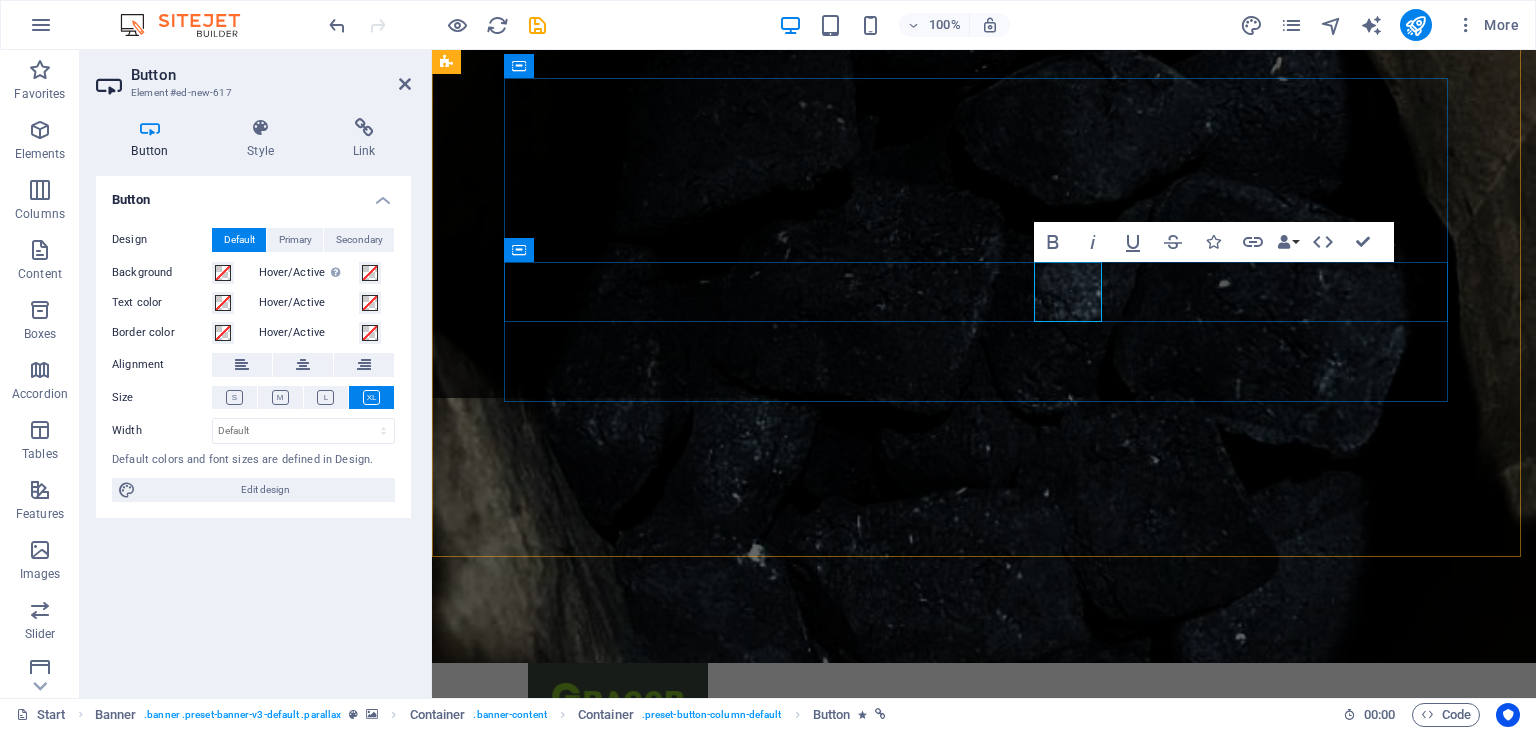 type 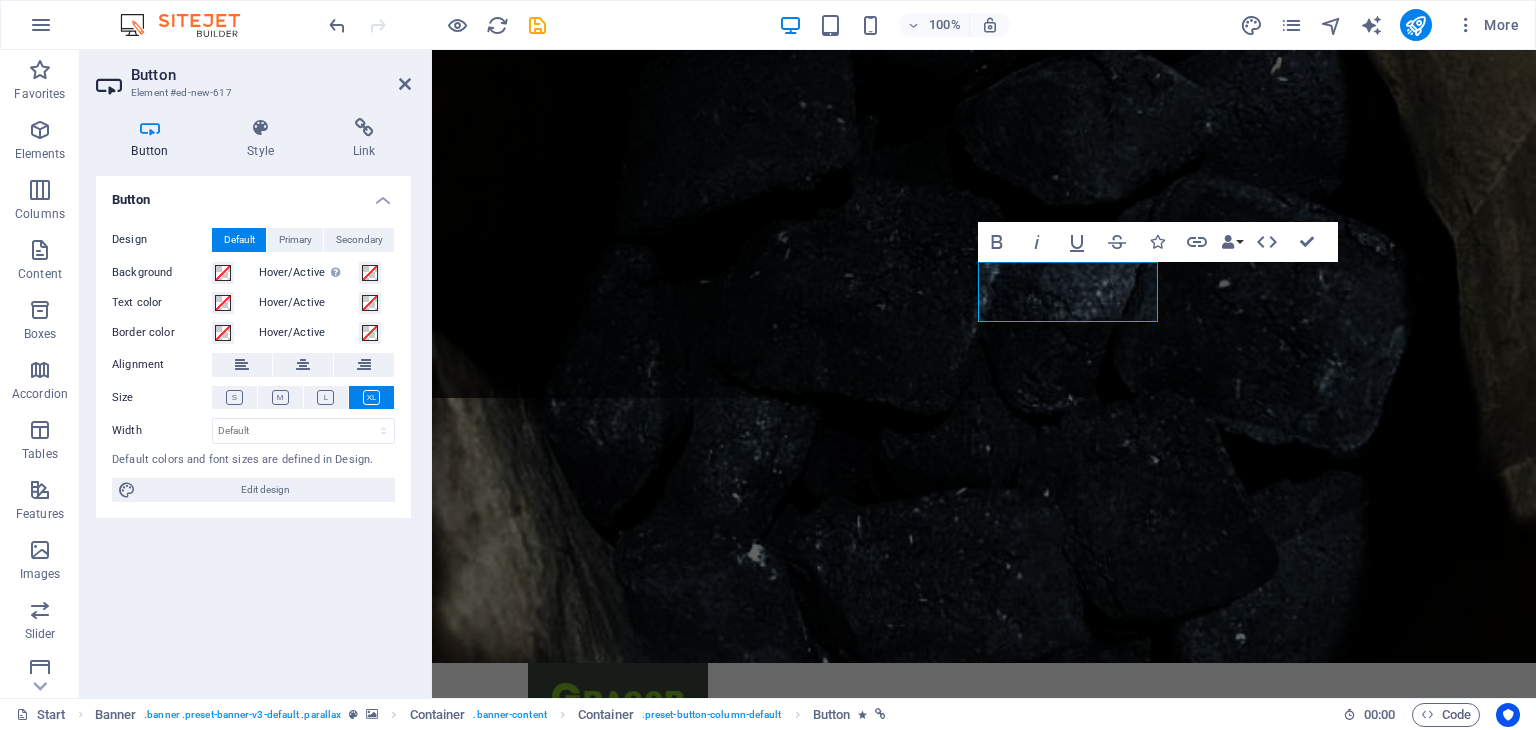 click at bounding box center (984, 319) 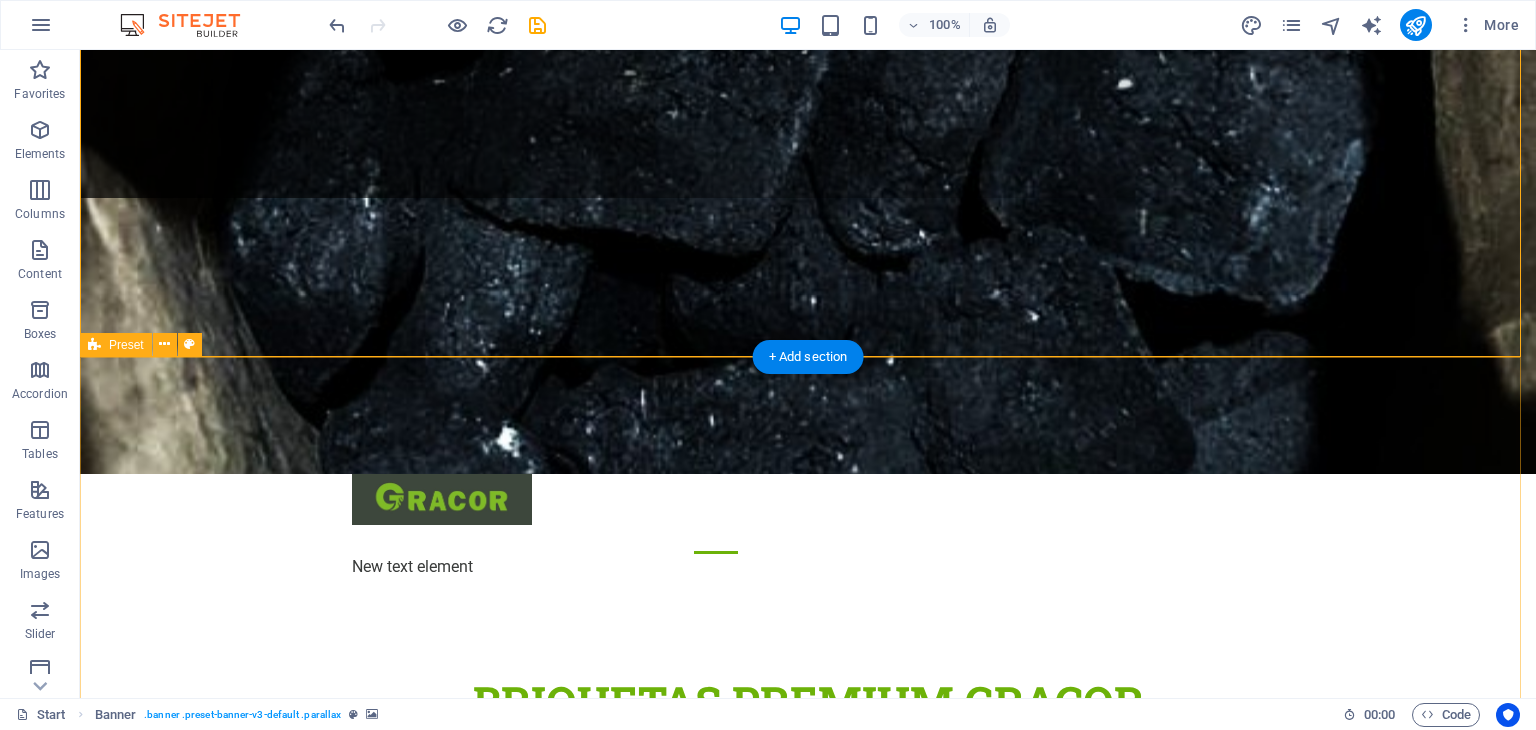 scroll, scrollTop: 0, scrollLeft: 0, axis: both 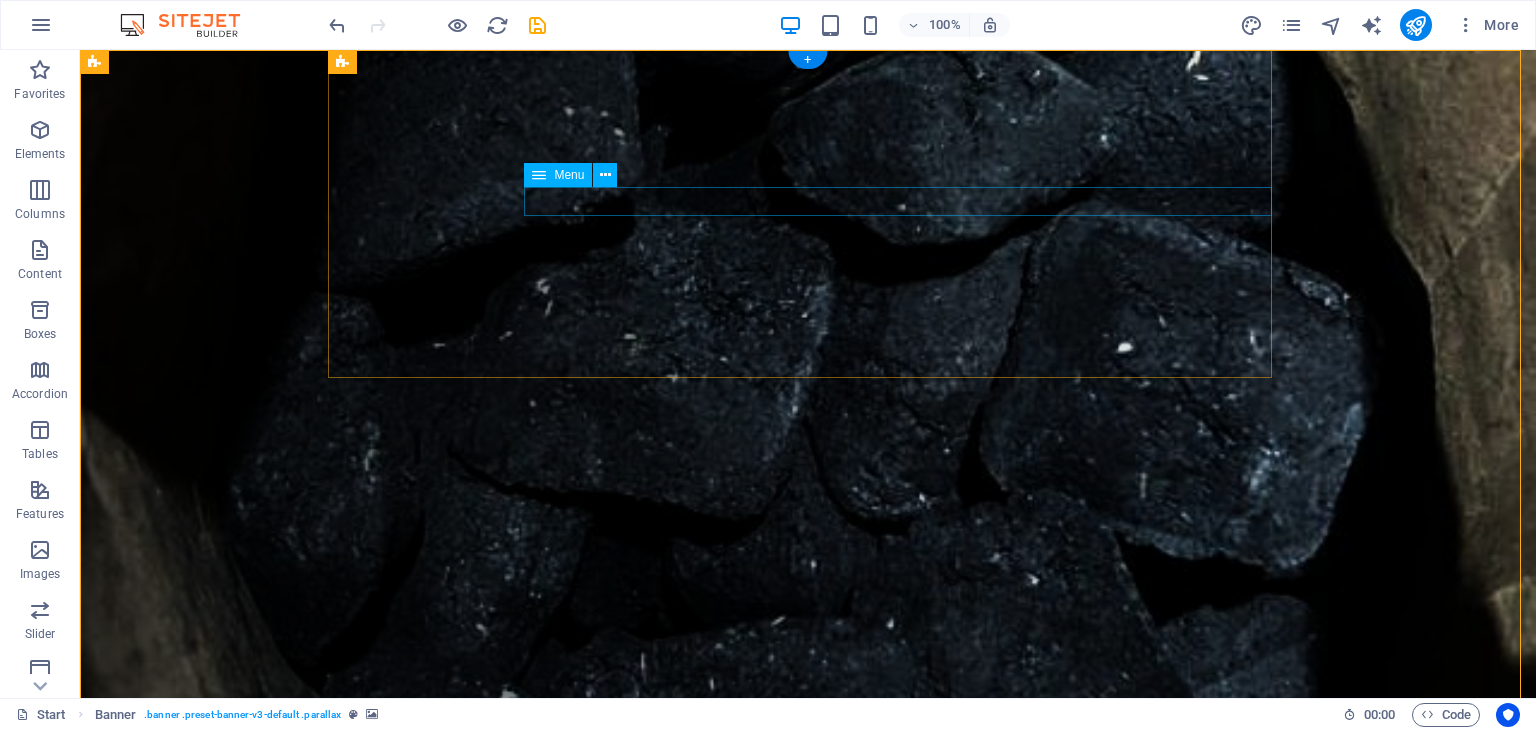click on "Inicio ¿Quiénes somos? Productos Recetas Contacto" at bounding box center (816, 1039) 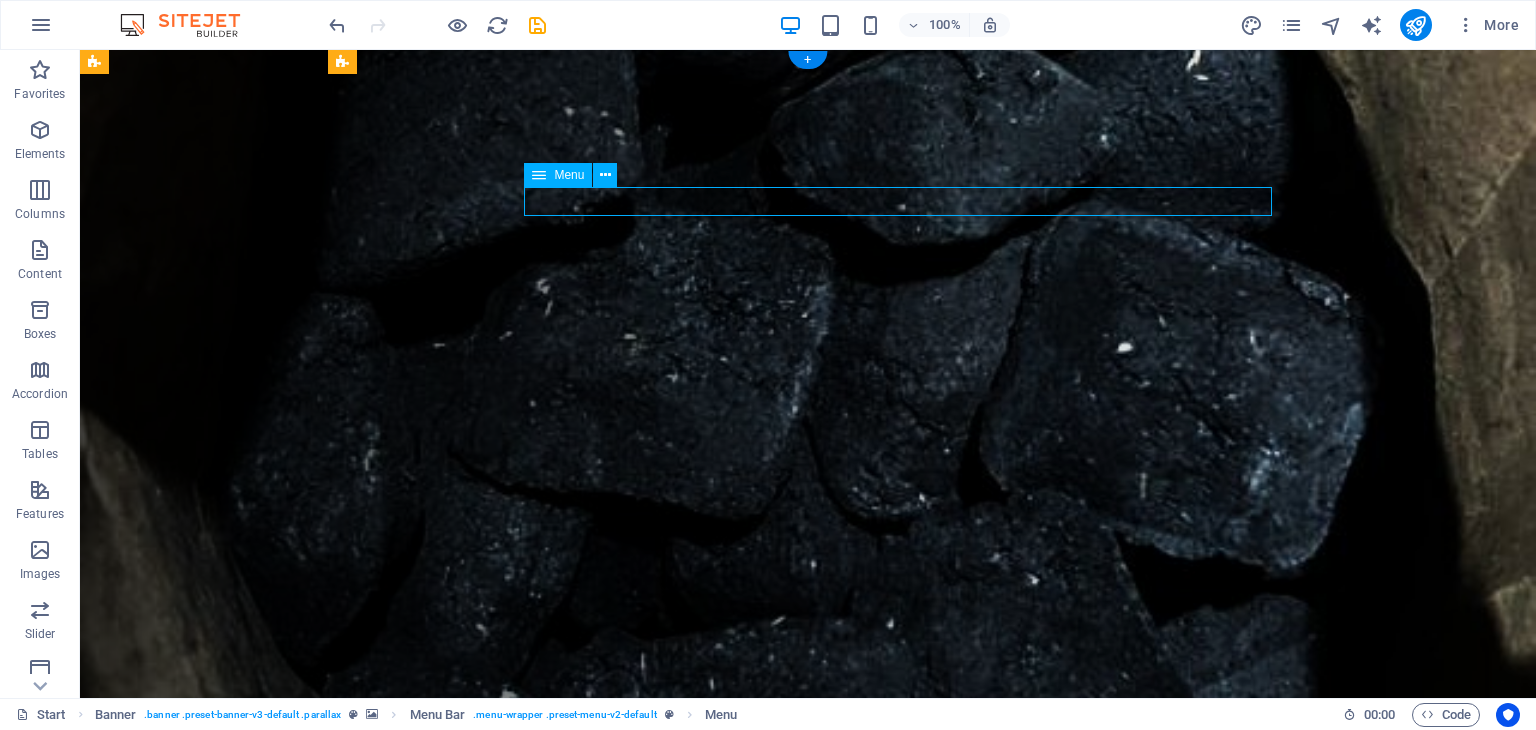 click on "Inicio ¿Quiénes somos? Productos Recetas Contacto" at bounding box center [816, 1039] 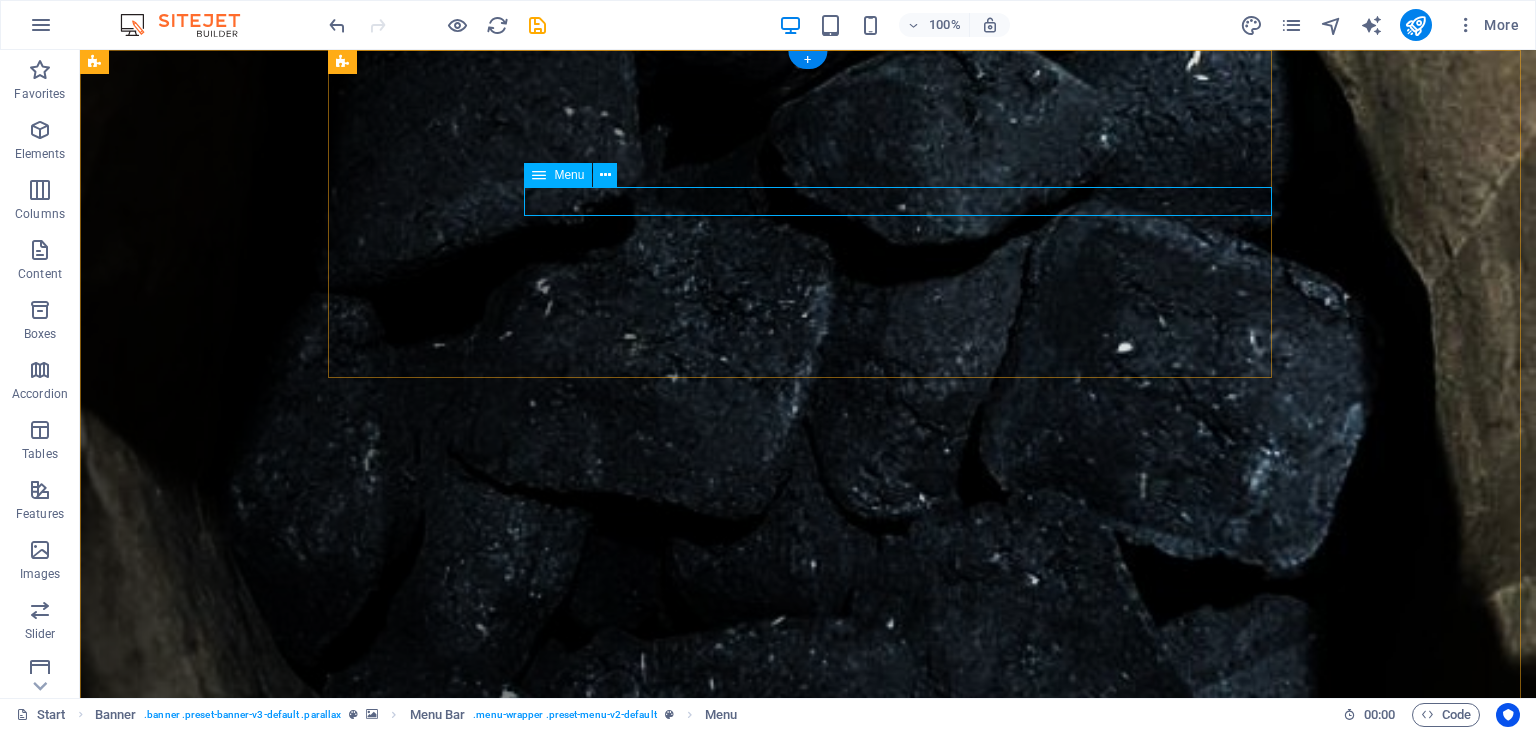 click on "Inicio ¿Quiénes somos? Productos Recetas Contacto" at bounding box center [816, 1039] 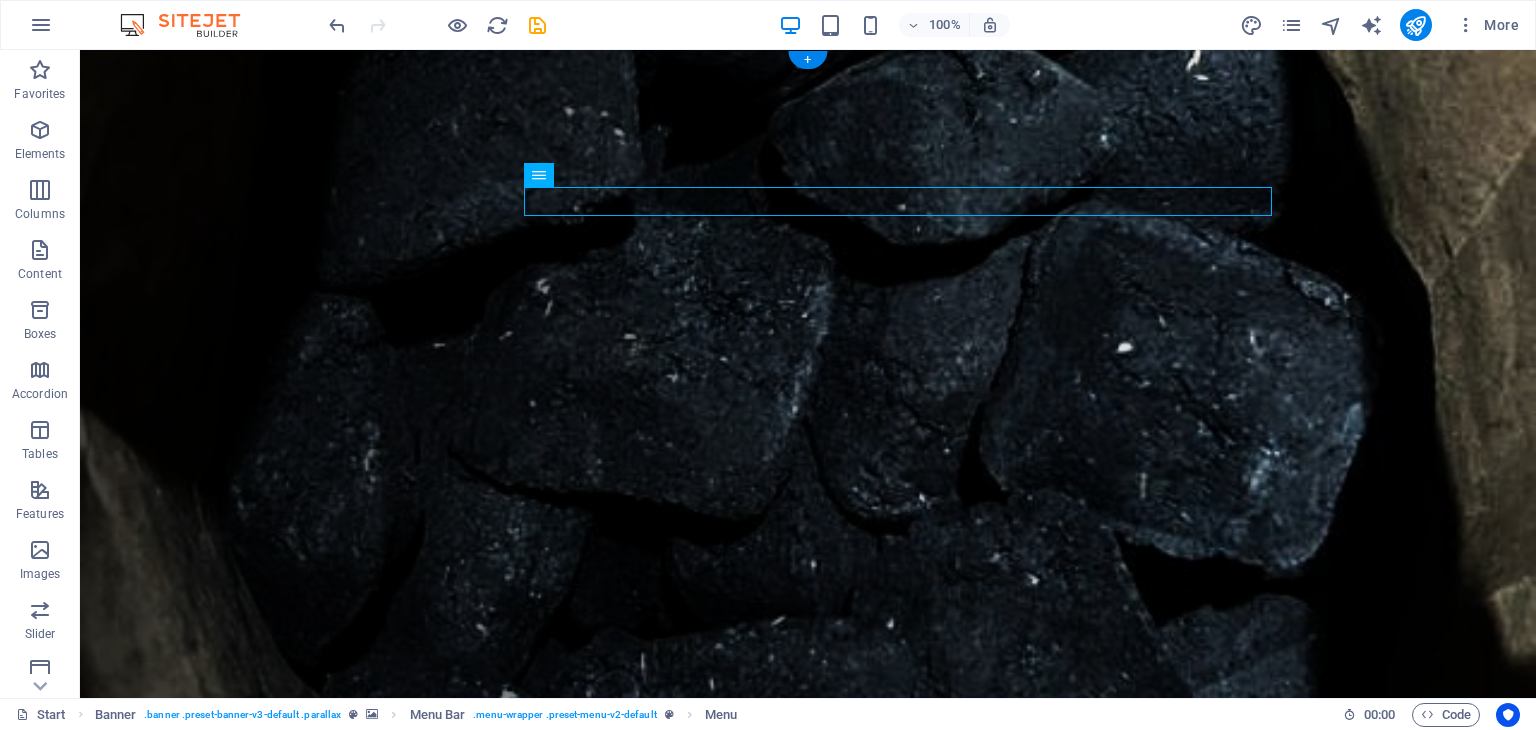 click at bounding box center [808, 394] 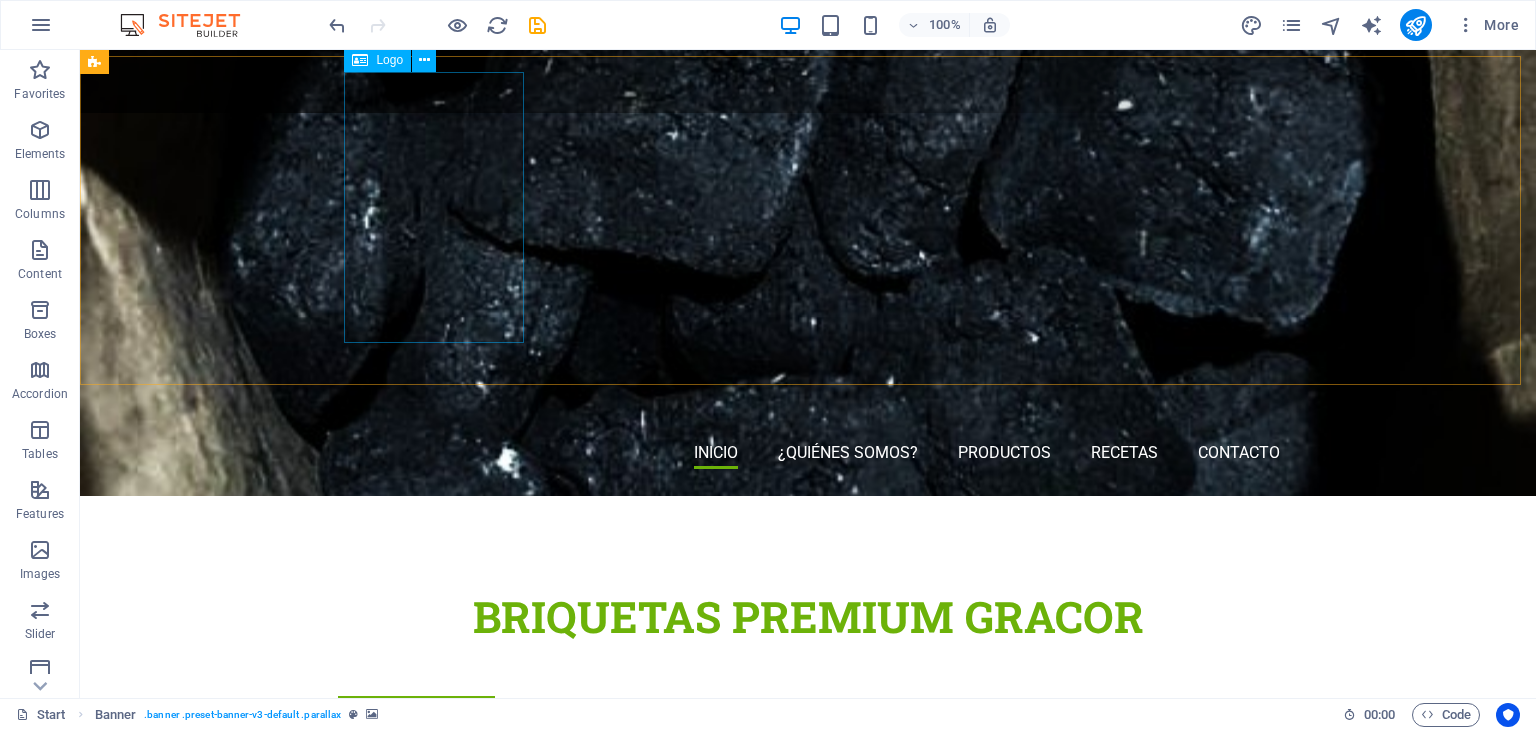scroll, scrollTop: 399, scrollLeft: 0, axis: vertical 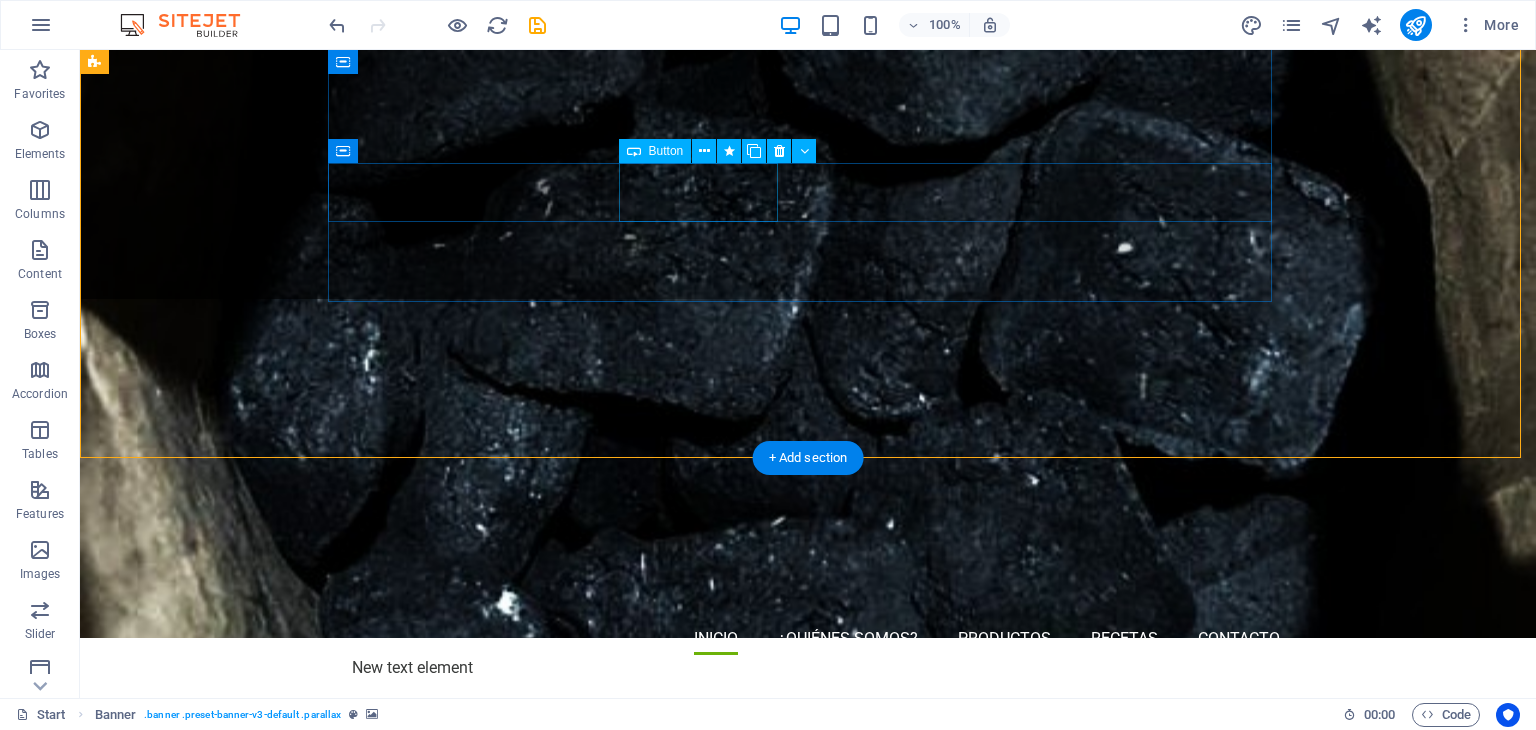 click on "briquetas" at bounding box center [808, 910] 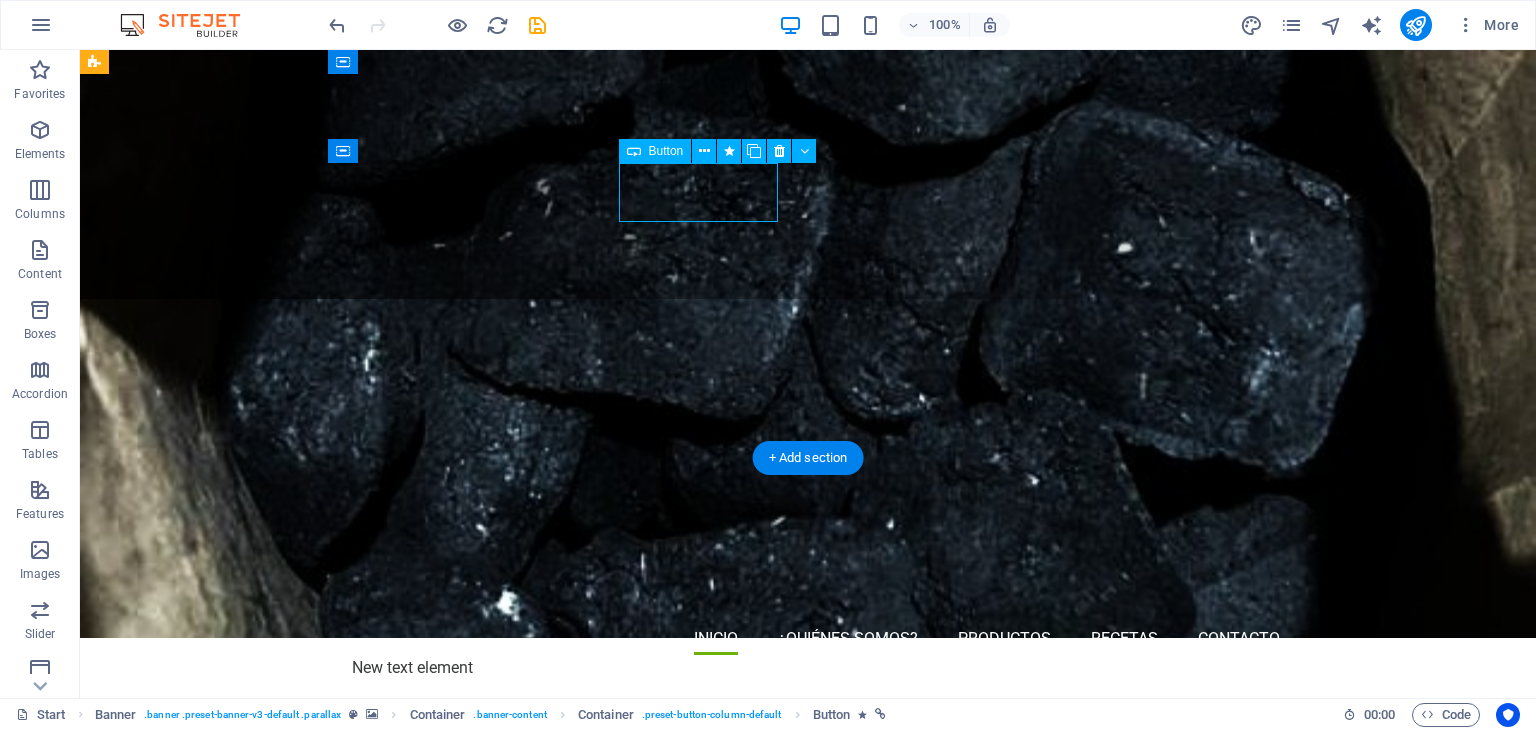 click on "briquetas" at bounding box center (808, 910) 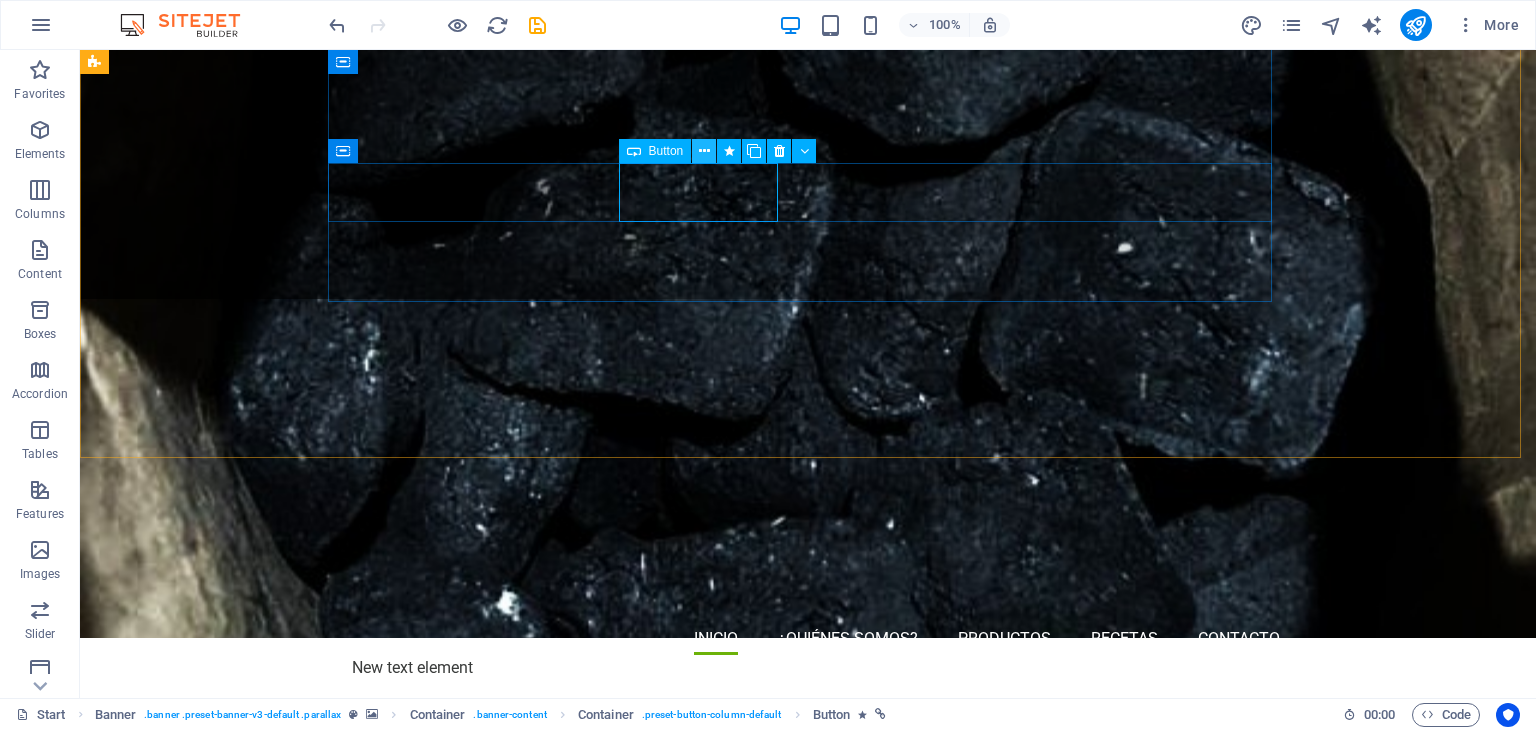 click at bounding box center (704, 151) 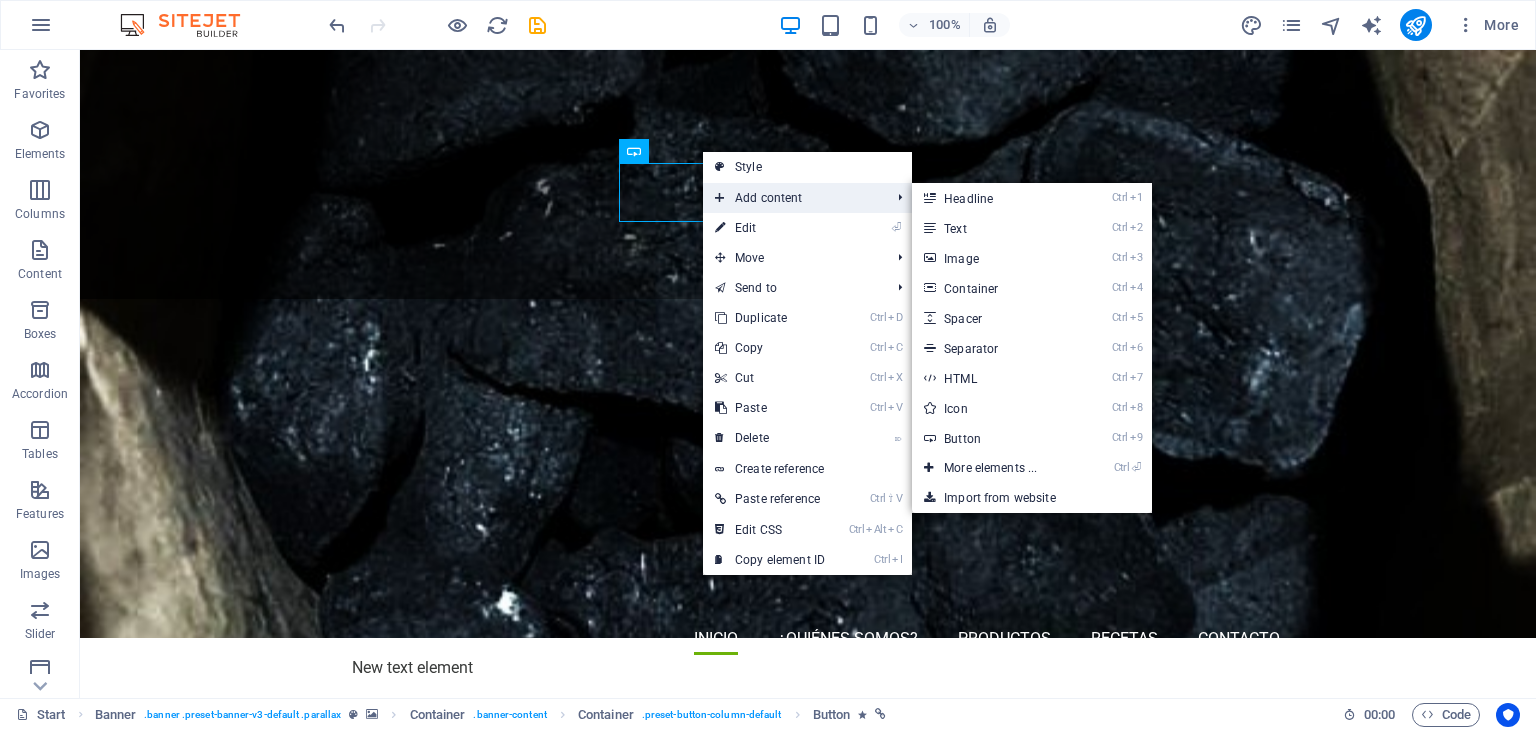 click on "Add content" at bounding box center [792, 198] 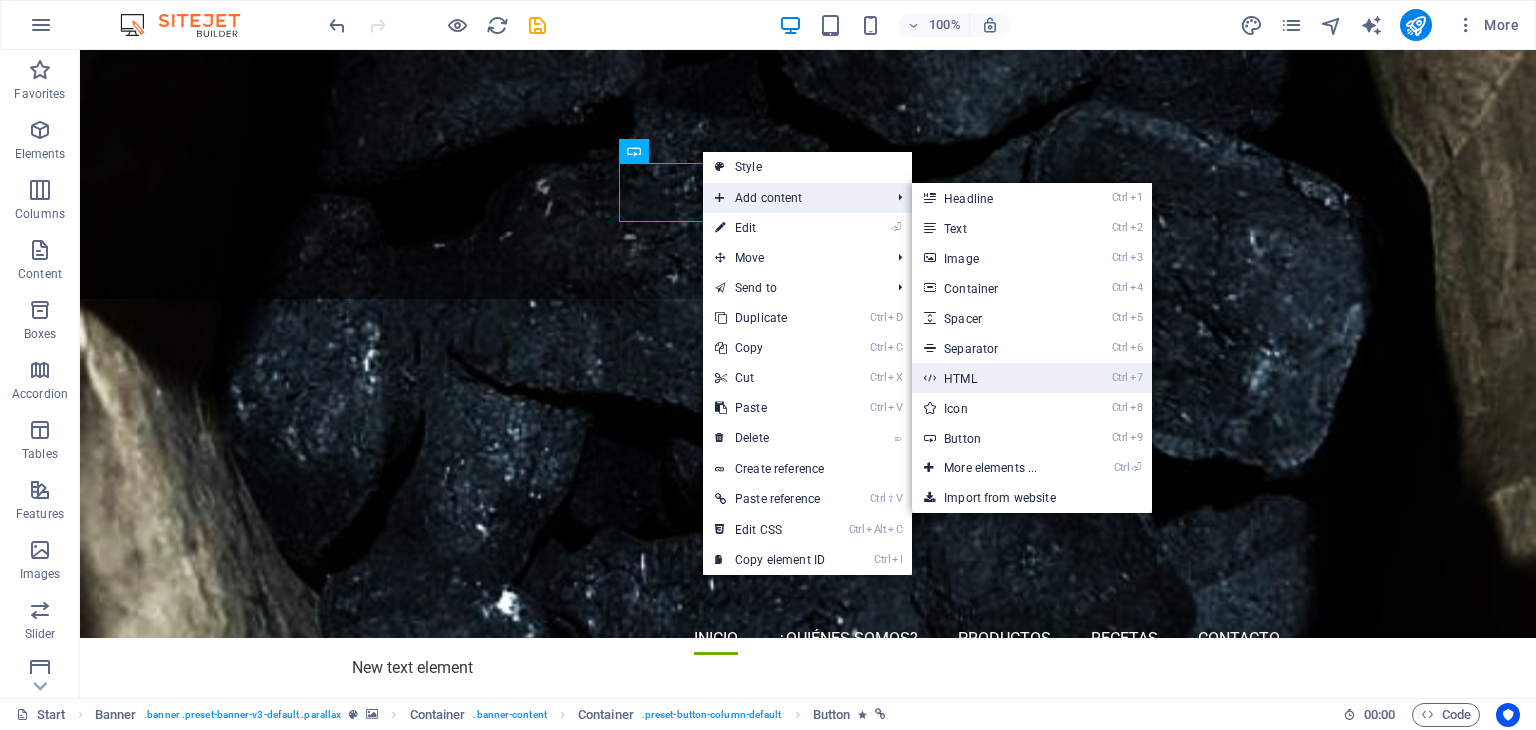 click on "Ctrl 7  HTML" at bounding box center [994, 378] 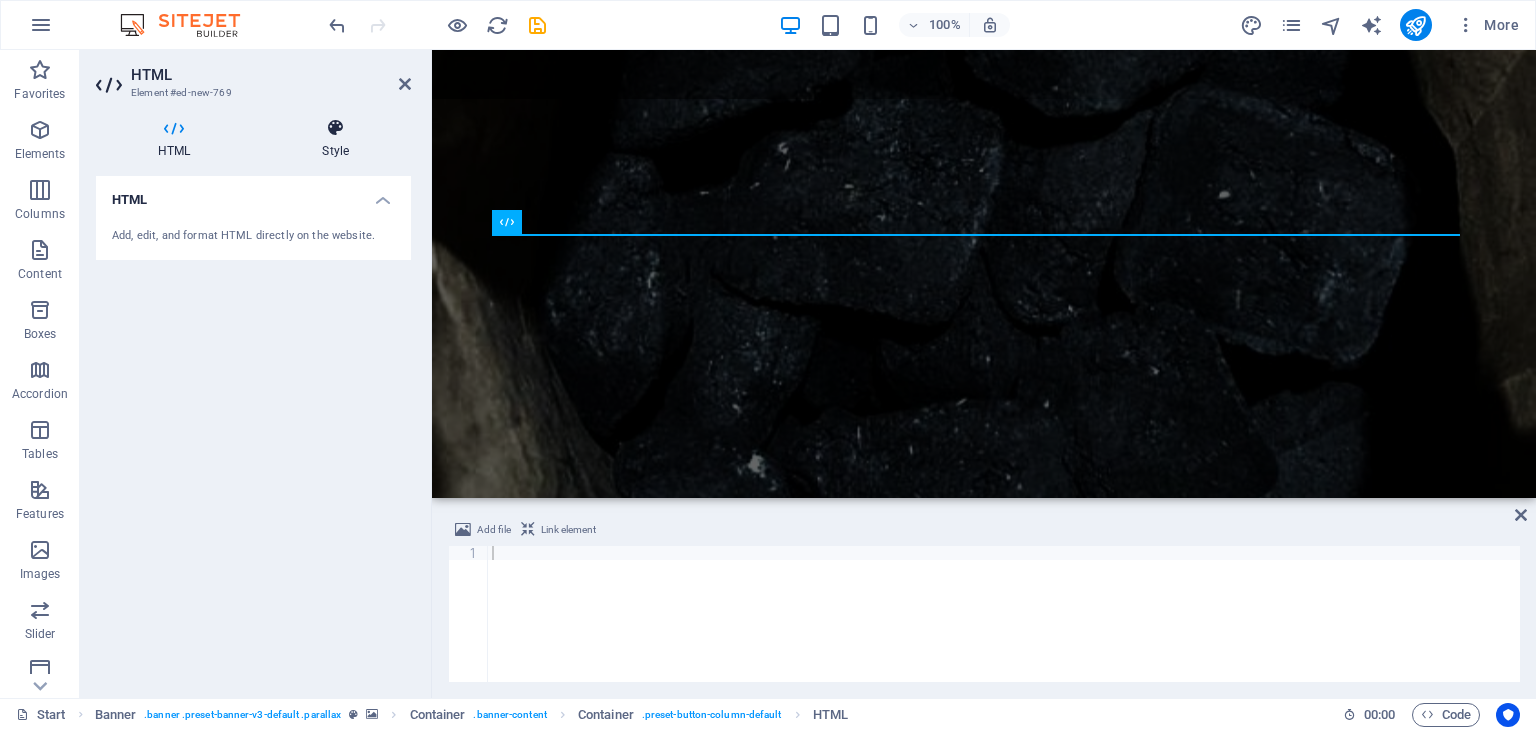 click at bounding box center (335, 128) 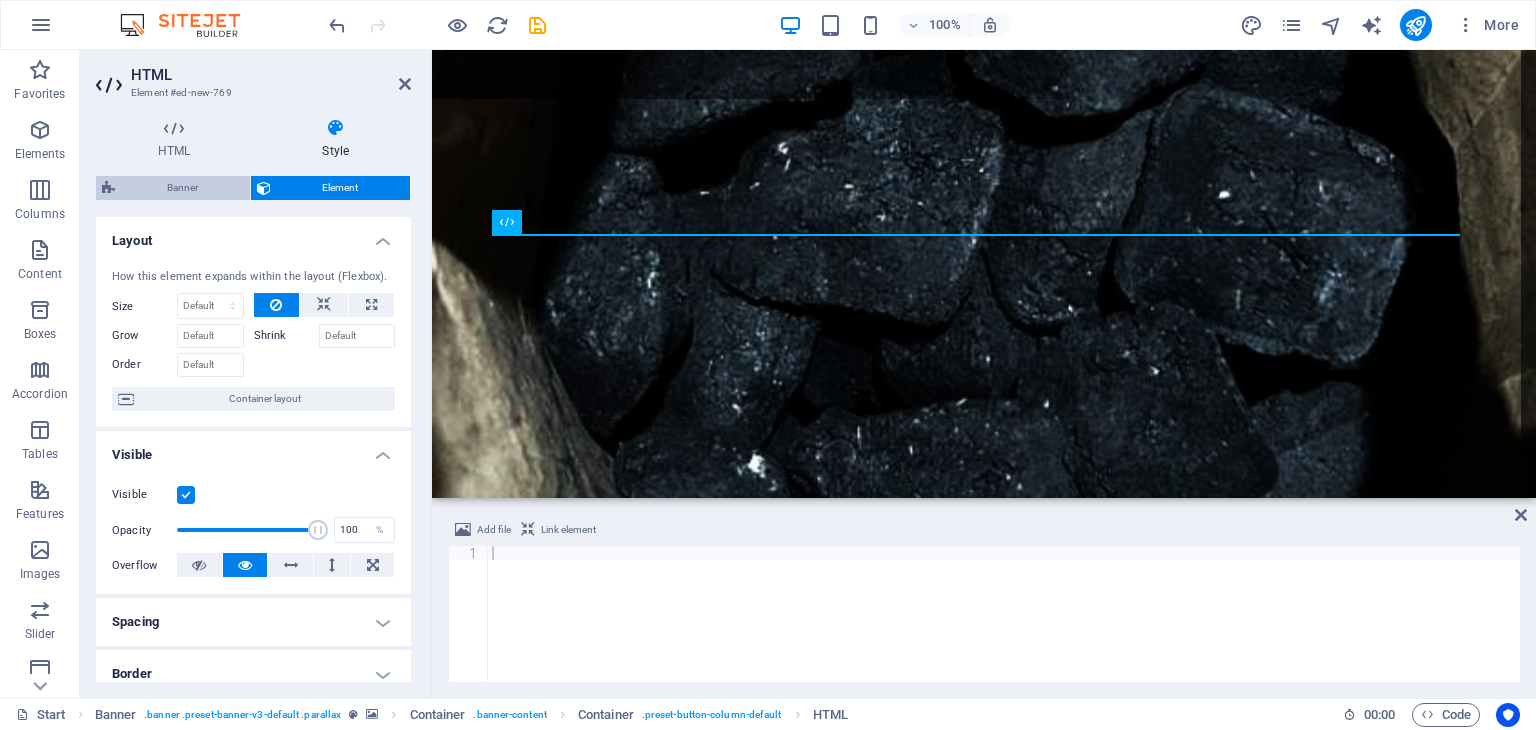 click on "Banner" at bounding box center (182, 188) 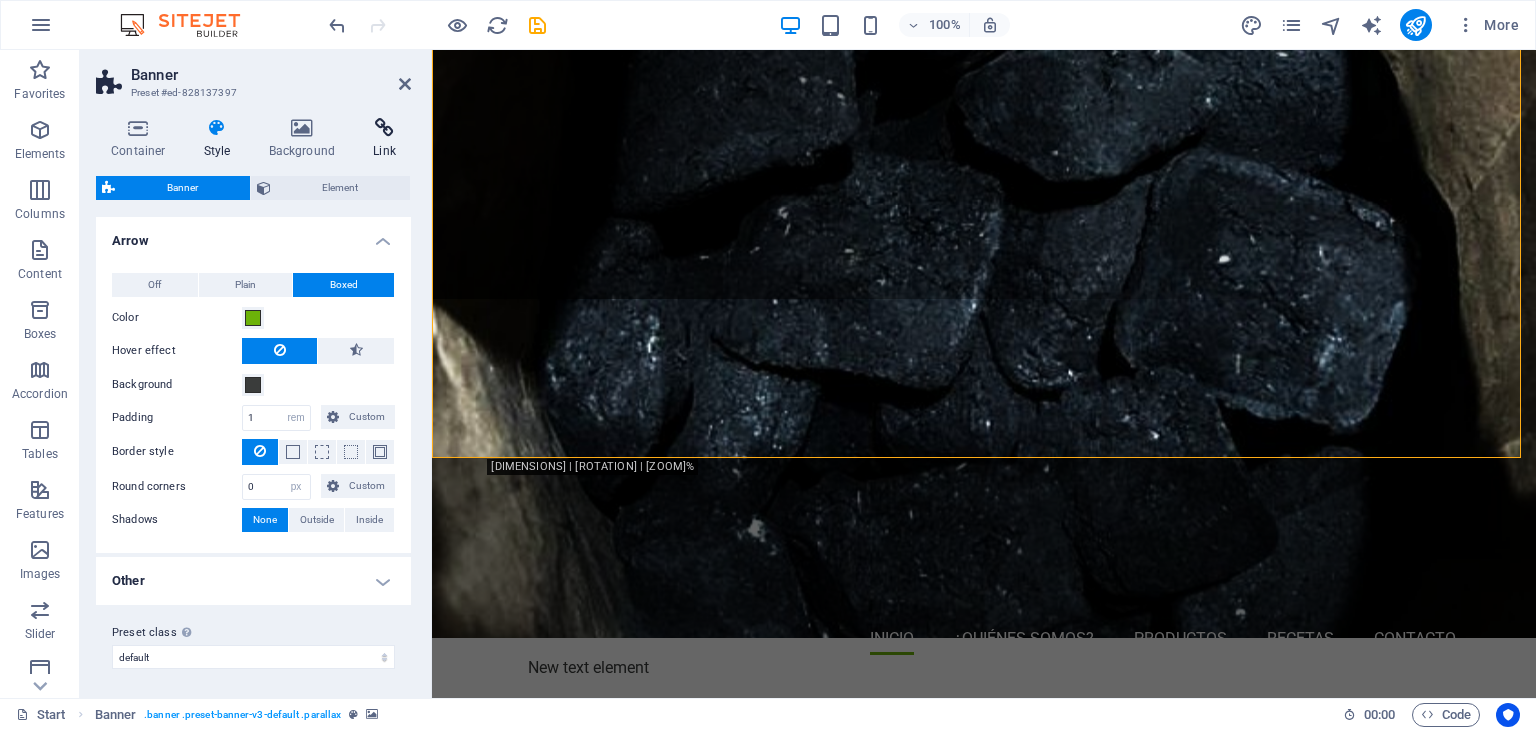click at bounding box center (384, 128) 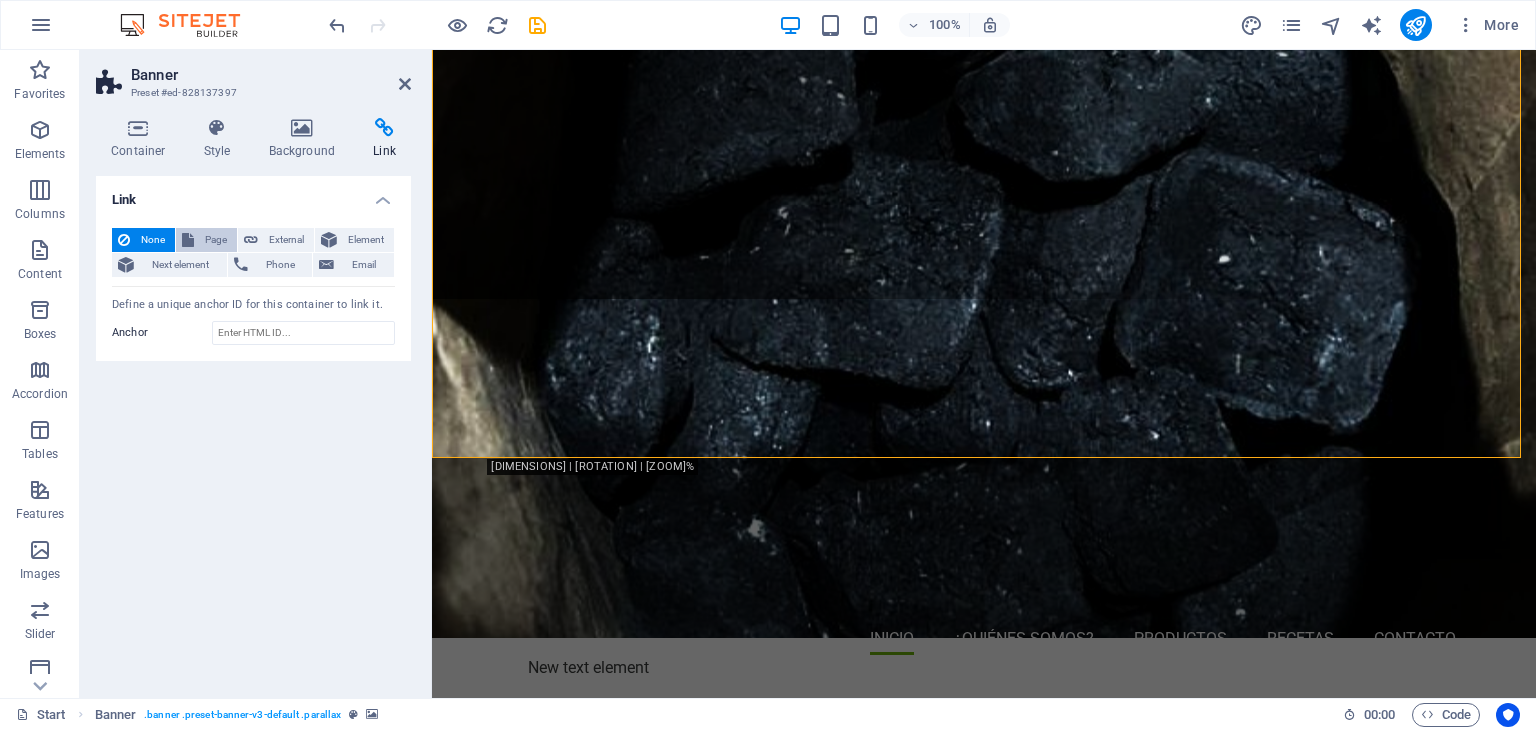 click on "Page" at bounding box center (215, 240) 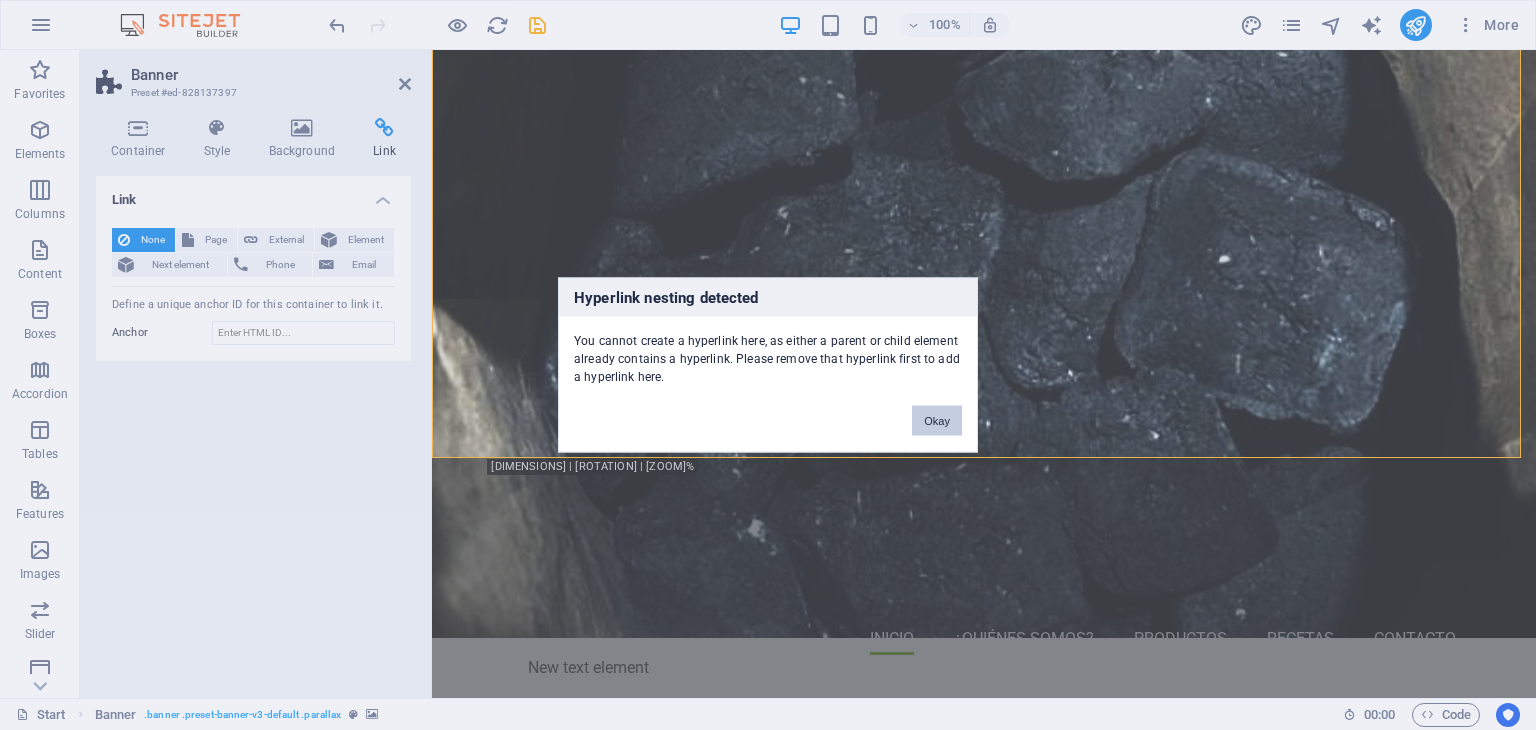 click on "Okay" at bounding box center (937, 421) 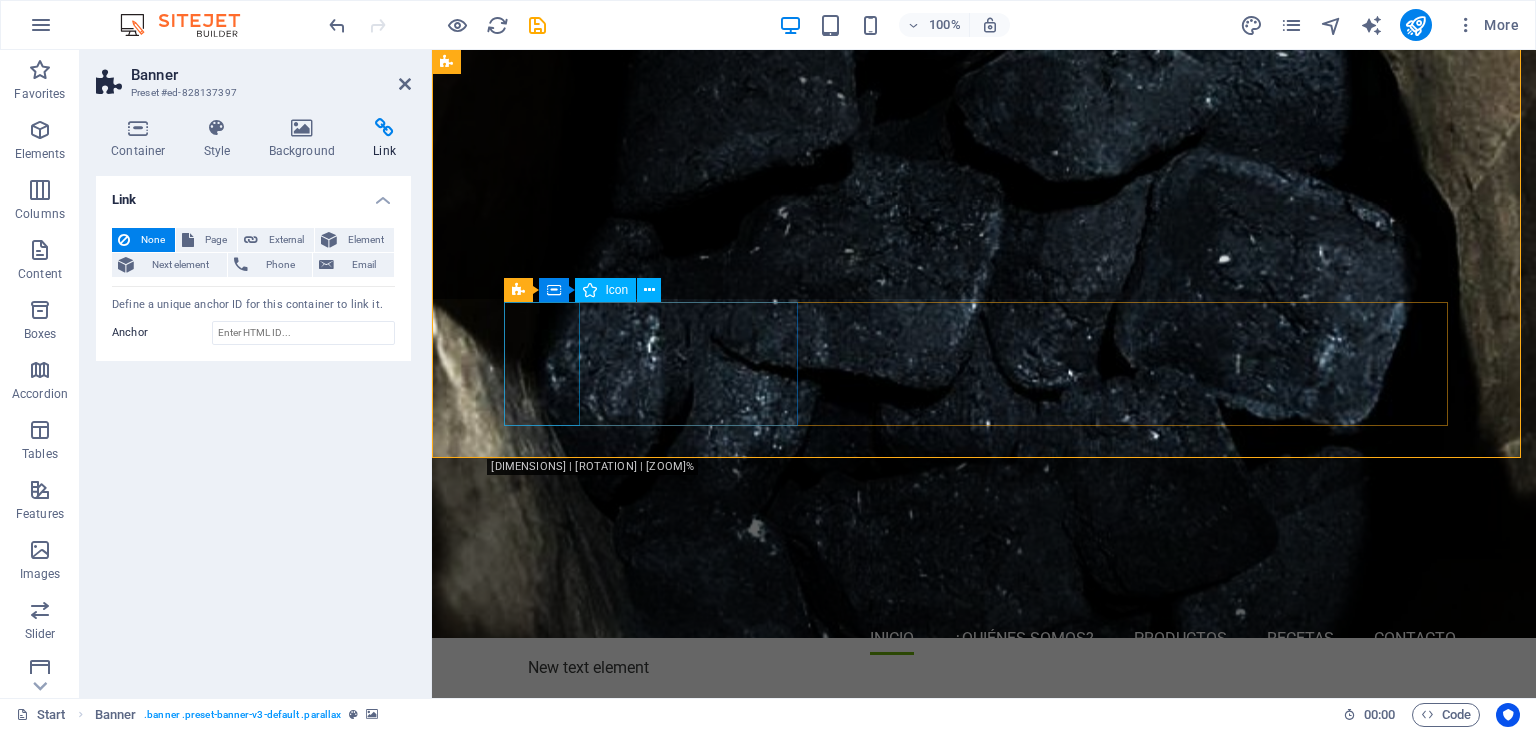click at bounding box center [984, 1129] 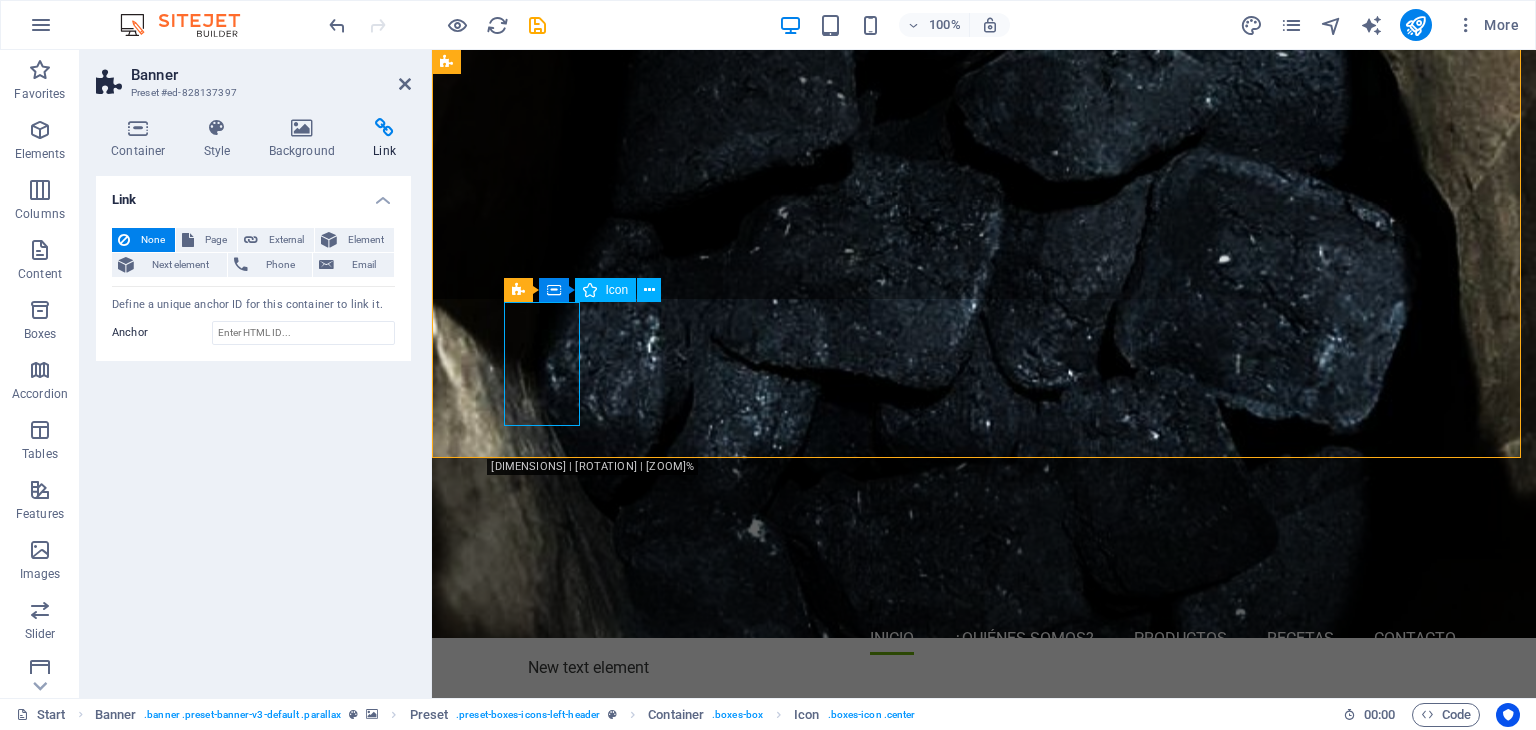 click at bounding box center [984, 1129] 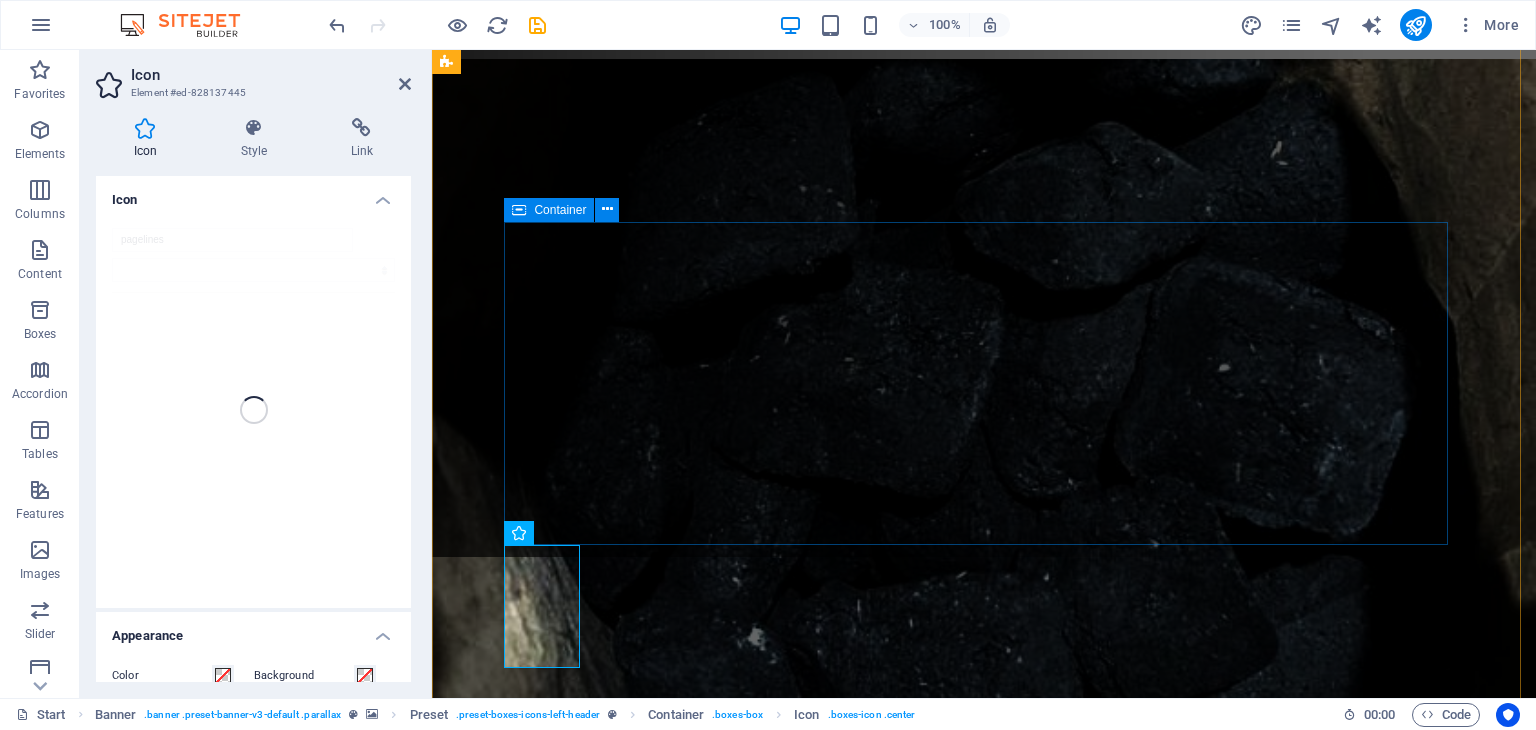 scroll, scrollTop: 100, scrollLeft: 0, axis: vertical 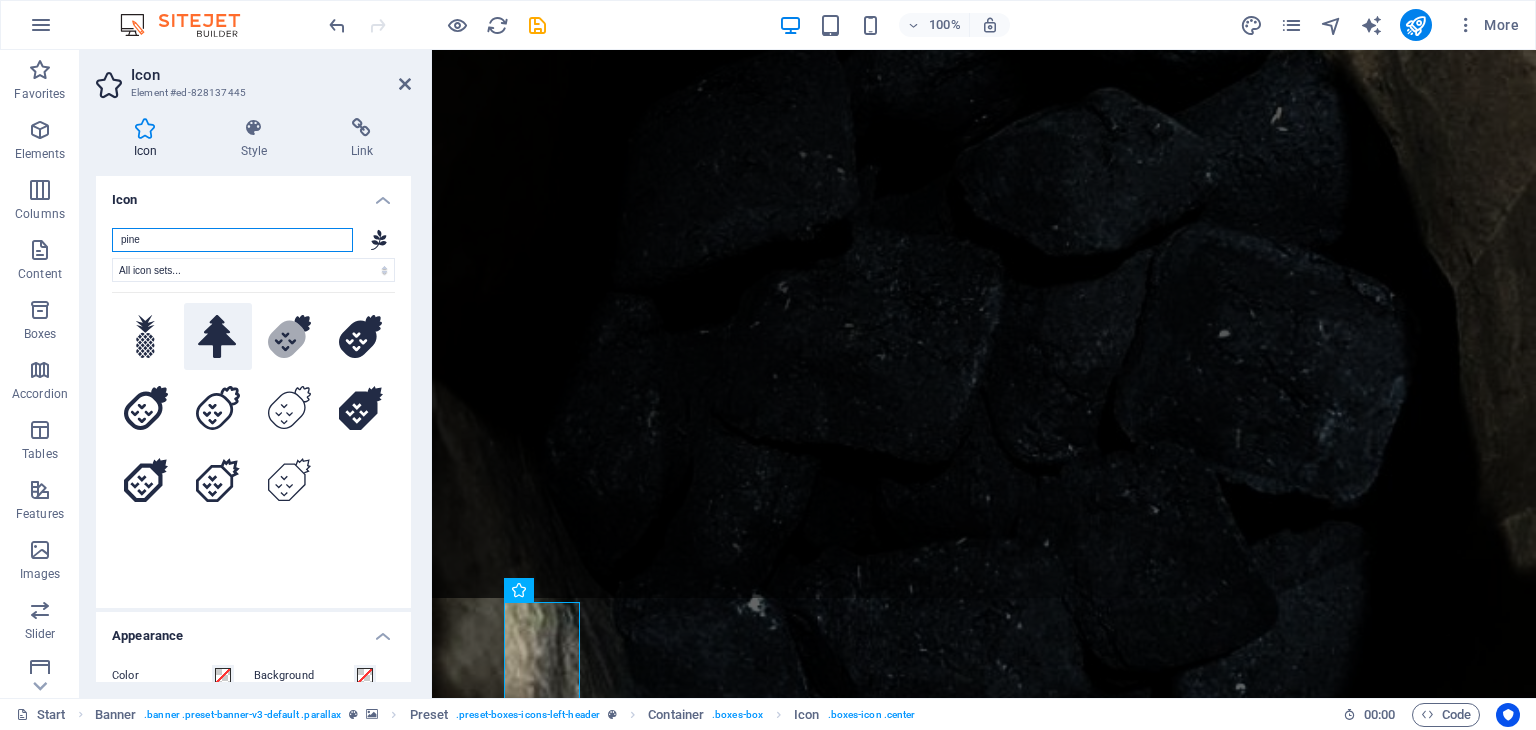 type on "pine" 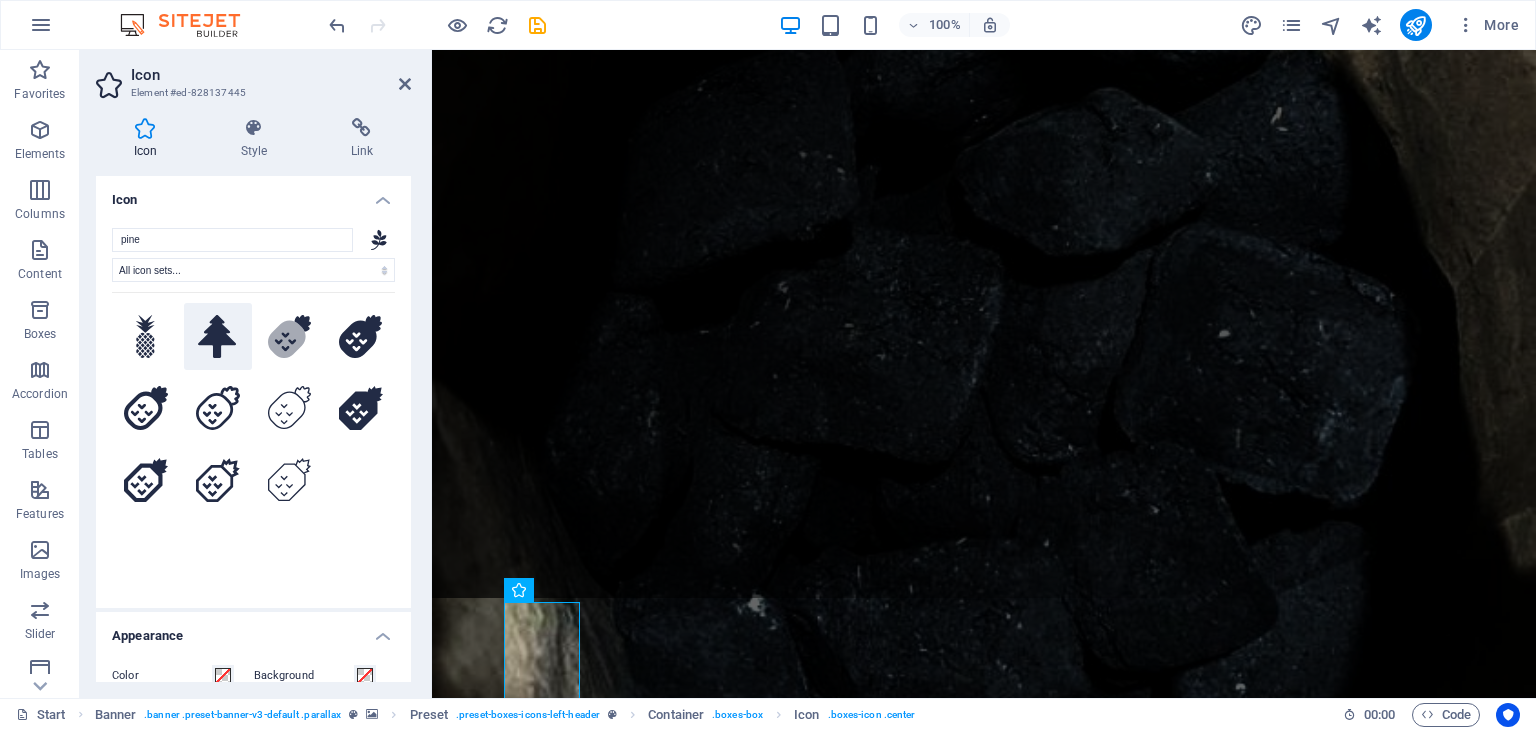 click 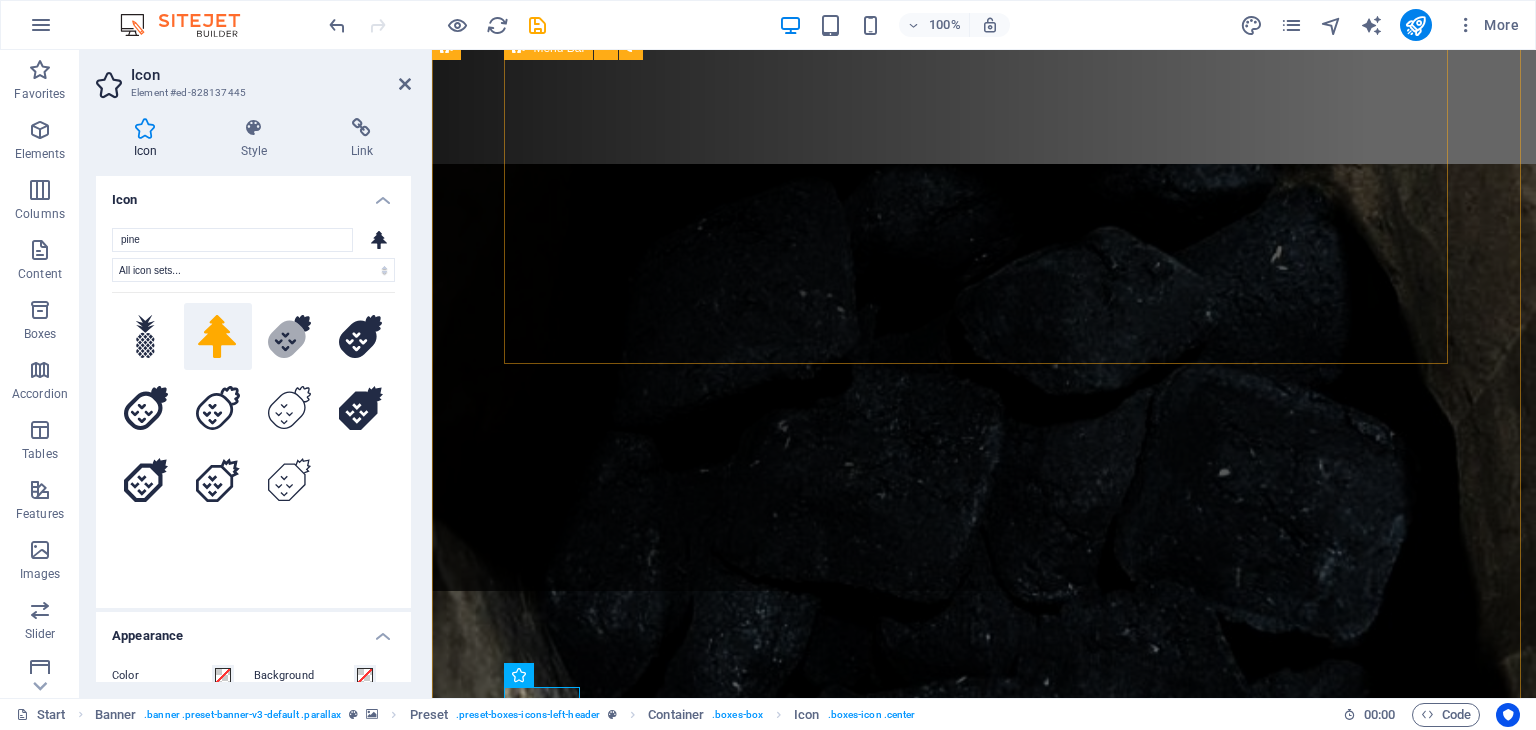 scroll, scrollTop: 400, scrollLeft: 0, axis: vertical 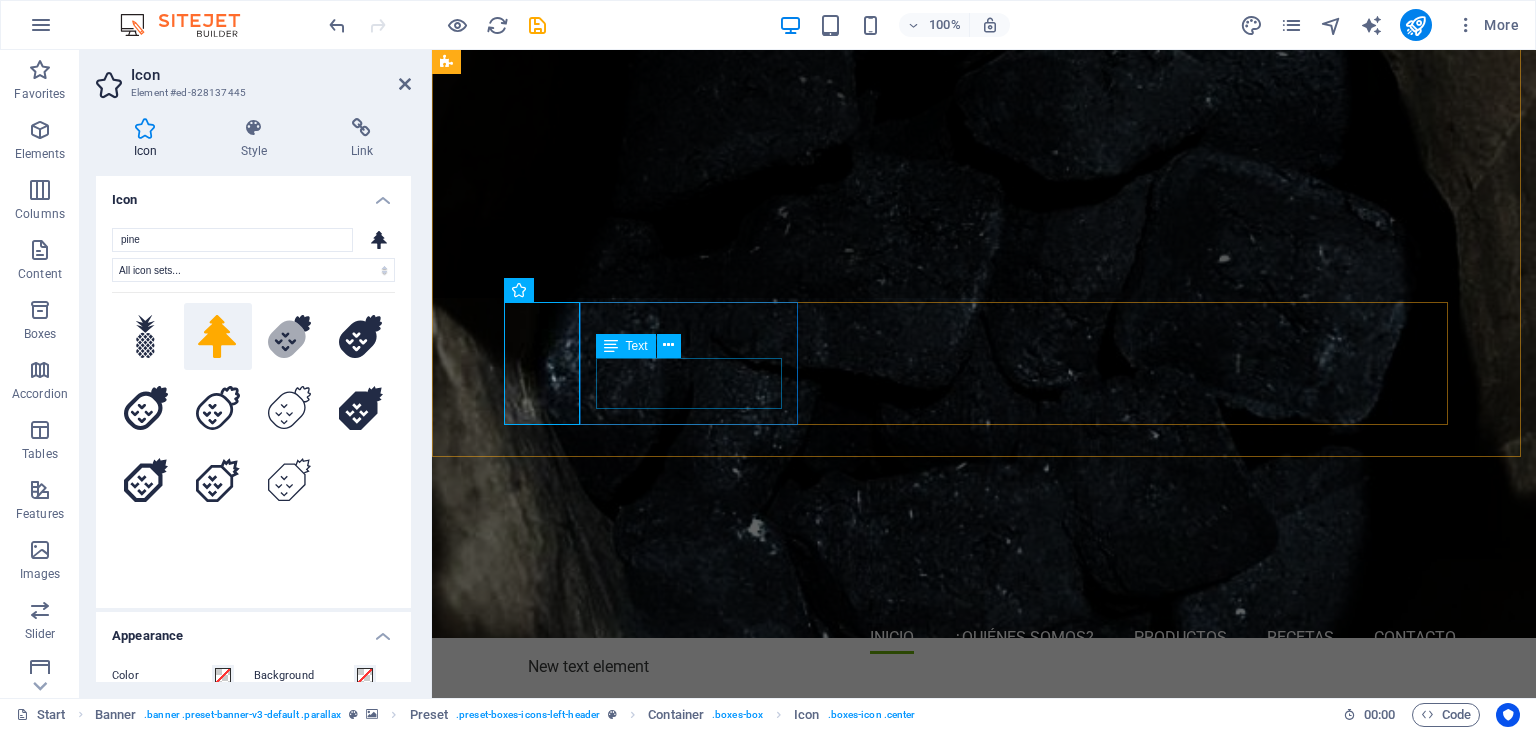 click on "Lorem ipsum dolor sit amet consectetur." at bounding box center [984, 1236] 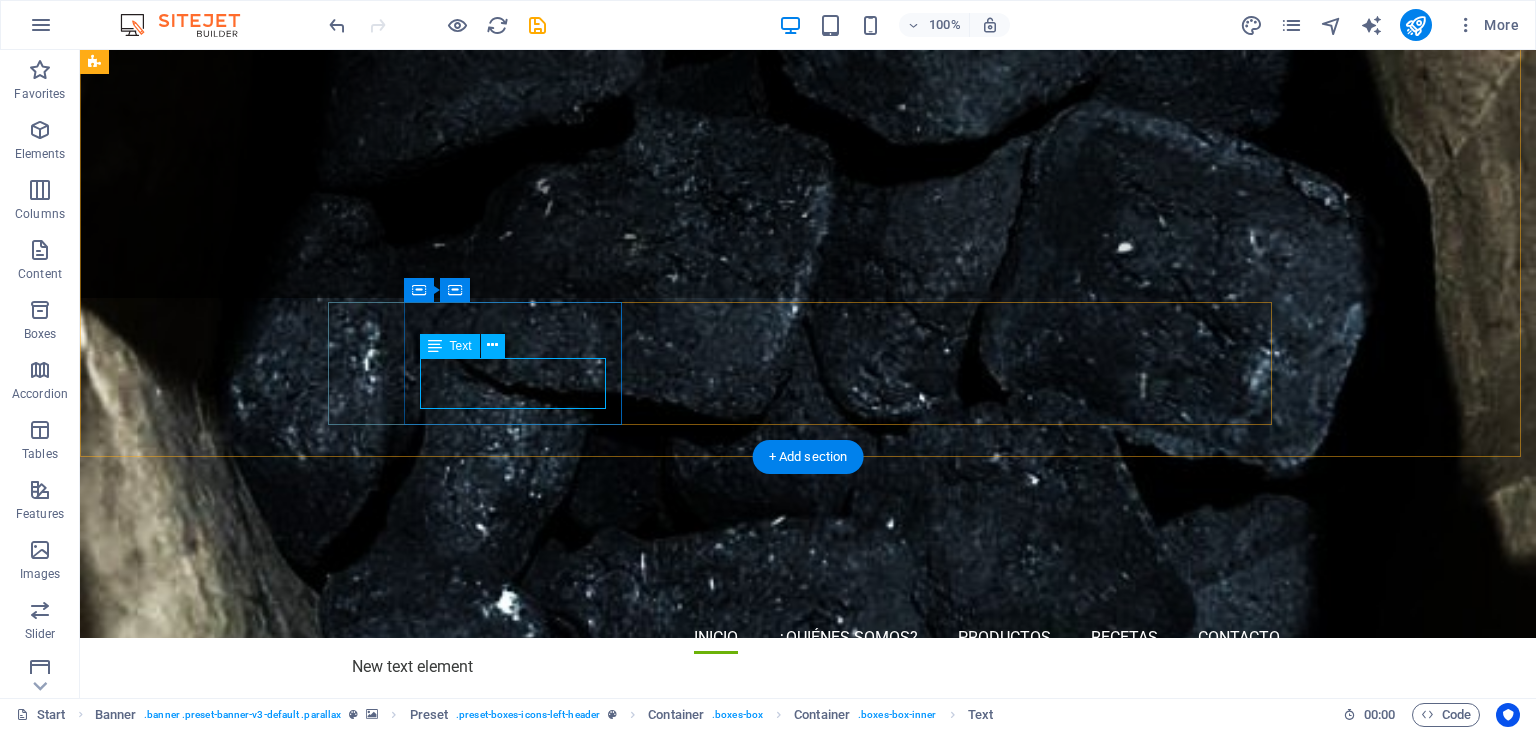 click on "Lorem ipsum dolor sit amet consectetur." at bounding box center [808, 1236] 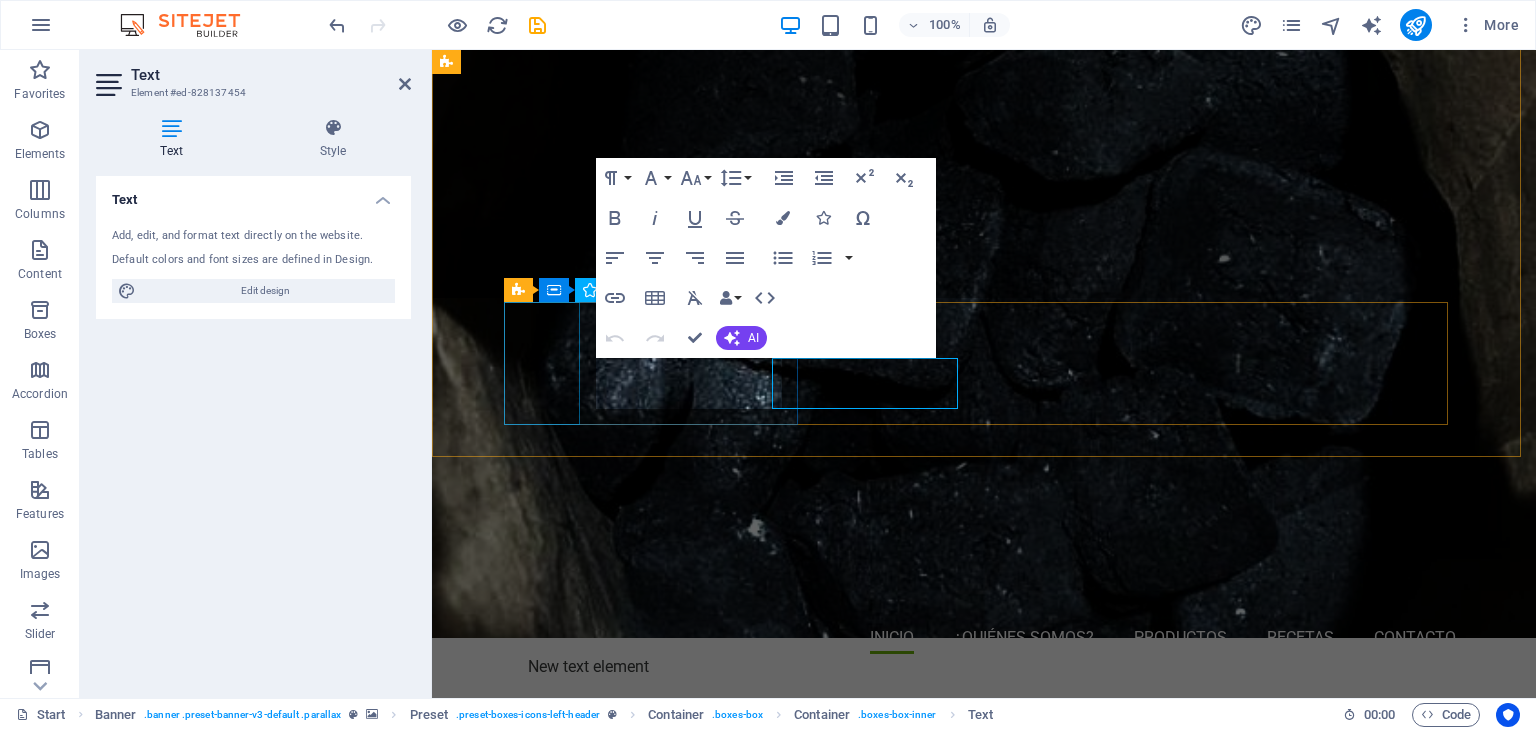 click at bounding box center (984, 1128) 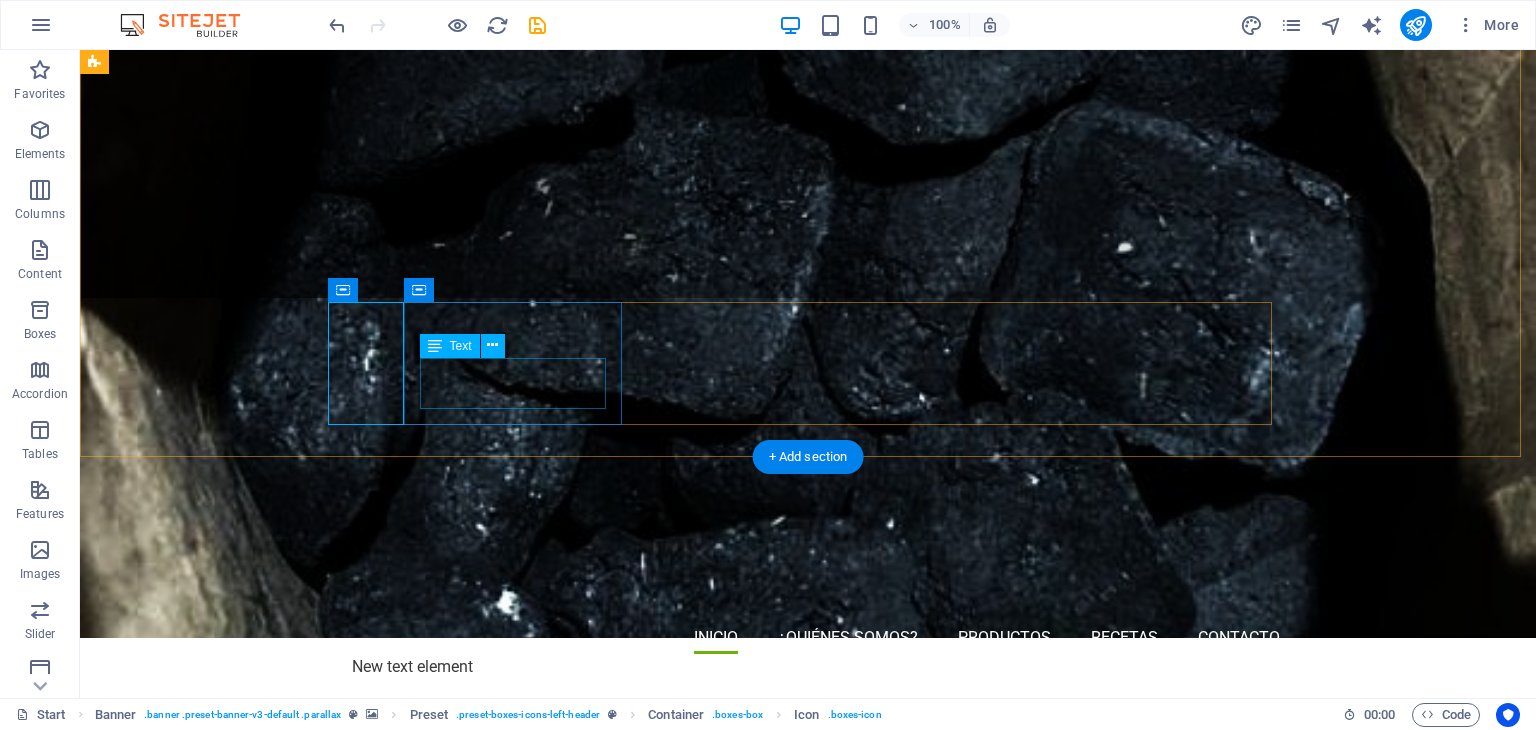 click on "Lorem ipsum dolor sit amet consectetur." at bounding box center [808, 1236] 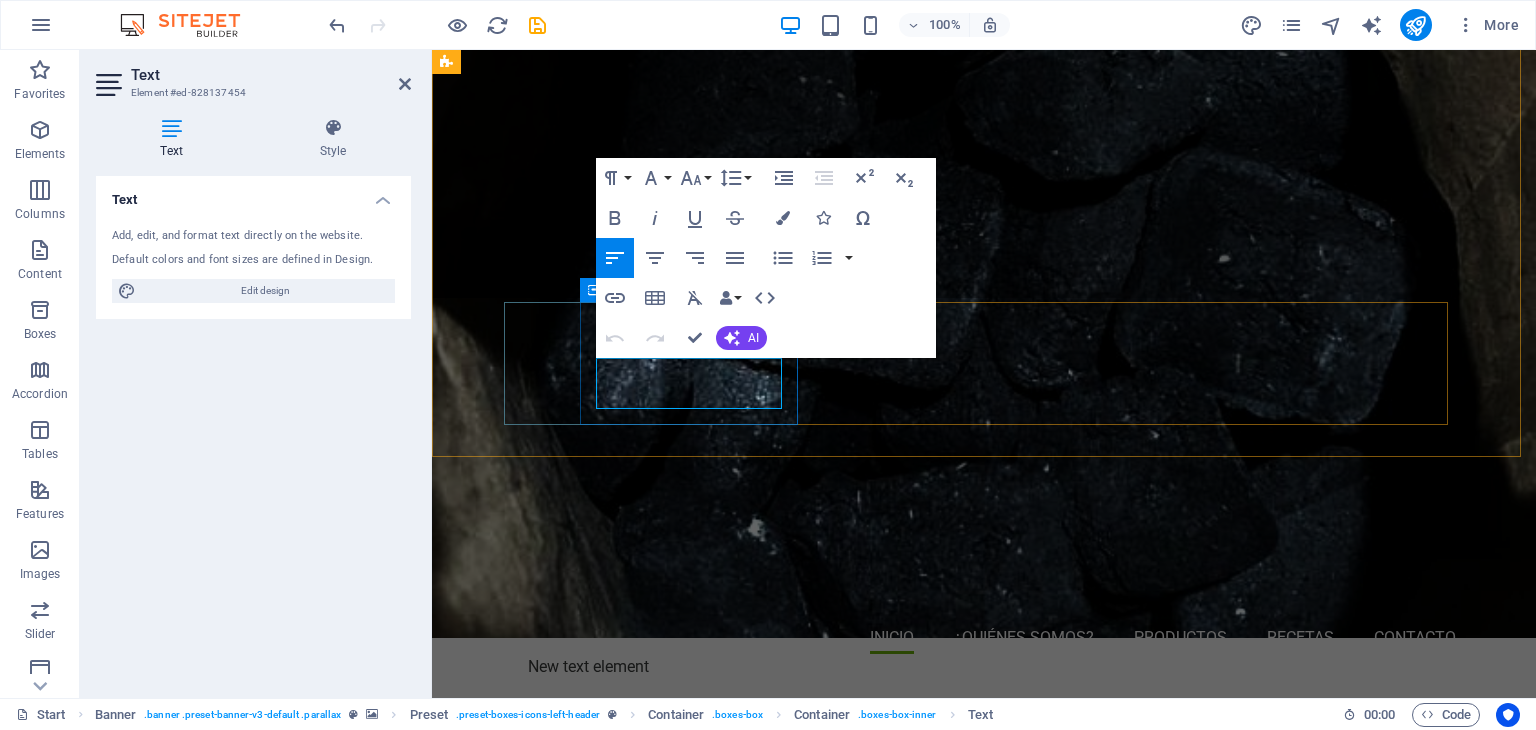 drag, startPoint x: 598, startPoint y: 365, endPoint x: 729, endPoint y: 404, distance: 136.68211 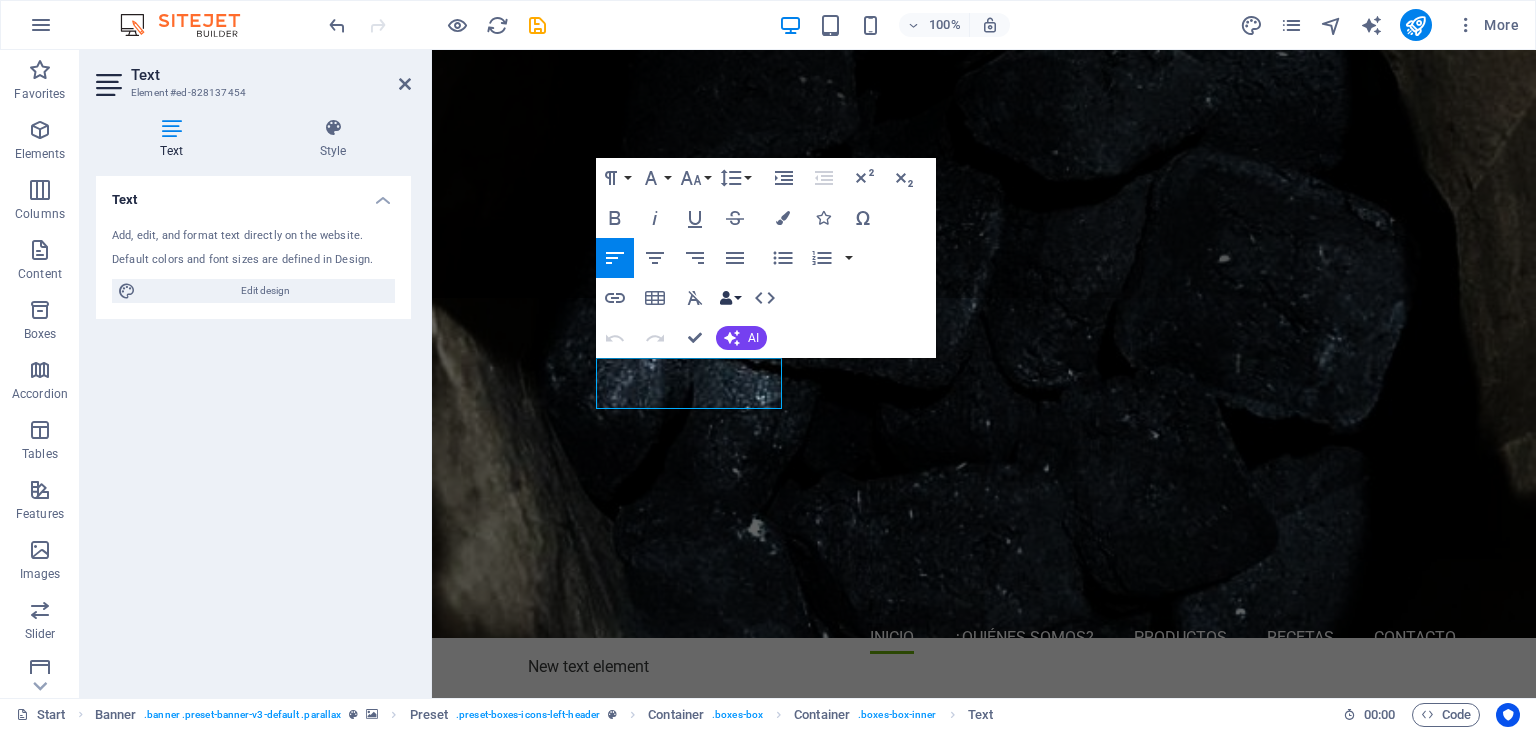 click on "Data Bindings" at bounding box center (730, 298) 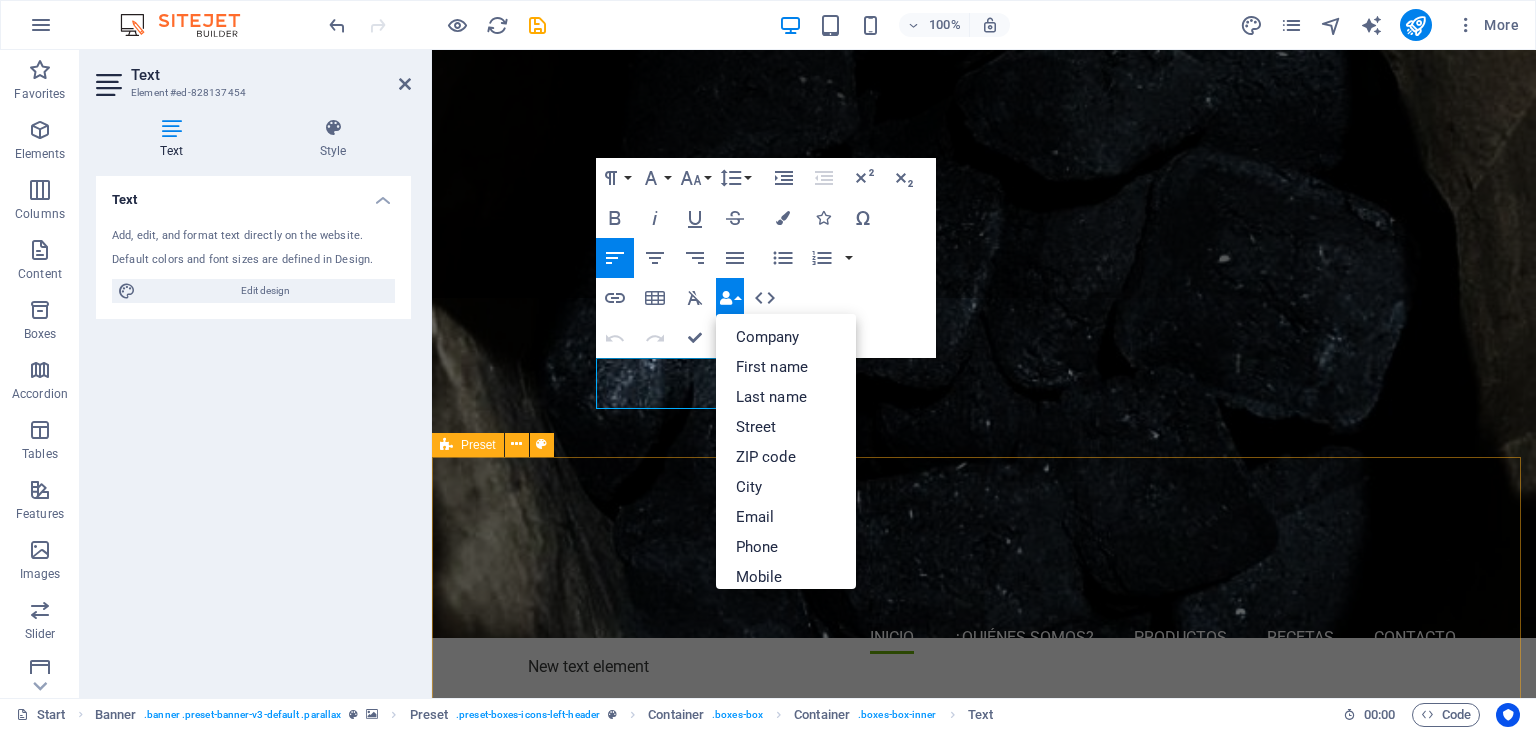 click on "About us Lorem ipsum dolor sit amet, consectetur adipisicing elit. Natus, dolores, at, nisi eligendi repellat voluptatem minima none officia veritatis quasi animi porro laudantium dicta doloris voluptate maiores ipsum reprehenderit odio fugiat recidis consectetur. Batus dolores at nisi eligendi repellat: Voluptatem minima officia veritatis quasi laudantium Dicta dolor voluptate non maiores ipsum  Reprehenderit odio fugiat reiciendis consectetur fuga  Mariatur libero accusantium quod minus debitis" at bounding box center [984, 1949] 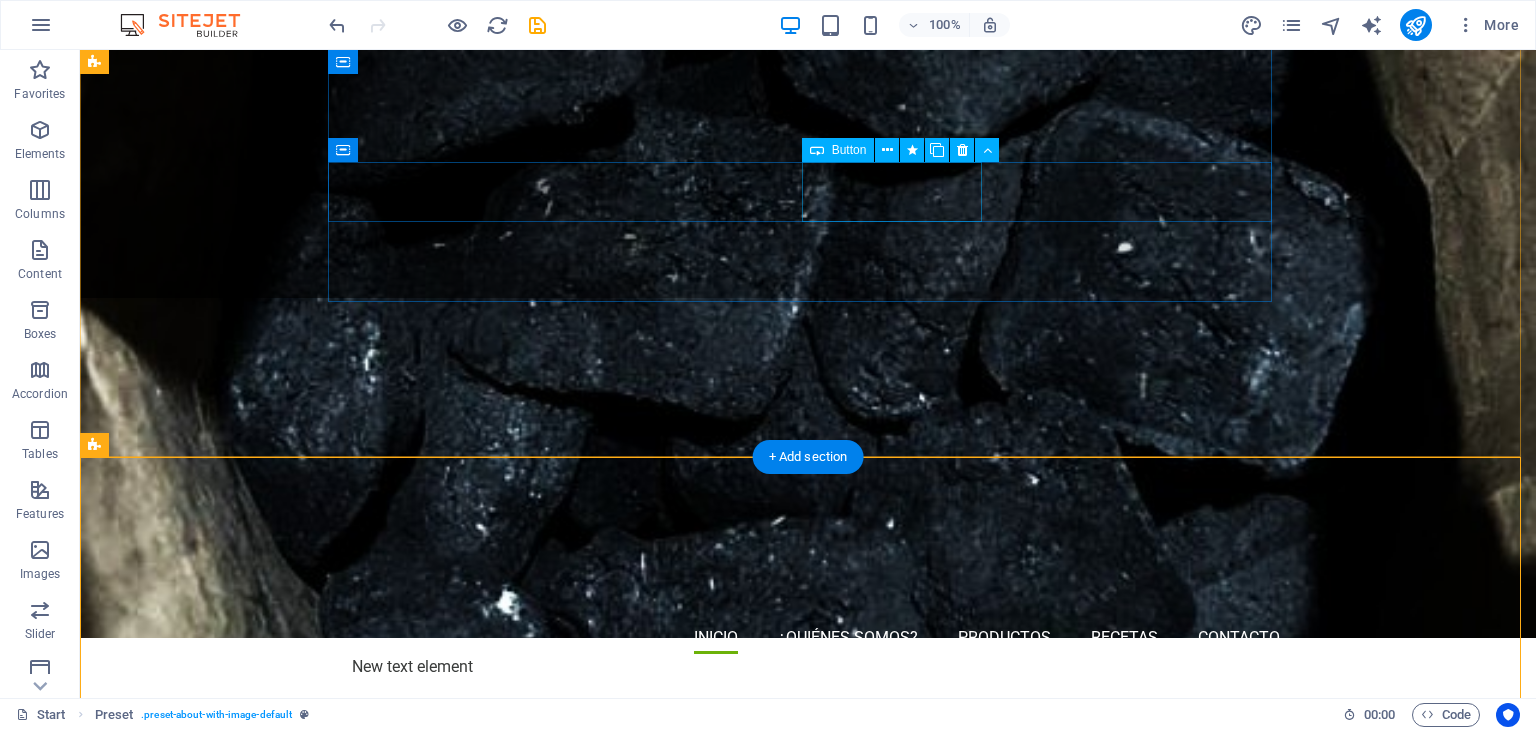 click on "consultoria" at bounding box center (808, 981) 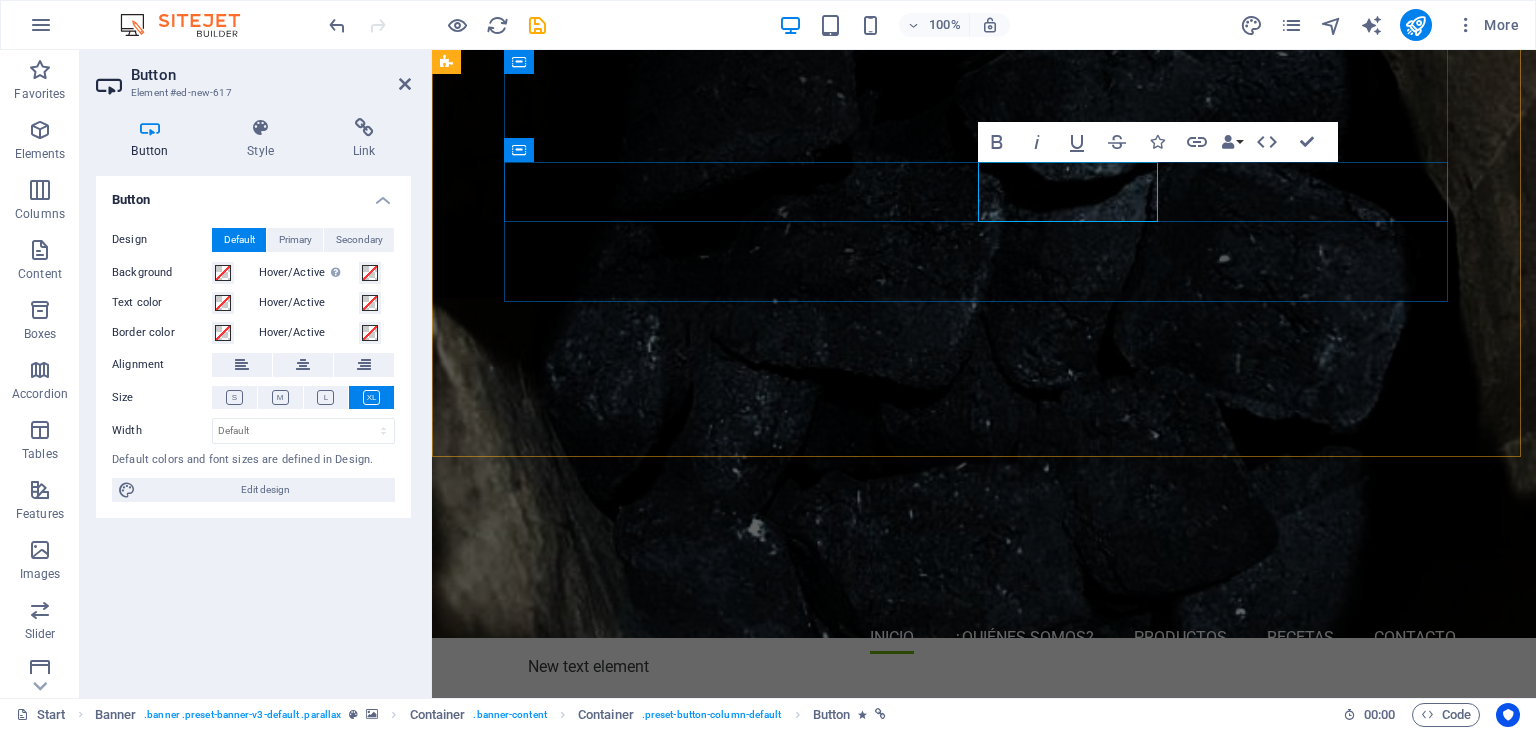 click on "consultoria" at bounding box center (602, 981) 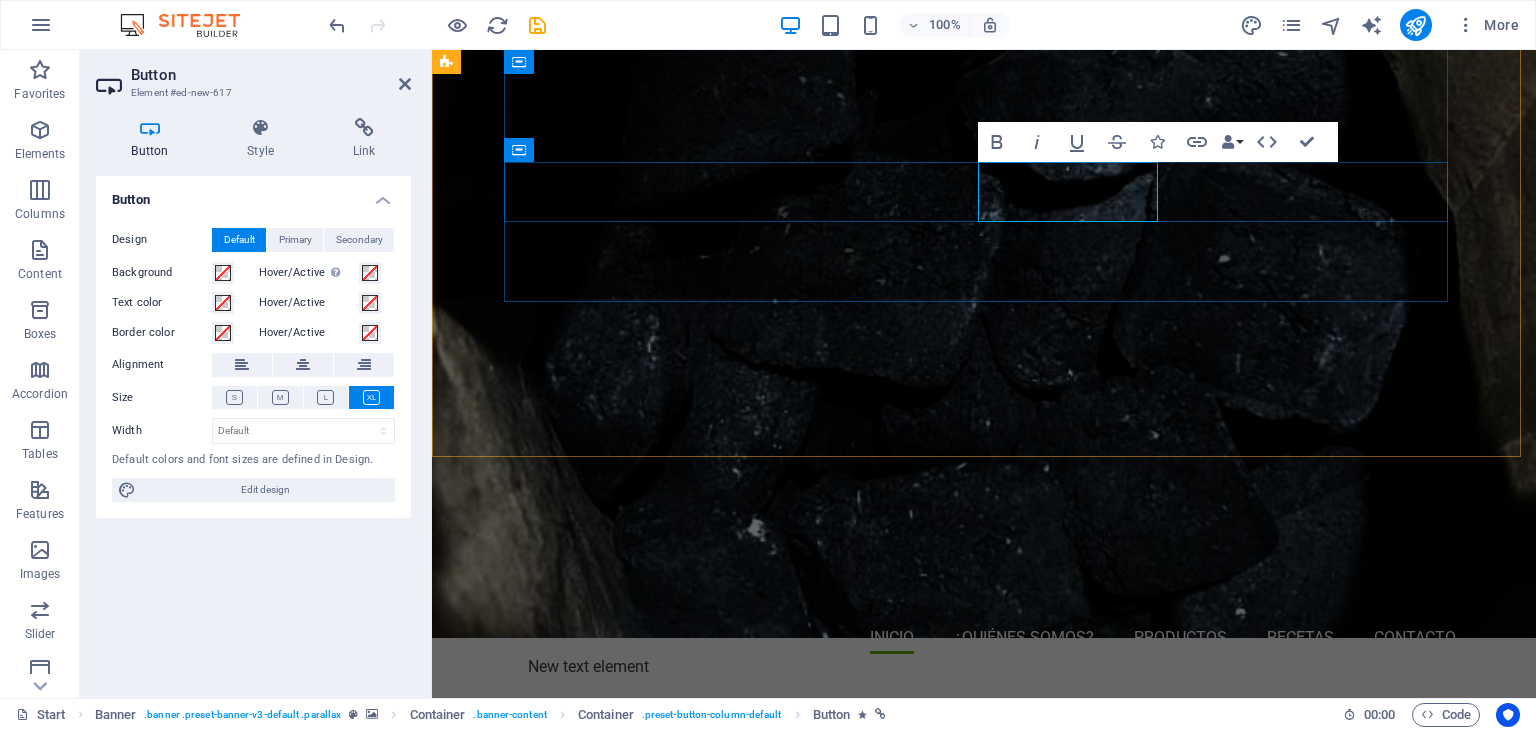 type 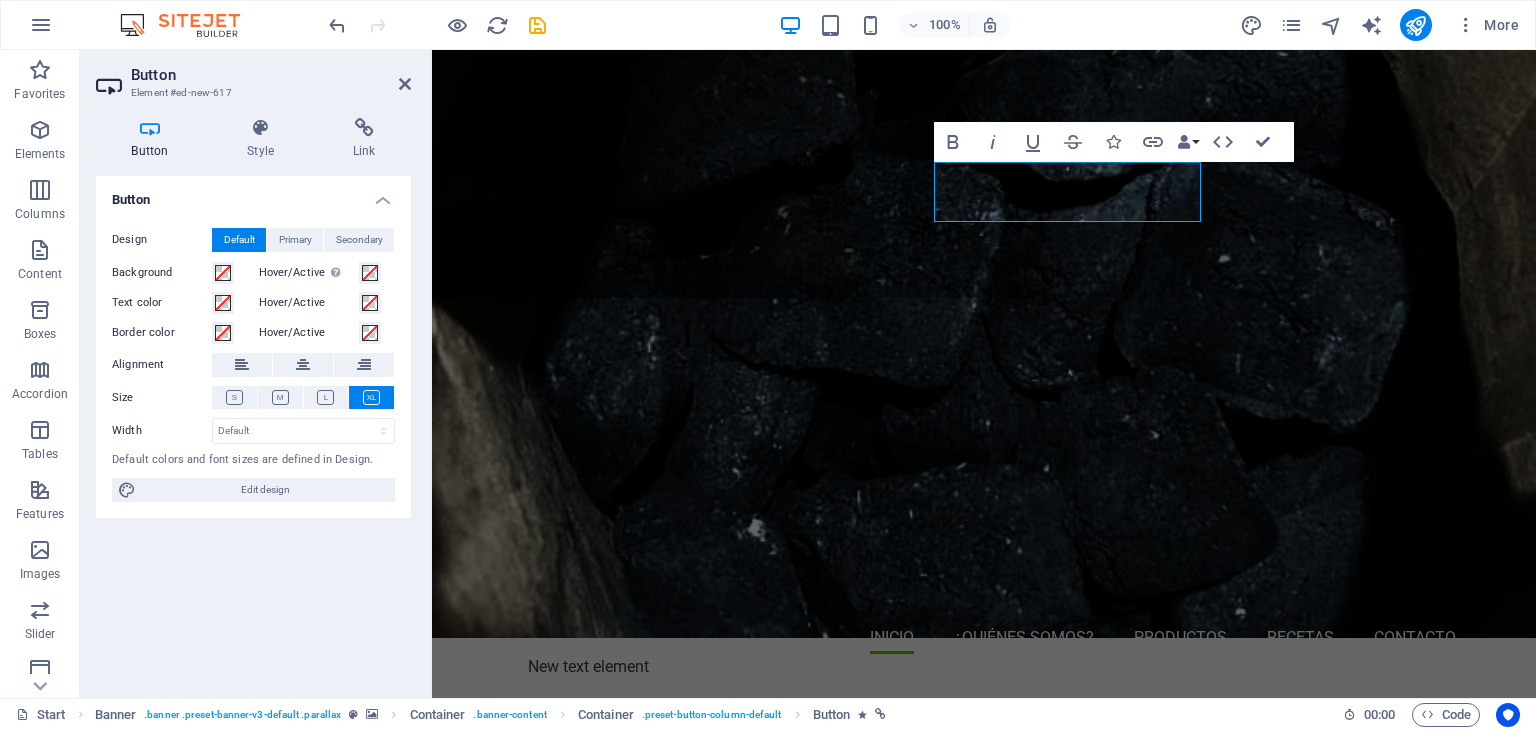 click at bounding box center [984, 294] 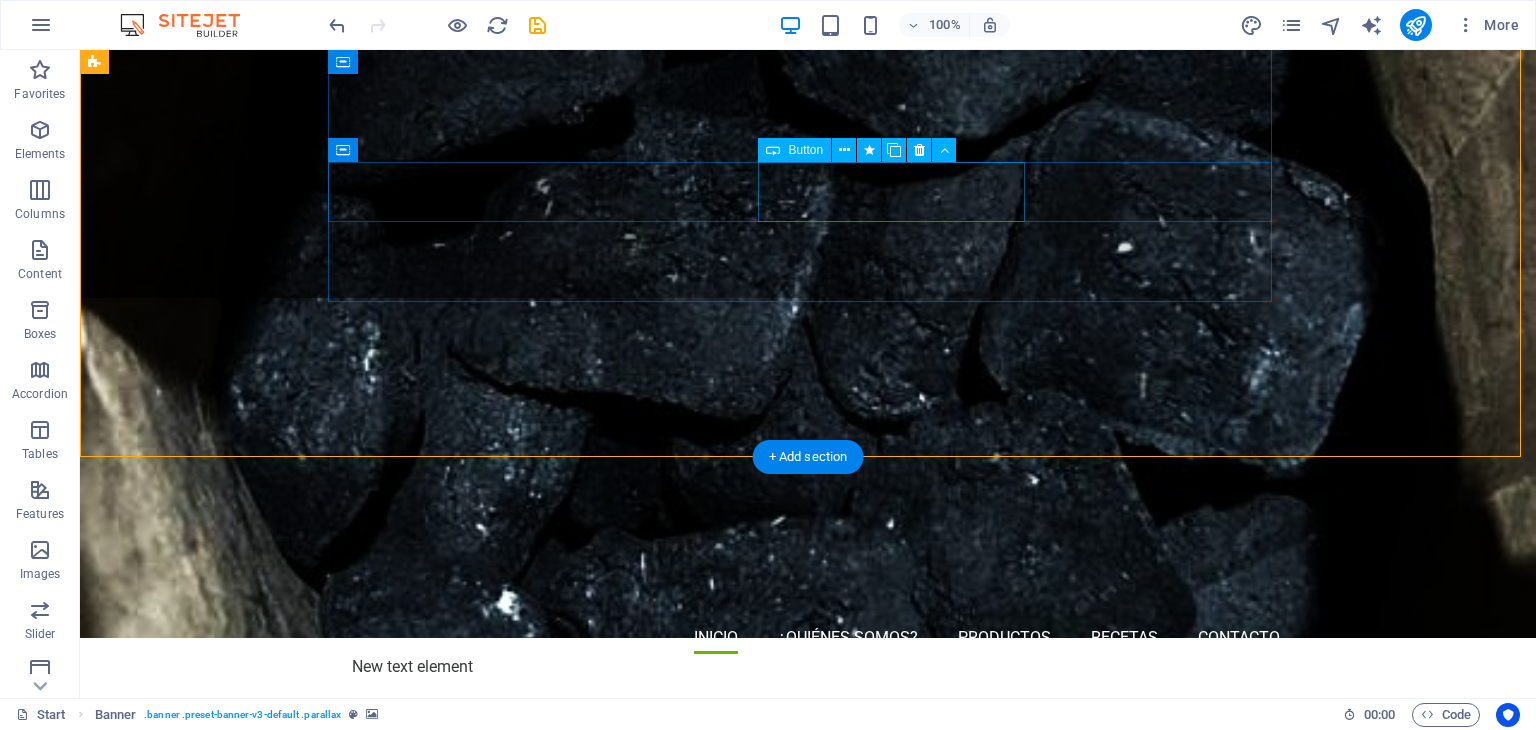 click on "consultoria forestal" at bounding box center [808, 981] 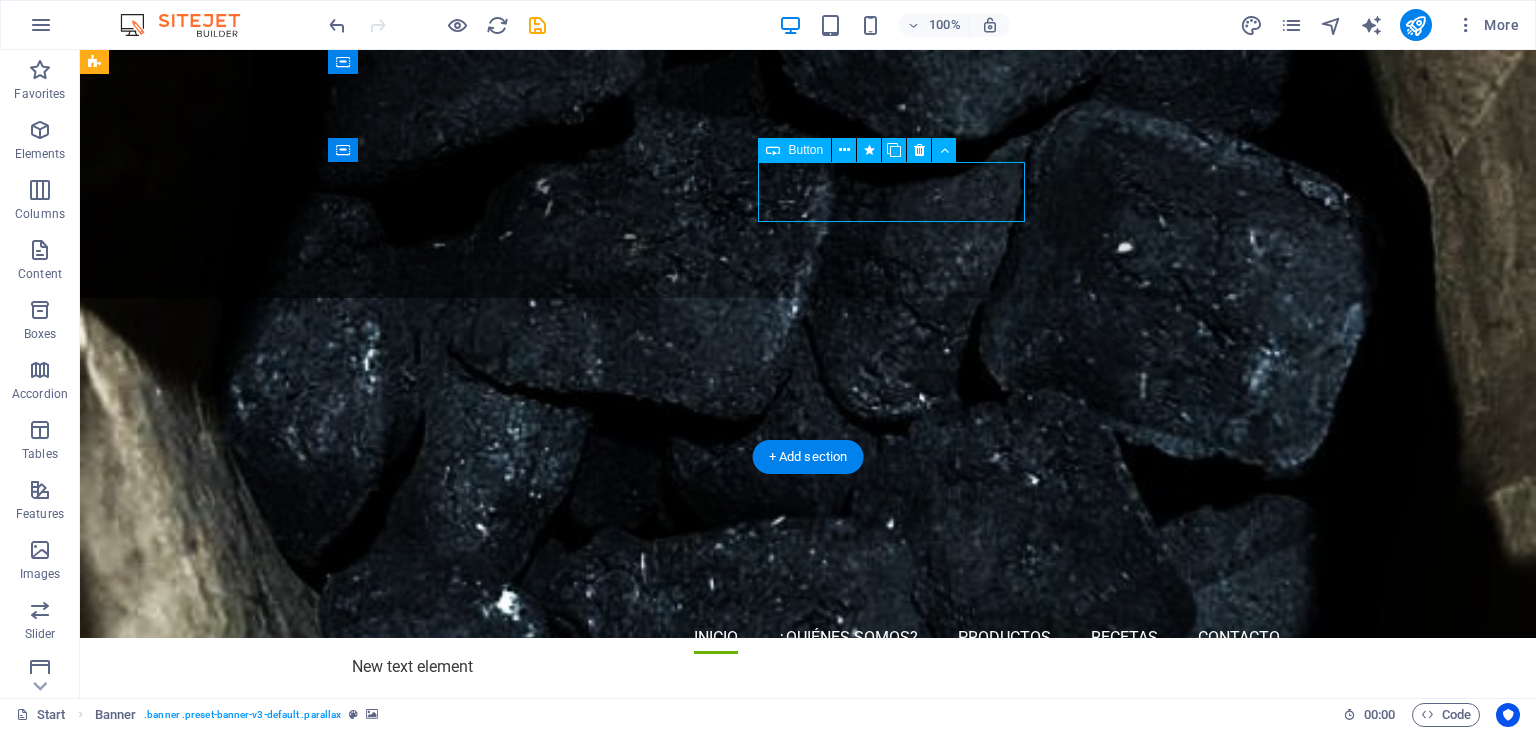 click on "consultoria forestal" at bounding box center (808, 981) 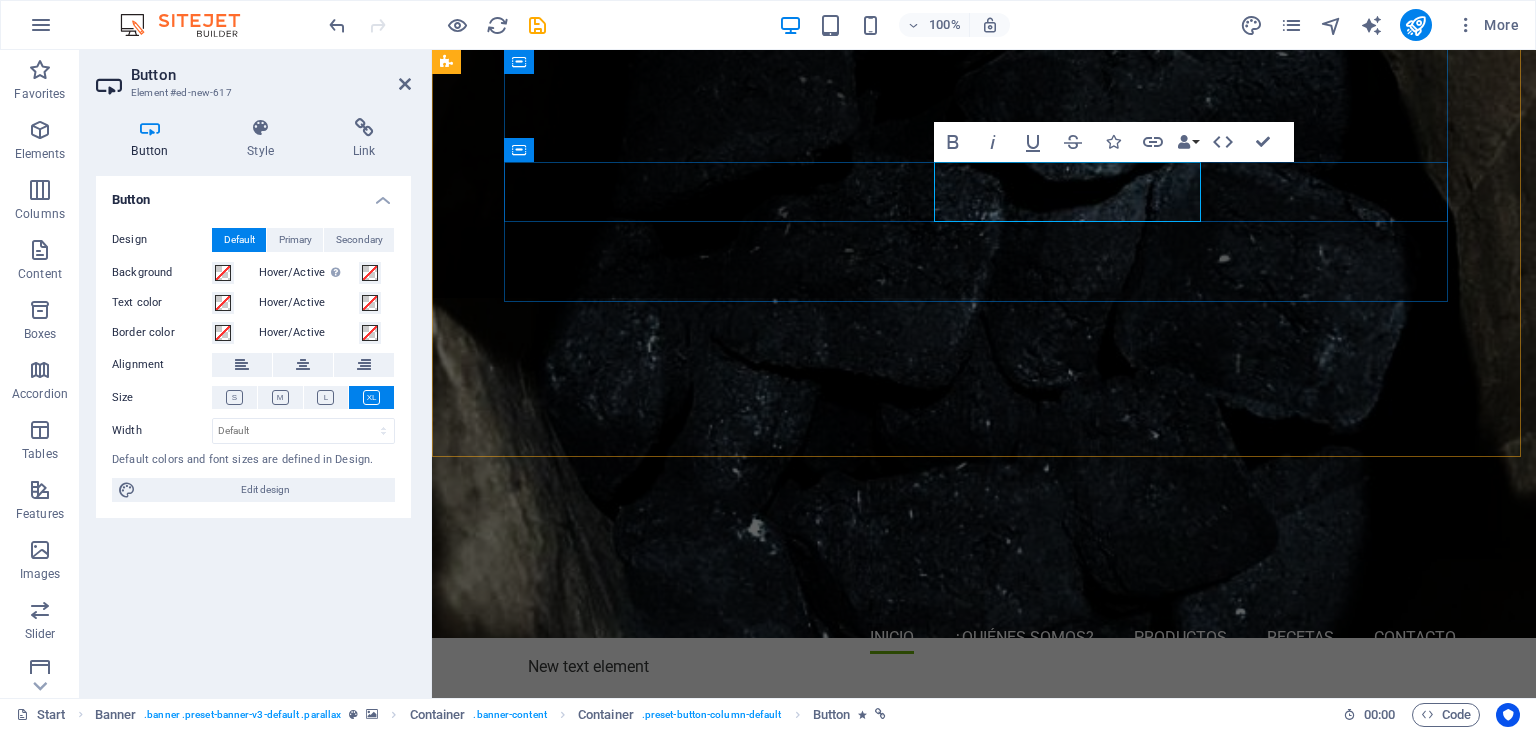 drag, startPoint x: 1096, startPoint y: 195, endPoint x: 1084, endPoint y: 193, distance: 12.165525 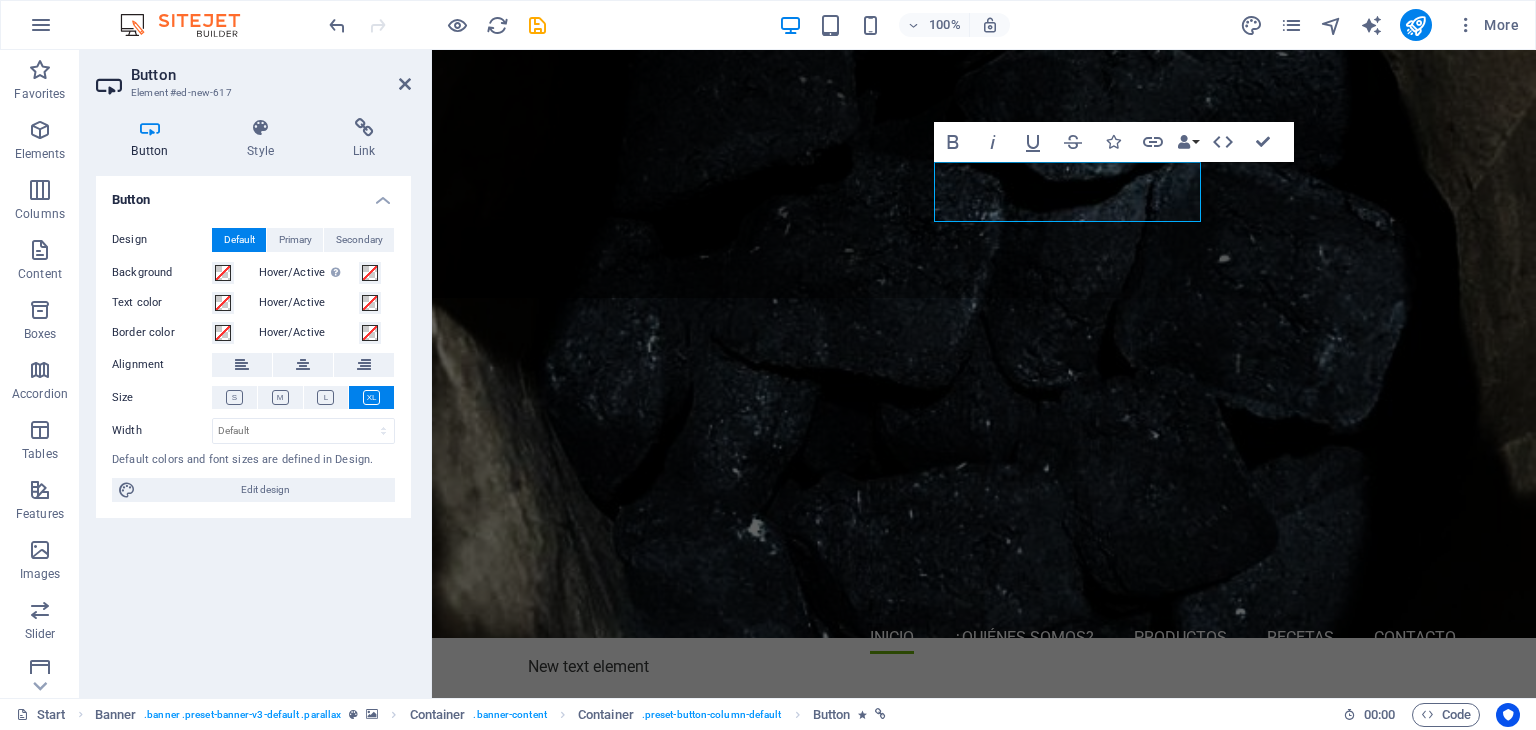 click at bounding box center [984, 294] 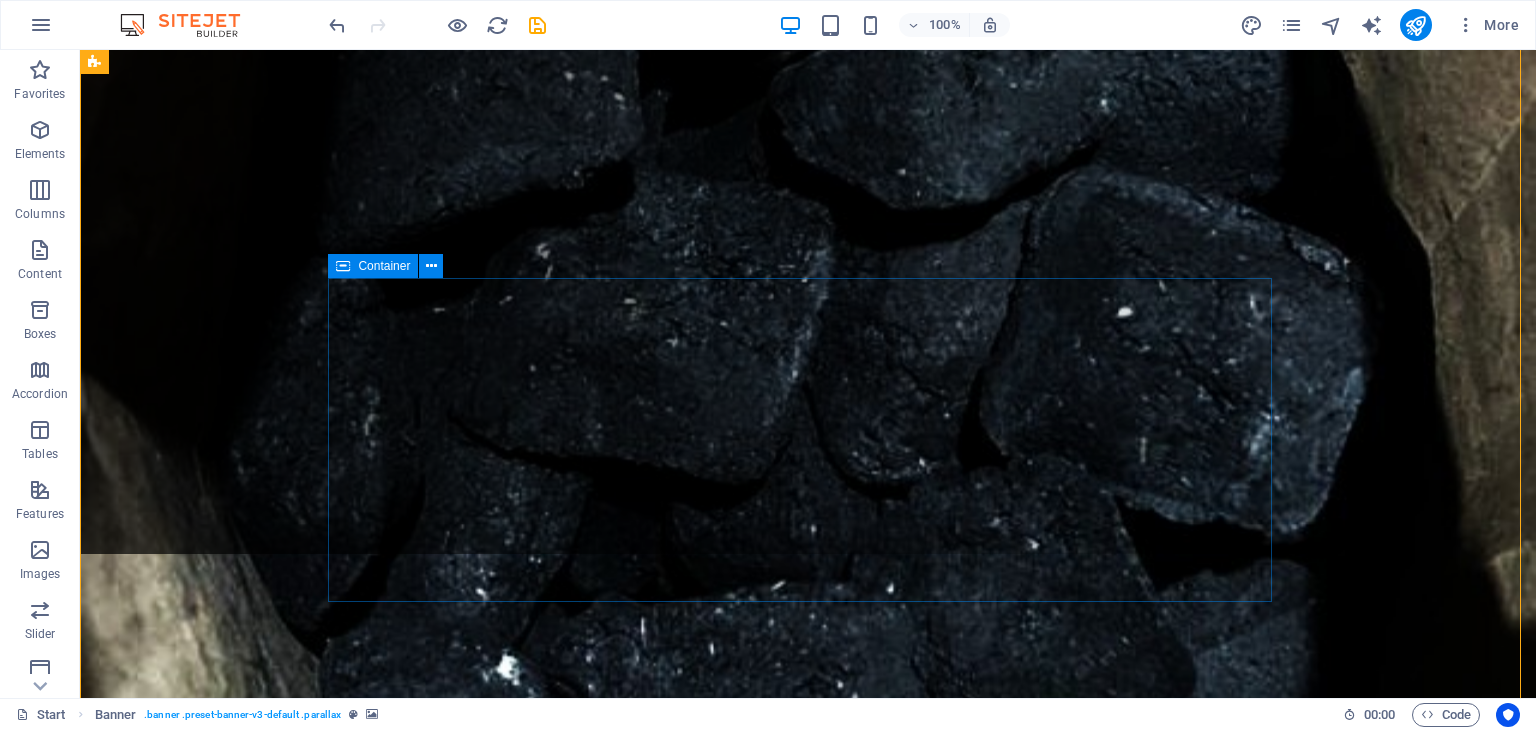 scroll, scrollTop: 100, scrollLeft: 0, axis: vertical 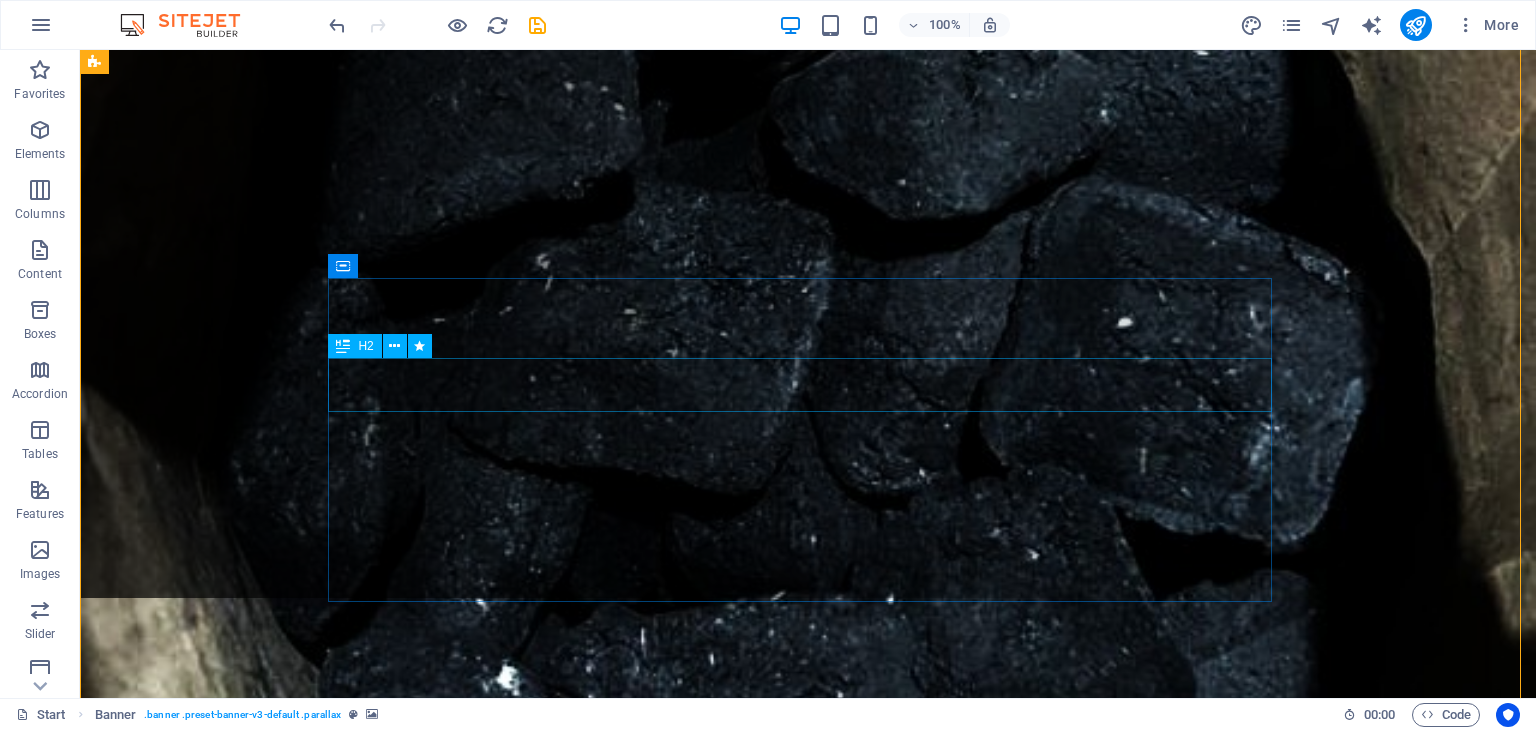click on "BRIQUETAS PREMIUM GRACOR" at bounding box center [808, 1102] 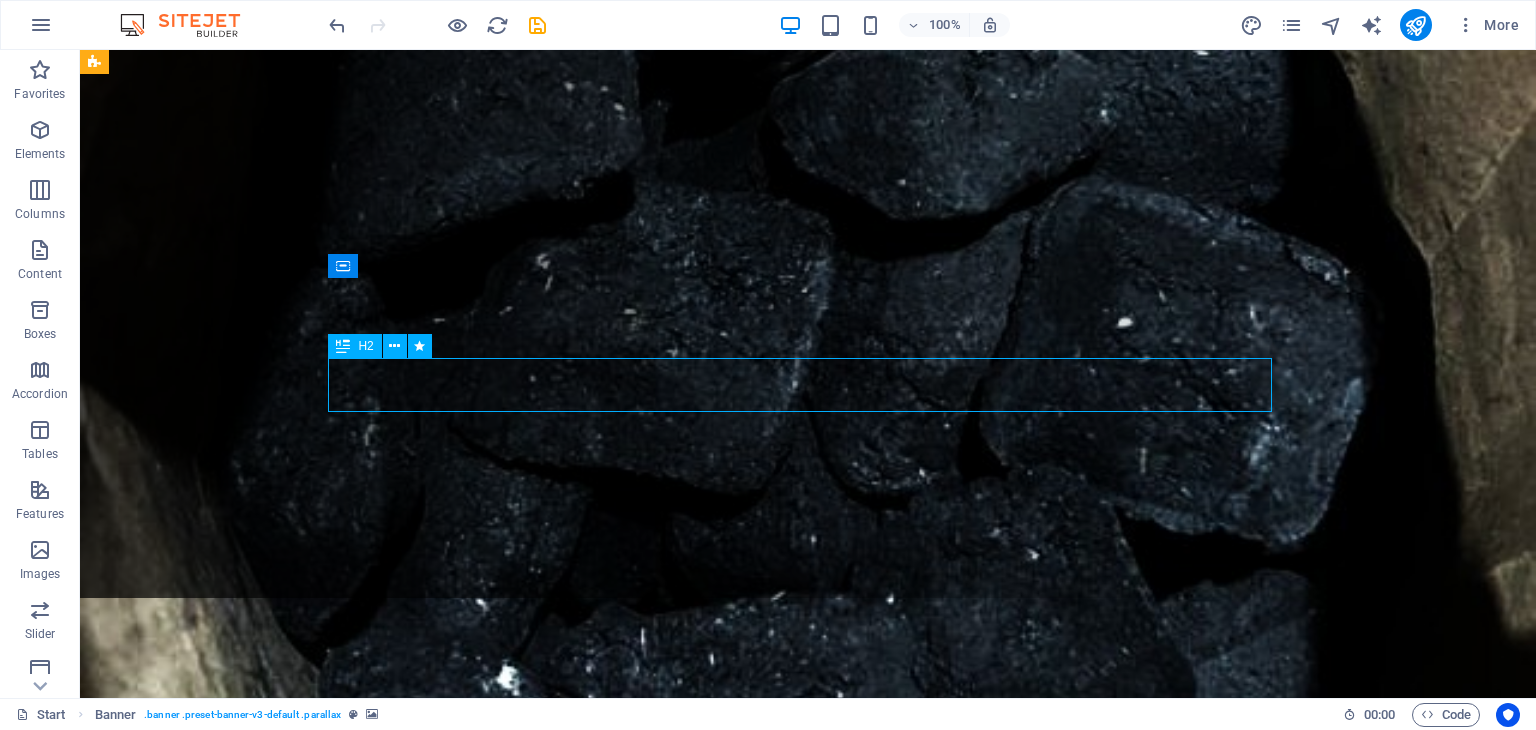 click on "BRIQUETAS PREMIUM GRACOR" at bounding box center (808, 1102) 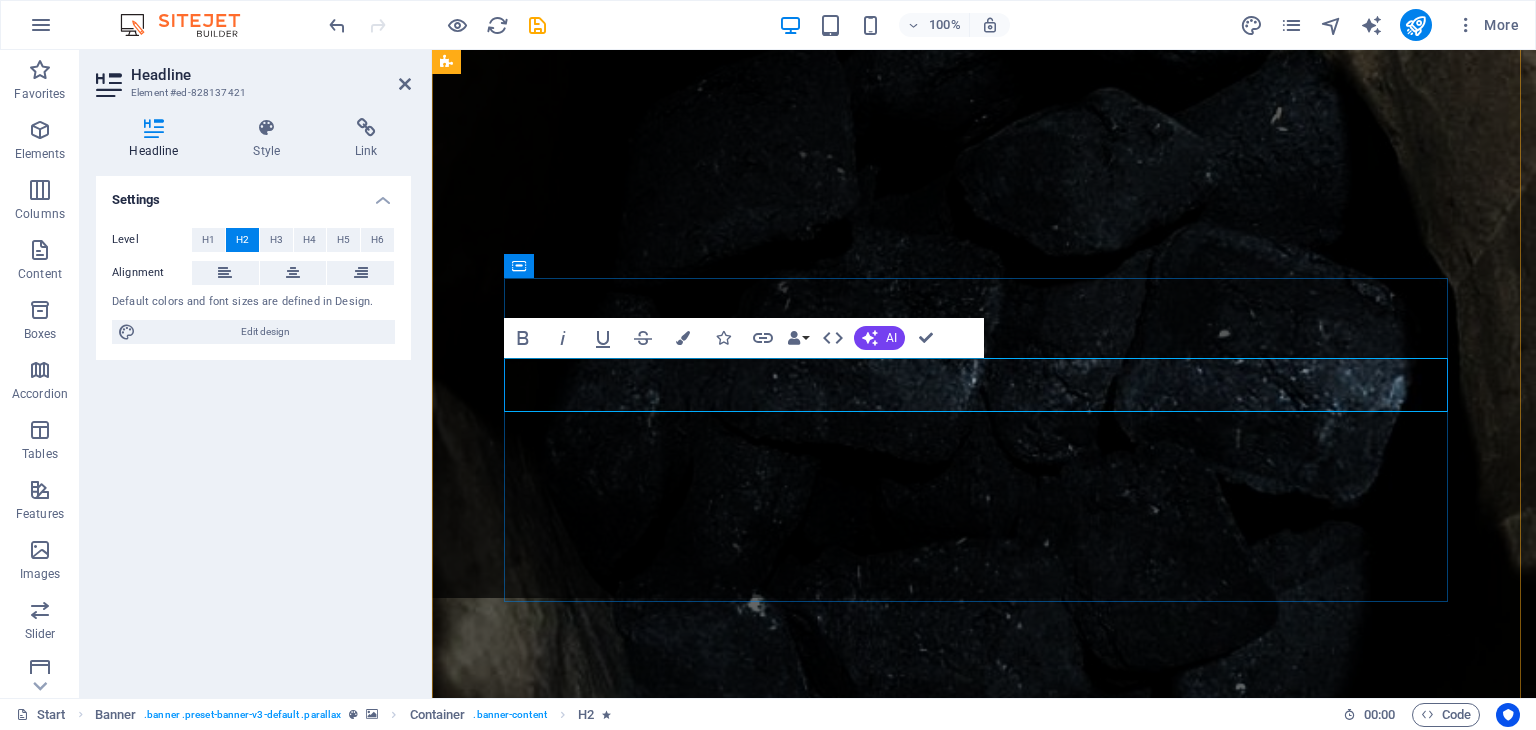 click on "BRIQUETAS PREMIUM GRACOR" at bounding box center (984, 1101) 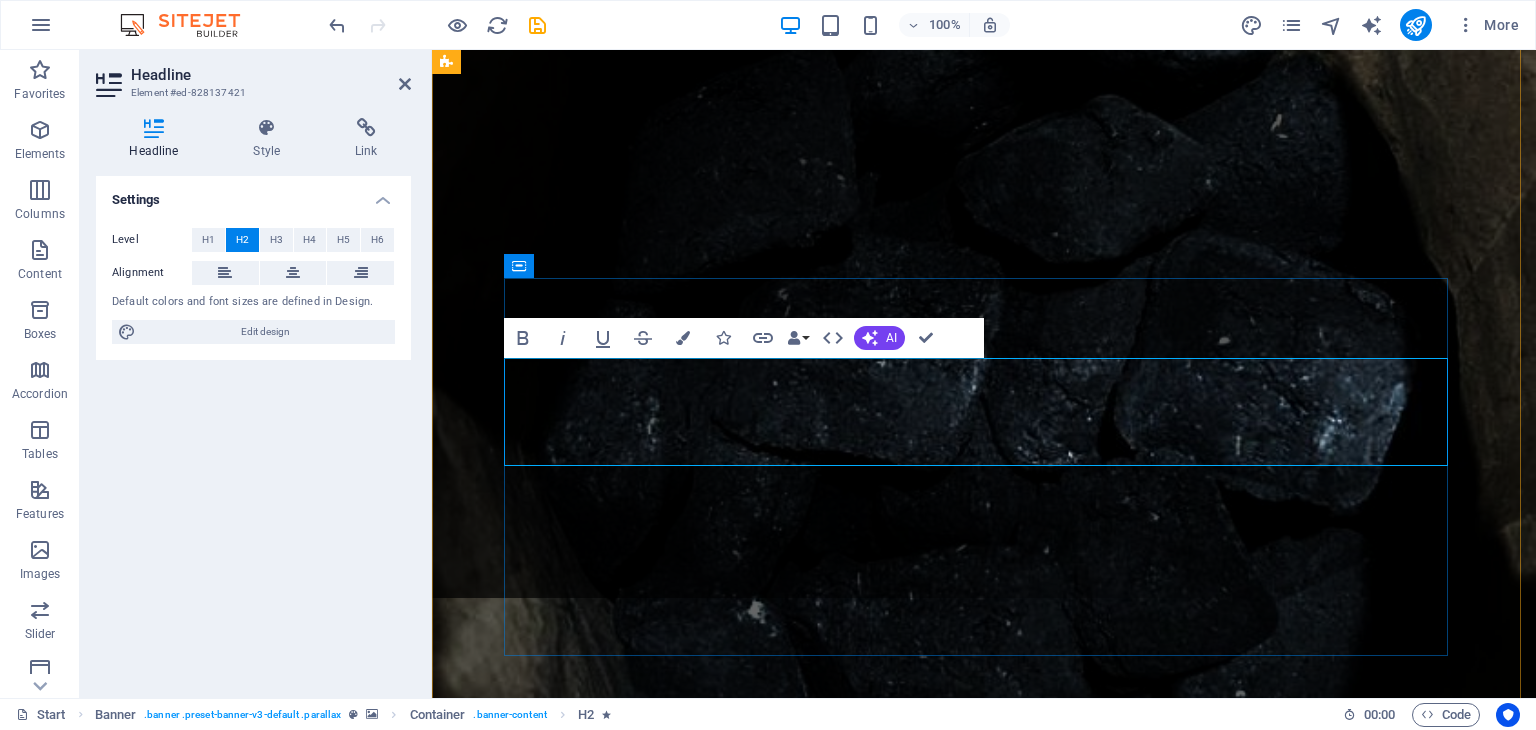 click on "BRIQUETAS ecologicas PREMIUM GRACOR" at bounding box center (984, 1142) 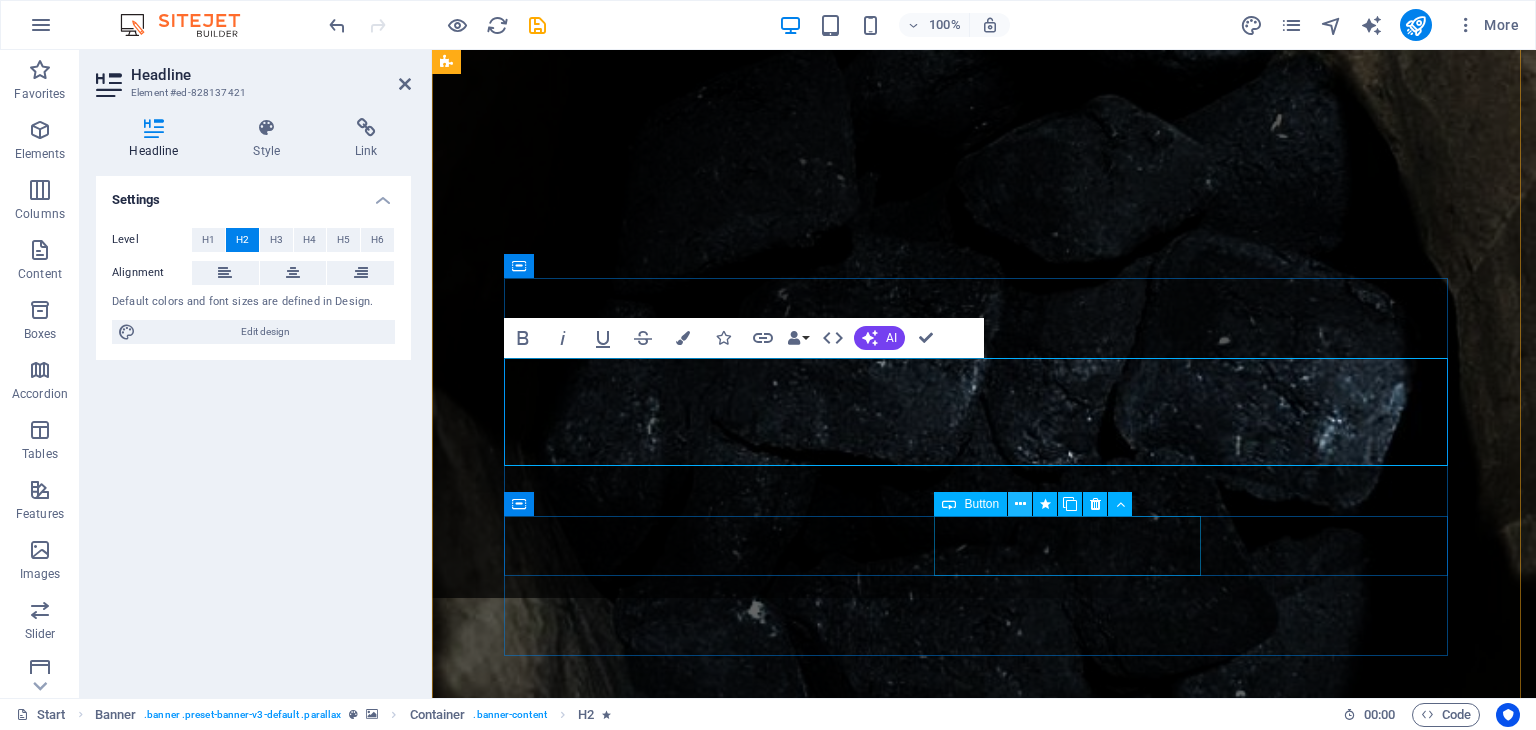 click at bounding box center [1020, 504] 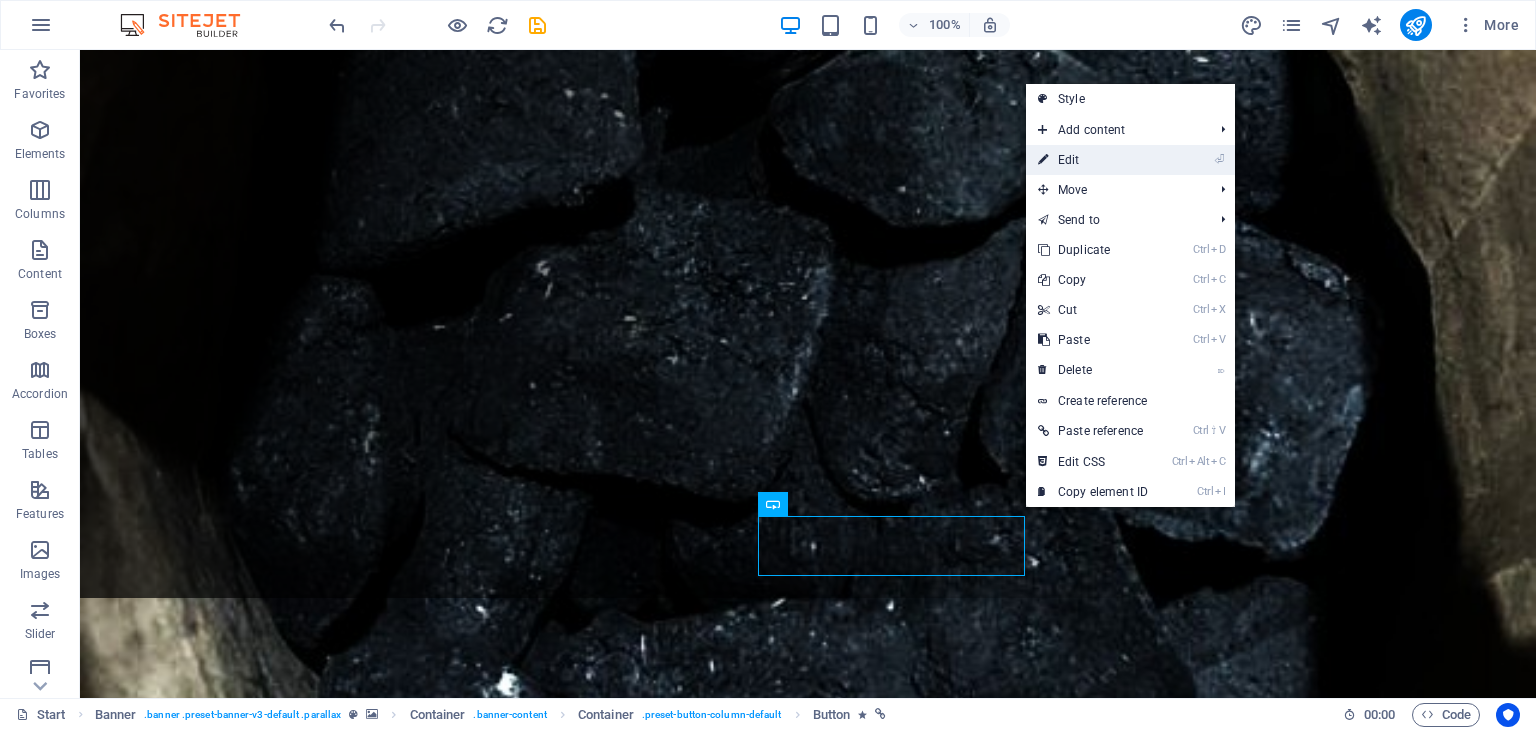 click on "⏎  Edit" at bounding box center [1093, 160] 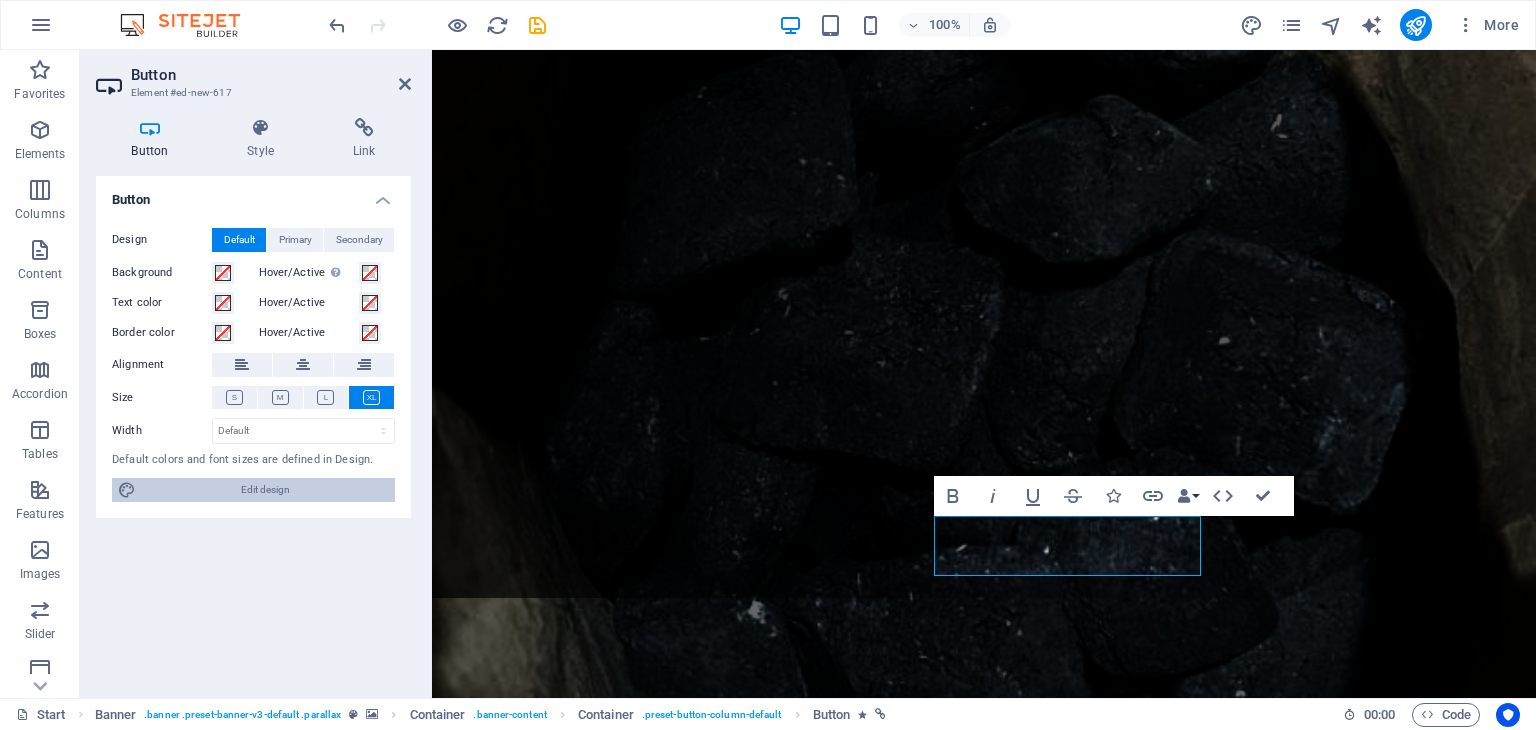 click on "Edit design" at bounding box center [265, 490] 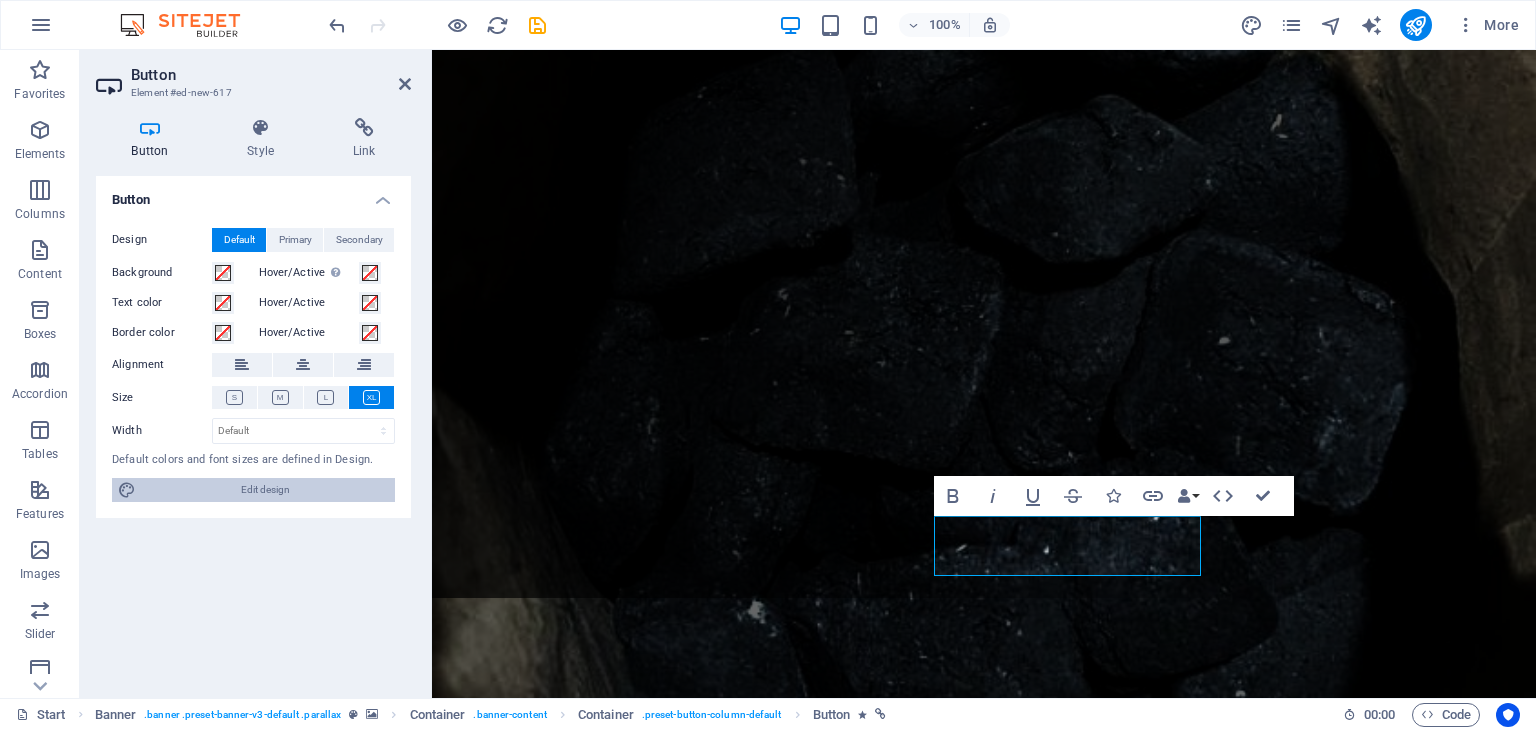 select on "px" 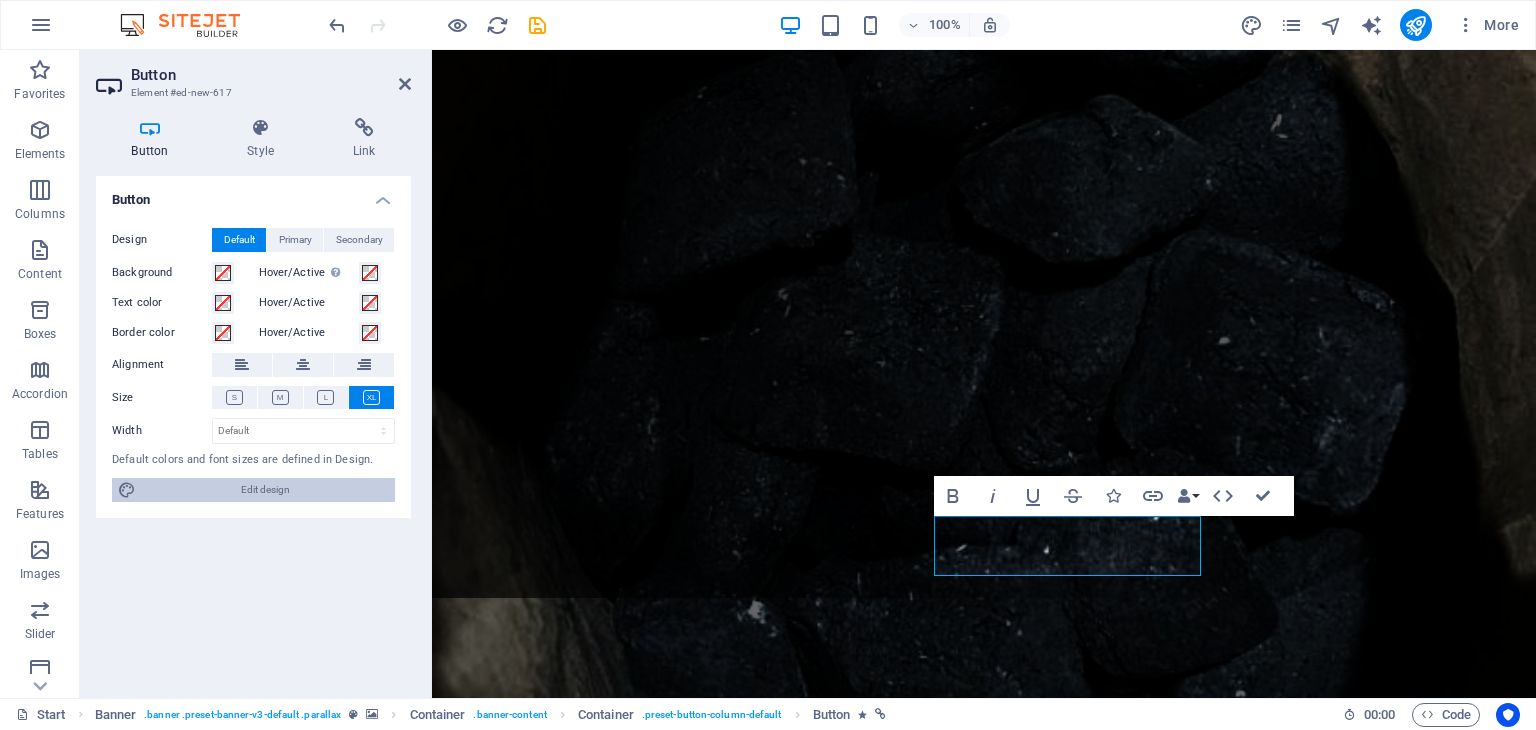 select on "300" 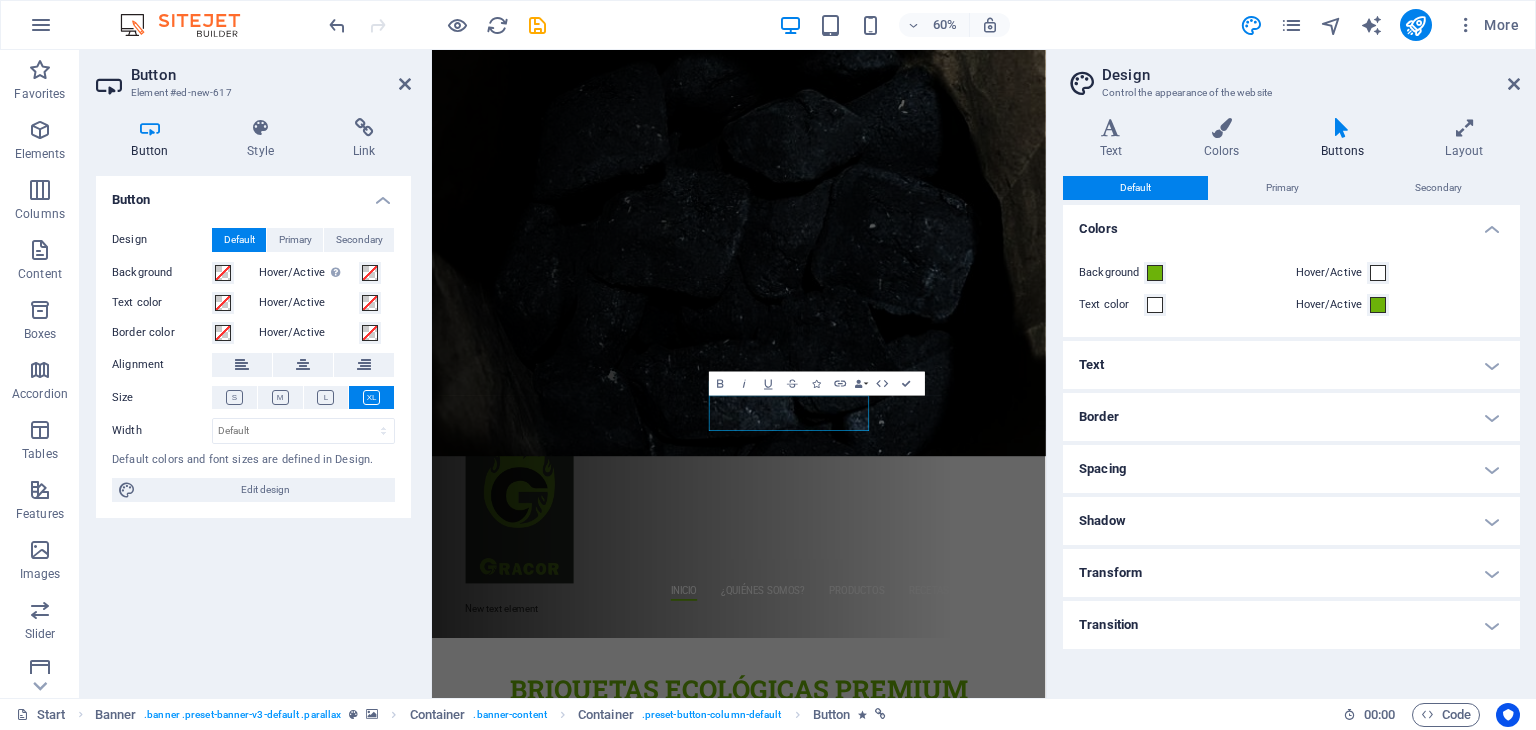 click on "Spacing" at bounding box center (1291, 469) 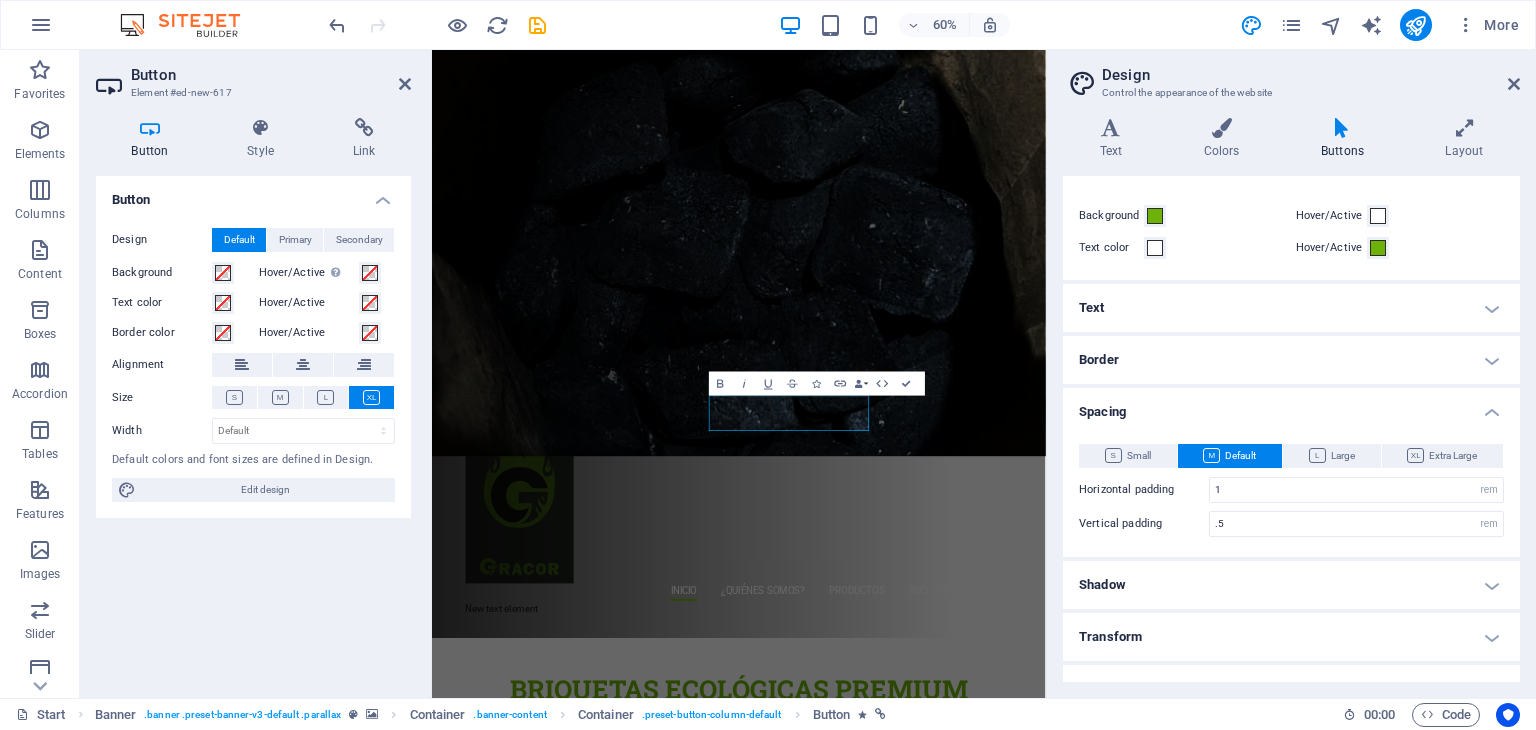 scroll, scrollTop: 87, scrollLeft: 0, axis: vertical 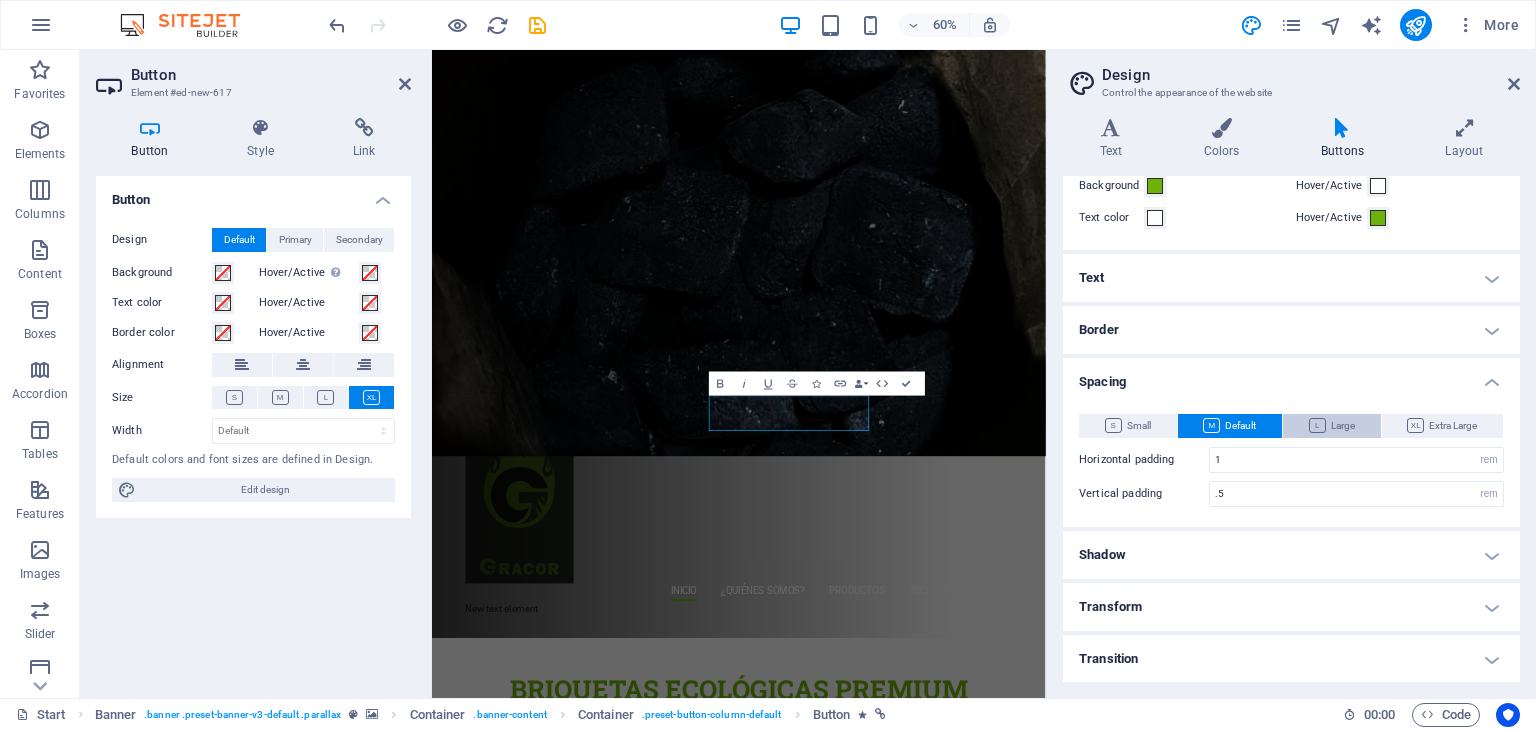 click on "Large" at bounding box center (1332, 426) 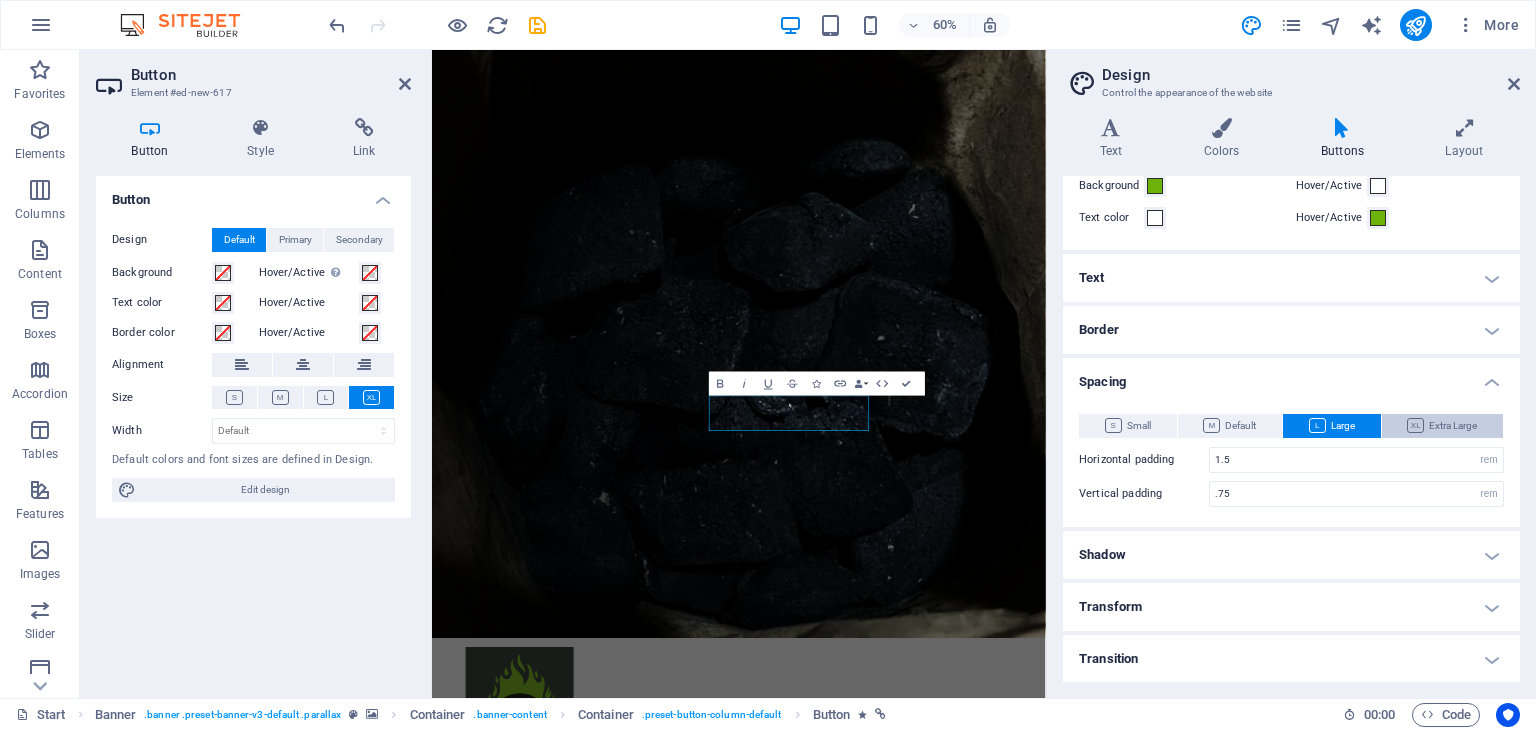 click on "Extra Large" at bounding box center (1442, 426) 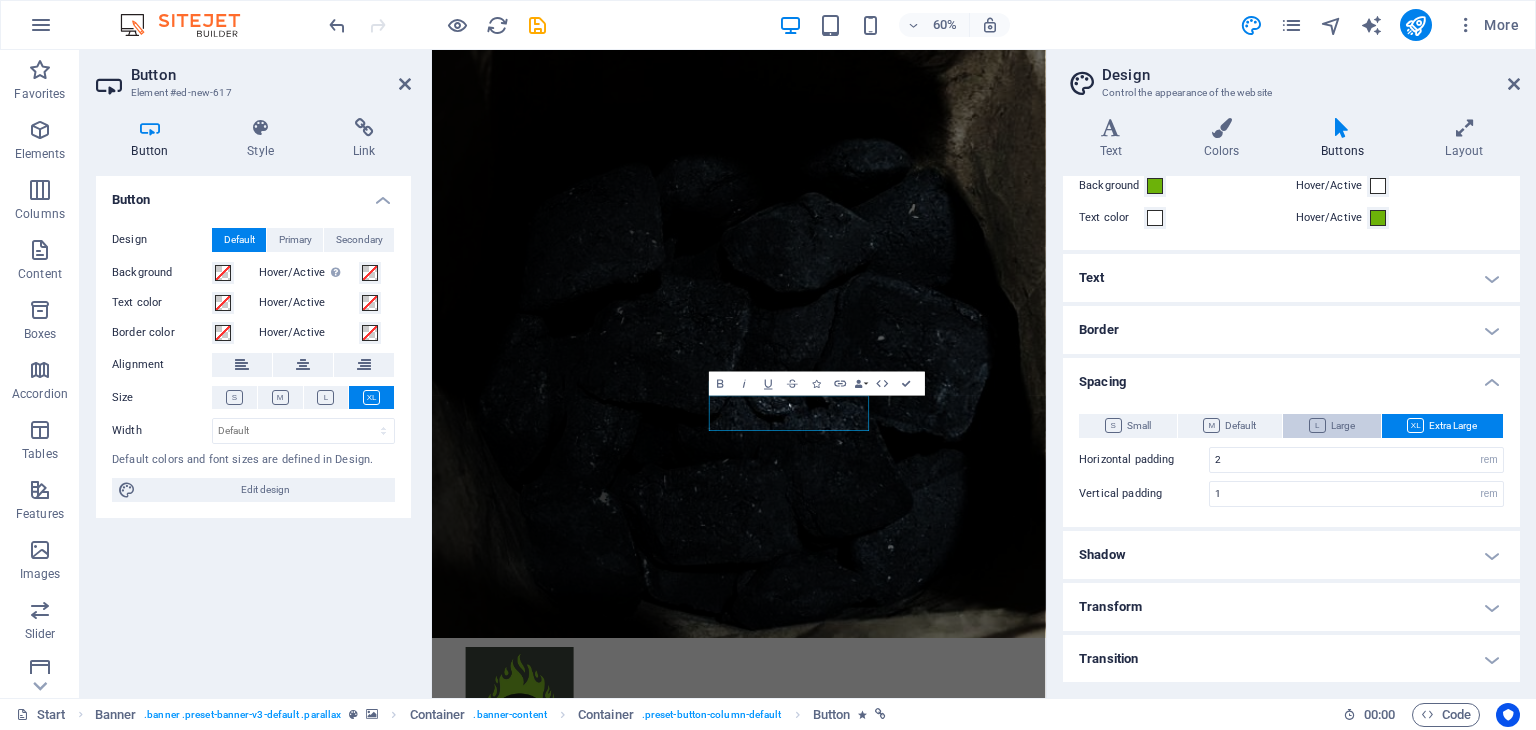 click on "Large" at bounding box center (1332, 426) 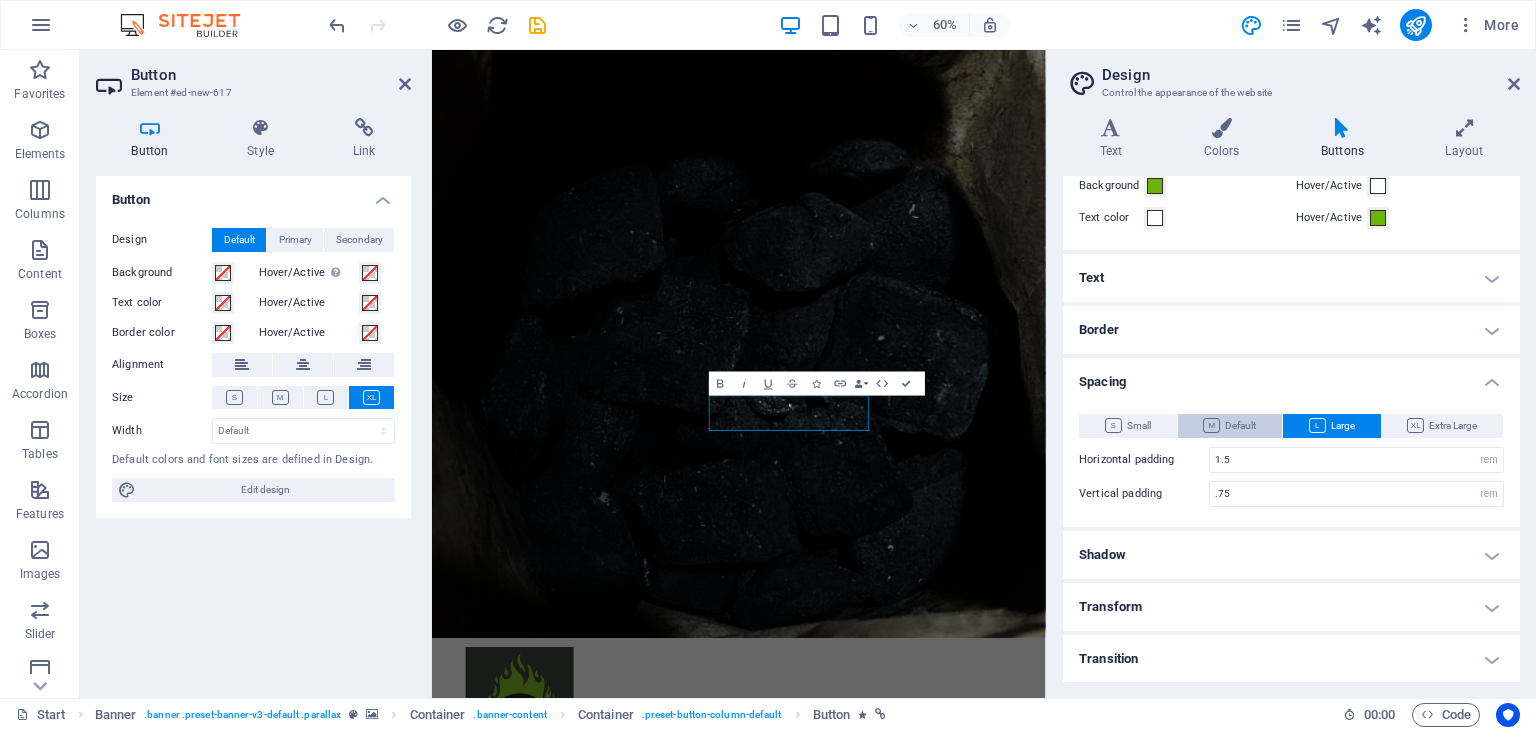 click on "Default" at bounding box center (1229, 426) 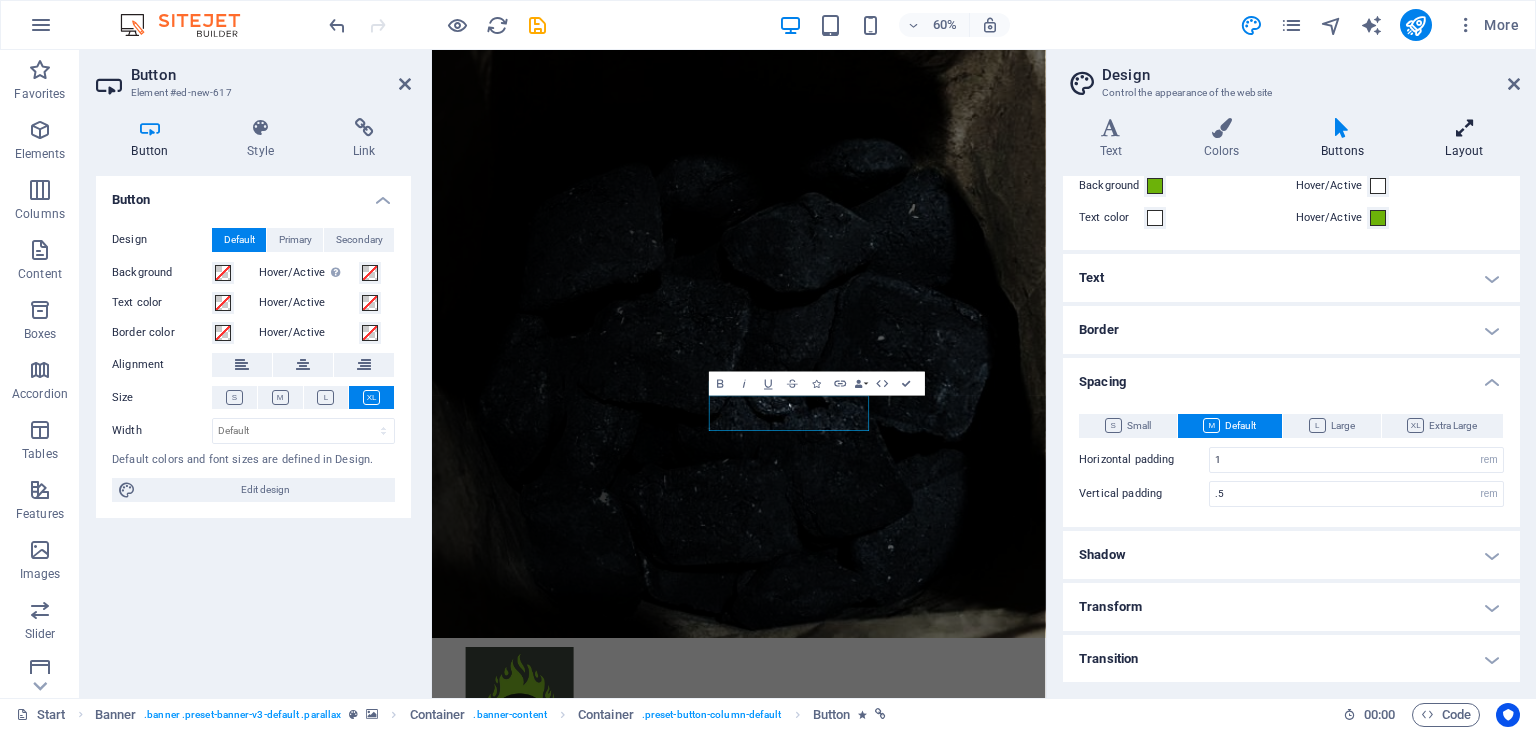 click at bounding box center [1464, 128] 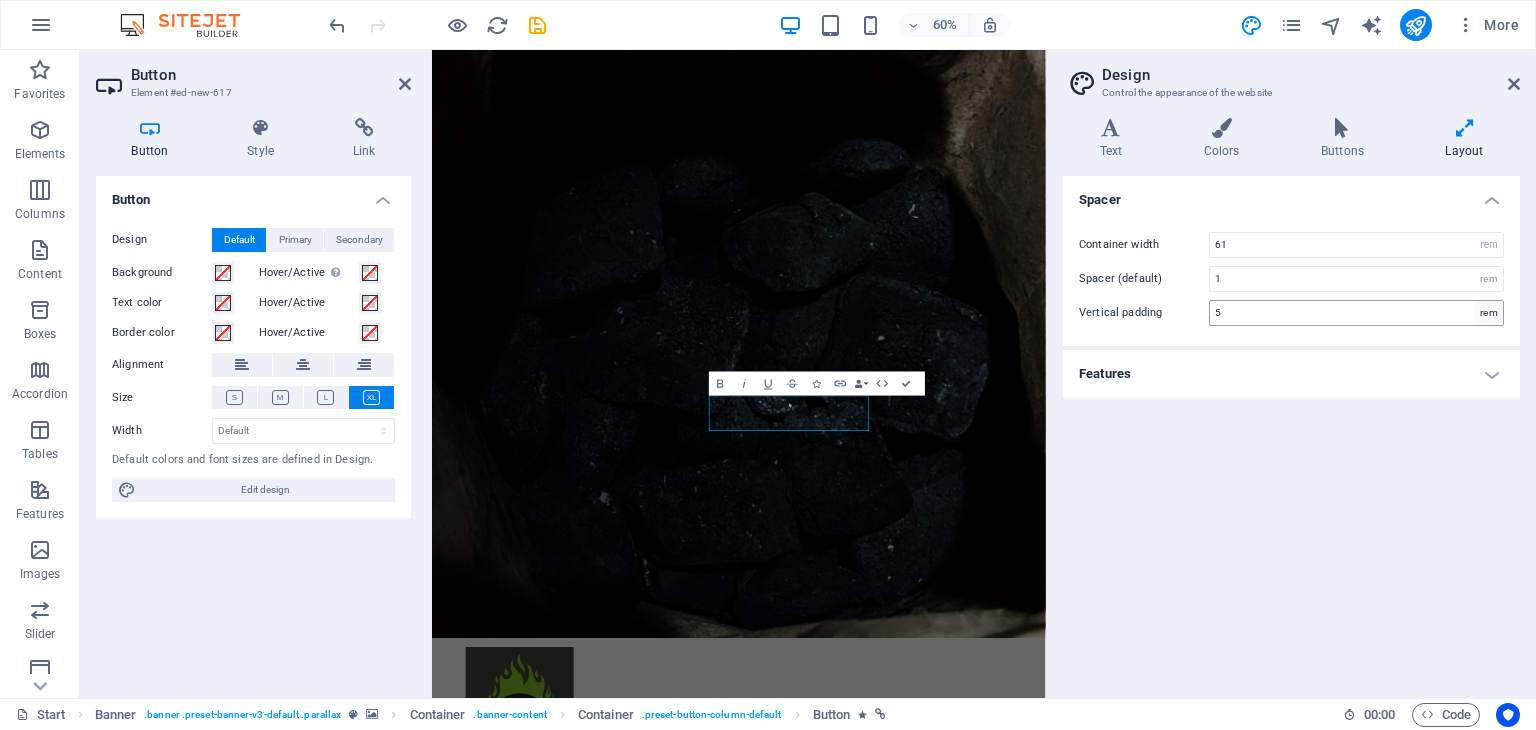 click on "rem" at bounding box center (1489, 313) 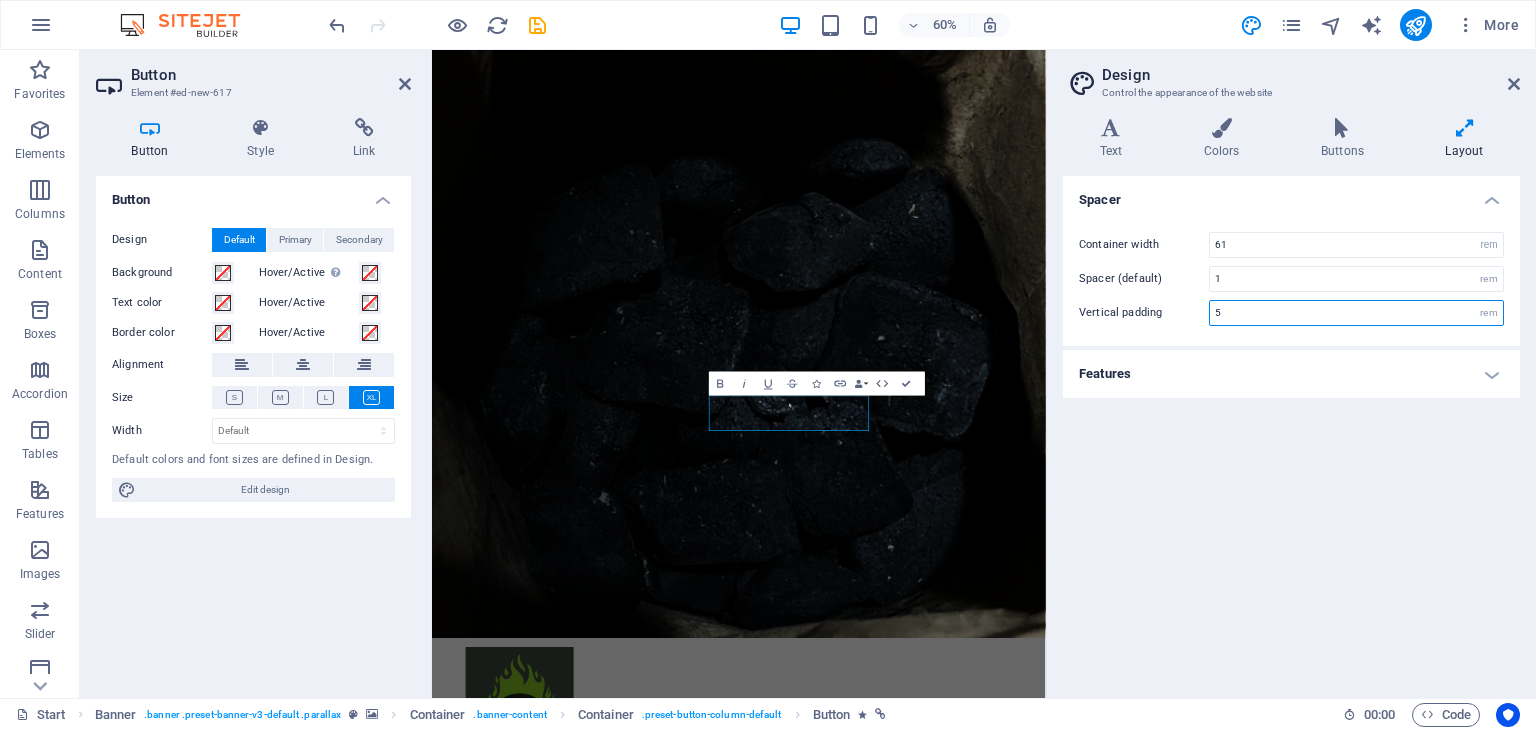 click on "5" at bounding box center [1356, 313] 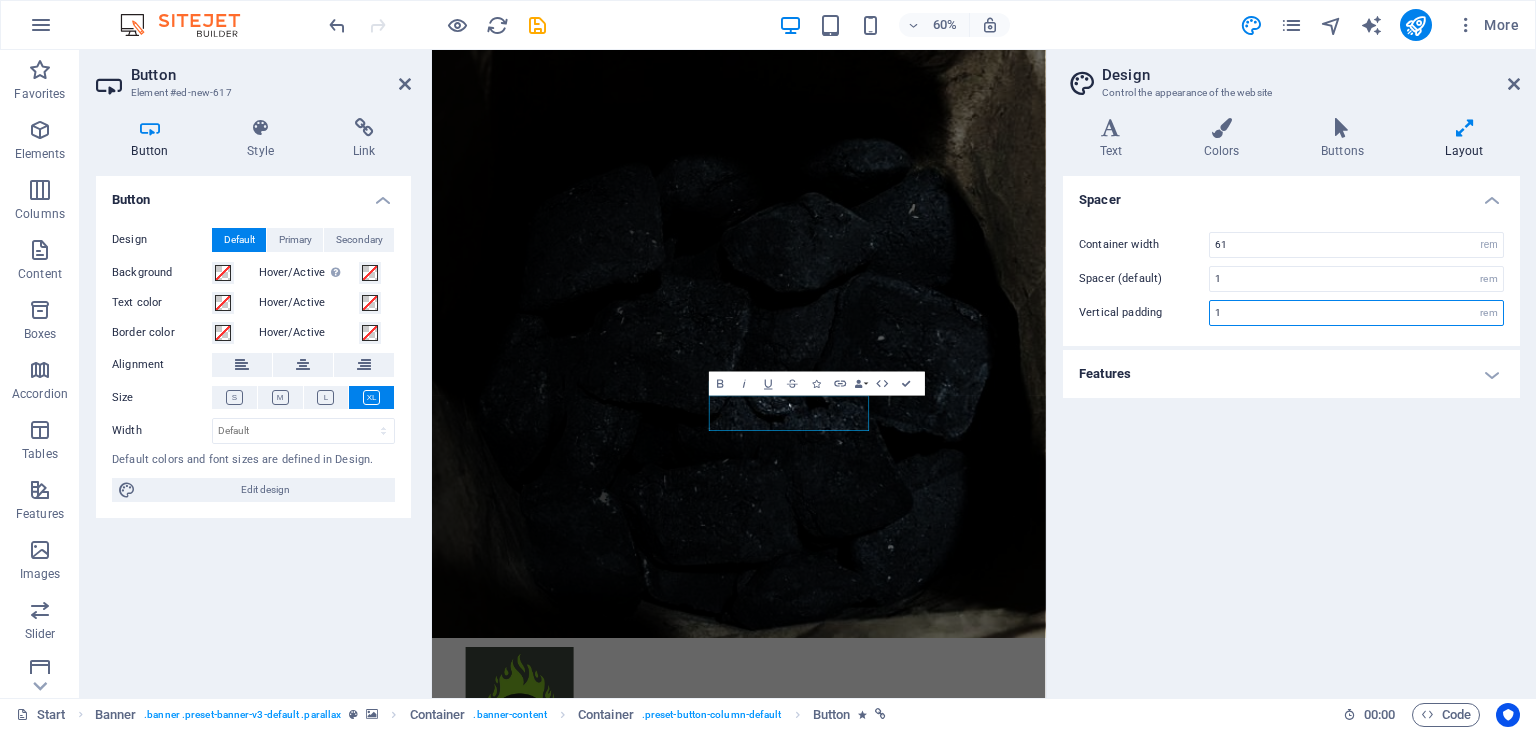 type on "1" 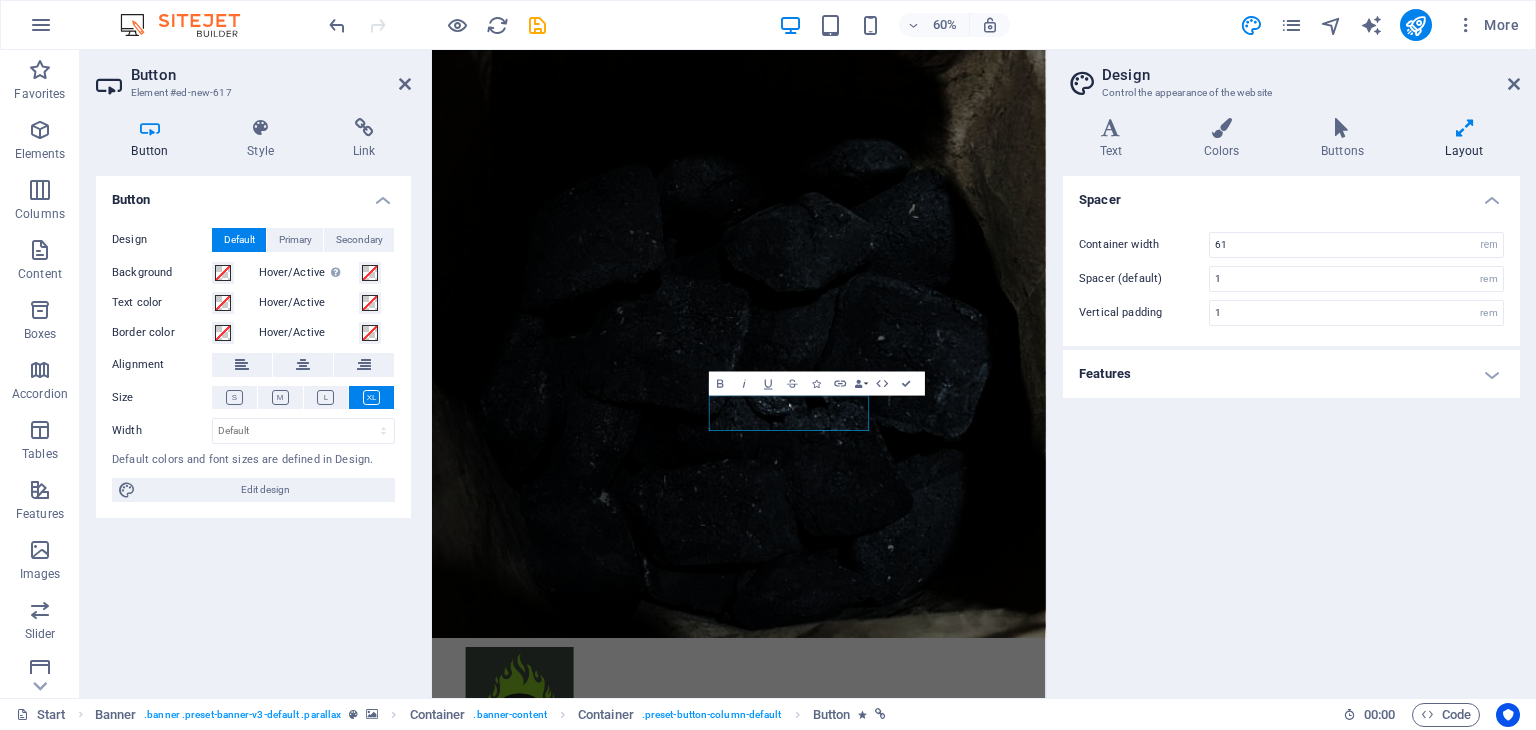 click on "Spacer Container width 61 rem px Spacer (default) 1 rem Vertical padding 1 rem Features Transition duration 0.3 s Transition function Ease Ease In Ease Out Ease In/Ease Out Linear" at bounding box center [1291, 429] 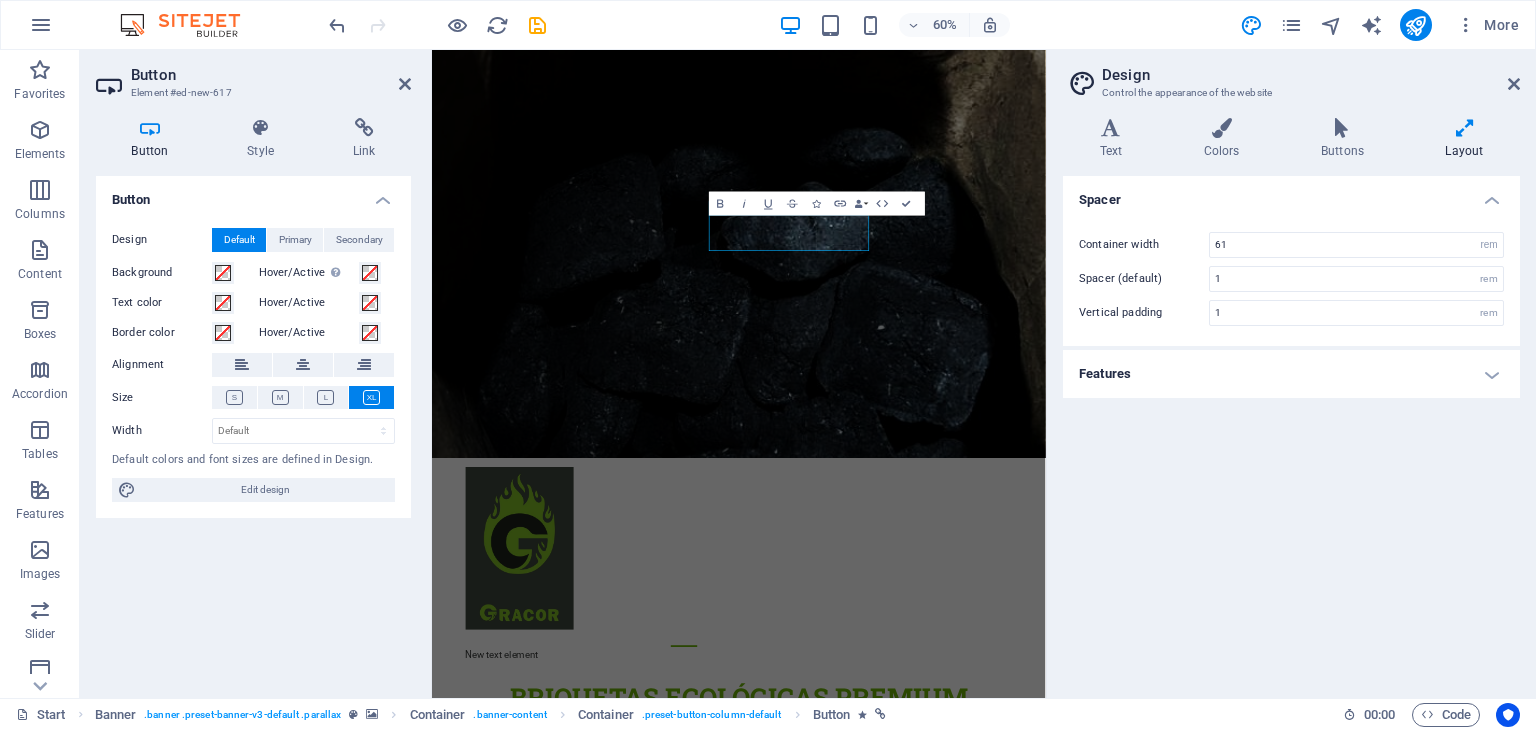 scroll, scrollTop: 0, scrollLeft: 0, axis: both 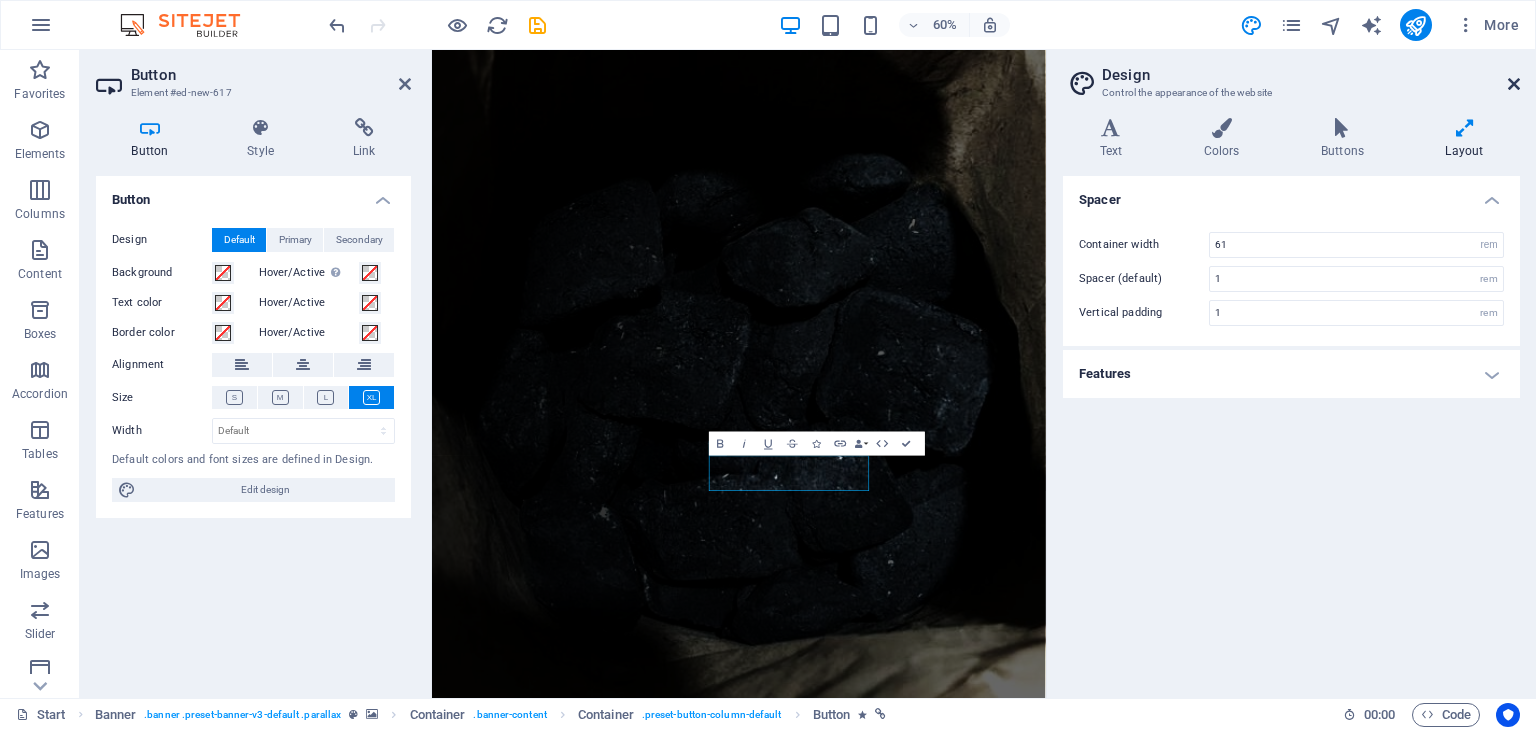 click at bounding box center (1514, 84) 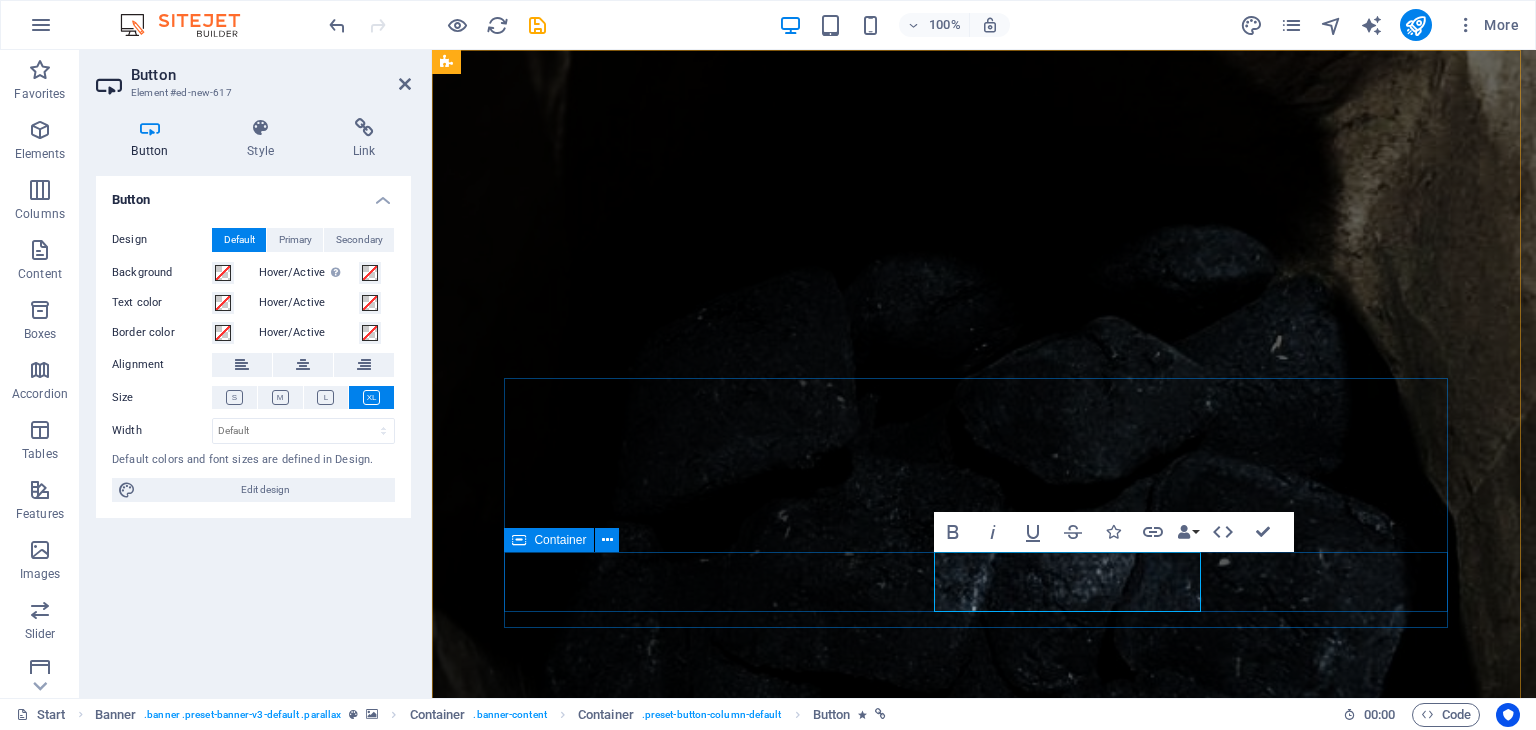click on "briquetas consultoria forestal" at bounding box center (984, 1726) 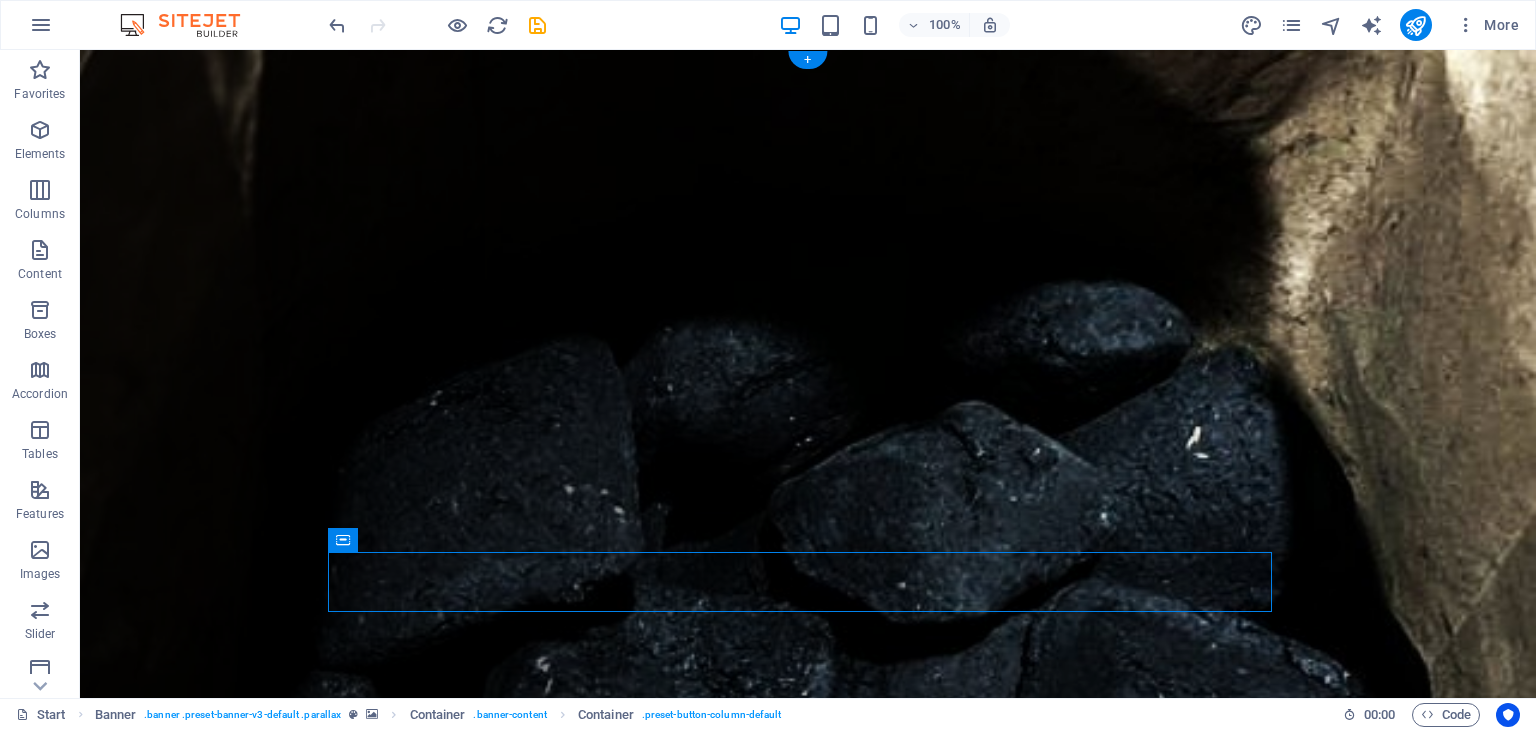 click at bounding box center [808, 374] 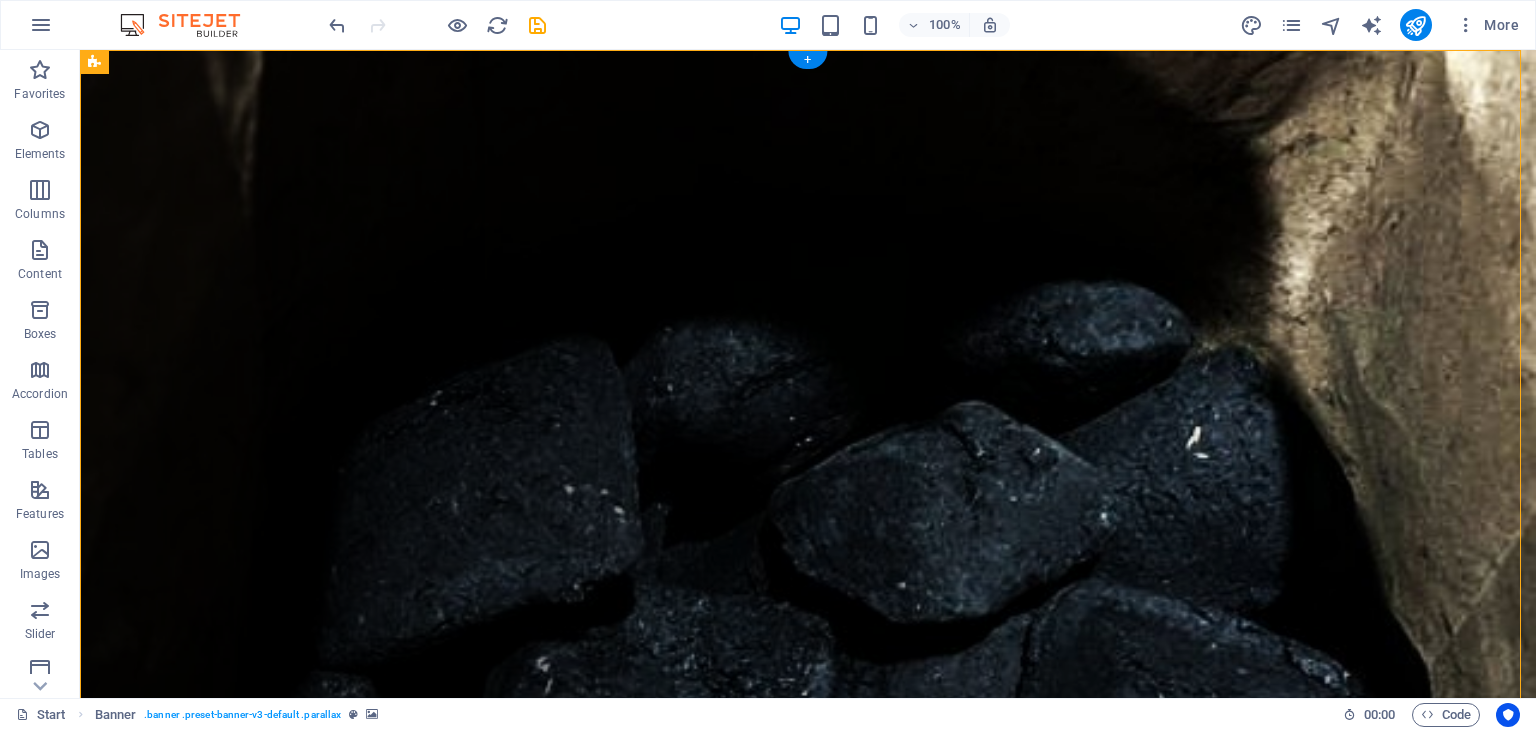 click at bounding box center (808, 374) 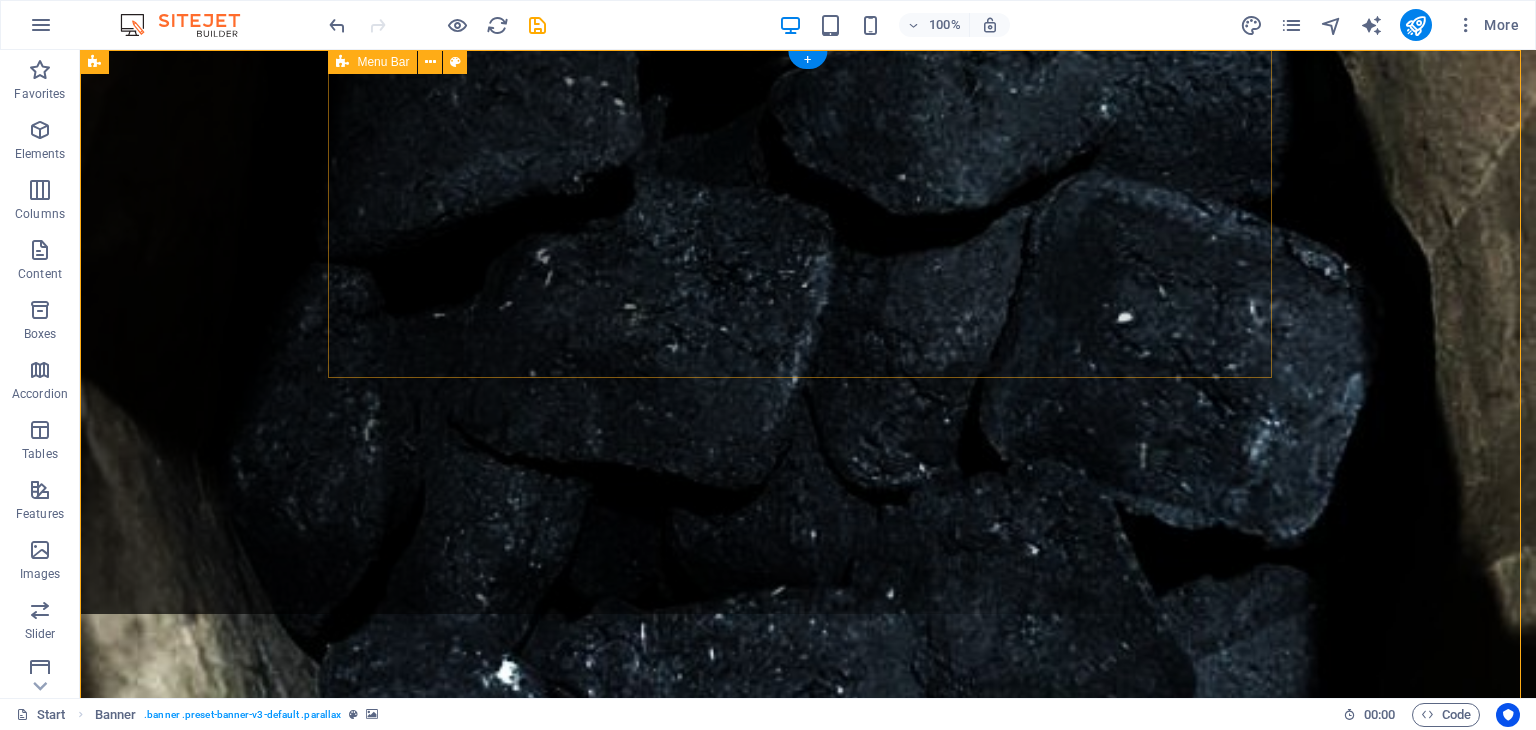 scroll, scrollTop: 200, scrollLeft: 0, axis: vertical 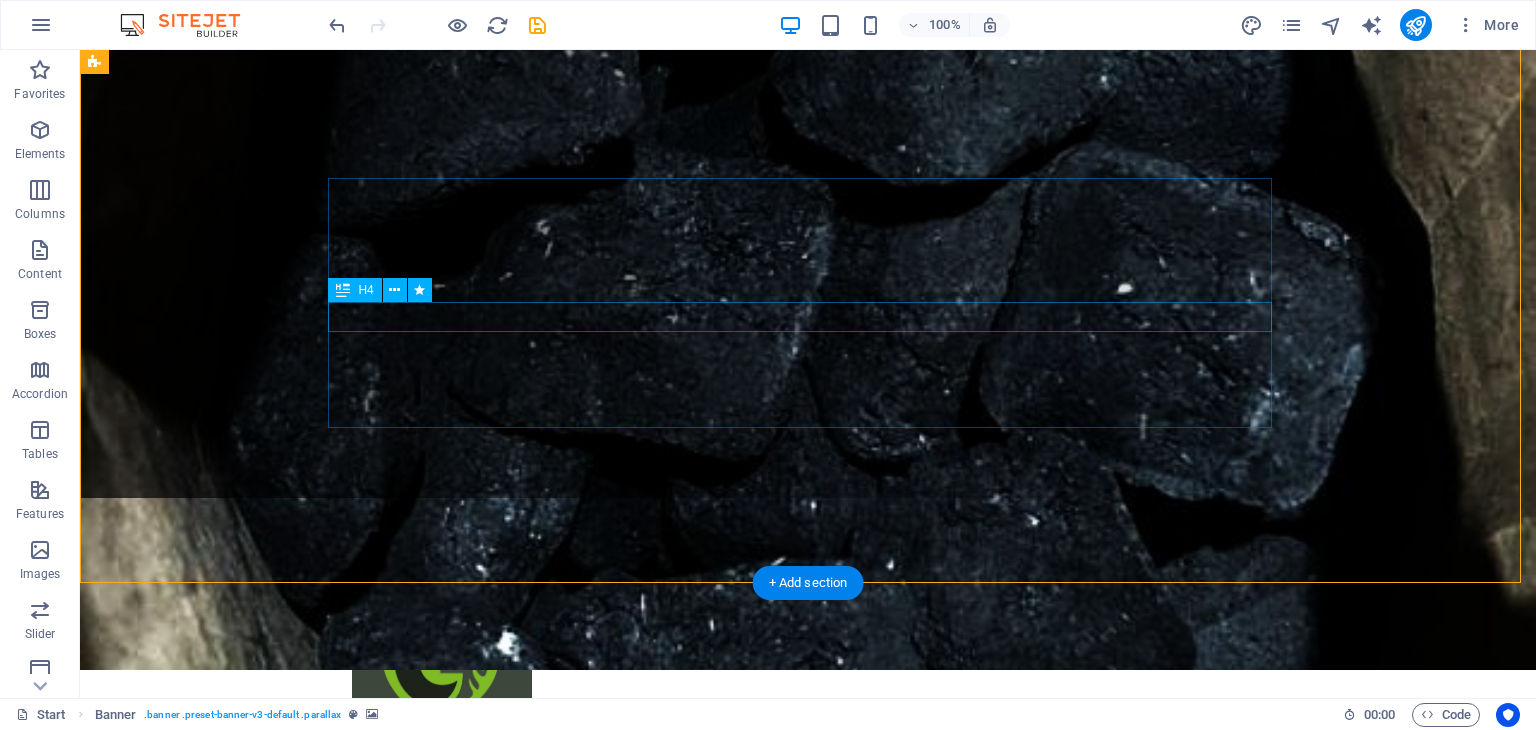click on "¡TU ECO FLAMA!" at bounding box center [808, 1016] 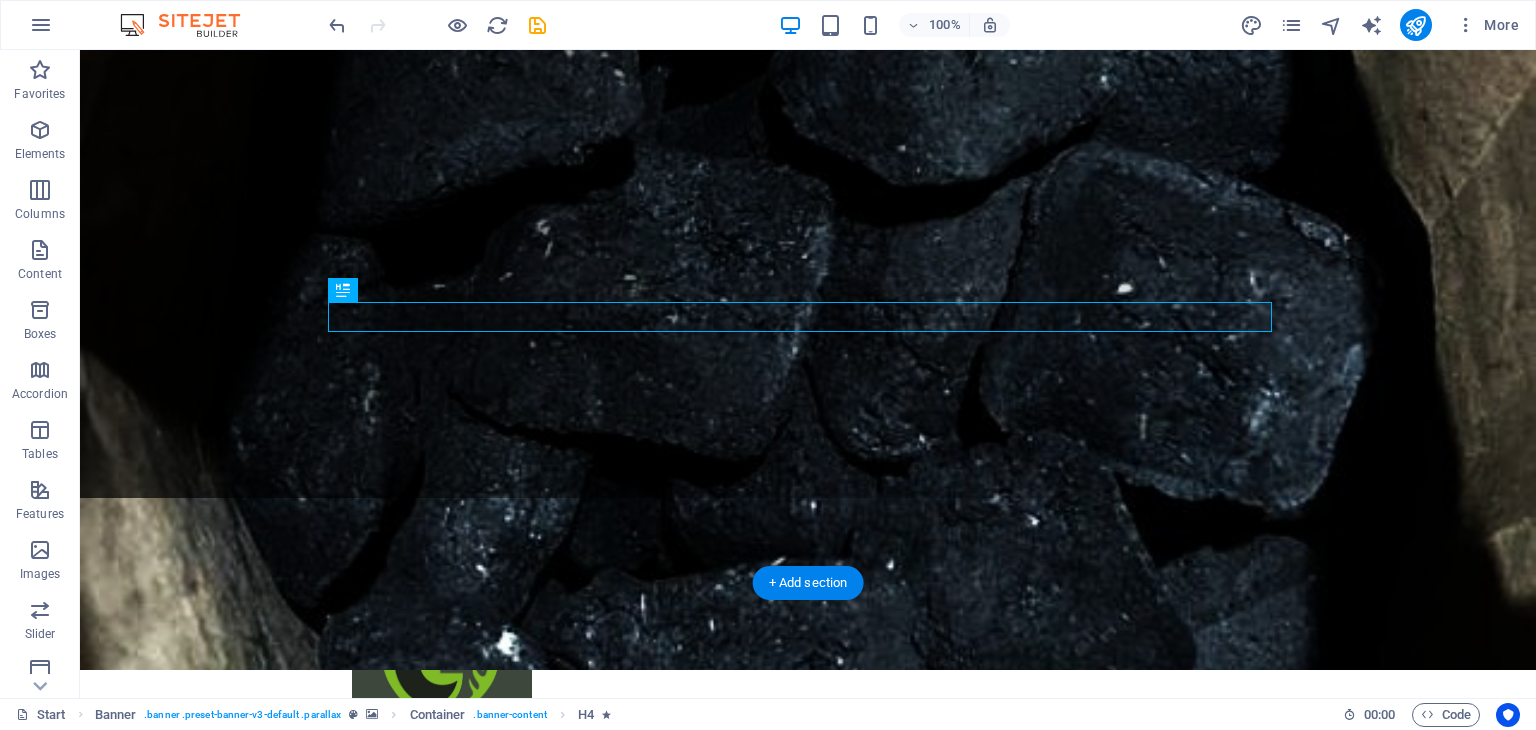 click at bounding box center (808, 335) 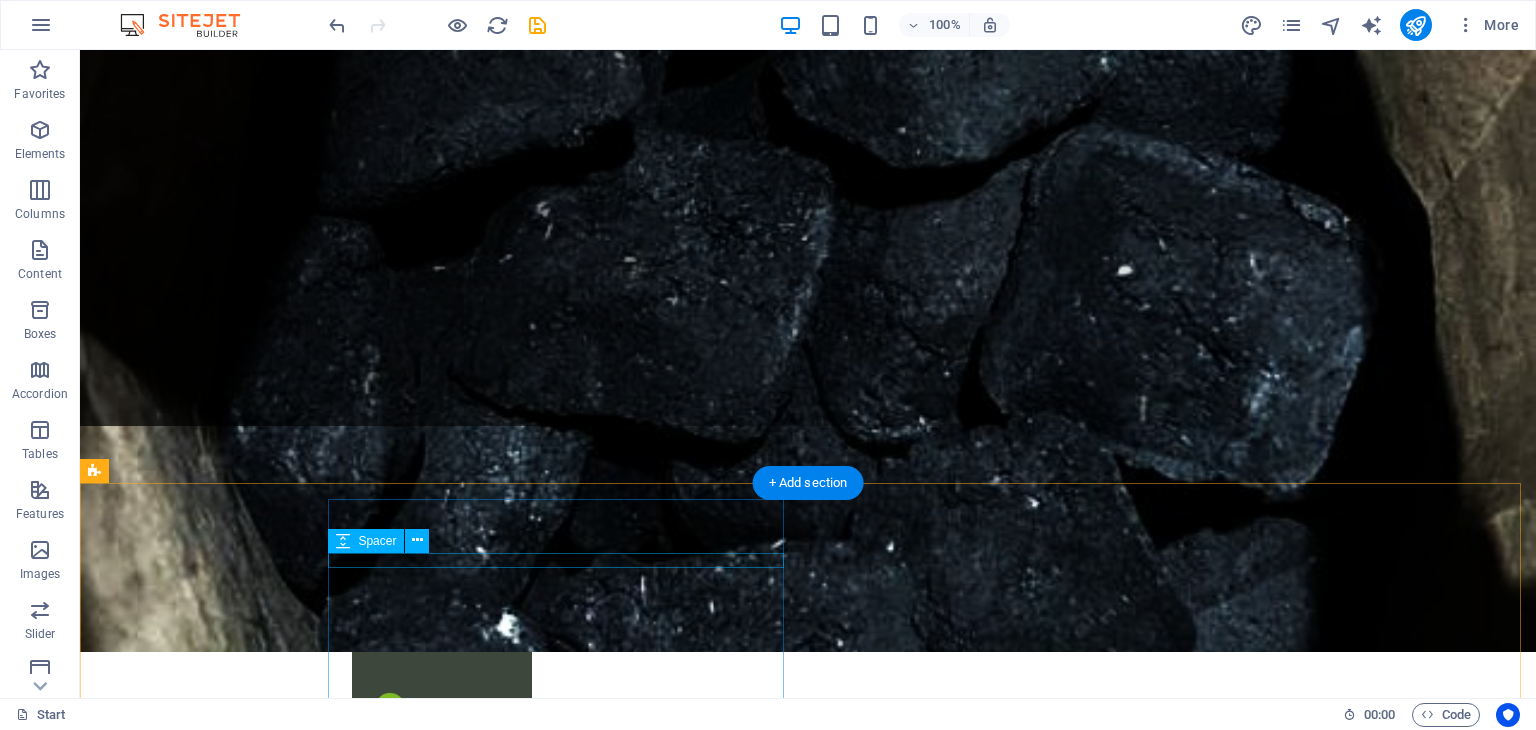 scroll, scrollTop: 300, scrollLeft: 0, axis: vertical 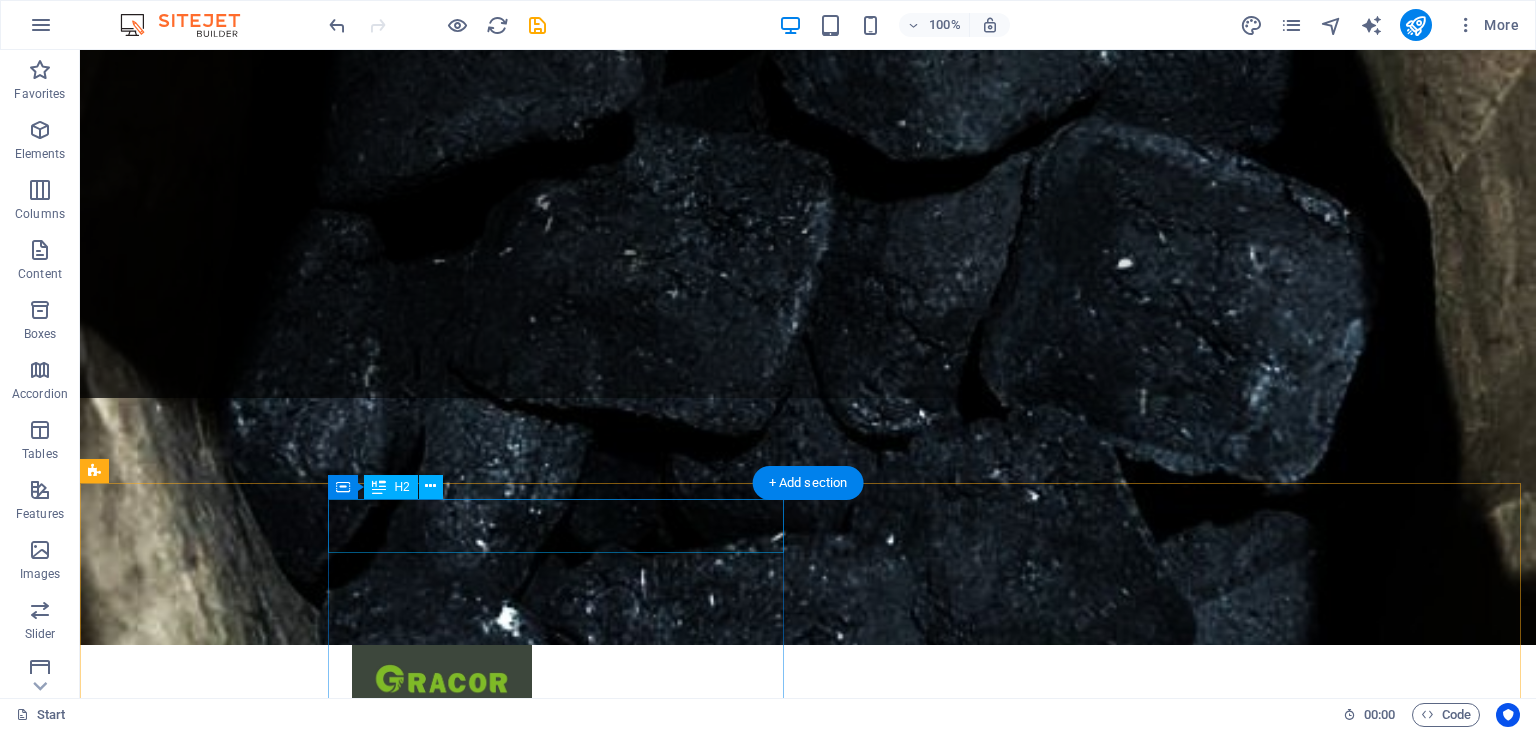 click on "About us" at bounding box center [568, 1725] 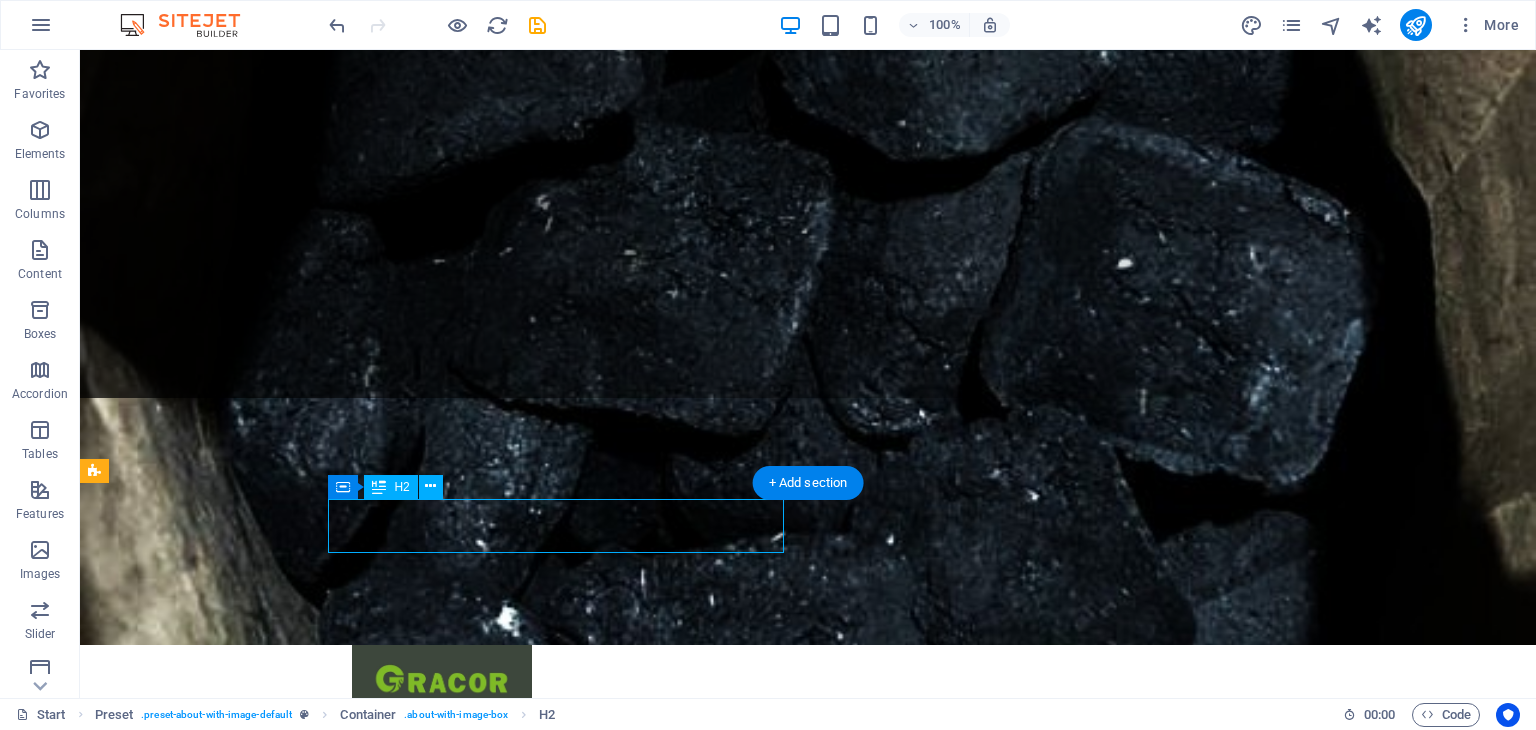 click on "About us" at bounding box center (568, 1725) 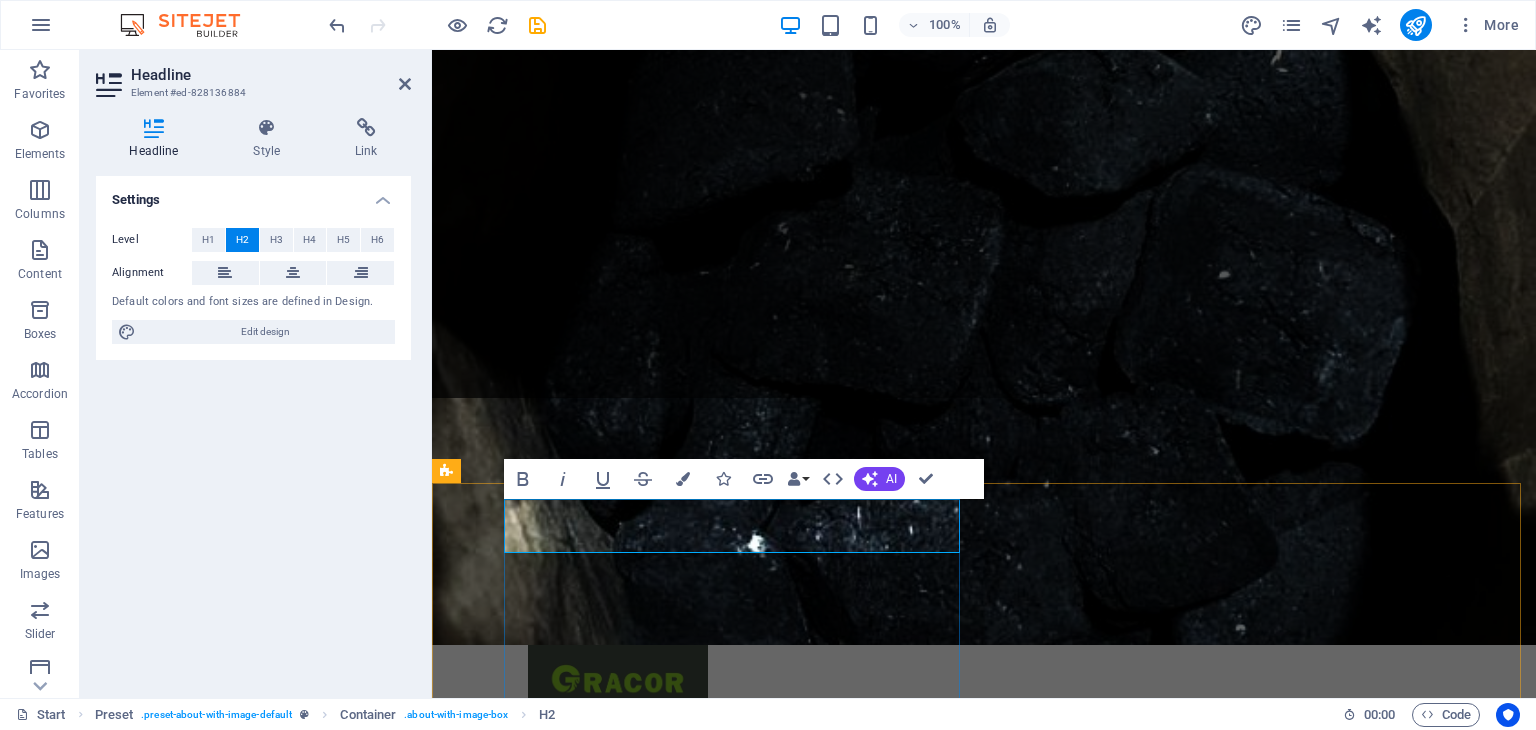 type 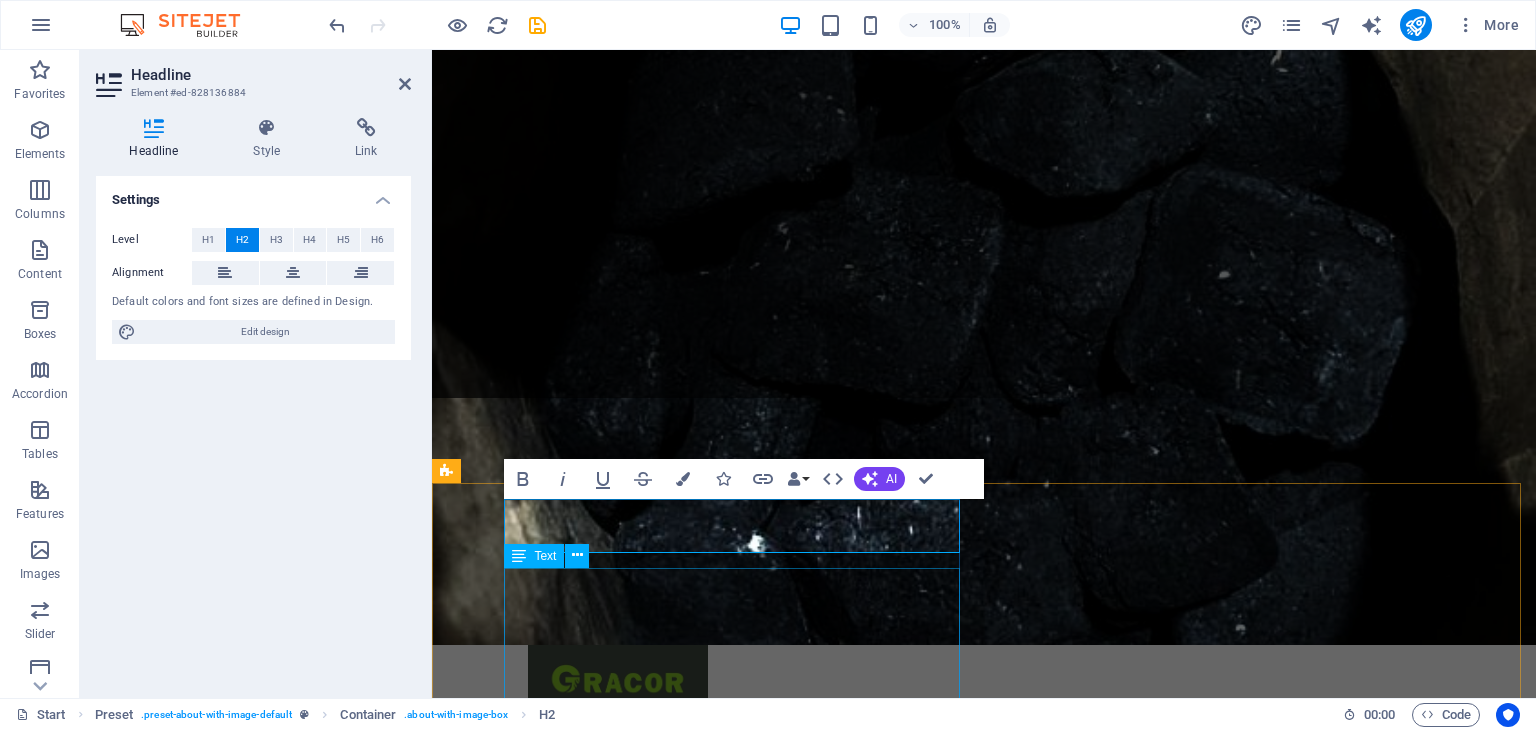 click on "Lorem ipsum dolor sit amet, consectetur adipisicing elit. Natus, dolores, at, nisi eligendi repellat voluptatem minima none officia veritatis quasi animi porro laudantium dicta doloris voluptate maiores ipsum reprehenderit odio fugiat recidis consectetur. Batus dolores at nisi eligendi repellat: Voluptatem minima officia veritatis quasi laudantium Dicta dolor voluptate non maiores ipsum  Reprehenderit odio fugiat reiciendis consectetur fuga  Mariatur libero accusantium quod minus debitis" at bounding box center (920, 1869) 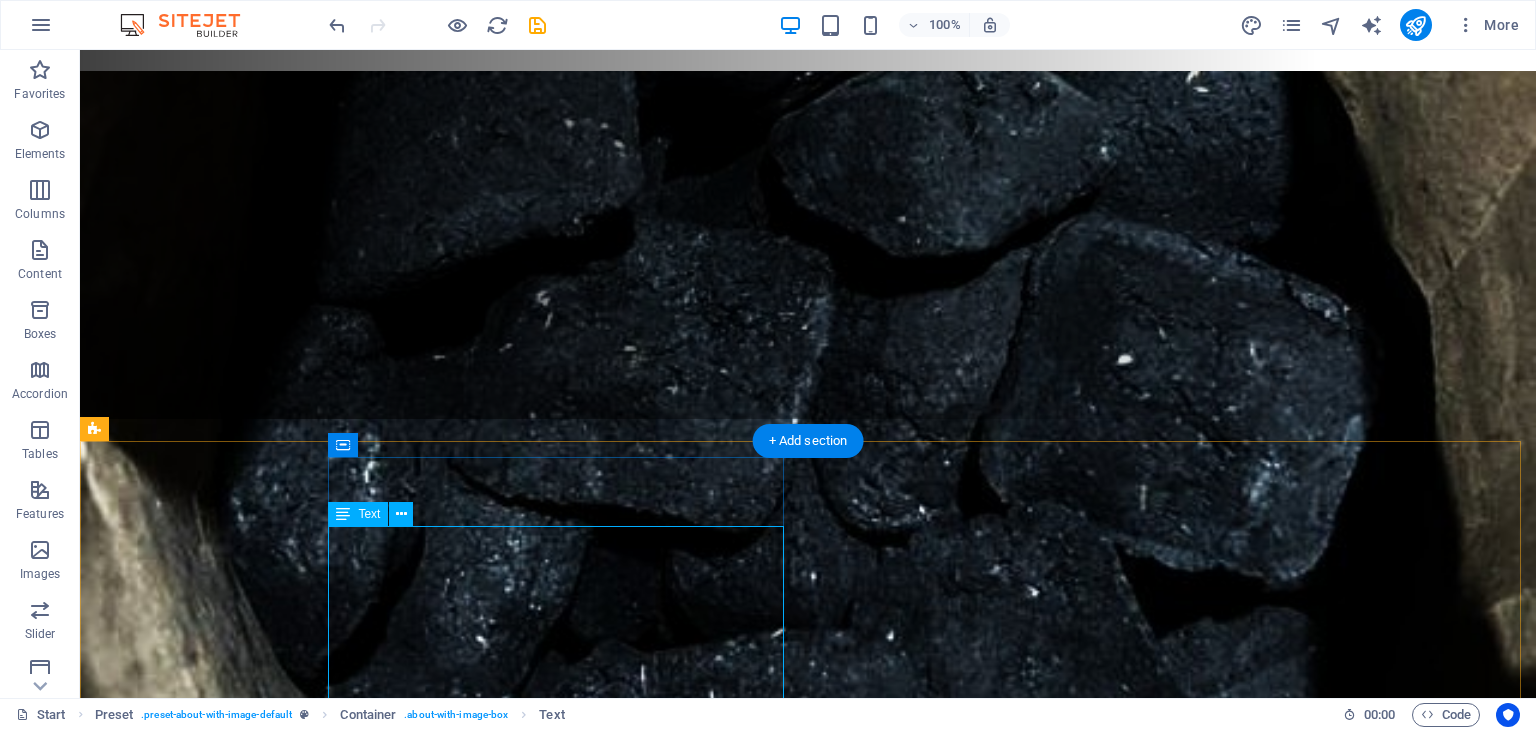 scroll, scrollTop: 200, scrollLeft: 0, axis: vertical 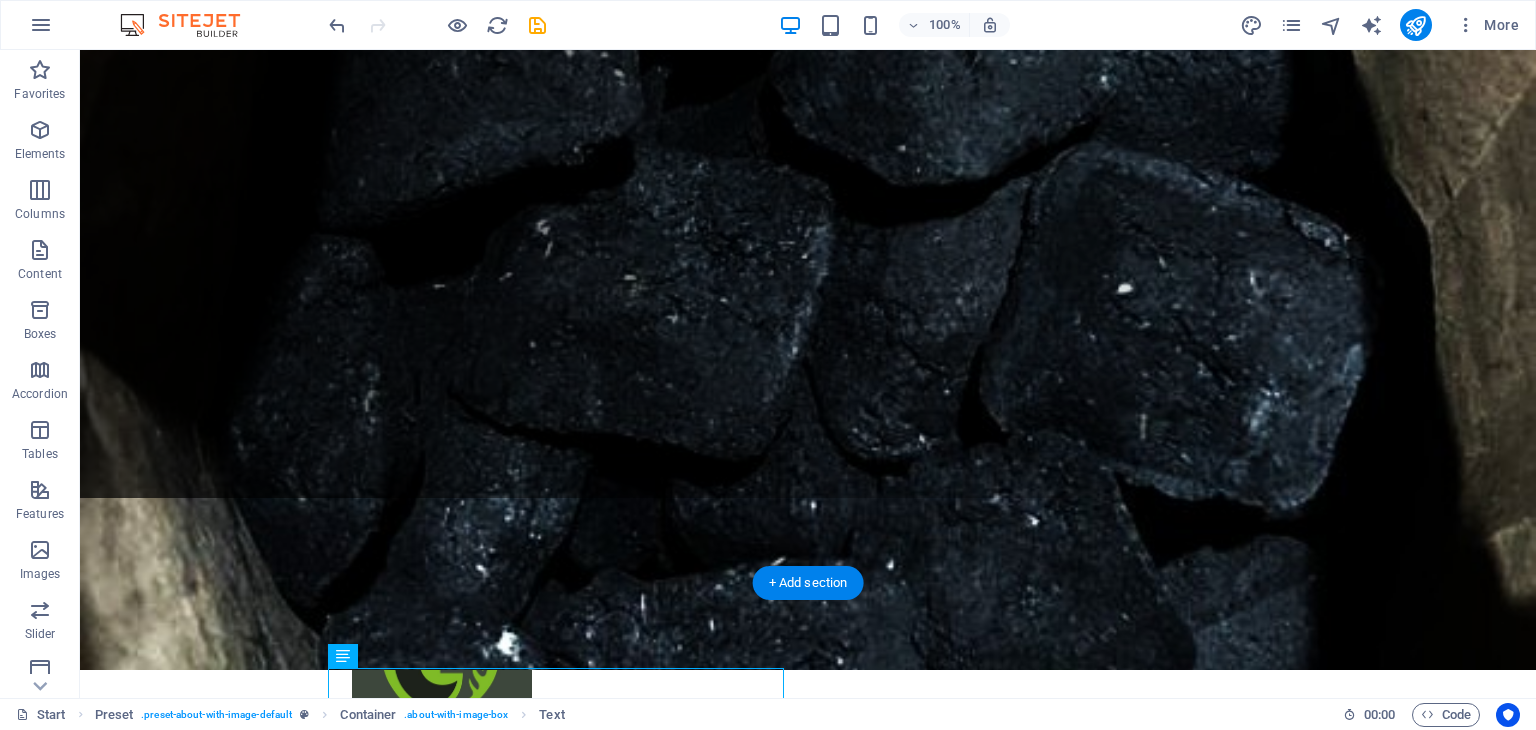click at bounding box center (808, 335) 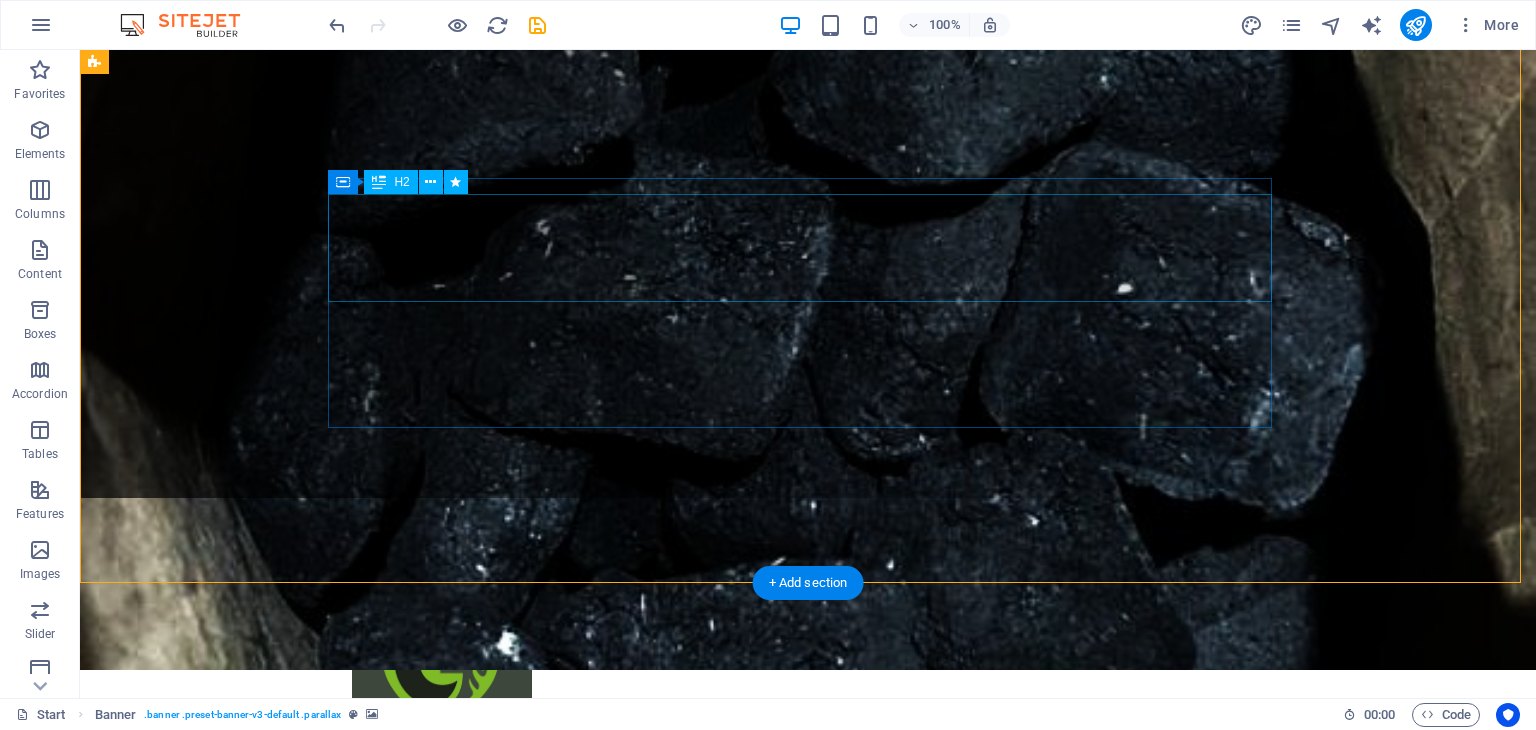 click on "BRIQUETAS ecológicas PREMIUM GRacor" at bounding box center [808, 947] 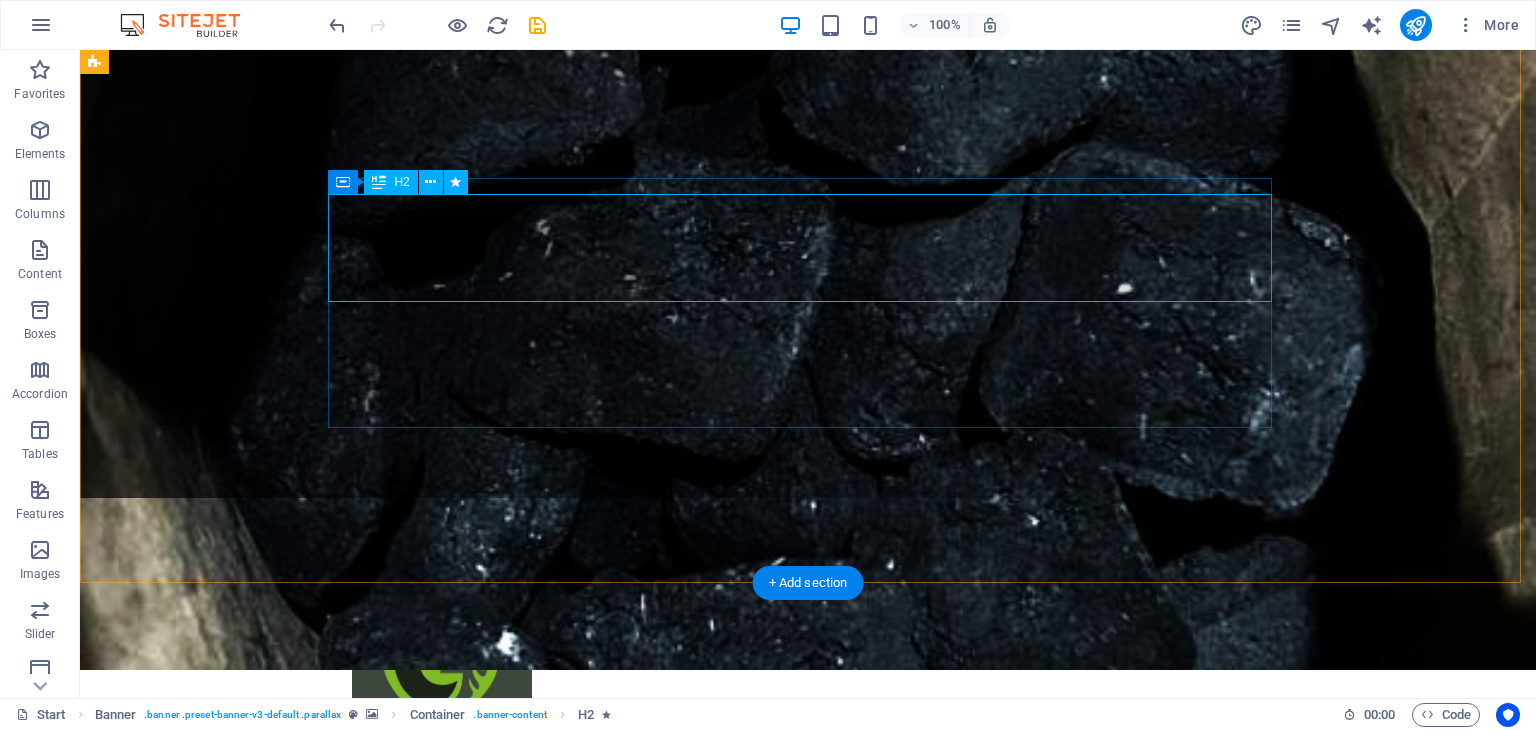 click on "BRIQUETAS ecológicas PREMIUM GRacor" at bounding box center [808, 947] 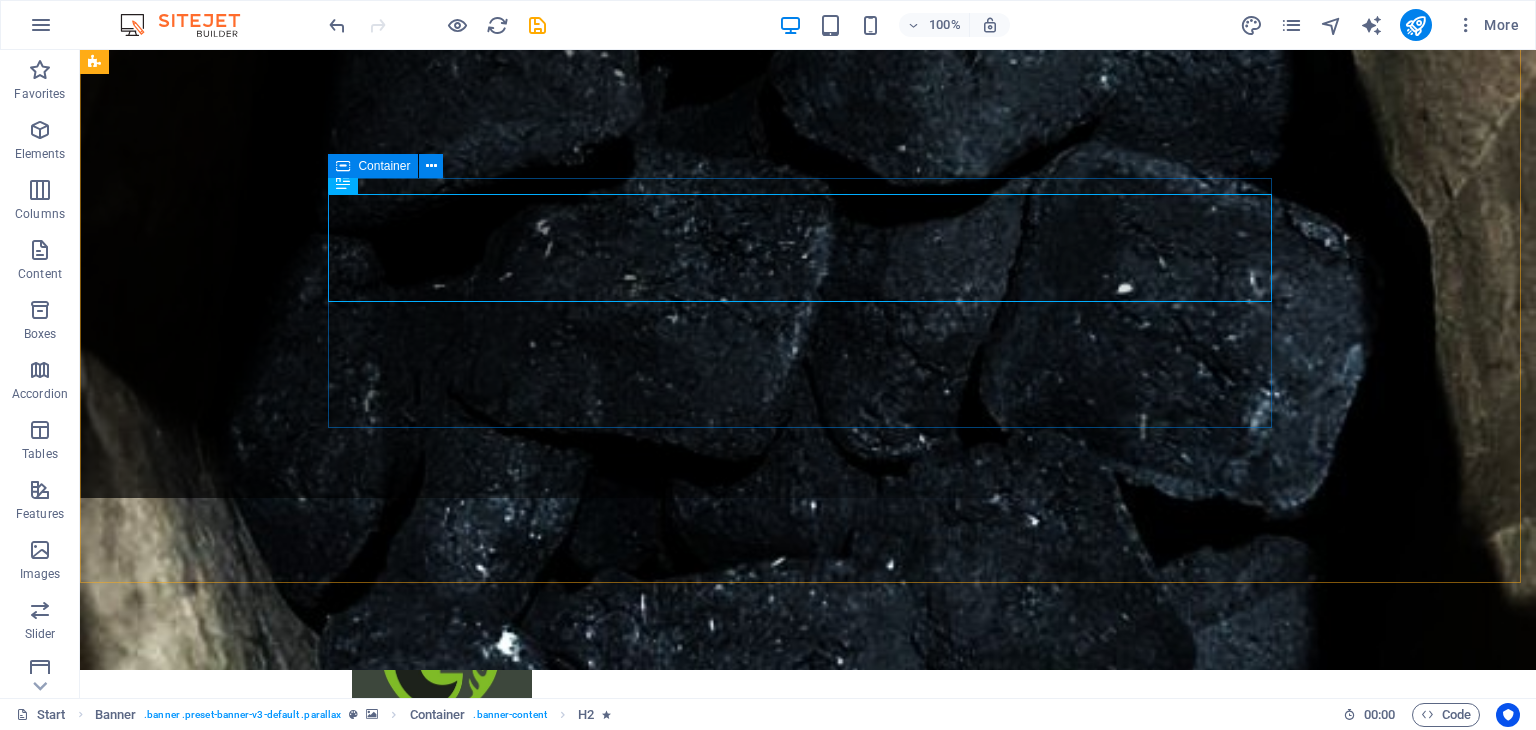drag, startPoint x: 349, startPoint y: 185, endPoint x: 344, endPoint y: 163, distance: 22.561028 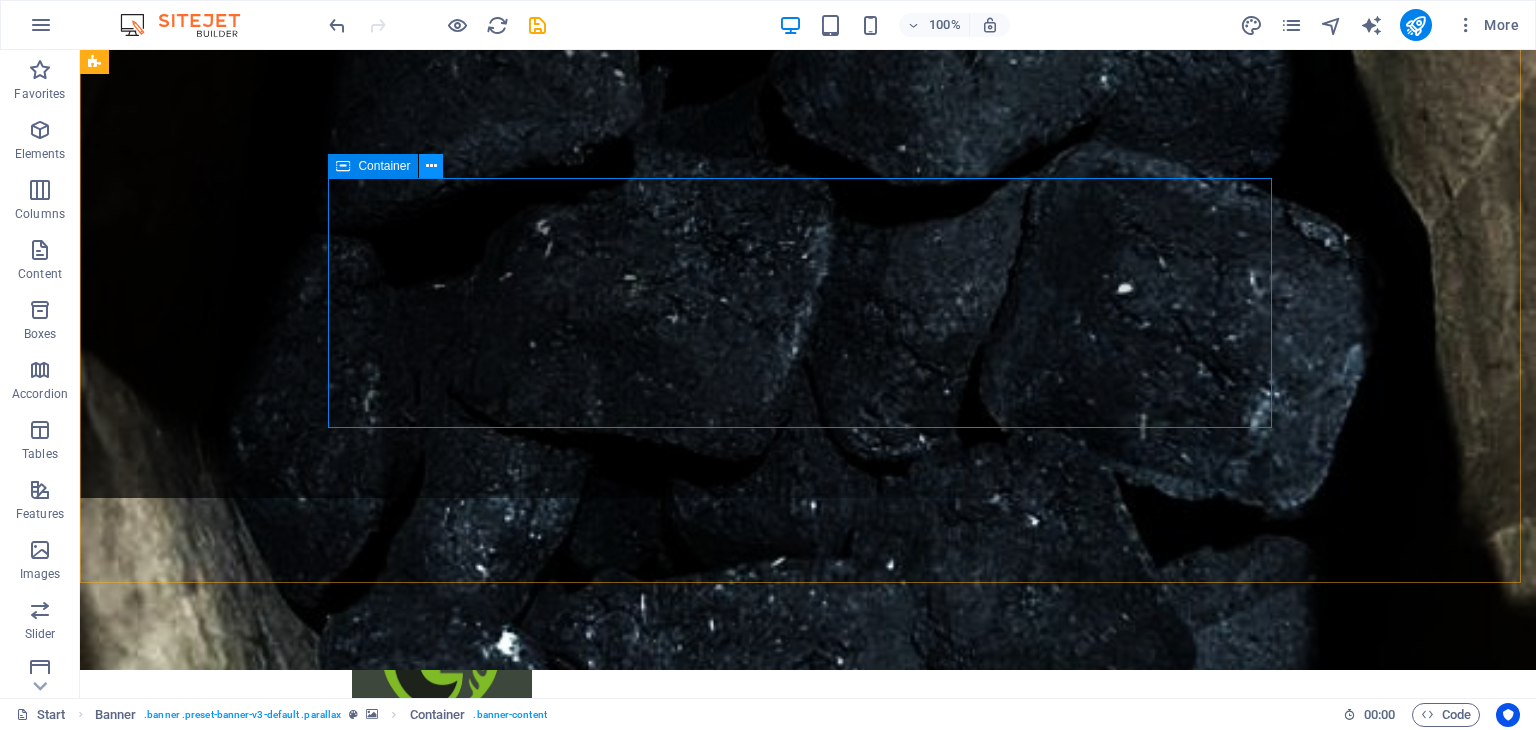 click at bounding box center (431, 166) 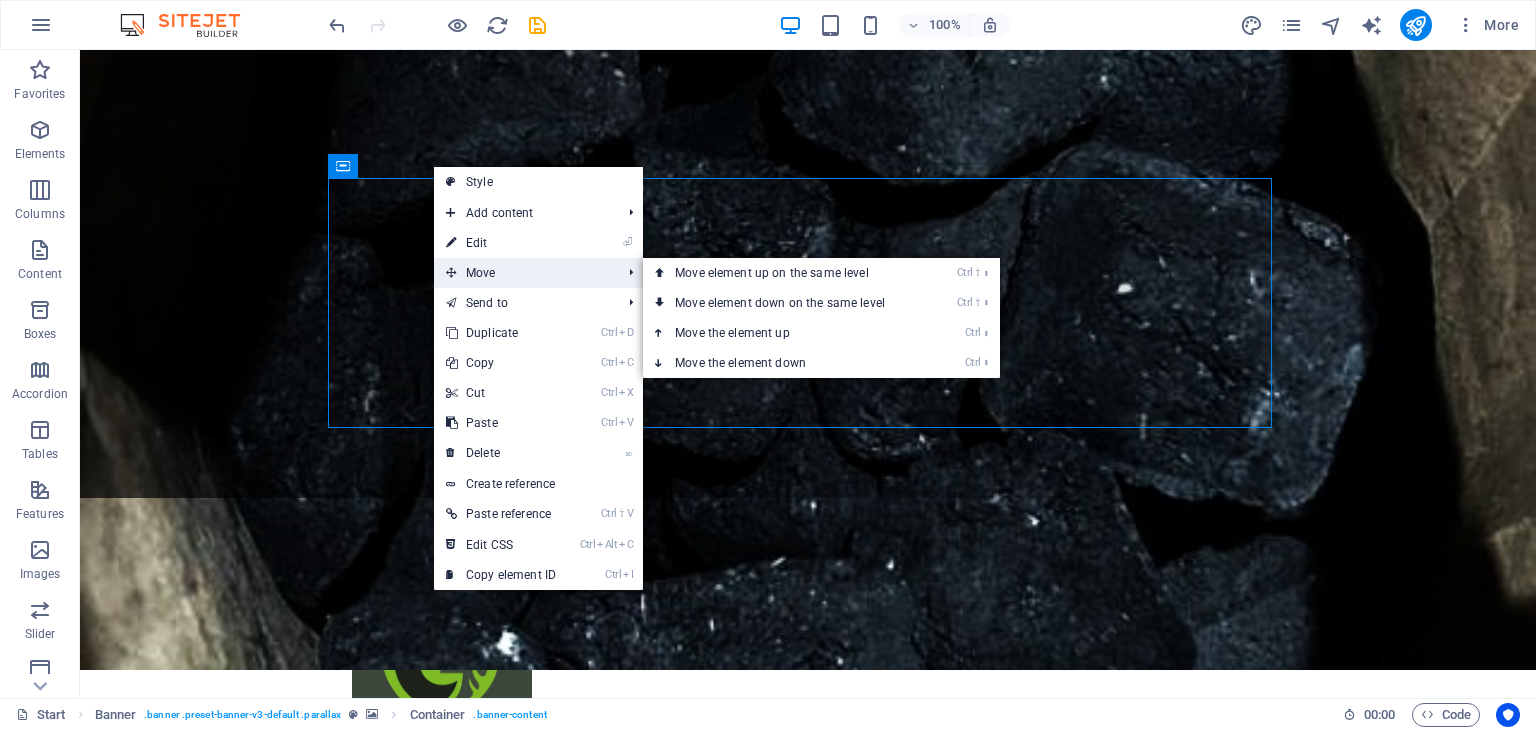 click on "Move" at bounding box center [523, 273] 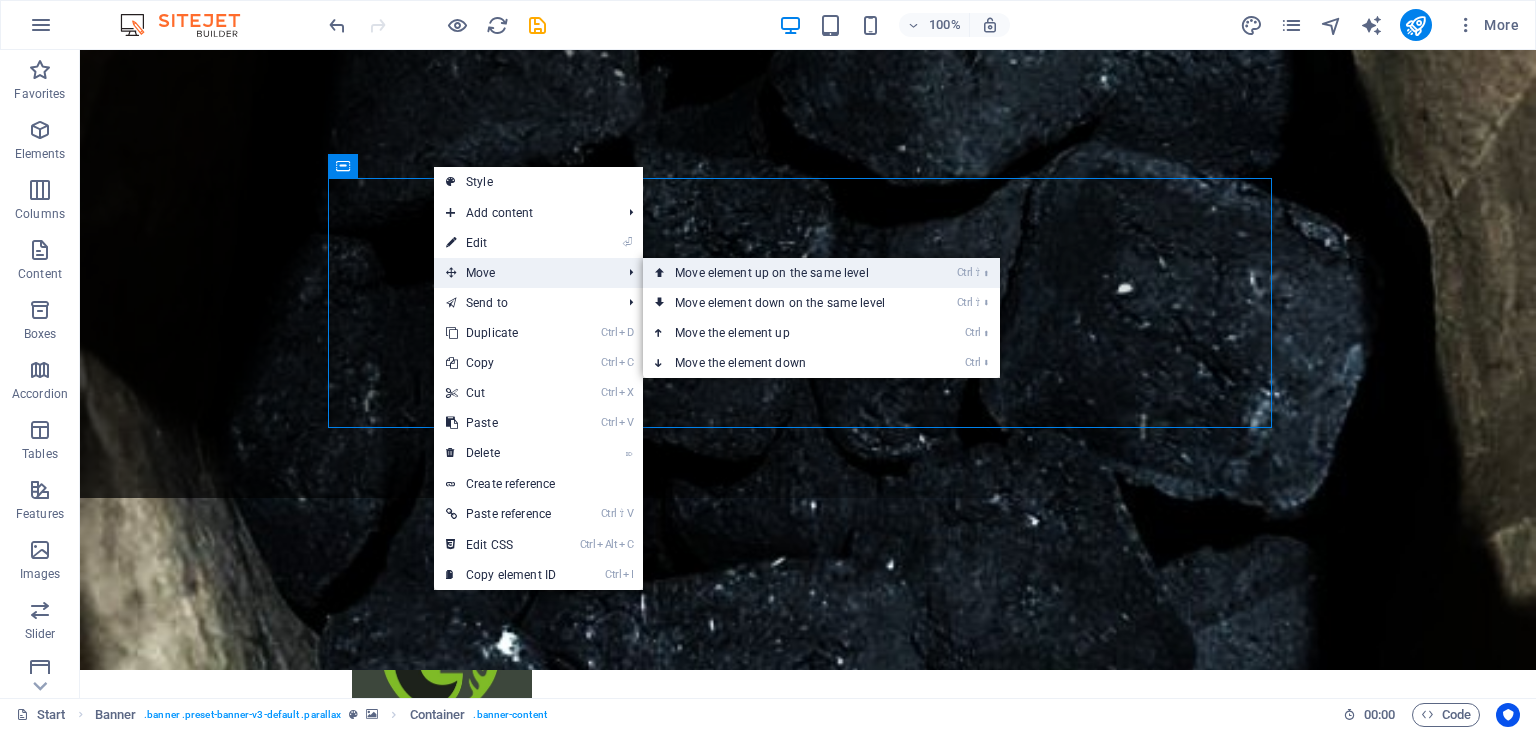 click on "Ctrl ⇧ ⬆  Move element up on the same level" at bounding box center [784, 273] 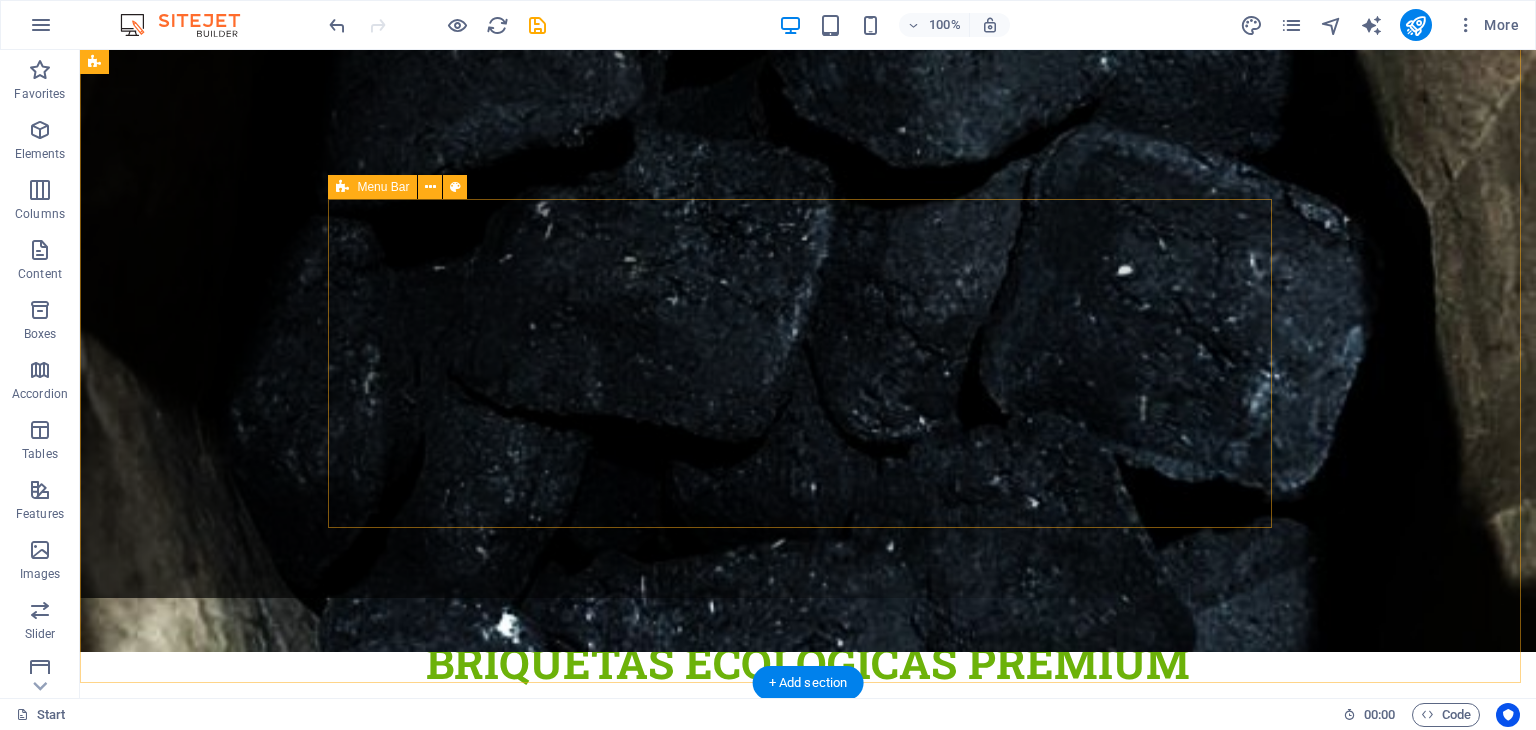 scroll, scrollTop: 0, scrollLeft: 0, axis: both 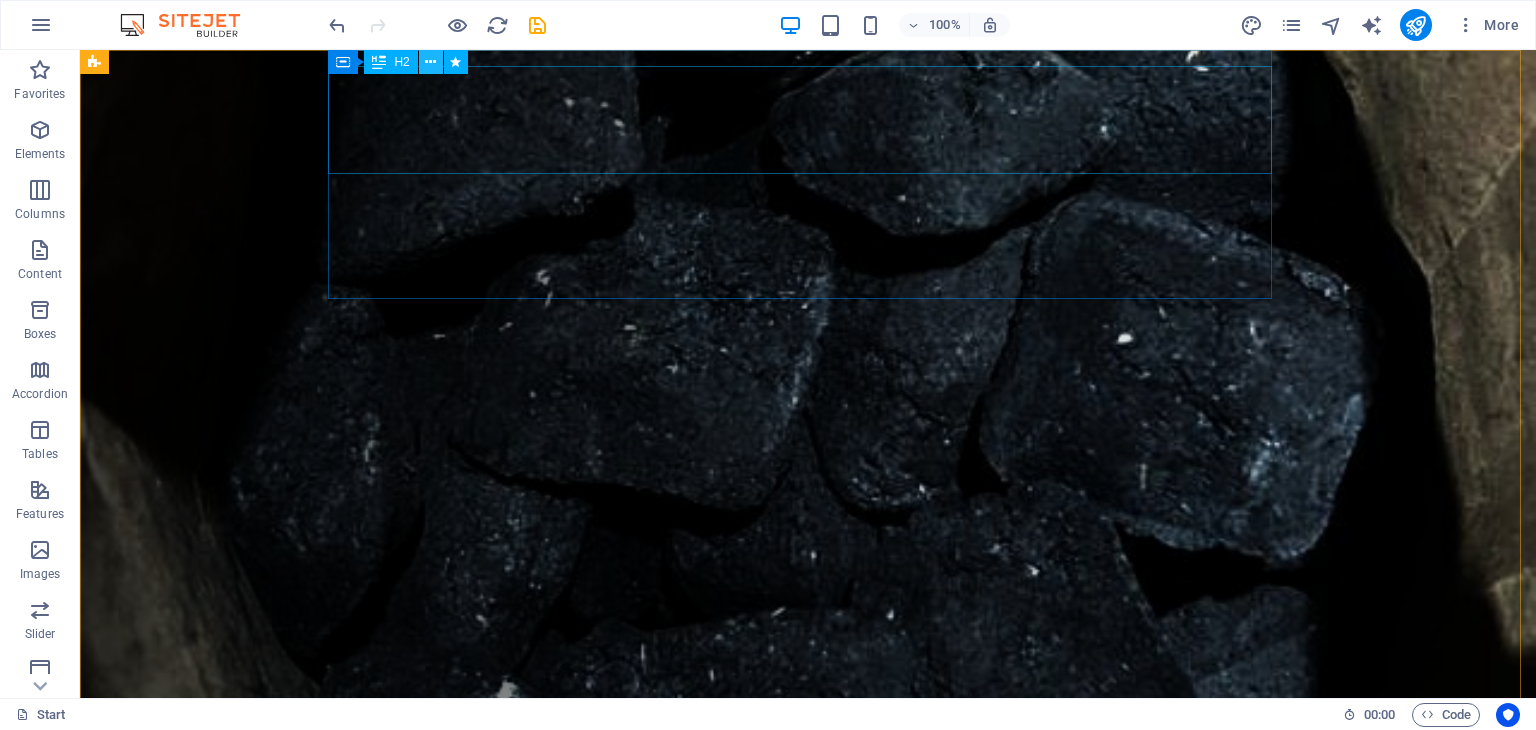 click at bounding box center (431, 62) 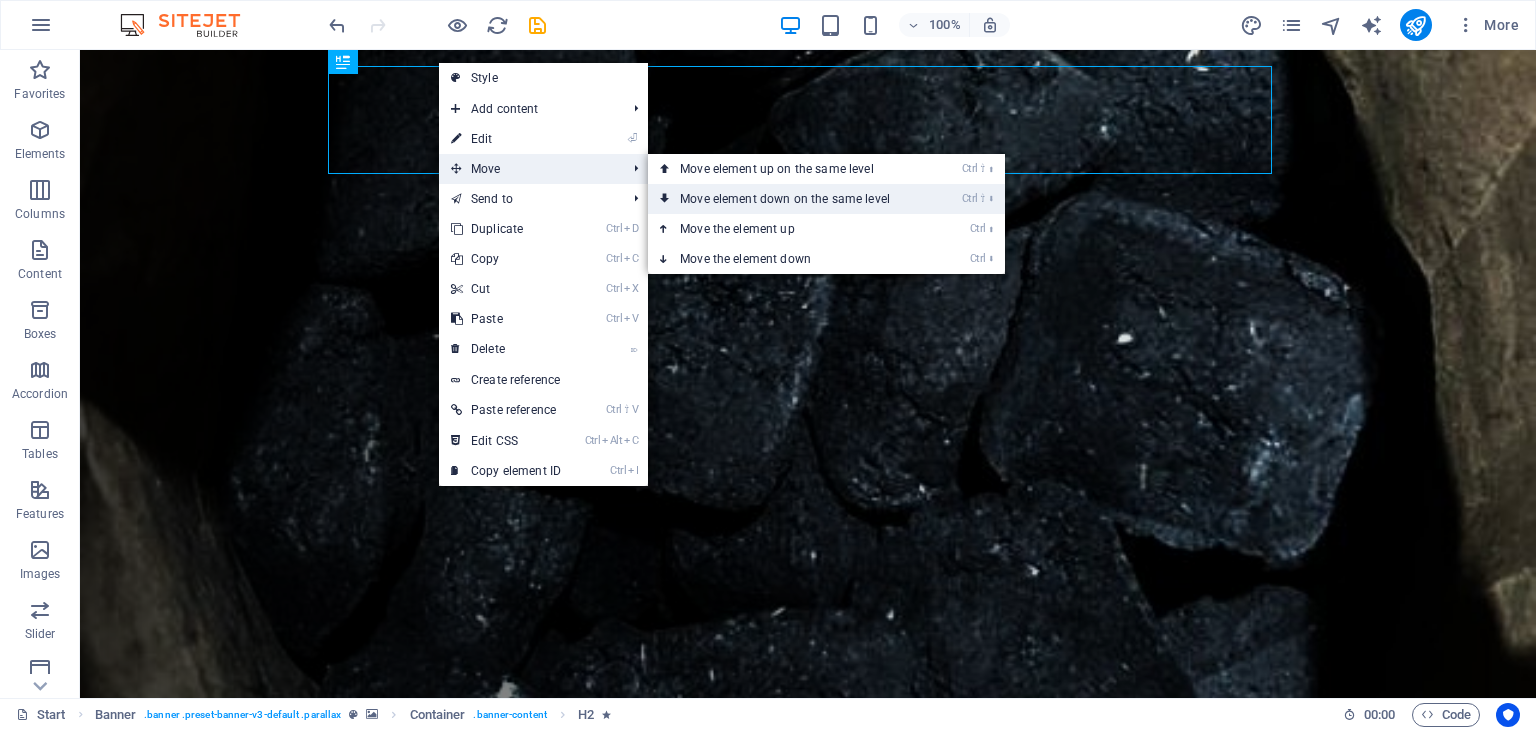 click on "Ctrl ⇧ ⬇  Move element down on the same level" at bounding box center (789, 199) 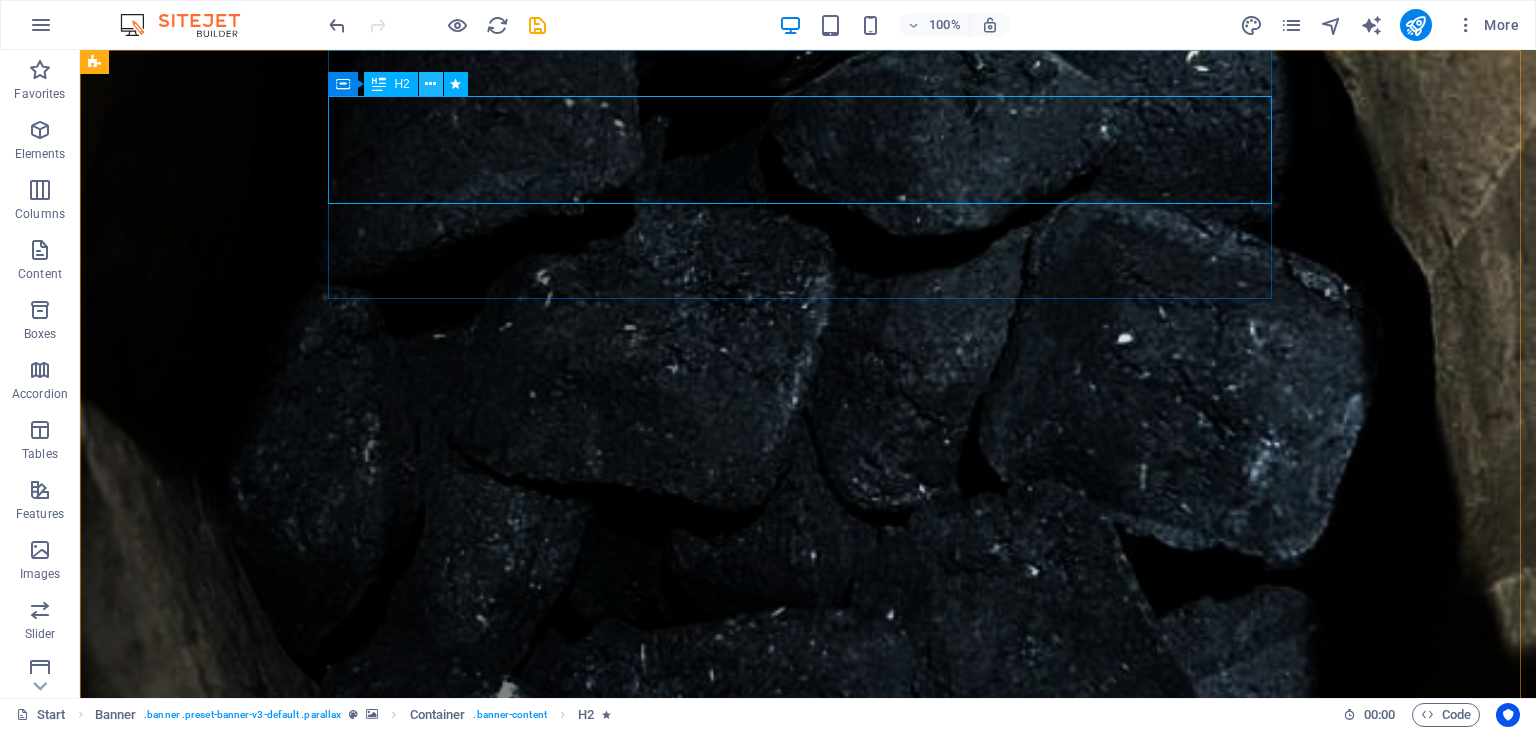 click at bounding box center [430, 84] 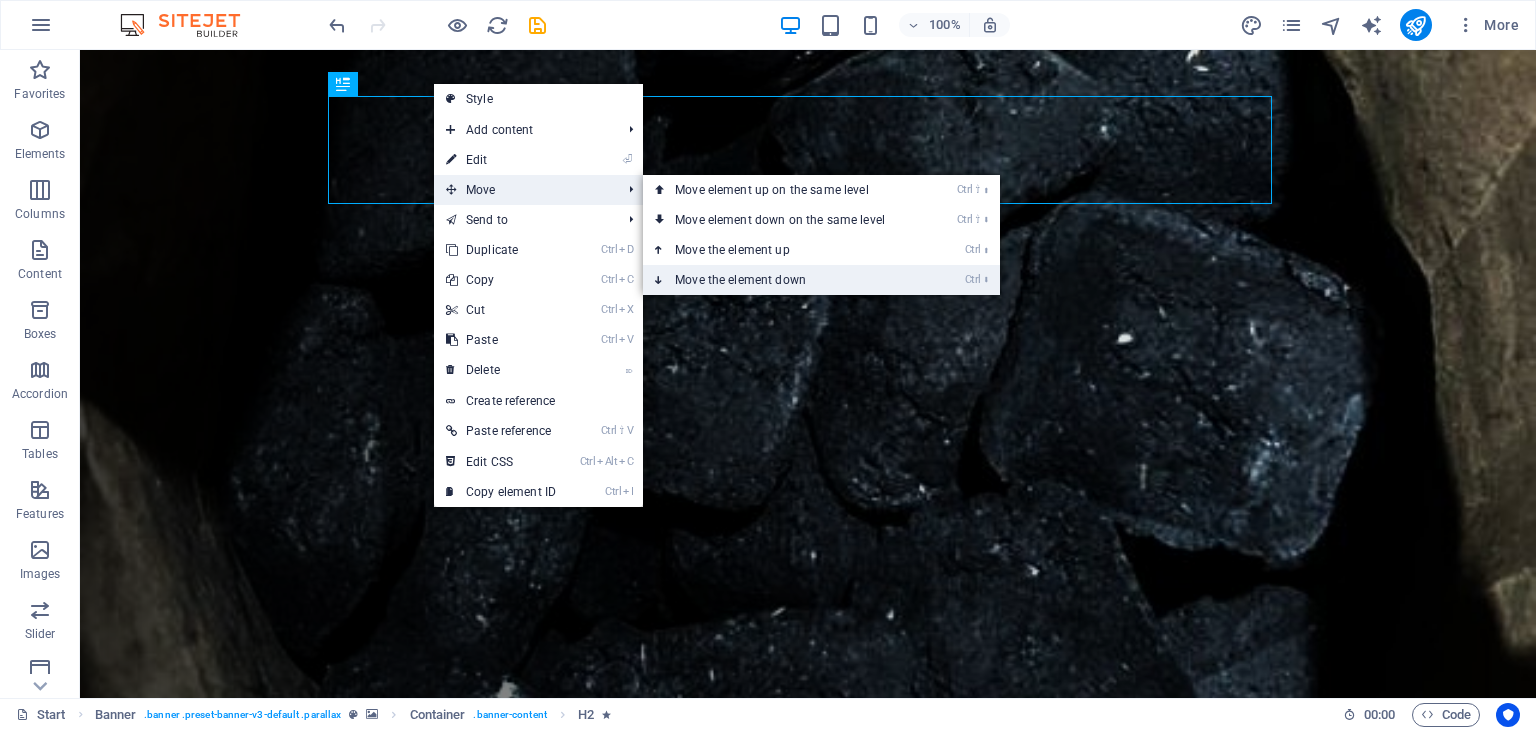 click on "Ctrl ⬇  Move the element down" at bounding box center (784, 280) 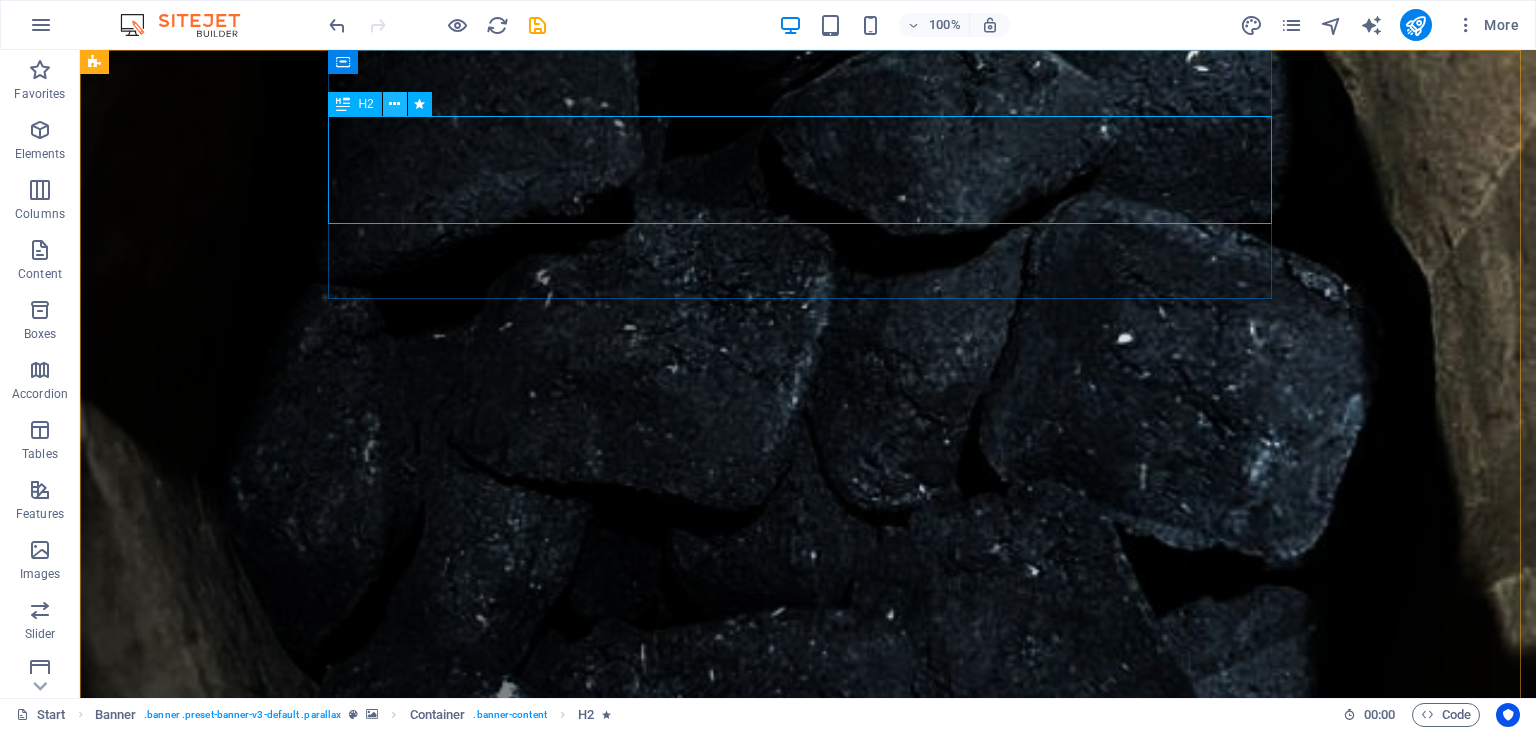 click at bounding box center (394, 104) 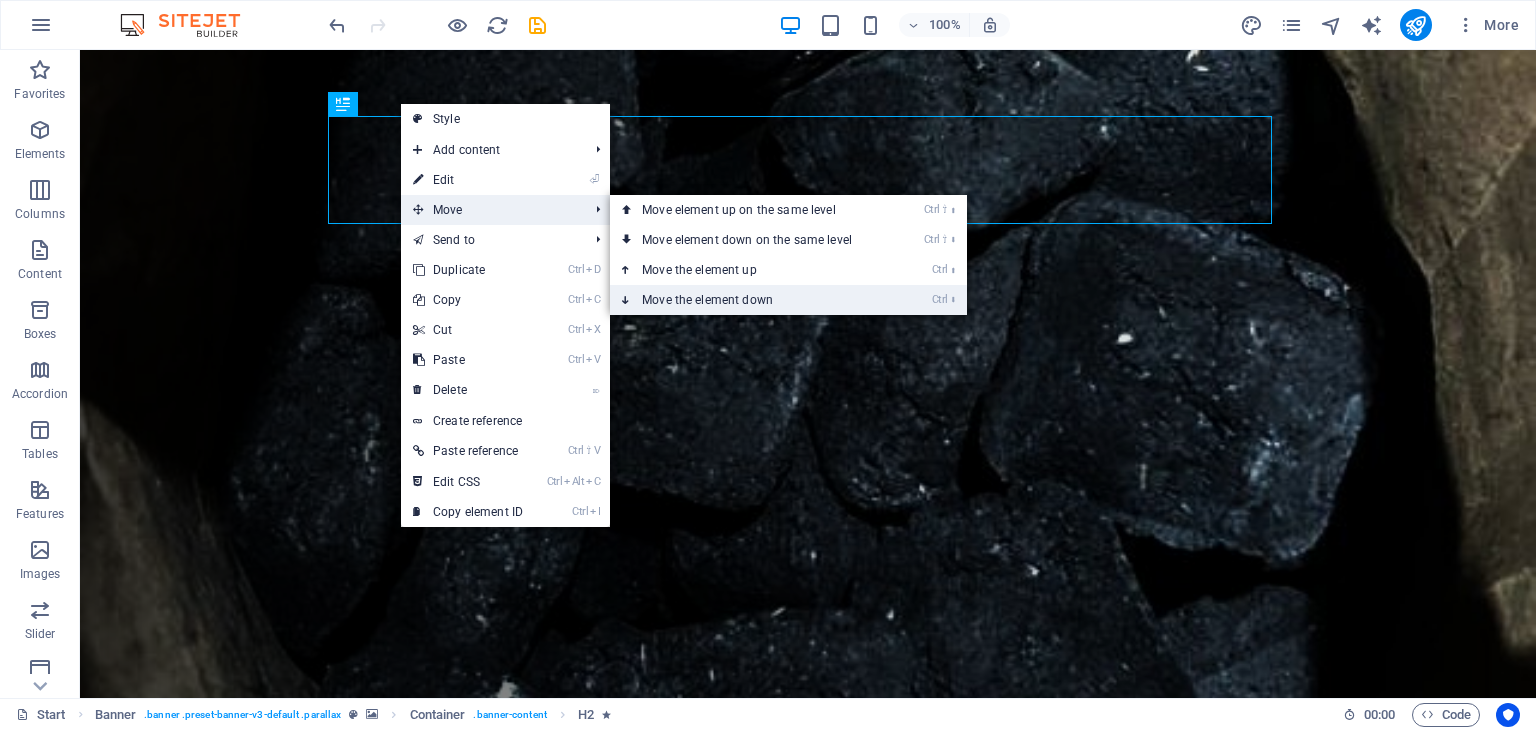click on "Ctrl ⬇  Move the element down" at bounding box center [751, 300] 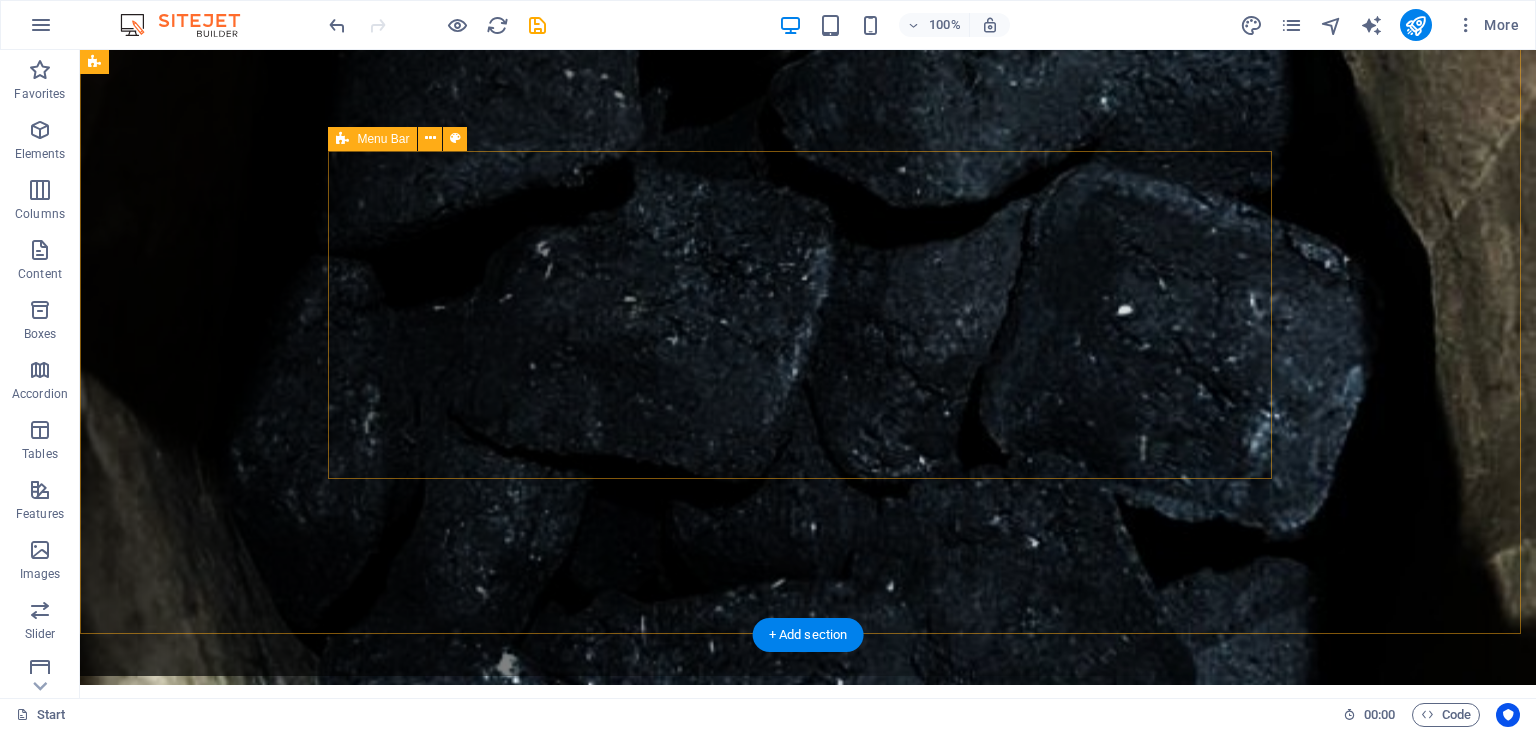 scroll, scrollTop: 0, scrollLeft: 0, axis: both 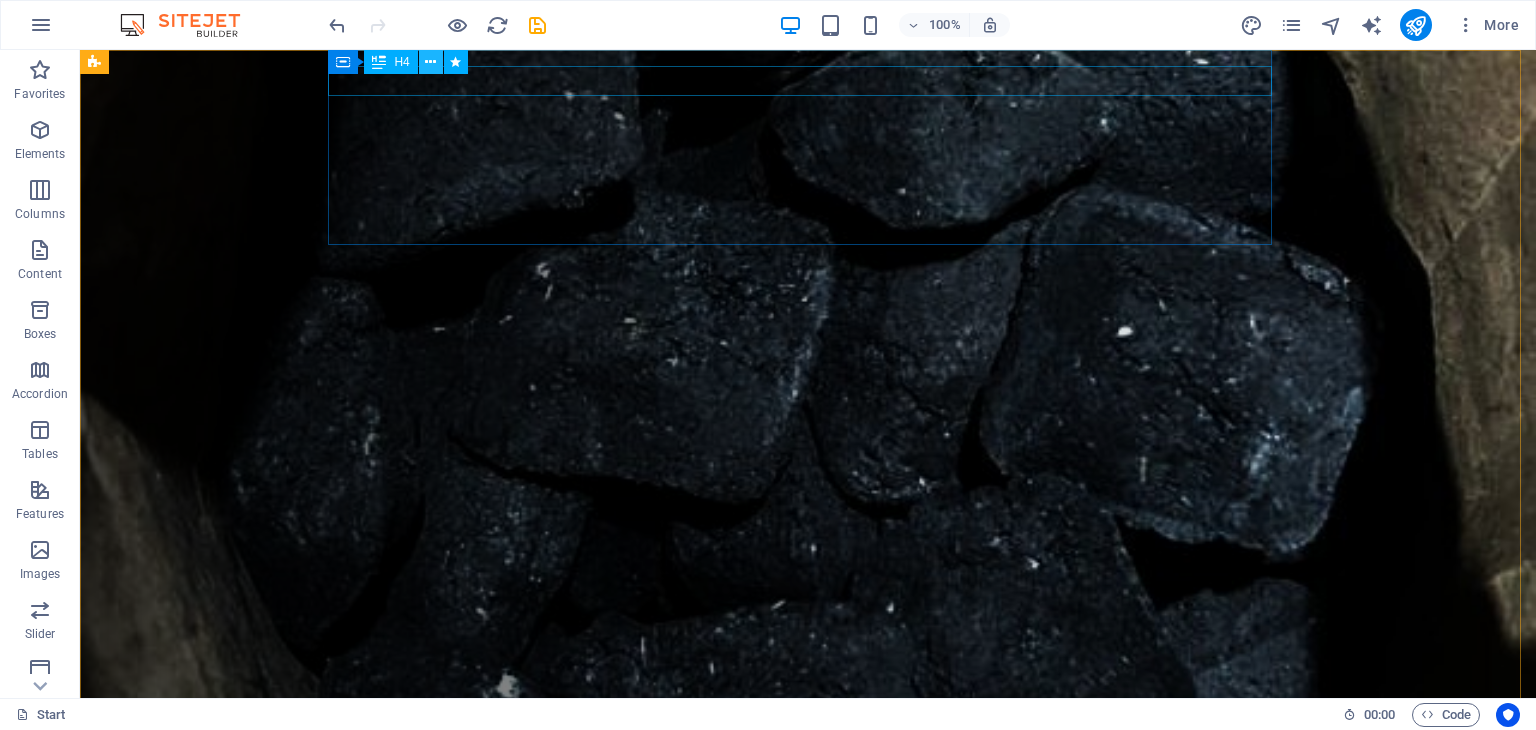click at bounding box center (430, 62) 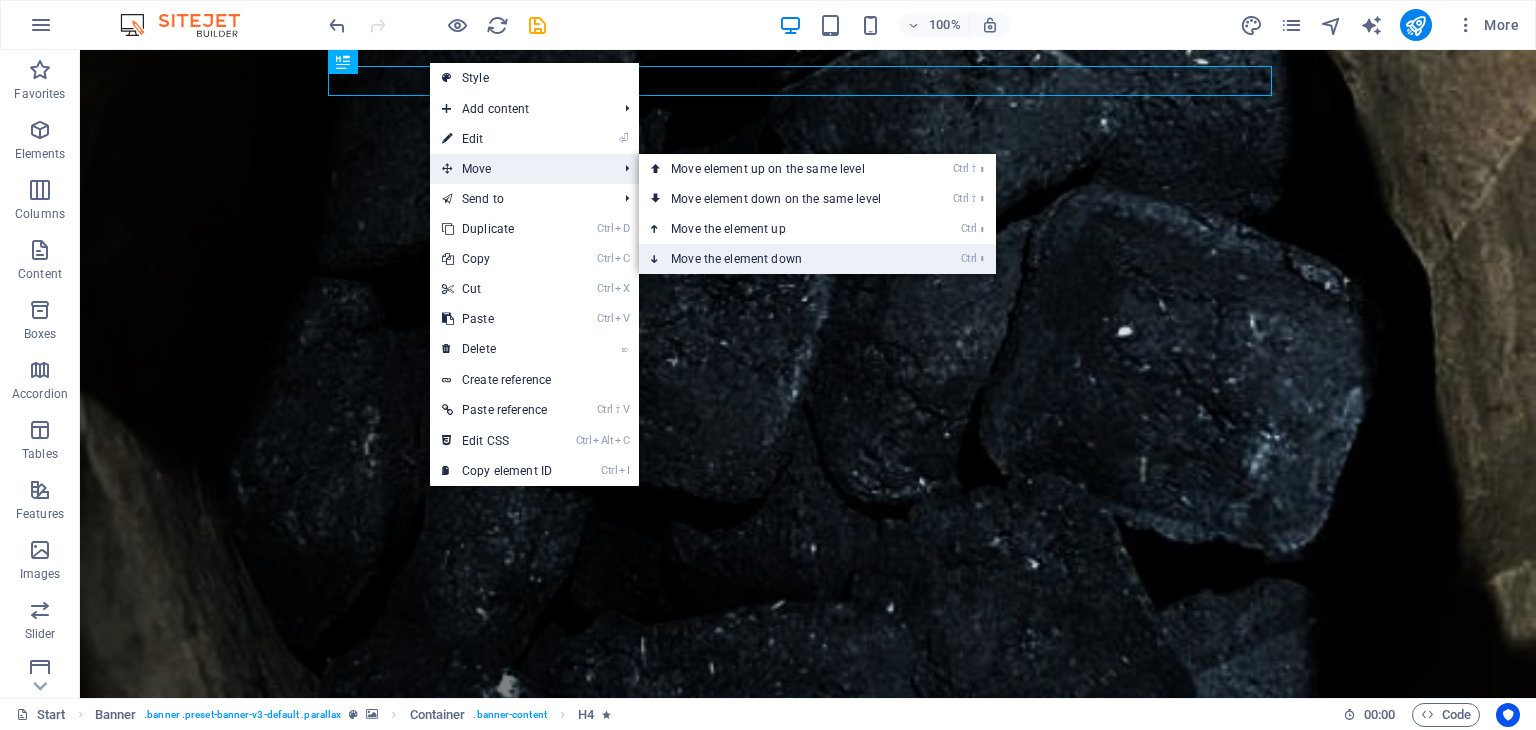 click on "Ctrl ⬇  Move the element down" at bounding box center [780, 259] 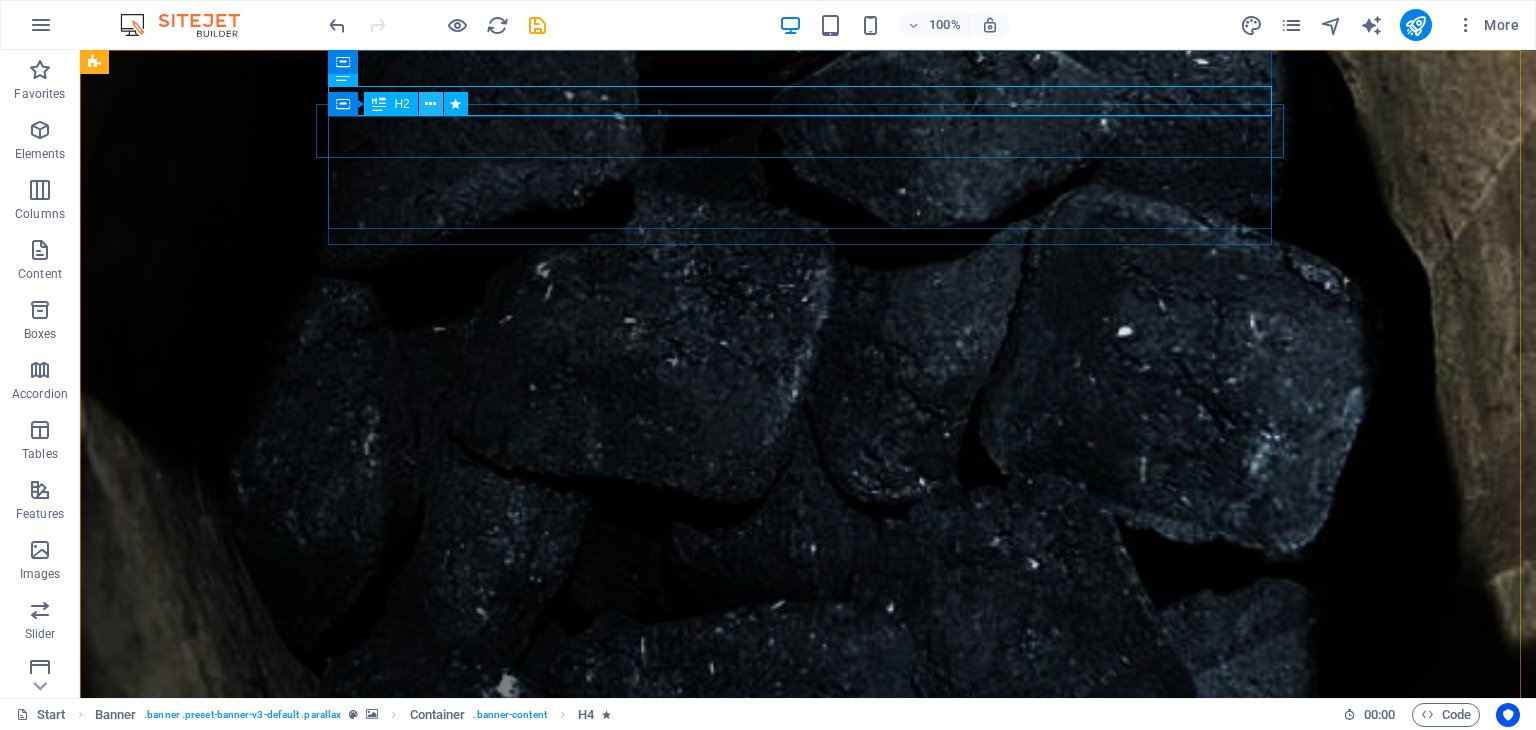 click at bounding box center [430, 104] 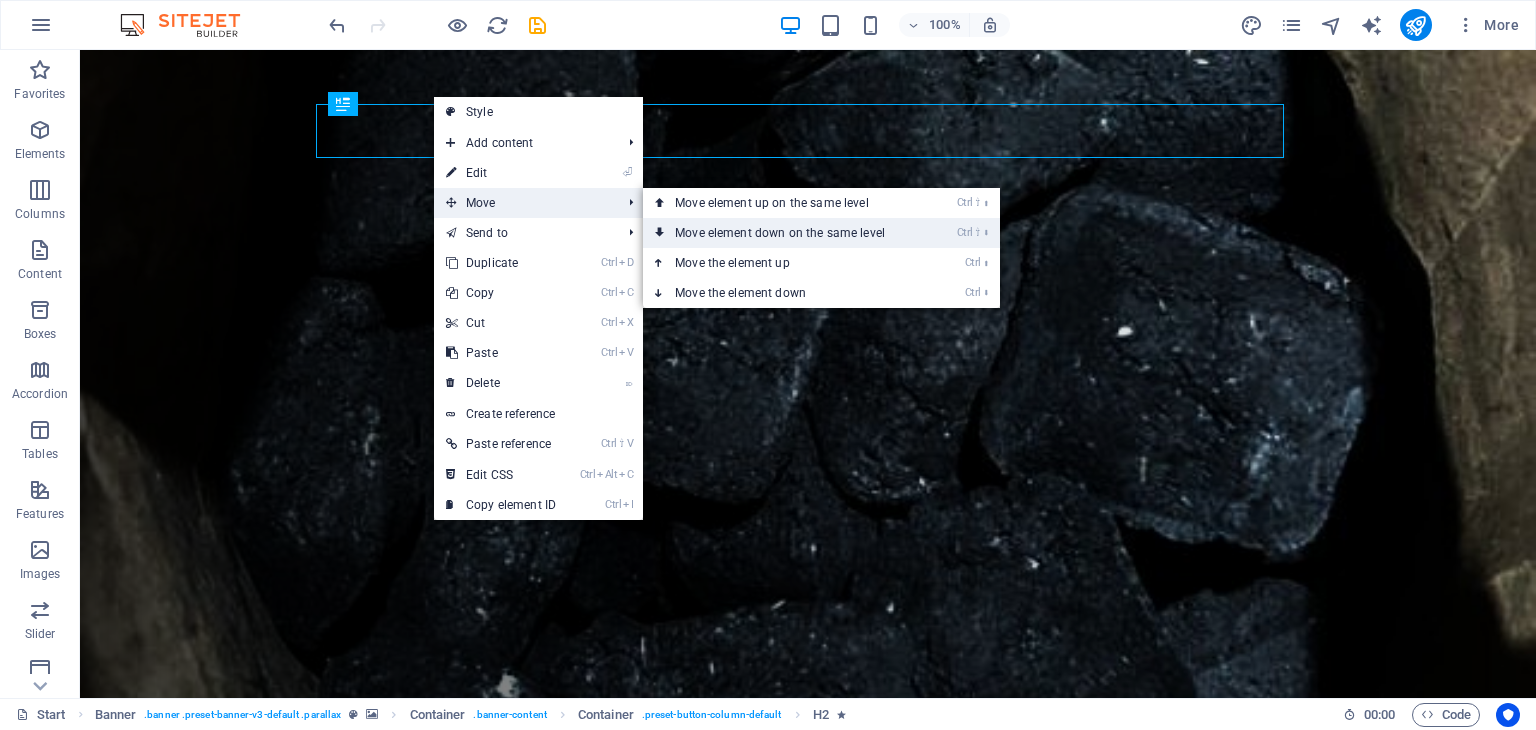 click on "Ctrl ⇧ ⬇  Move element down on the same level" at bounding box center [784, 233] 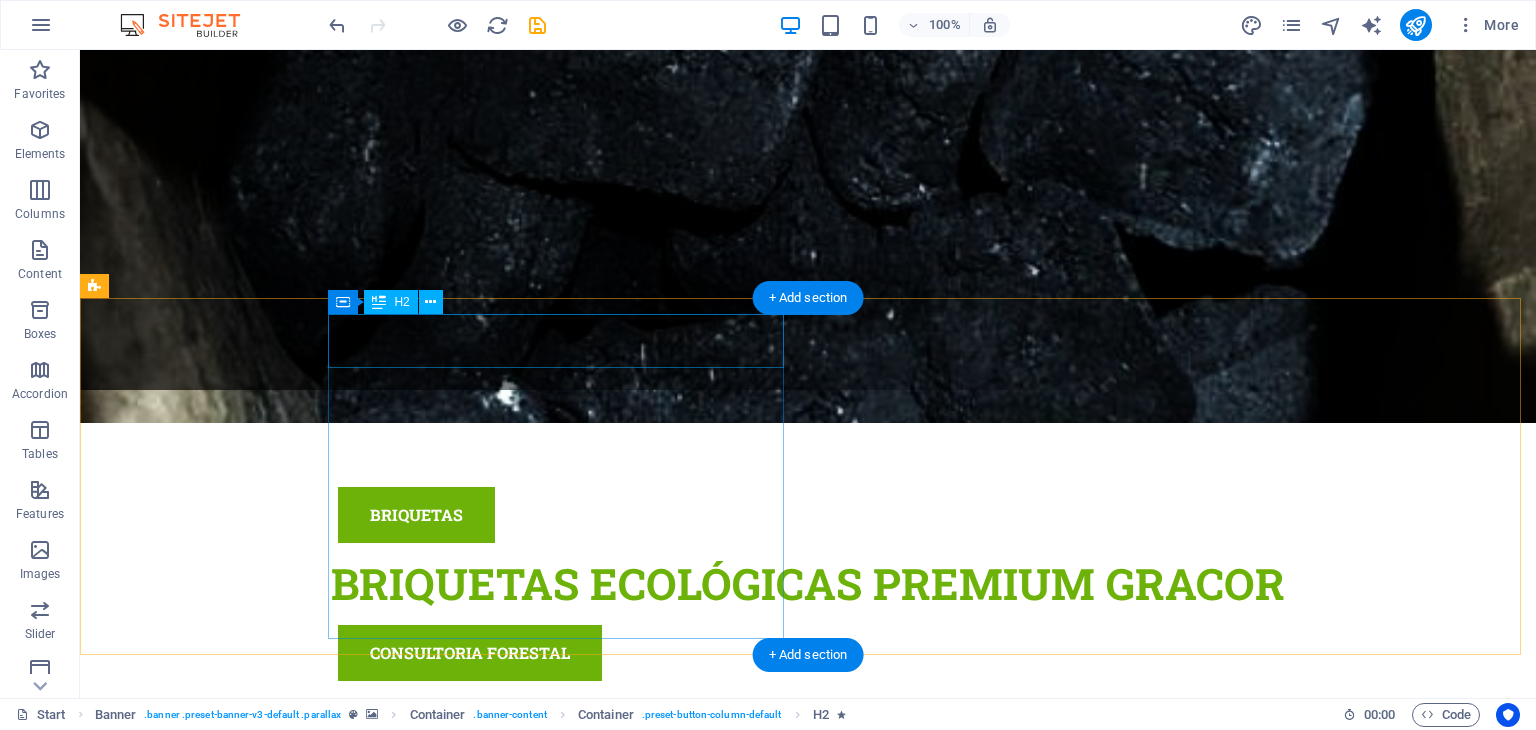 scroll, scrollTop: 0, scrollLeft: 0, axis: both 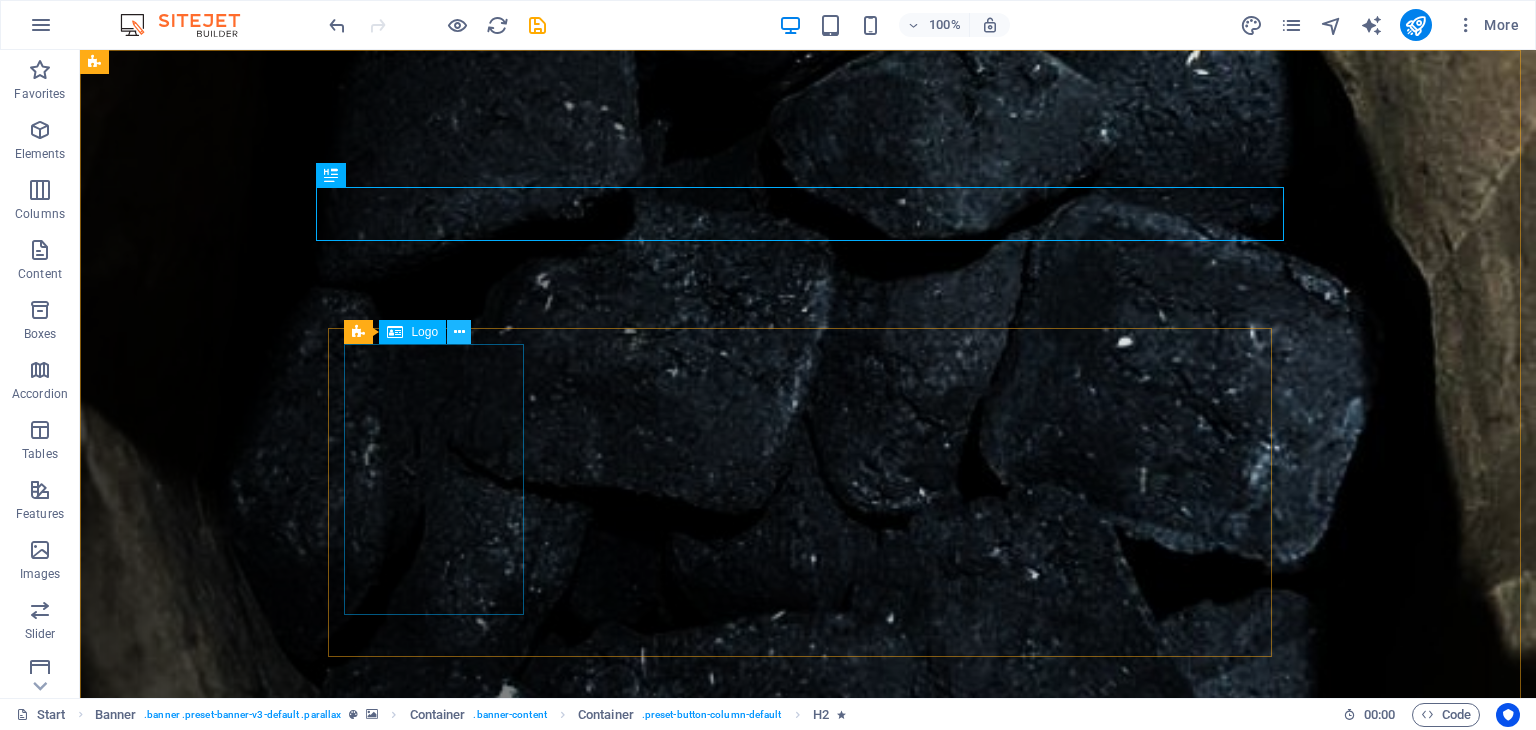 click at bounding box center (459, 332) 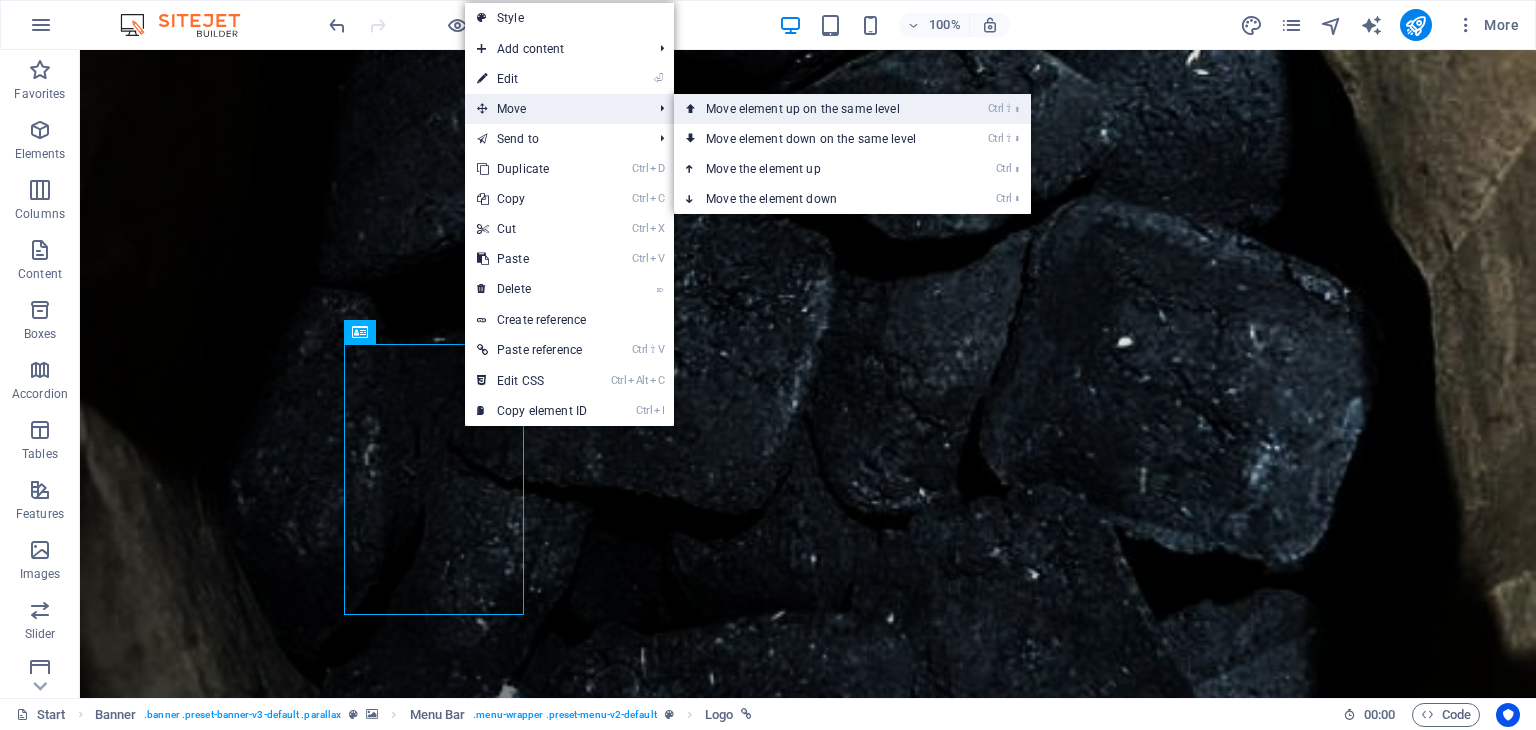 click on "Ctrl ⇧ ⬆  Move element up on the same level" at bounding box center [815, 109] 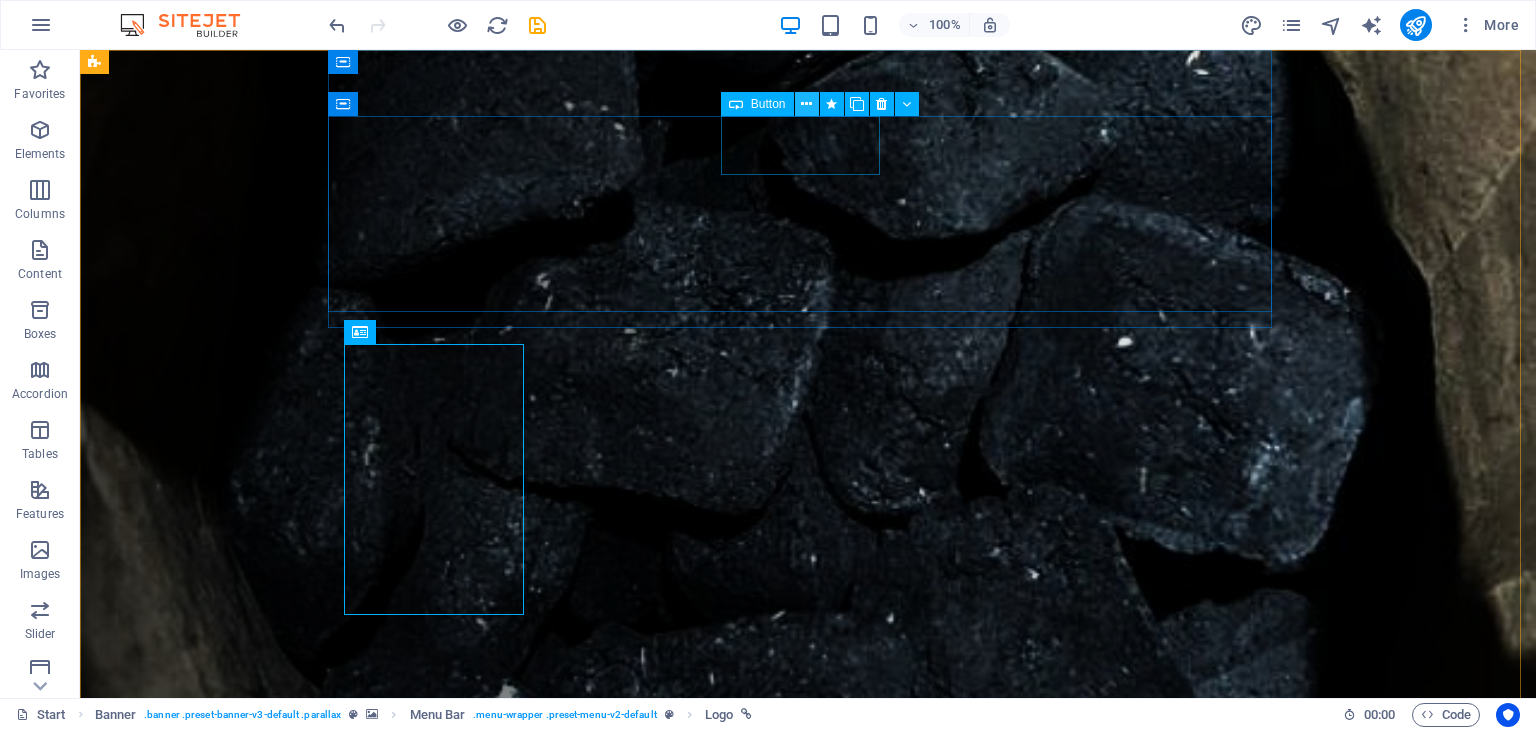 click at bounding box center (806, 104) 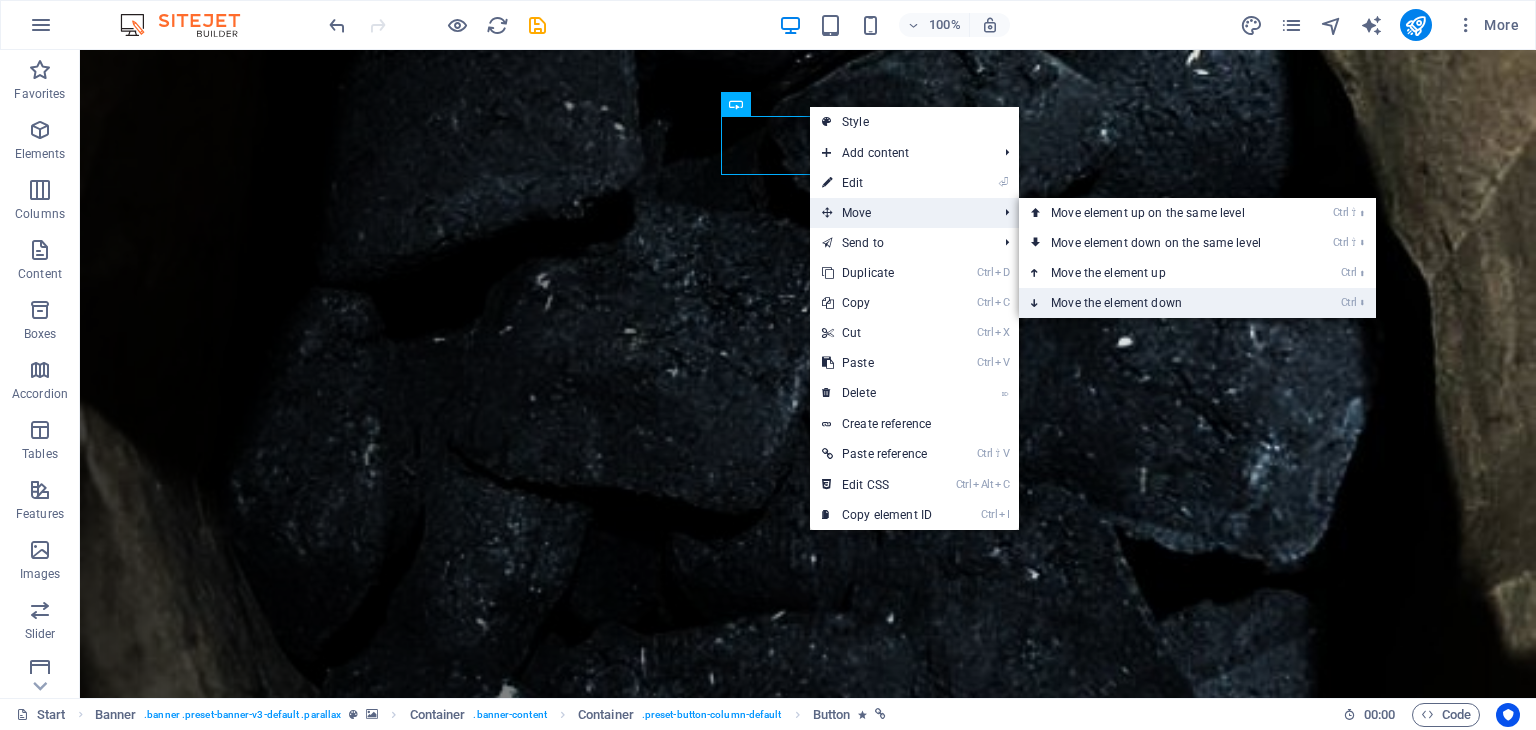 click on "Ctrl ⬇  Move the element down" at bounding box center (1160, 303) 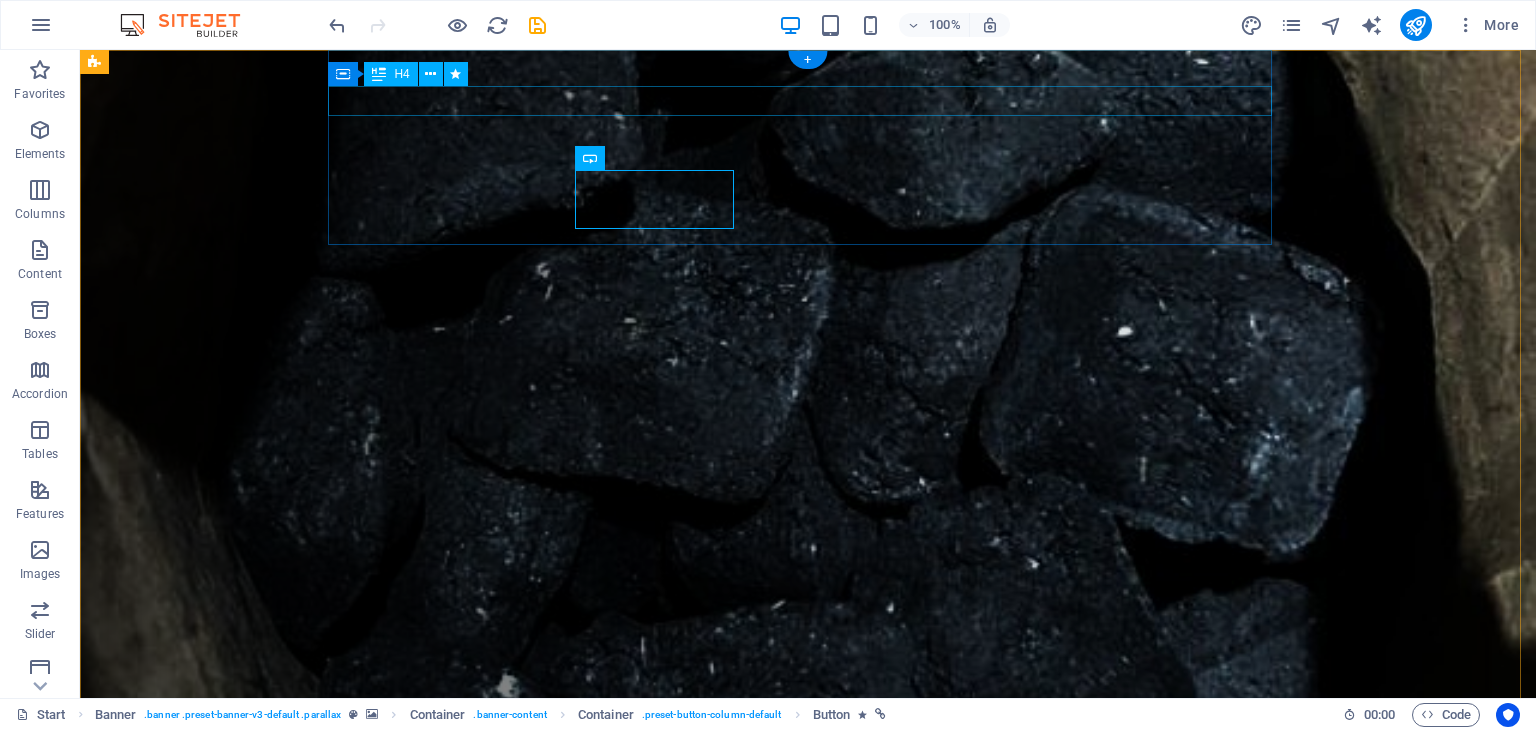 click on "¡TU ECO FLAMA!" at bounding box center [808, 757] 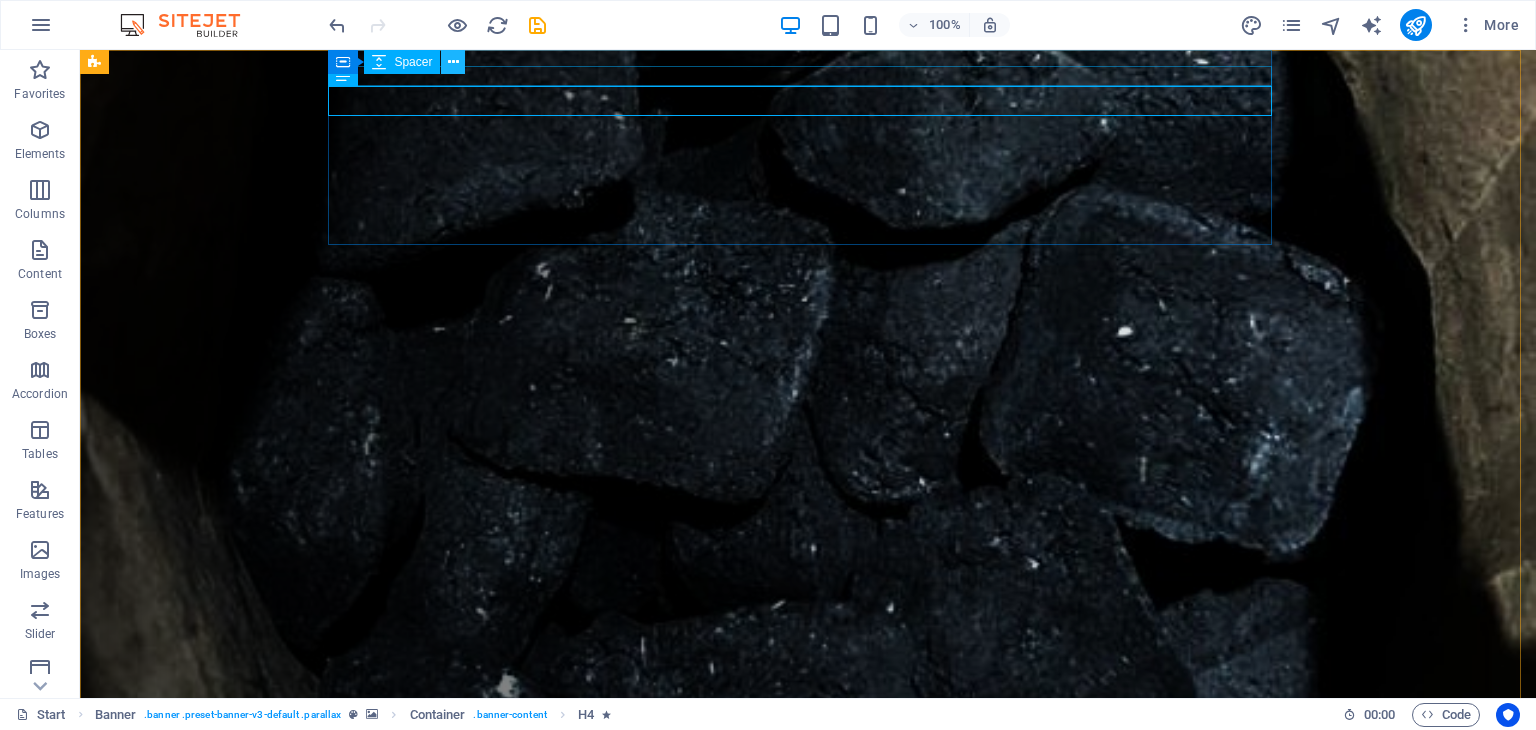 click at bounding box center (453, 62) 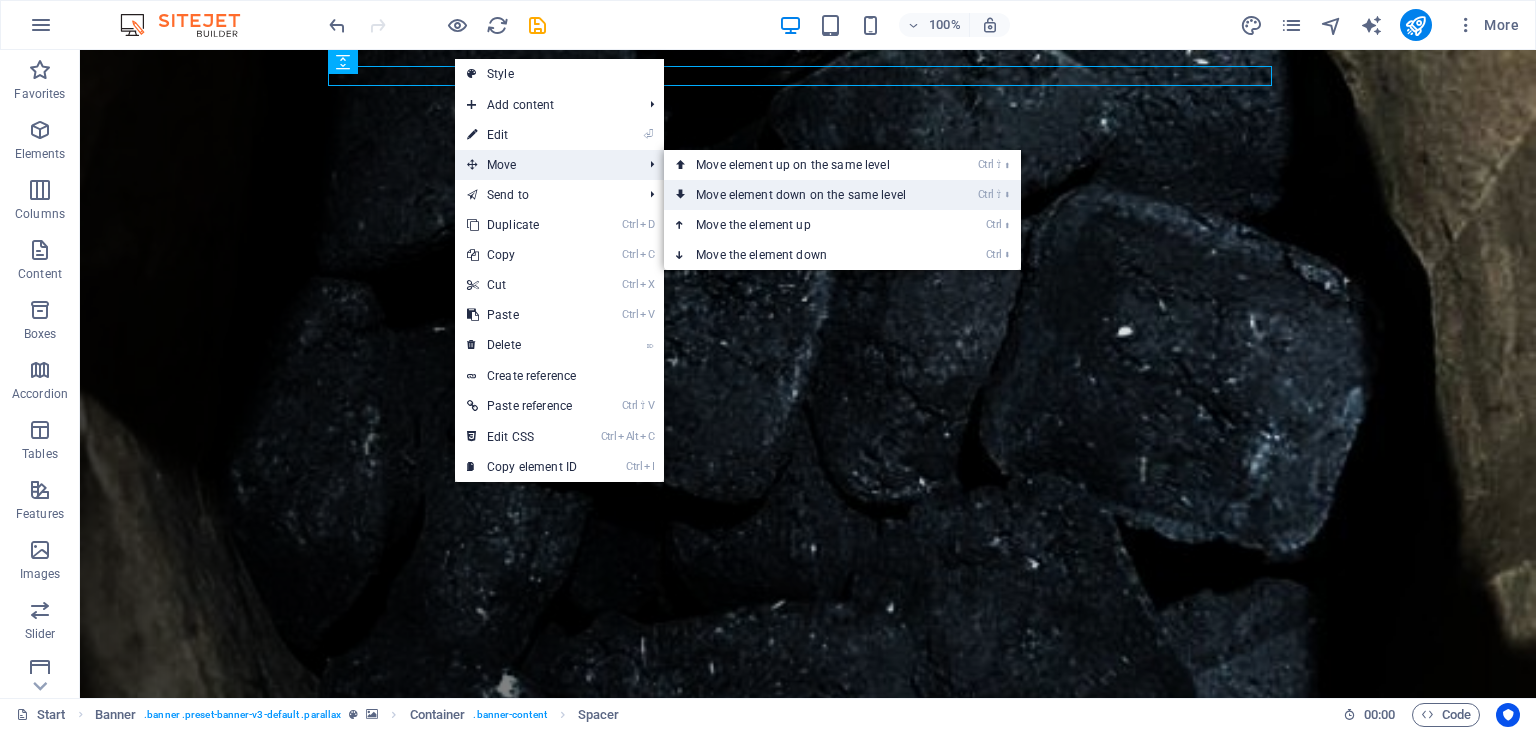 click on "Ctrl ⇧ ⬇  Move element down on the same level" at bounding box center (805, 195) 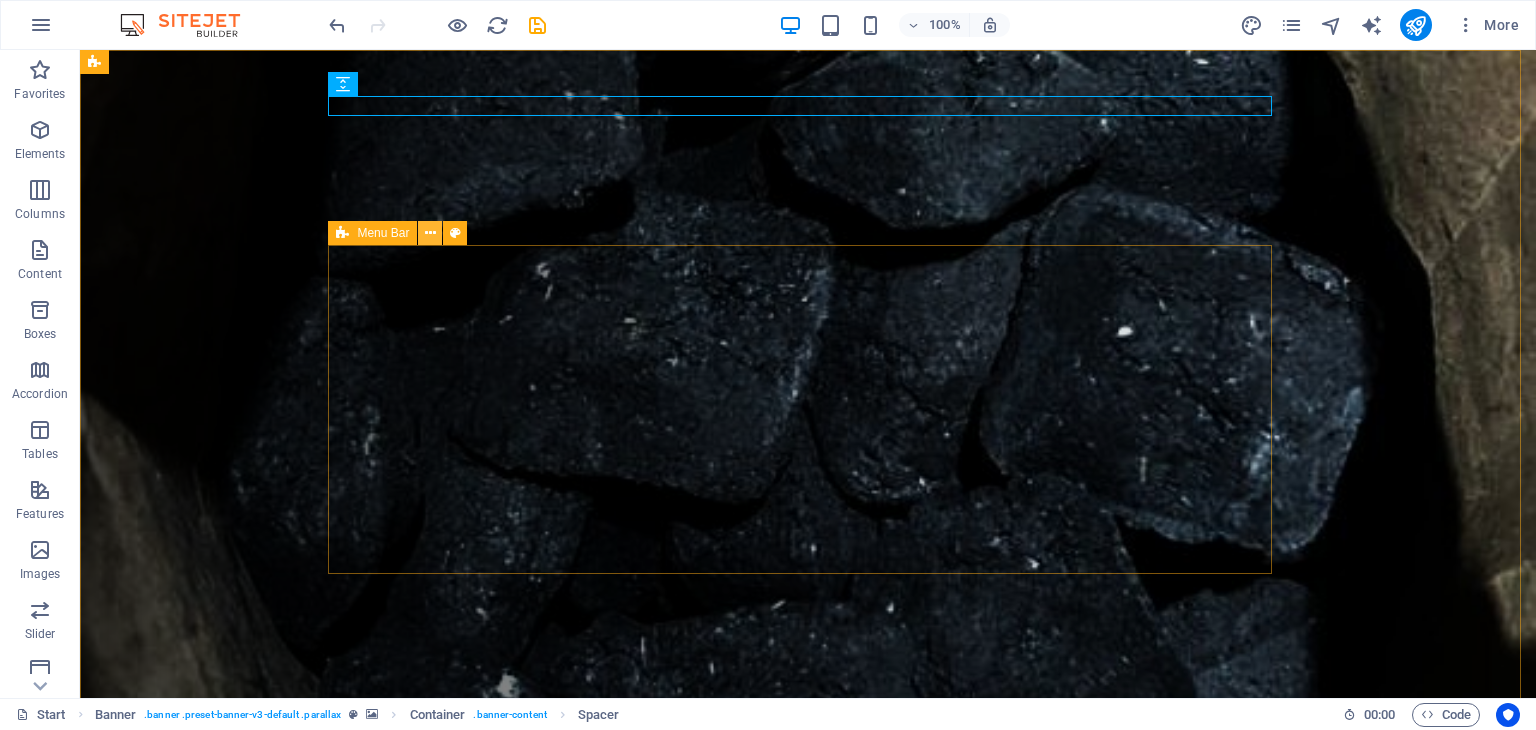 click at bounding box center (430, 233) 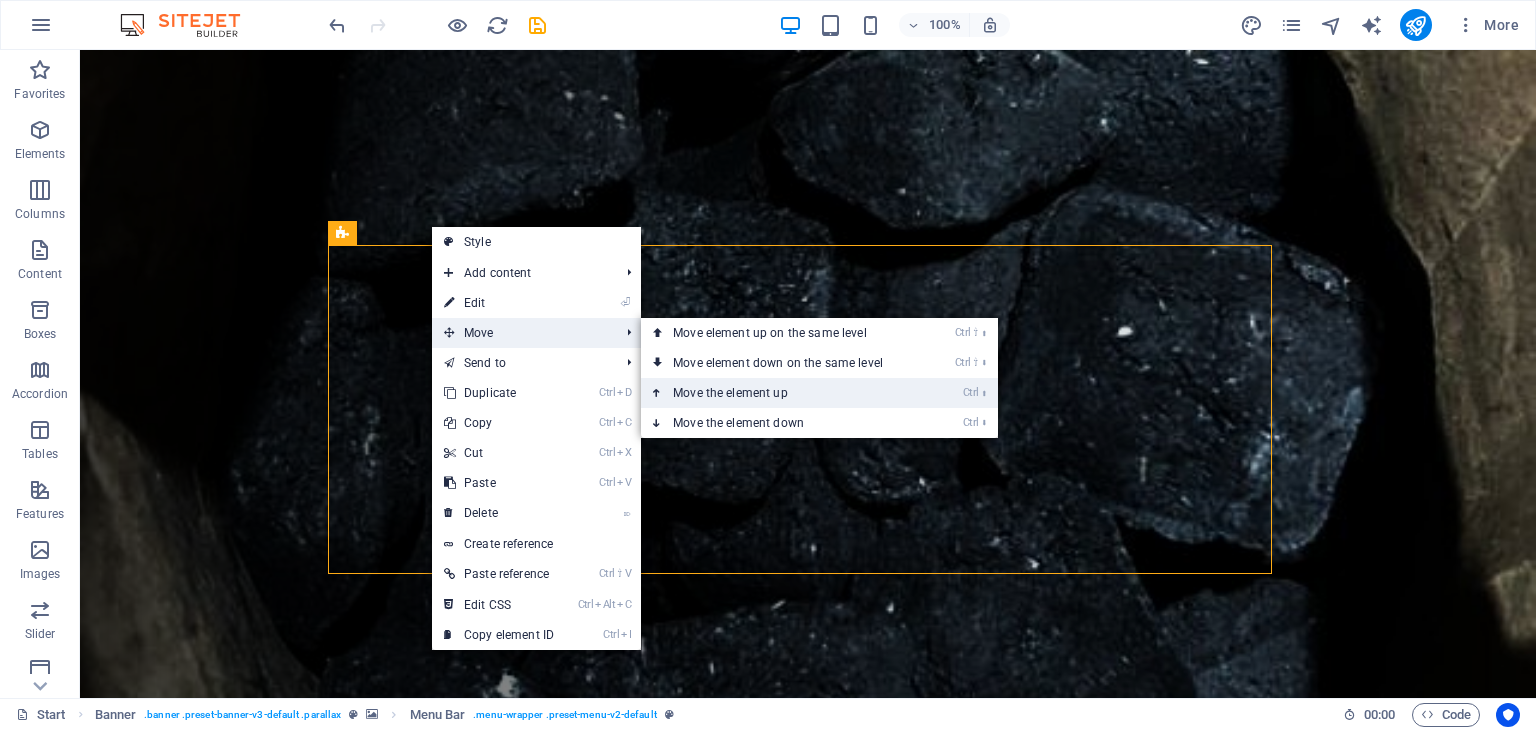 click on "Ctrl ⬆  Move the element up" at bounding box center [782, 393] 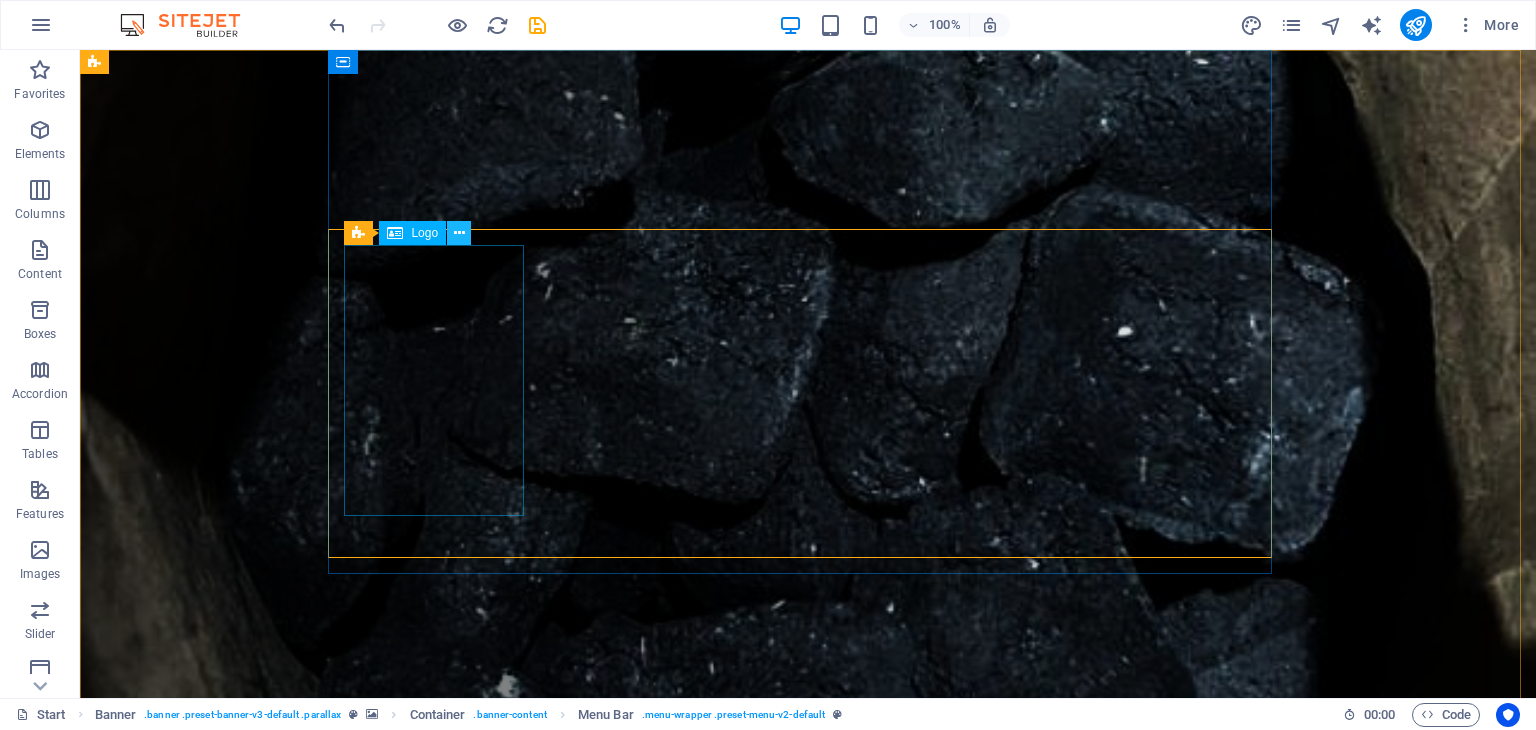 click at bounding box center (459, 233) 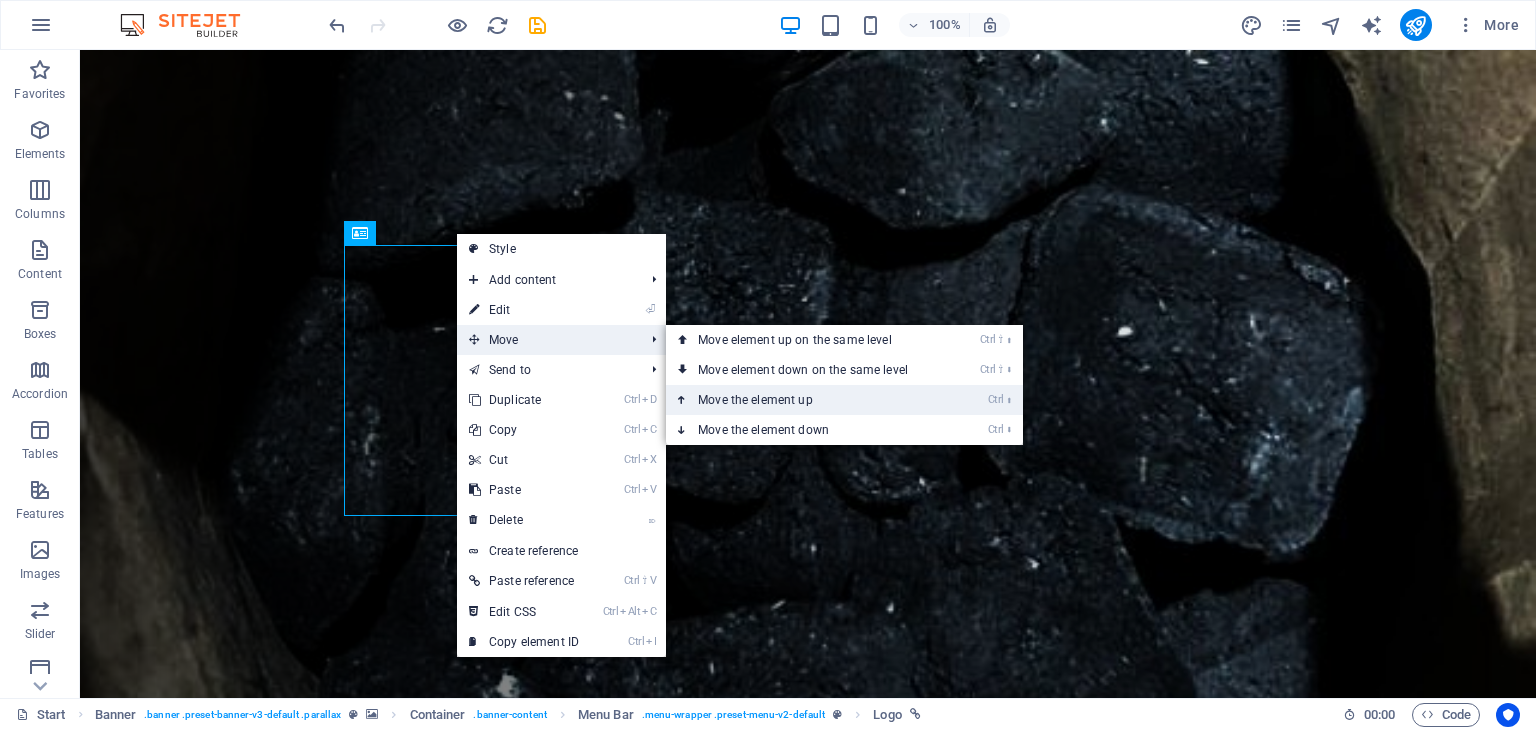 click on "Ctrl ⬆  Move the element up" at bounding box center [807, 400] 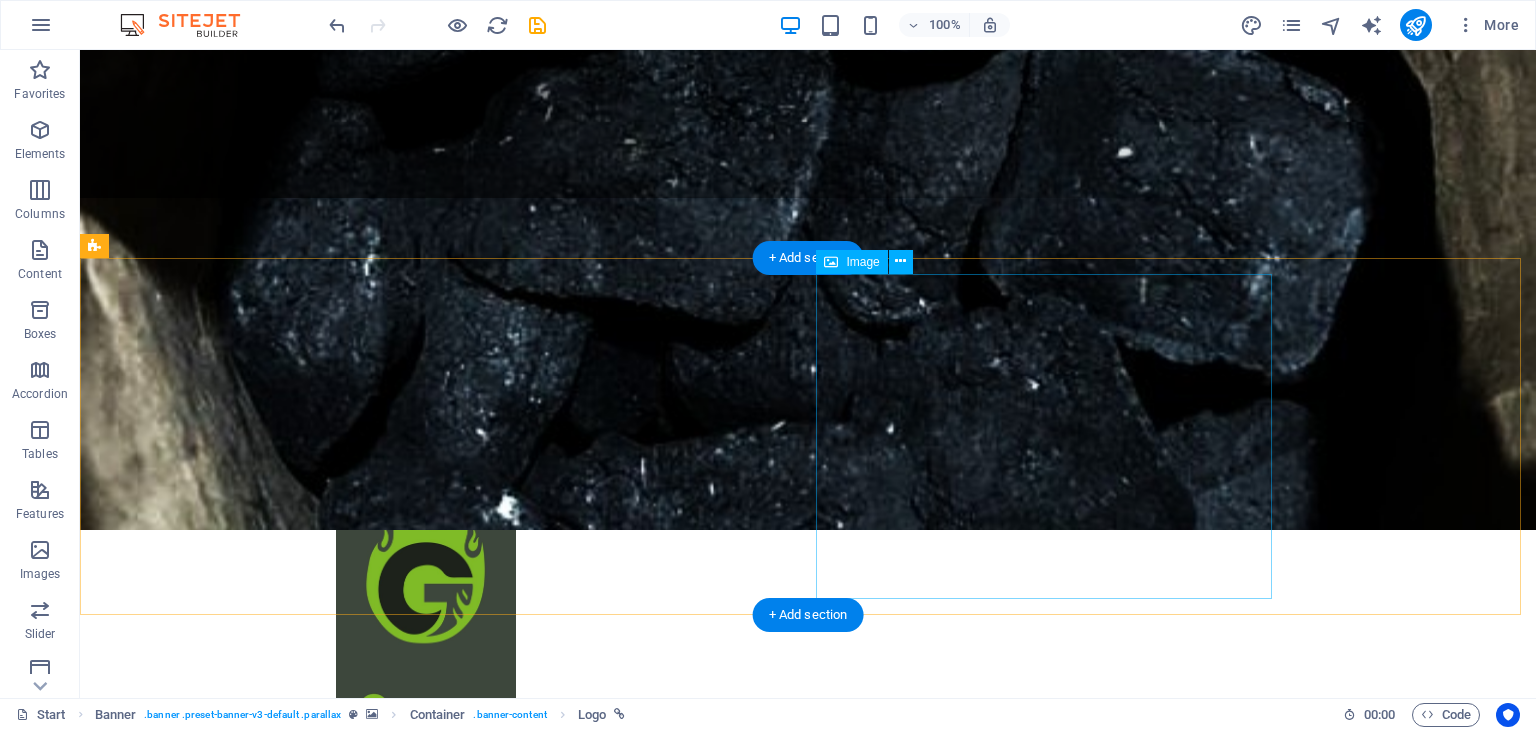 scroll, scrollTop: 0, scrollLeft: 0, axis: both 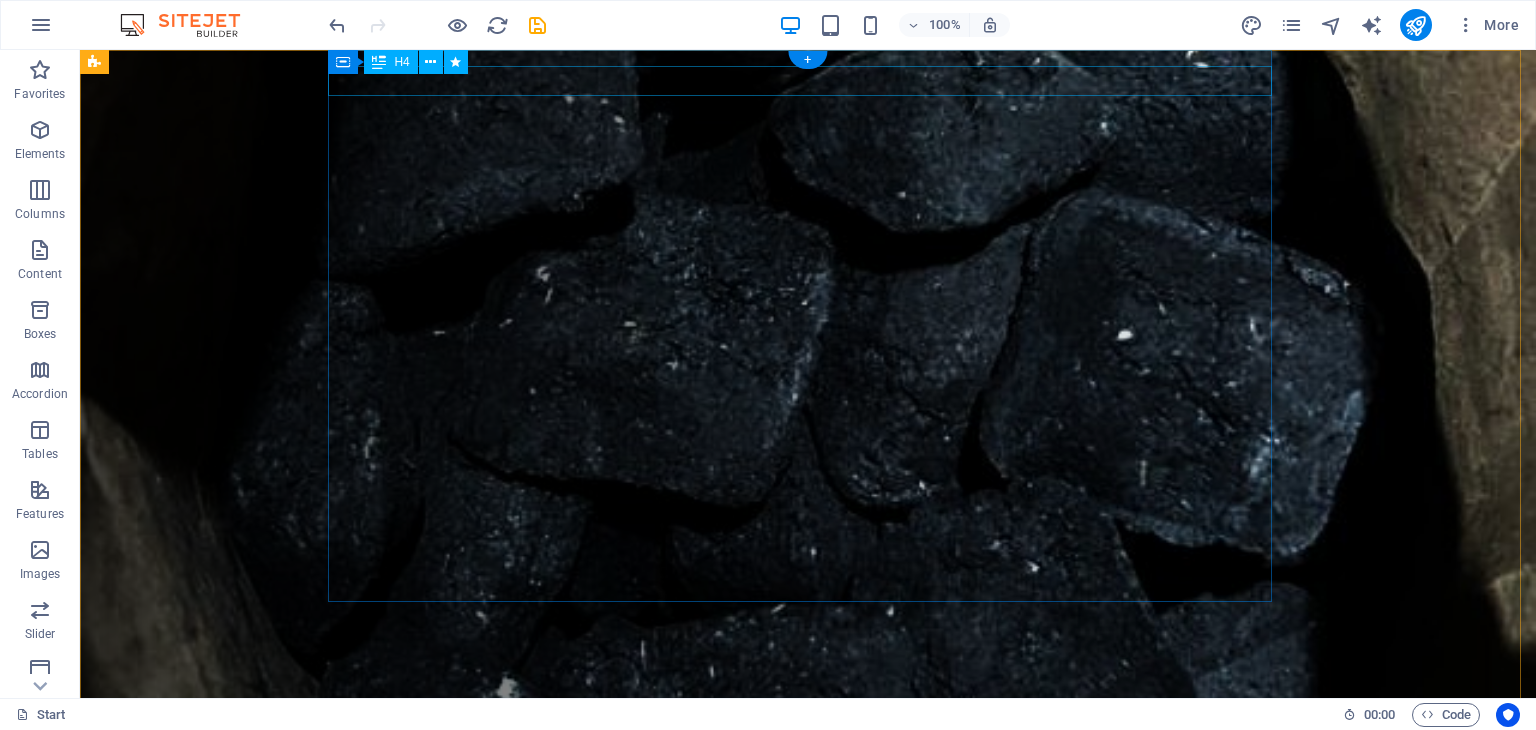 click on "¡TU ECO FLAMA!" at bounding box center [808, 744] 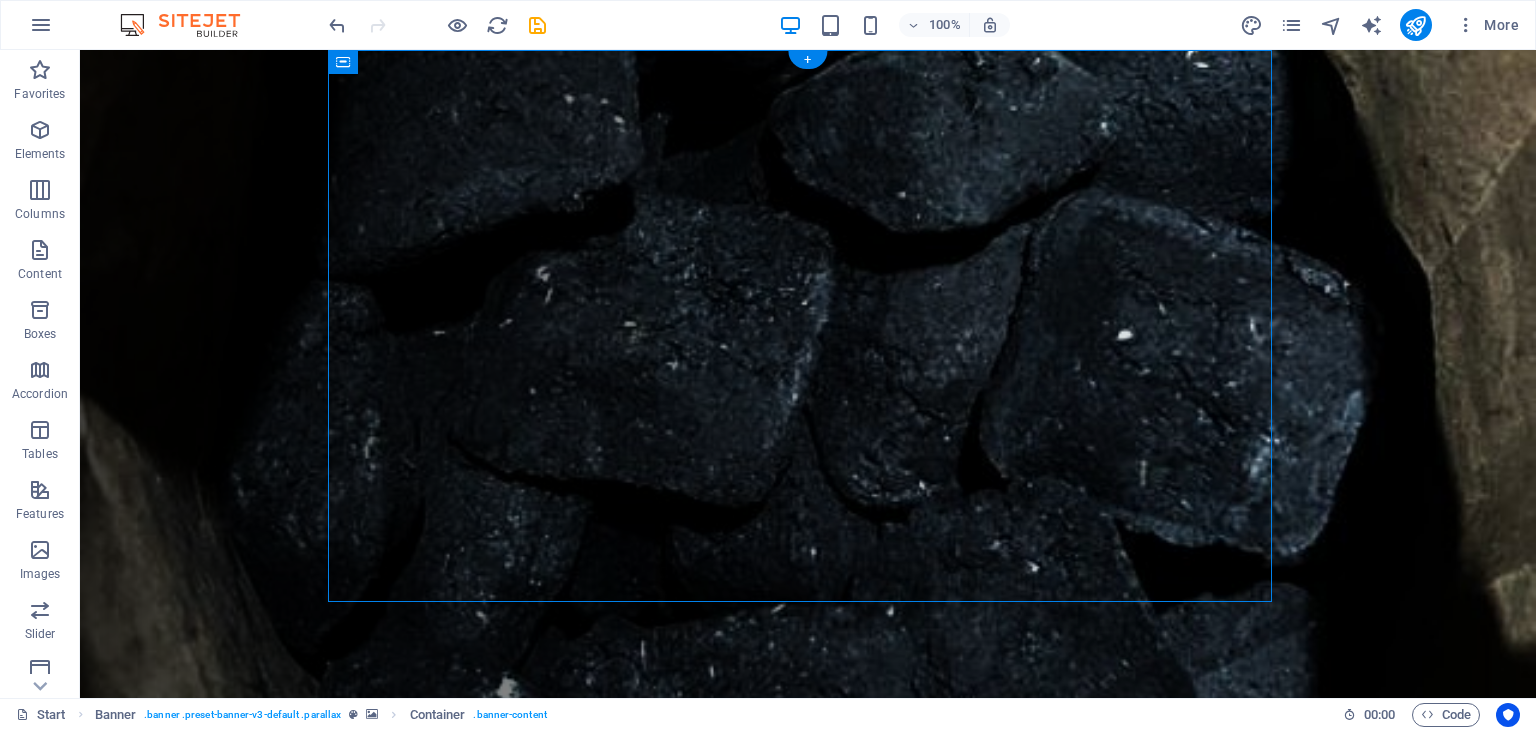 drag, startPoint x: 439, startPoint y: 107, endPoint x: 360, endPoint y: 341, distance: 246.97571 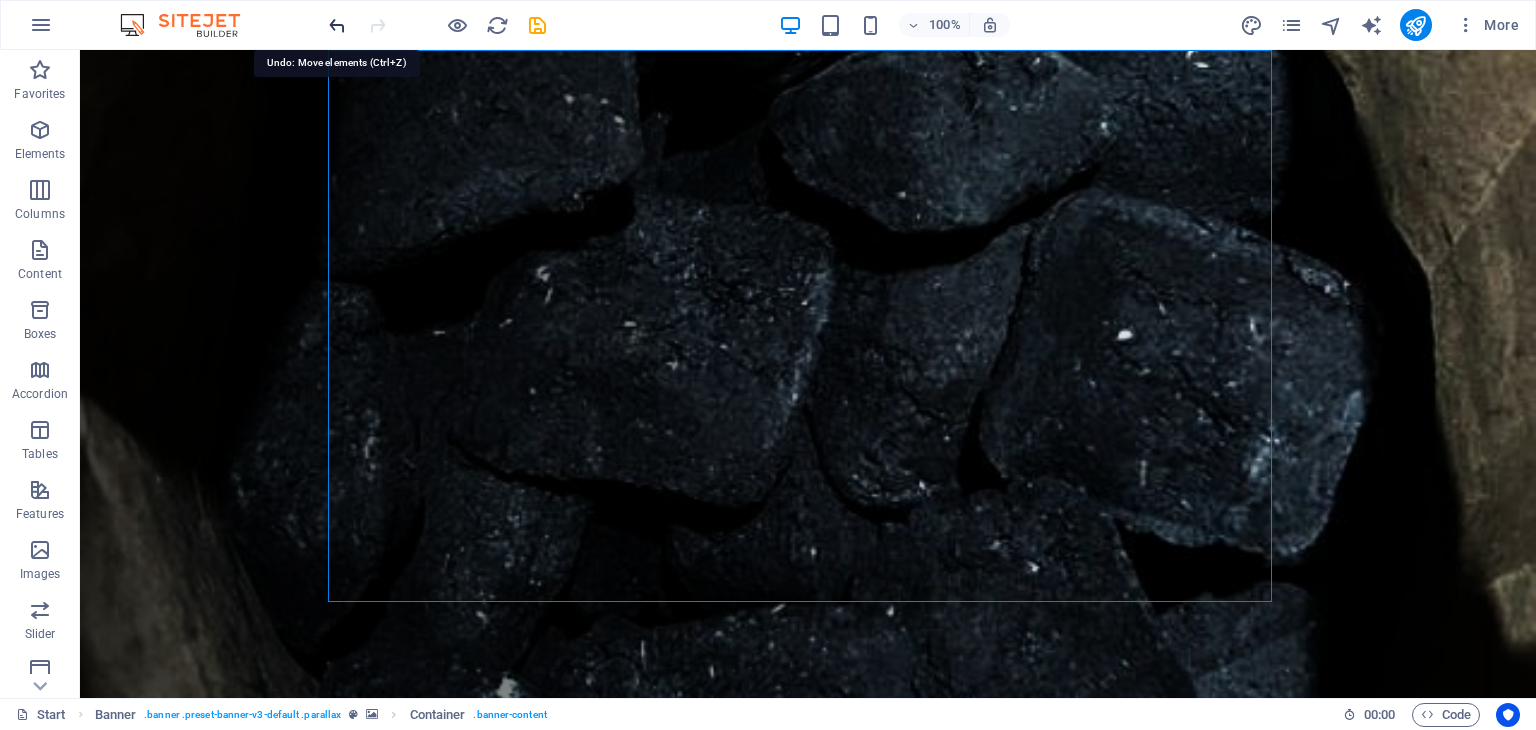 click at bounding box center [337, 25] 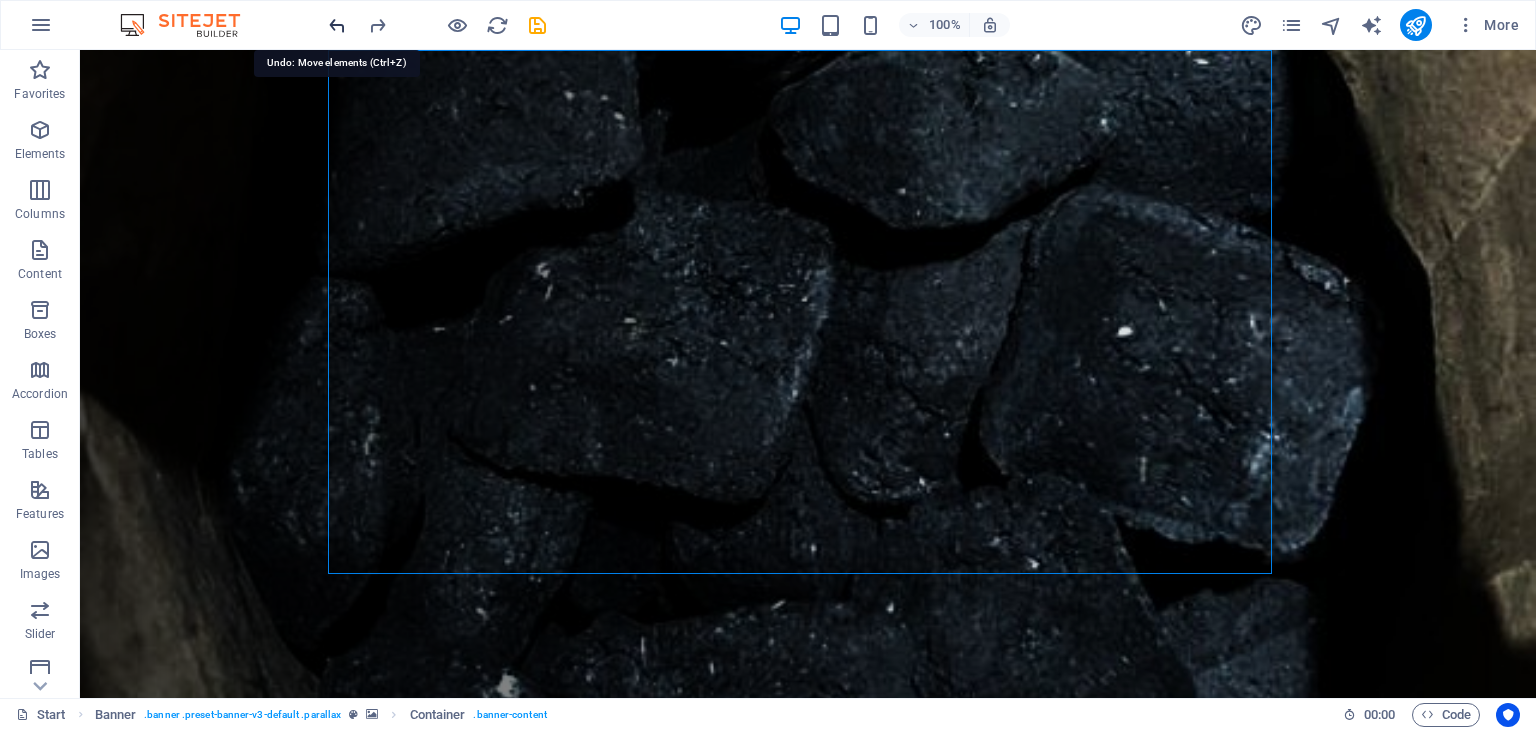 click at bounding box center (337, 25) 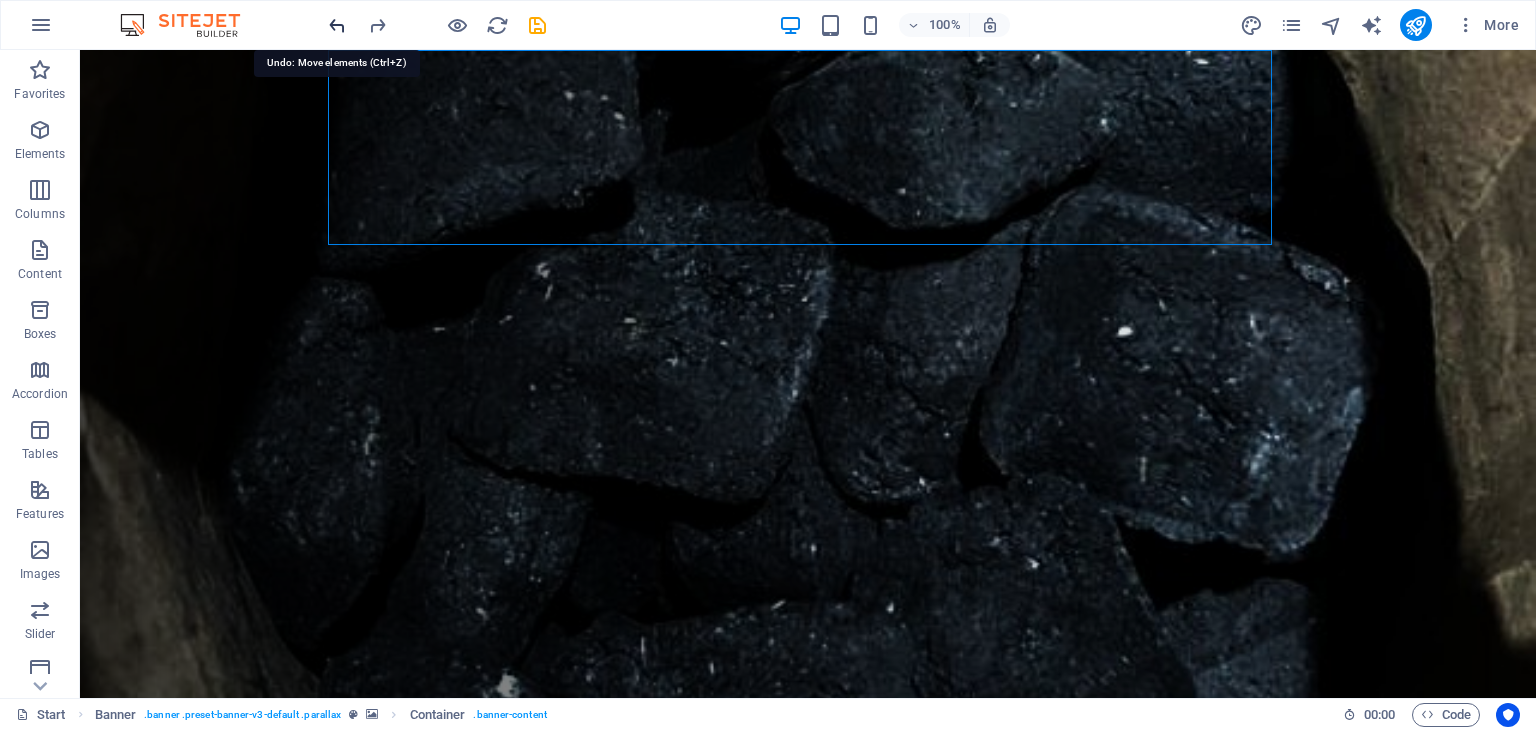 click at bounding box center [337, 25] 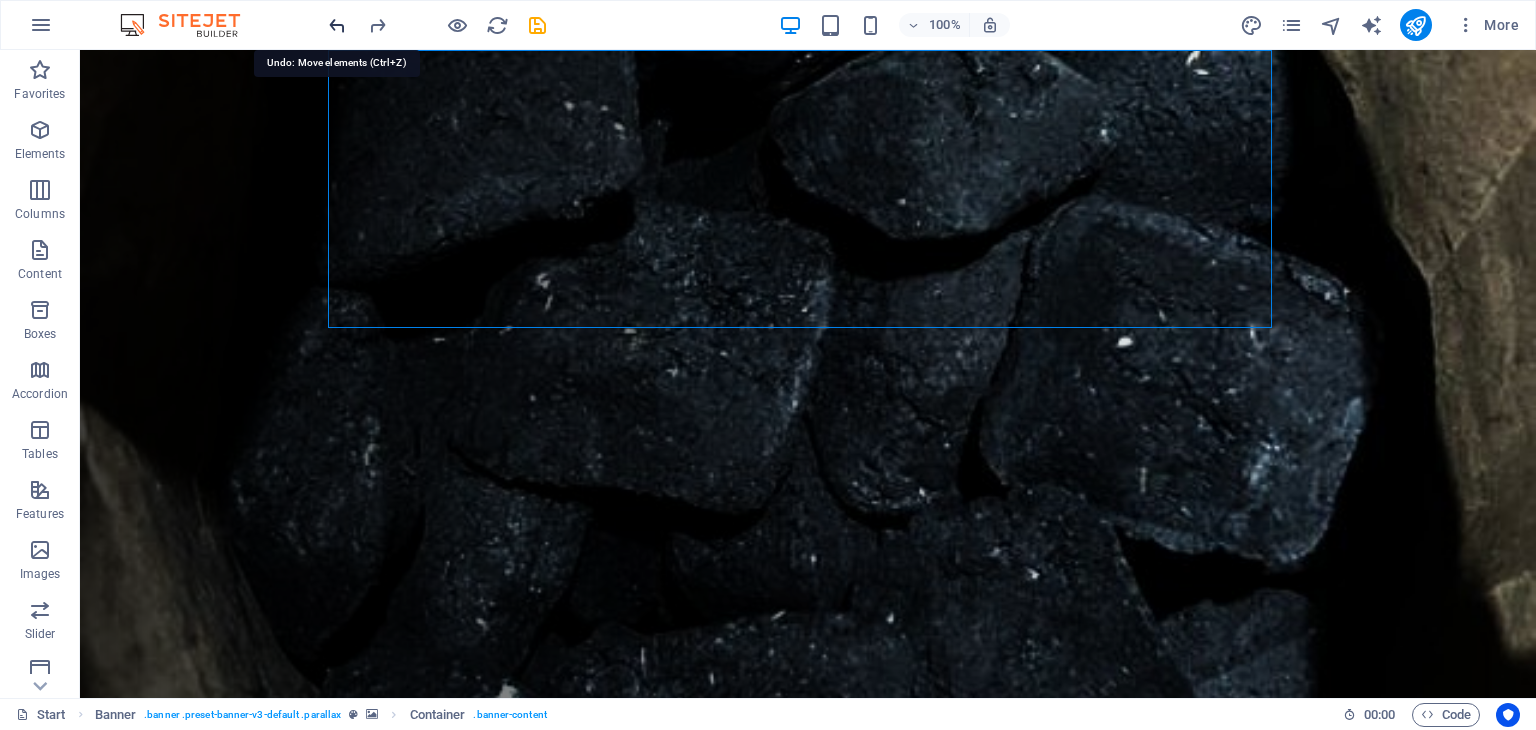 click at bounding box center [337, 25] 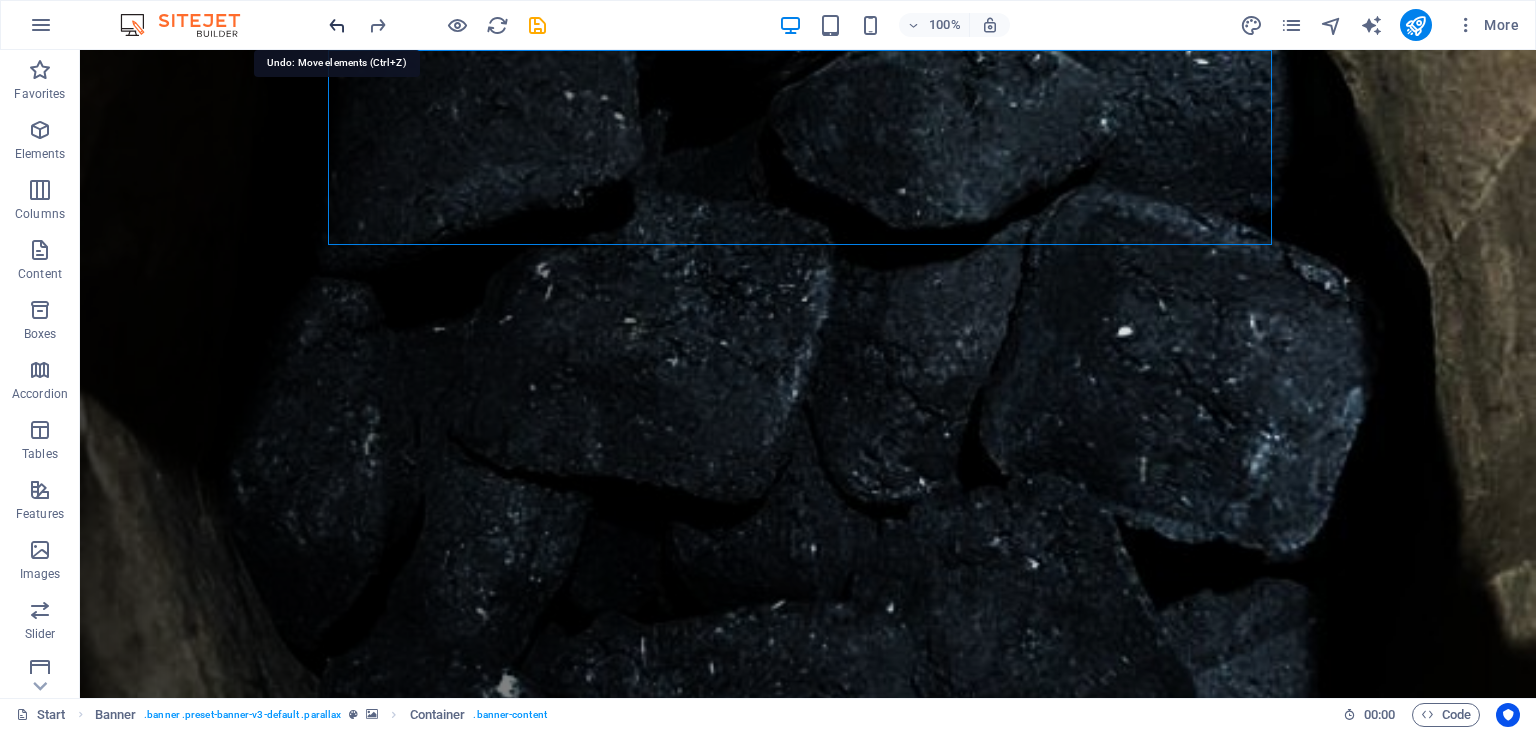click at bounding box center (337, 25) 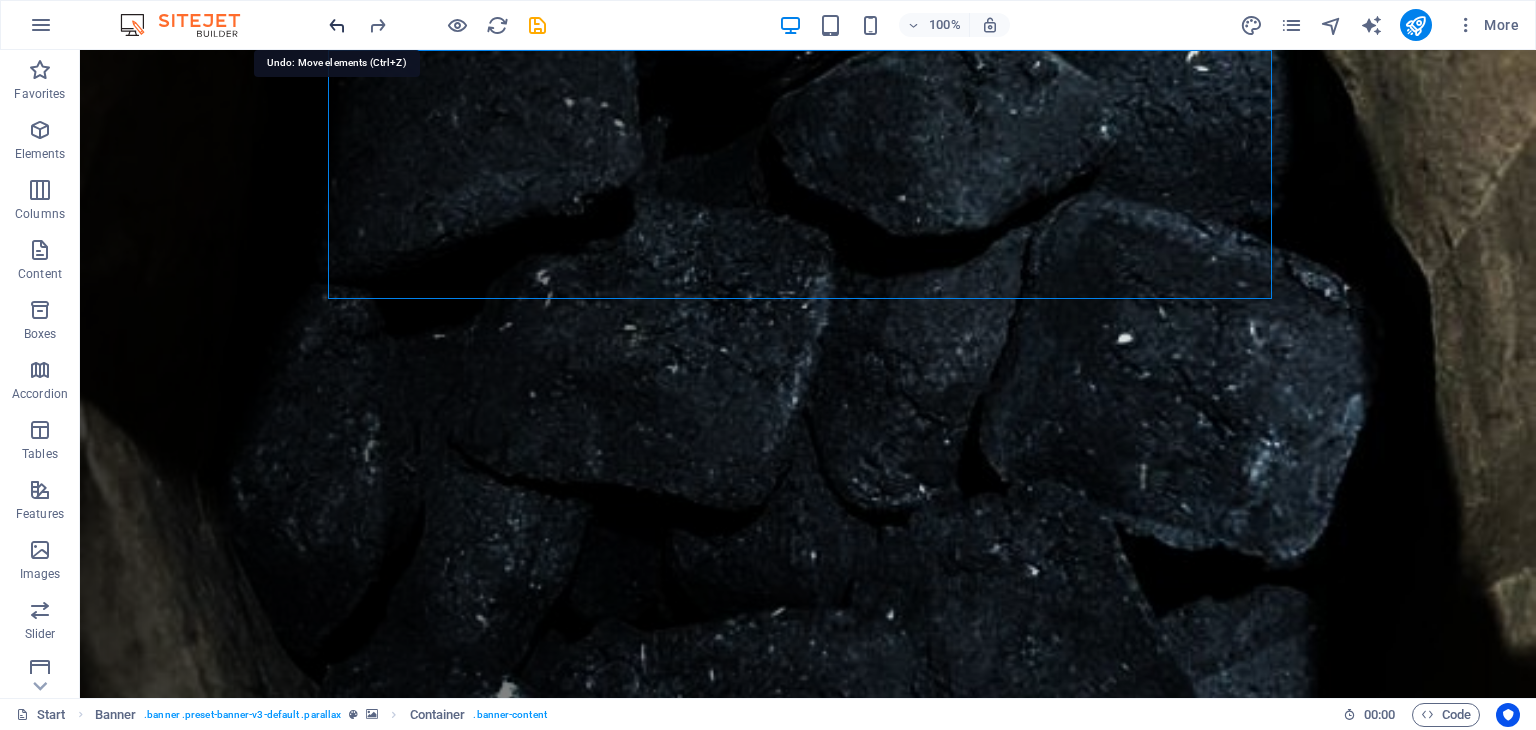 click at bounding box center (337, 25) 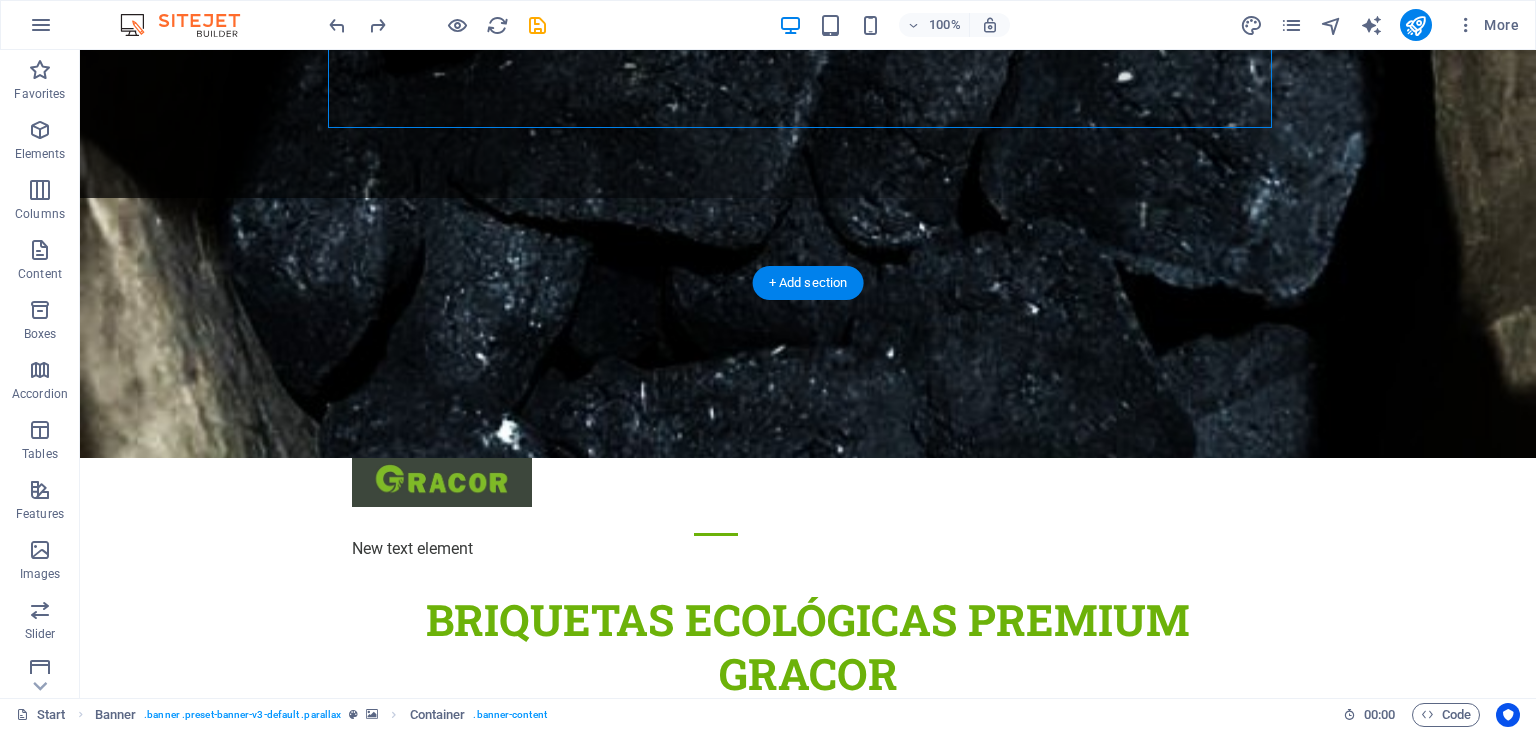 scroll, scrollTop: 0, scrollLeft: 0, axis: both 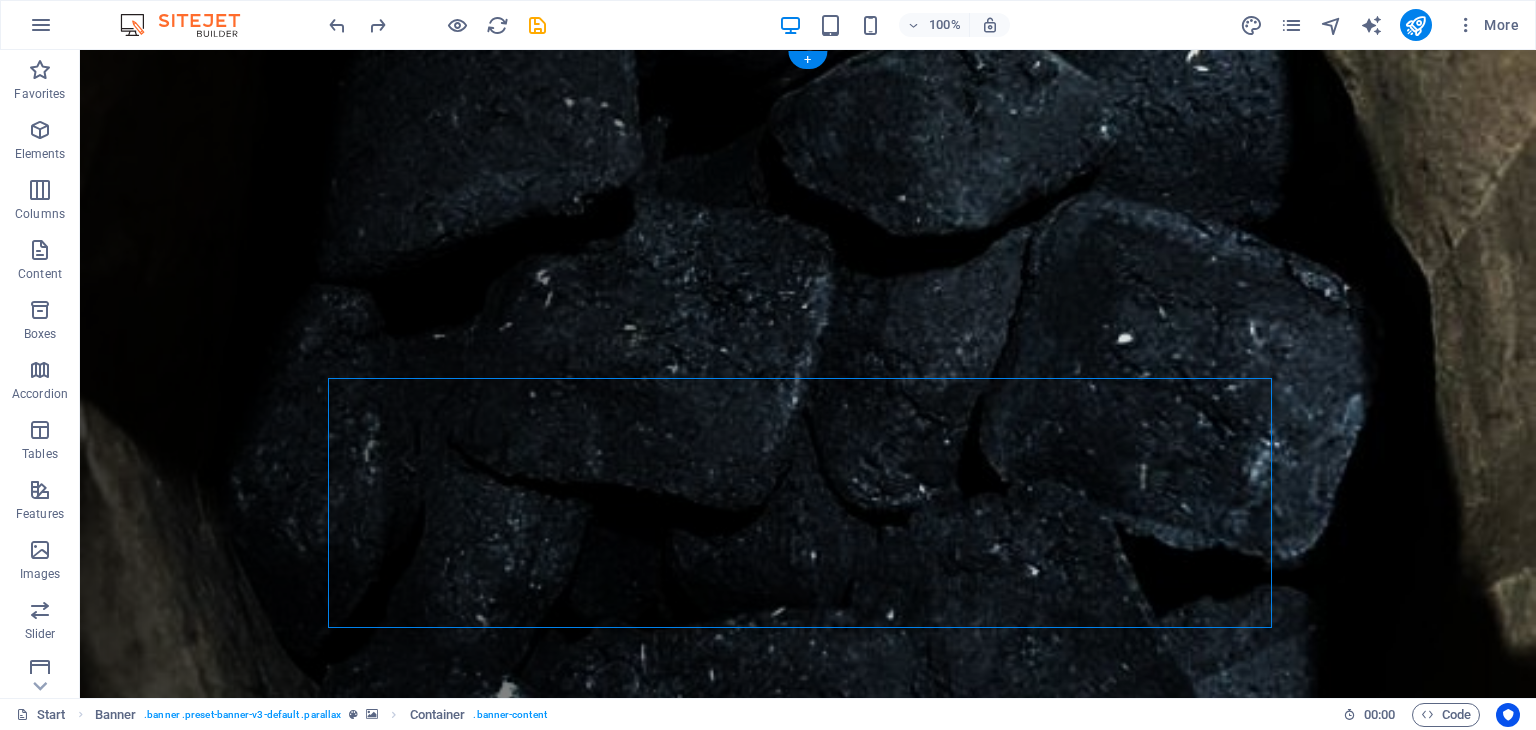 click at bounding box center (808, 385) 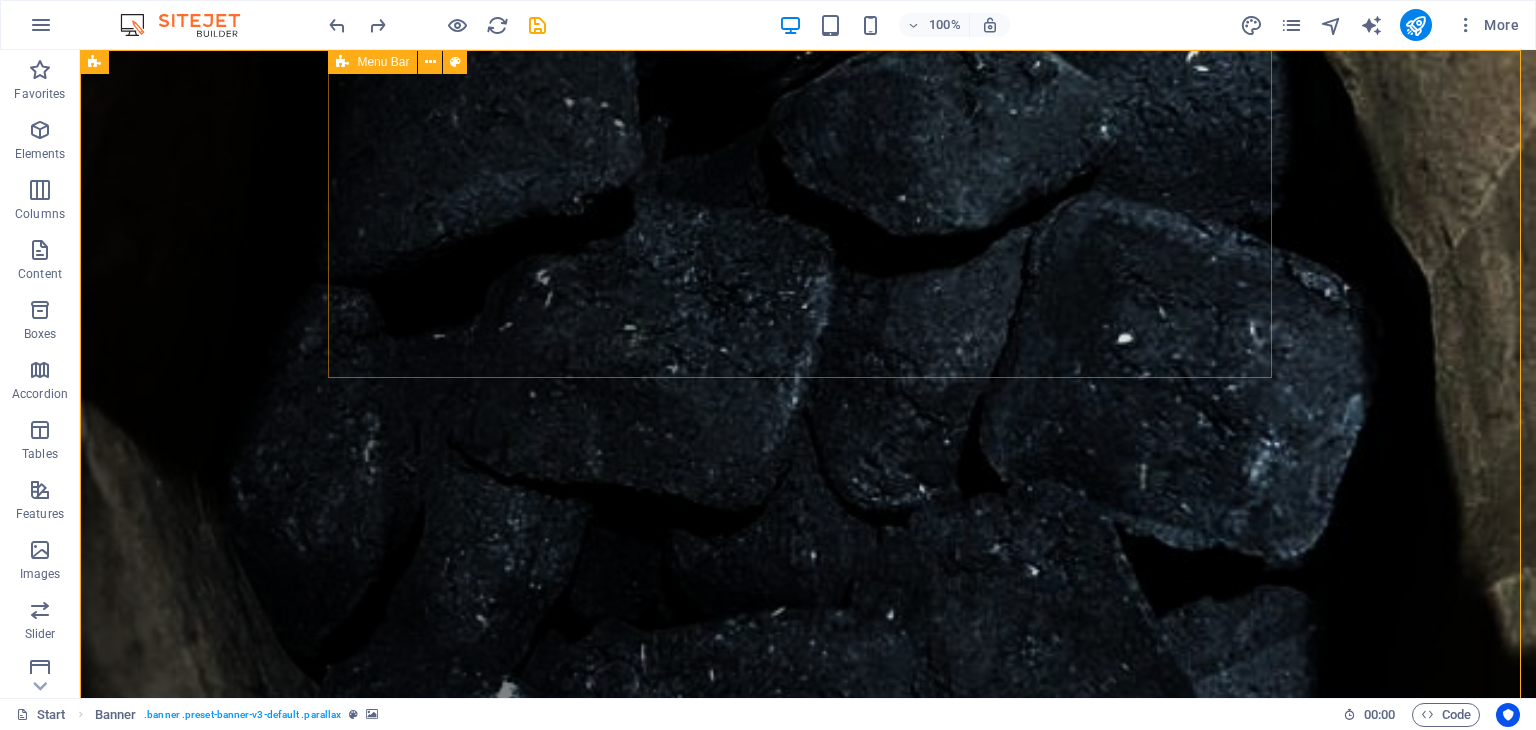 click on "Menu Bar" at bounding box center [383, 62] 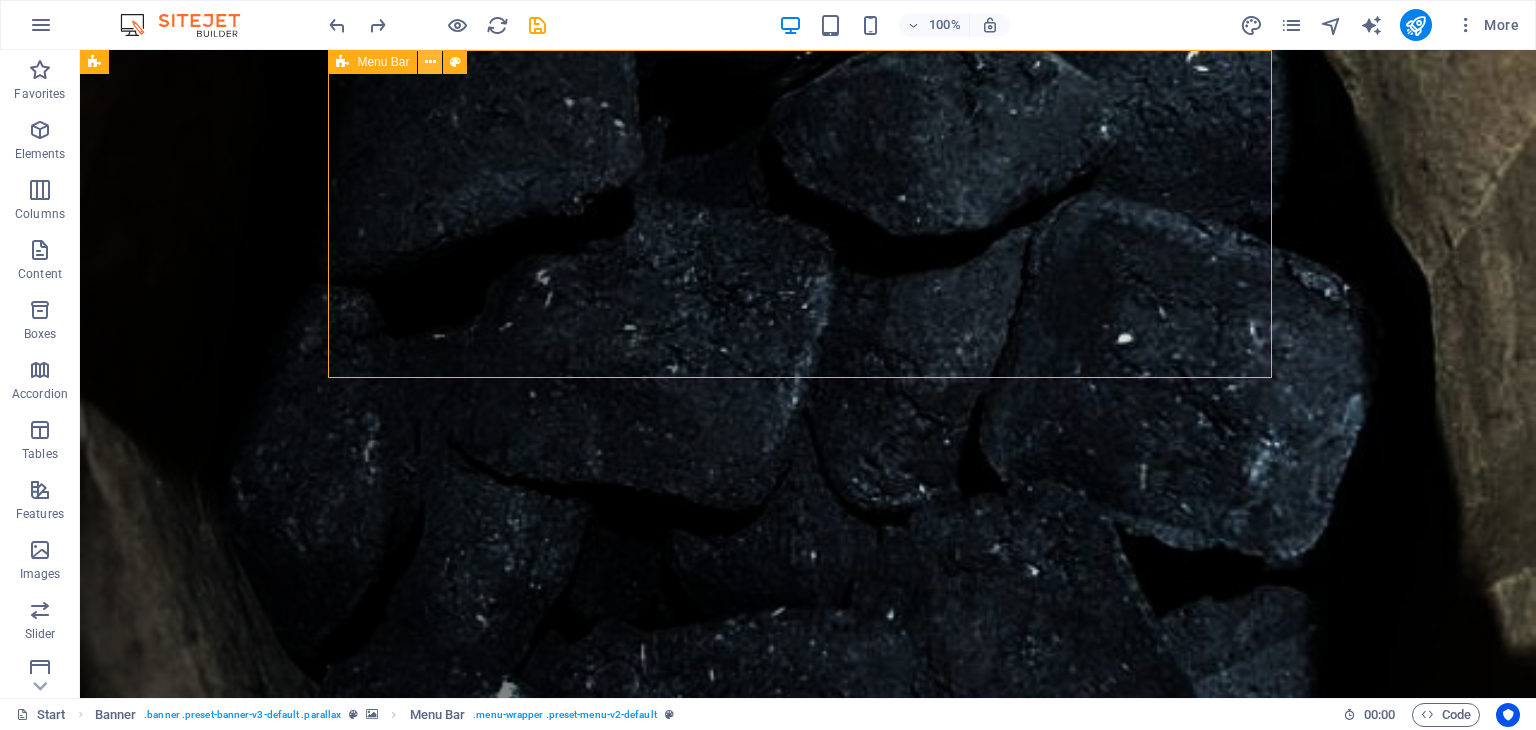 click at bounding box center [430, 62] 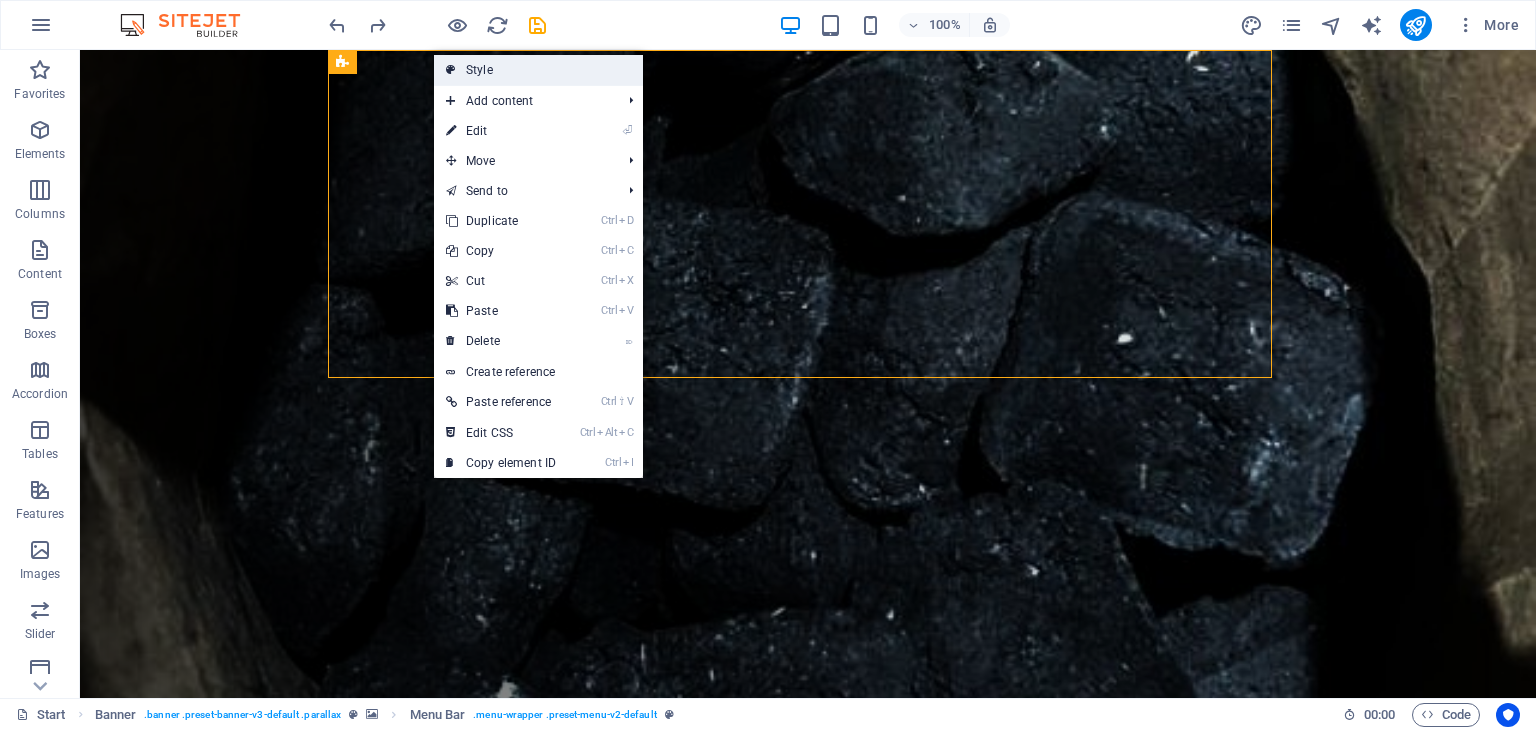 drag, startPoint x: 528, startPoint y: 71, endPoint x: 93, endPoint y: 25, distance: 437.4254 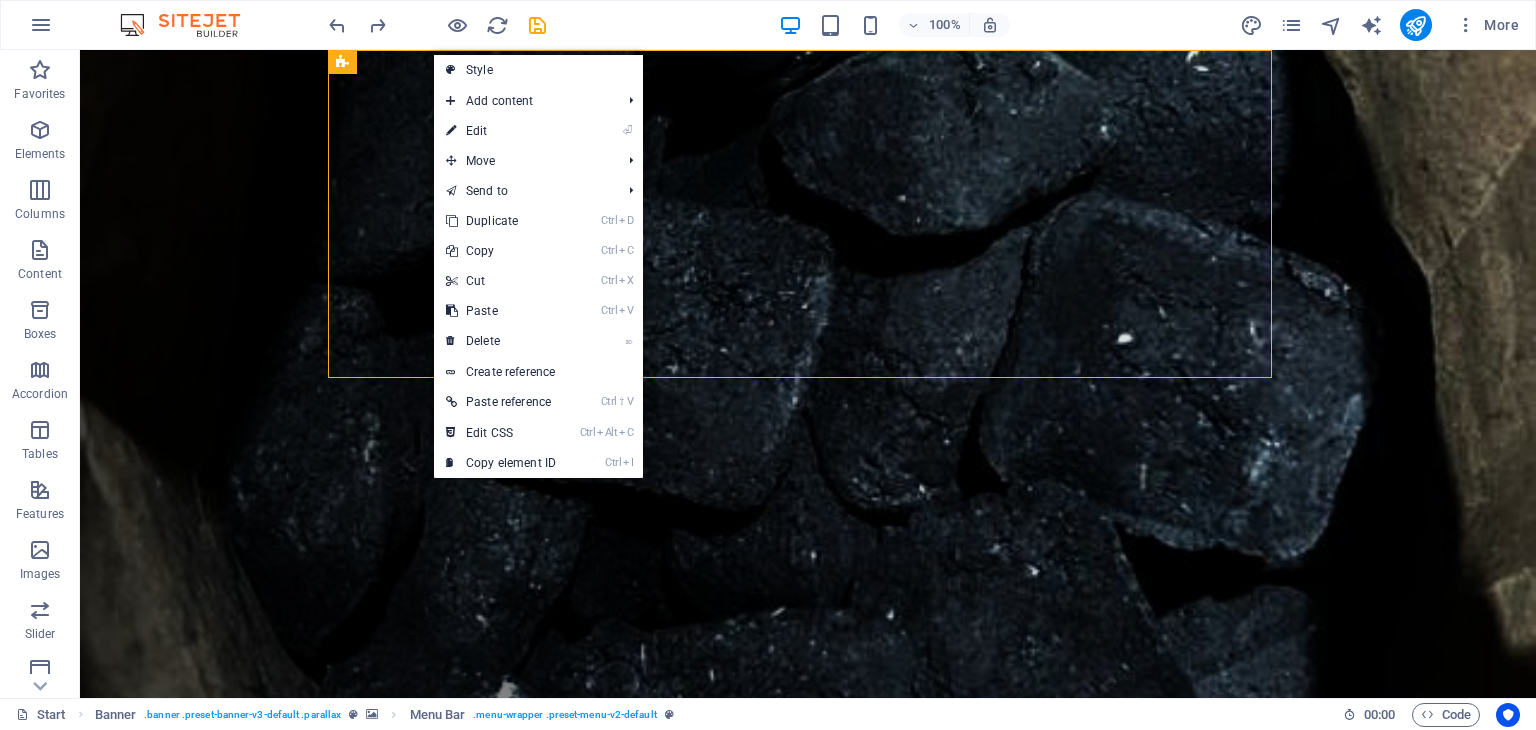 select on "rem" 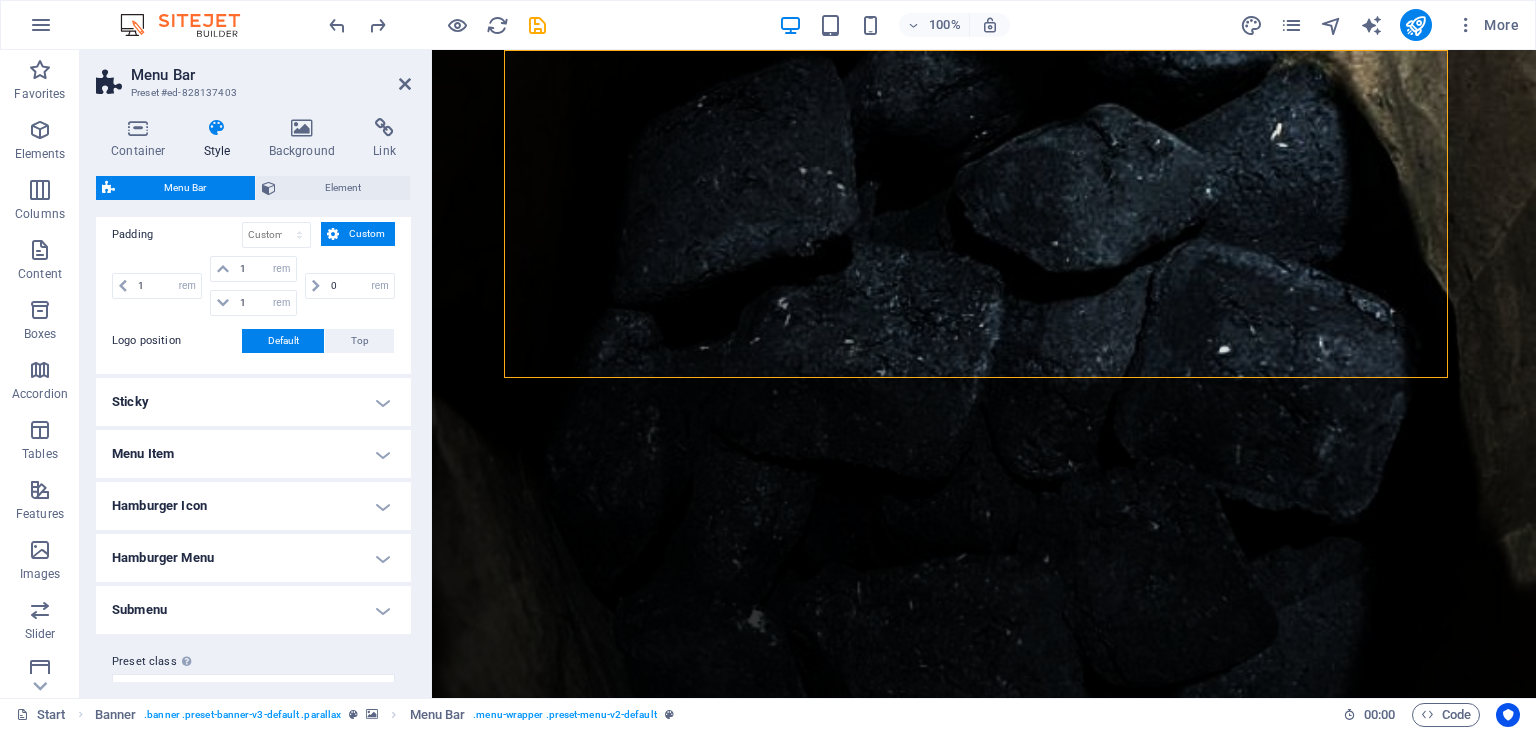 scroll, scrollTop: 488, scrollLeft: 0, axis: vertical 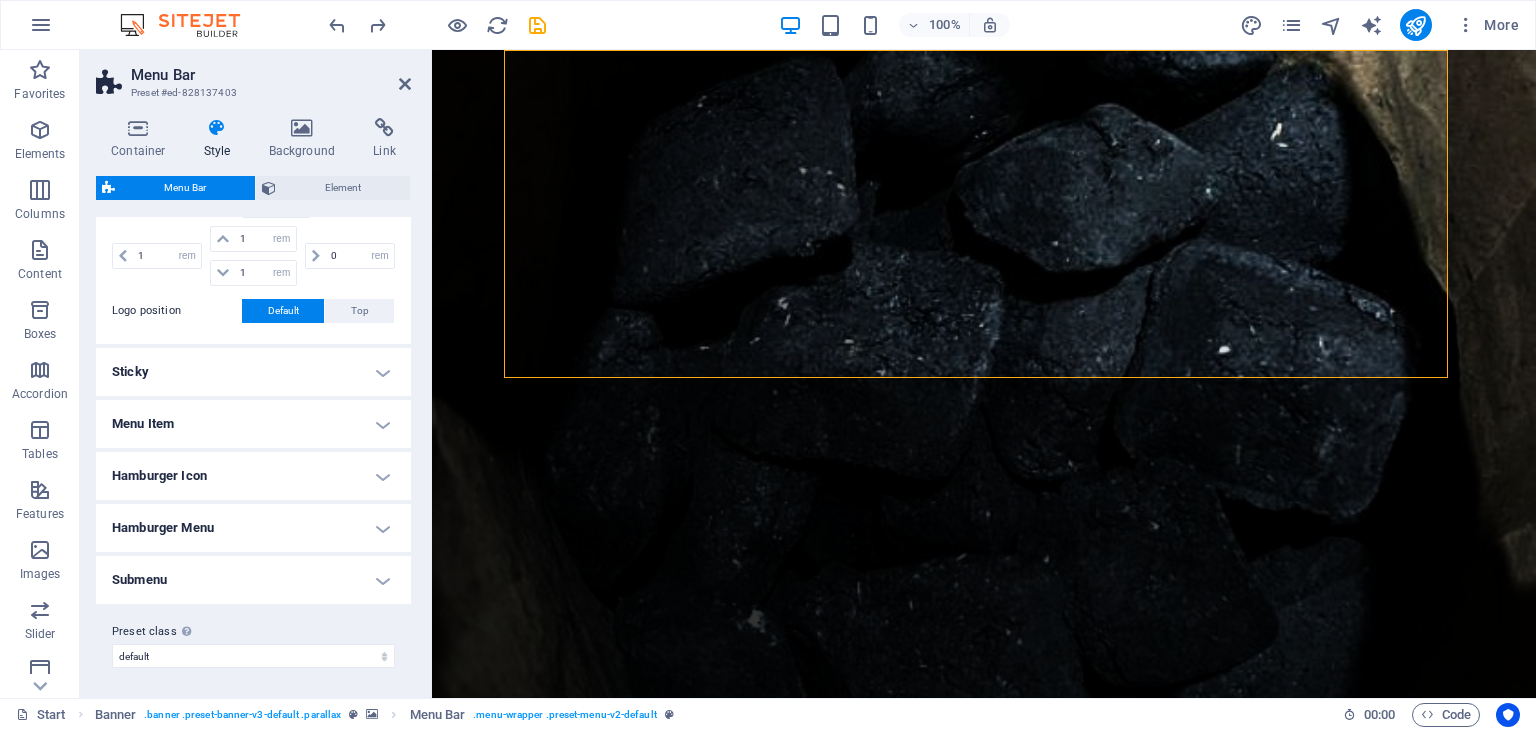 click on "Sticky" at bounding box center [253, 372] 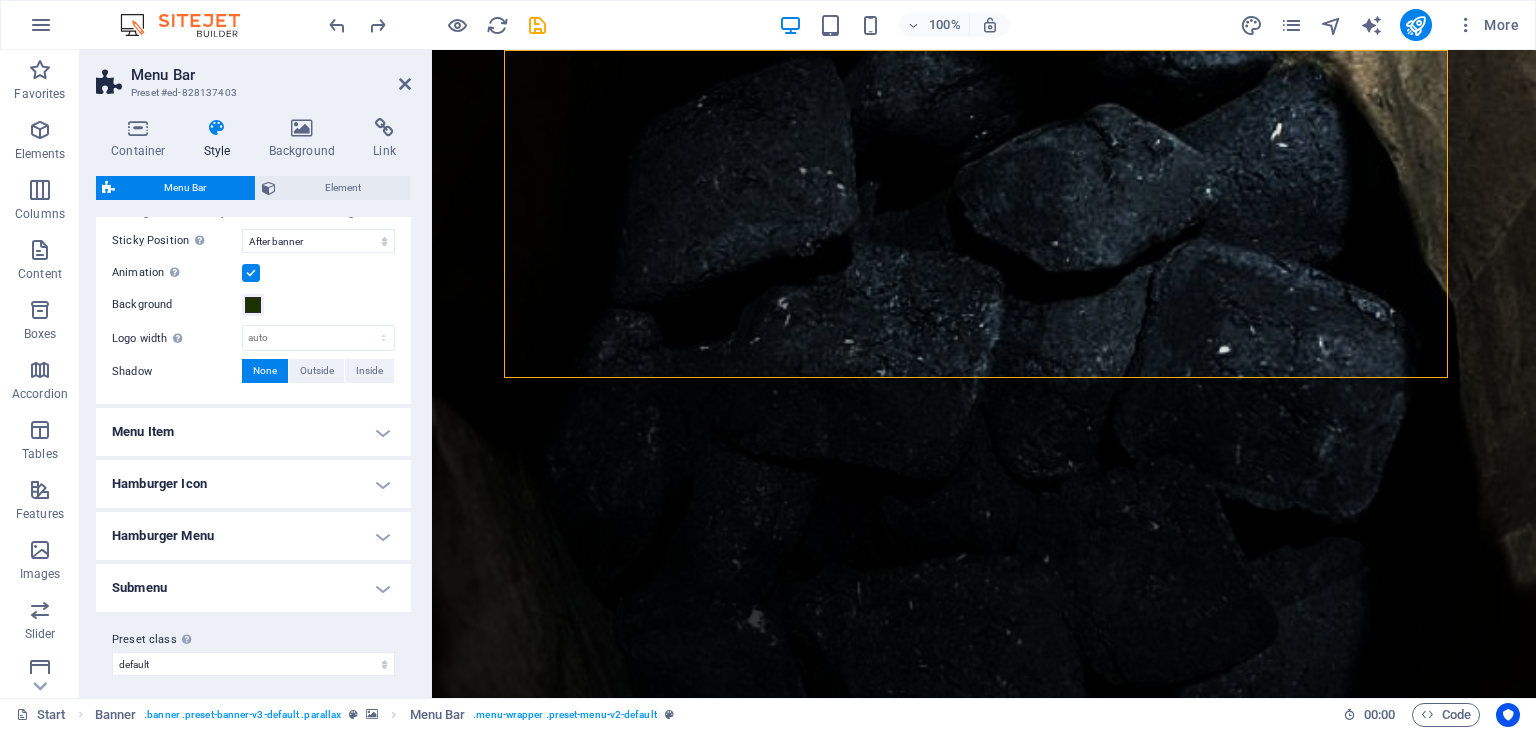 scroll, scrollTop: 695, scrollLeft: 0, axis: vertical 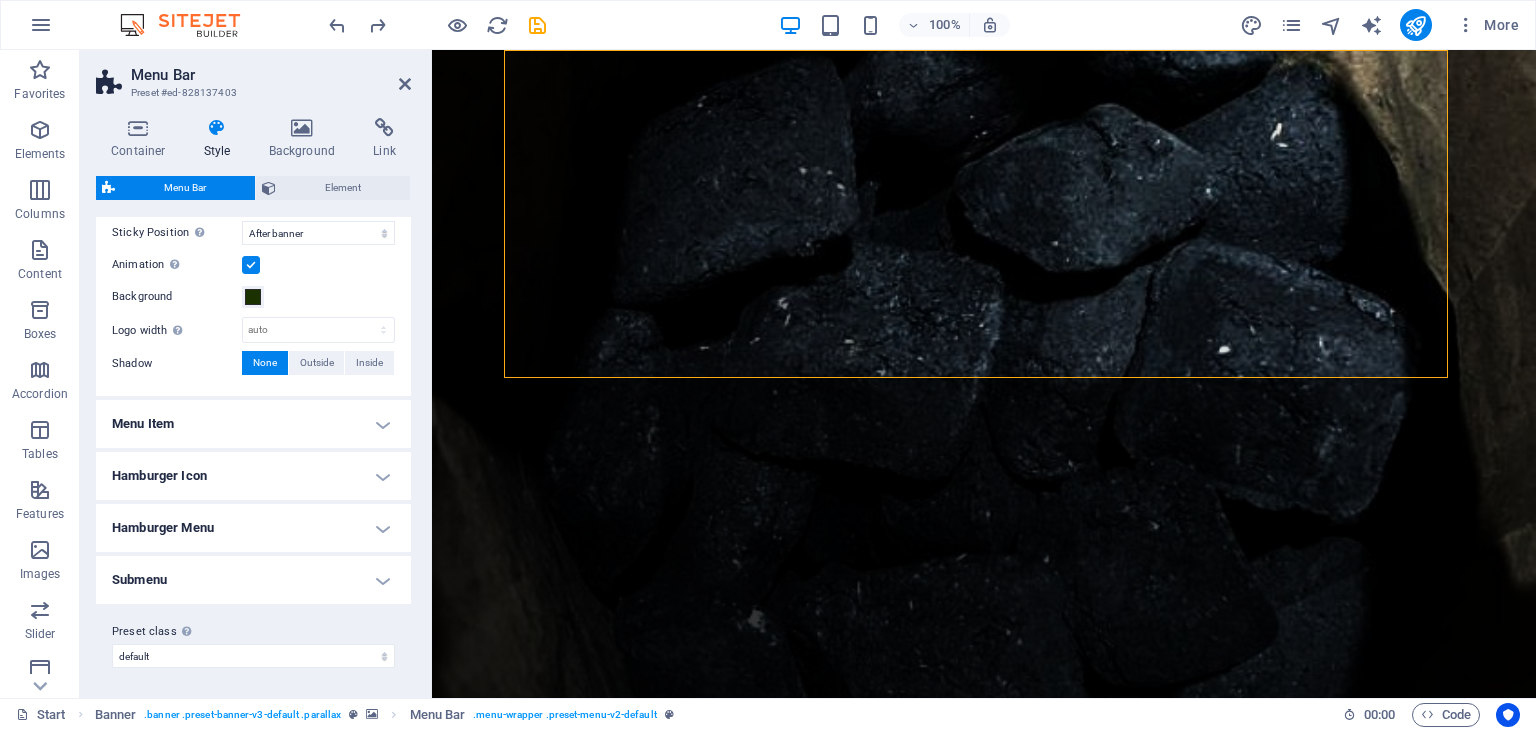 click on "Menu Item" at bounding box center [253, 424] 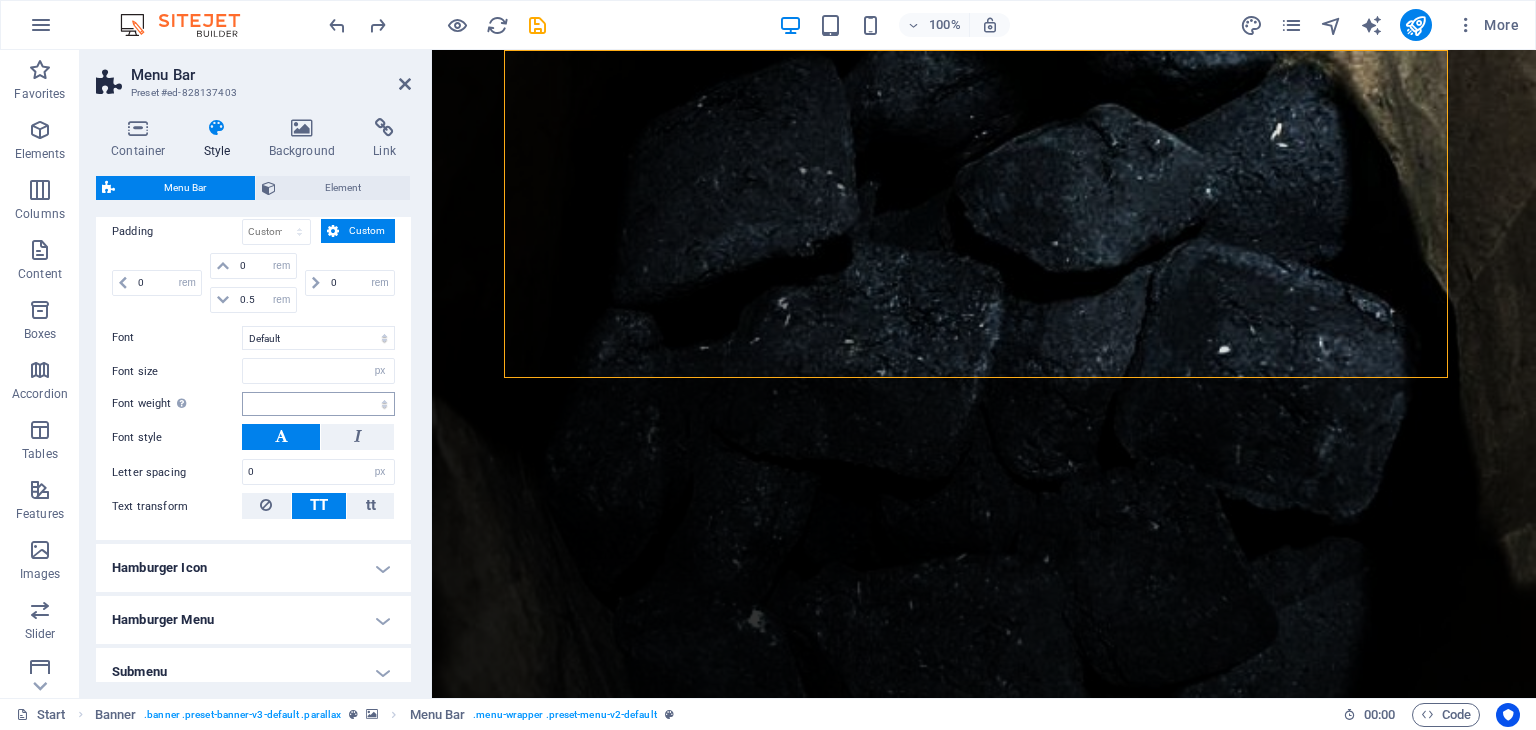 scroll, scrollTop: 1283, scrollLeft: 0, axis: vertical 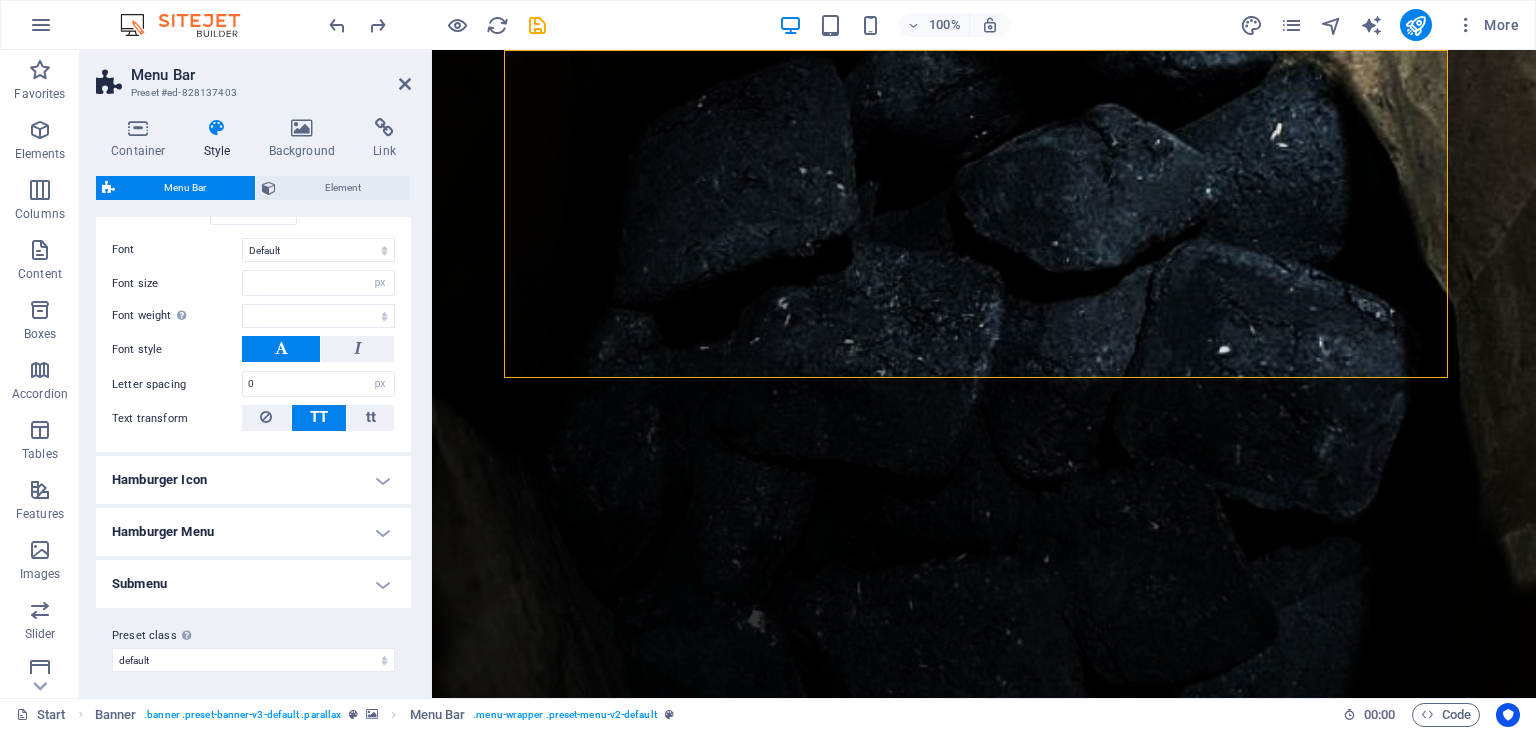 click on "Hamburger Icon" at bounding box center (253, 480) 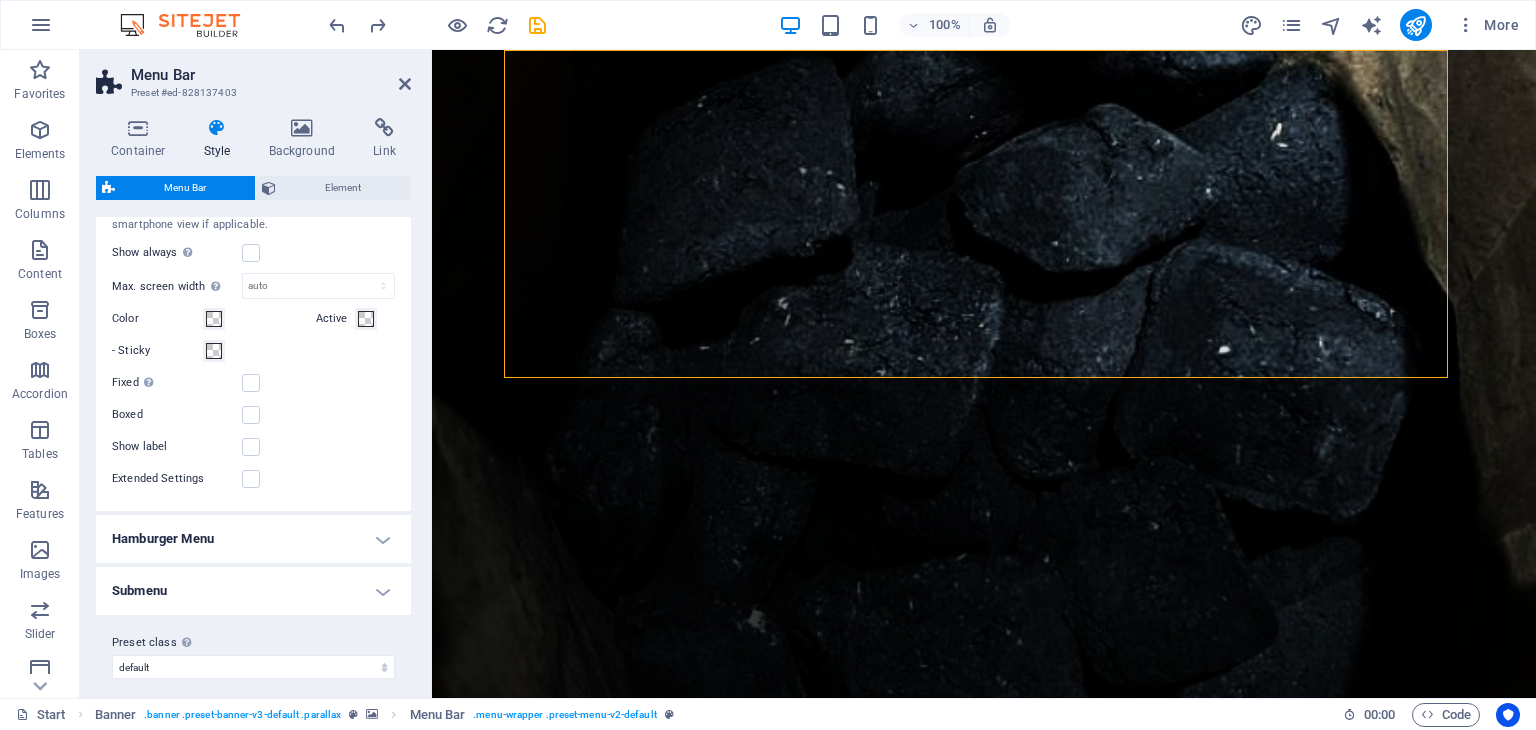 scroll, scrollTop: 1602, scrollLeft: 0, axis: vertical 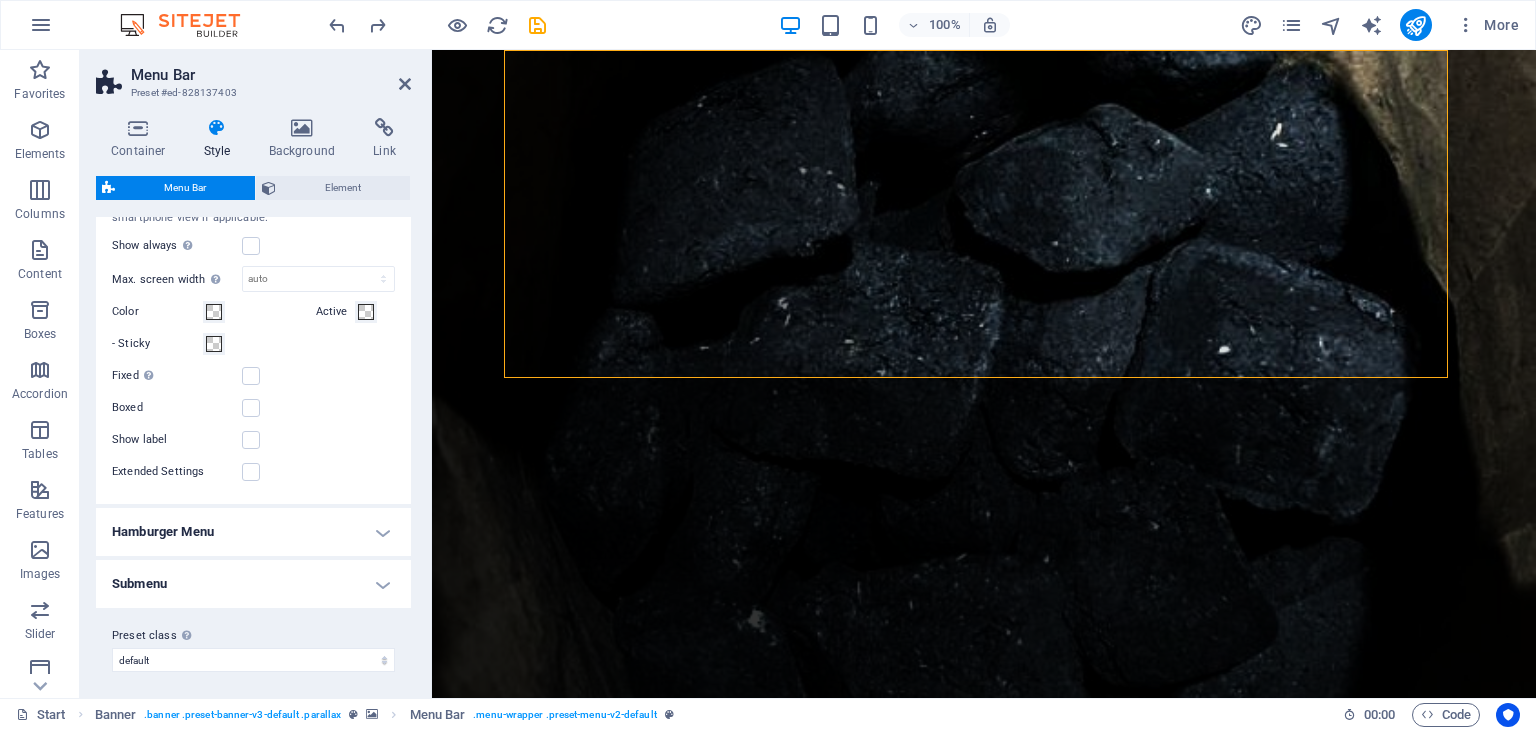 click on "Hamburger Menu" at bounding box center (253, 532) 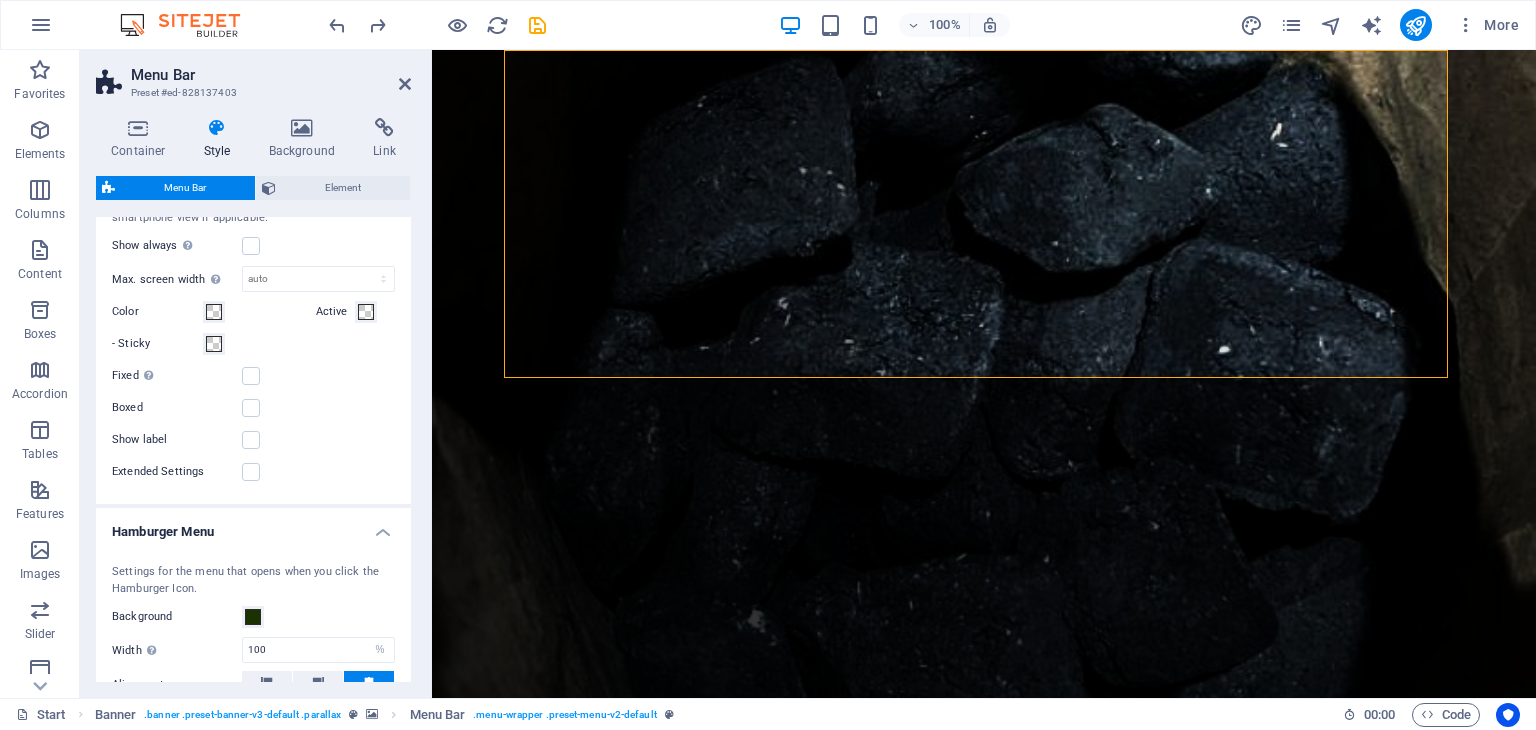 scroll, scrollTop: 1900, scrollLeft: 0, axis: vertical 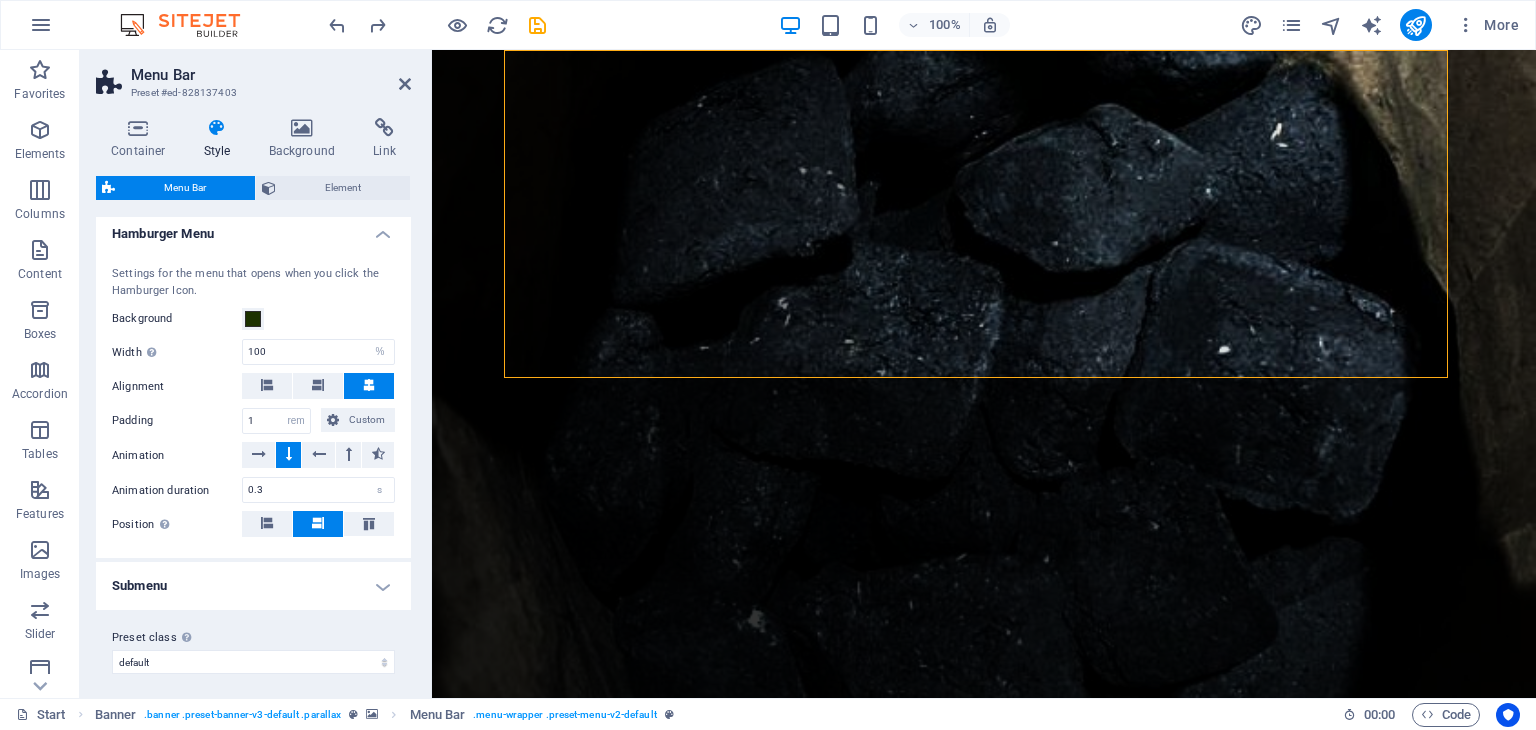 click on "Submenu" at bounding box center [253, 586] 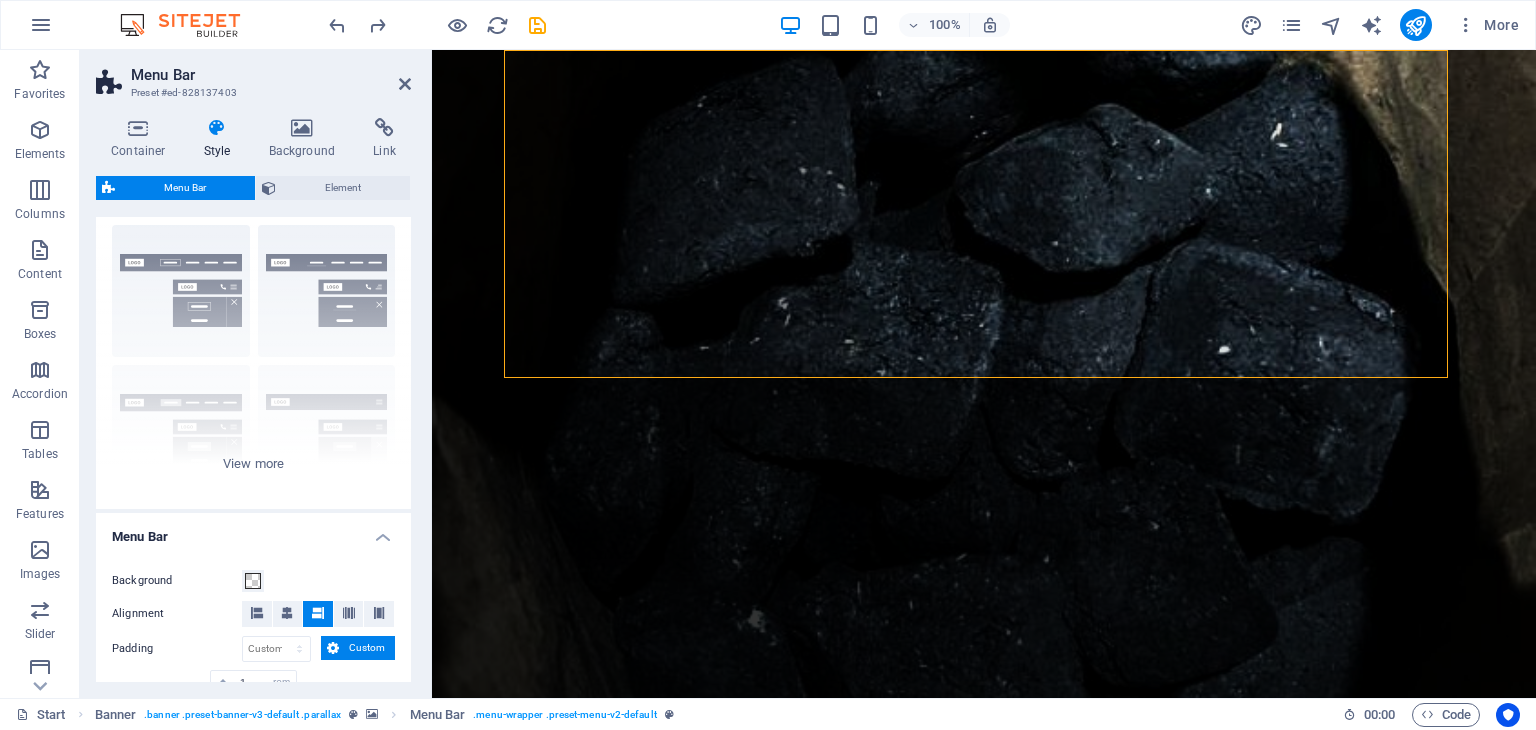 scroll, scrollTop: 0, scrollLeft: 0, axis: both 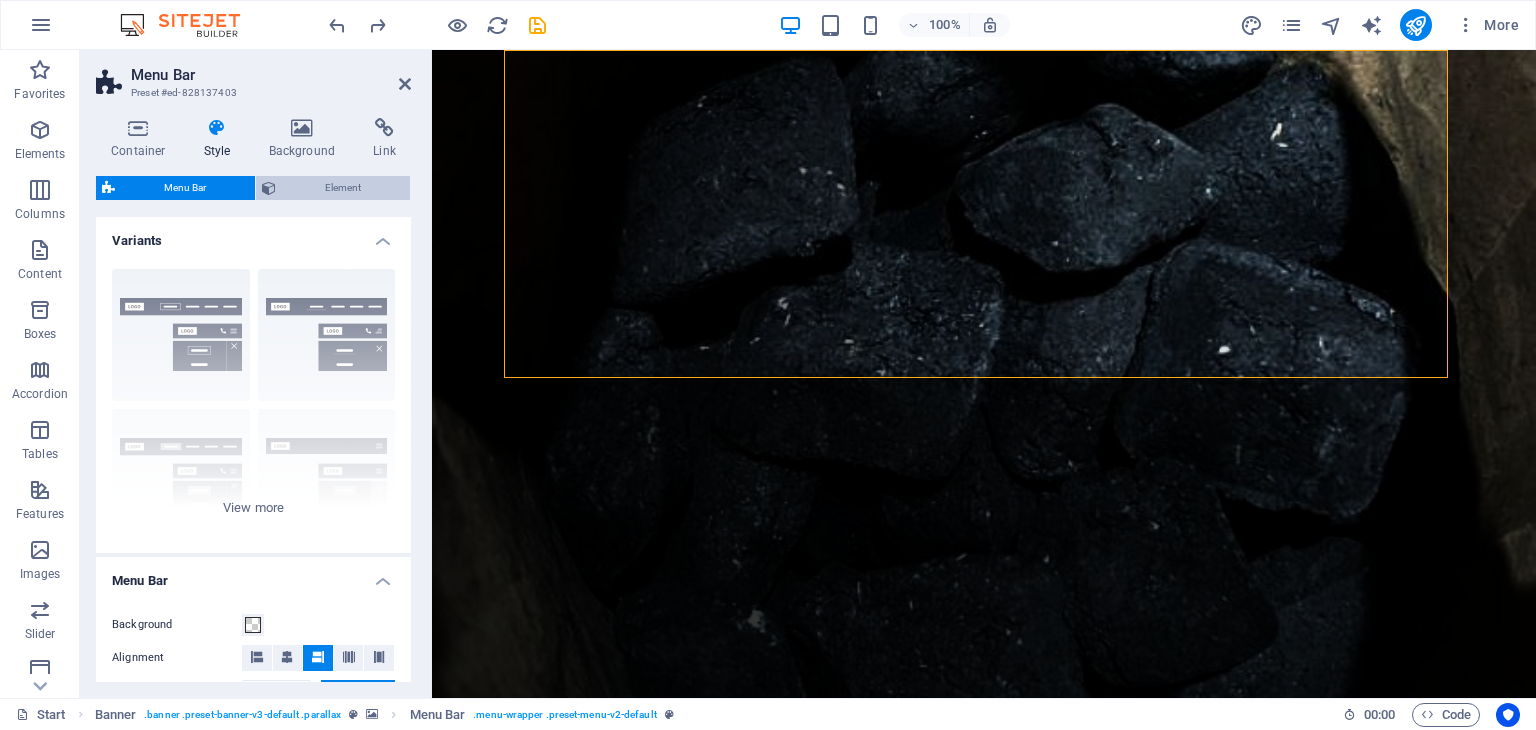 click at bounding box center [269, 188] 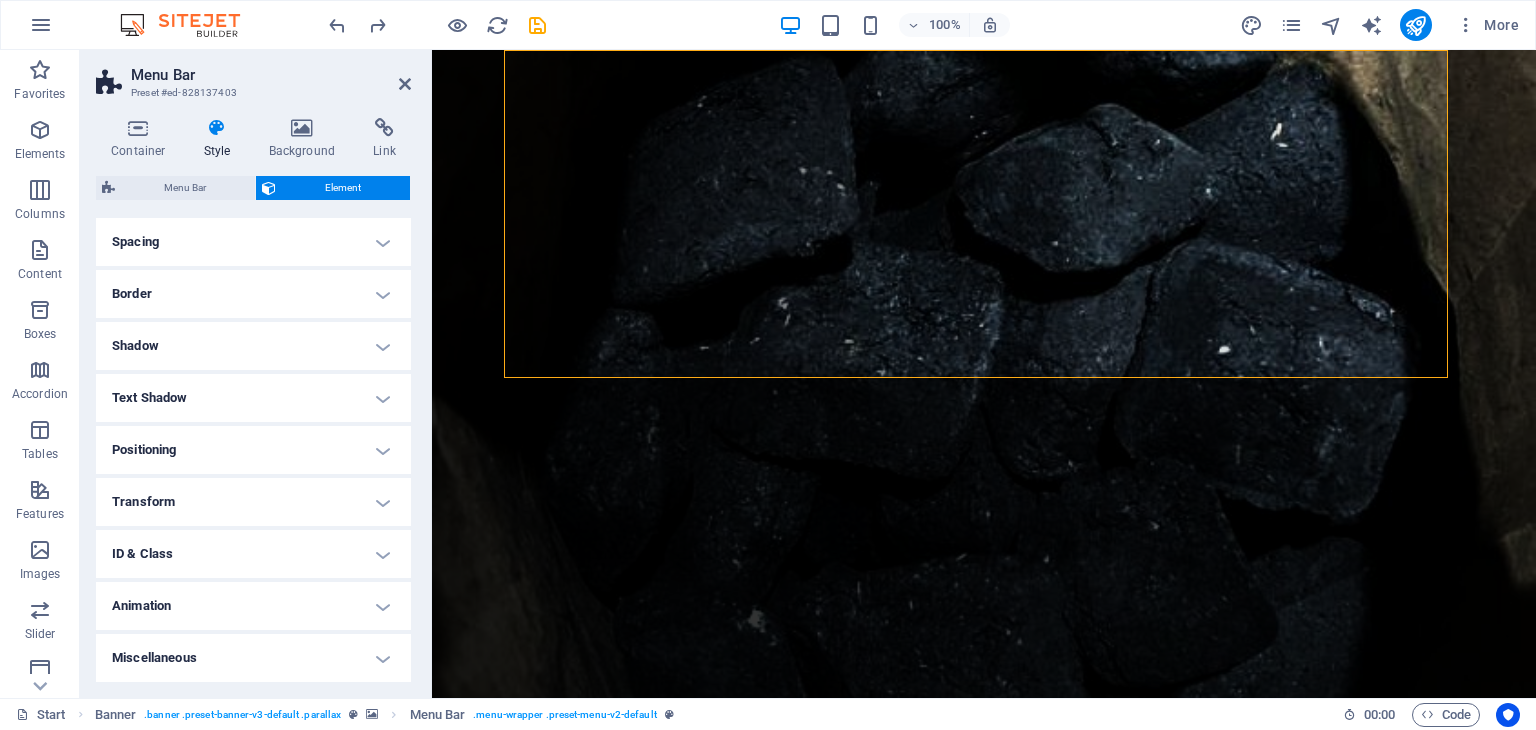 scroll, scrollTop: 0, scrollLeft: 0, axis: both 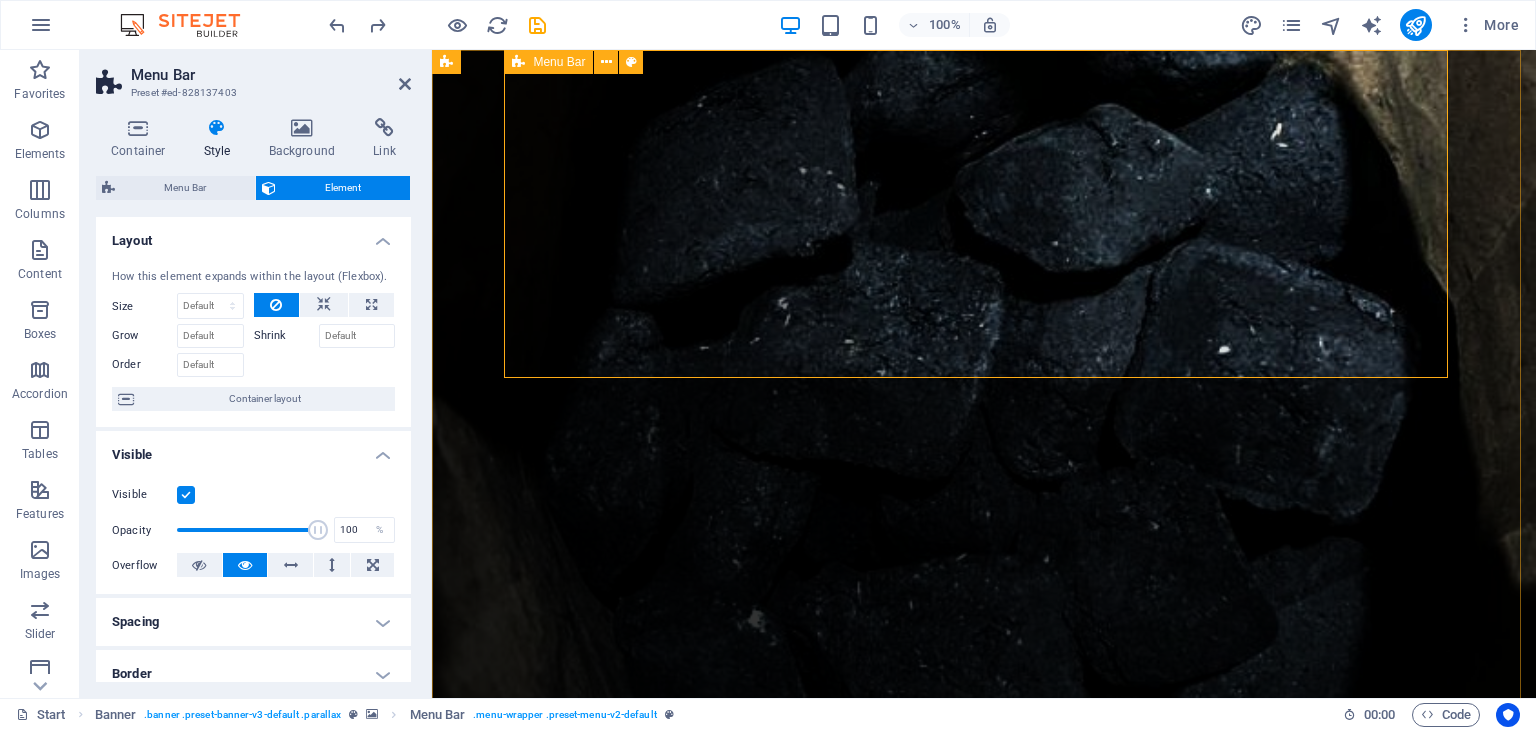 click on "Inicio ¿Quiénes somos? Productos Recetas Contacto New text element" at bounding box center [984, 898] 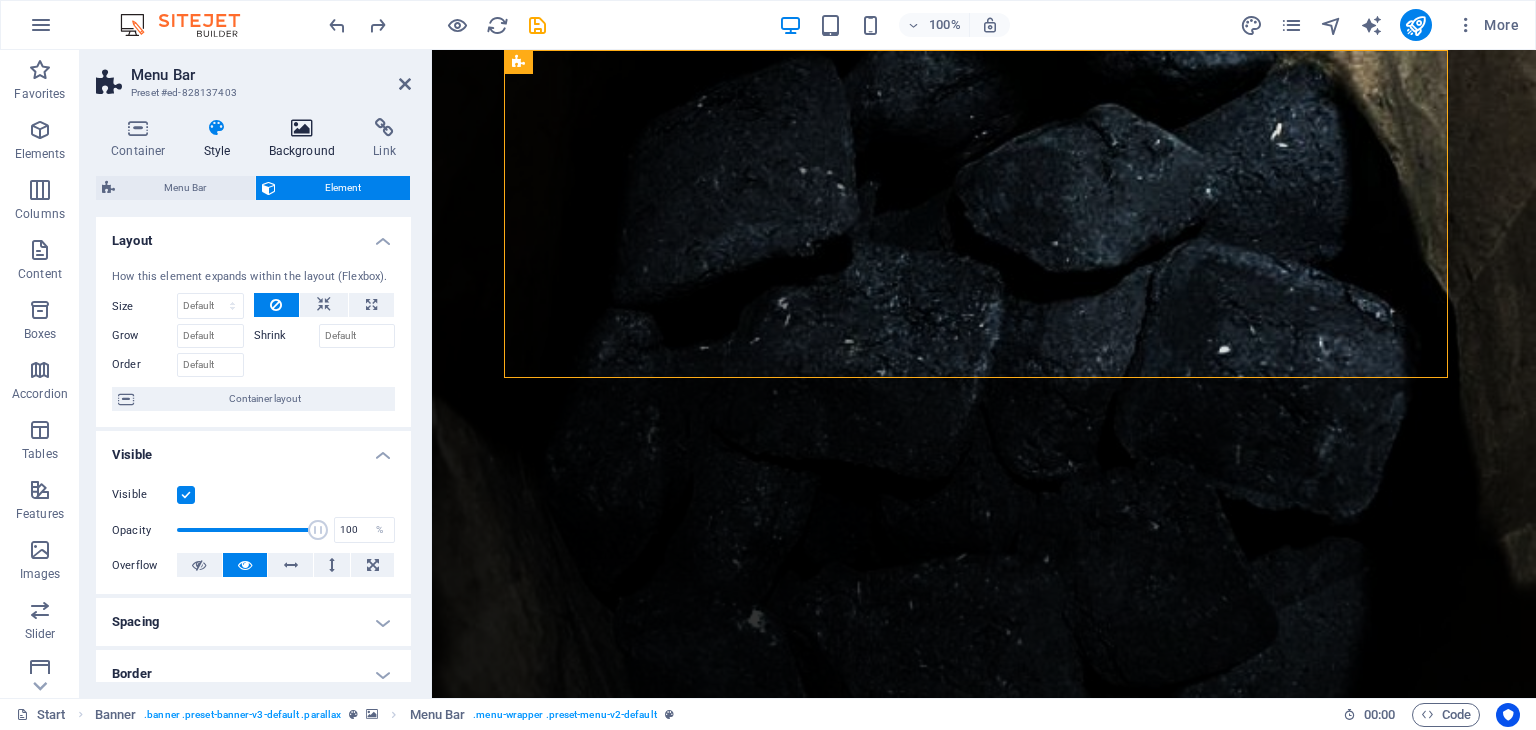 click at bounding box center [302, 128] 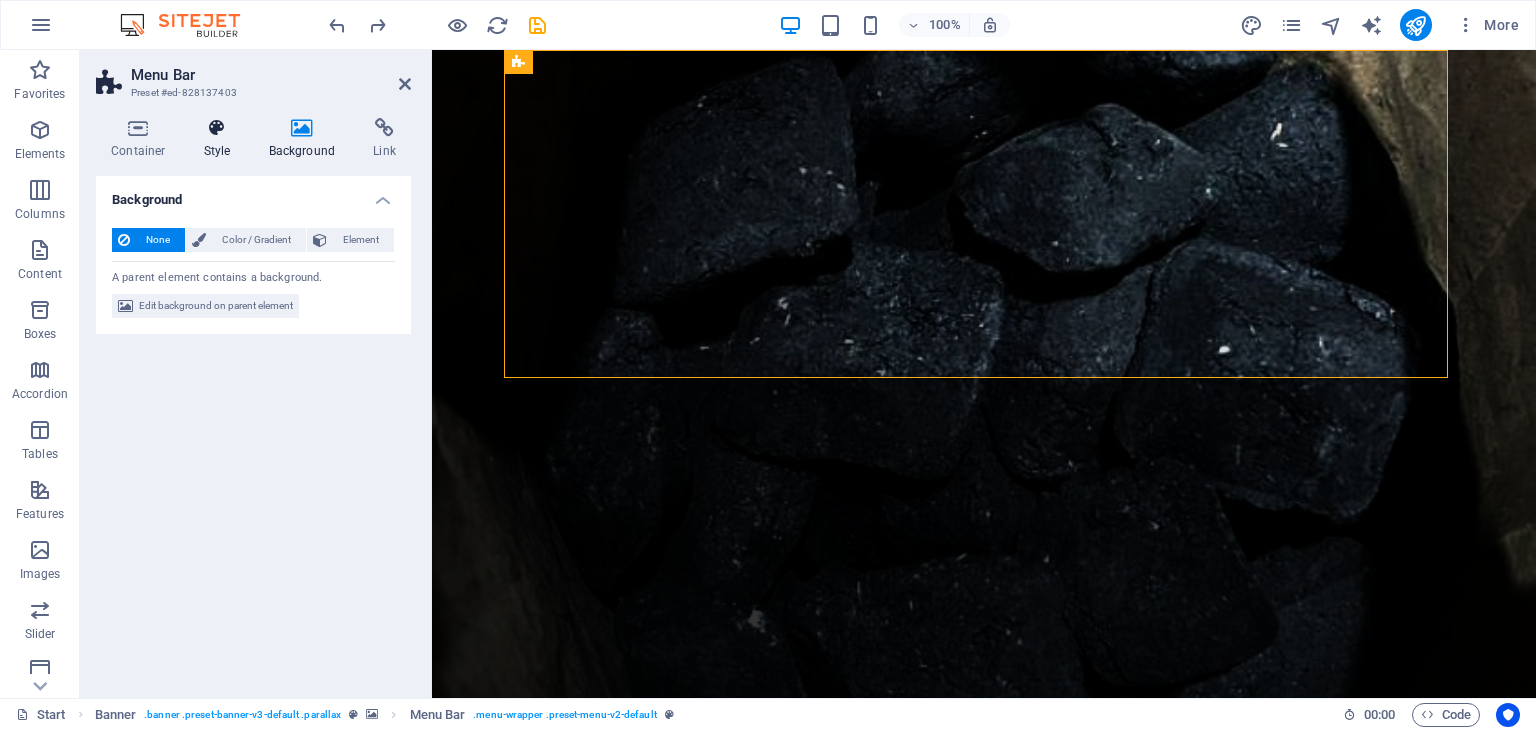 click at bounding box center [217, 128] 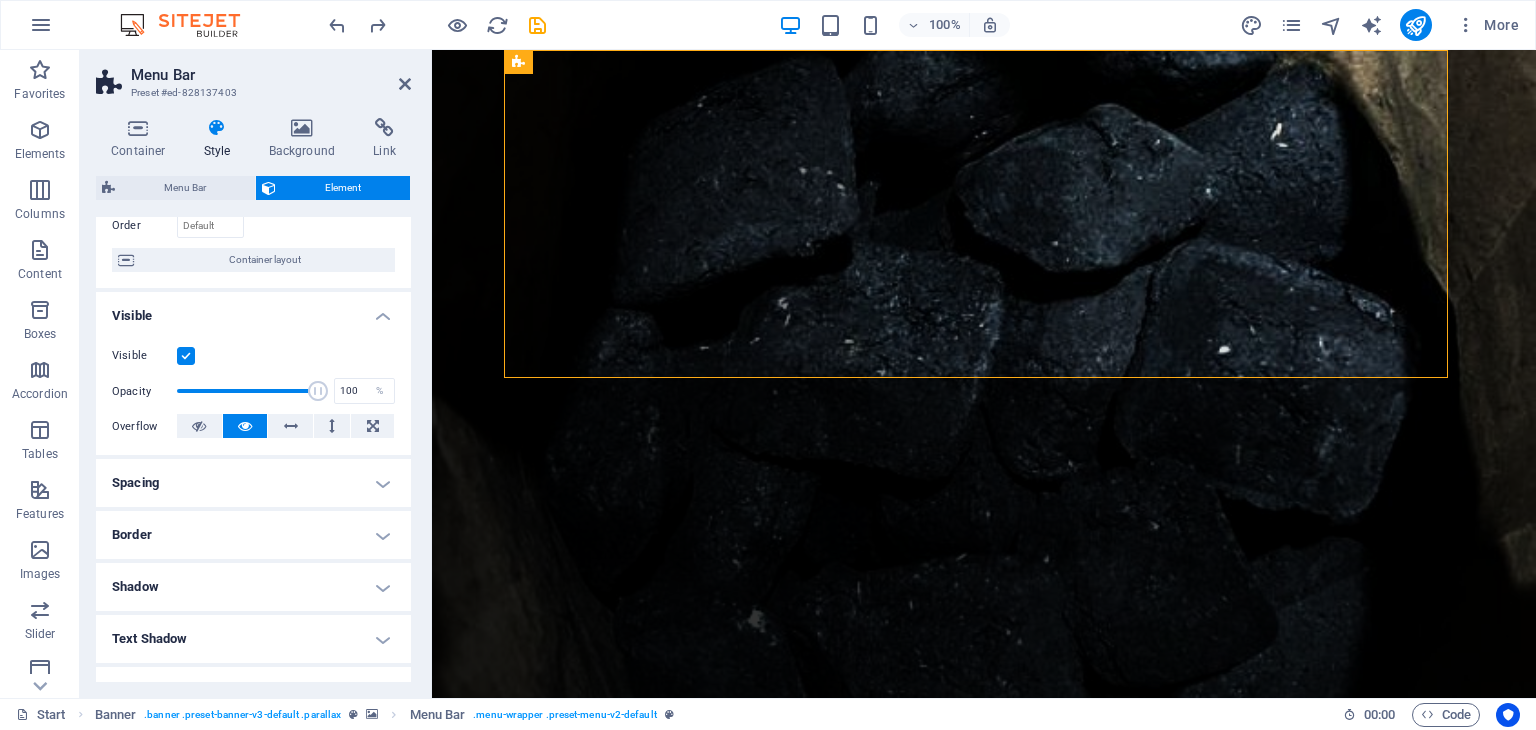 scroll, scrollTop: 200, scrollLeft: 0, axis: vertical 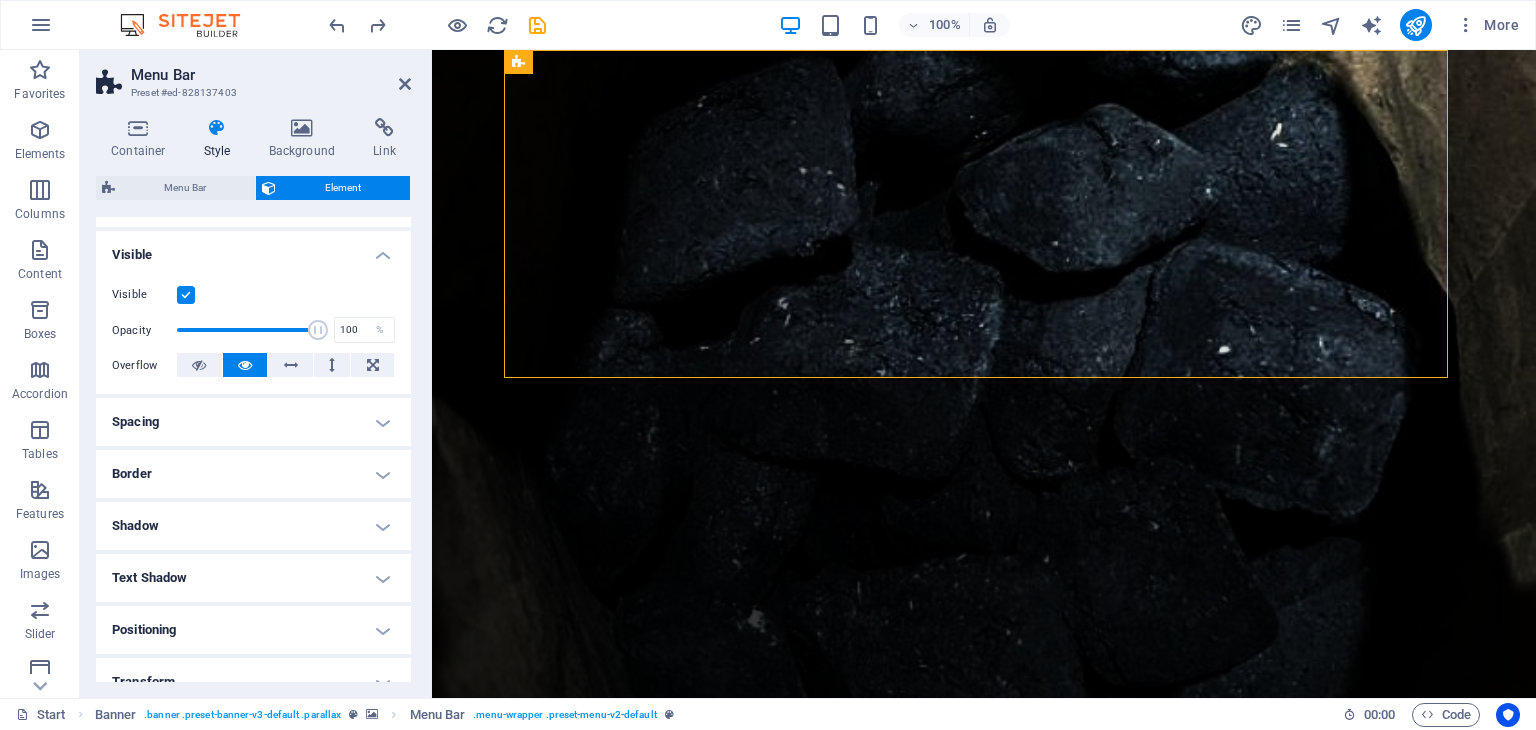 click on "Border" at bounding box center [253, 474] 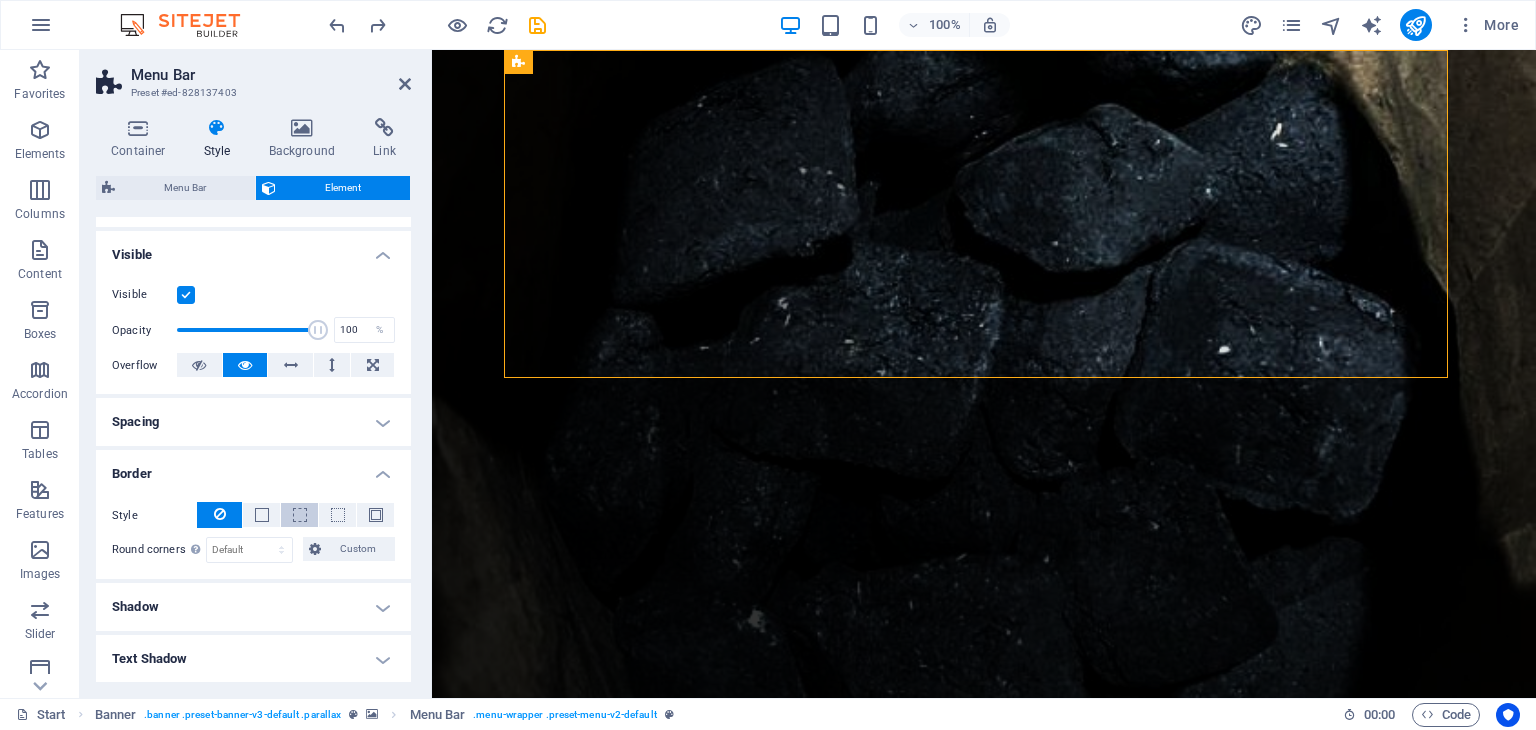 scroll, scrollTop: 400, scrollLeft: 0, axis: vertical 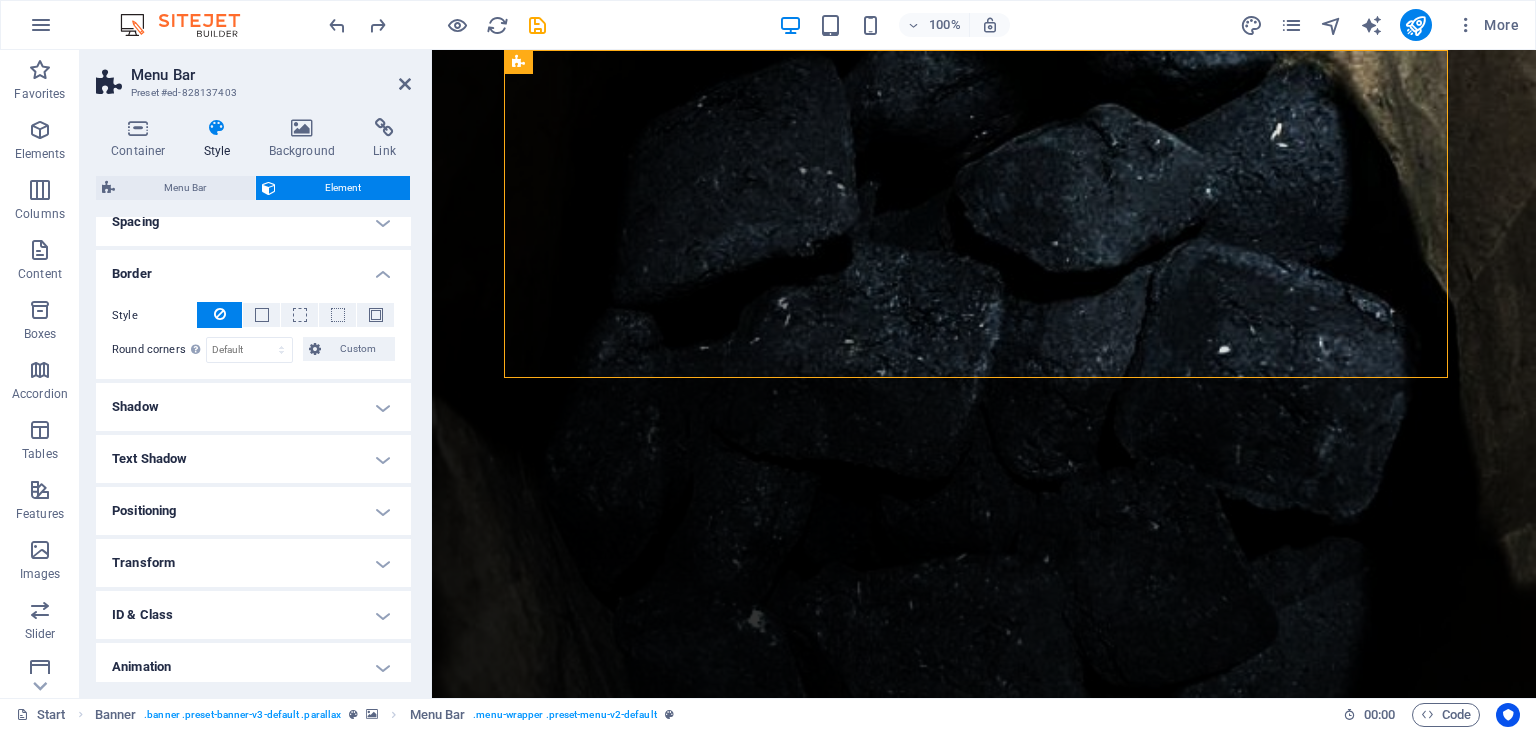 click on "Shadow" at bounding box center [253, 407] 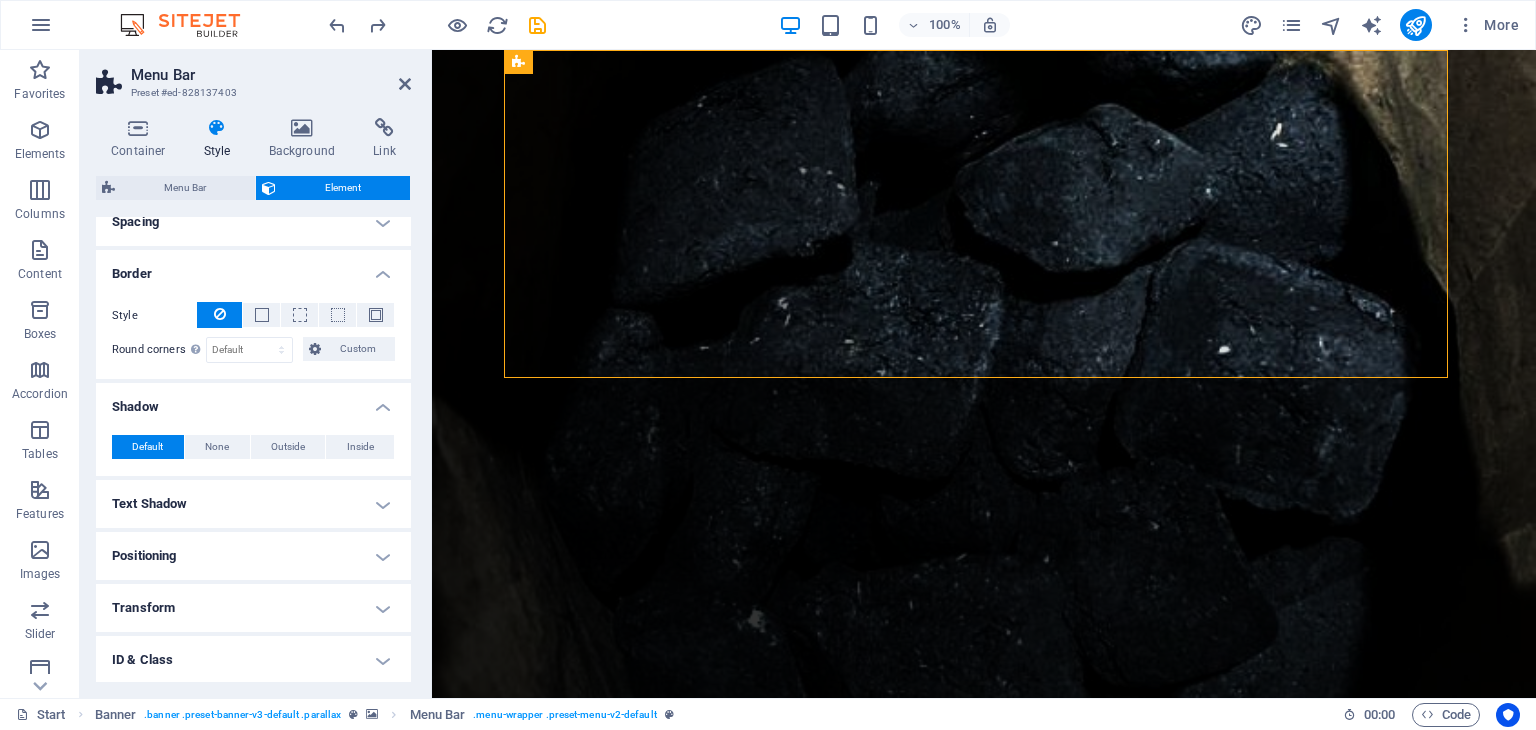 click on "Text Shadow" at bounding box center (253, 504) 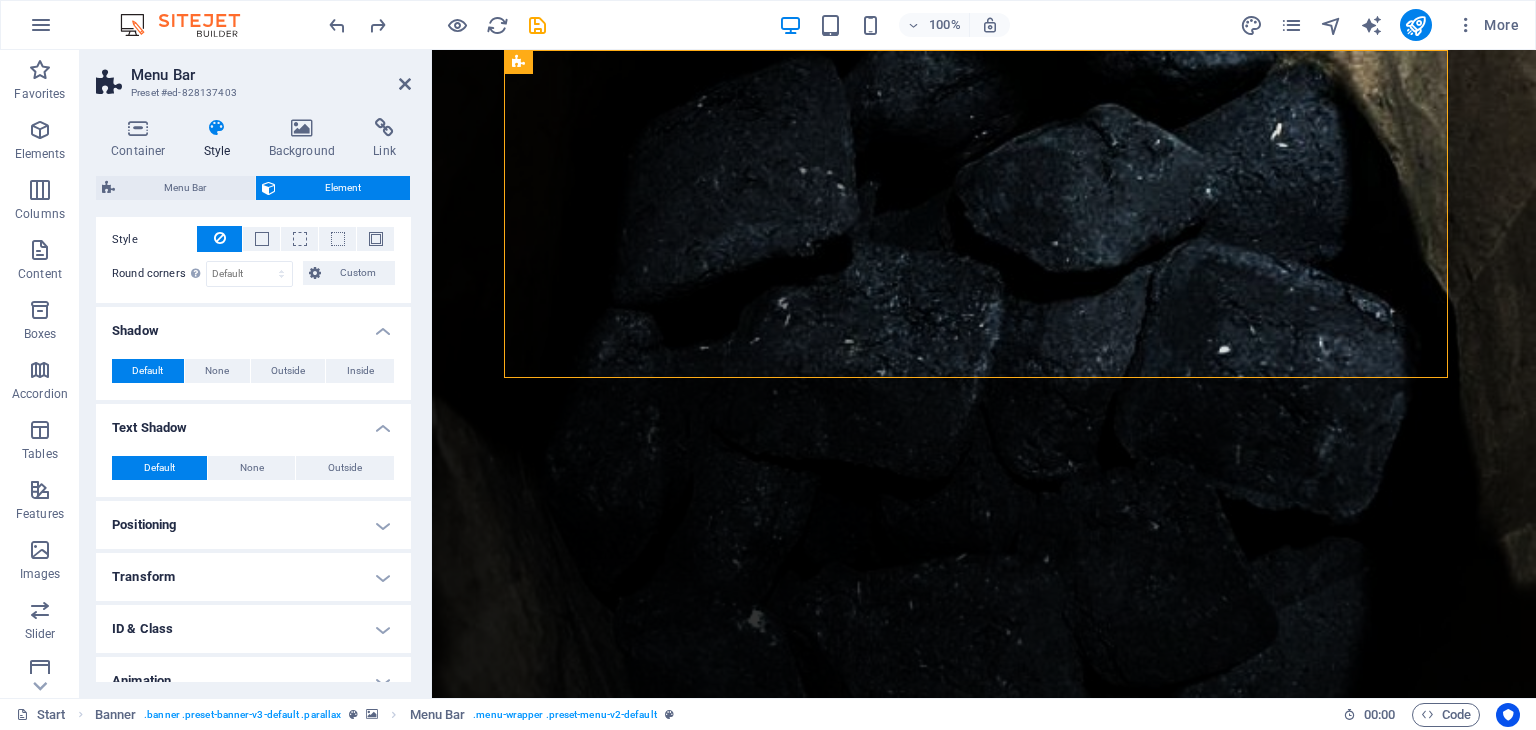 scroll, scrollTop: 550, scrollLeft: 0, axis: vertical 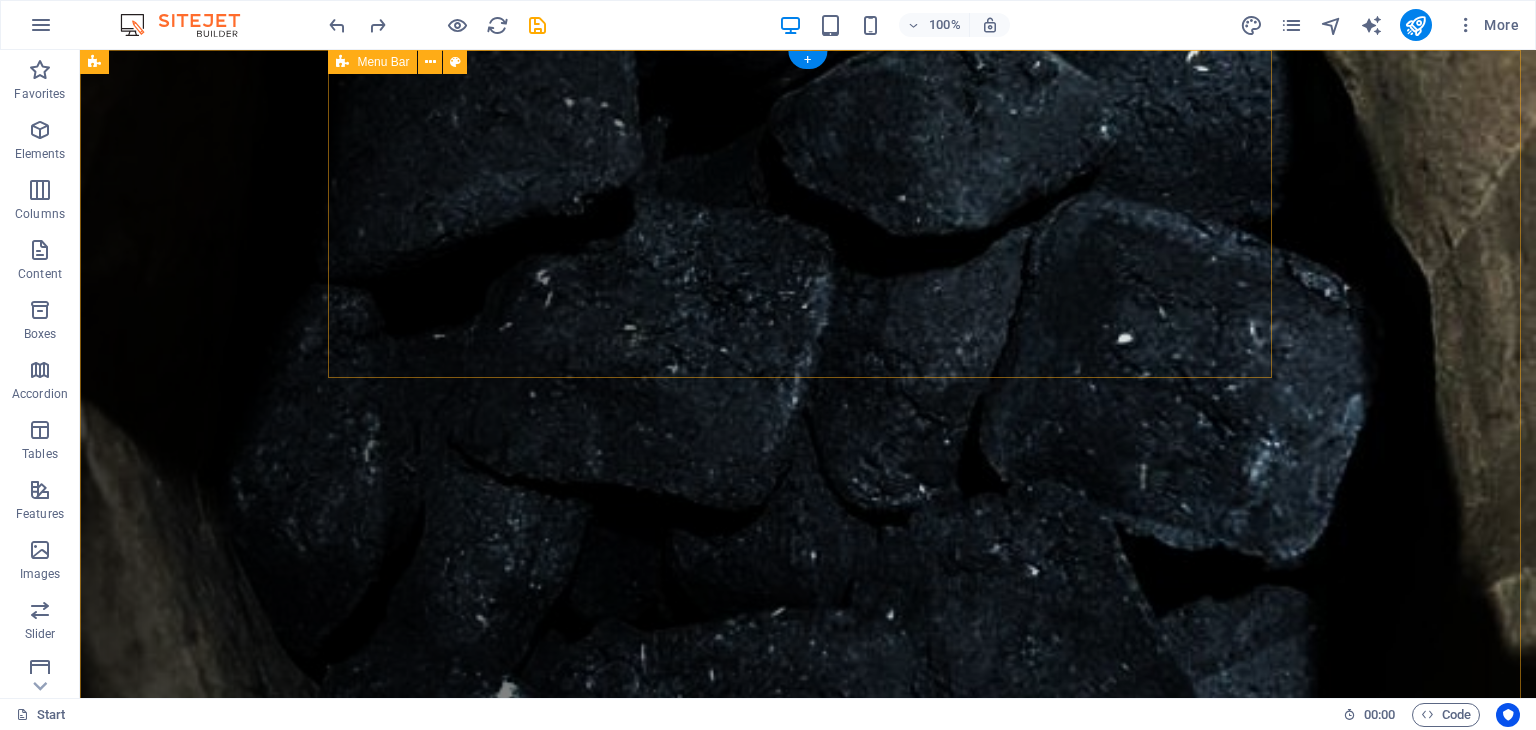 click on "Inicio ¿Quiénes somos? Productos Recetas Contacto New text element" at bounding box center [808, 898] 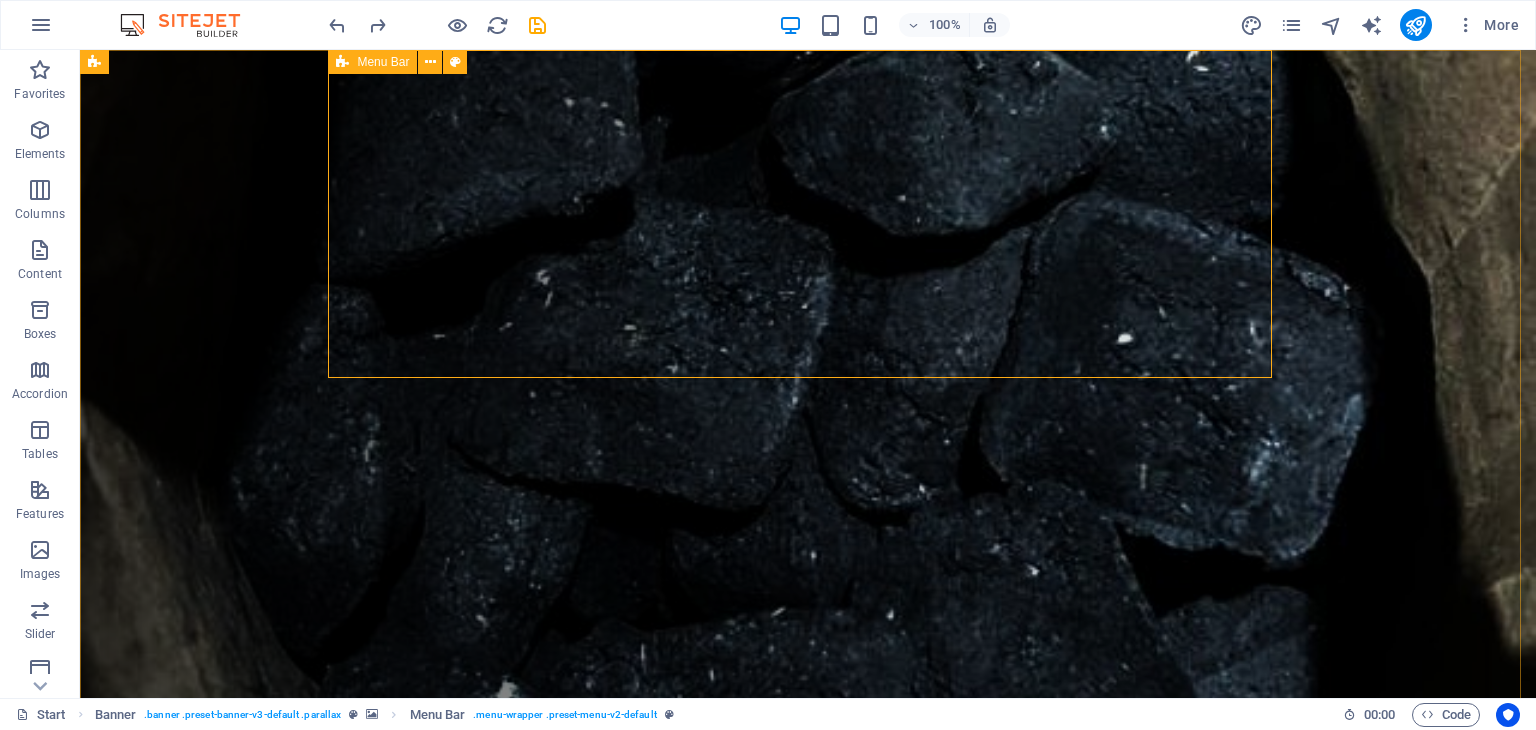 click on "Menu Bar" at bounding box center (372, 62) 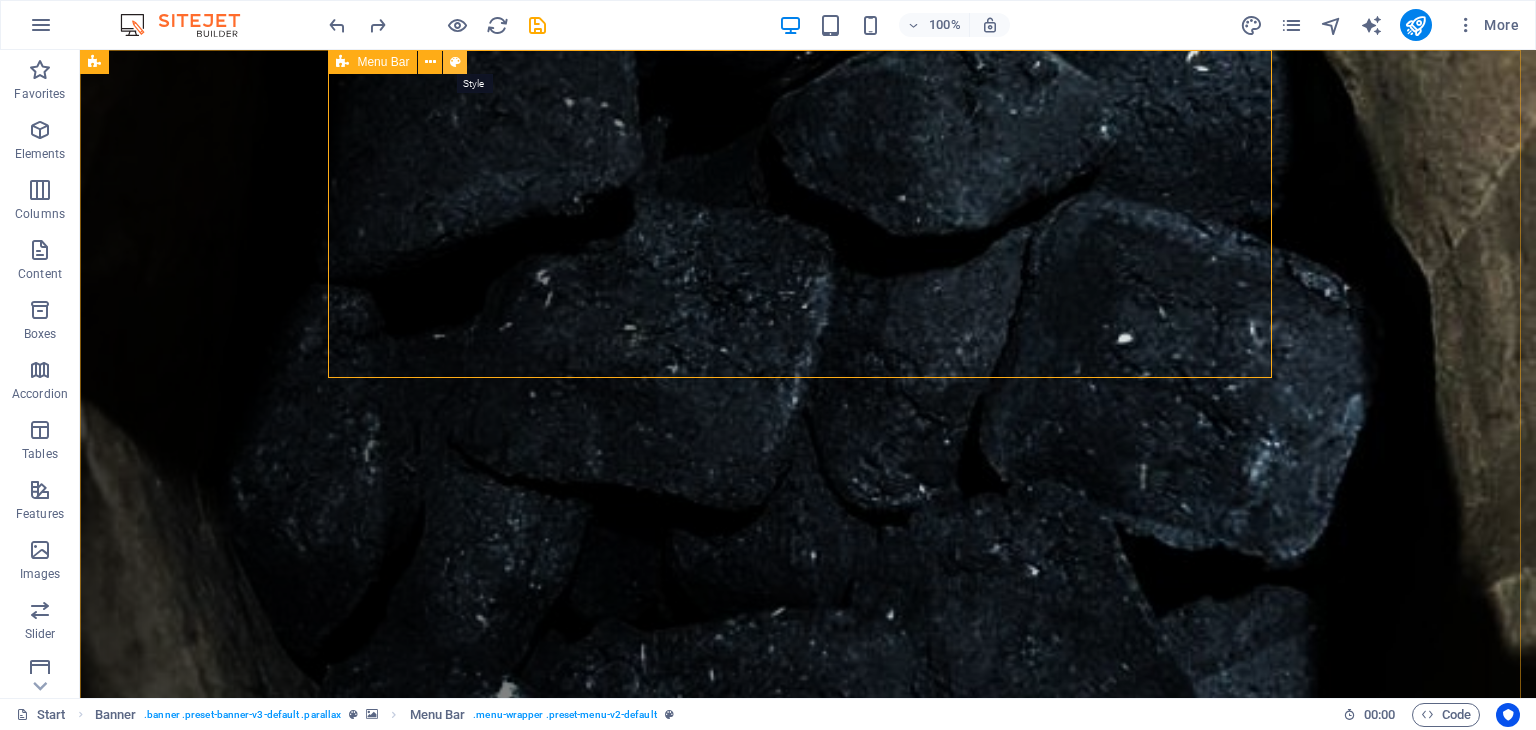 click at bounding box center [455, 62] 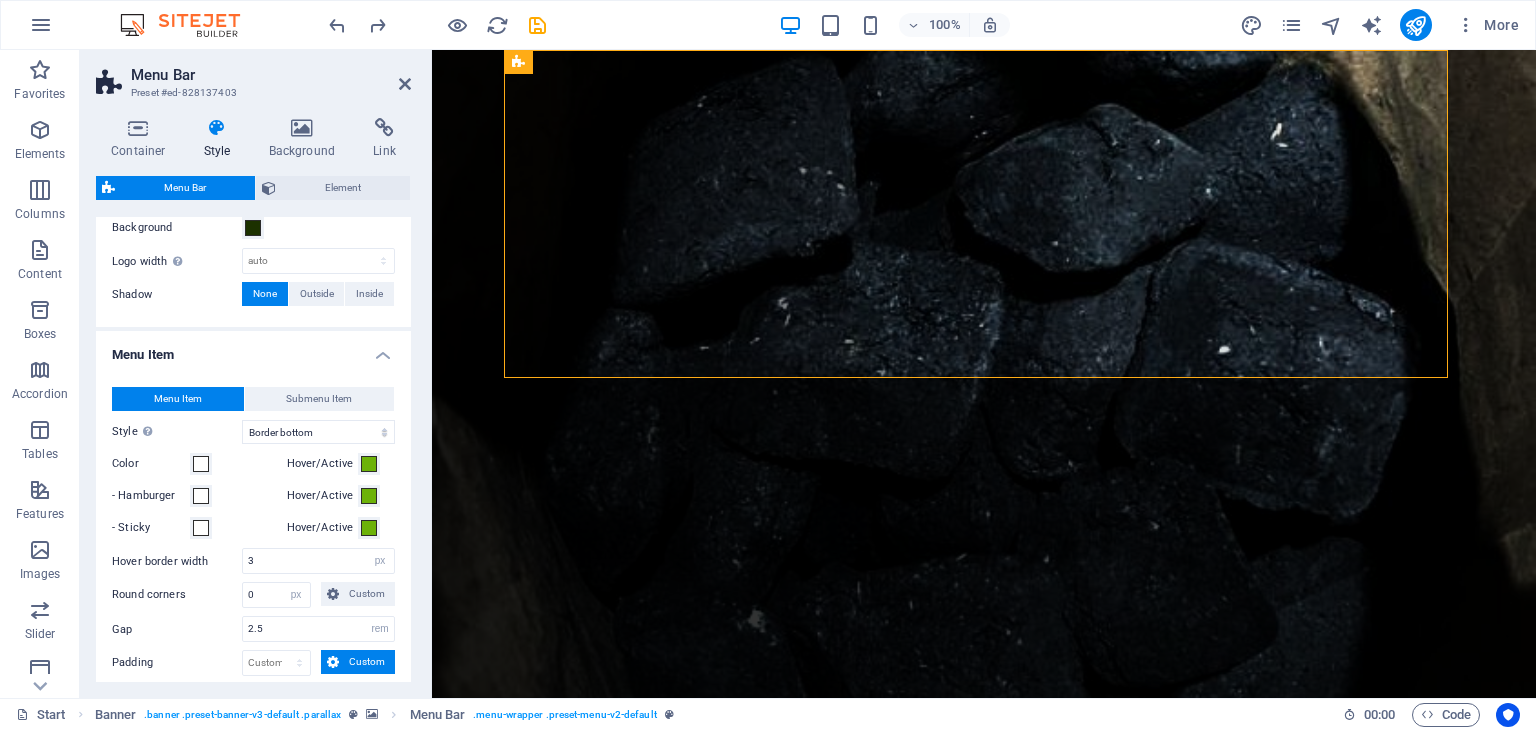 scroll, scrollTop: 800, scrollLeft: 0, axis: vertical 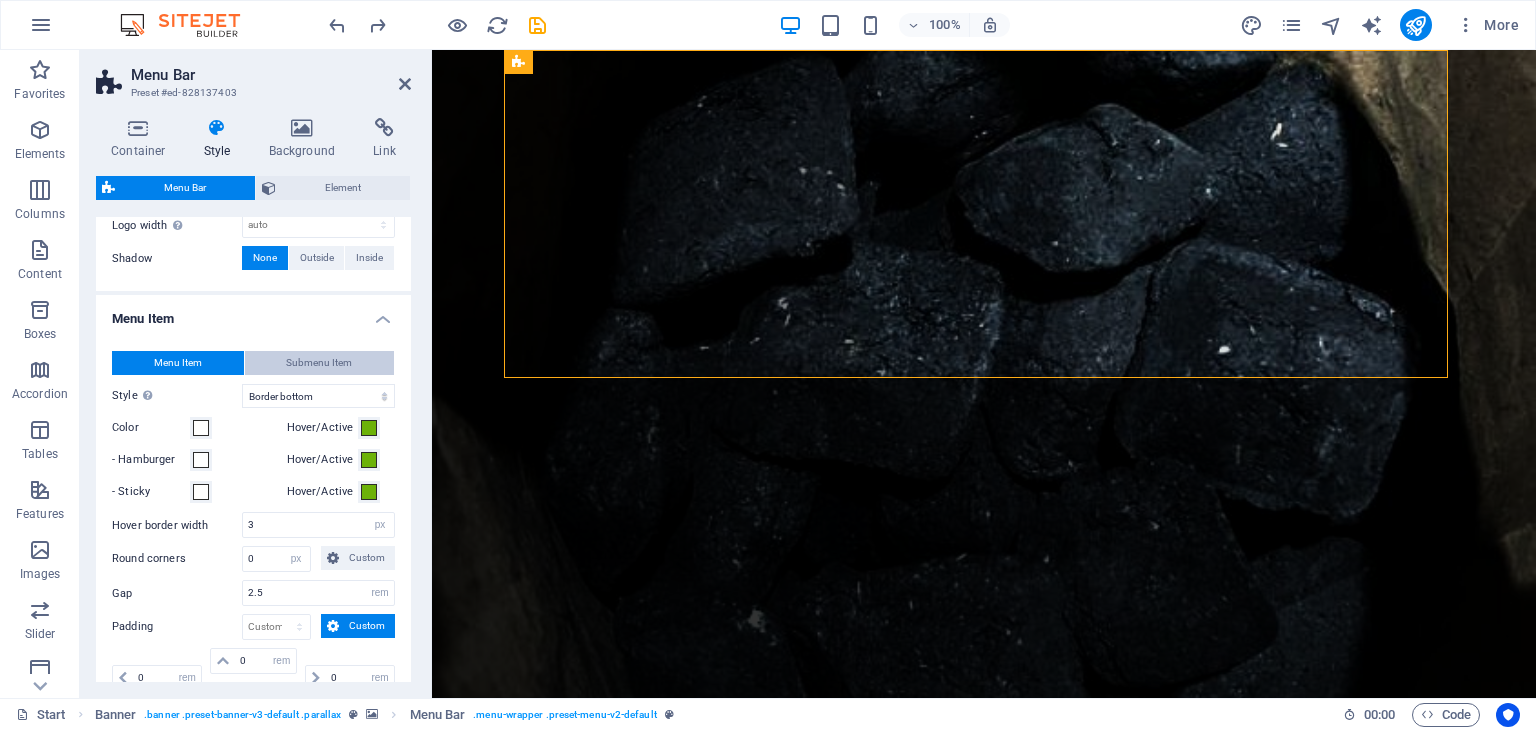 click on "Submenu Item" at bounding box center [319, 363] 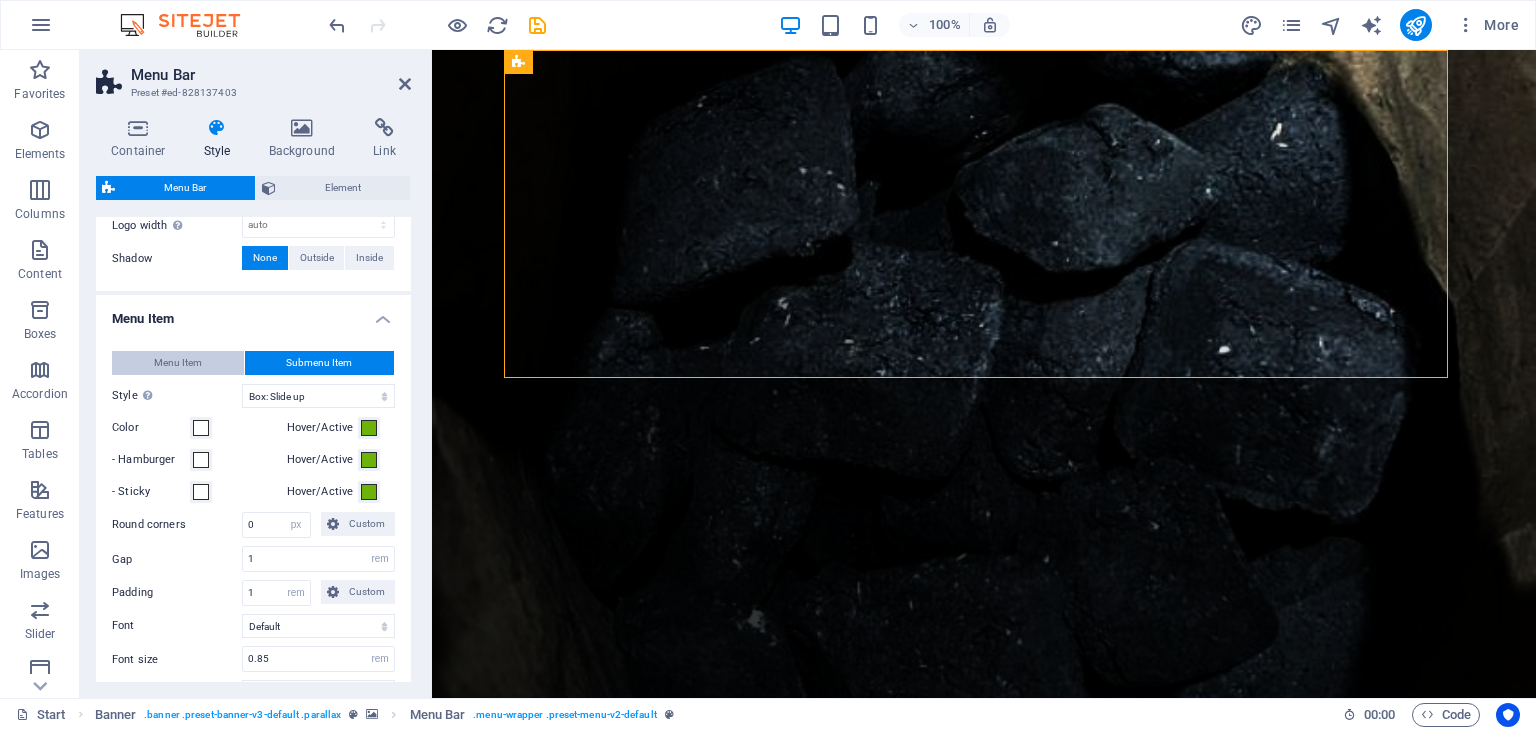 click on "Menu Item" at bounding box center [178, 363] 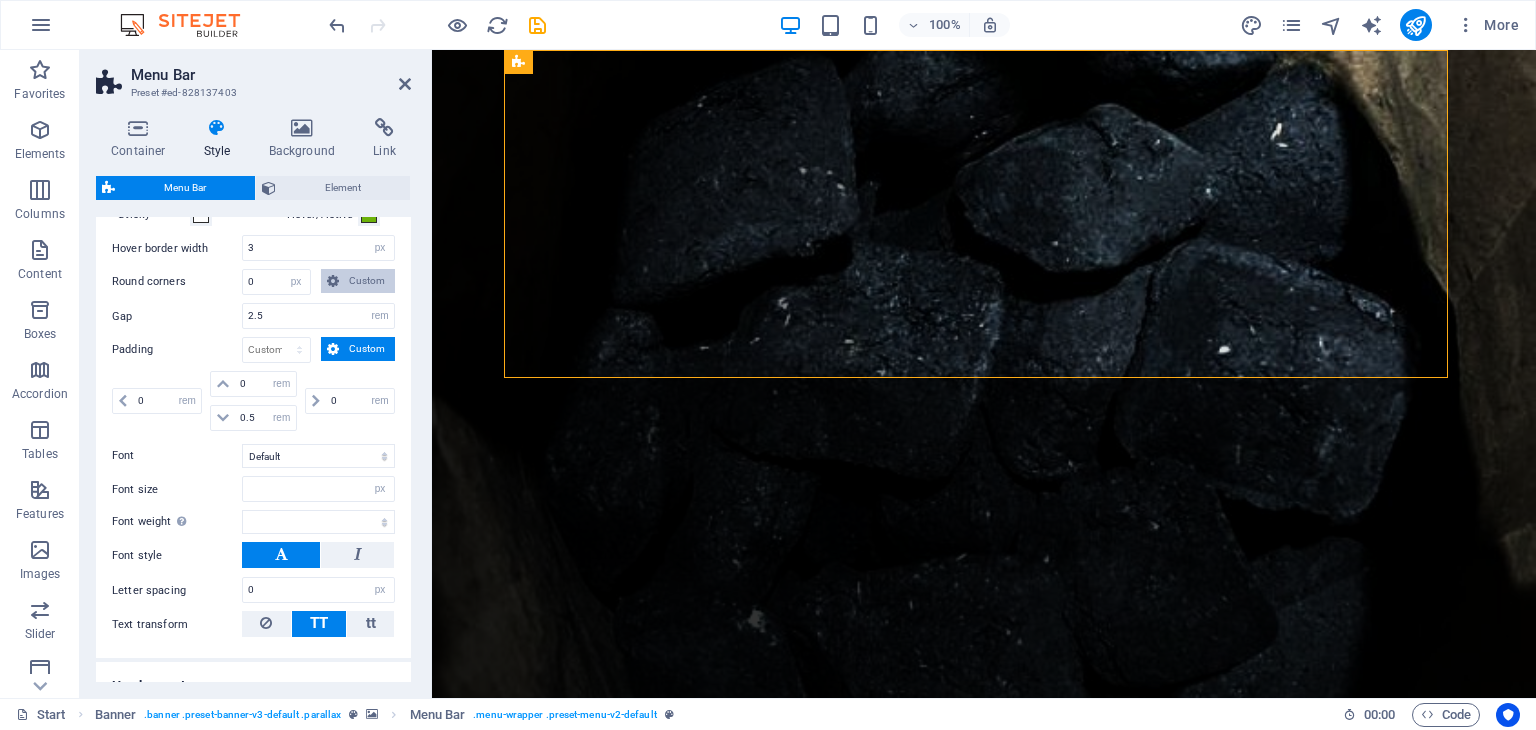 scroll, scrollTop: 1100, scrollLeft: 0, axis: vertical 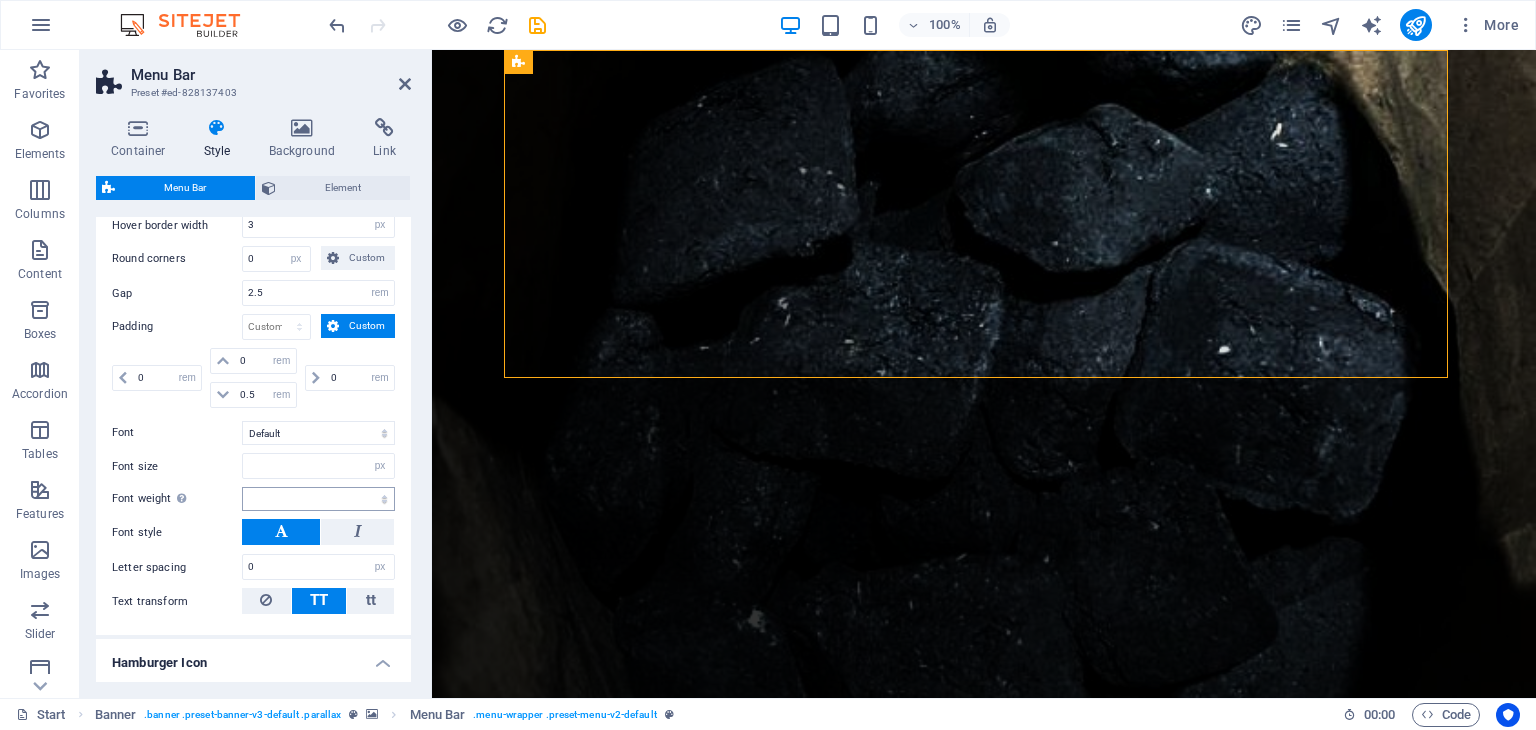 type 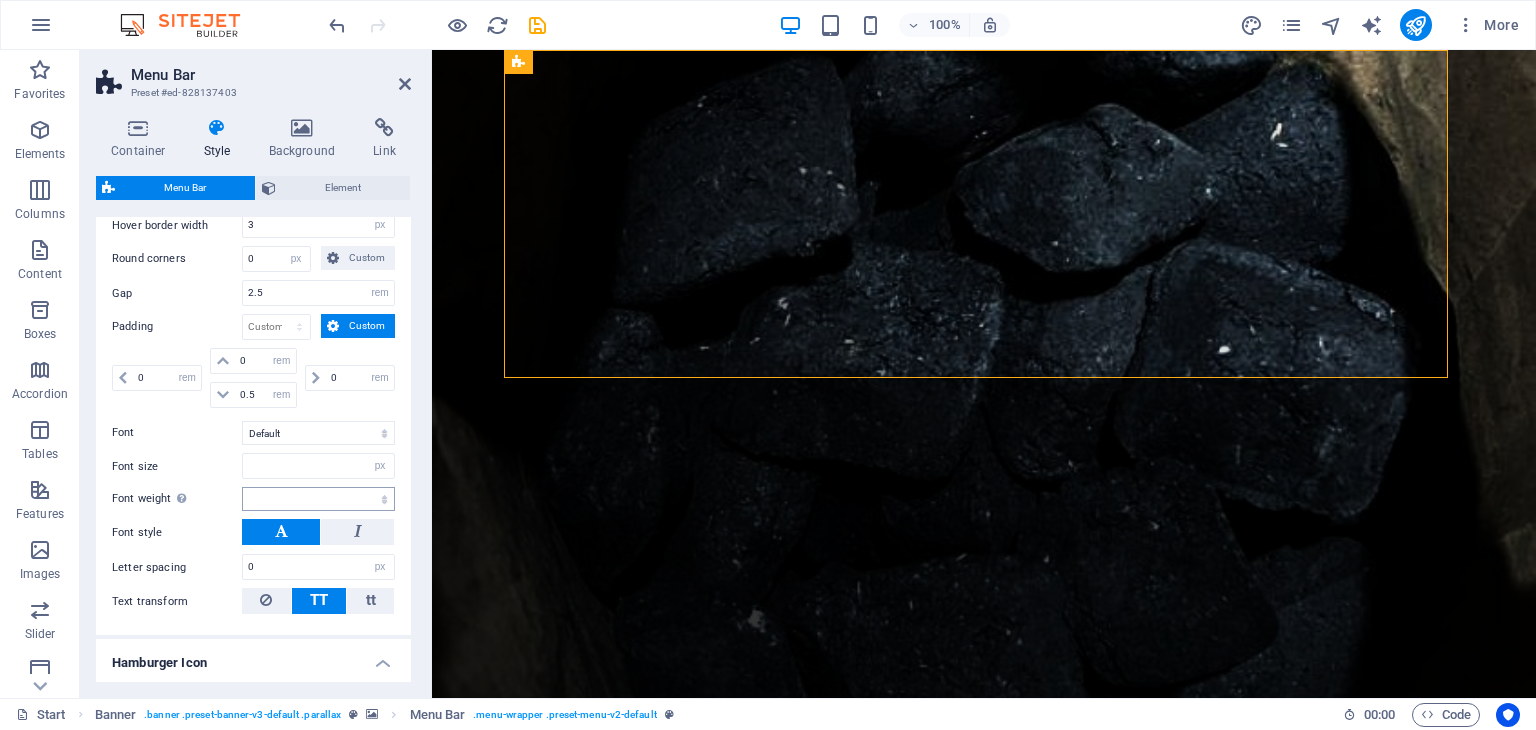 select 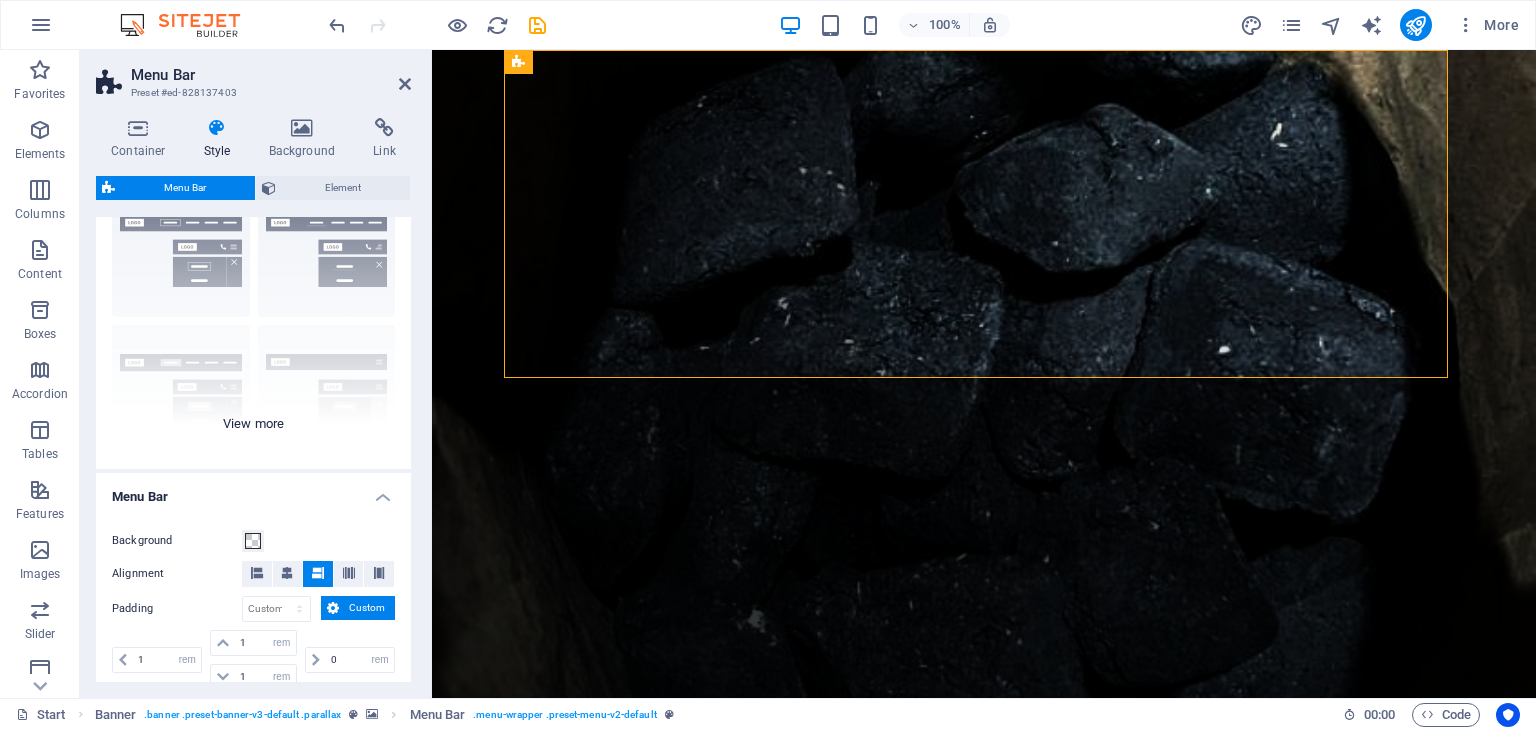 scroll, scrollTop: 0, scrollLeft: 0, axis: both 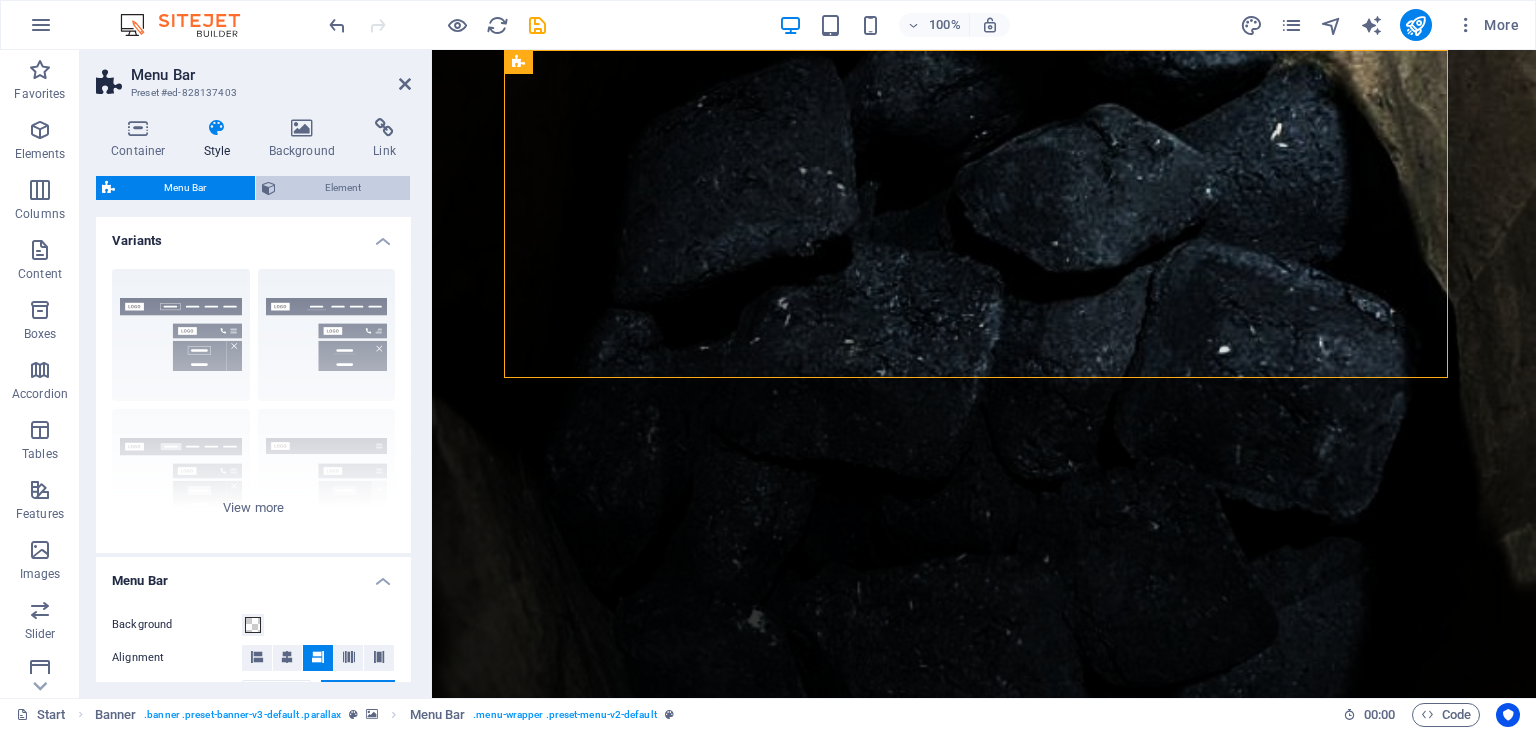 click at bounding box center (269, 188) 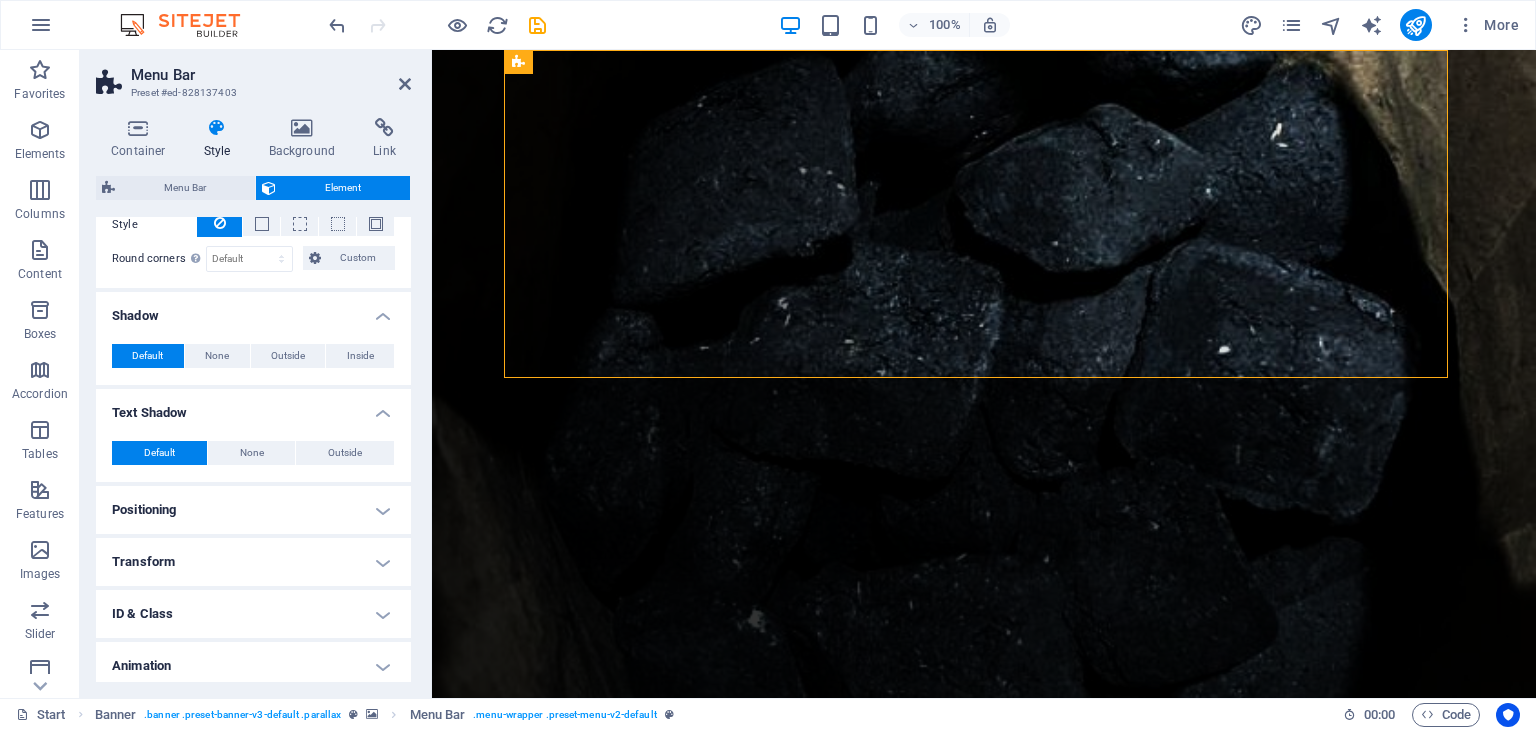 scroll, scrollTop: 500, scrollLeft: 0, axis: vertical 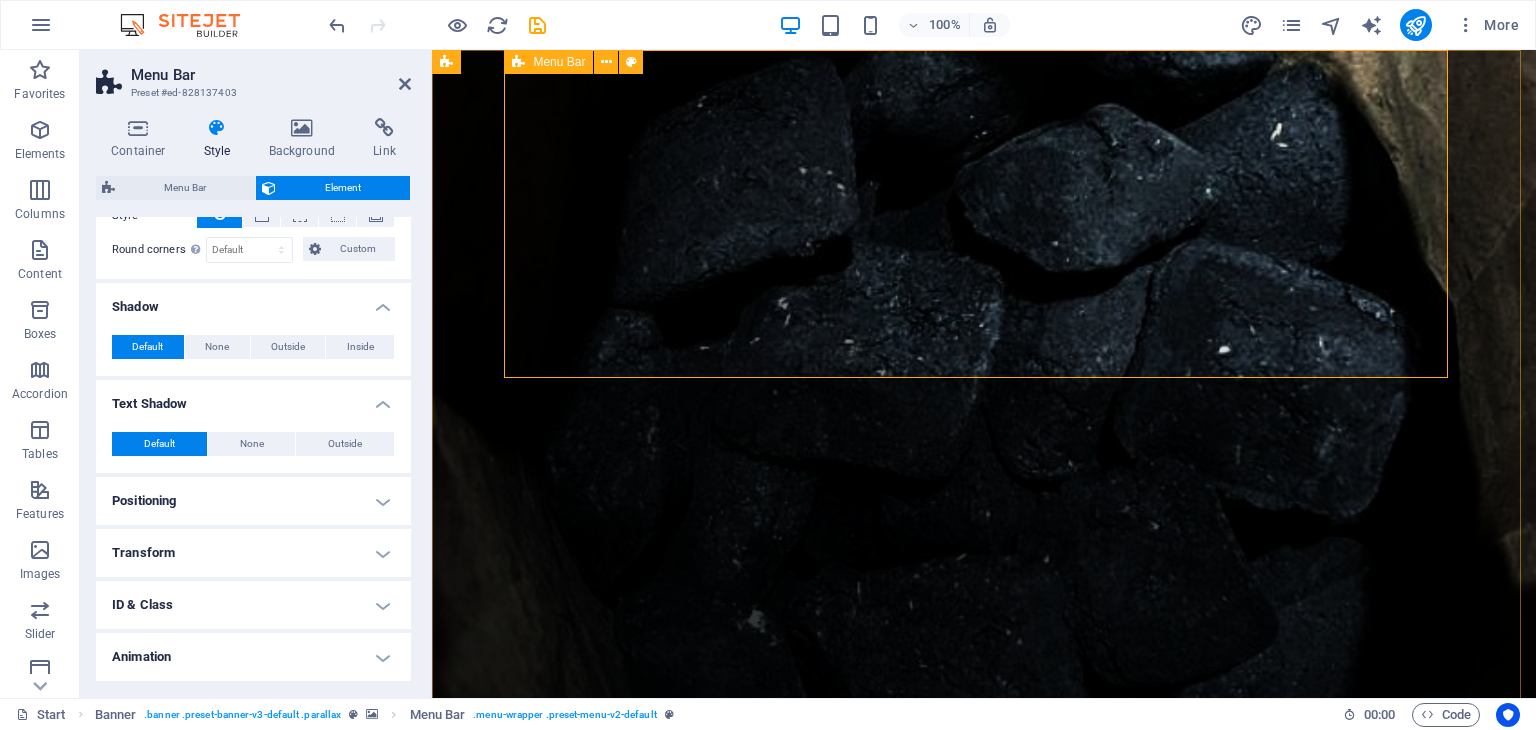 click at bounding box center (518, 62) 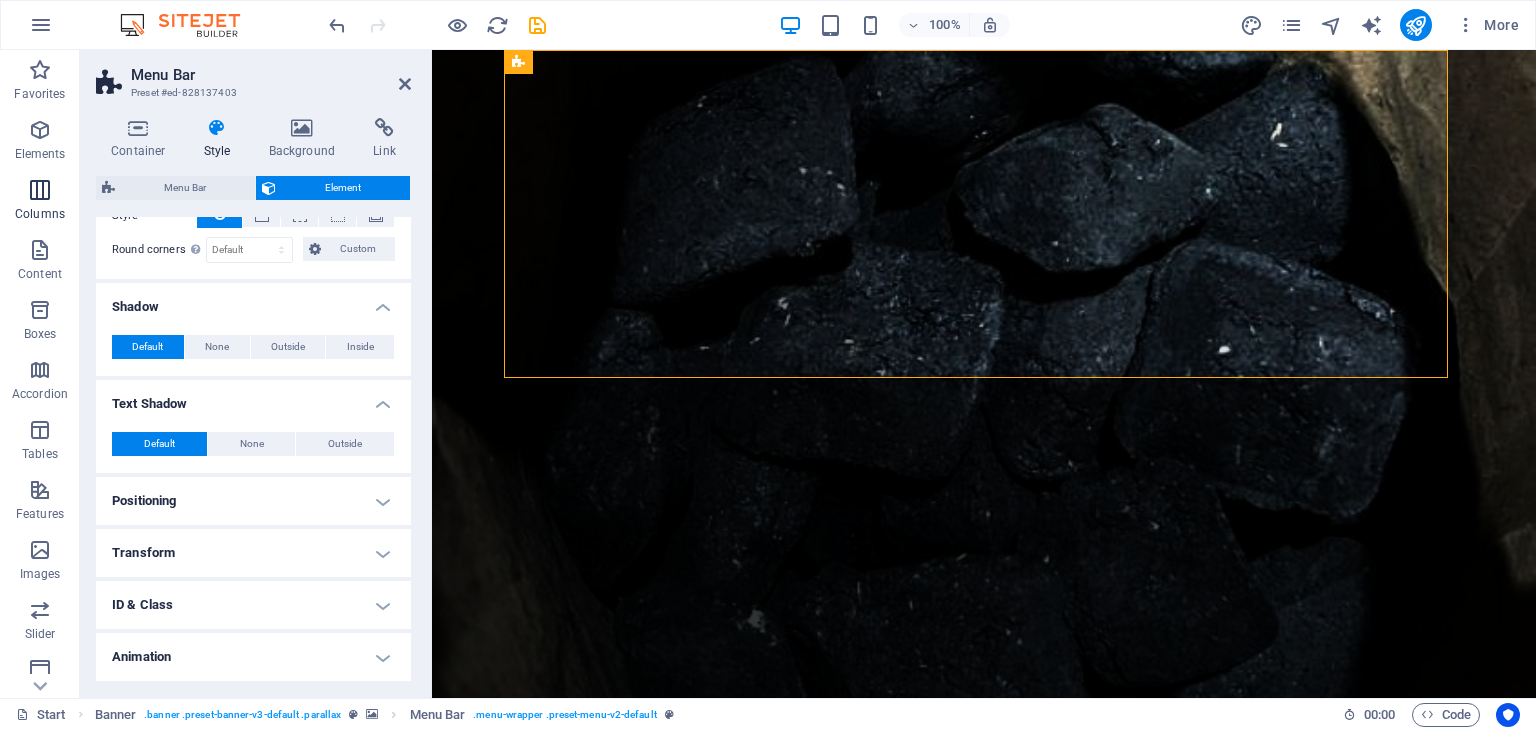 click at bounding box center (40, 190) 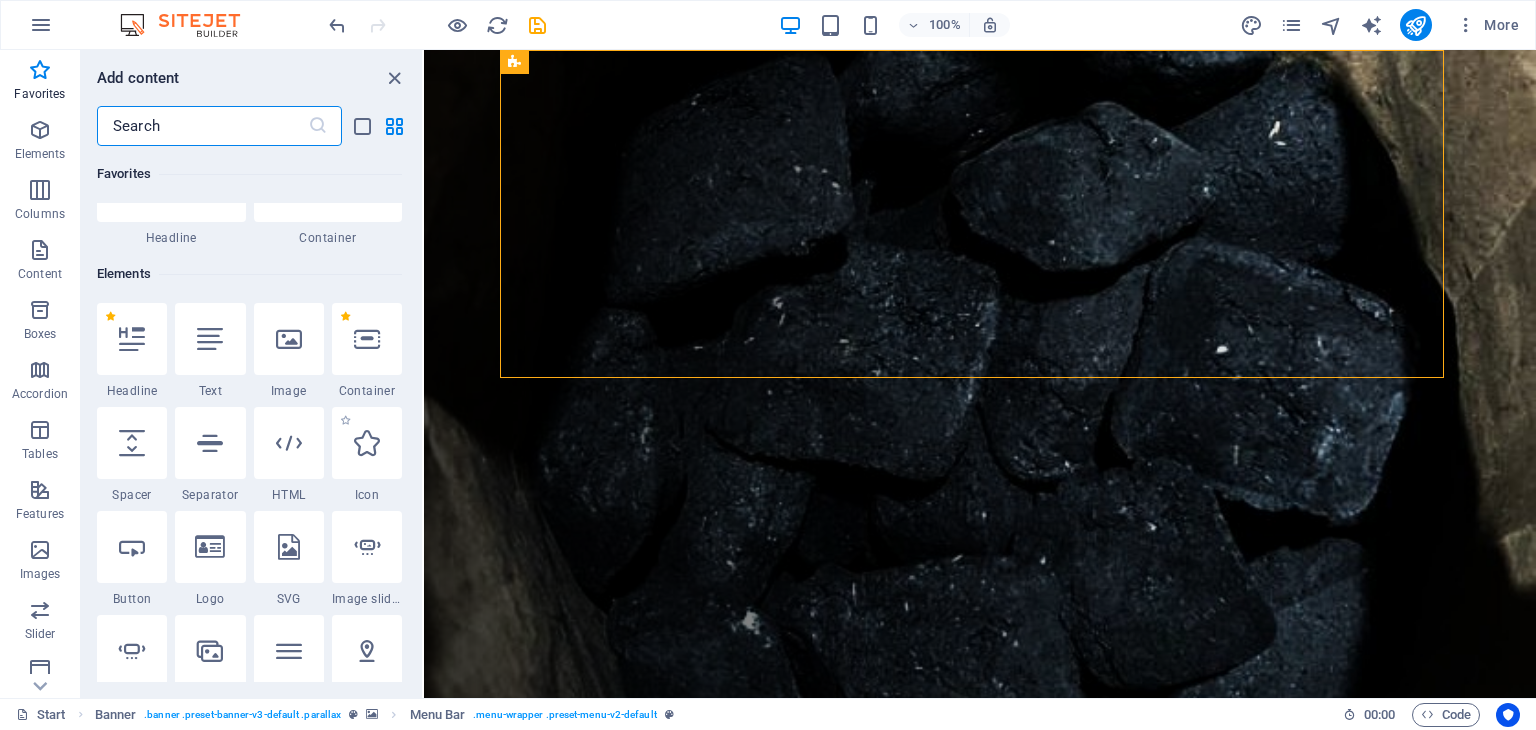 scroll, scrollTop: 0, scrollLeft: 0, axis: both 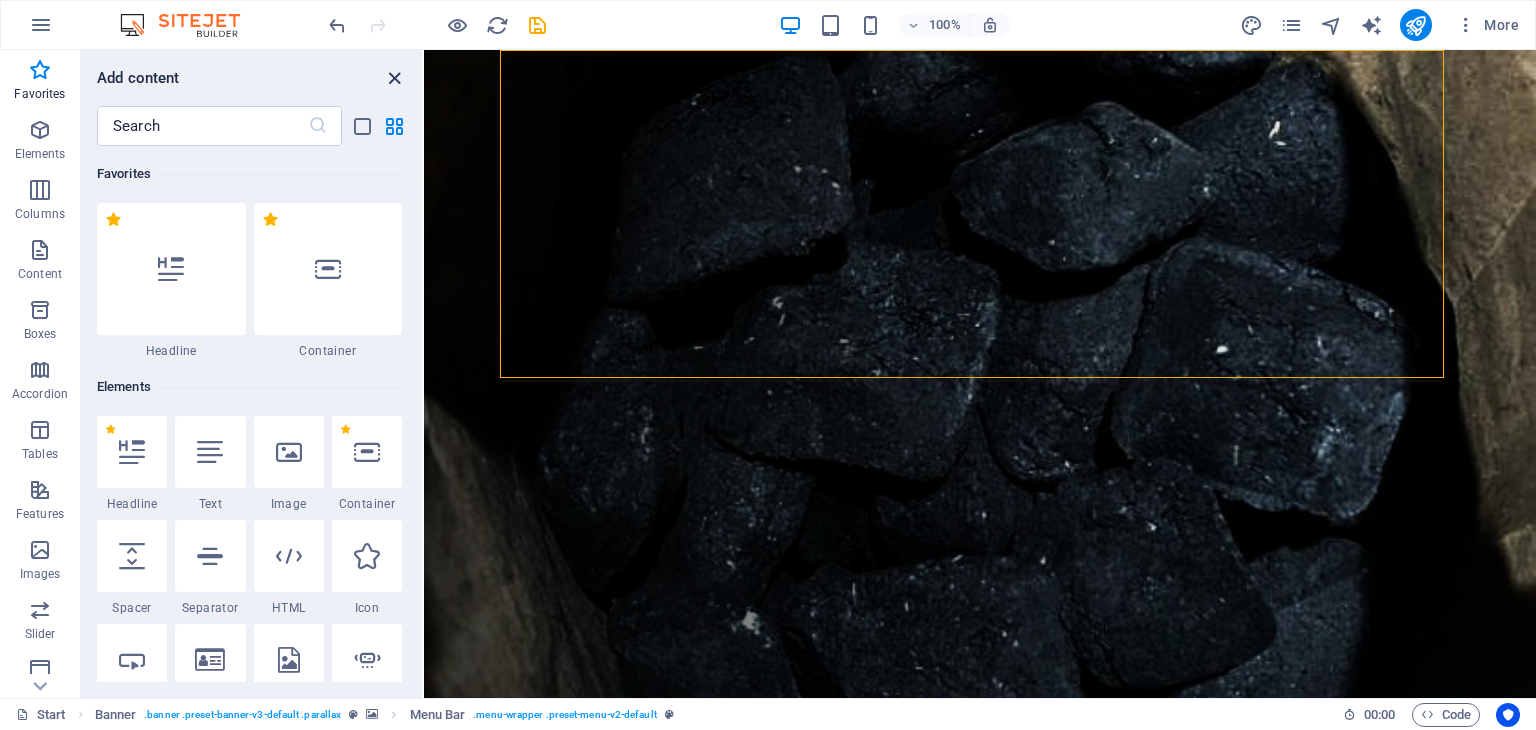 click at bounding box center [394, 78] 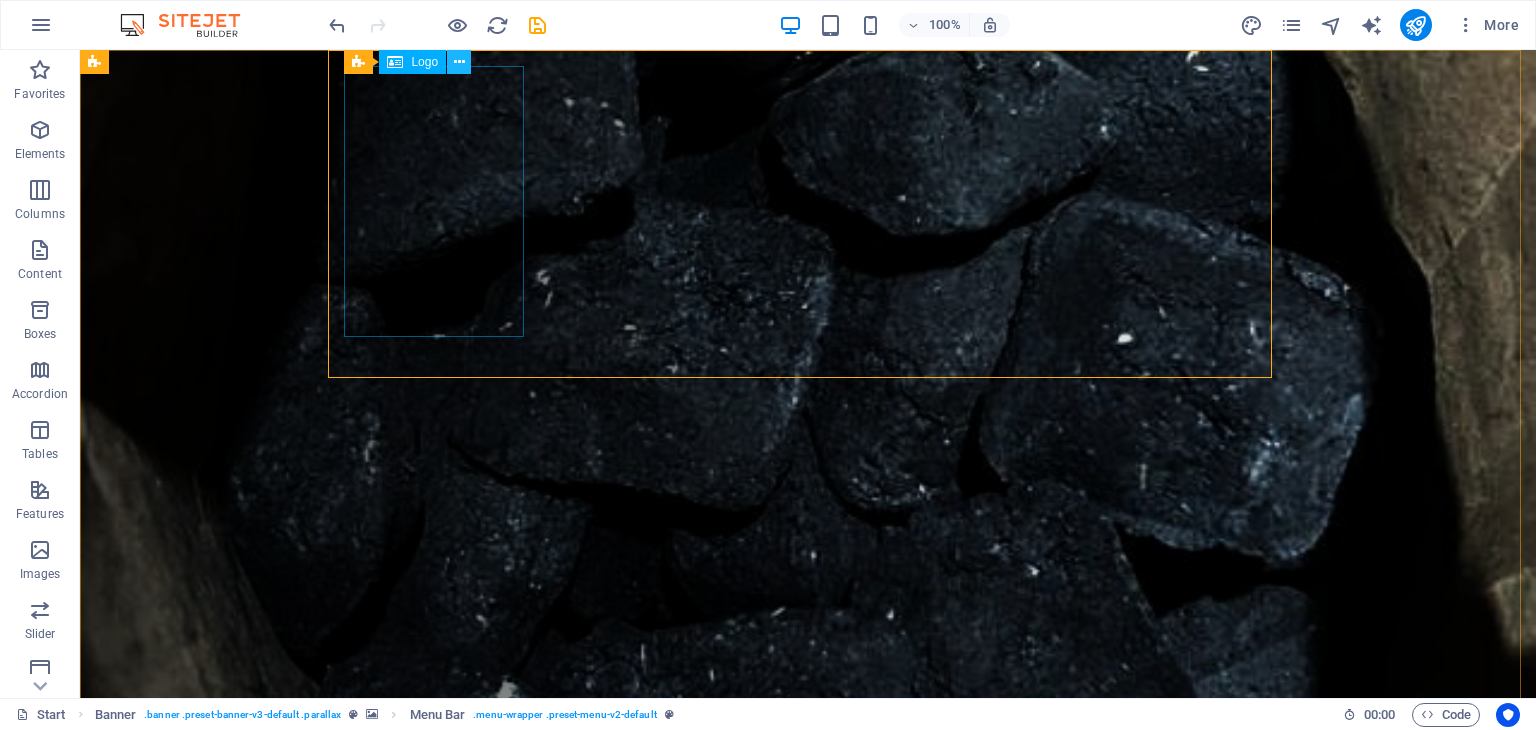 click at bounding box center [459, 62] 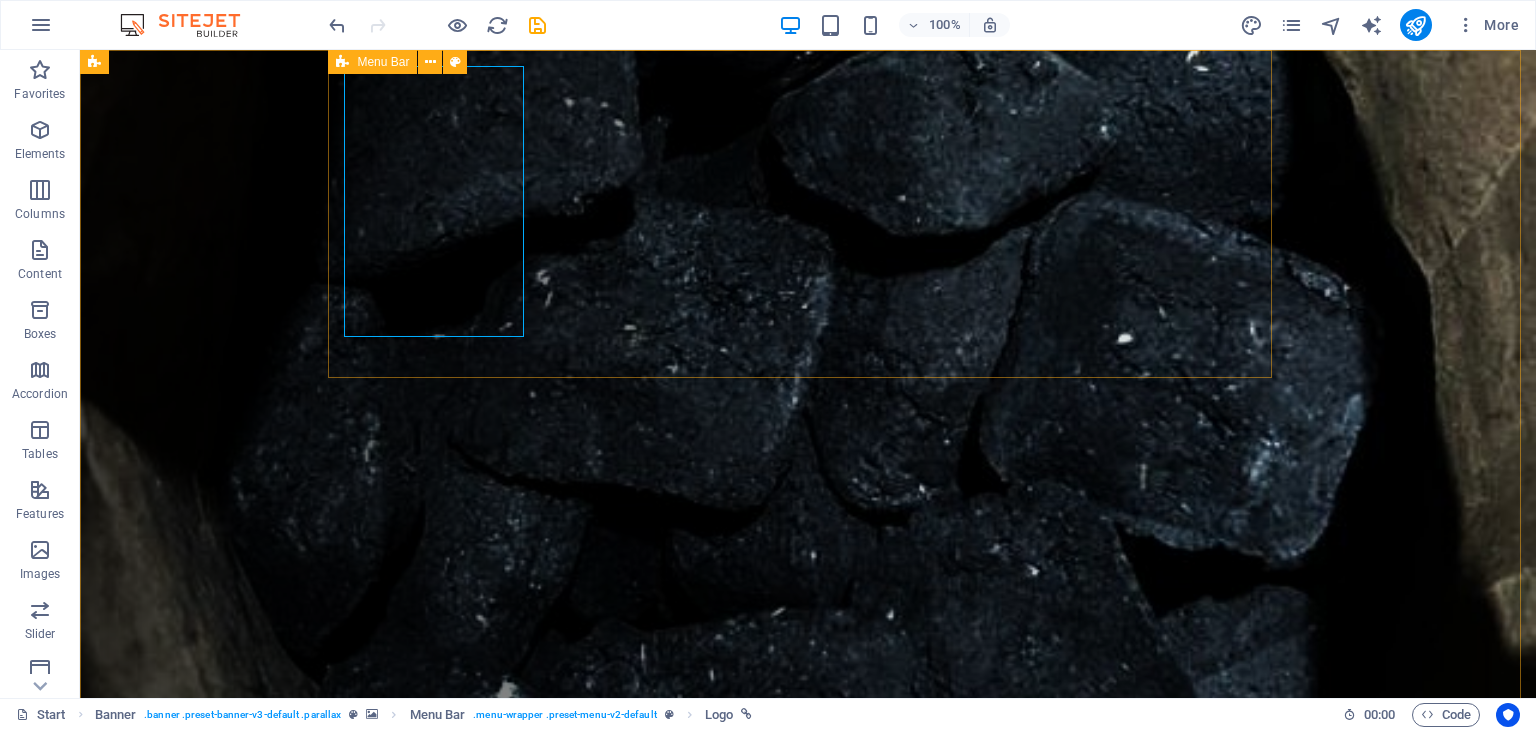 click on "Menu Bar" at bounding box center (372, 62) 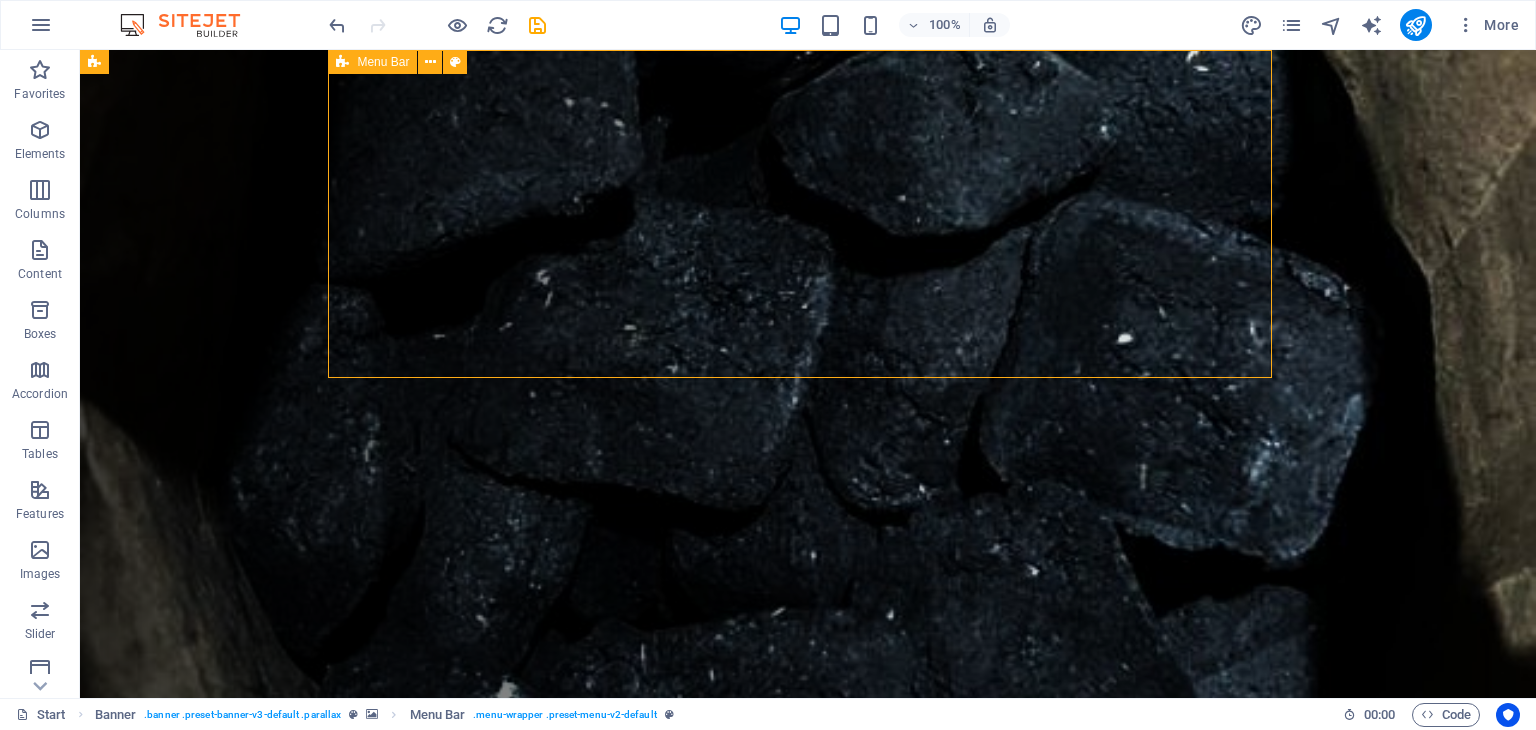 click on "Menu Bar" at bounding box center (383, 62) 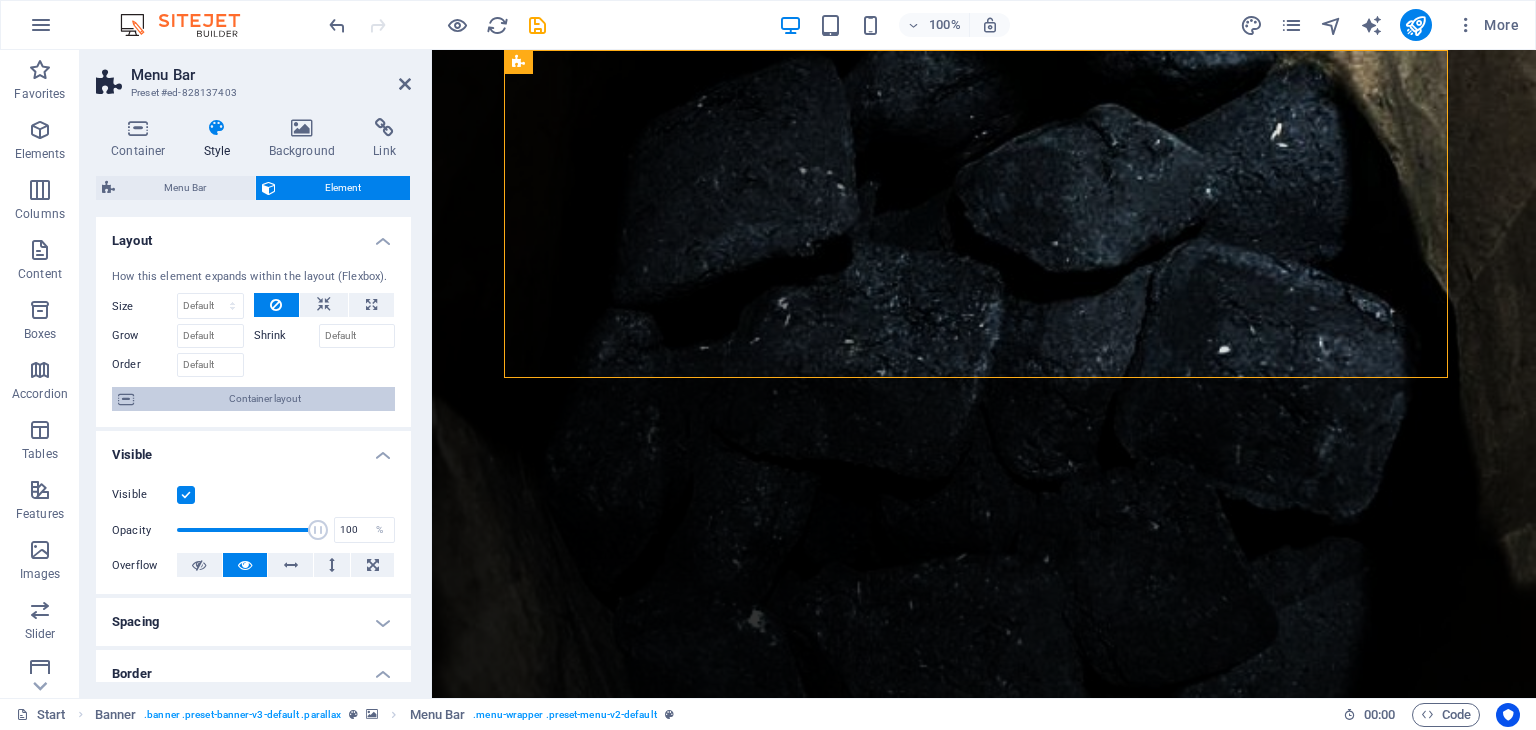 click on "Container layout" at bounding box center (264, 399) 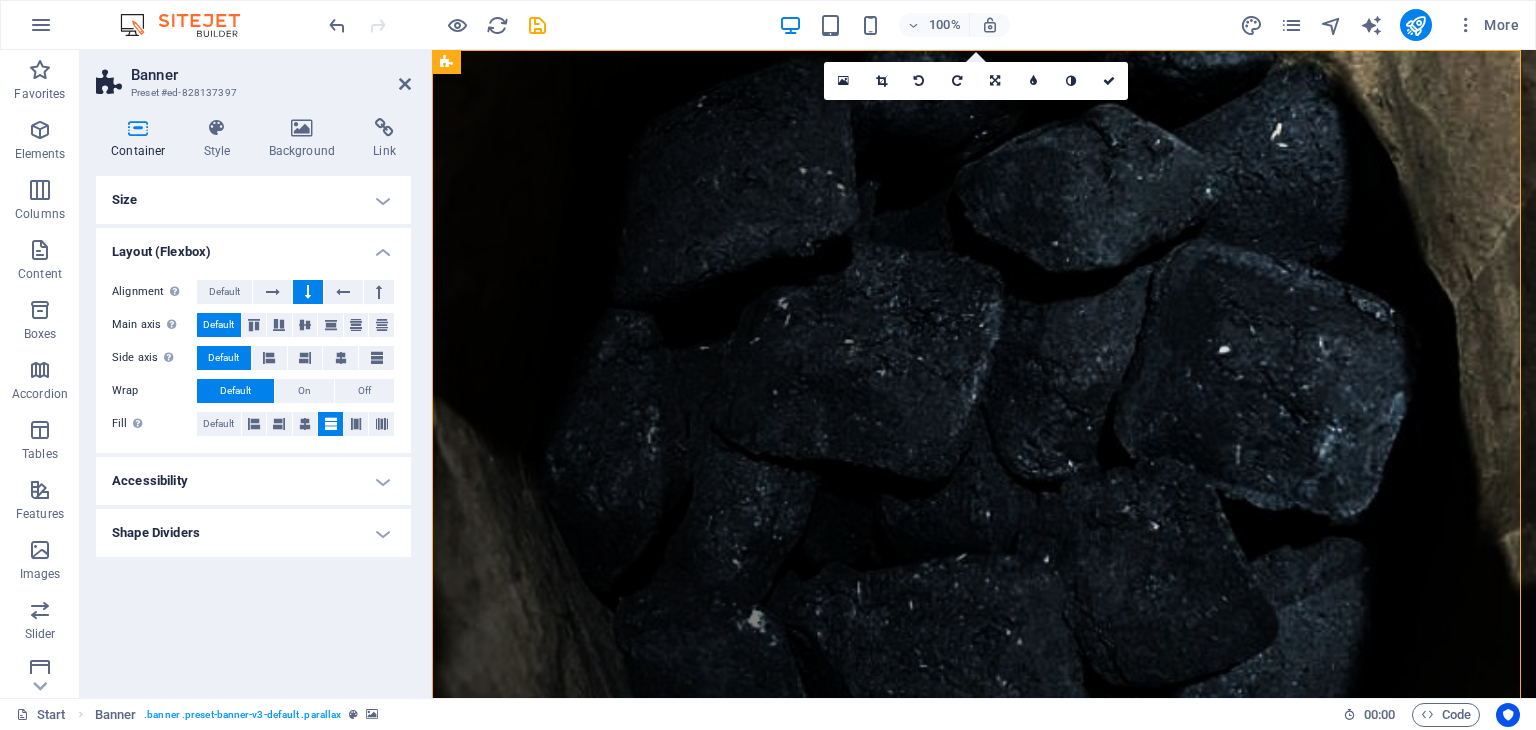 click on "Layout (Flexbox)" at bounding box center [253, 246] 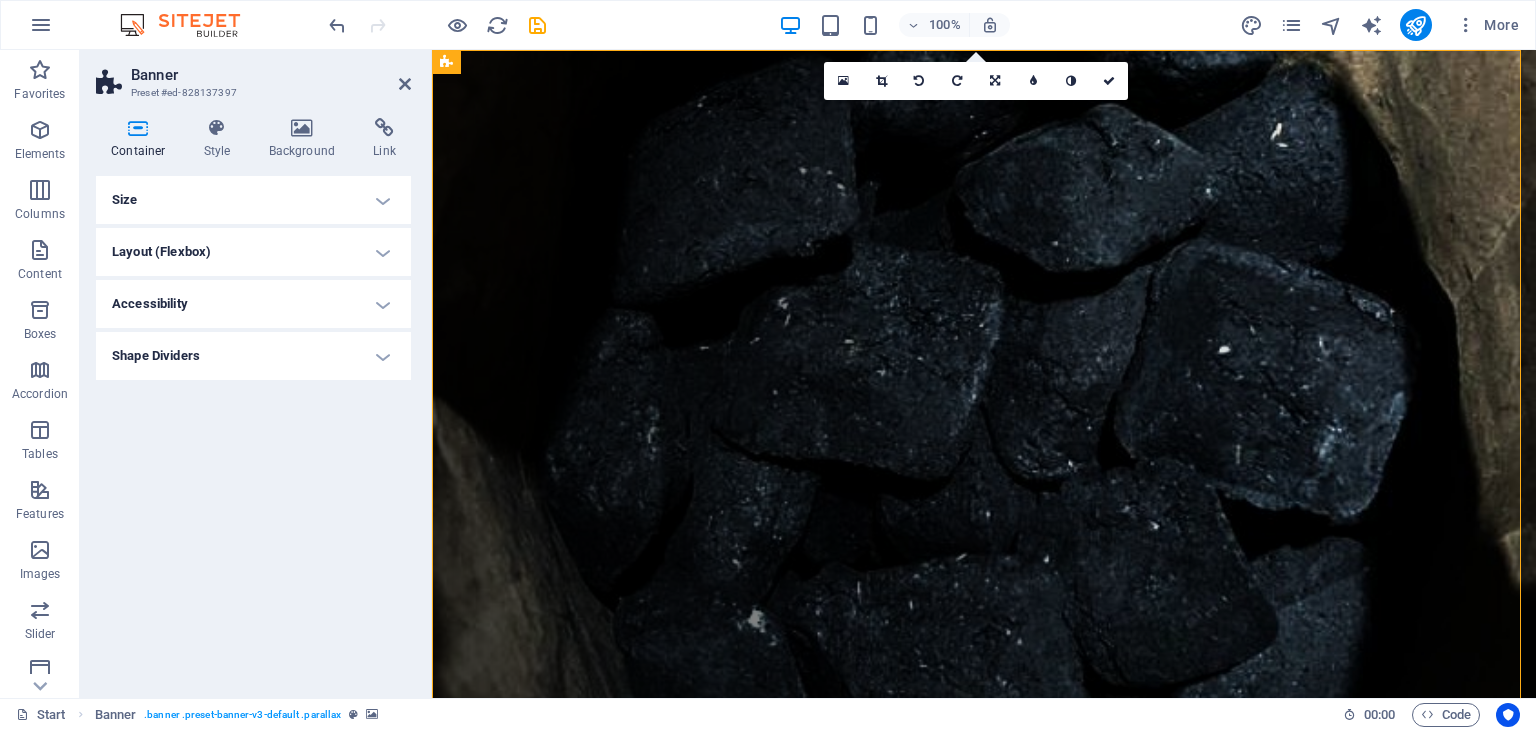 click on "Layout (Flexbox)" at bounding box center [253, 252] 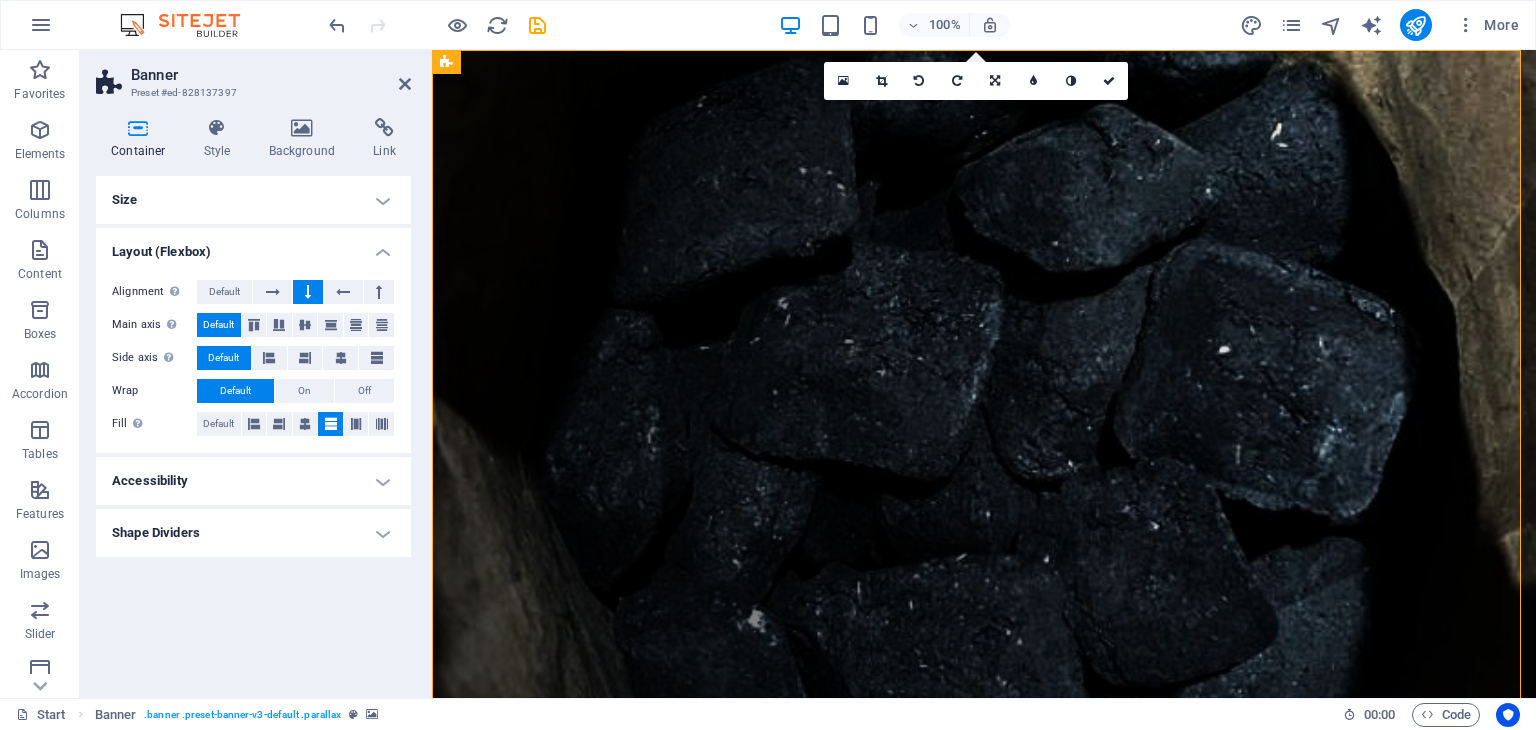 click on "Size" at bounding box center (253, 200) 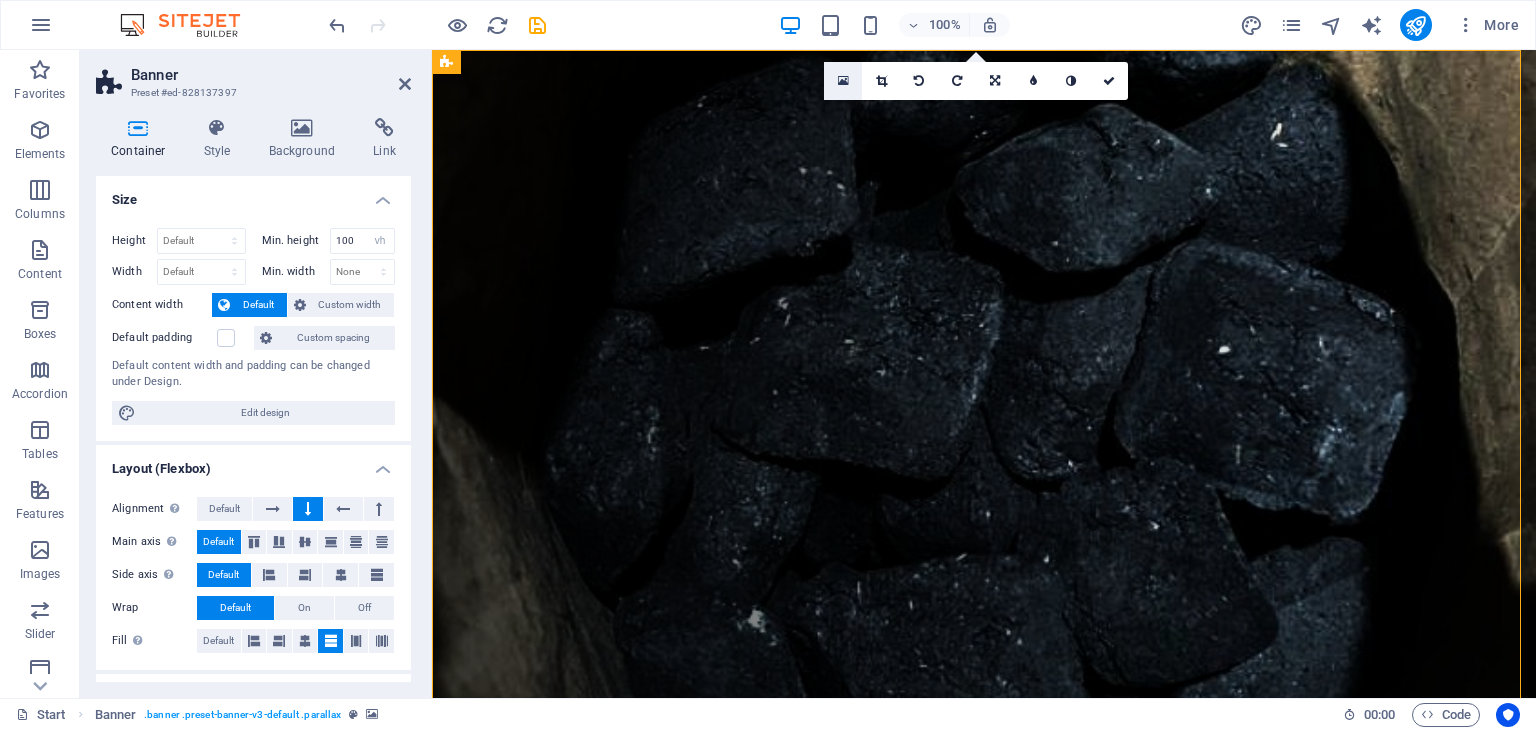 click at bounding box center [843, 81] 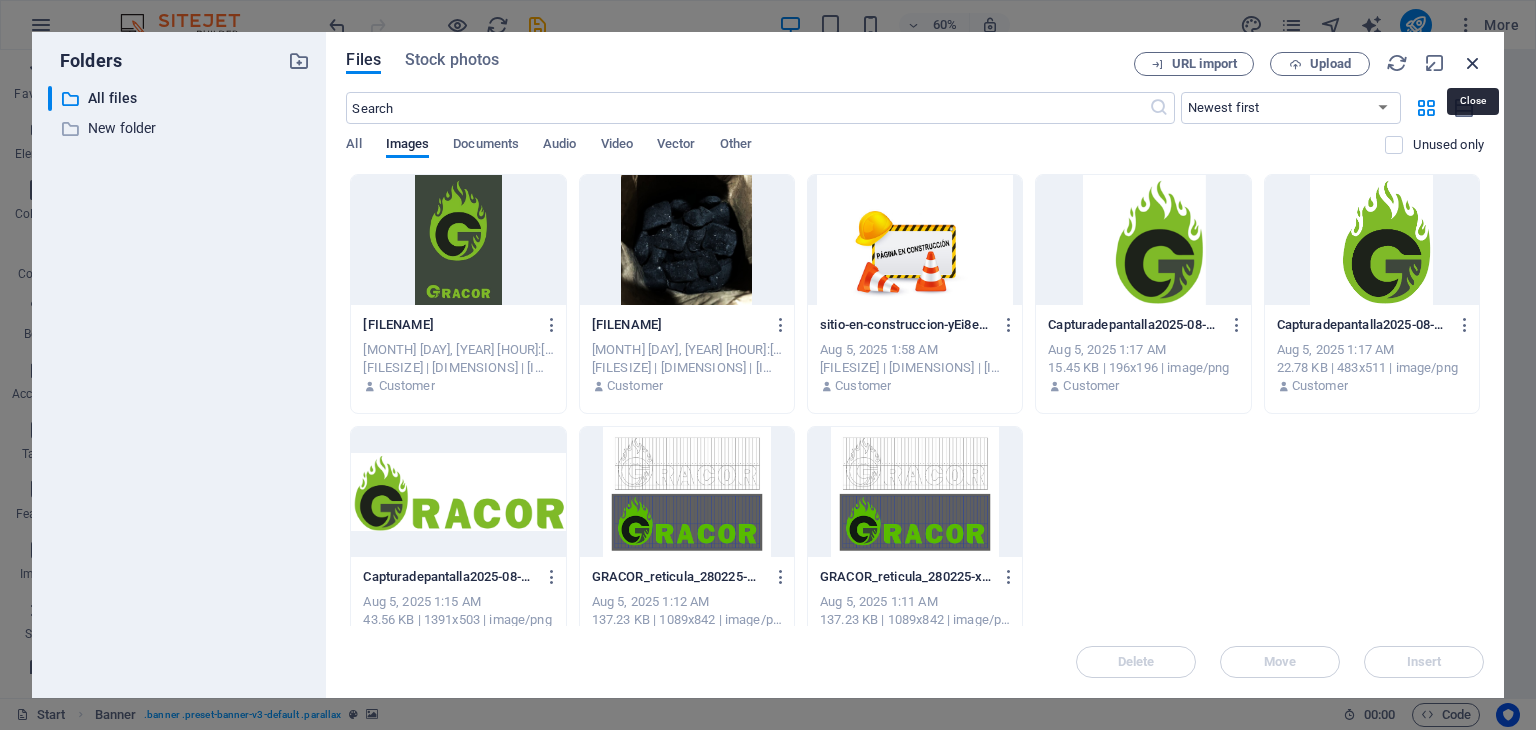 click at bounding box center (1473, 63) 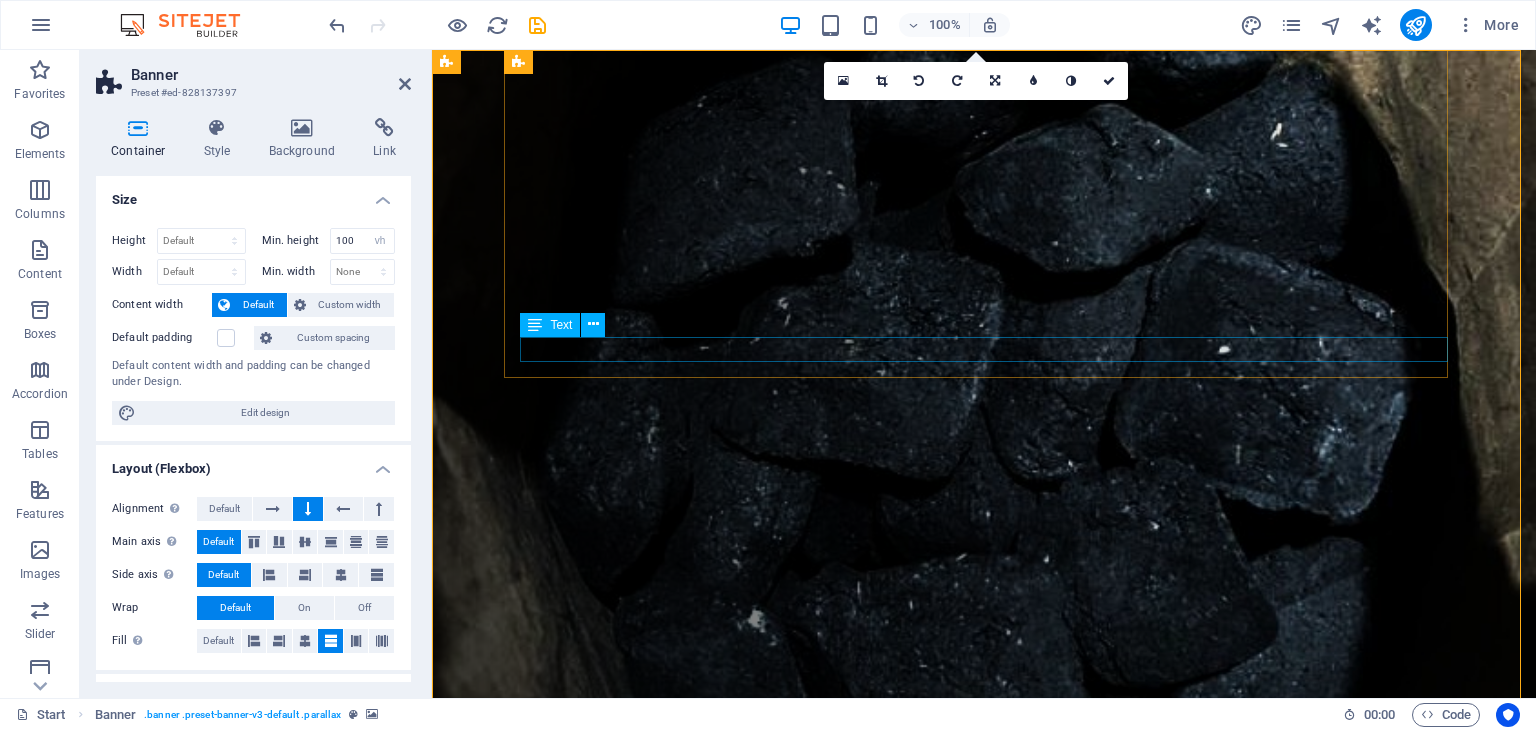 click on "New text element" at bounding box center [992, 1049] 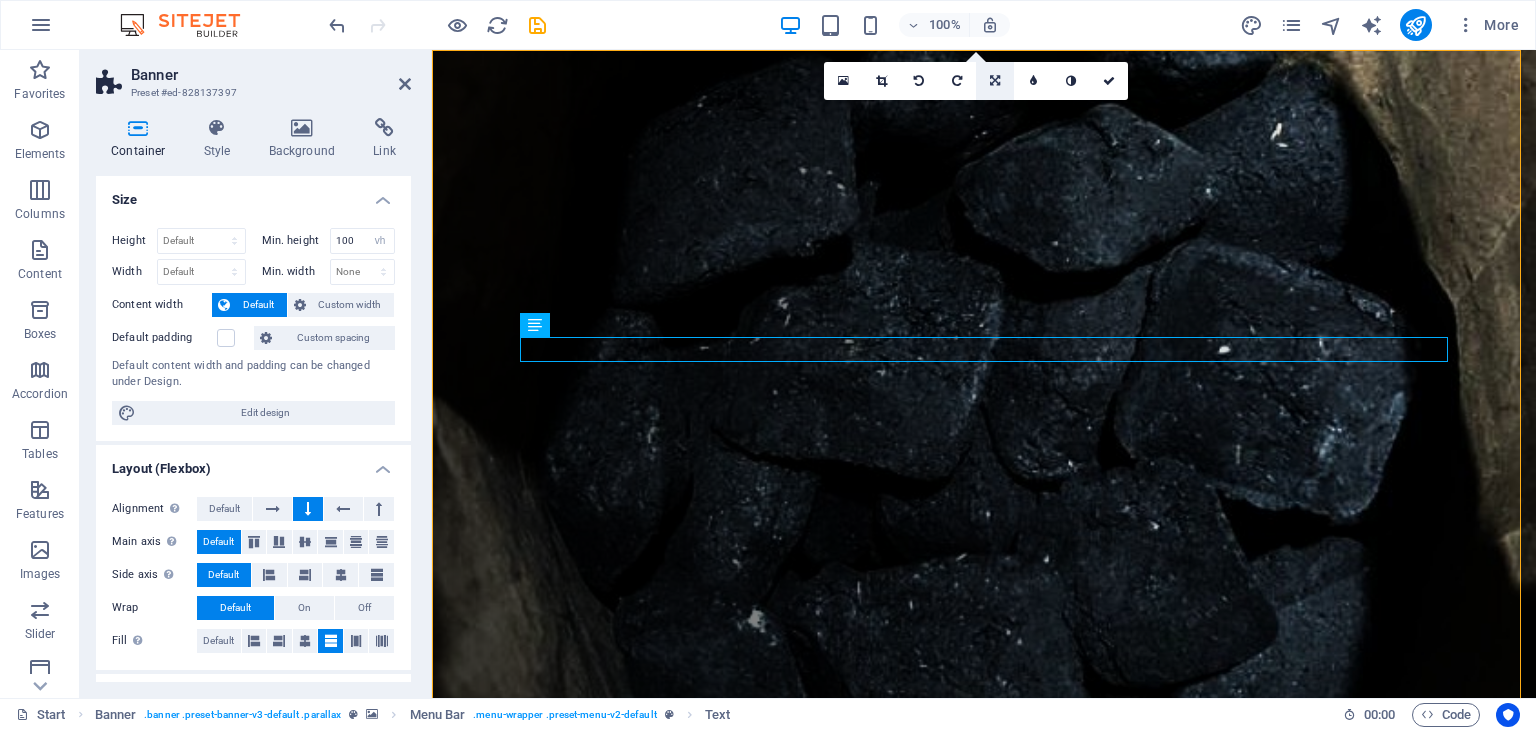 click at bounding box center [995, 81] 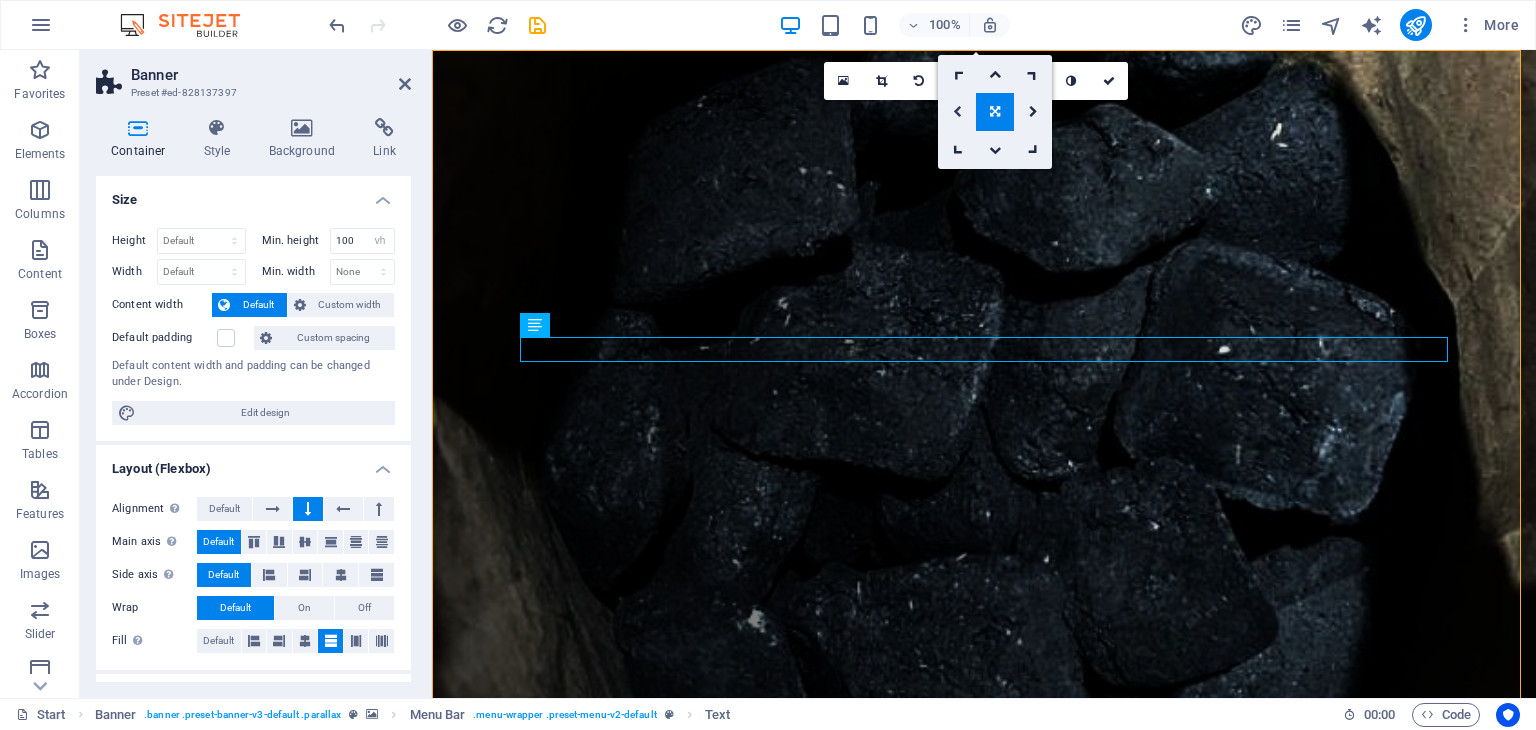 click at bounding box center (957, 112) 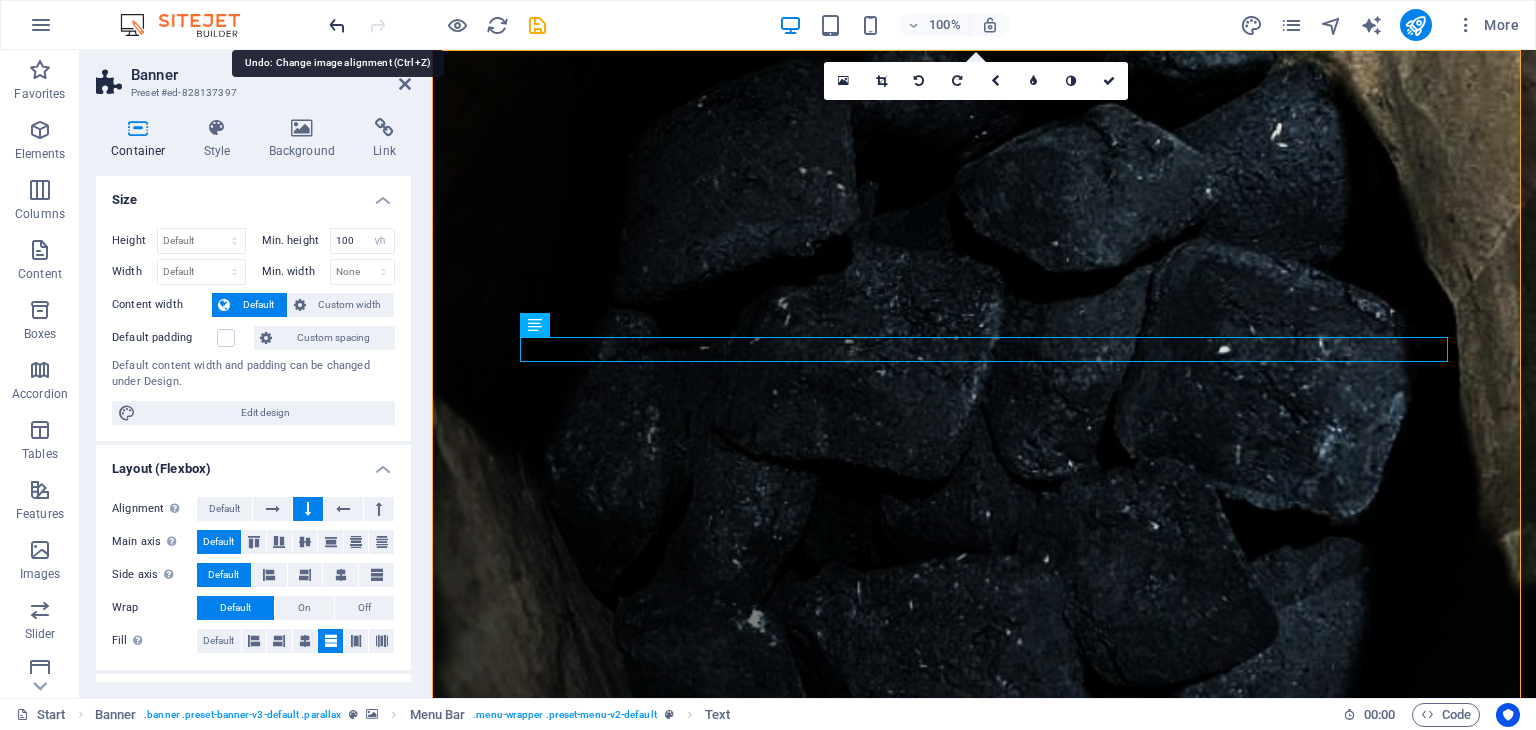 click at bounding box center [337, 25] 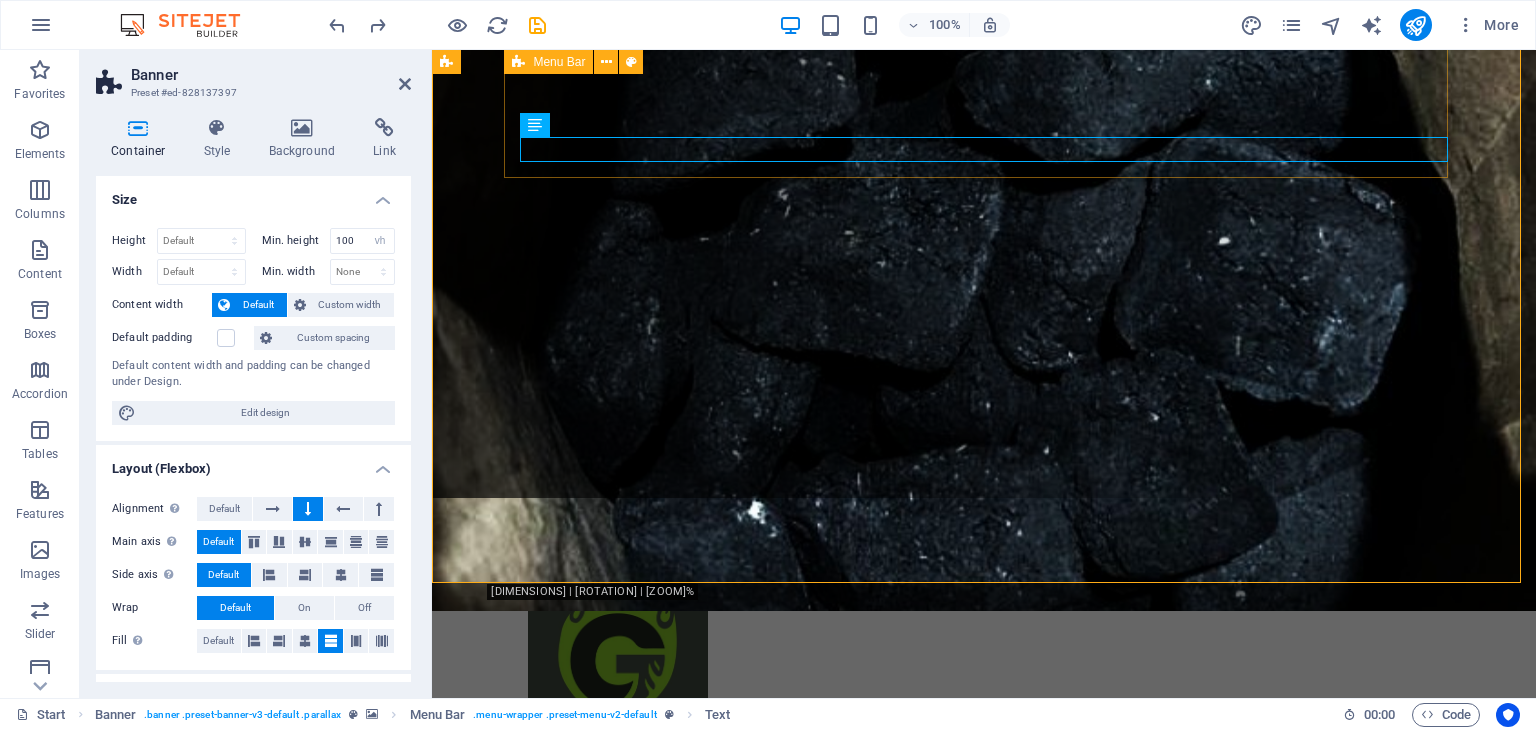 scroll, scrollTop: 0, scrollLeft: 0, axis: both 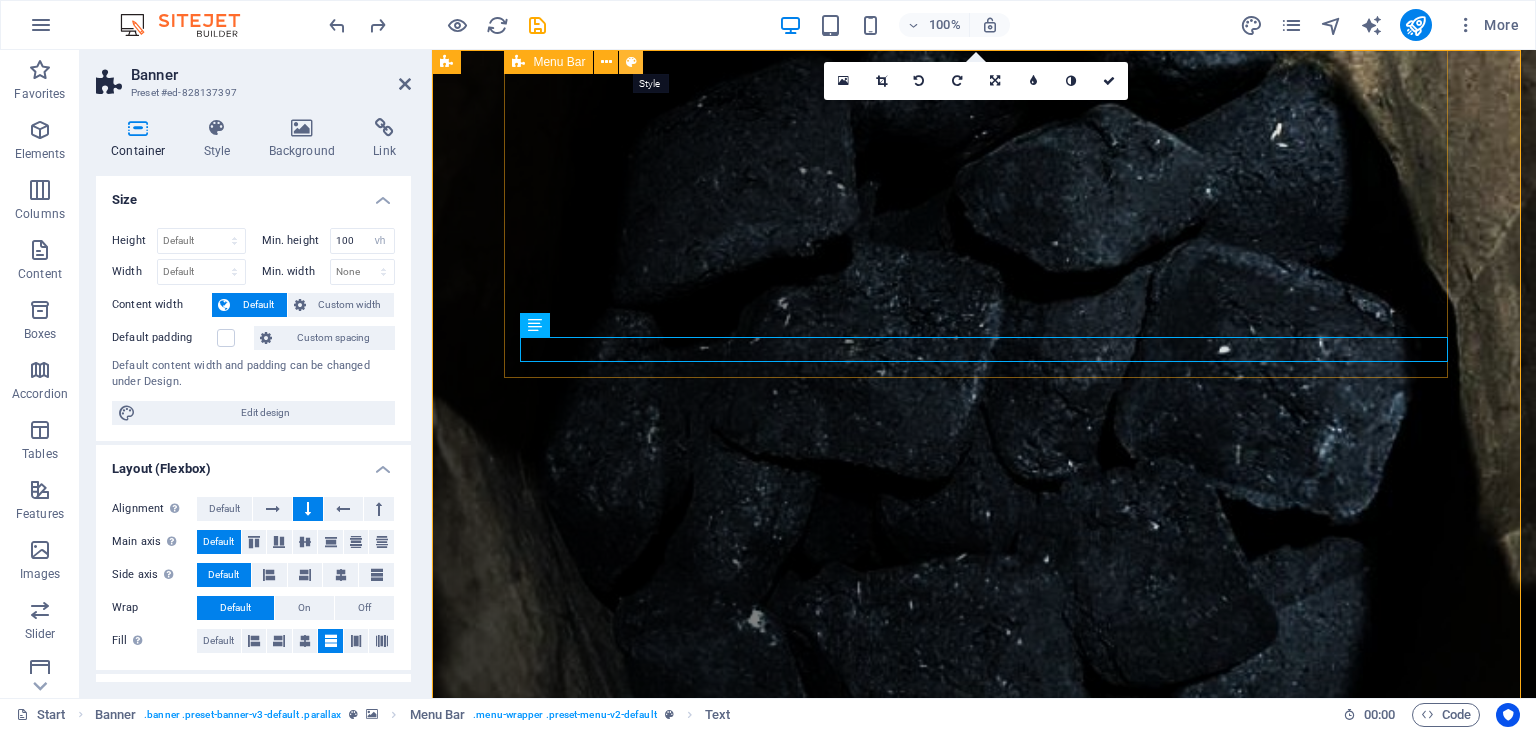 click at bounding box center [631, 62] 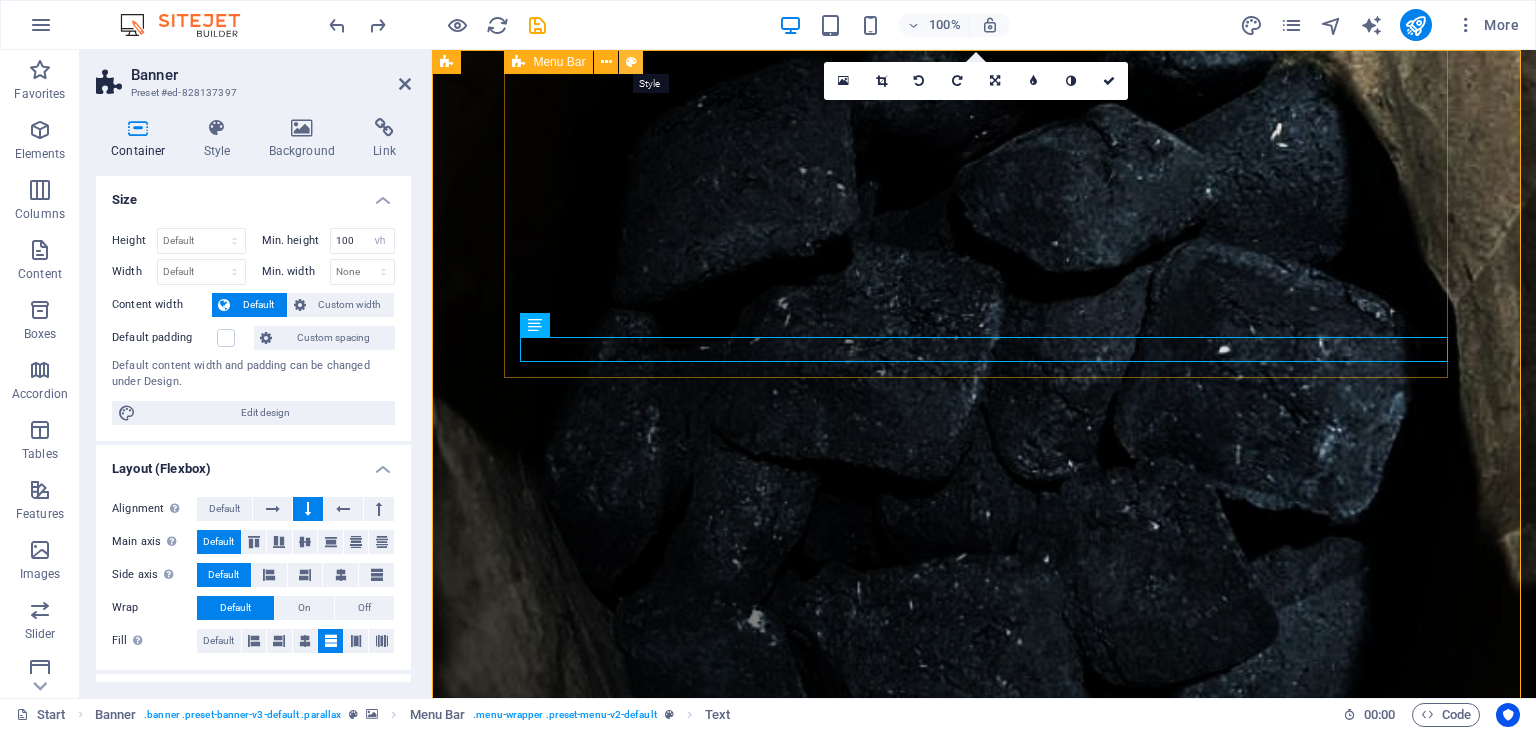 select on "rem" 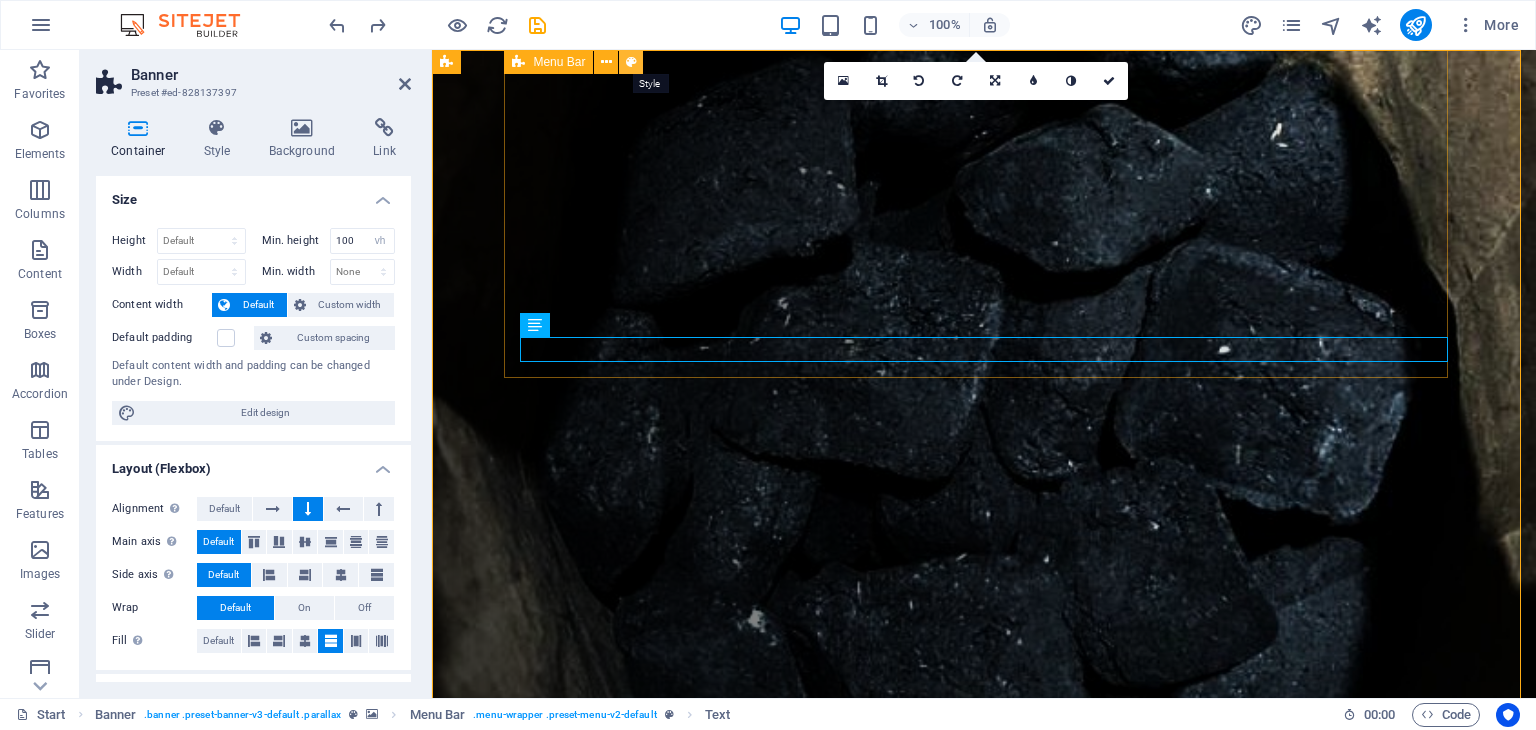 select on "rem" 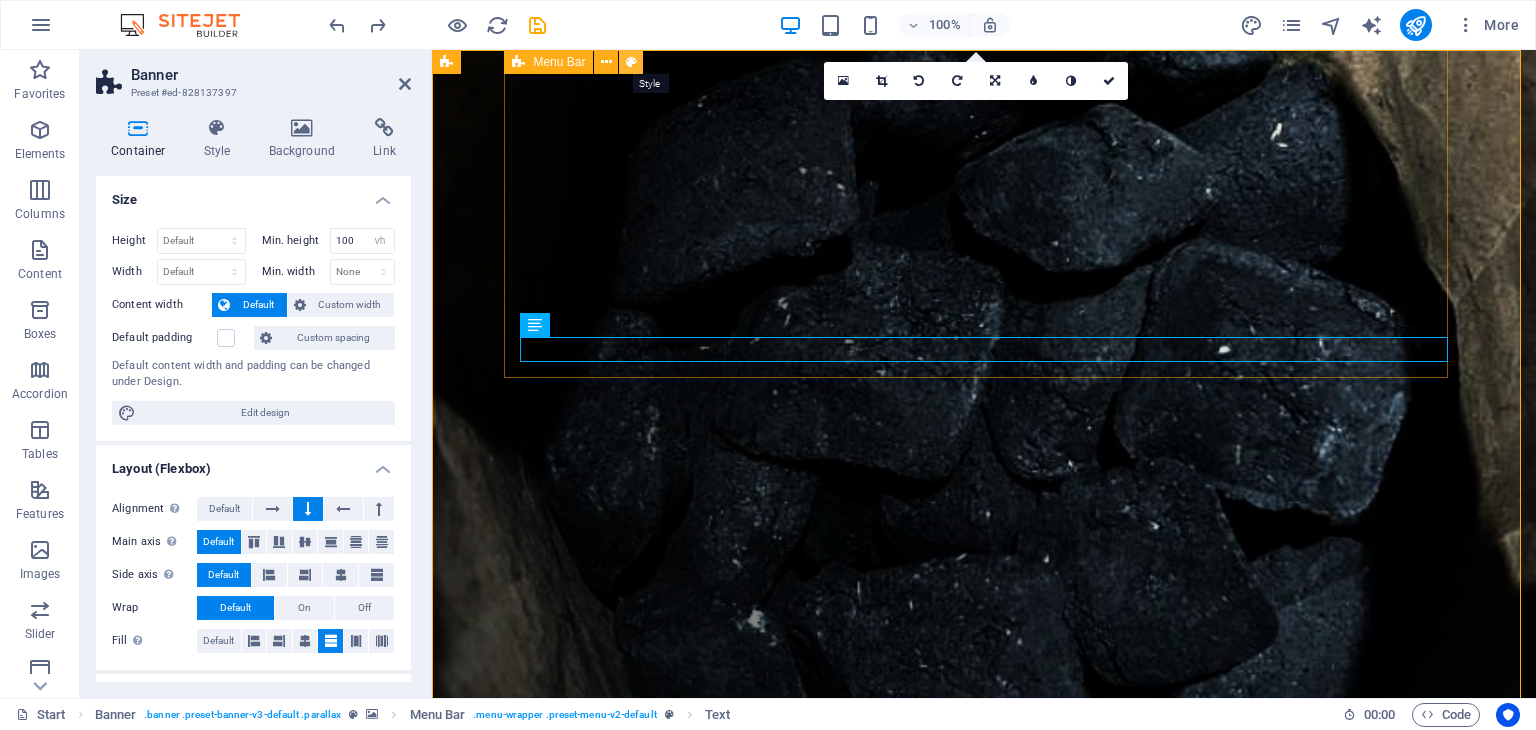 select 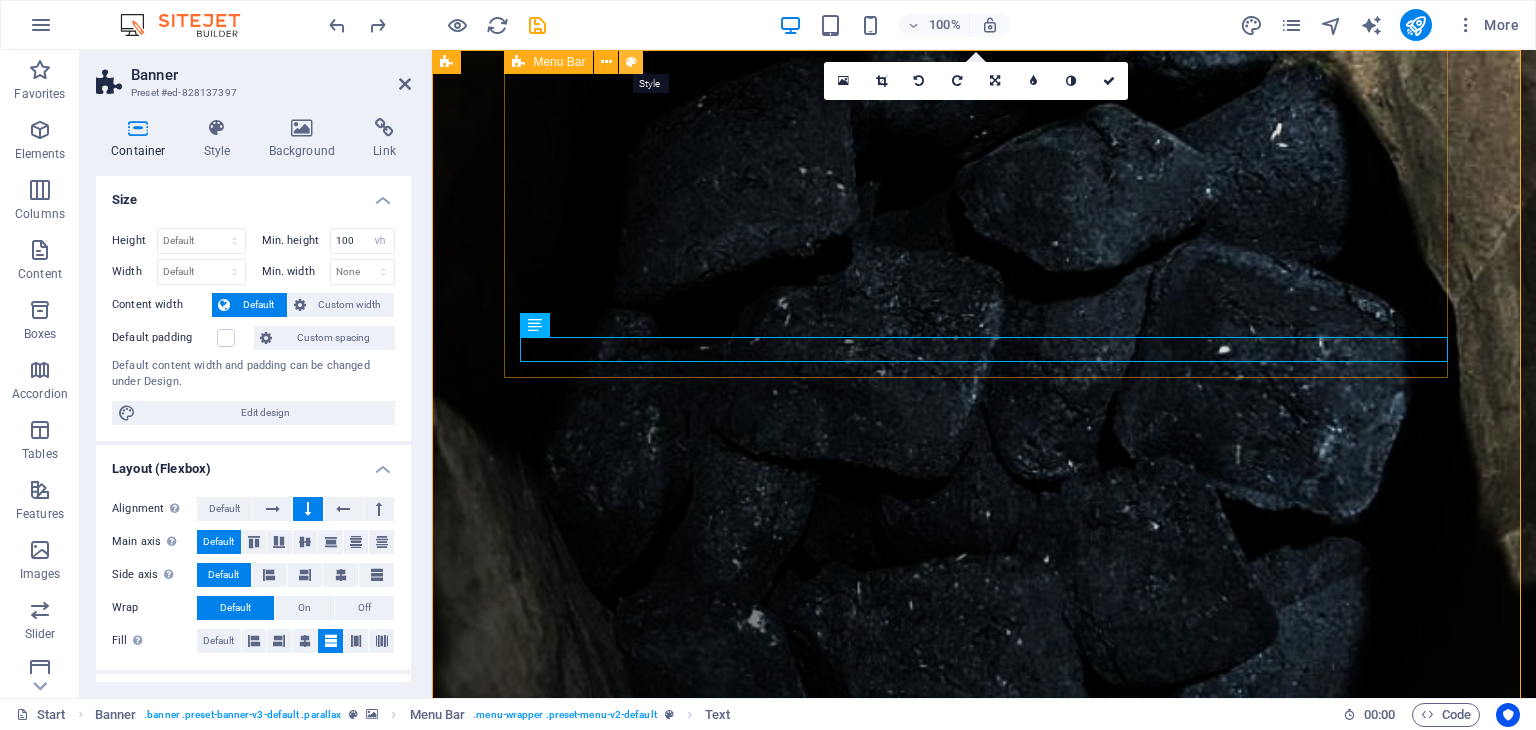 select on "px" 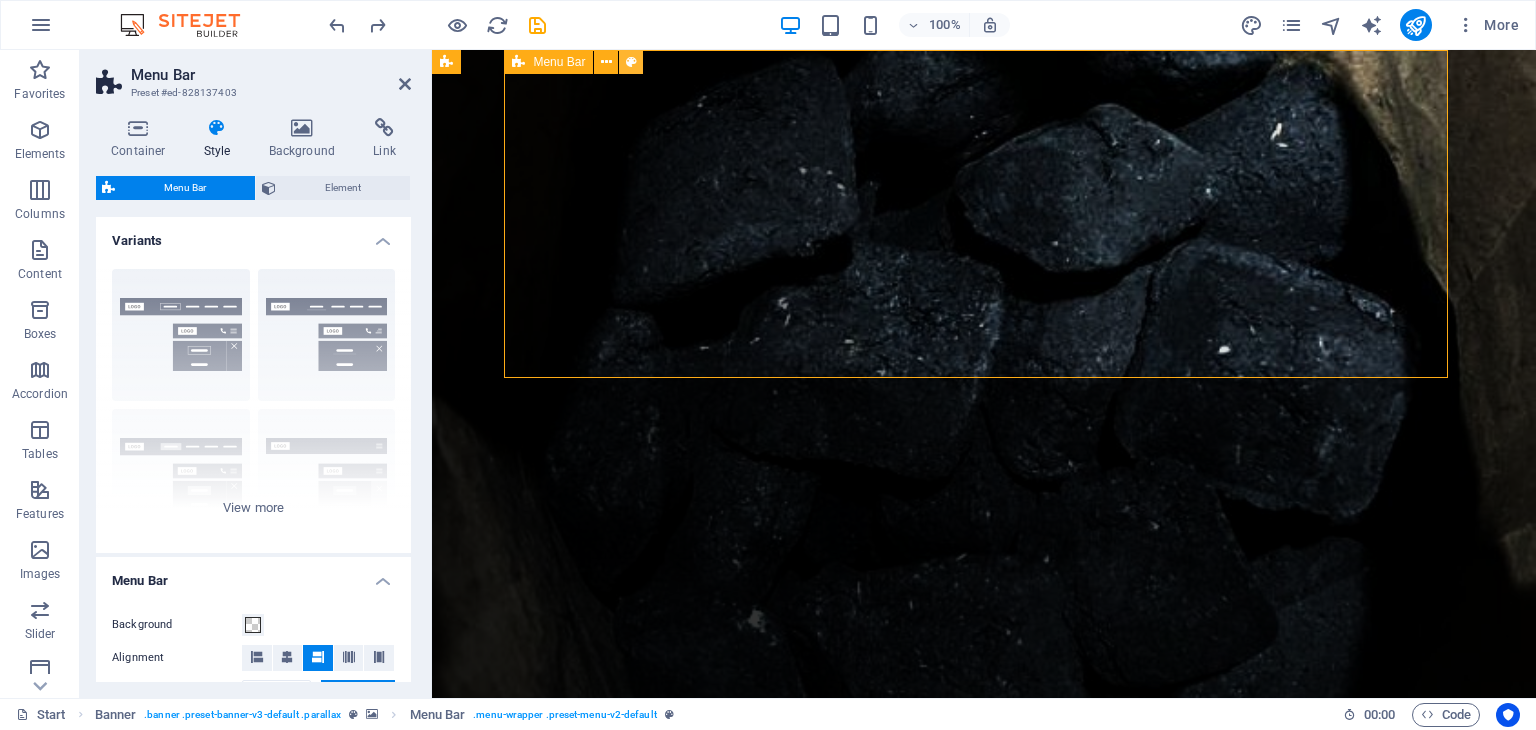 type 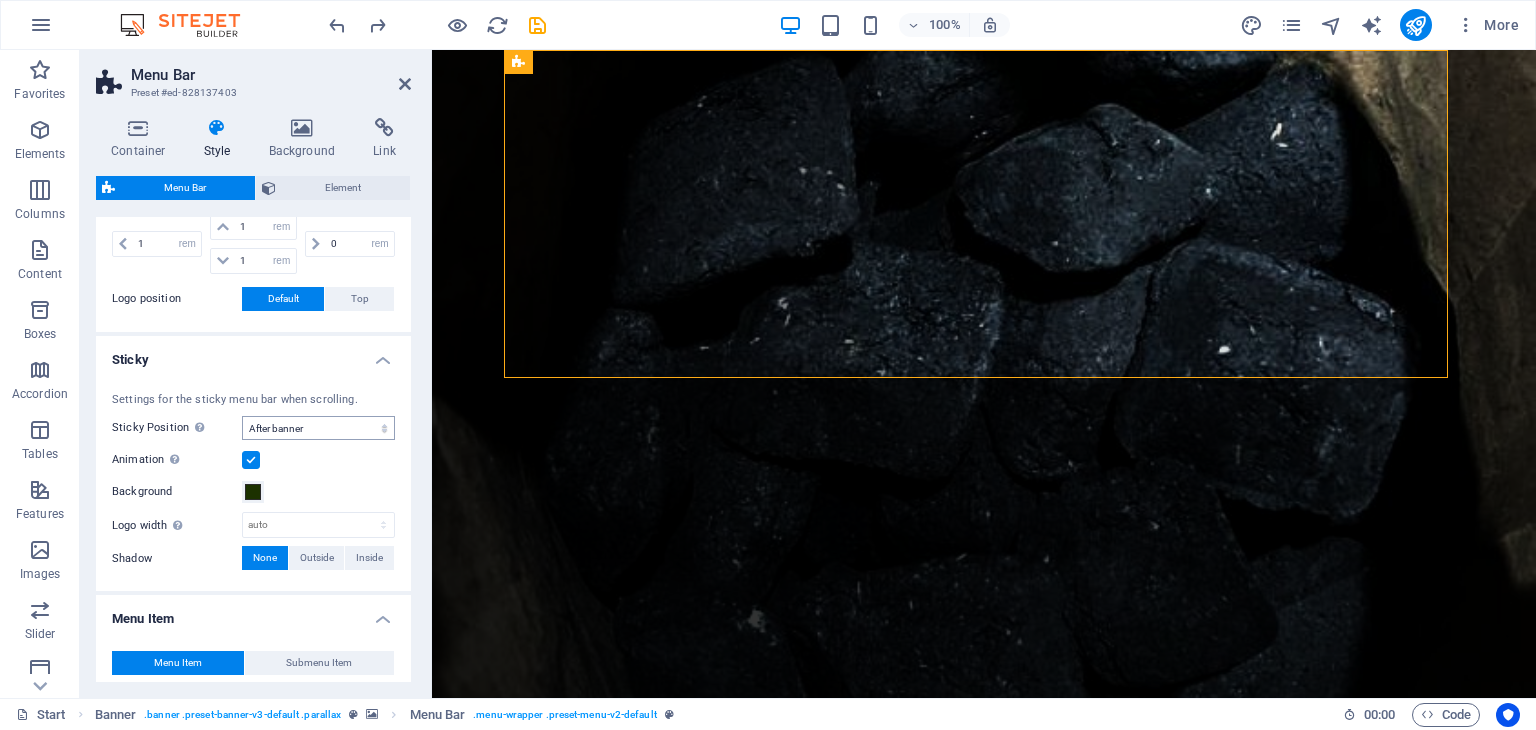 scroll, scrollTop: 300, scrollLeft: 0, axis: vertical 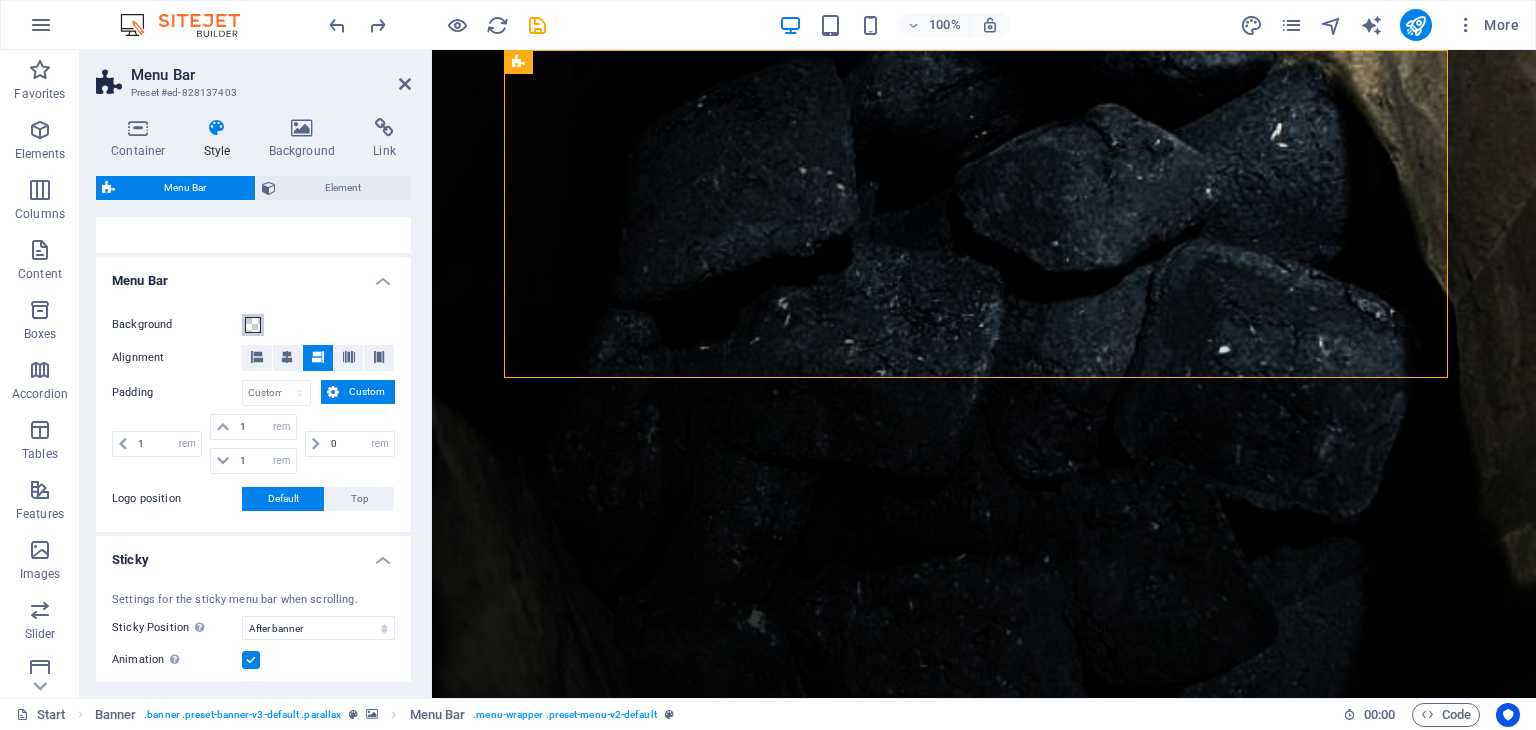click at bounding box center [253, 325] 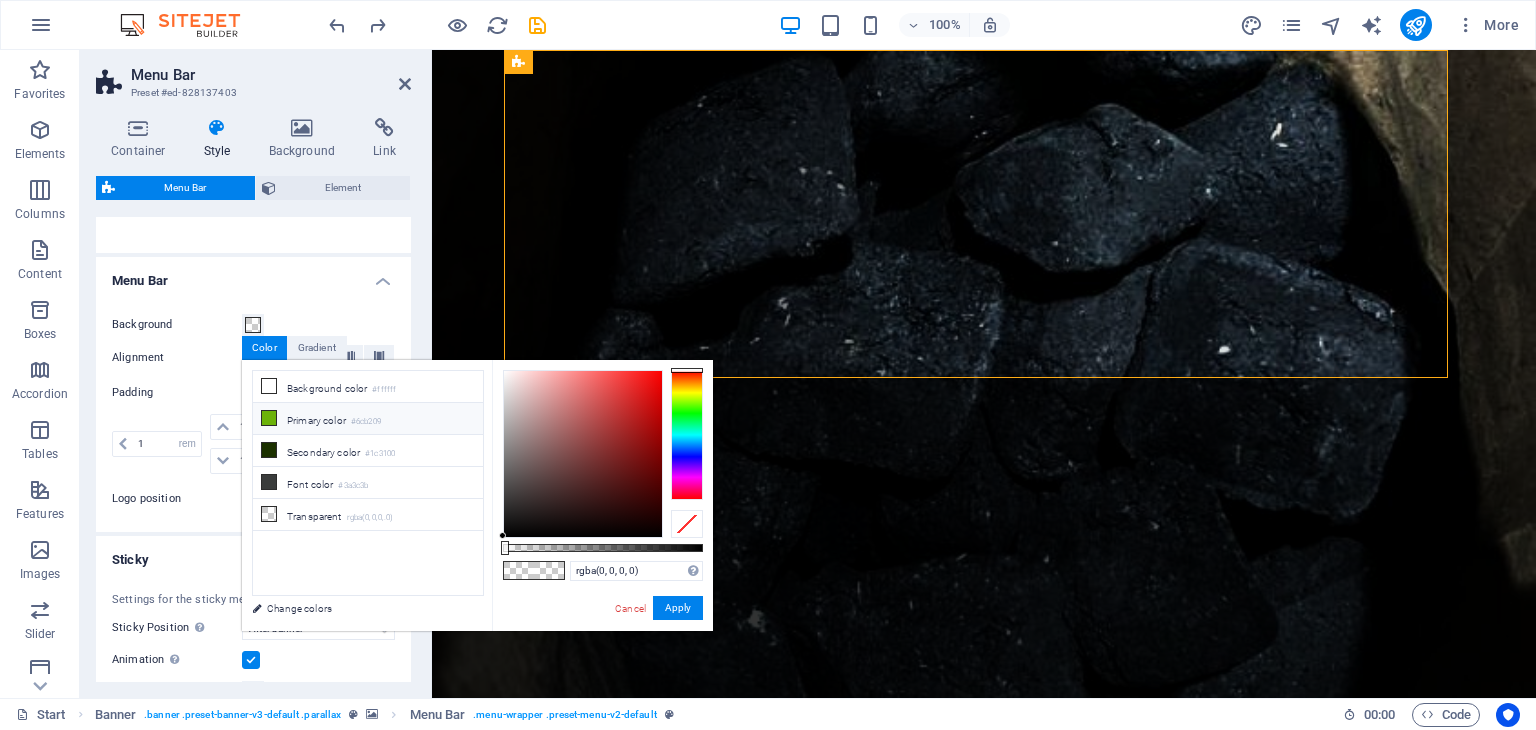 click at bounding box center [269, 418] 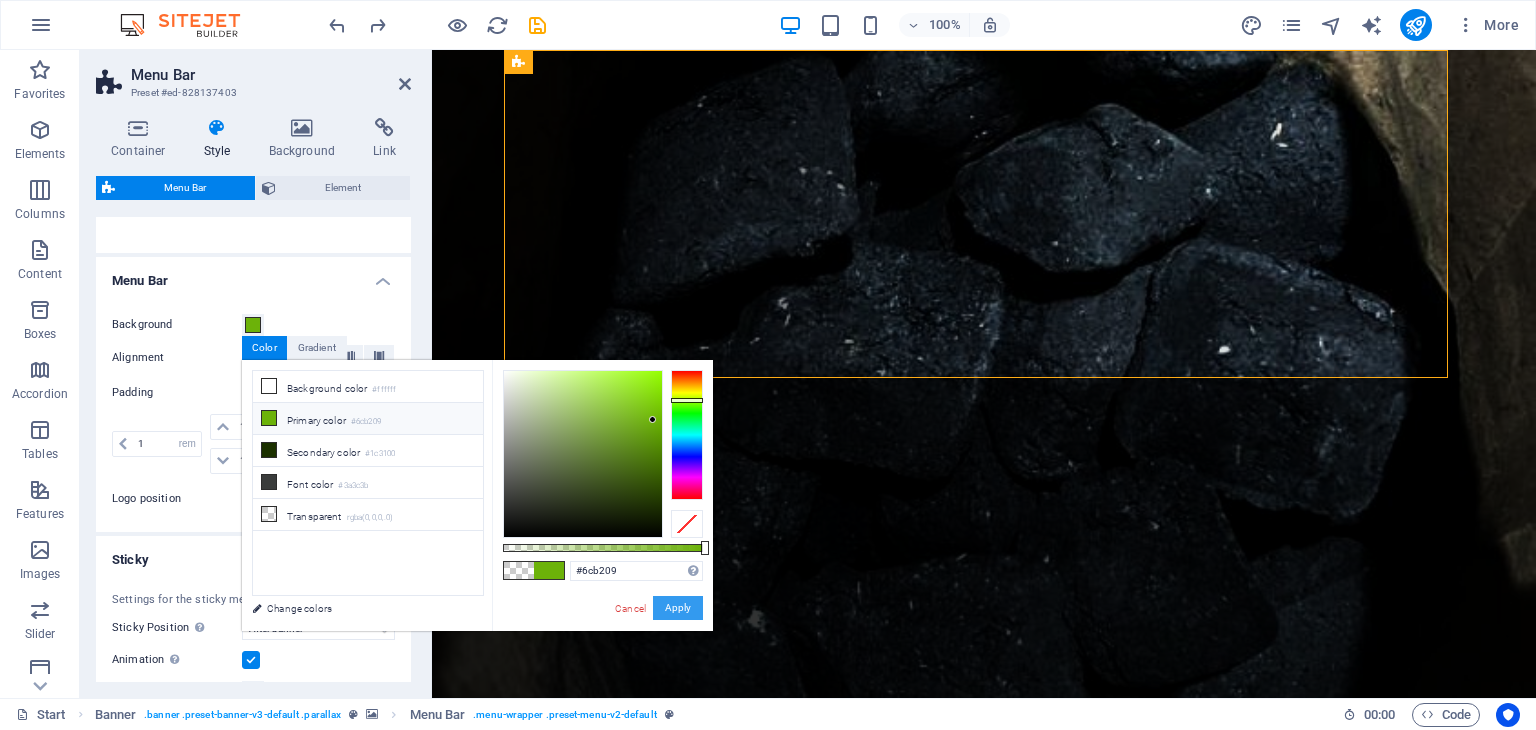 click on "Apply" at bounding box center [678, 608] 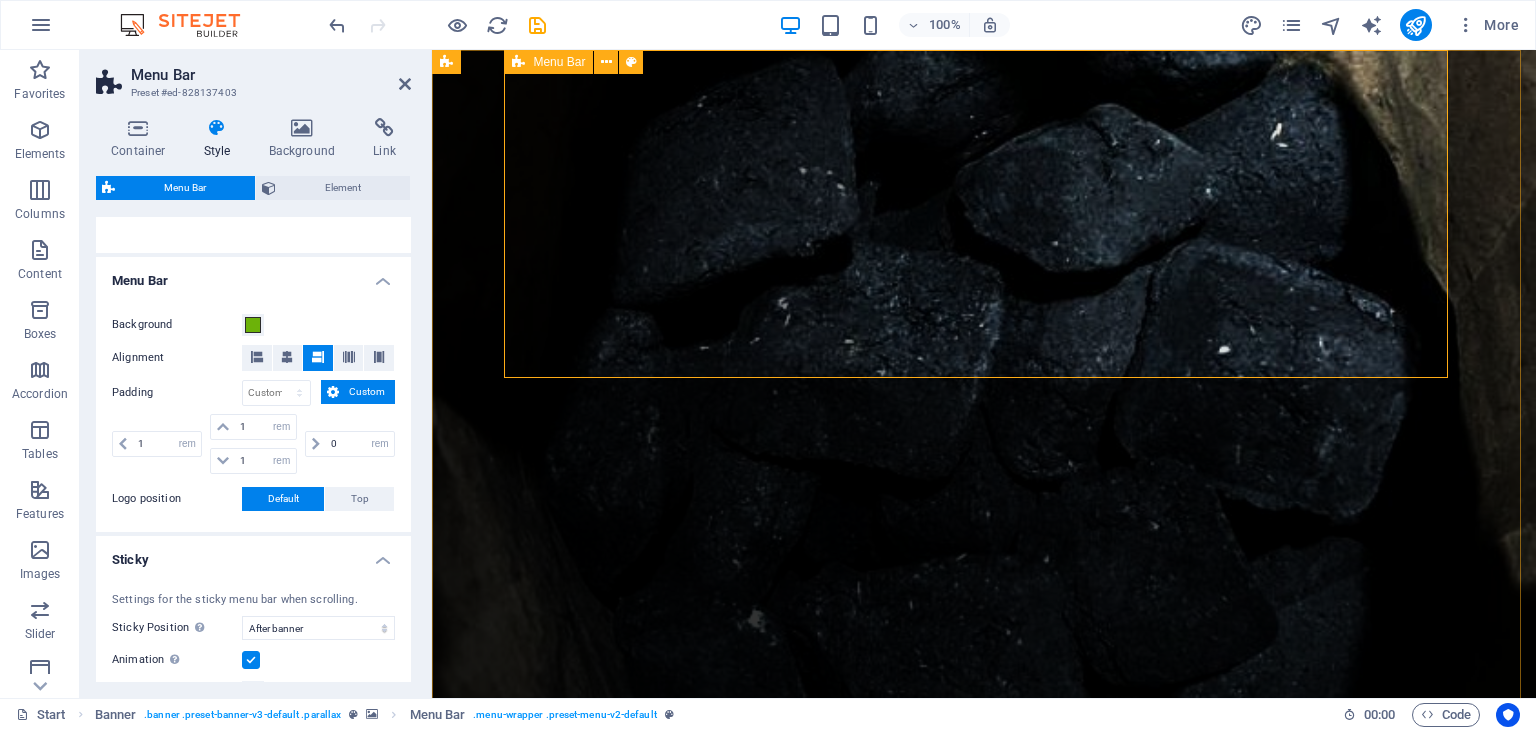type 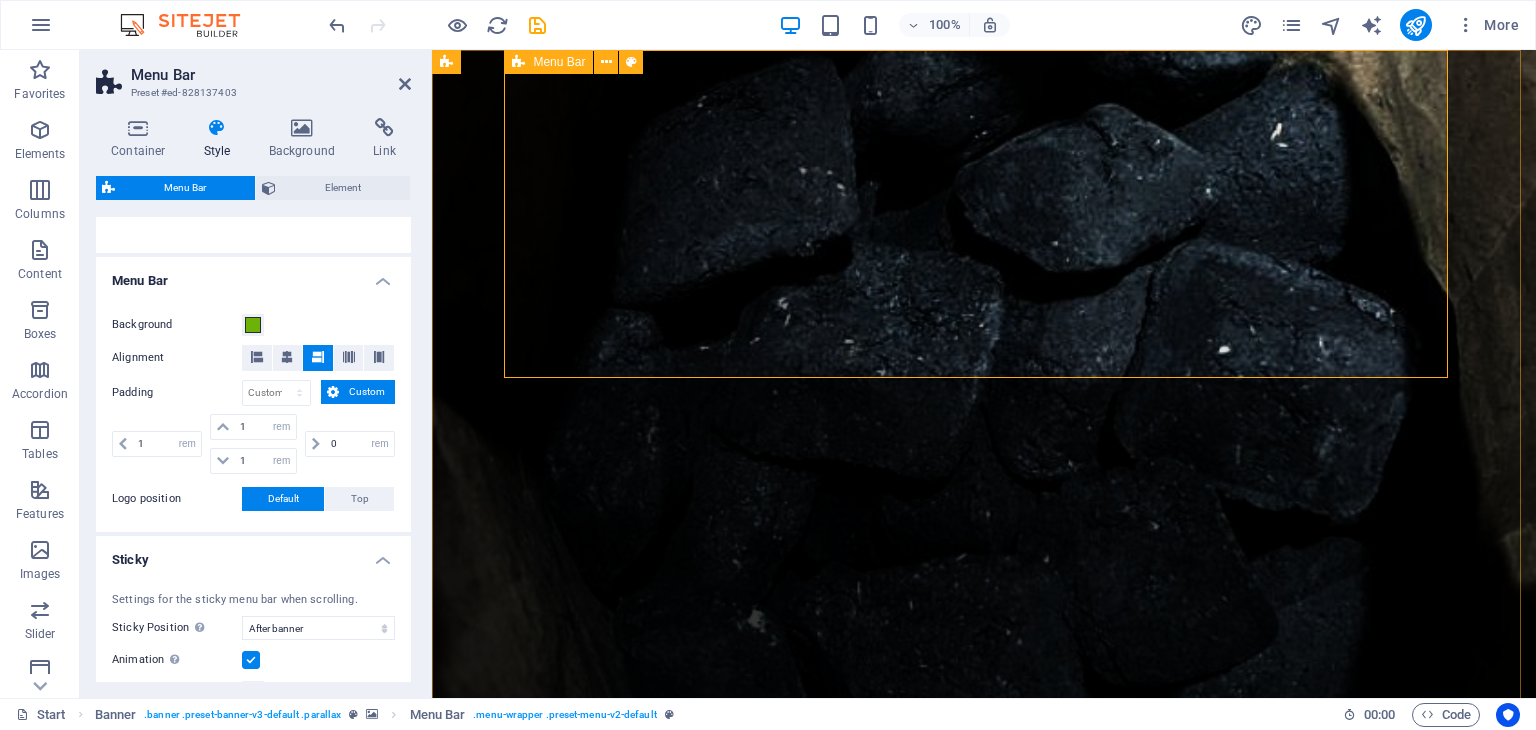select 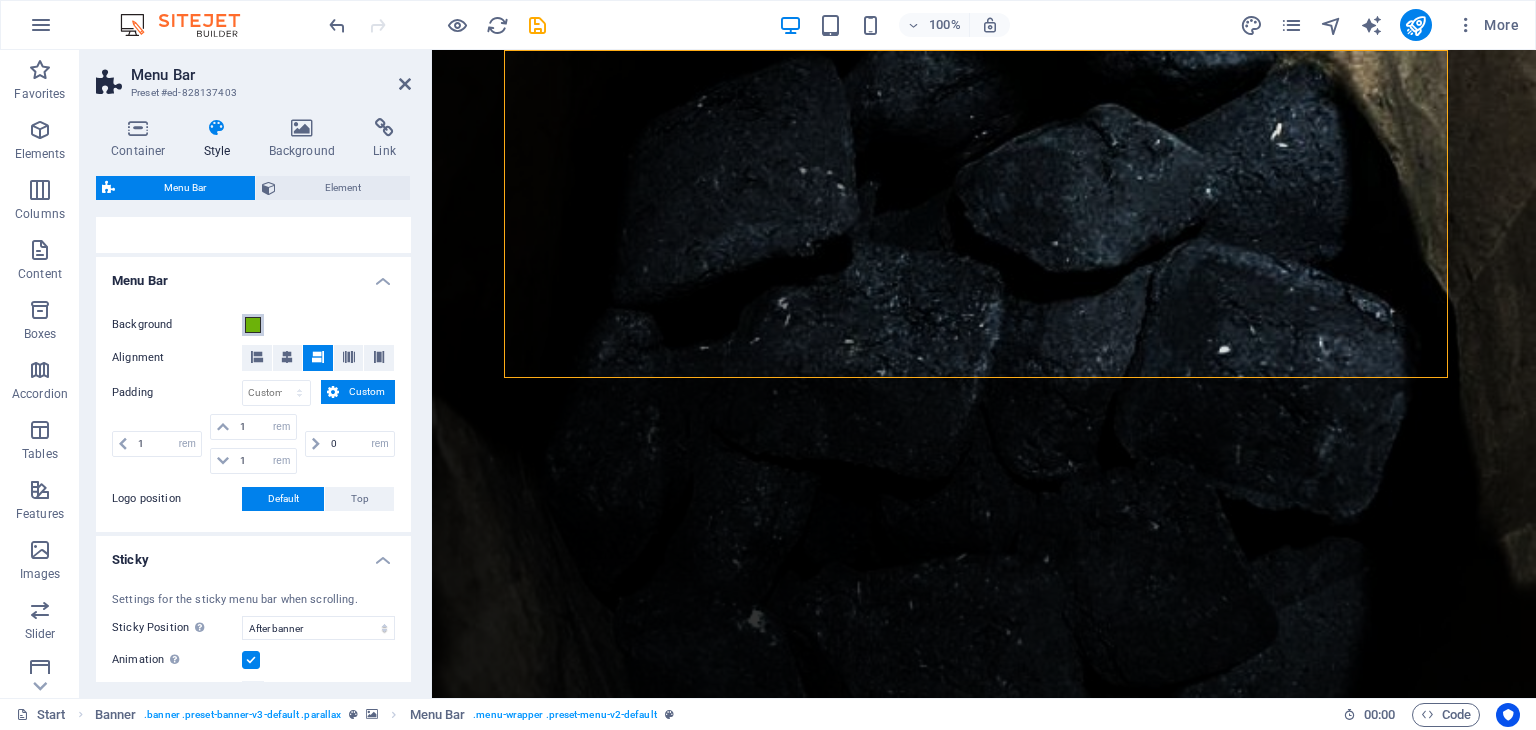 click at bounding box center (253, 325) 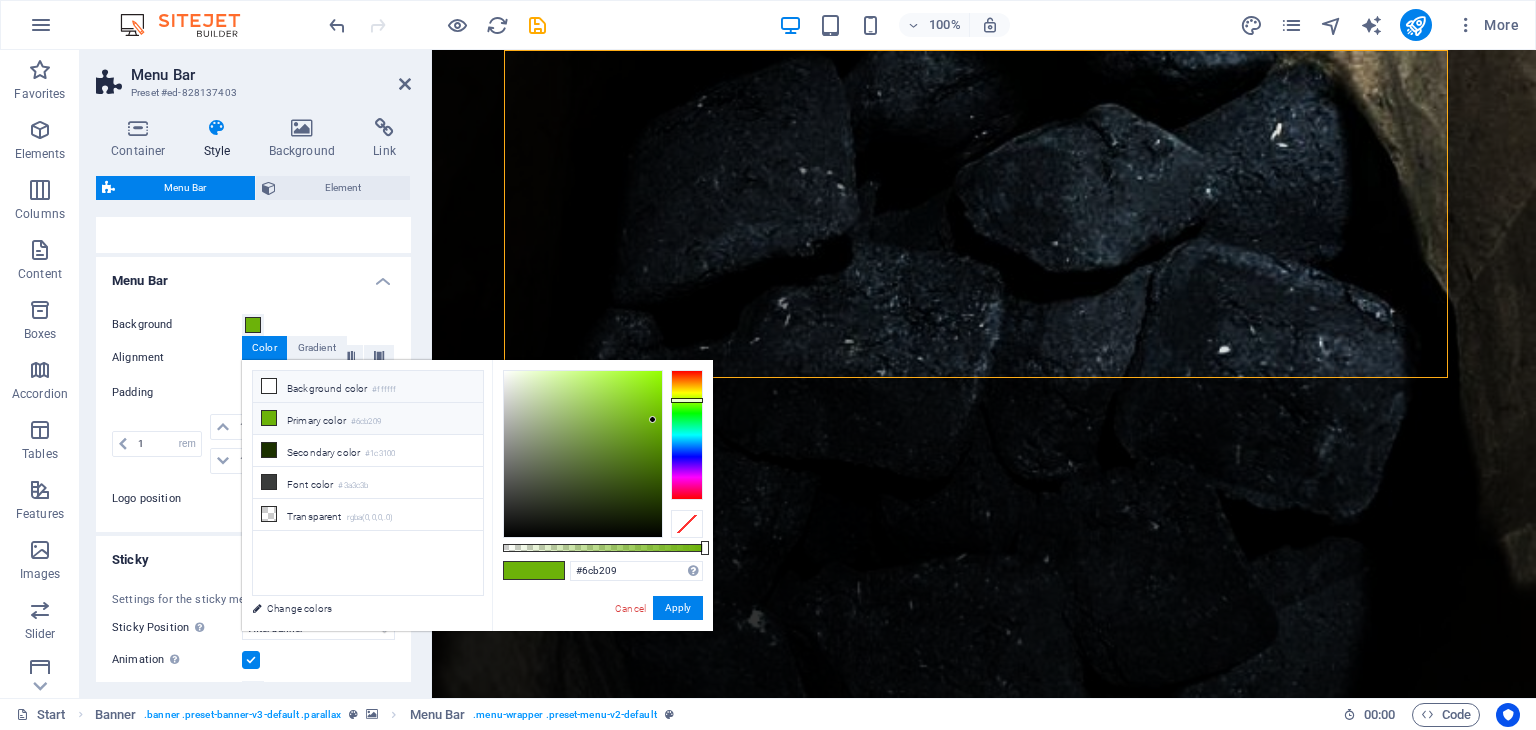 click at bounding box center (269, 386) 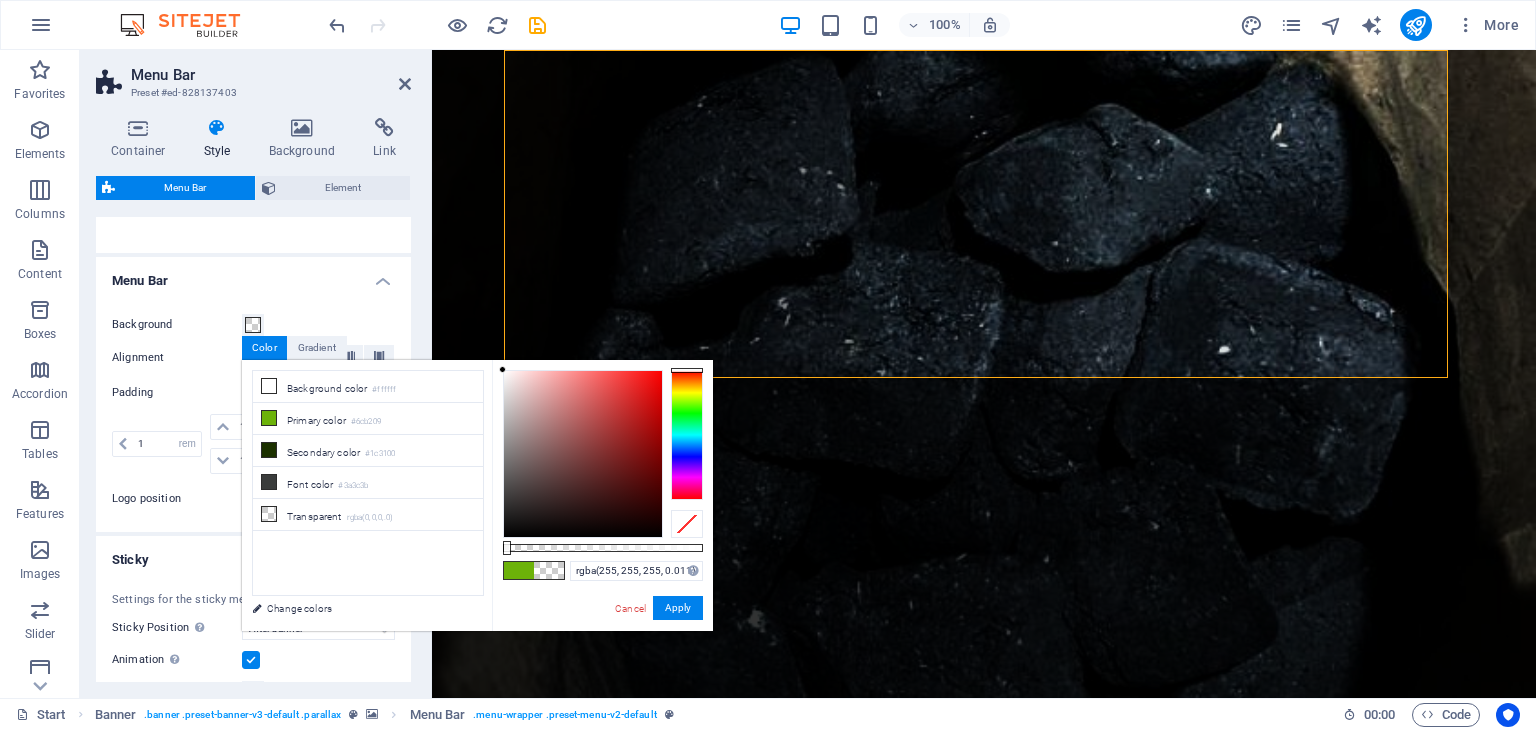 type on "rgba(255, 255, 255, 0)" 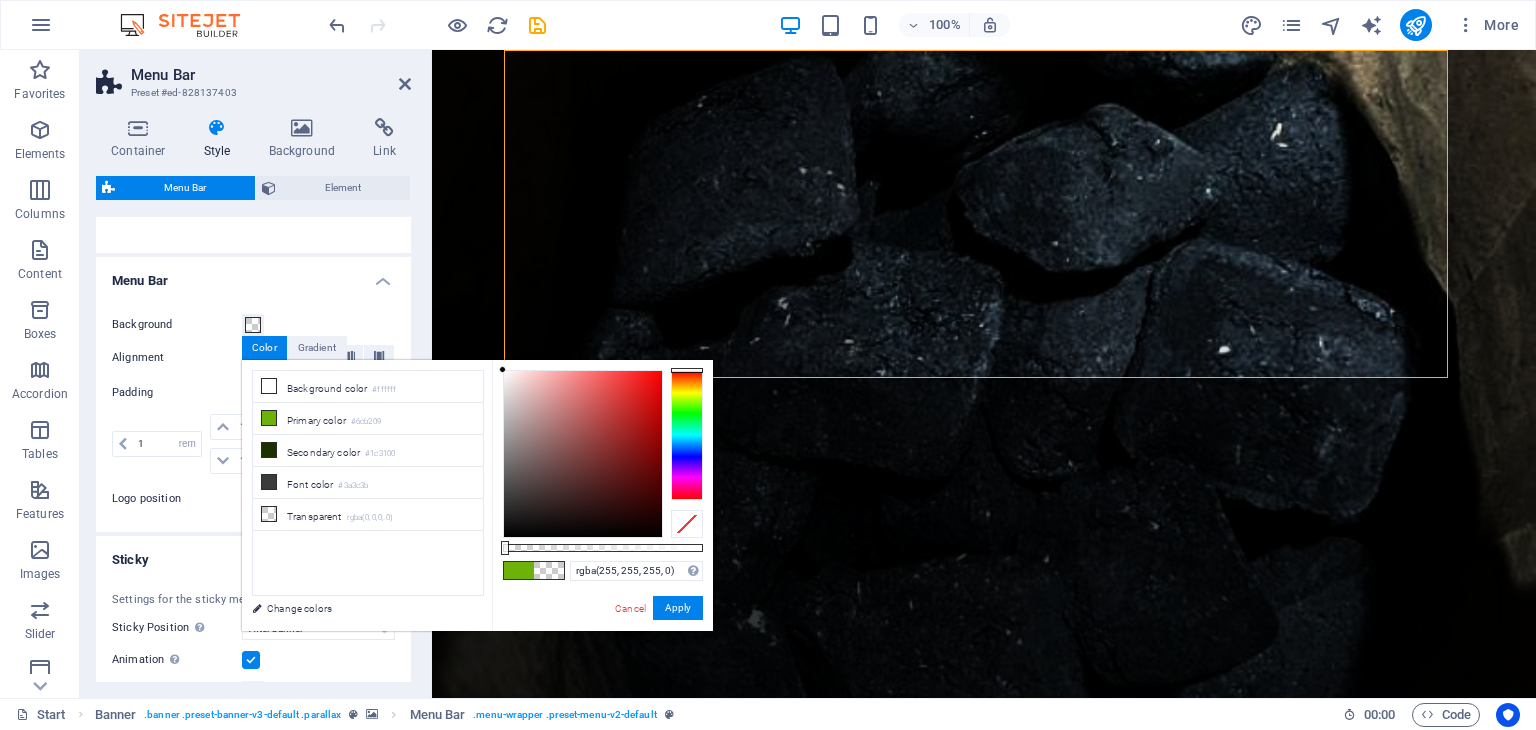 drag, startPoint x: 705, startPoint y: 548, endPoint x: 498, endPoint y: 565, distance: 207.6969 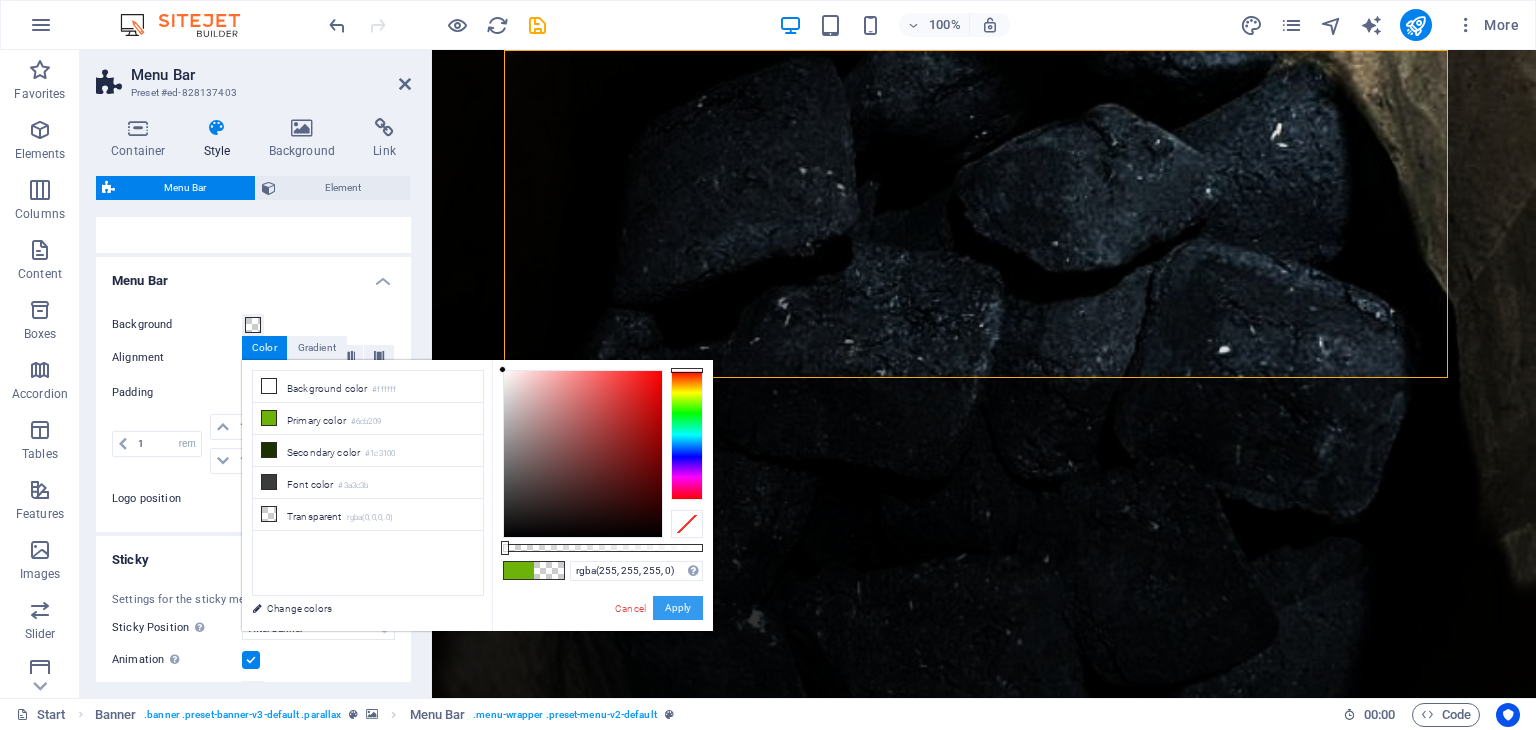 click on "Apply" at bounding box center [678, 608] 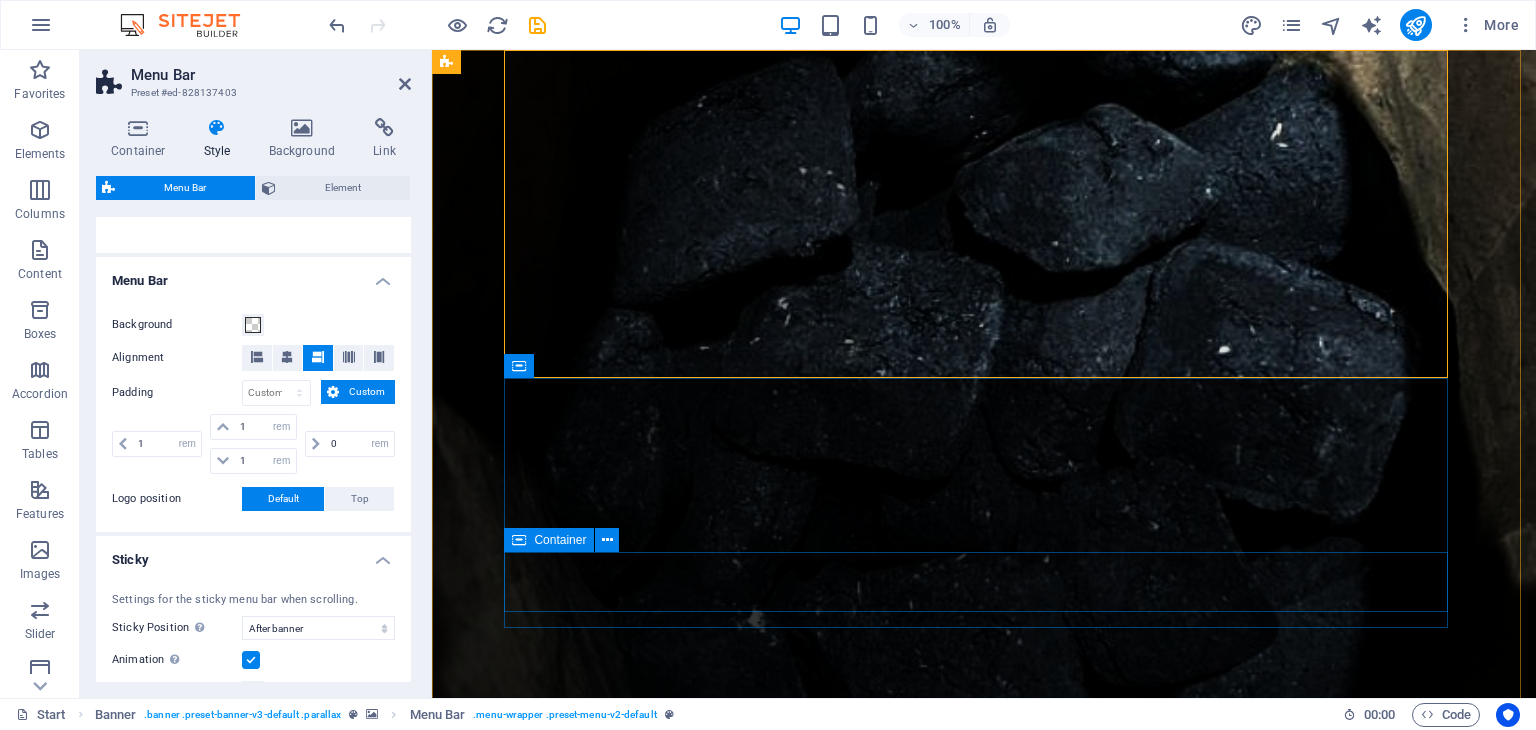 type 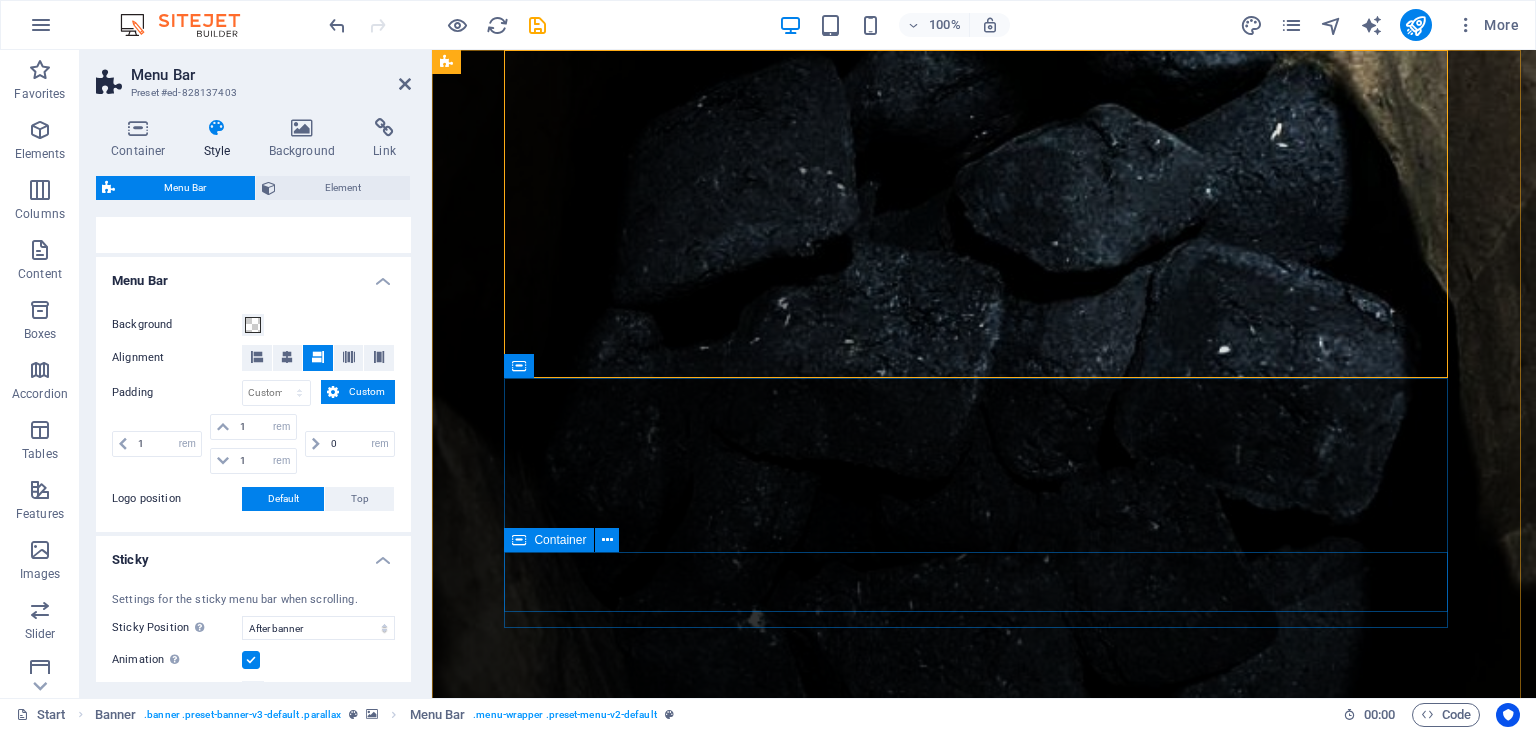 select 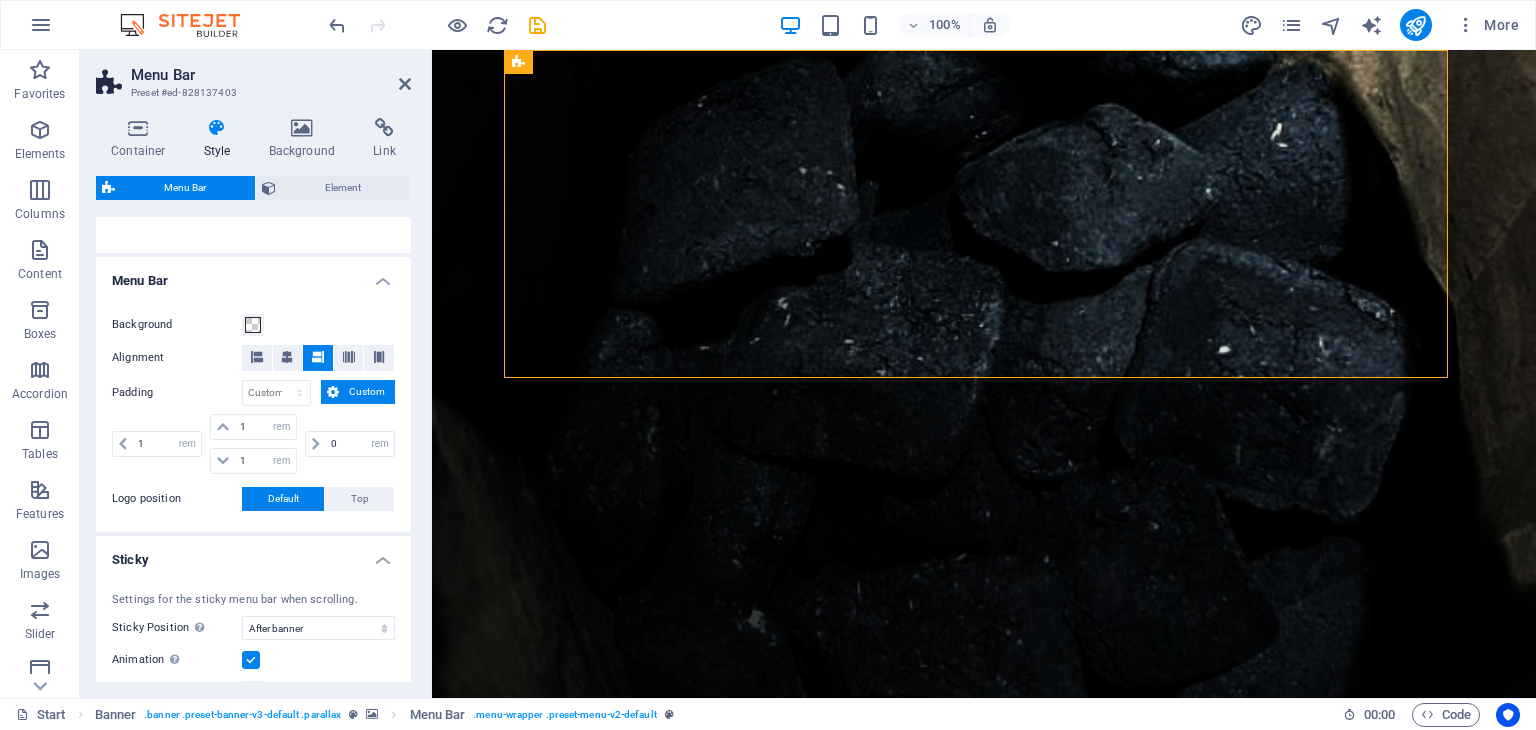click at bounding box center [333, 392] 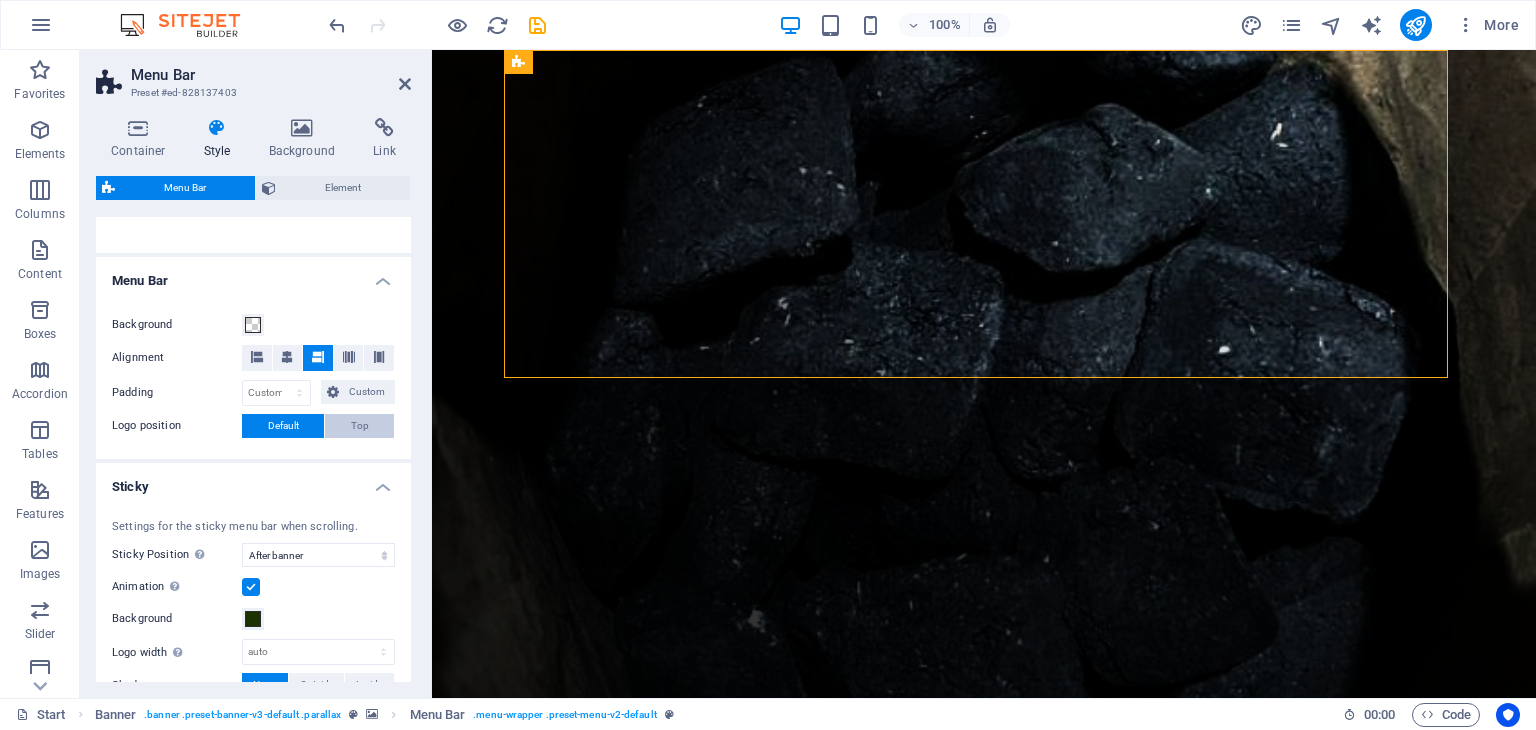 click on "Top" at bounding box center [360, 426] 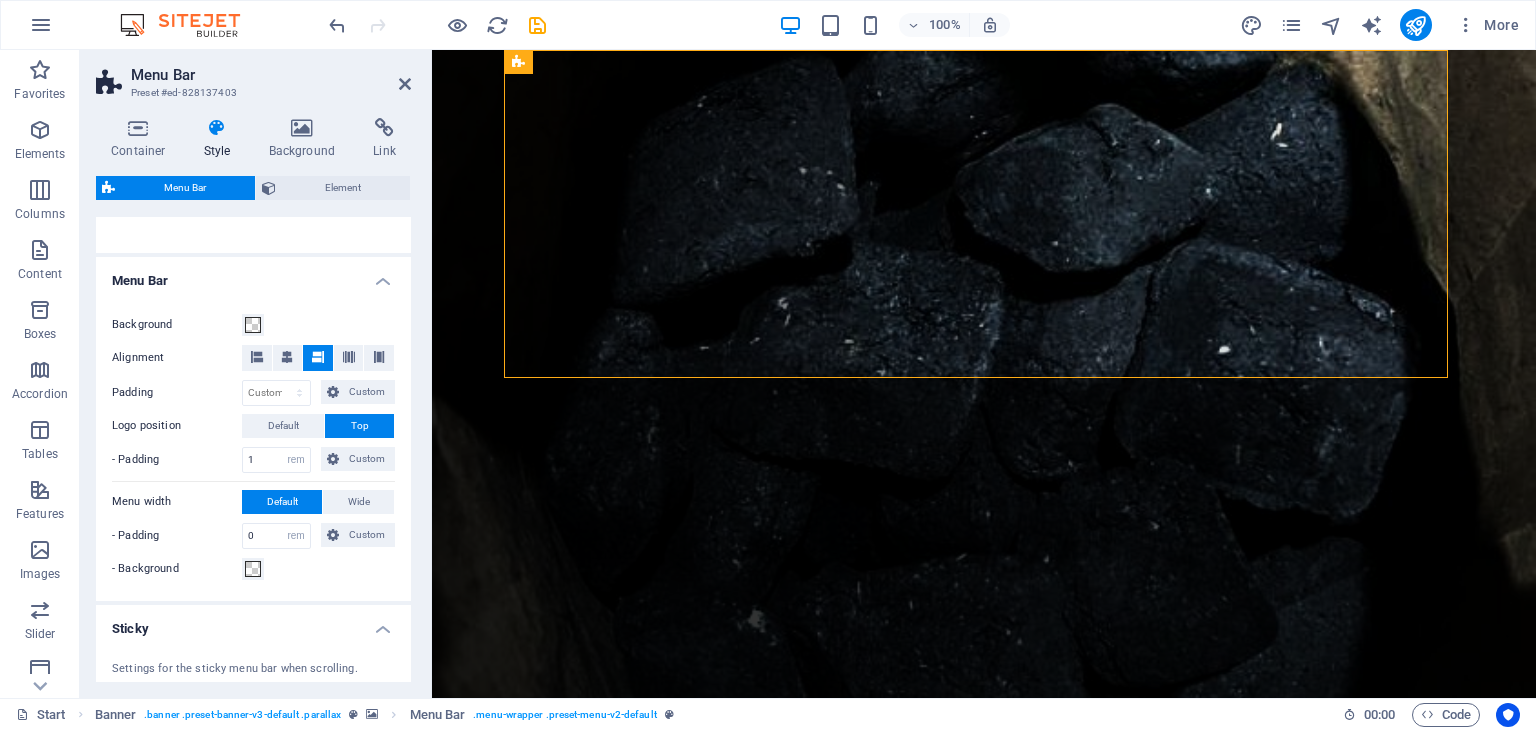 type 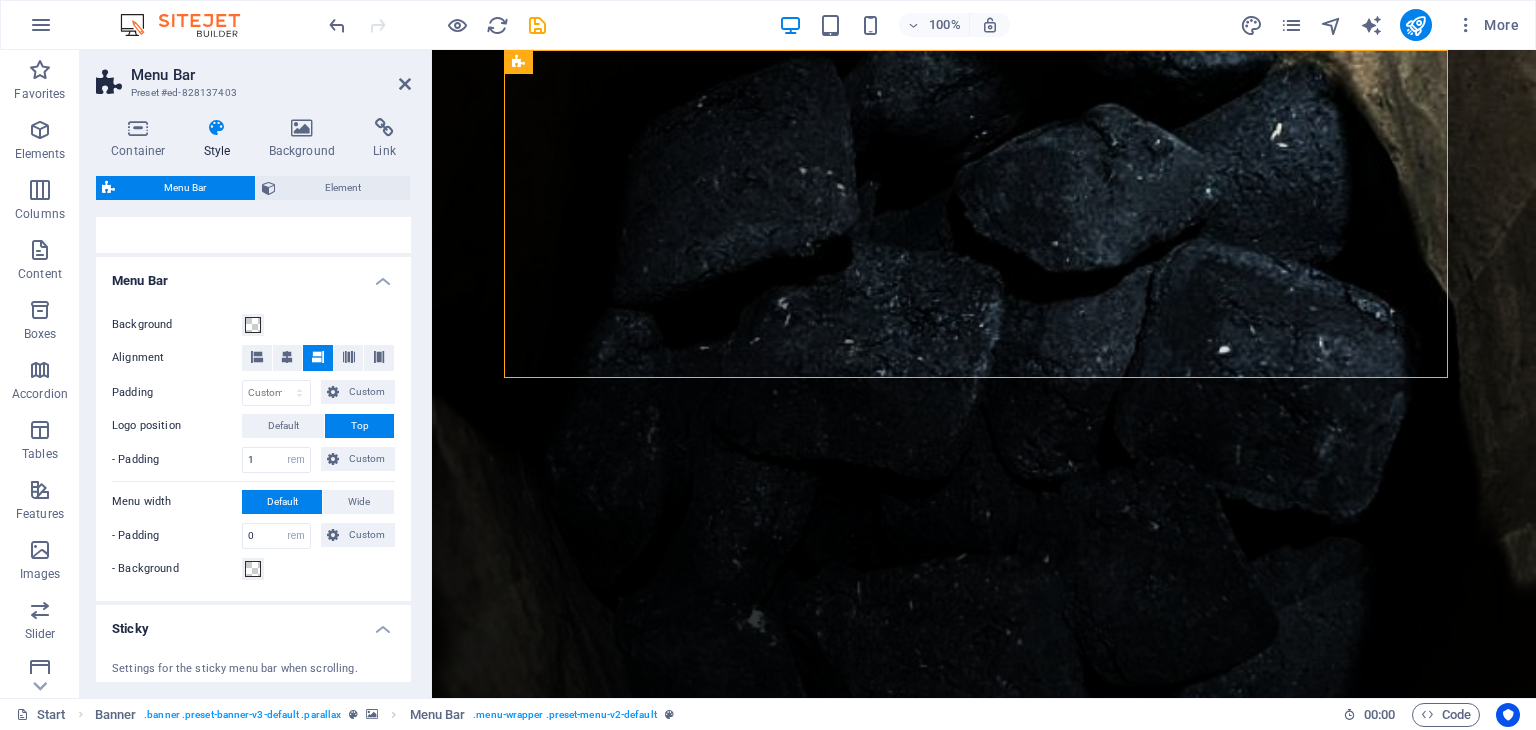 select 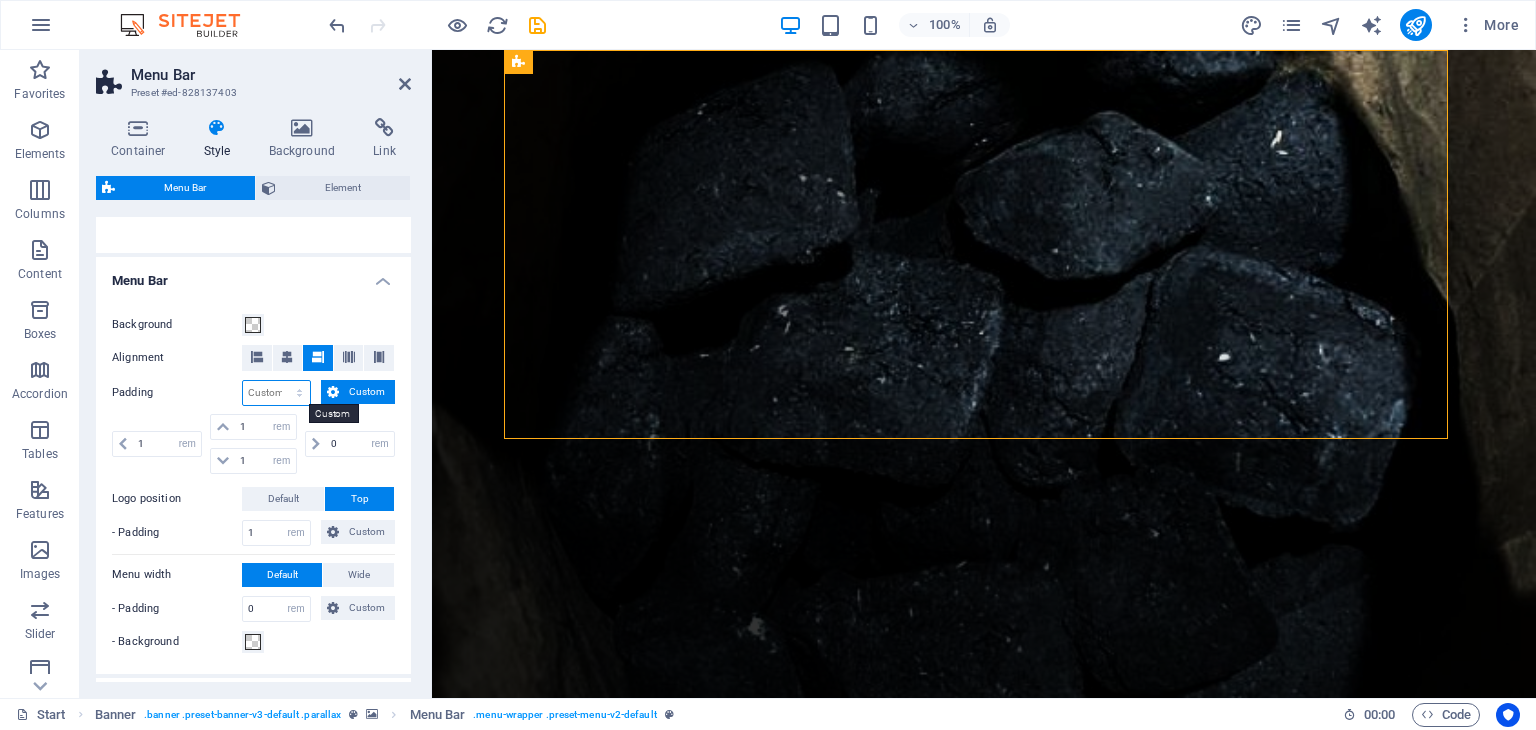 click on "px rem % vh vw Custom" at bounding box center (276, 393) 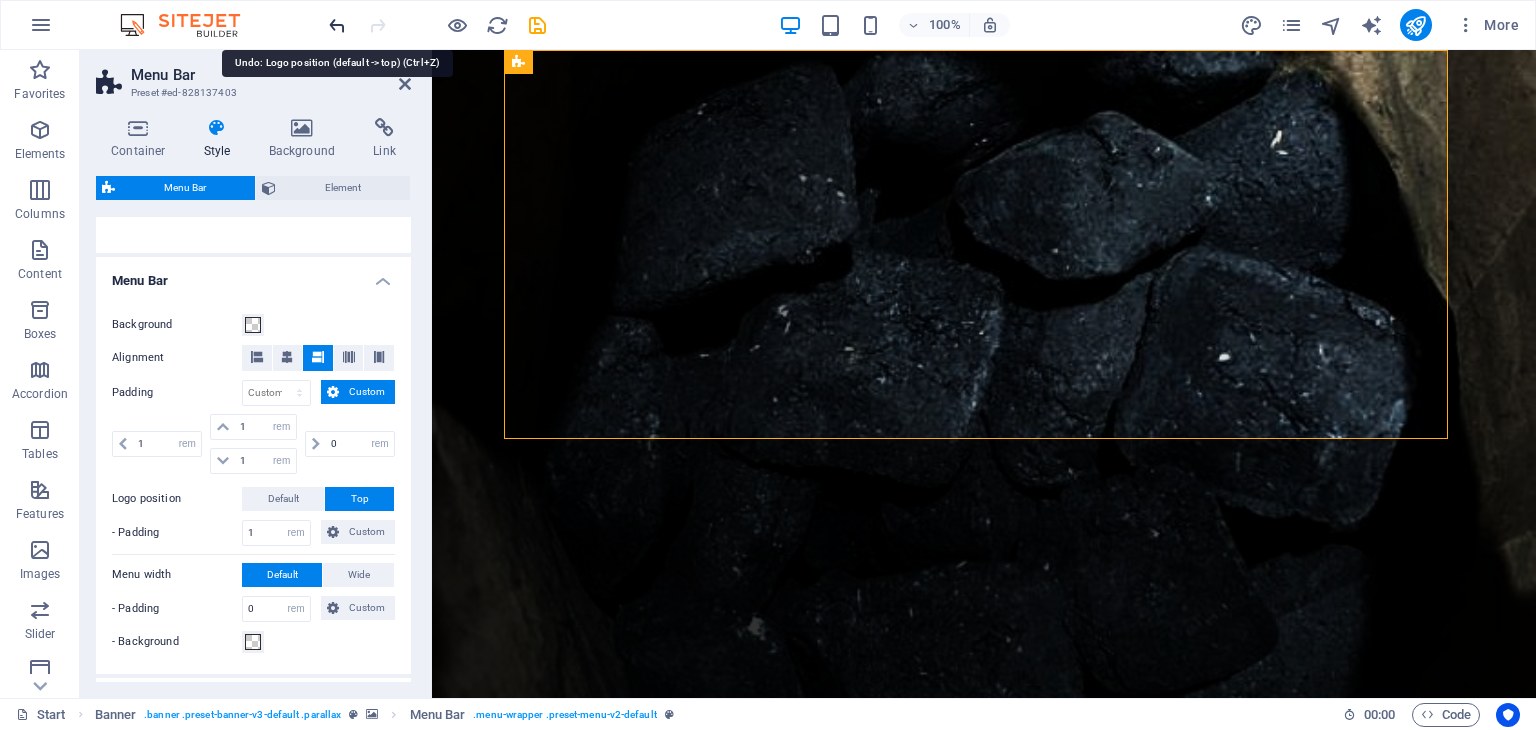 click at bounding box center [337, 25] 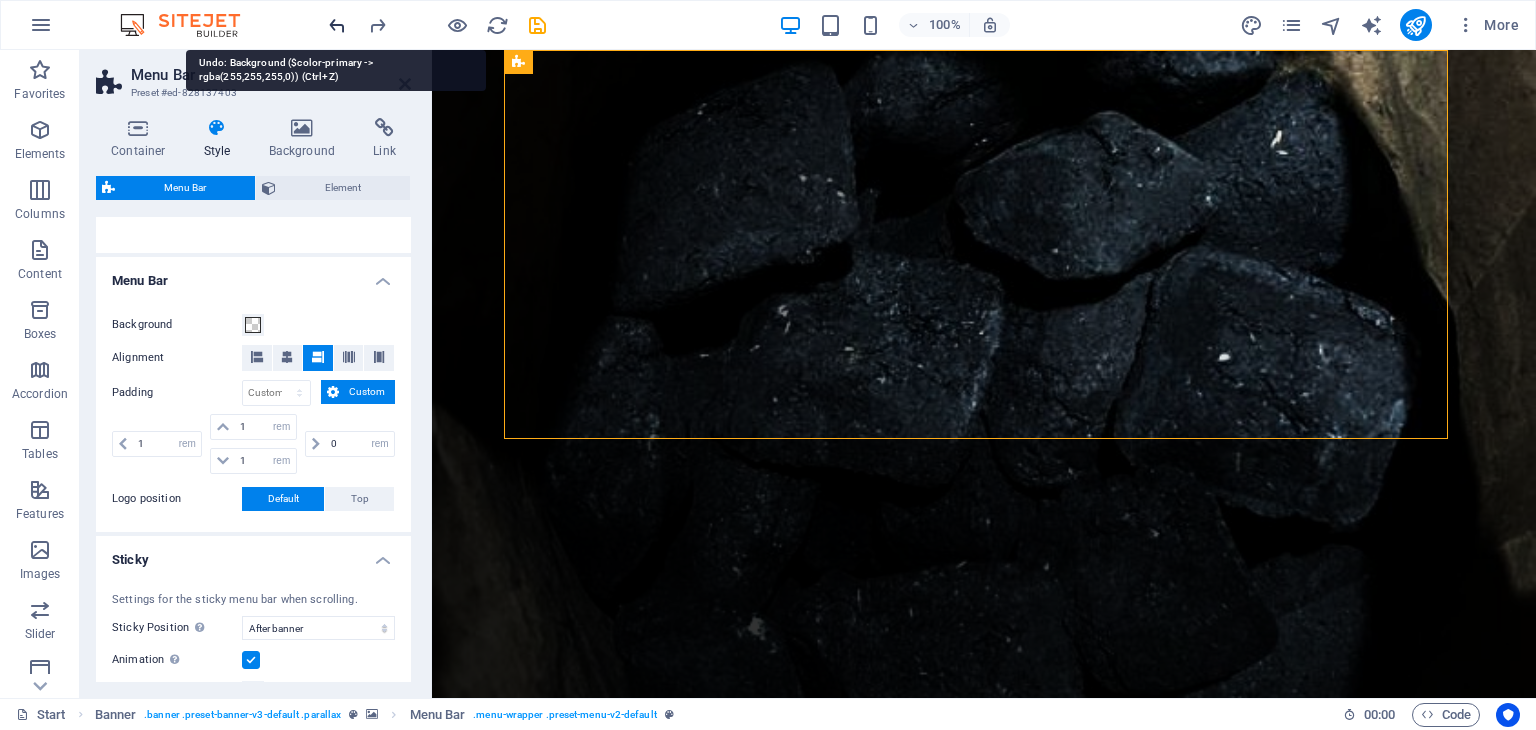 click at bounding box center (337, 25) 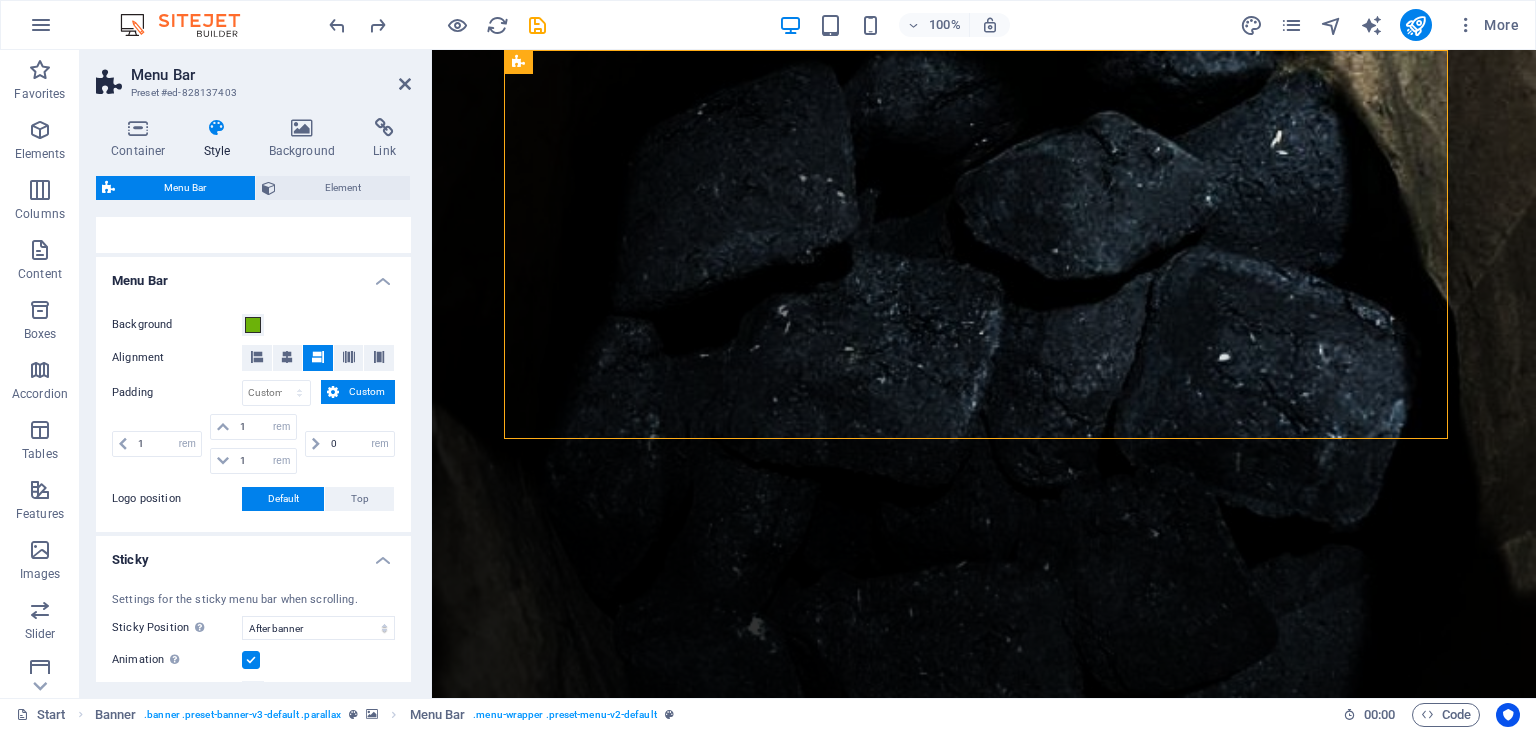 type 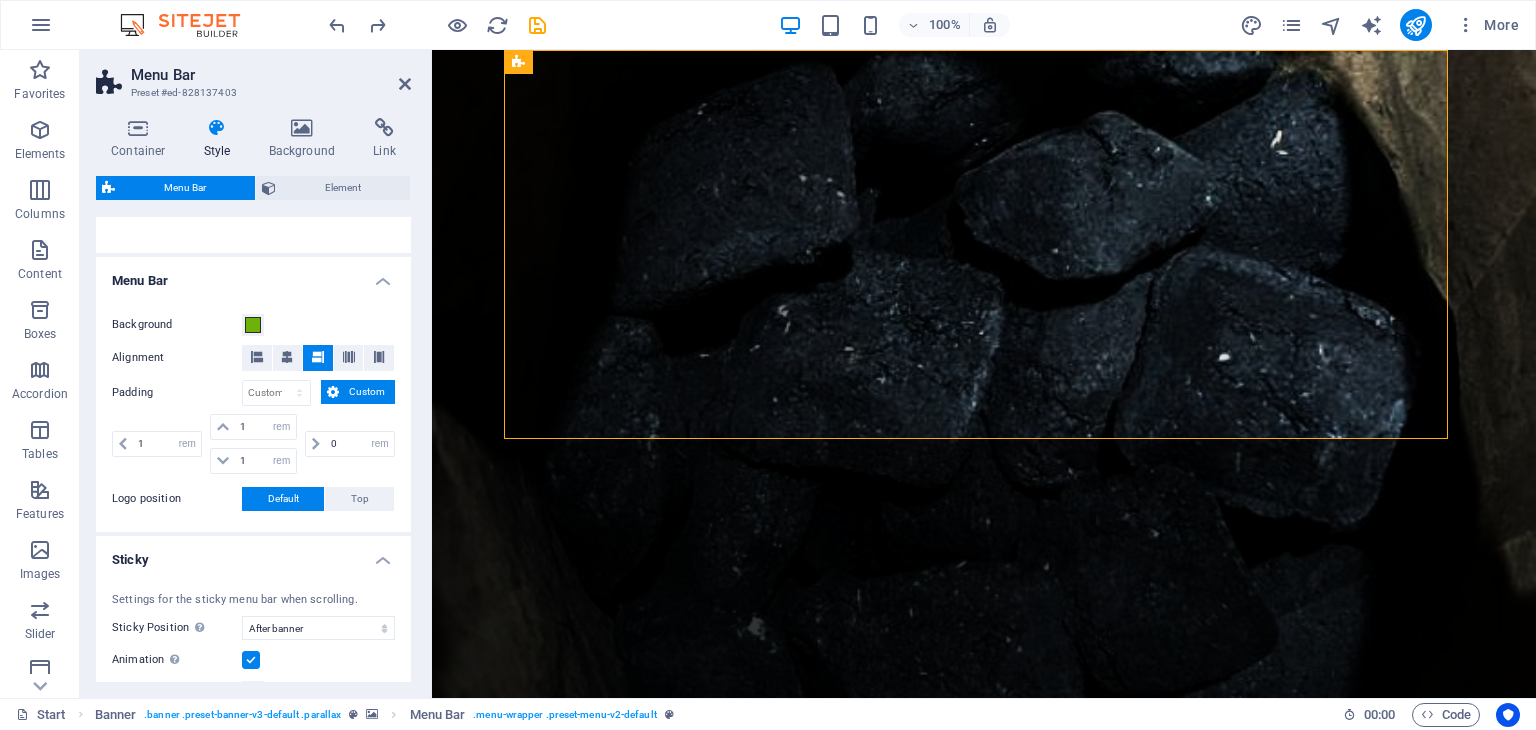 select 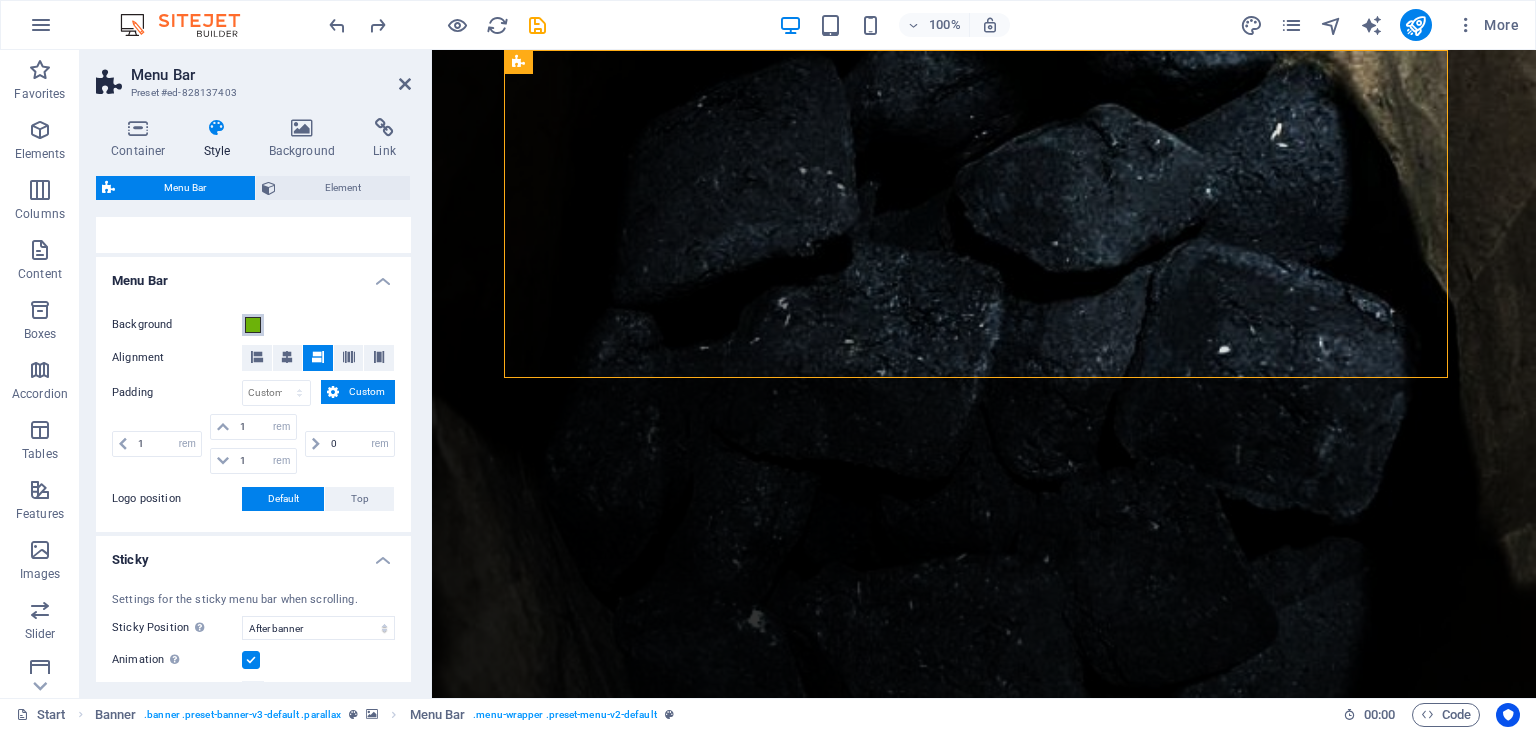 click at bounding box center (253, 325) 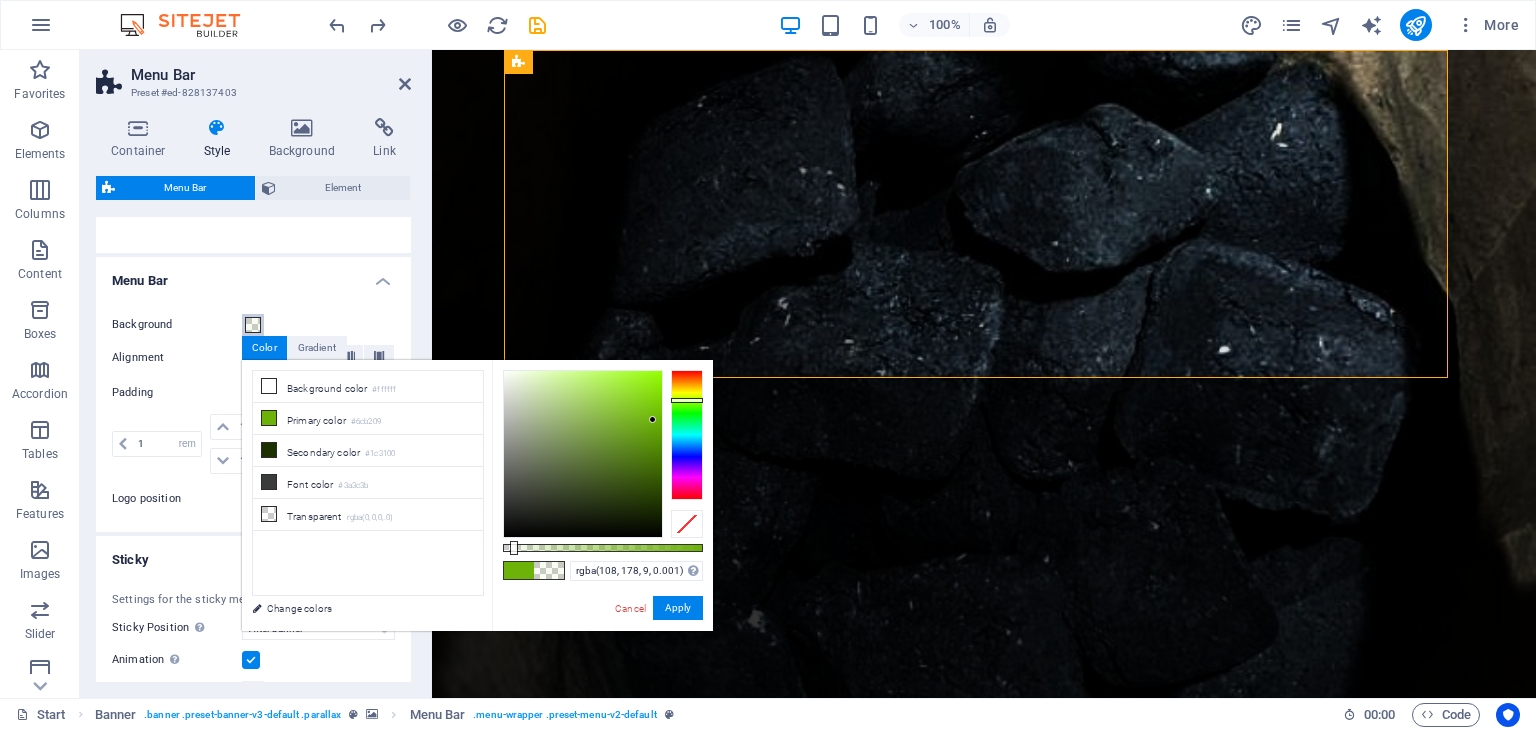 type on "rgba(108, 178, 9, 0)" 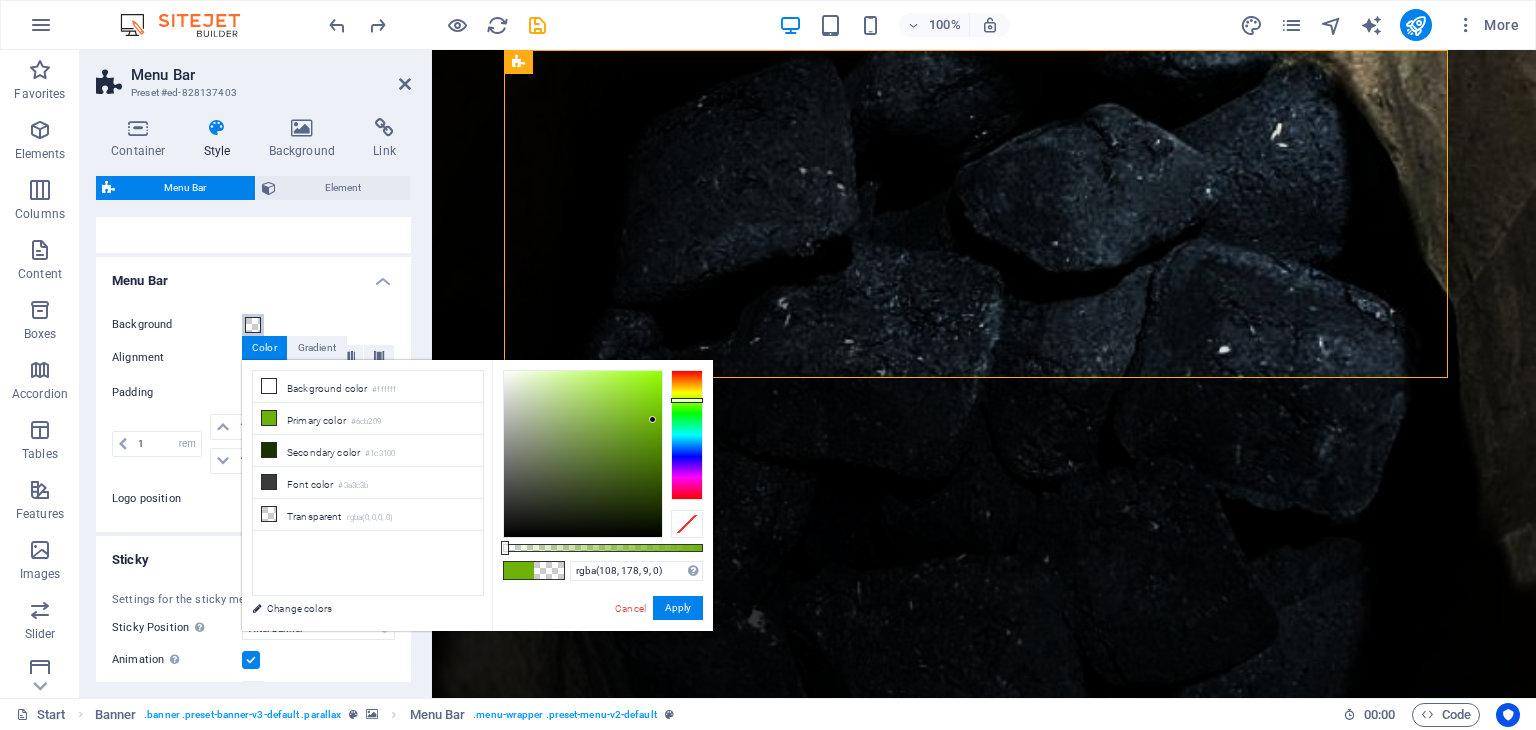 drag, startPoint x: 704, startPoint y: 545, endPoint x: 496, endPoint y: 557, distance: 208.34587 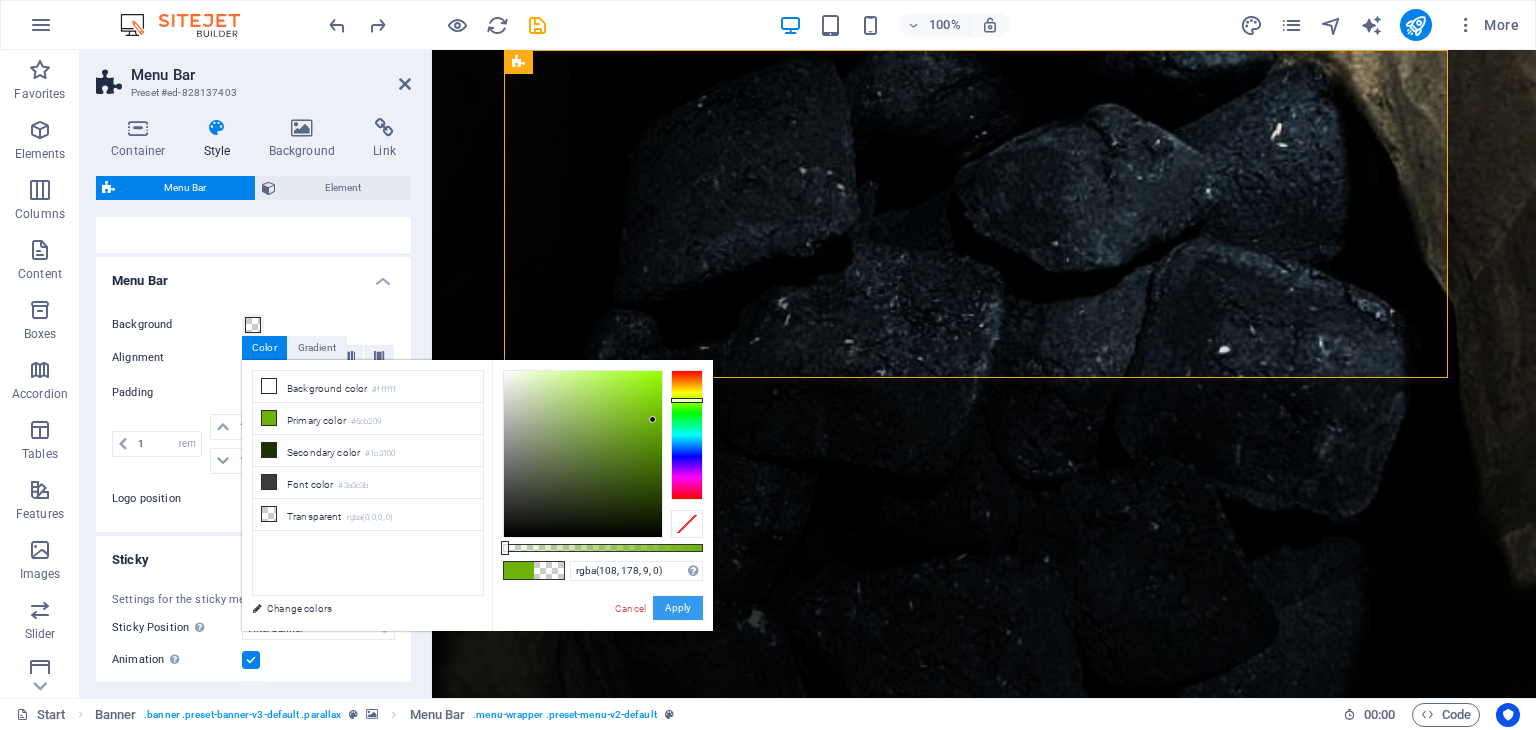 click on "Apply" at bounding box center [678, 608] 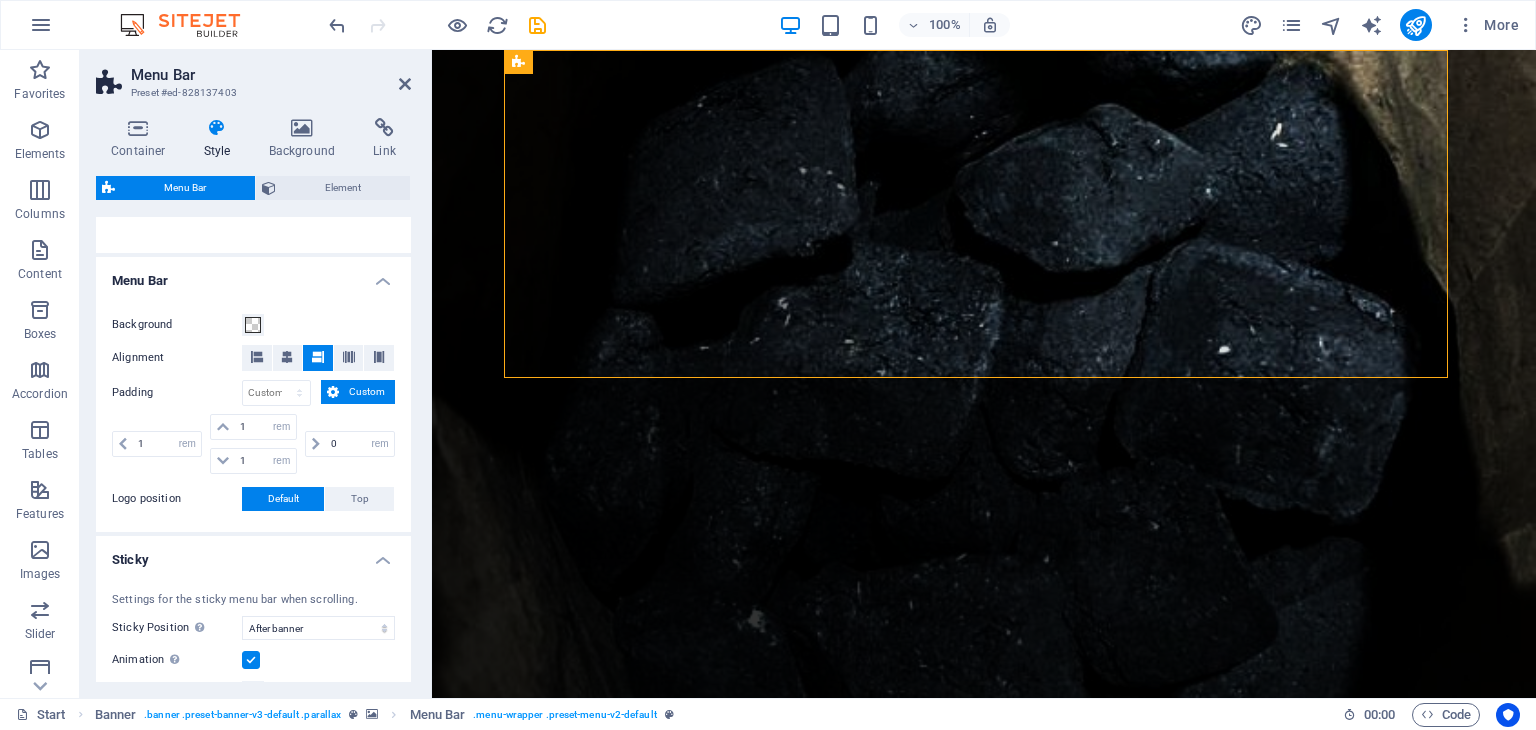 type 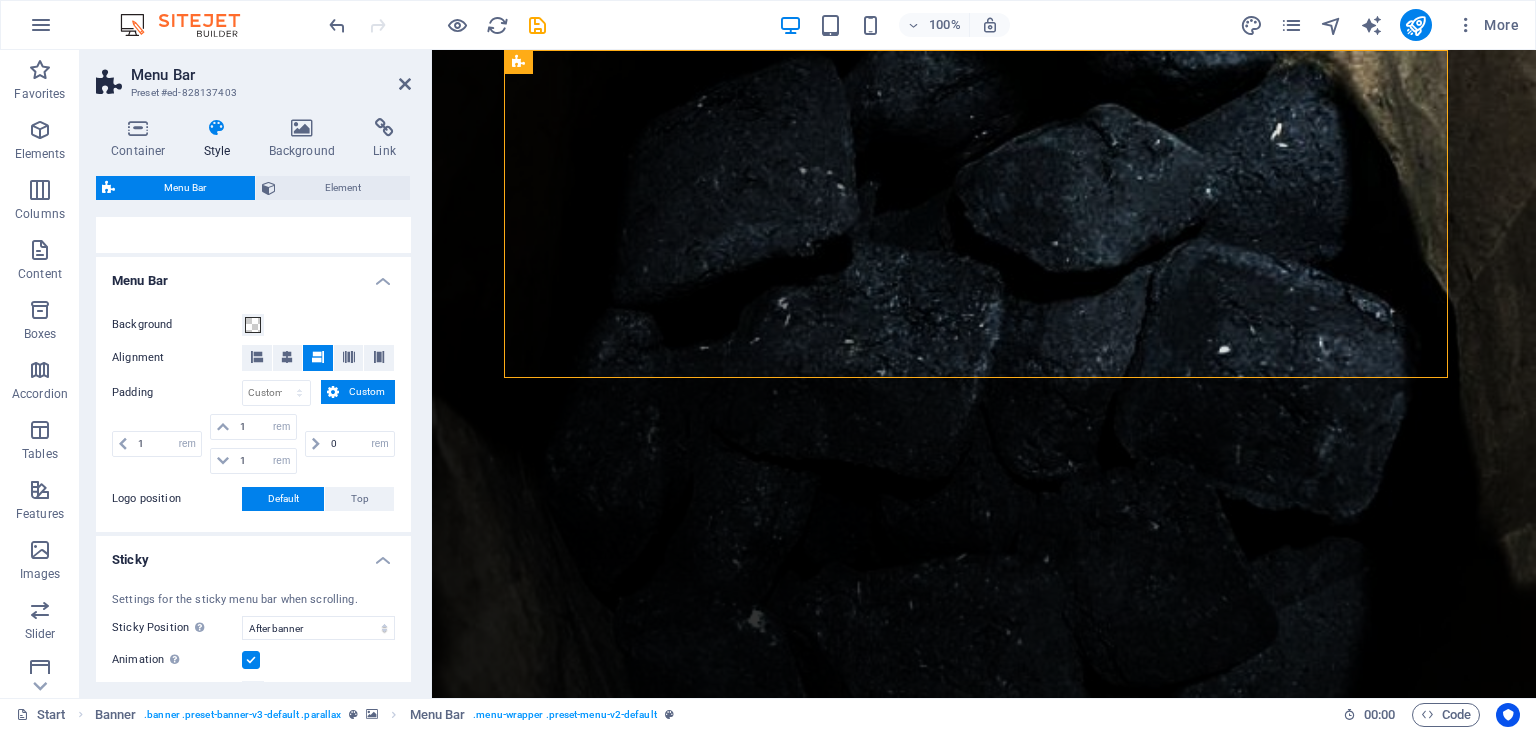 select 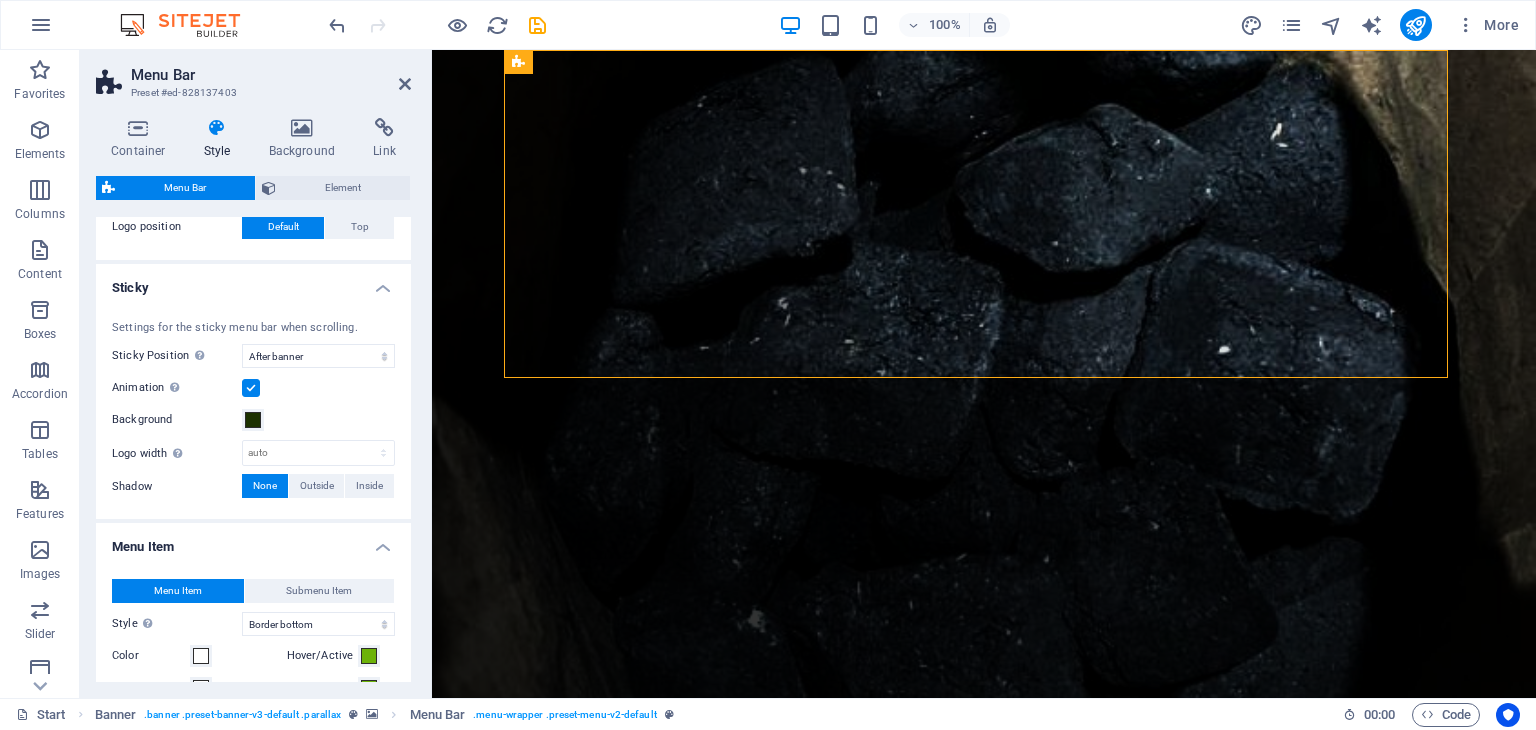 scroll, scrollTop: 600, scrollLeft: 0, axis: vertical 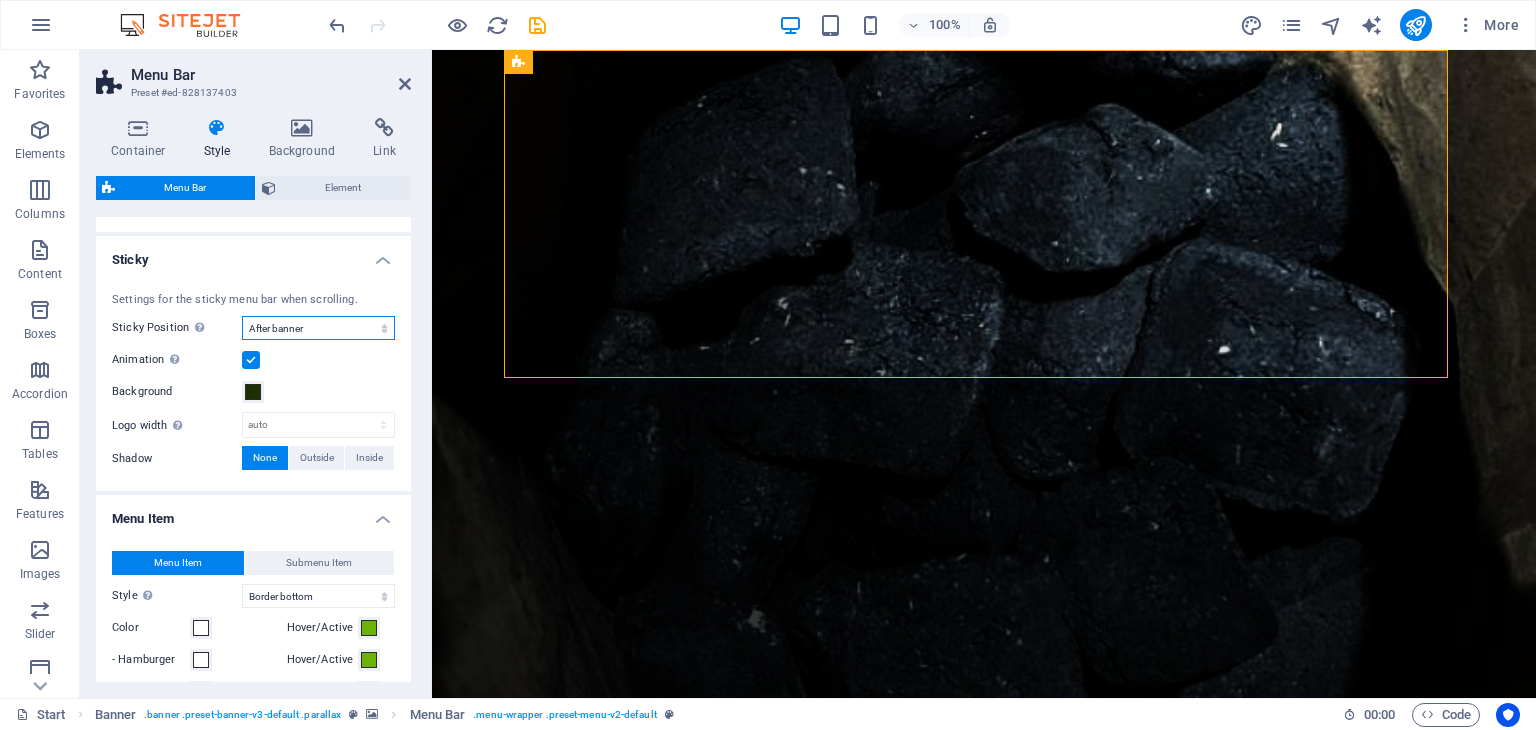 click on "Off Instant After menu After banner When scrolling up" at bounding box center [318, 328] 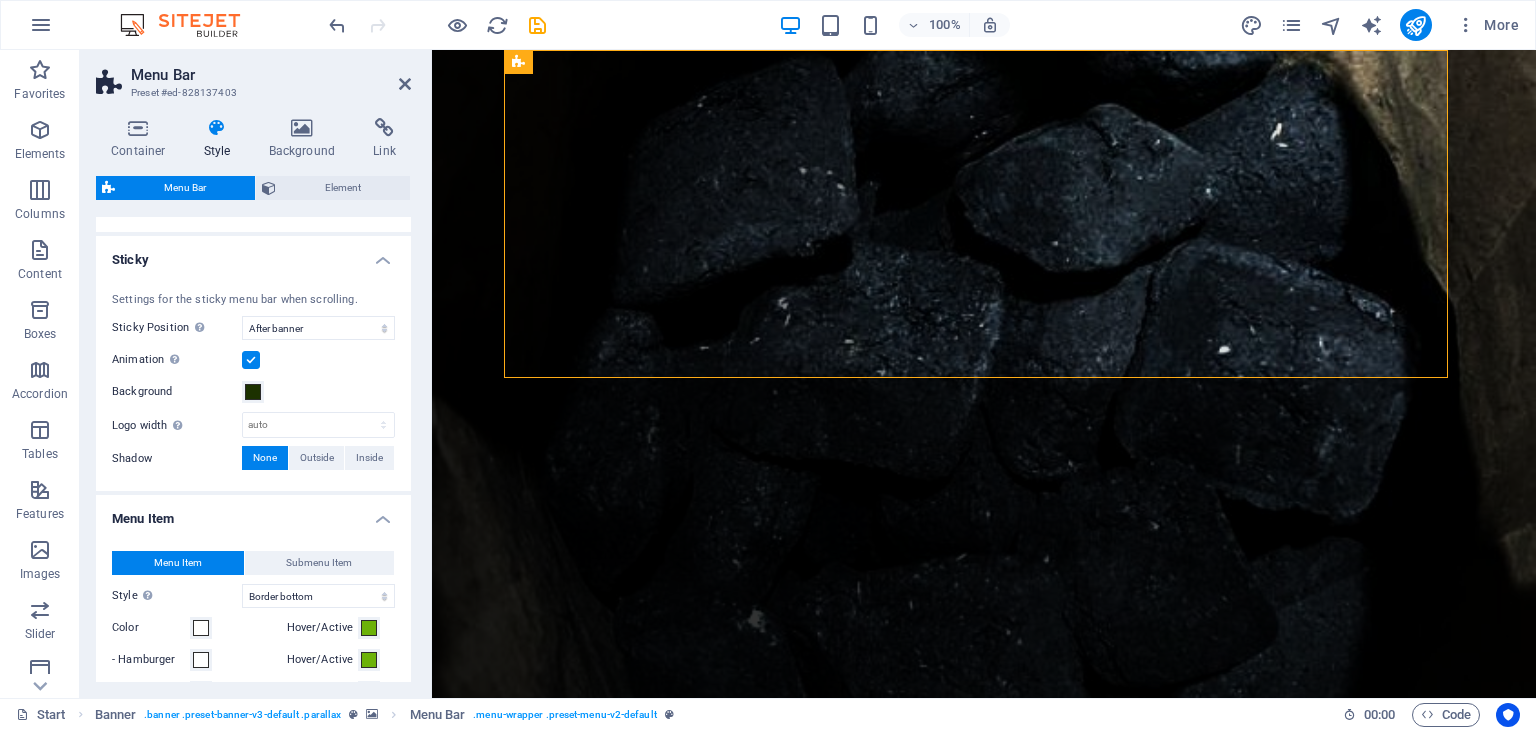 click on "Sticky" at bounding box center (253, 254) 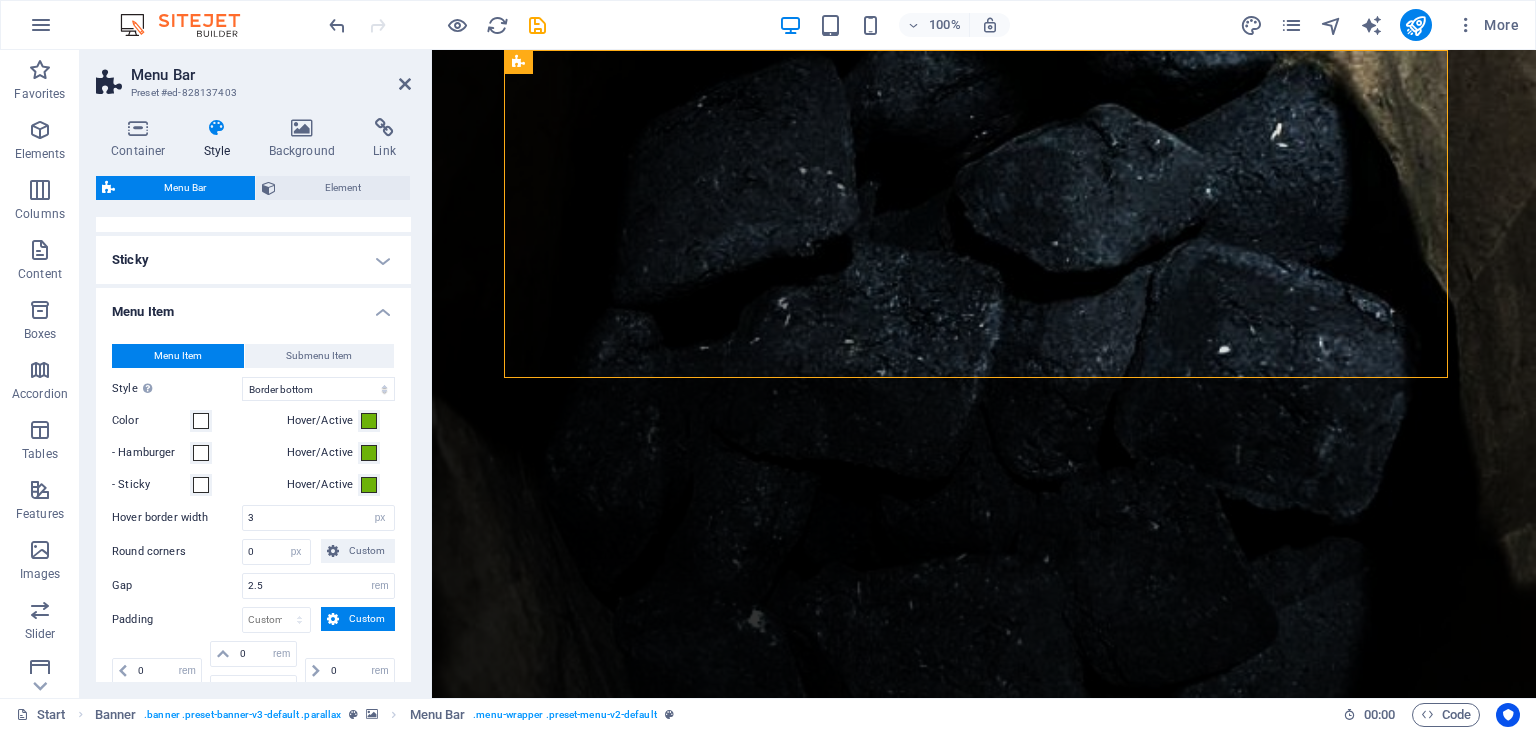 click on "Sticky" at bounding box center (253, 260) 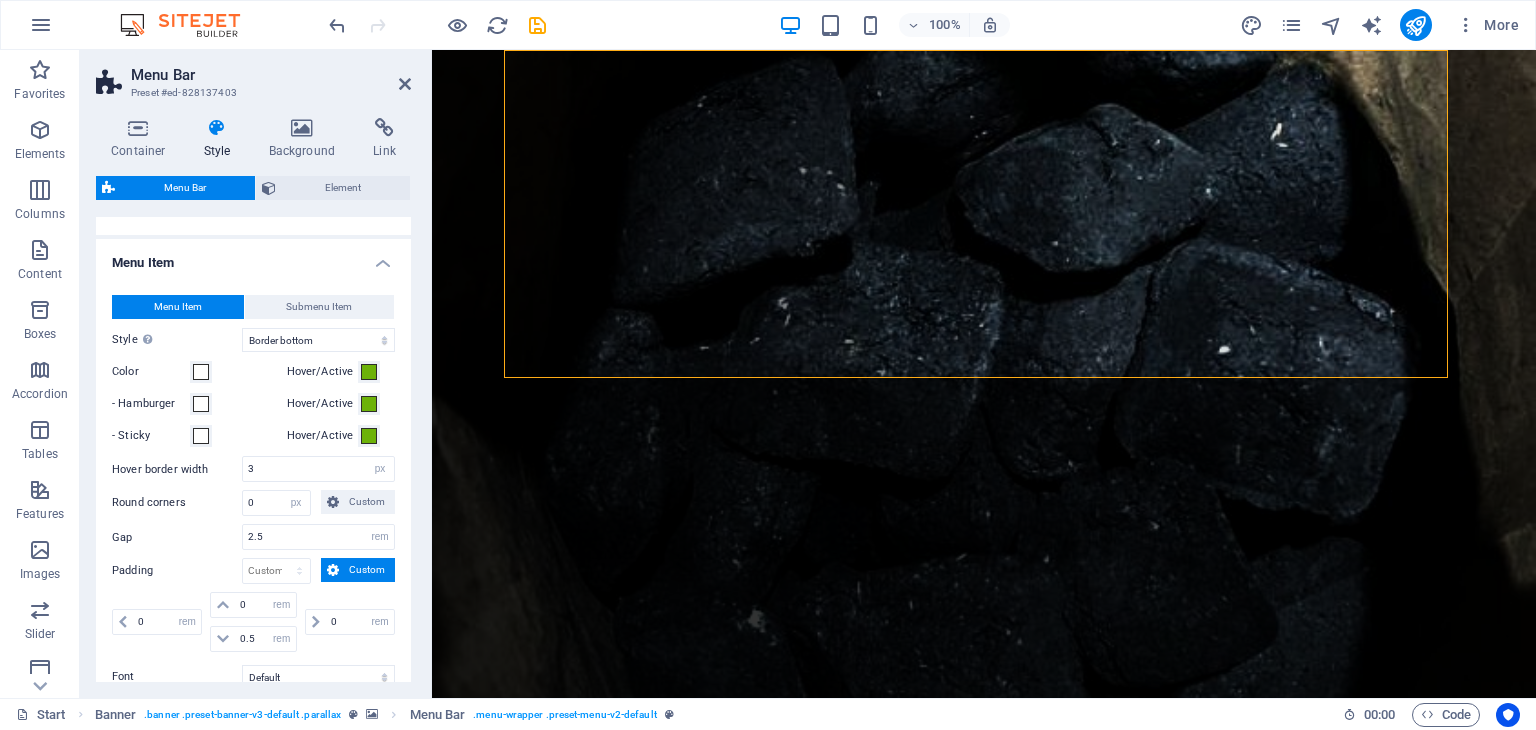 scroll, scrollTop: 900, scrollLeft: 0, axis: vertical 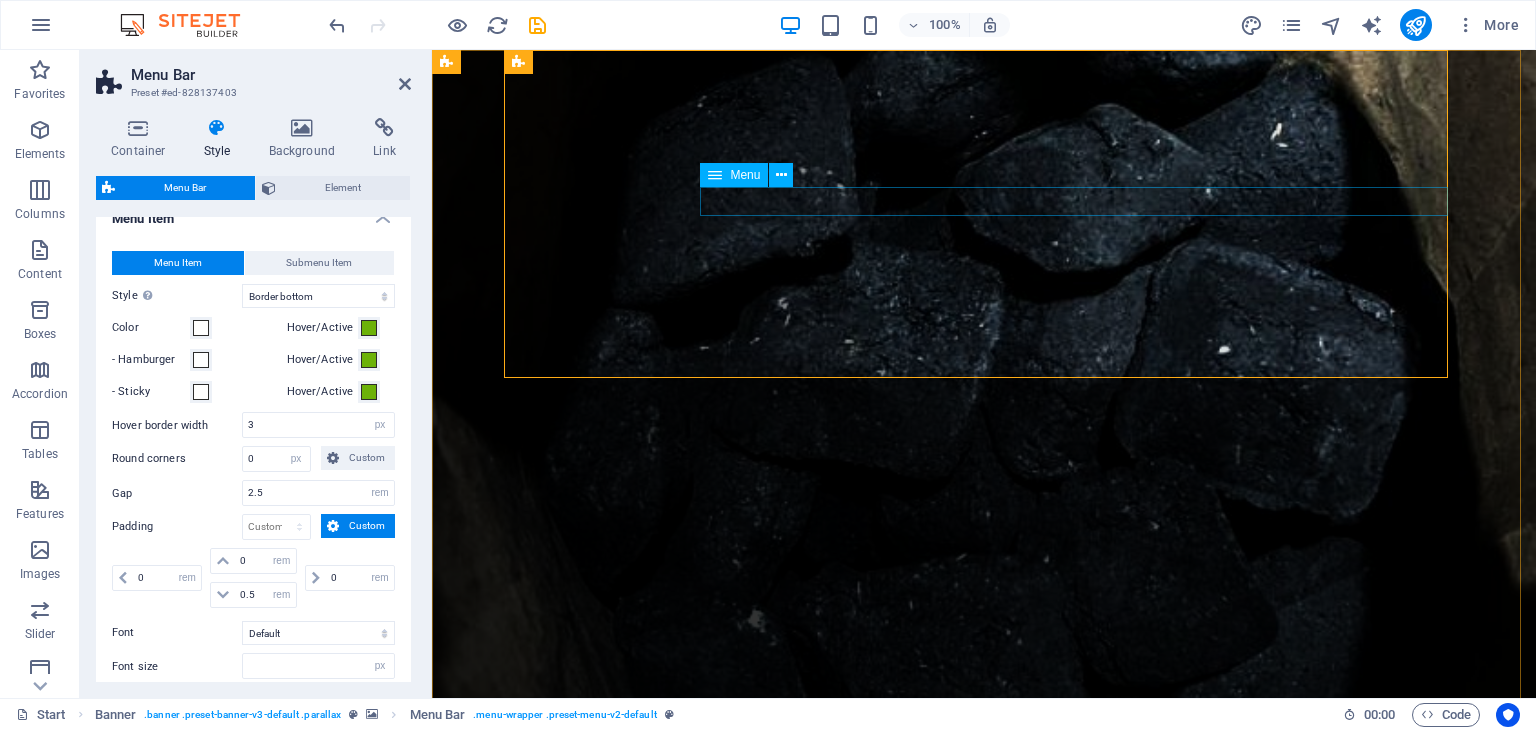 click on "Inicio ¿Quiénes somos? Productos Recetas Contacto" at bounding box center (992, 1021) 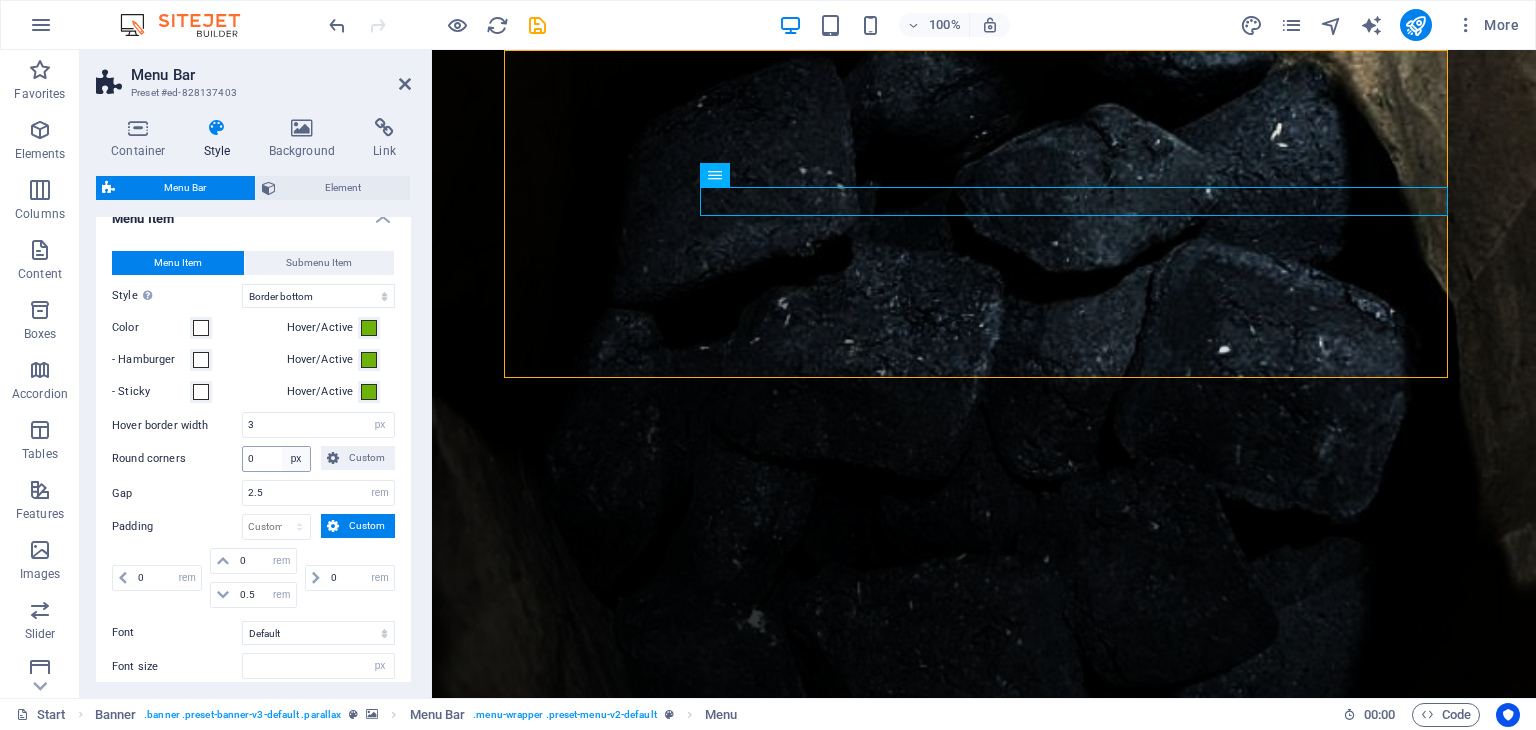 scroll, scrollTop: 1000, scrollLeft: 0, axis: vertical 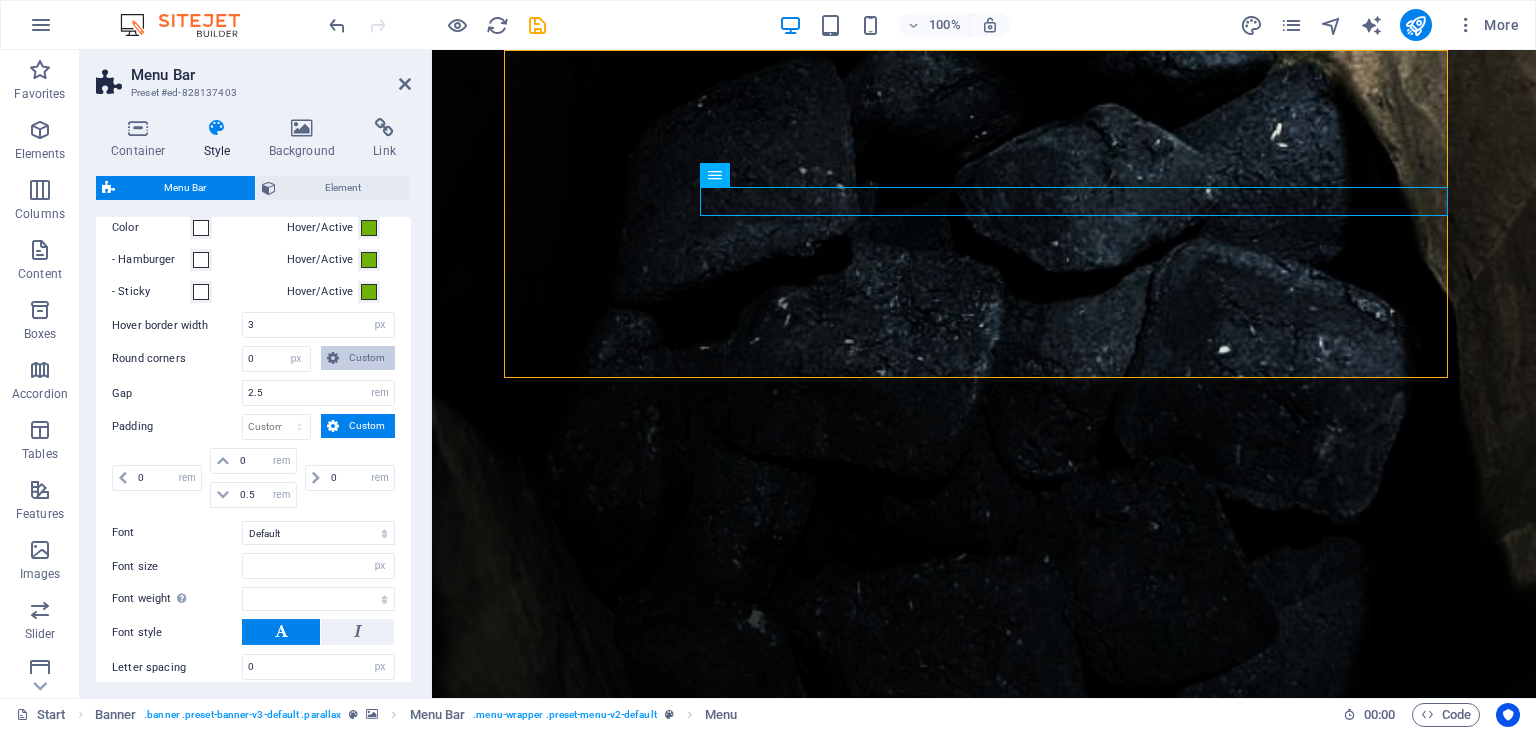 click on "Custom" at bounding box center [358, 358] 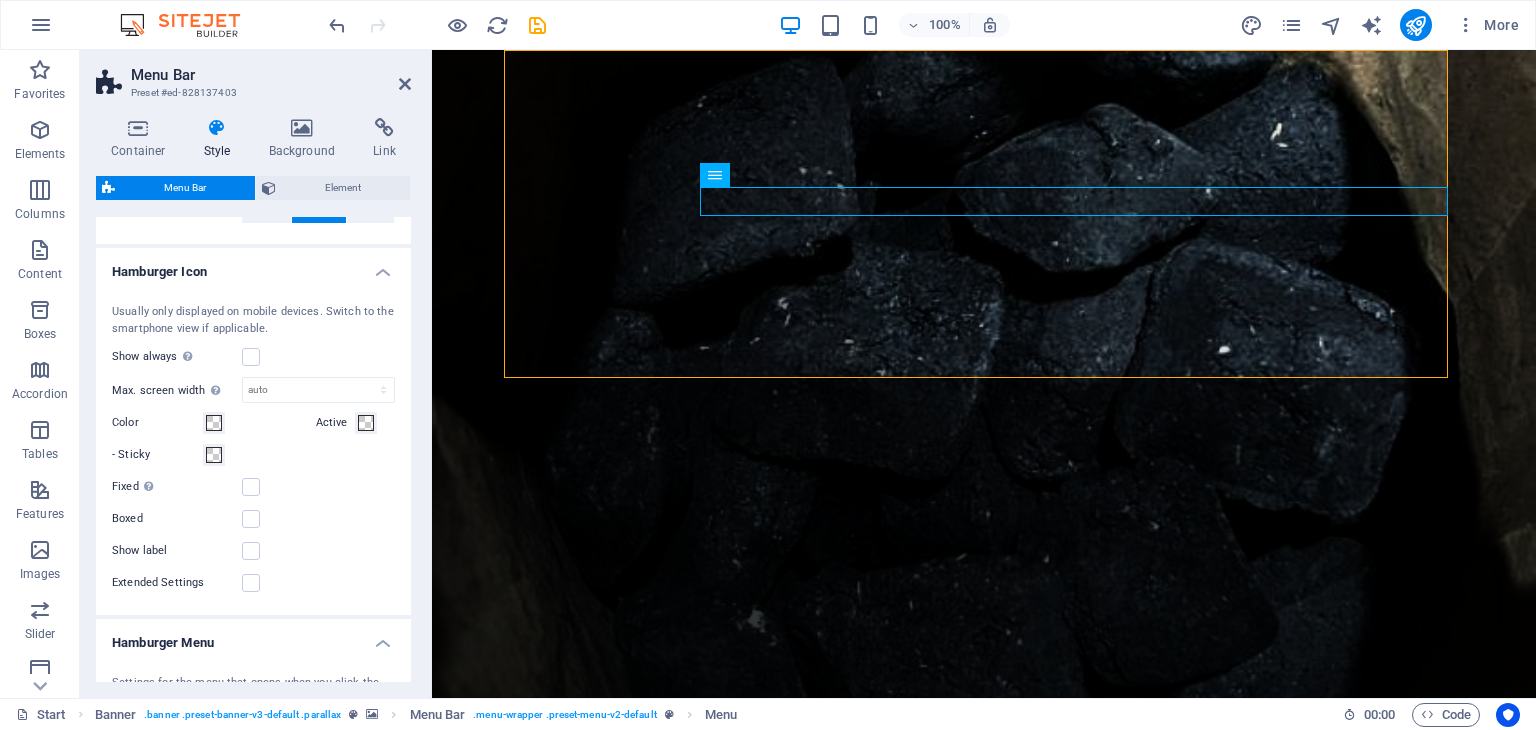 scroll, scrollTop: 1600, scrollLeft: 0, axis: vertical 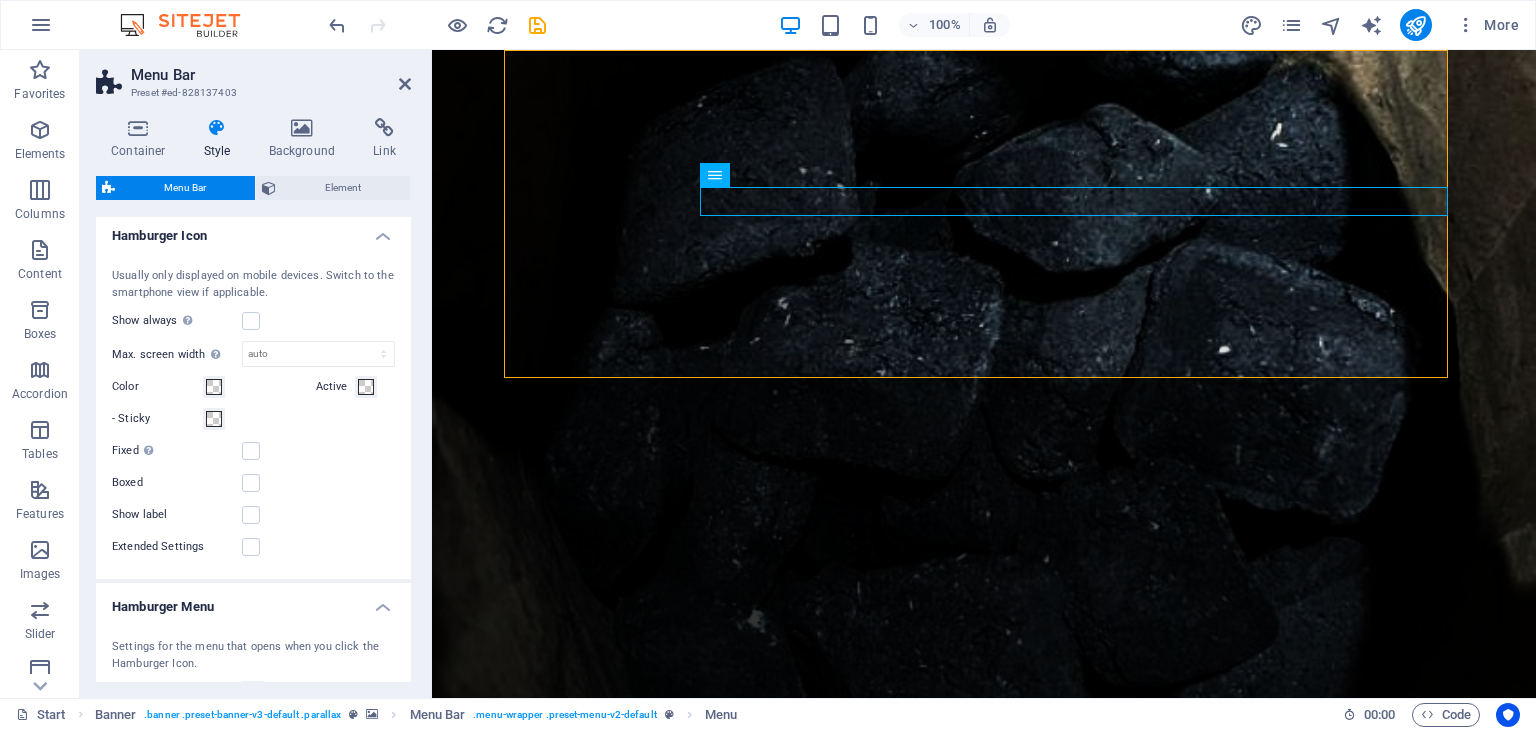 click on "Usually only displayed on mobile devices. Switch to the smartphone view if applicable. Show always Shows the trigger for all viewports. Max. screen width Define the maximum screen width up to which the Mobile Trigger is displayed. auto px rem vh vw Color Active  - Sticky Fixed Positions the trigger in a fixed state so that it is constantly in the viewport. Position Margin Only when trigger fixed is active 2 px rem % vh vw Boxed Box Color Active  - Sticky Show label Show Label Only Label text Menu Label text "Close" Close Label position Label size 0.65 px rem % vh vw Extended Settings Position while opened Auto Padding 0 px rem % vh vw Border style             Border width 1 px rem vh vw Border color Active  - Sticky Round corners 0 px rem % vh vw Custom Custom 0 px rem % vh vw 0 px rem % vh vw 0 px rem % vh vw Width 30 px rem vh vw Bar height 3 px rem vh vw Spacing 8 px rem vh vw Bar radius 0 px rem % vh vw Custom Custom 0 px rem % vh vw 0 px rem % vh vw 0 px rem %" at bounding box center [253, 413] 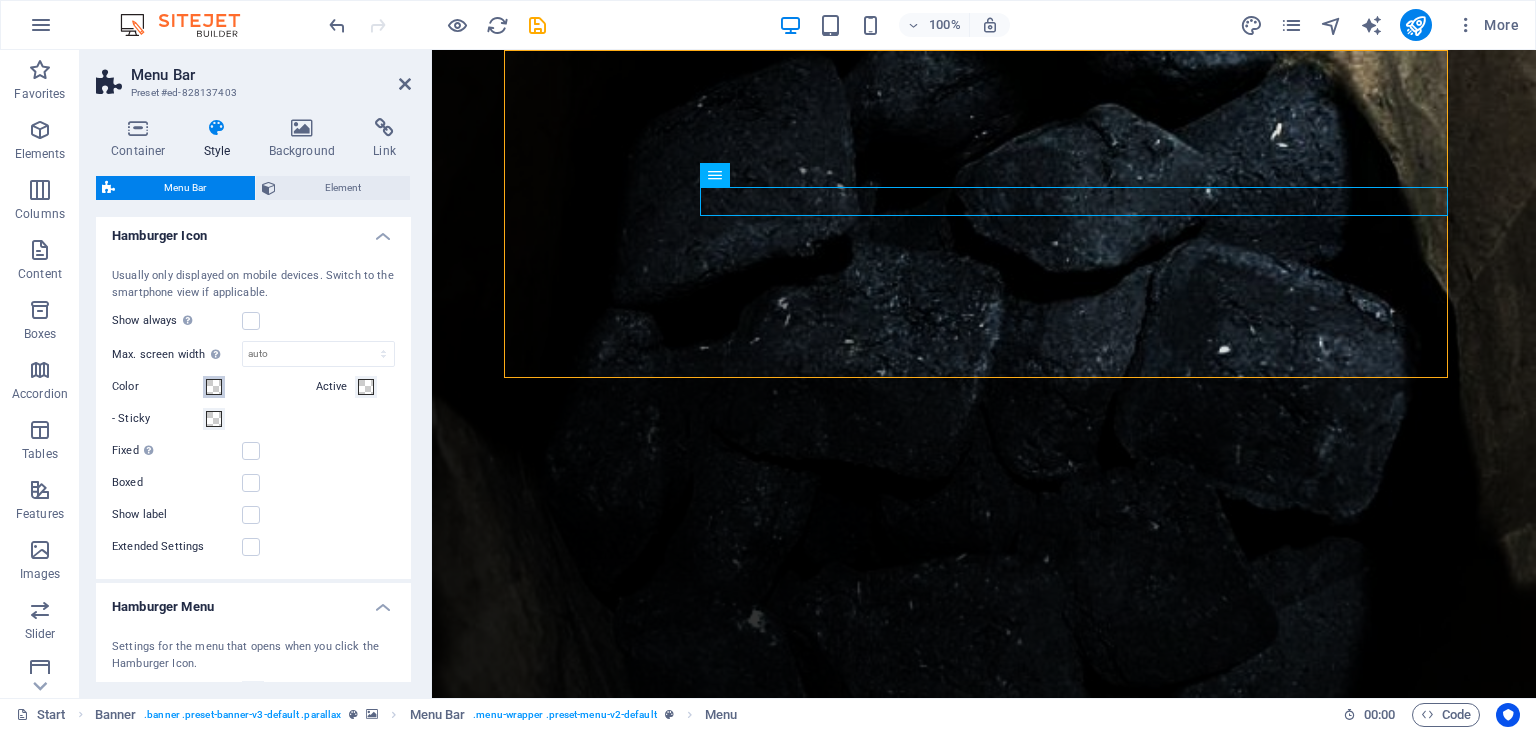 click at bounding box center (214, 387) 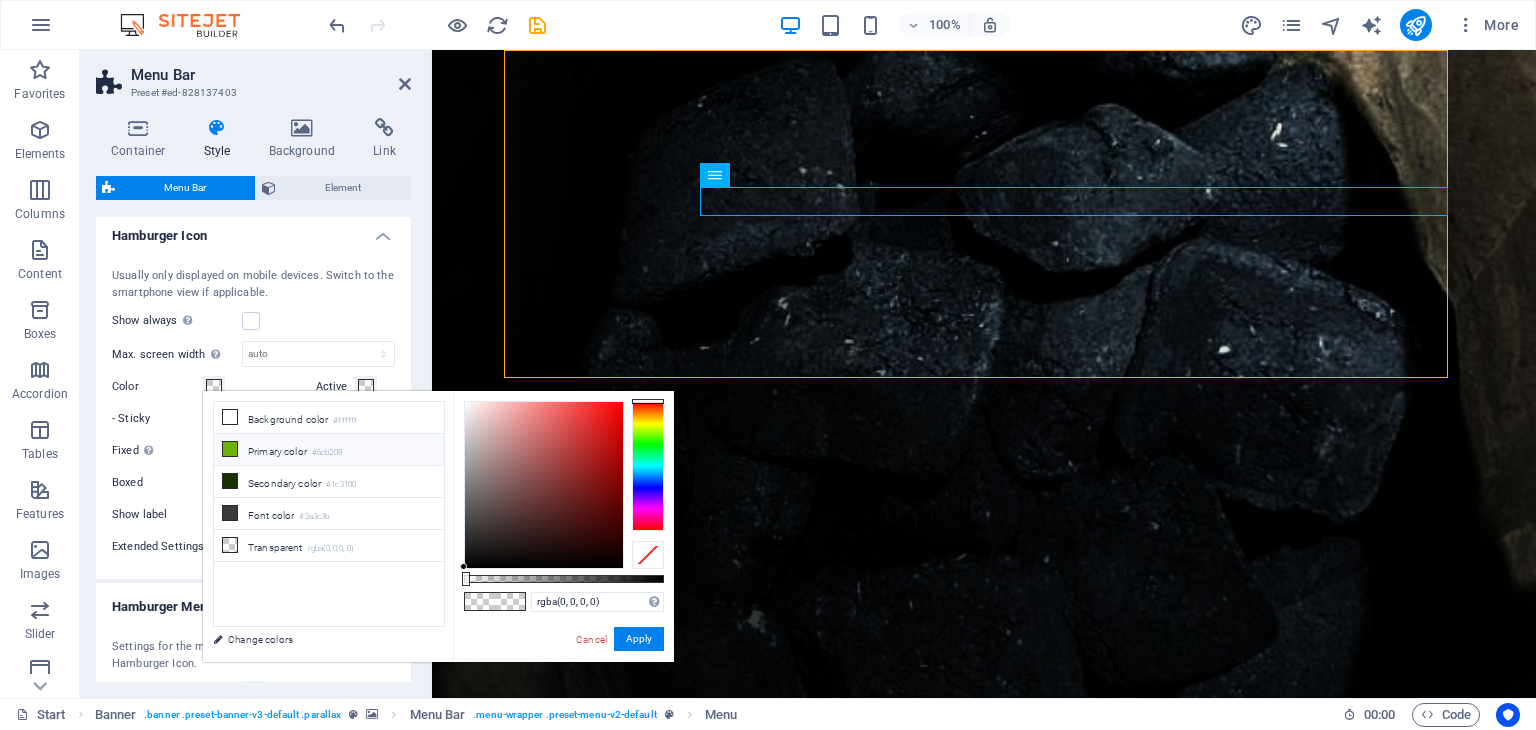 click at bounding box center [230, 449] 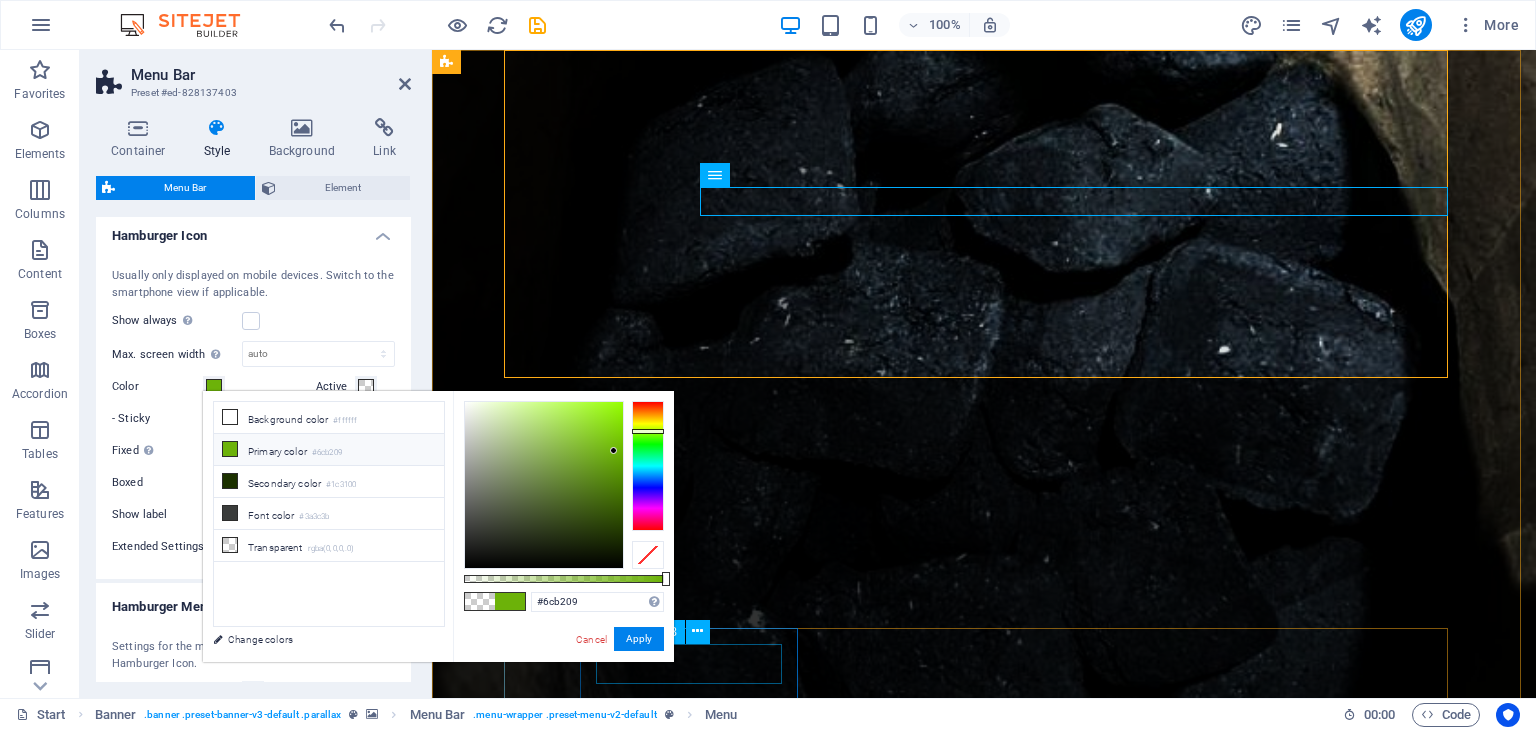 type 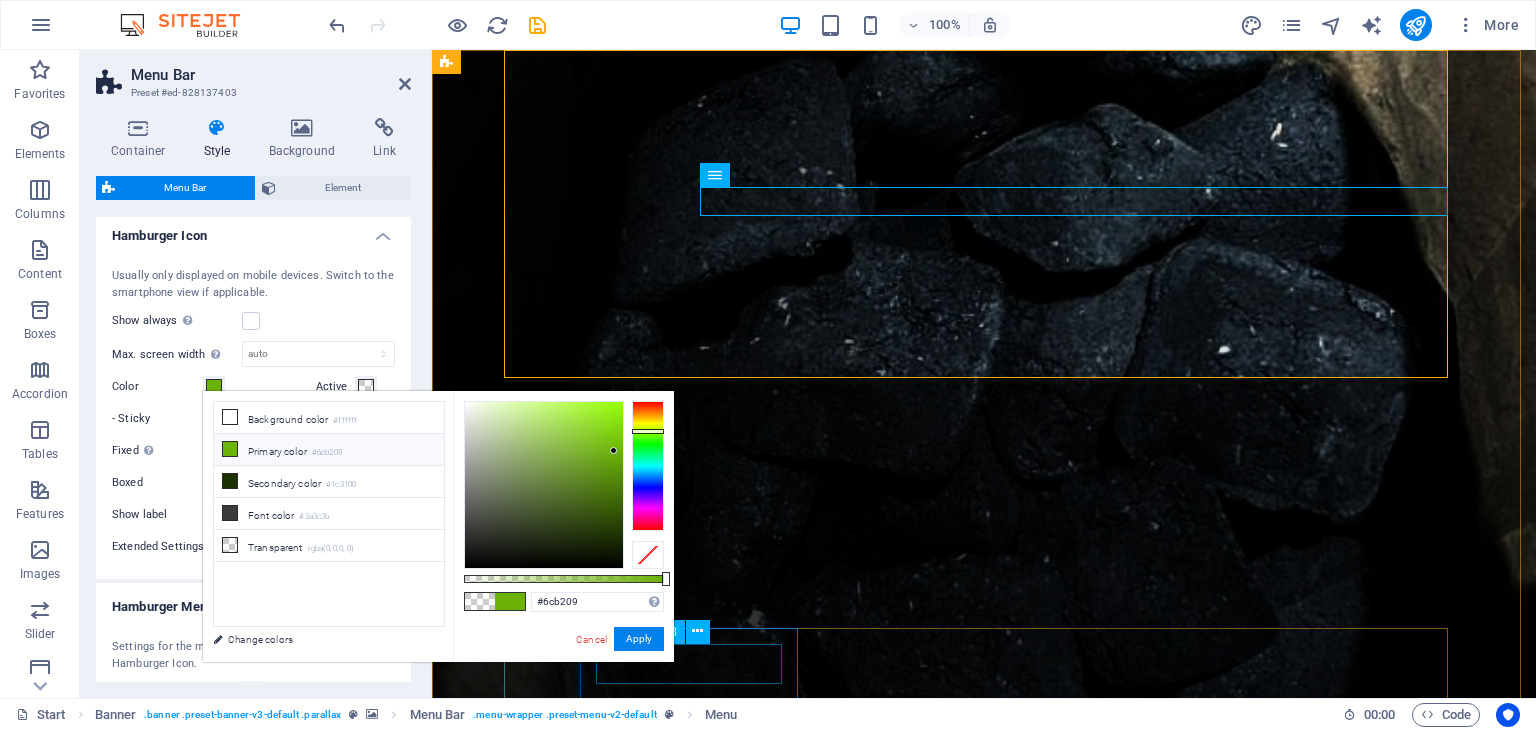 select 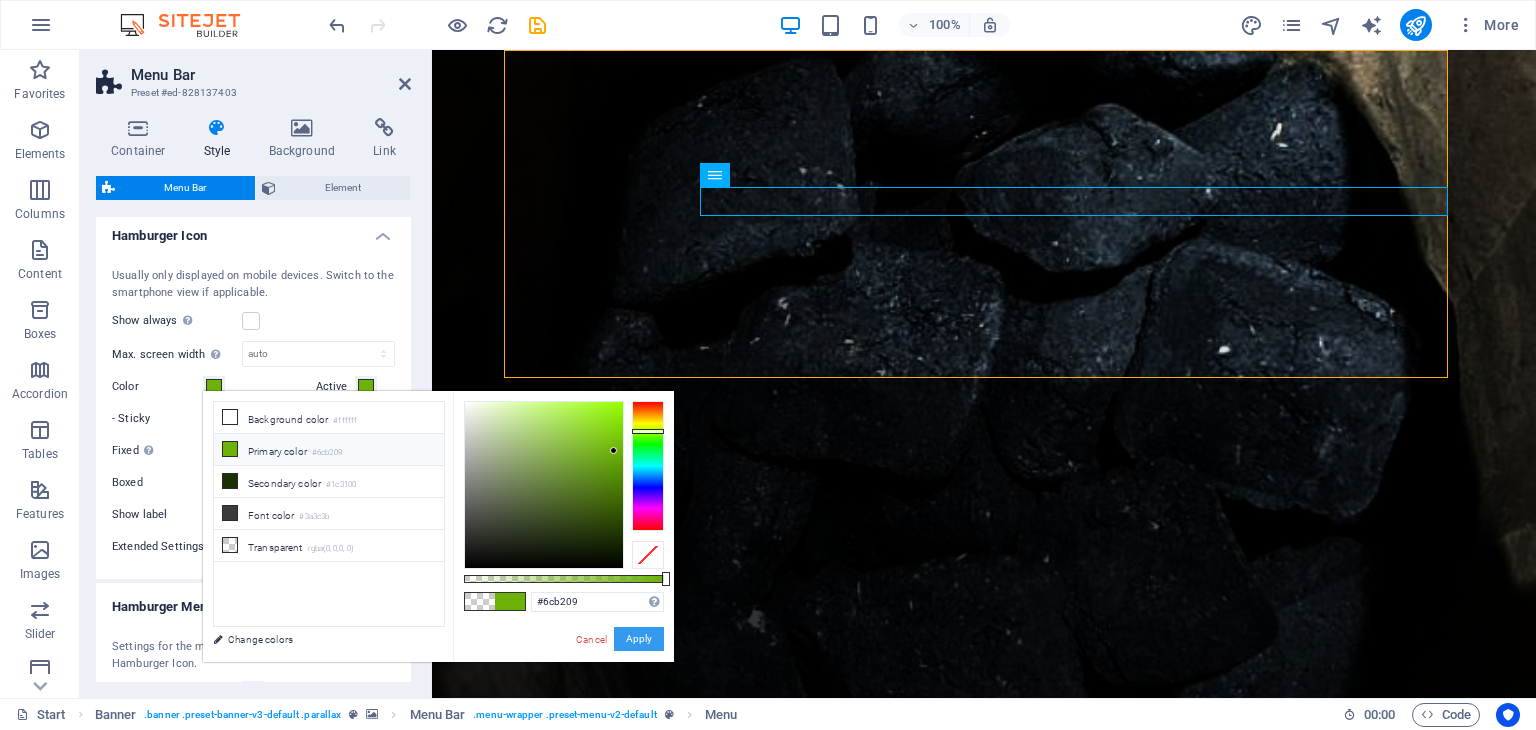 click on "Apply" at bounding box center (639, 639) 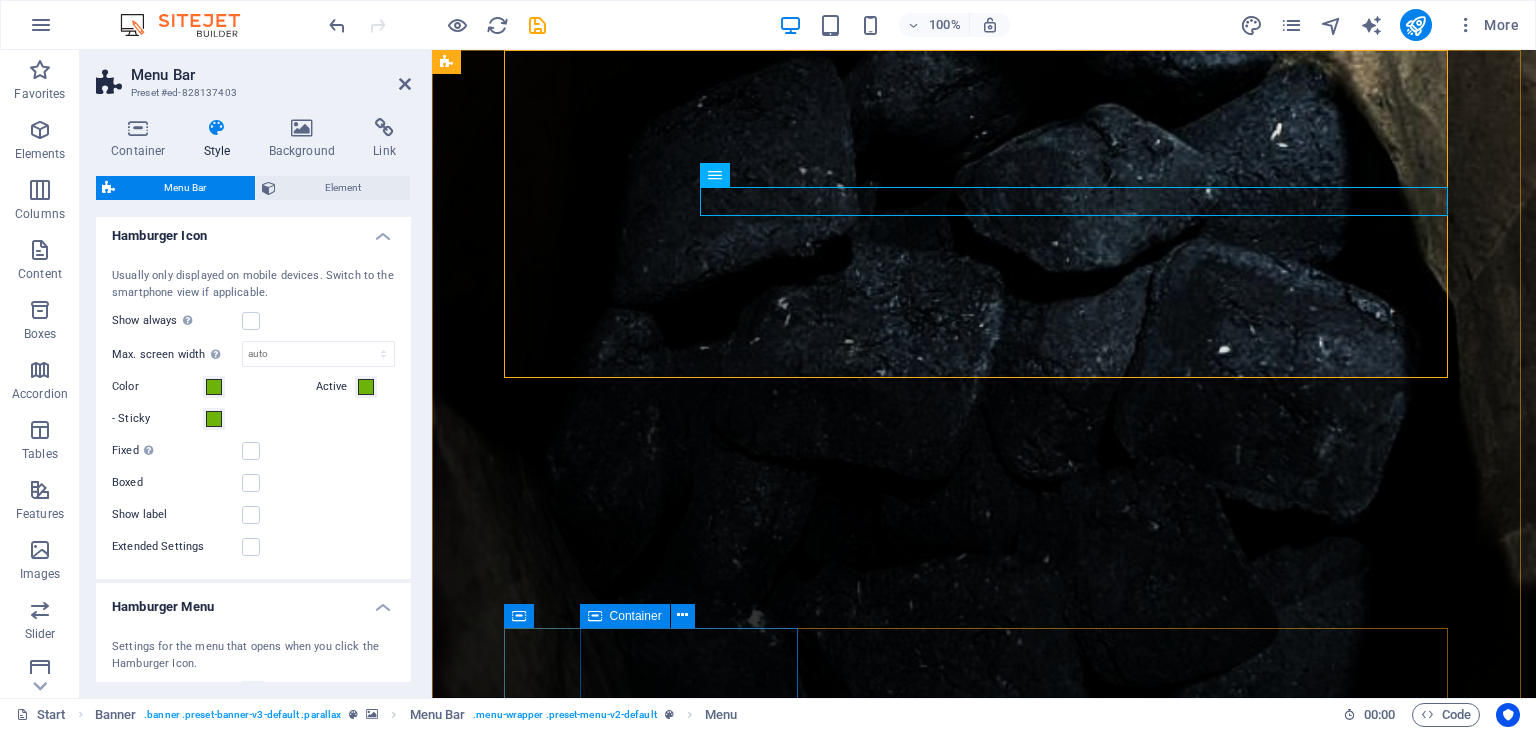 type 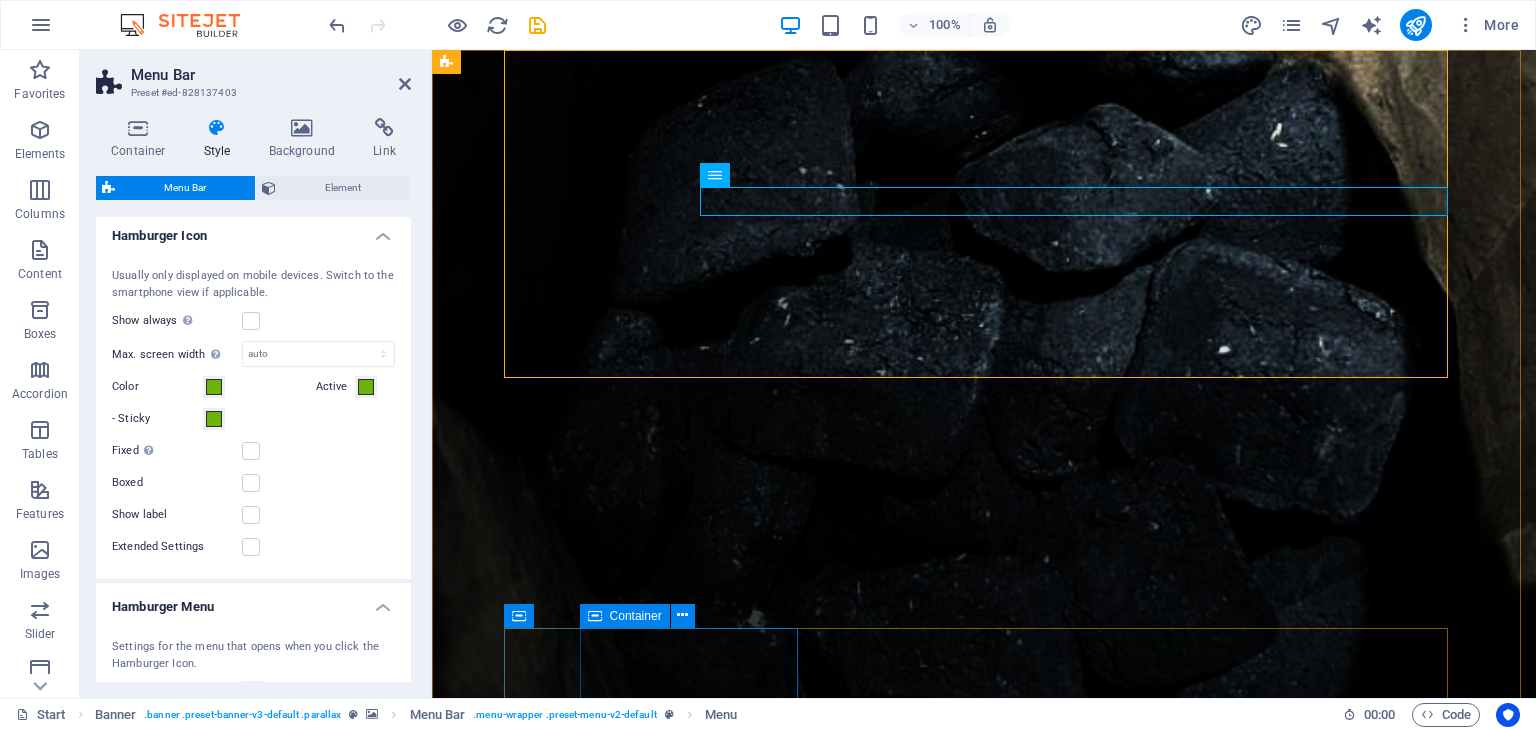 select 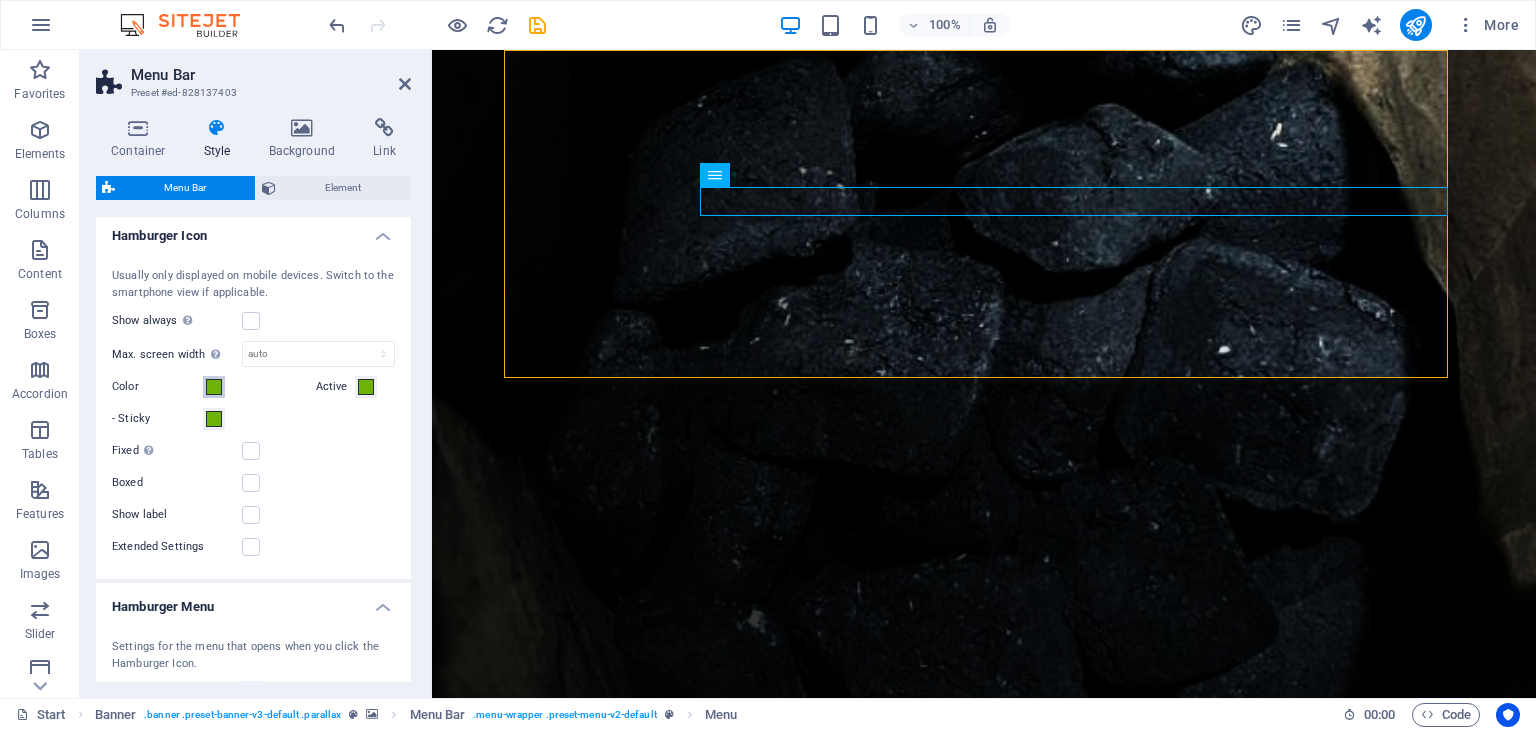 click at bounding box center (214, 387) 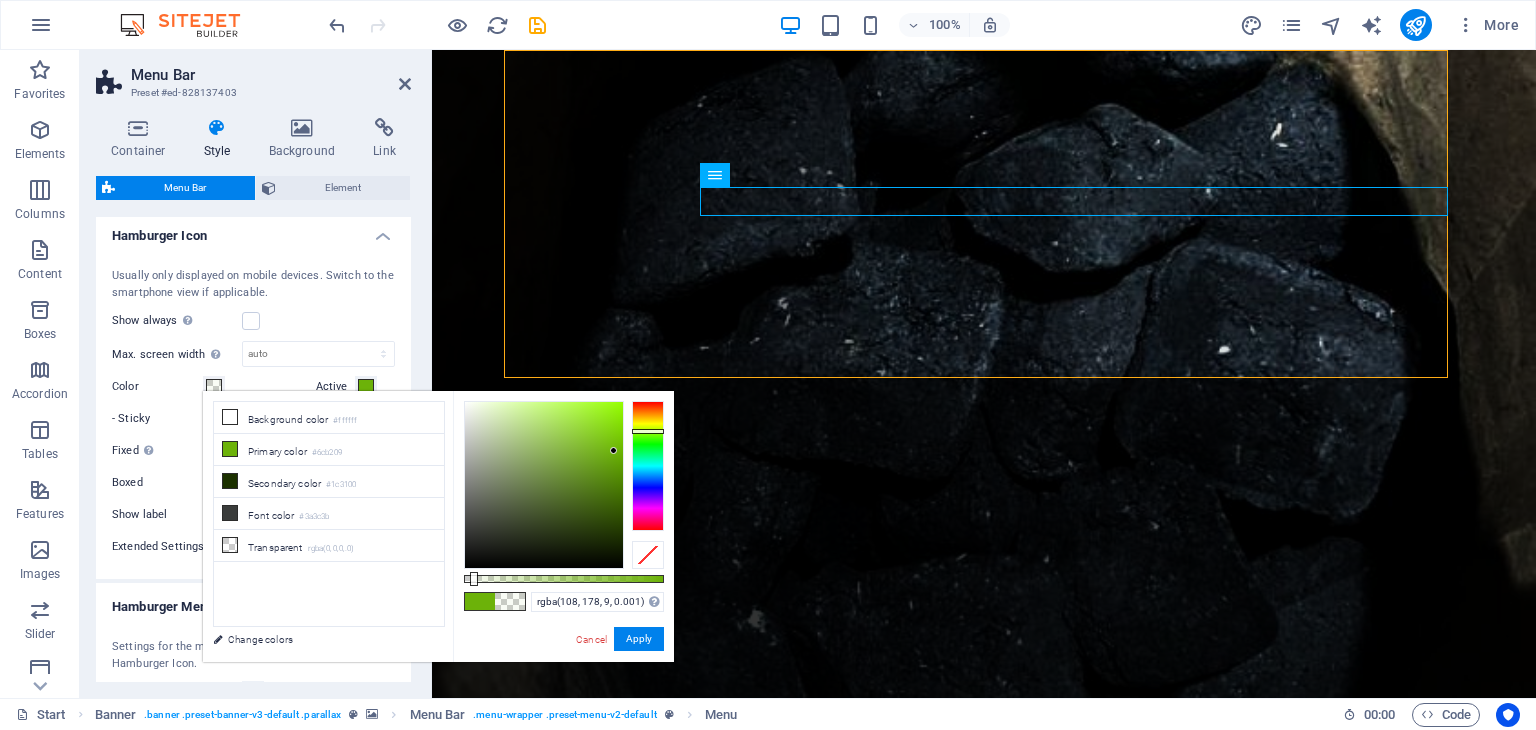 type on "rgba(108, 178, 9, 0)" 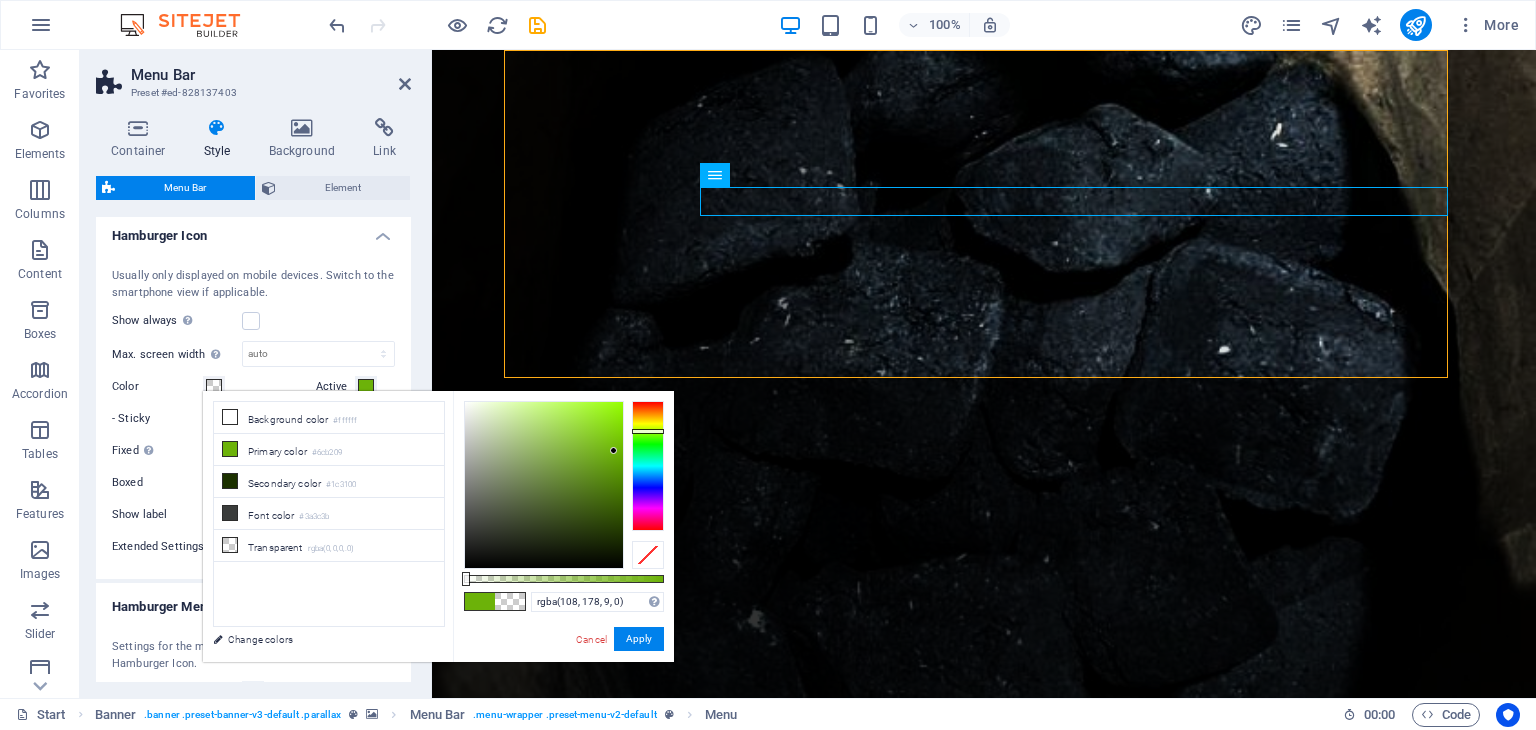 drag, startPoint x: 664, startPoint y: 577, endPoint x: 447, endPoint y: 589, distance: 217.33154 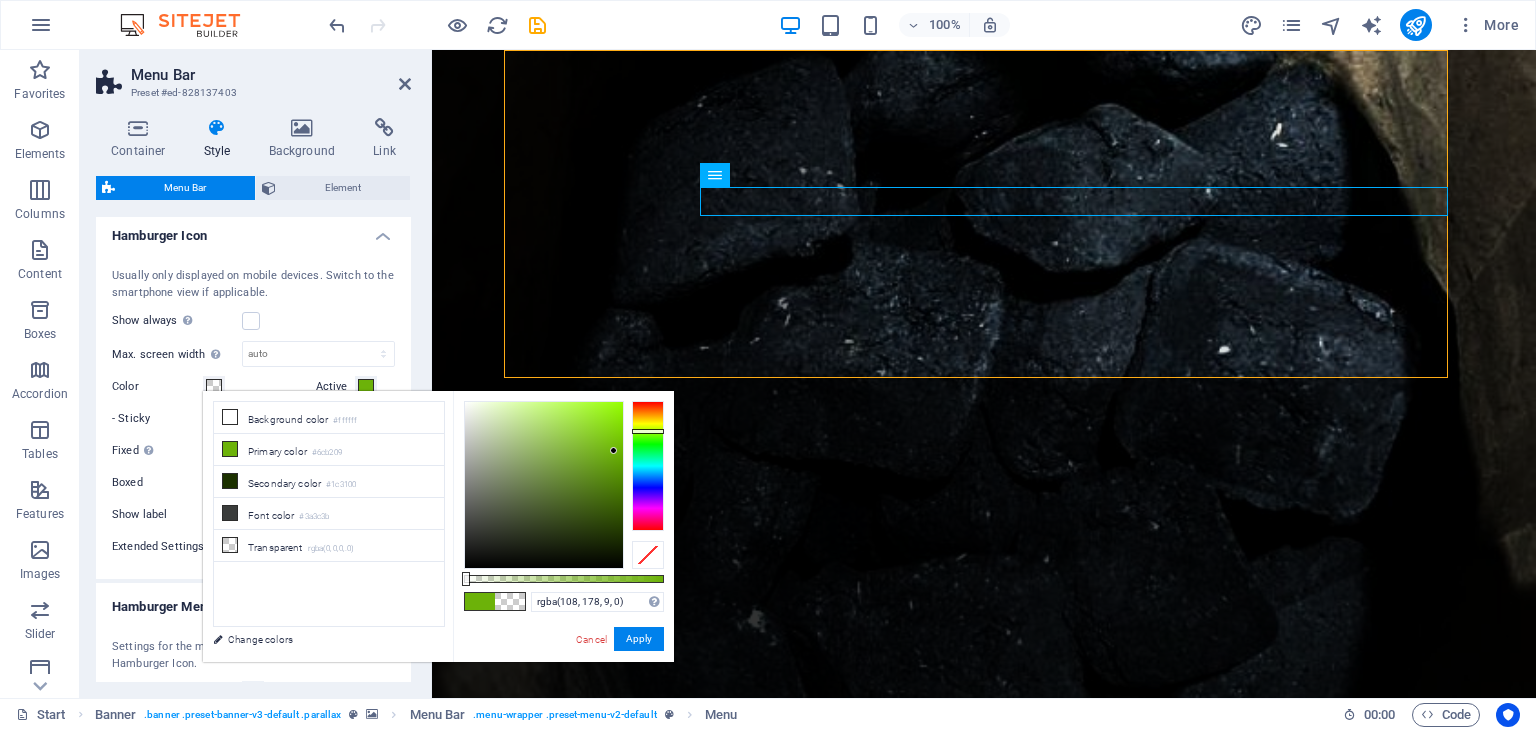 click on "less
Background color
#ffffff
Primary color
#6cb209
Secondary color
#1c3100
Font color
#0852ed" at bounding box center [438, 526] 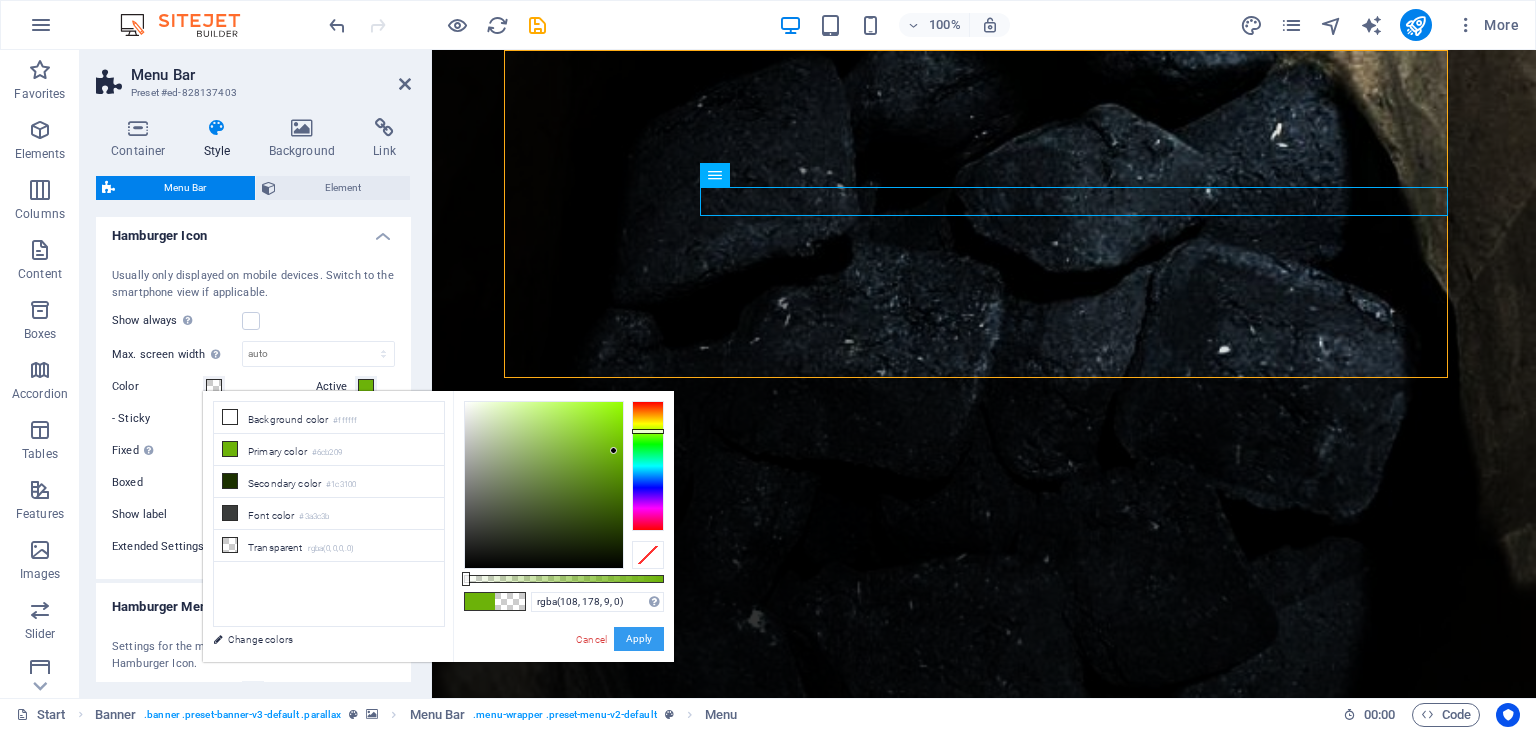 click on "Apply" at bounding box center [639, 639] 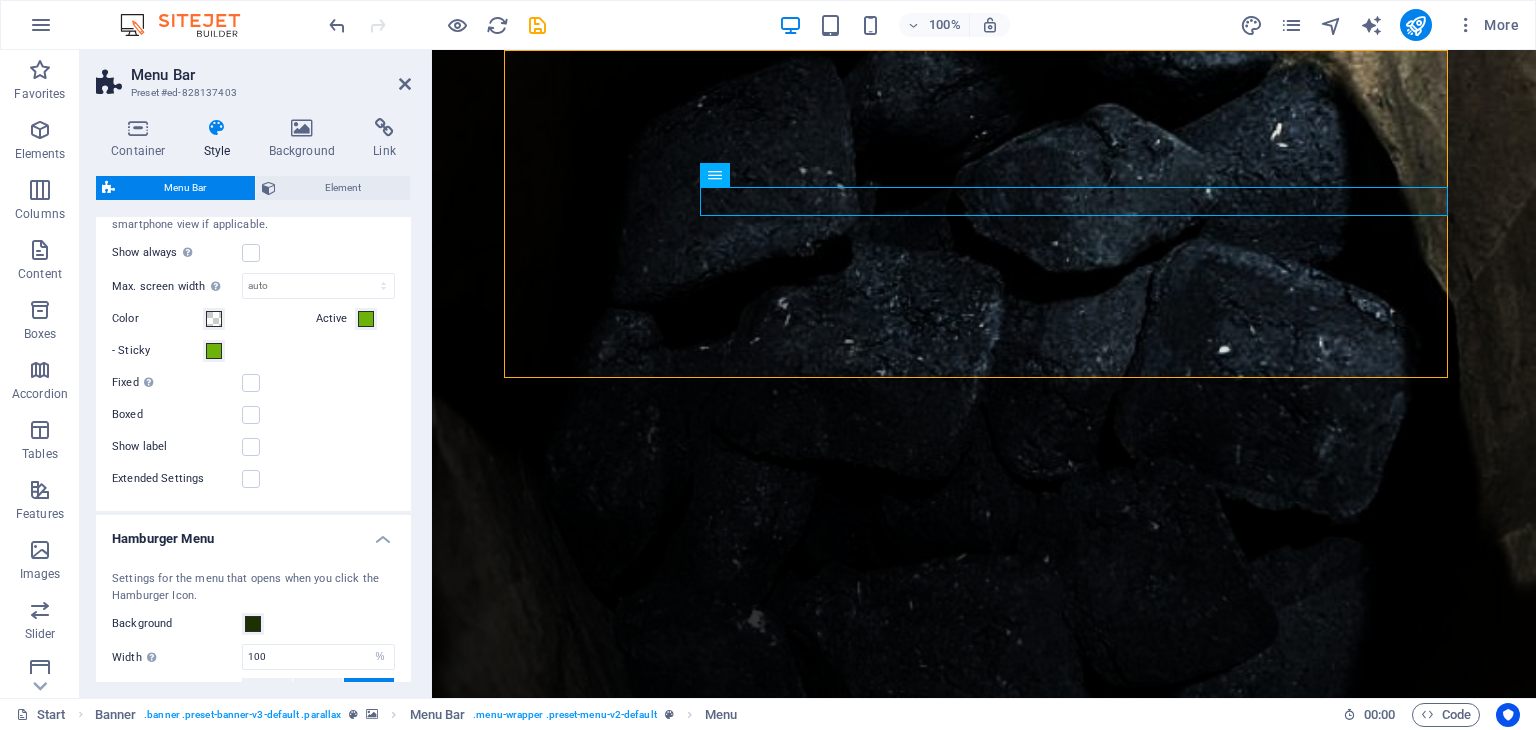 scroll, scrollTop: 1700, scrollLeft: 0, axis: vertical 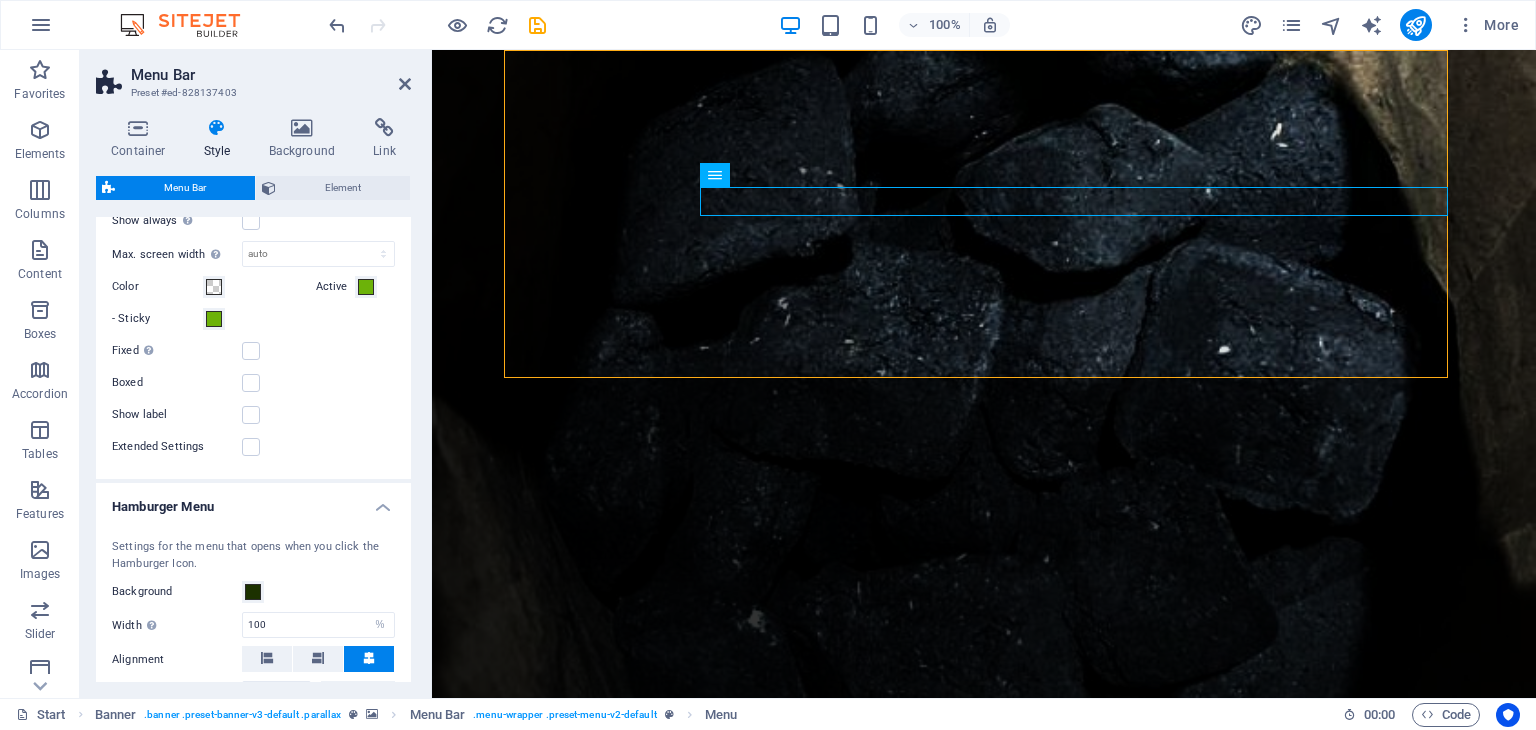 type 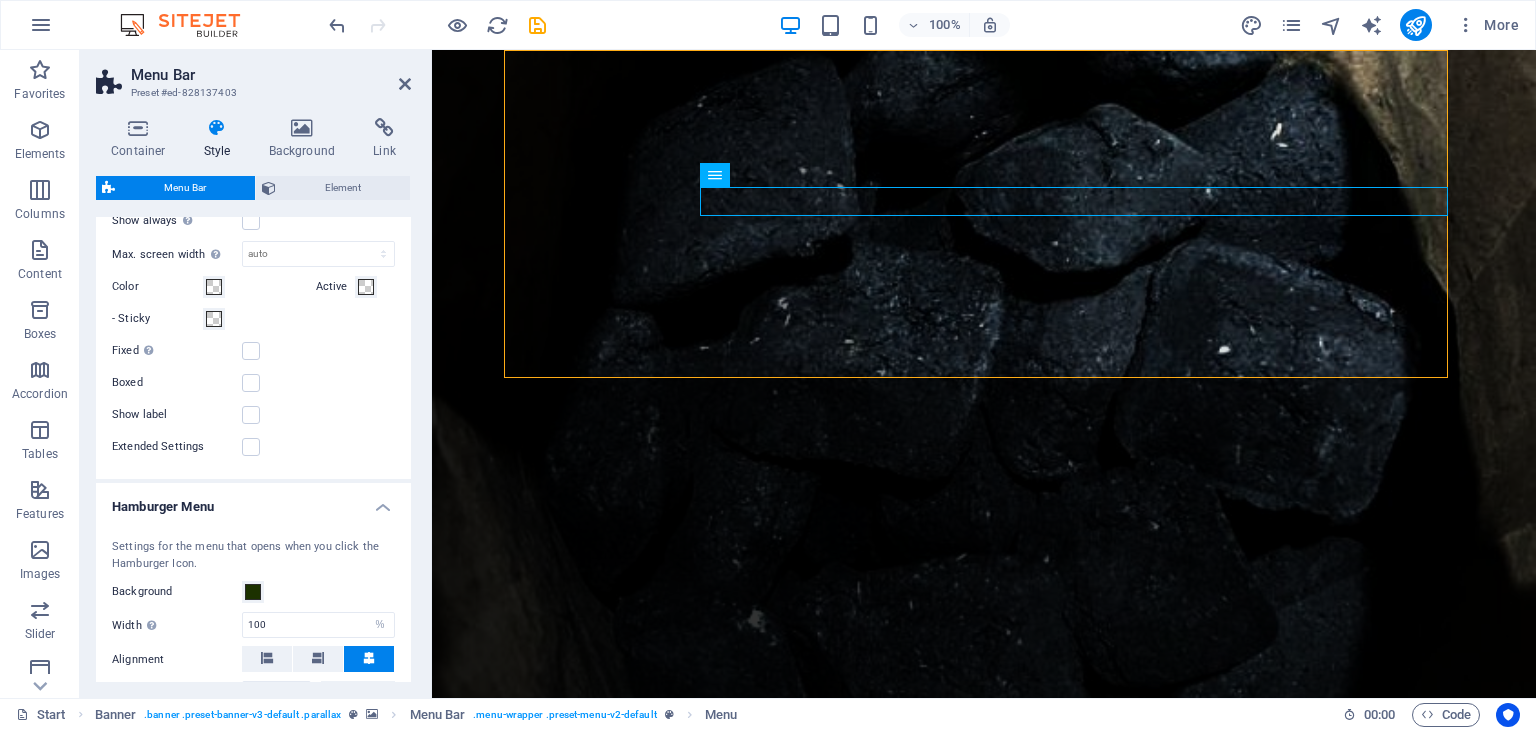 click on "Boxed" at bounding box center [177, 383] 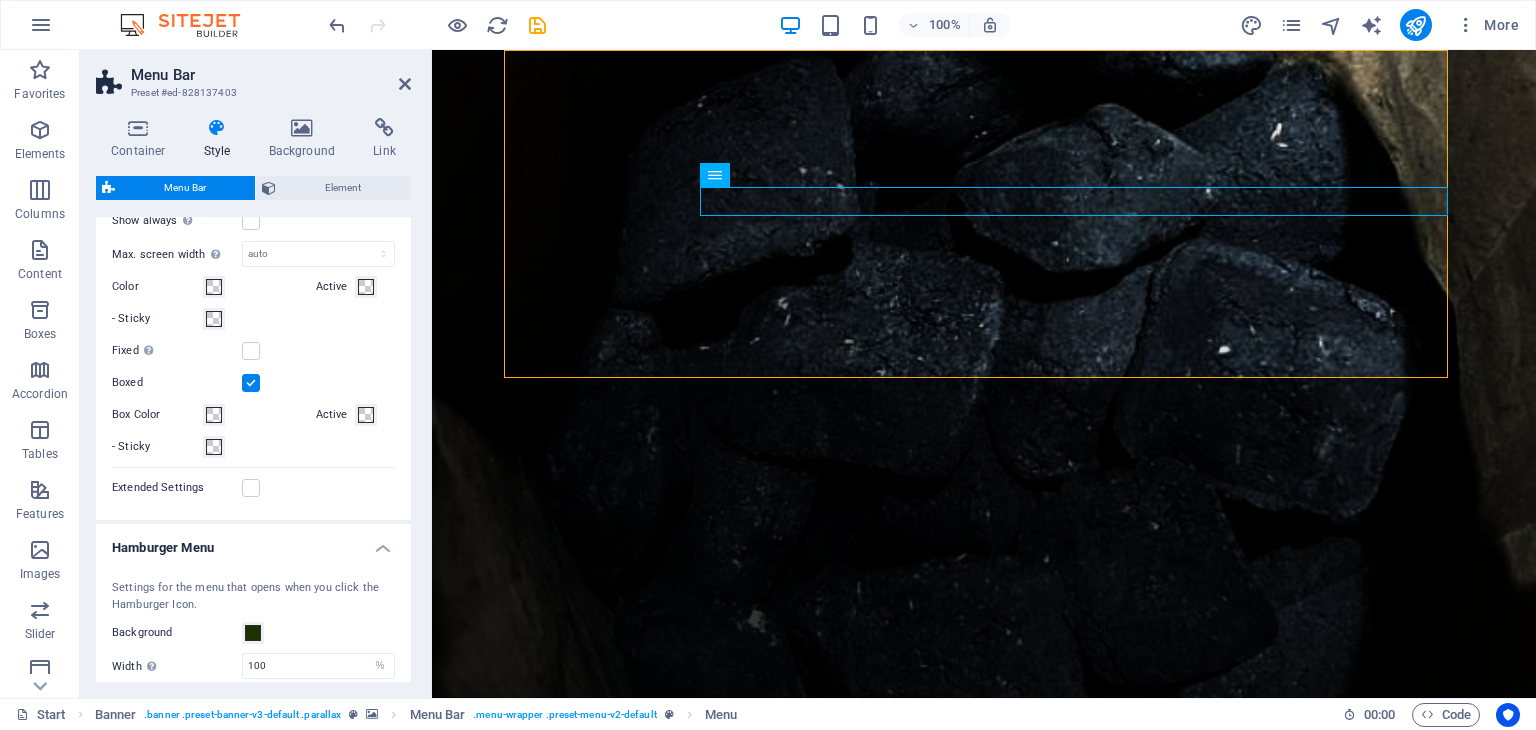 type 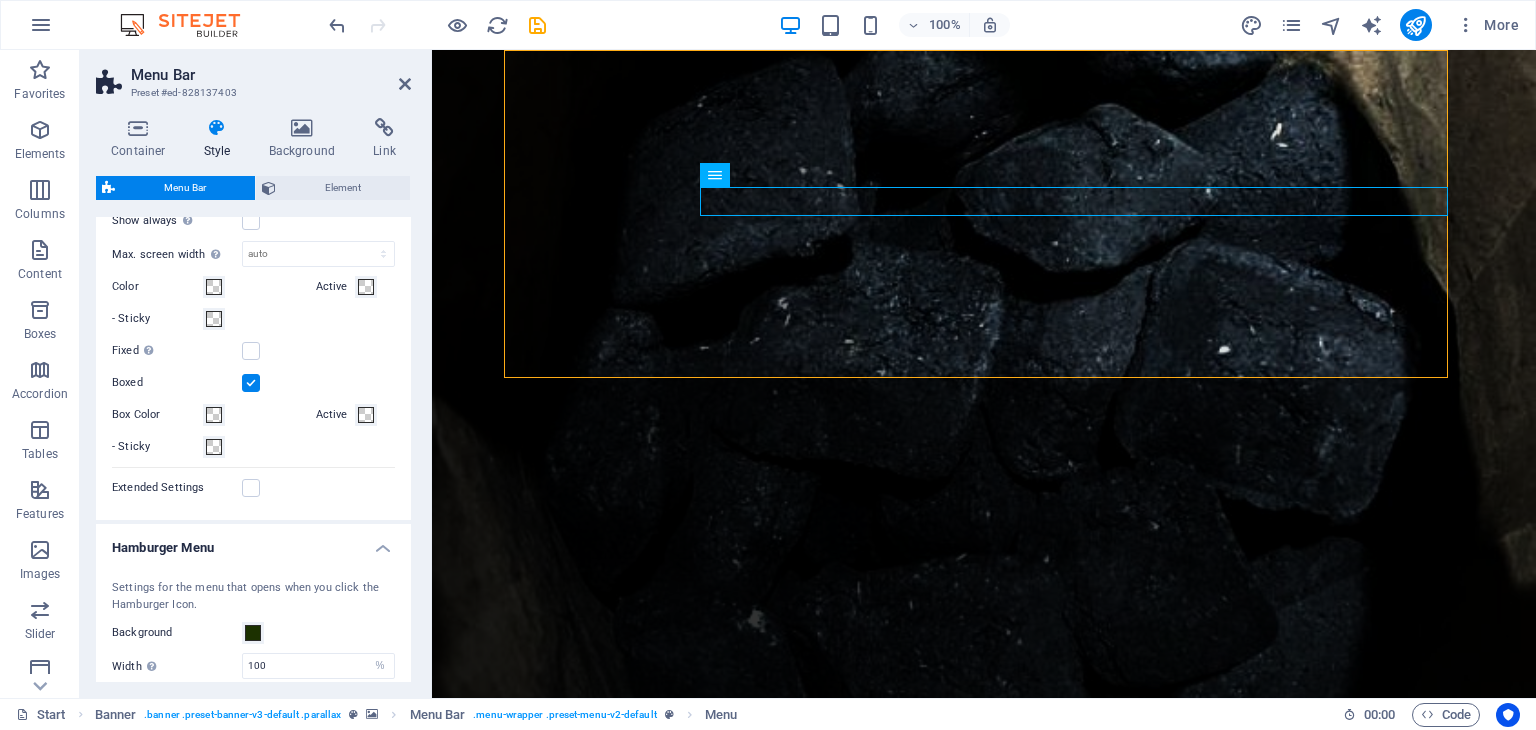 select 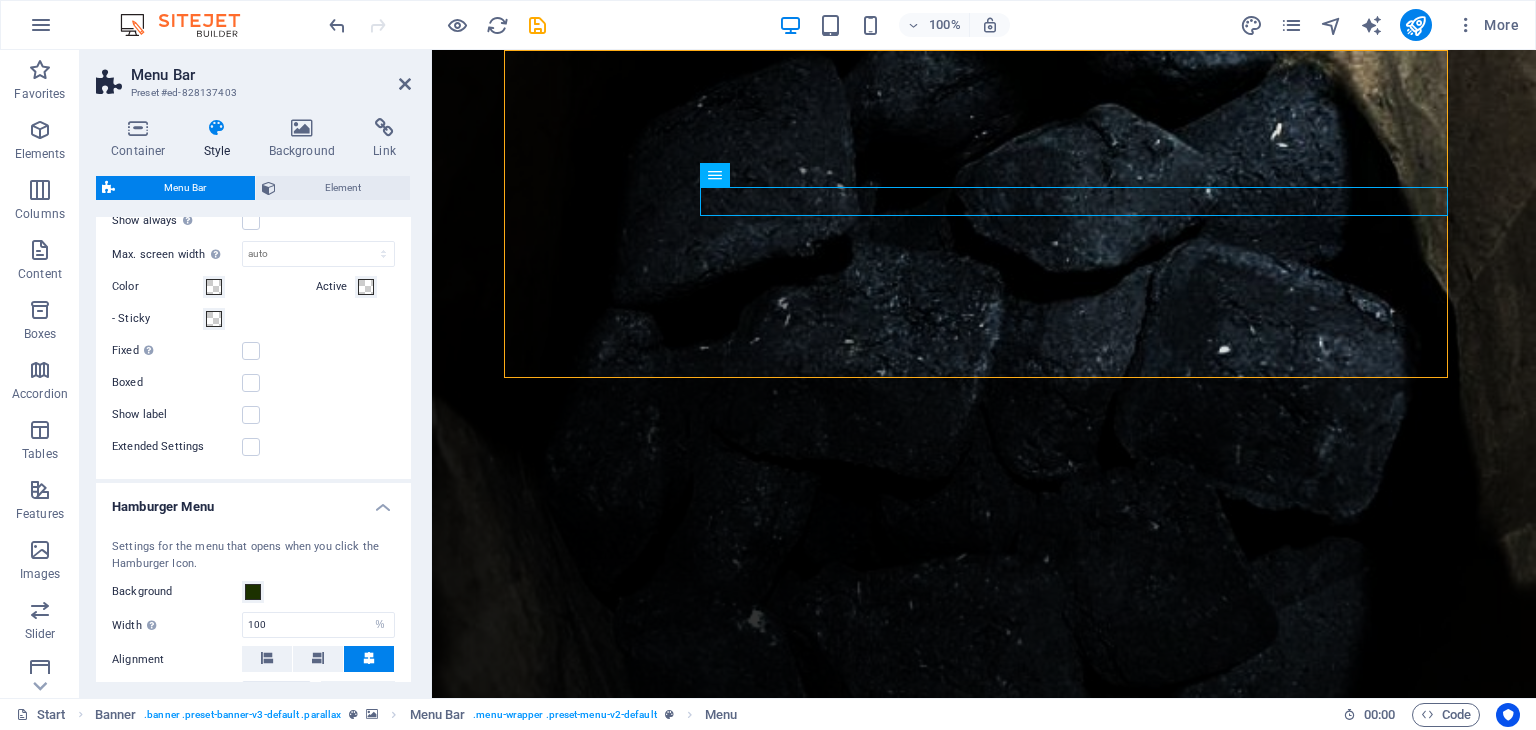 click on "Fixed Positions the trigger in a fixed state so that it is constantly in the viewport." at bounding box center (177, 351) 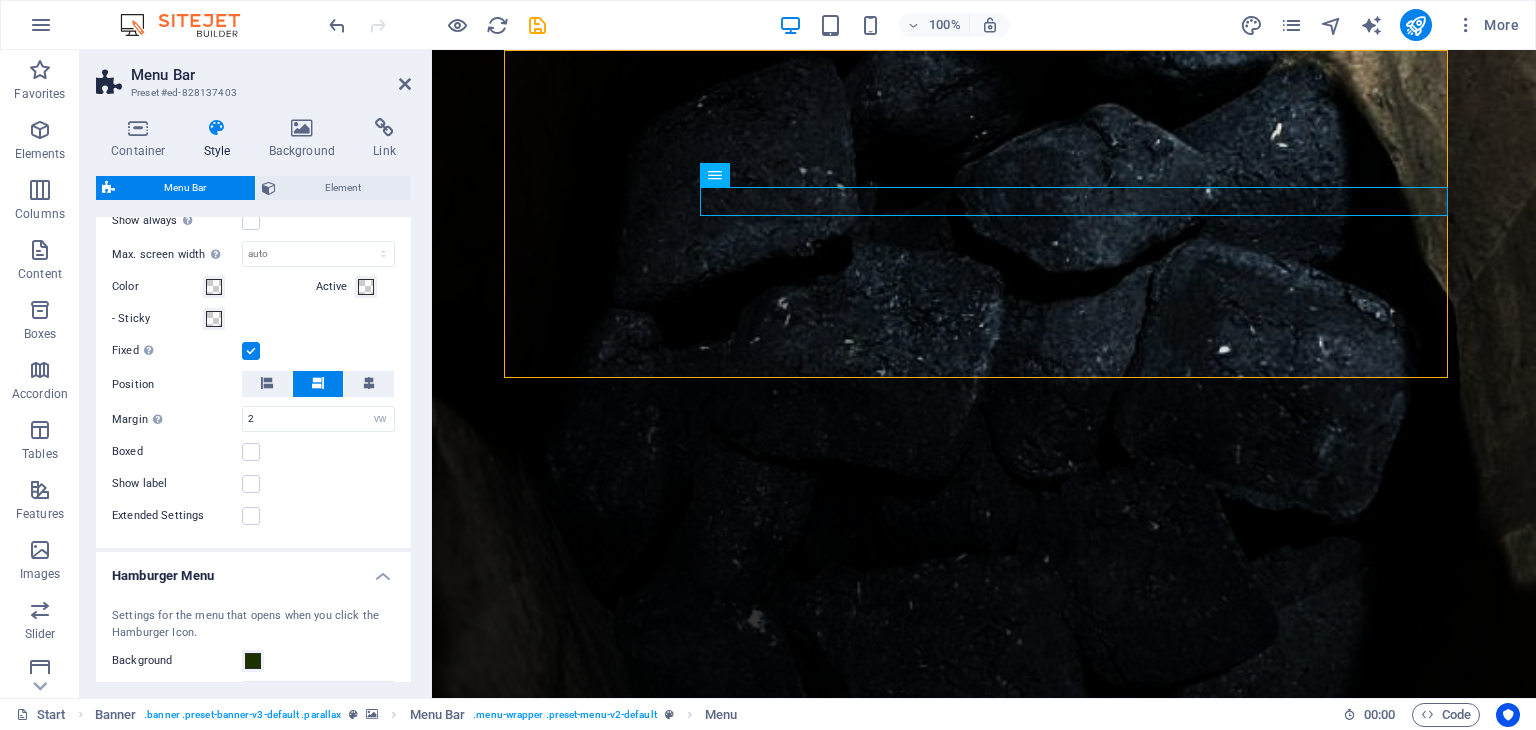 click on "- Sticky" at bounding box center [157, 319] 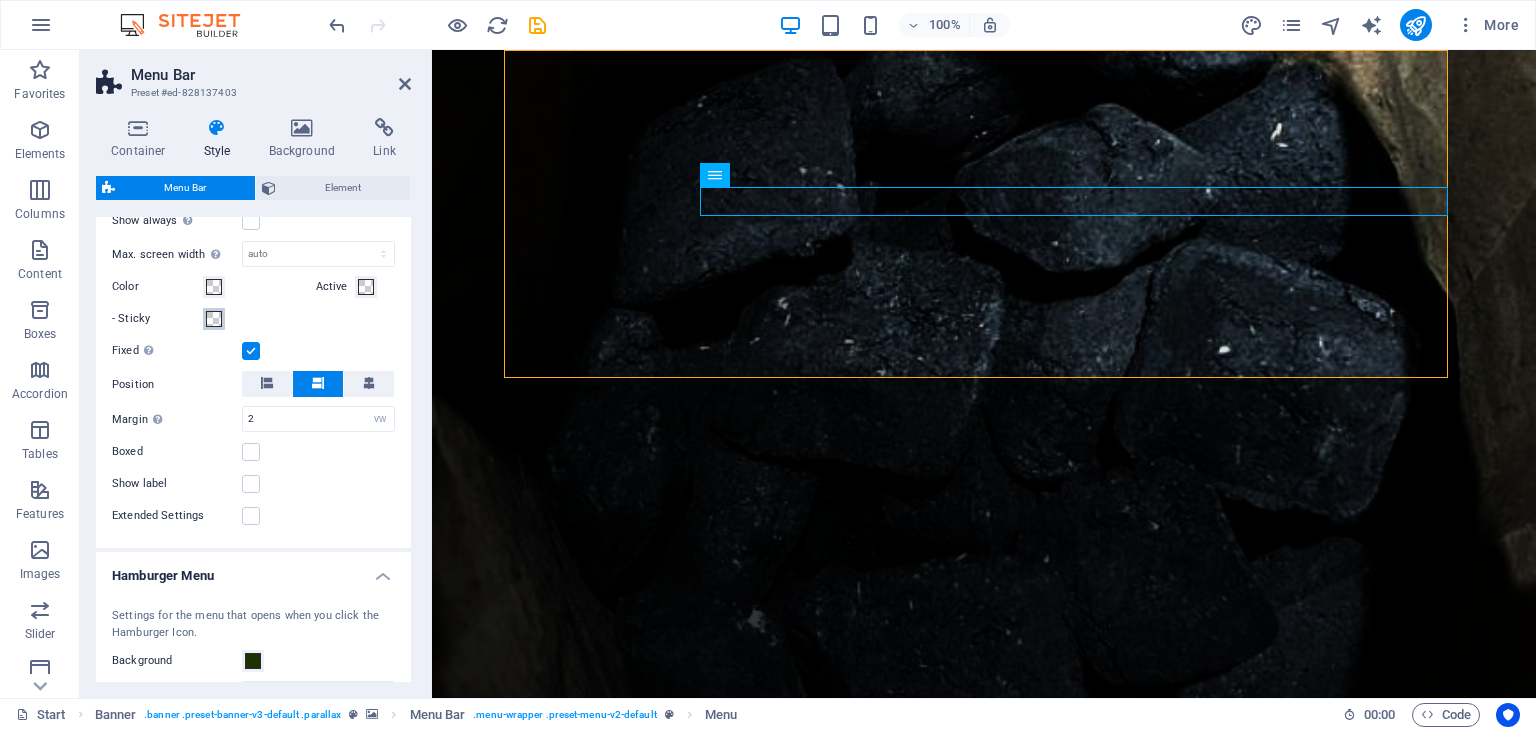 click on "- Sticky" at bounding box center (214, 319) 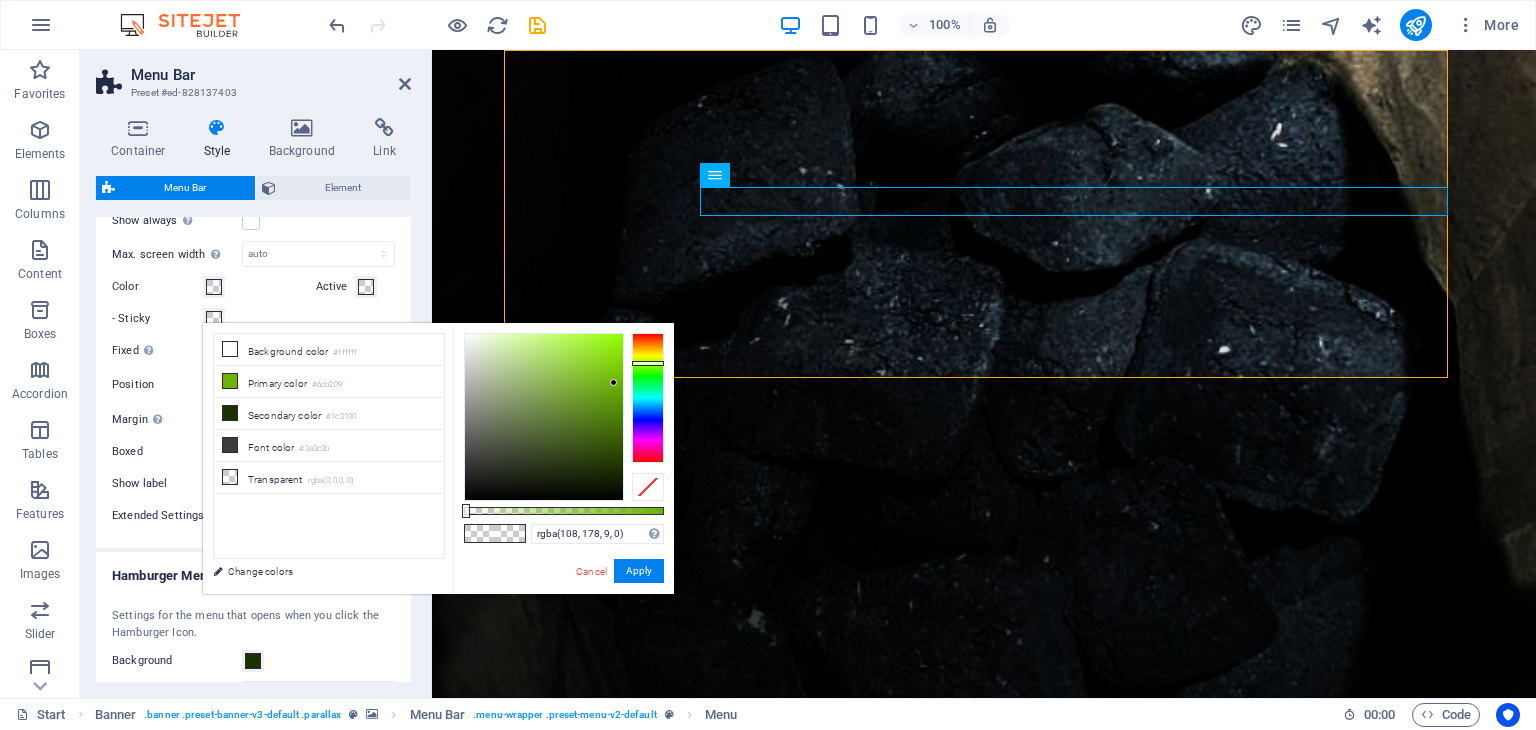 type 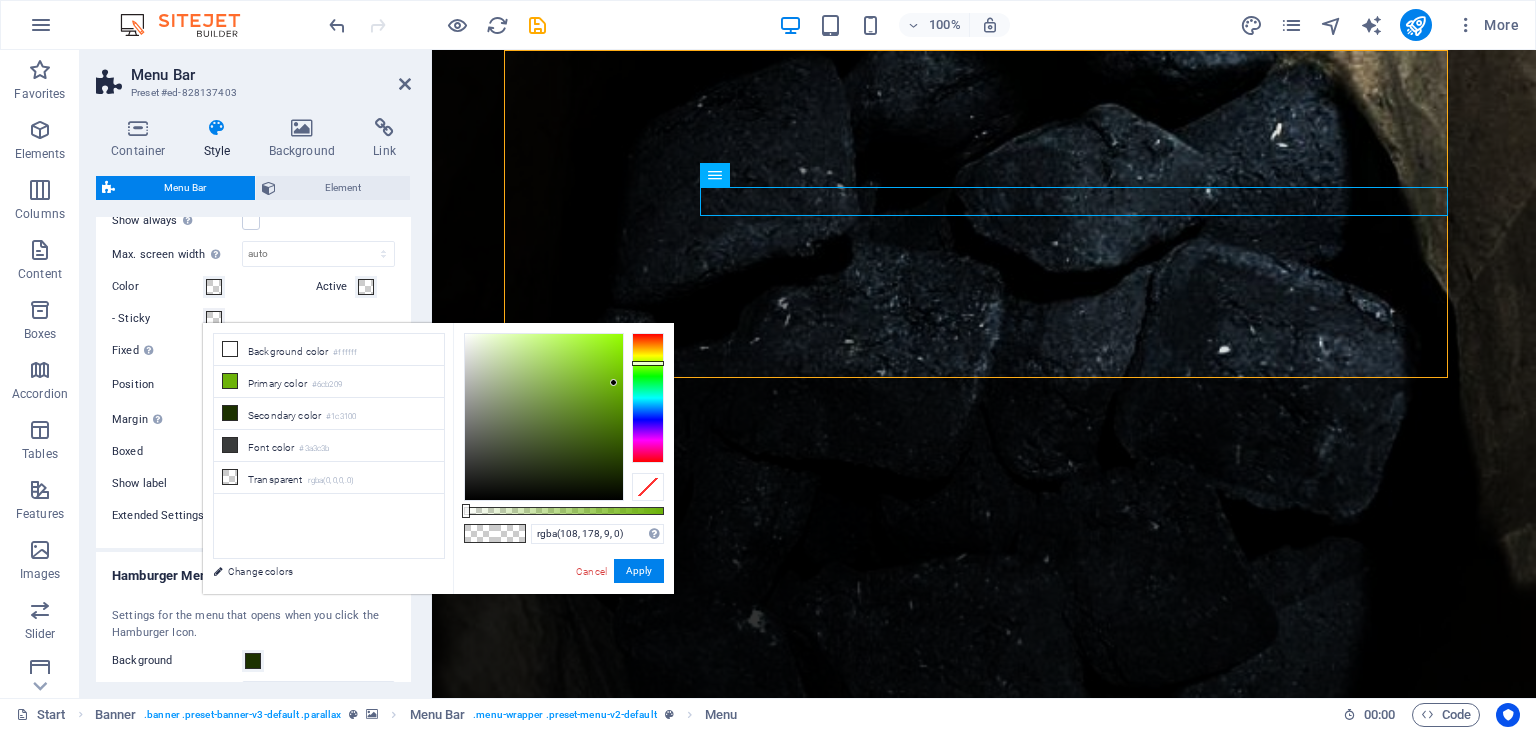 select 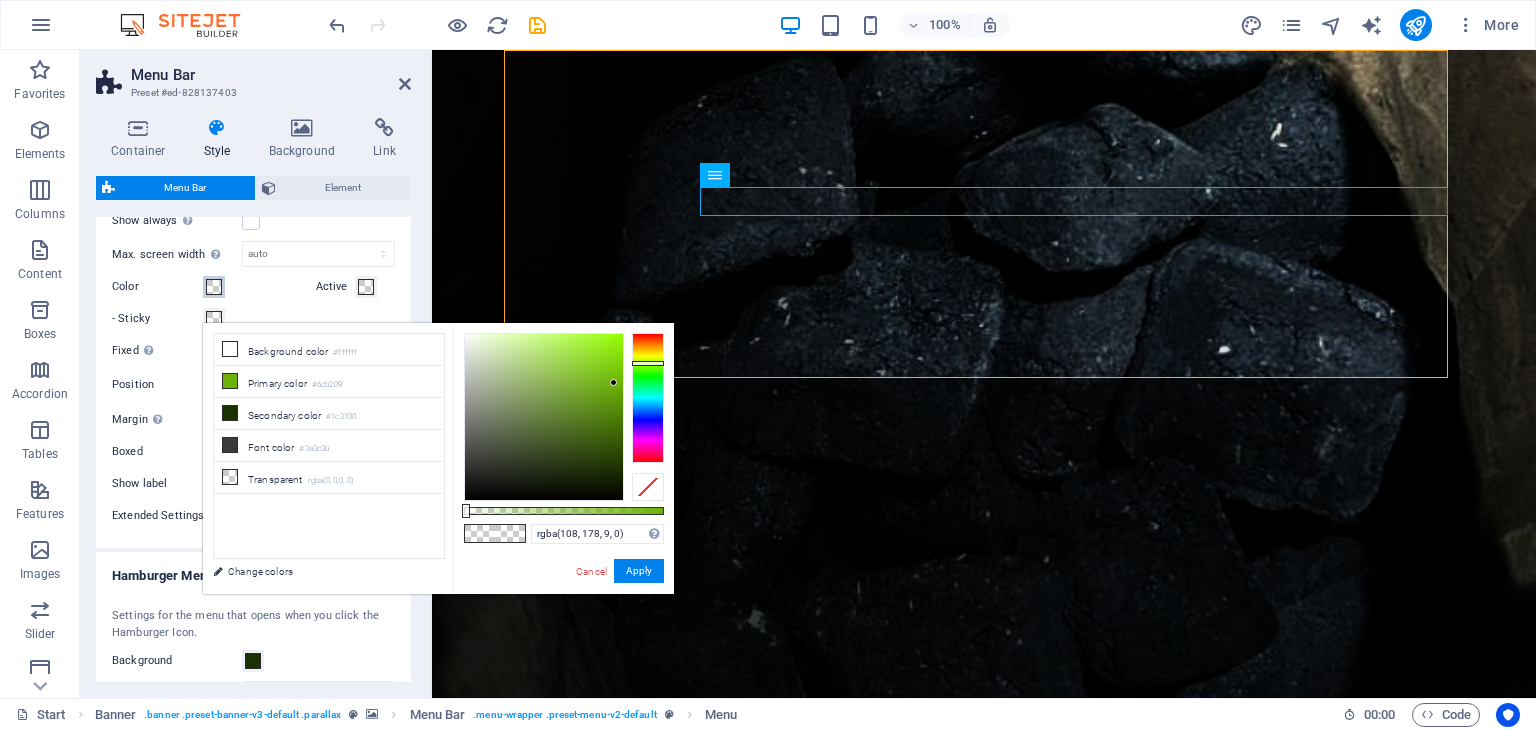 click on "Color" at bounding box center (214, 287) 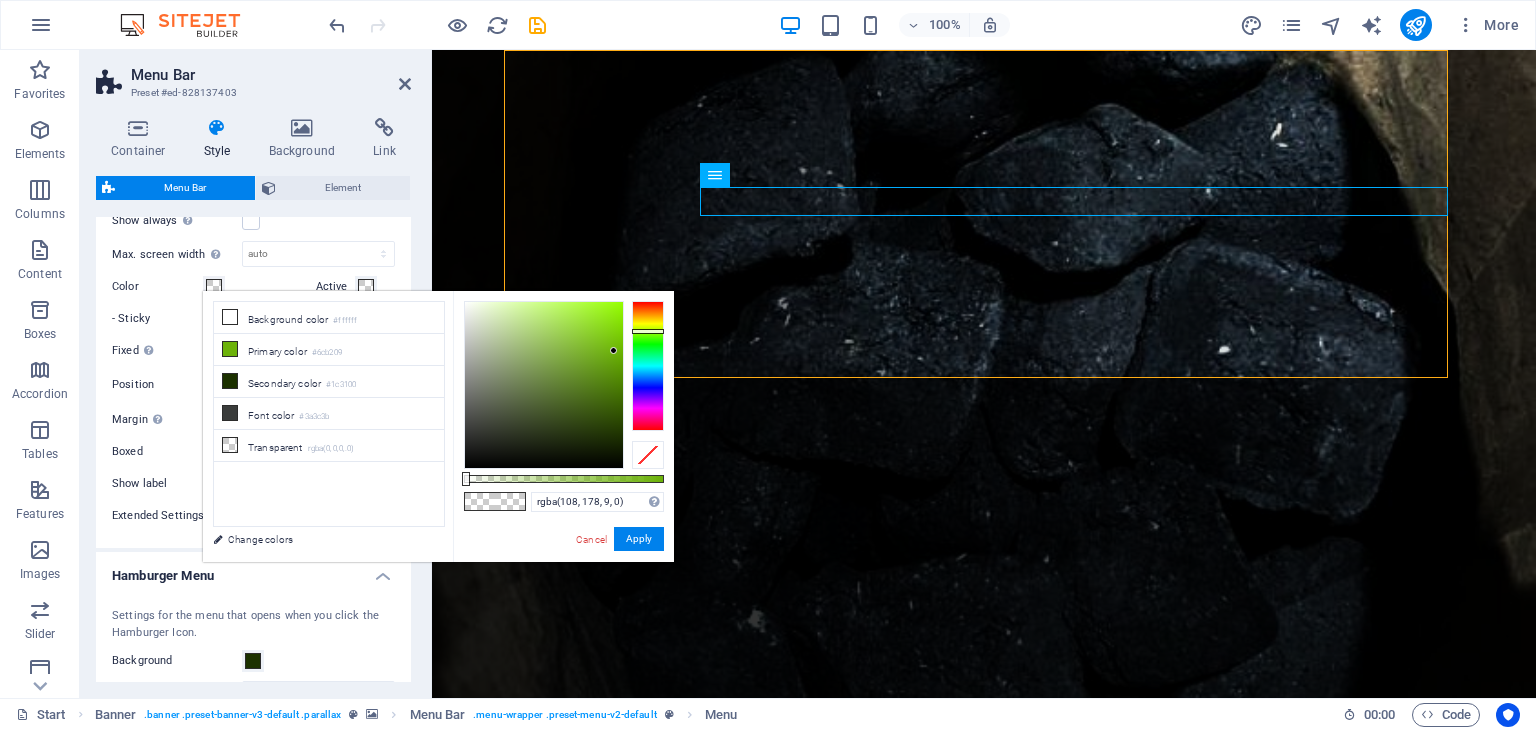 type 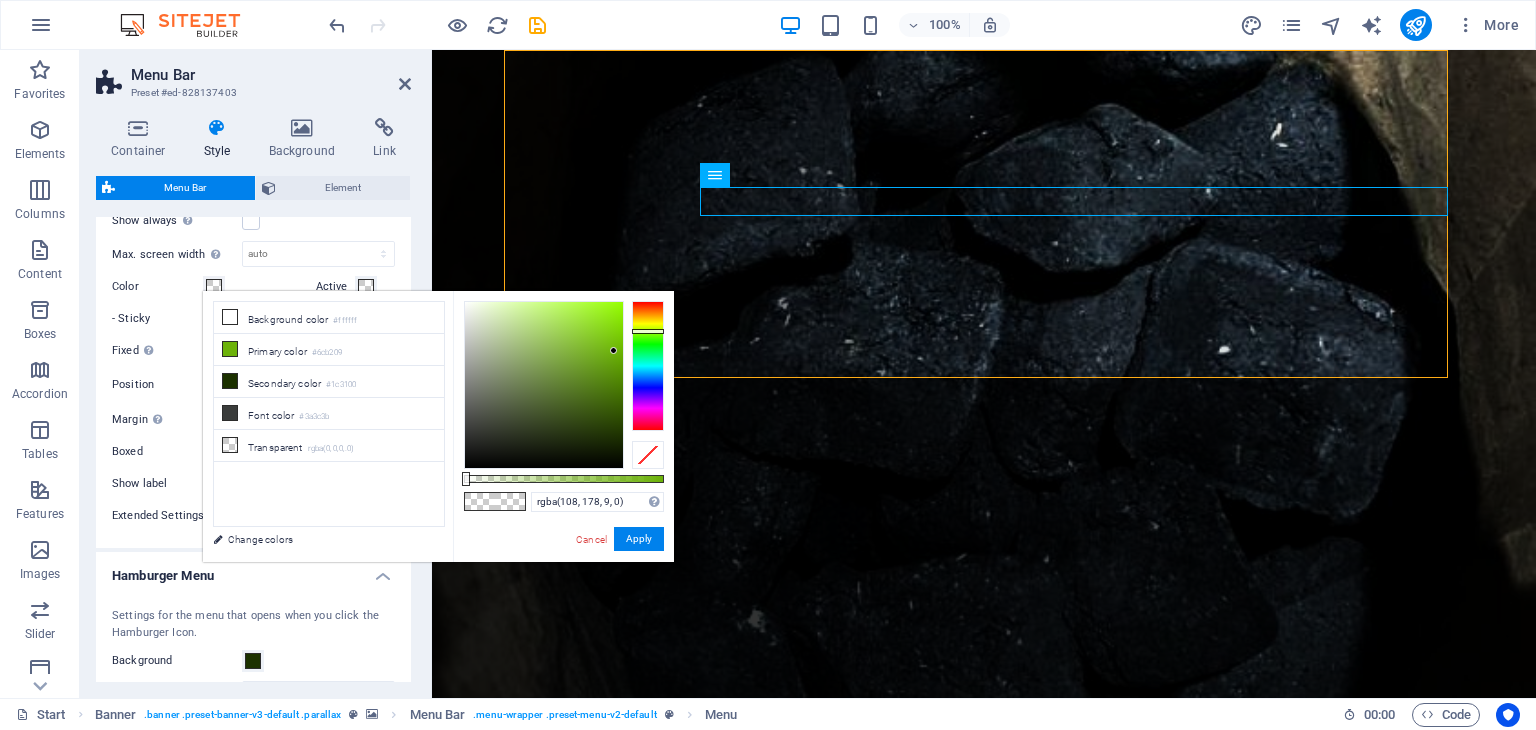 select 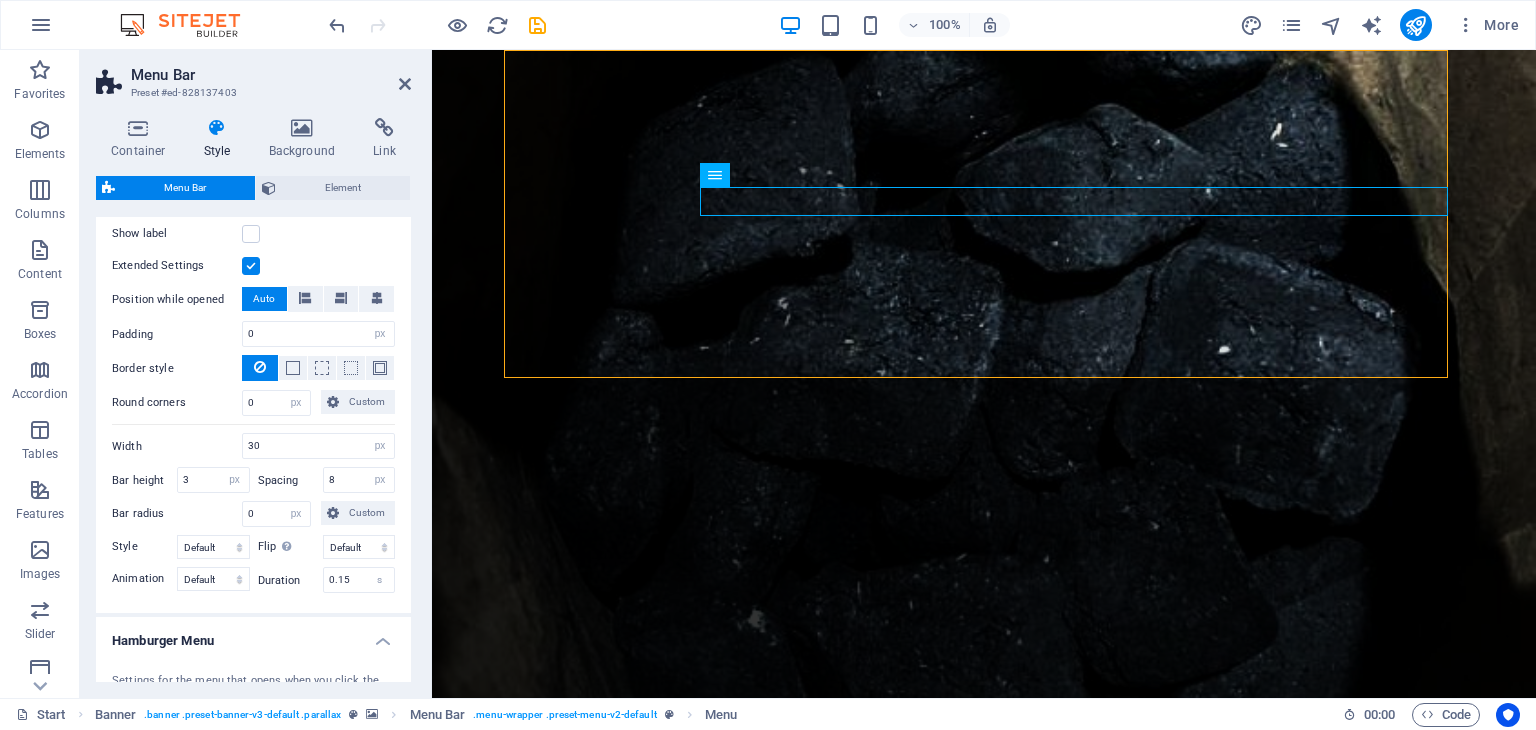 scroll, scrollTop: 2000, scrollLeft: 0, axis: vertical 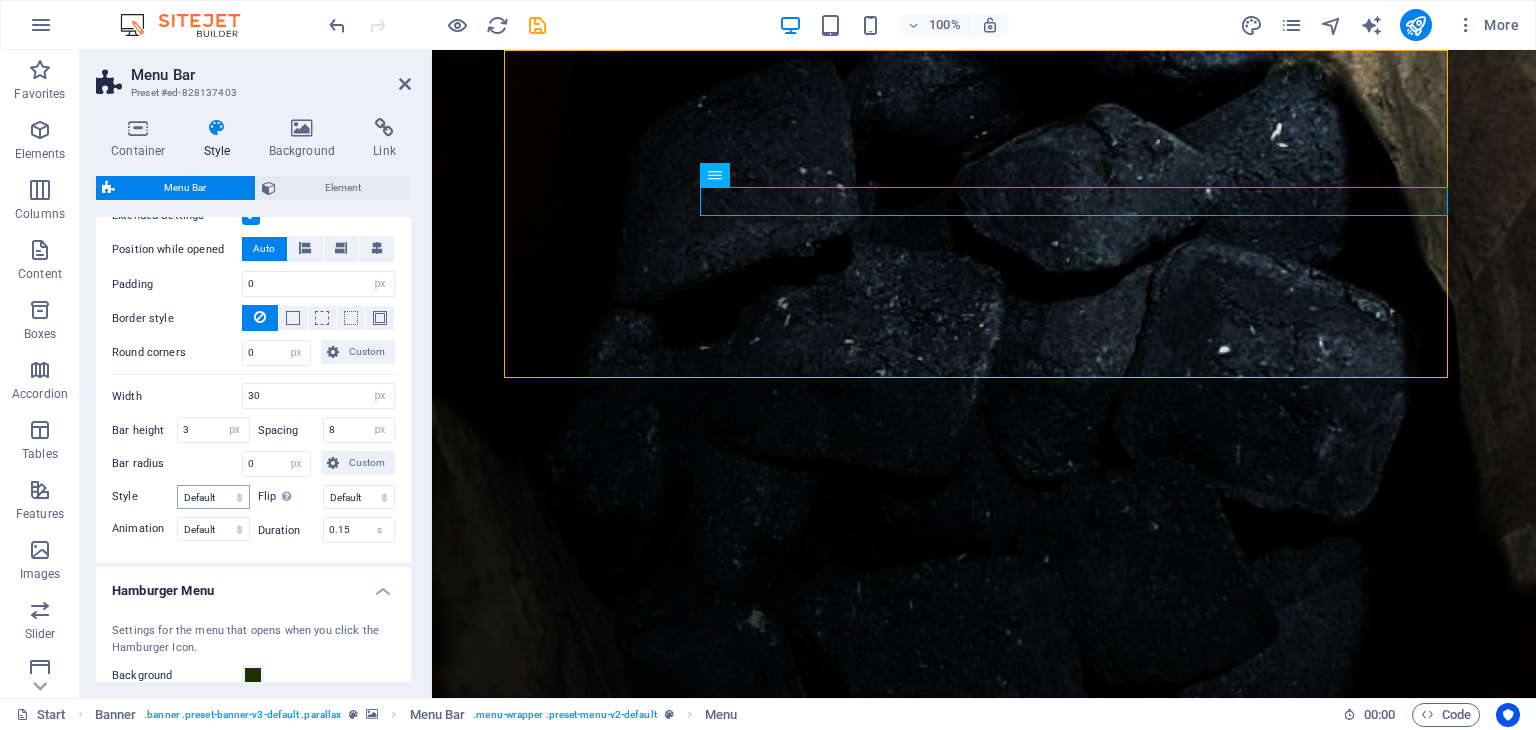type 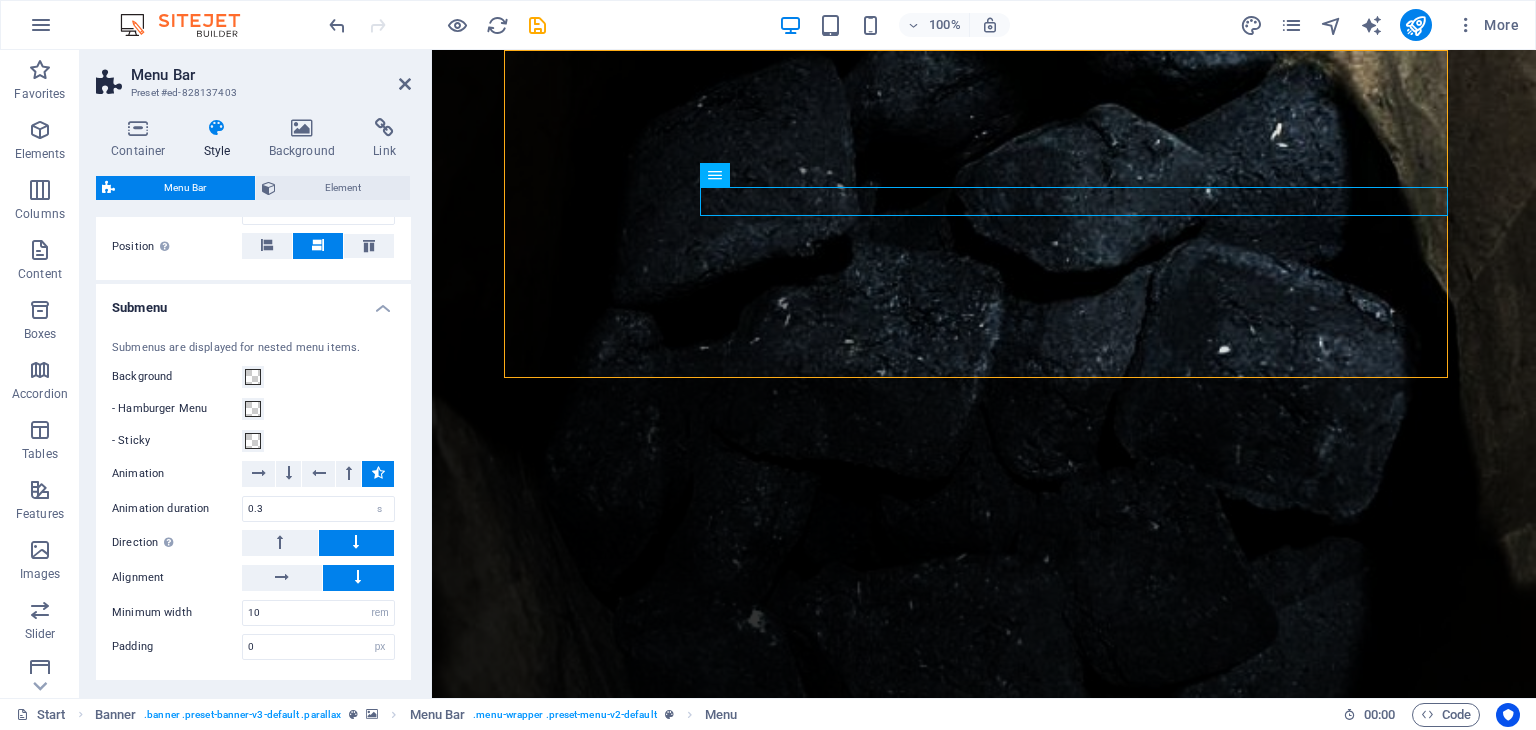 scroll, scrollTop: 2696, scrollLeft: 0, axis: vertical 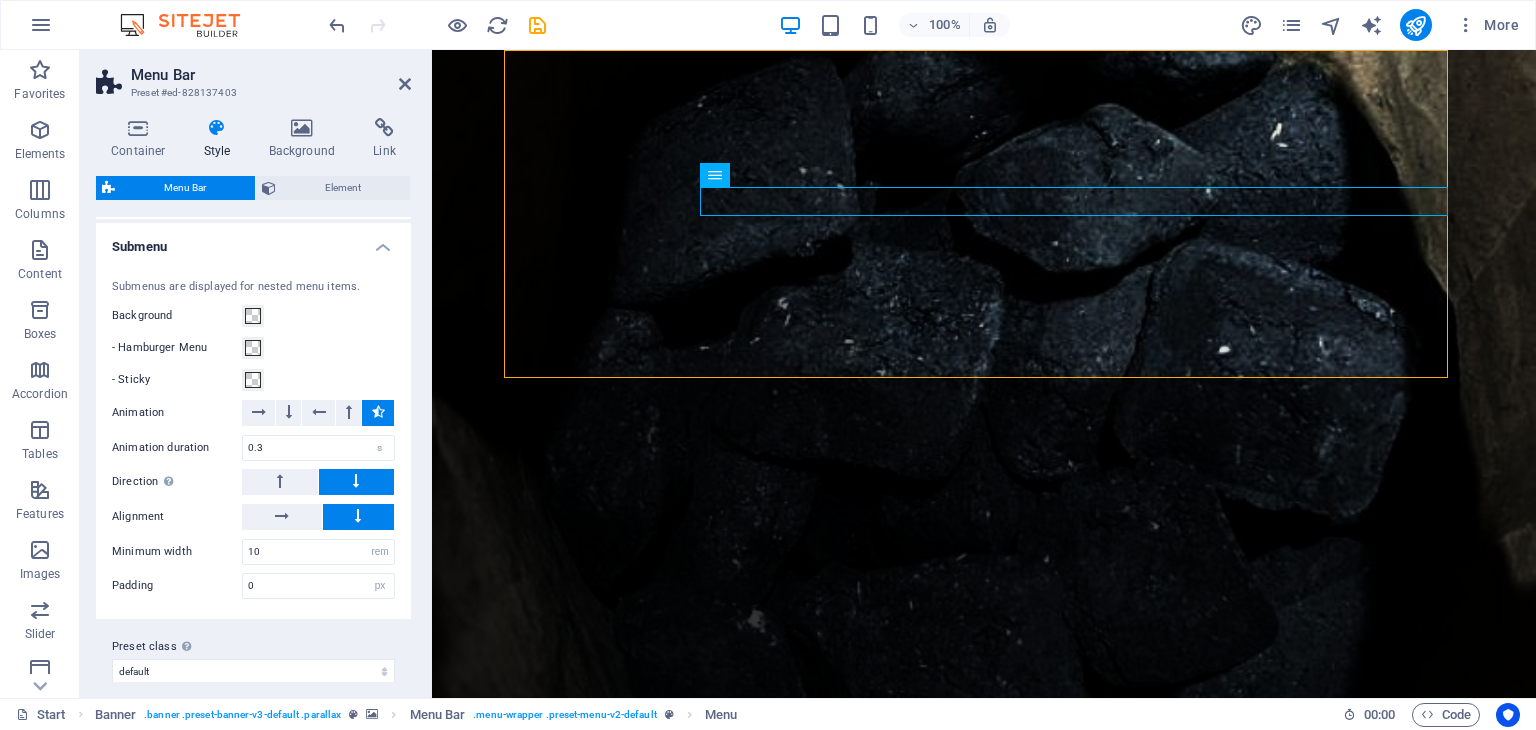 click on "Submenu" at bounding box center (253, 241) 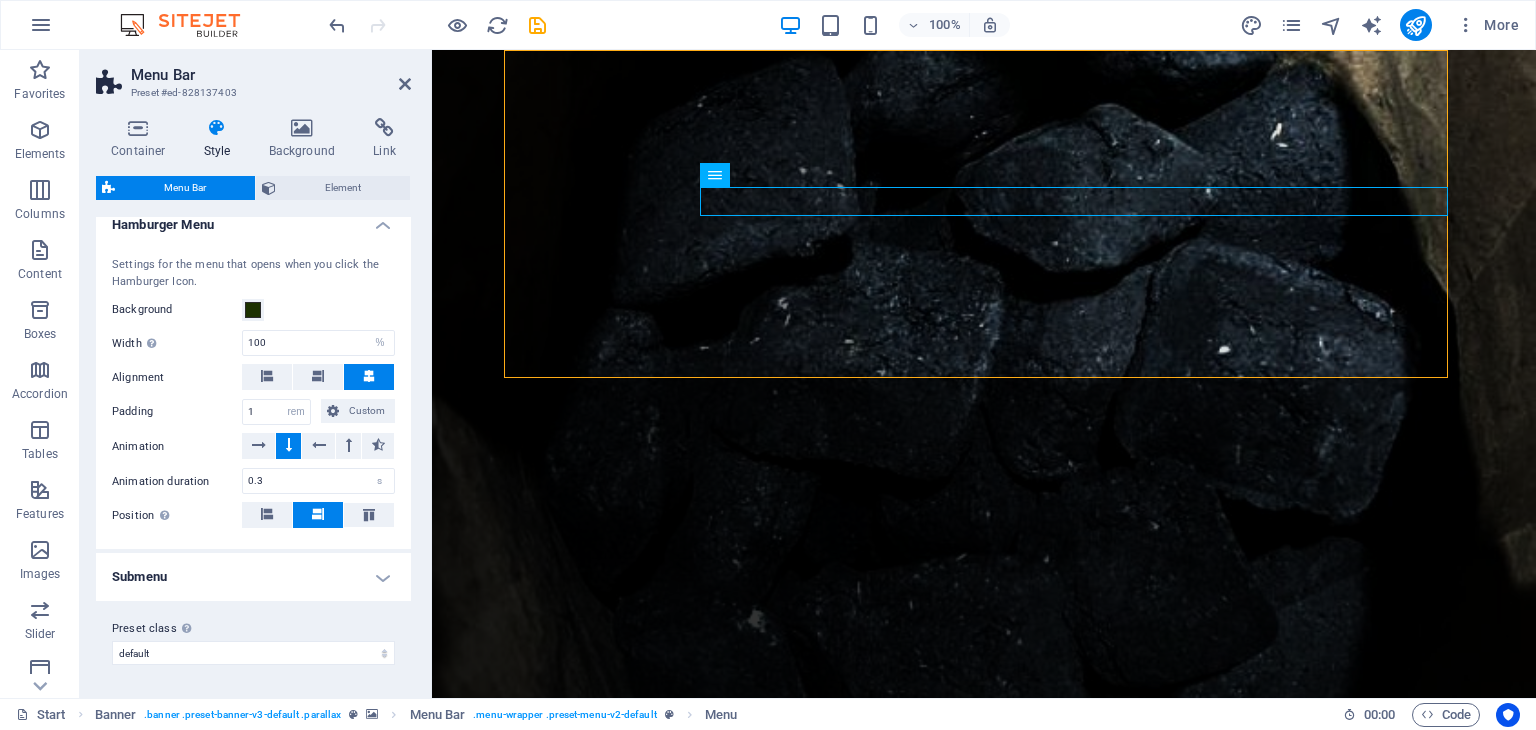 scroll, scrollTop: 2352, scrollLeft: 0, axis: vertical 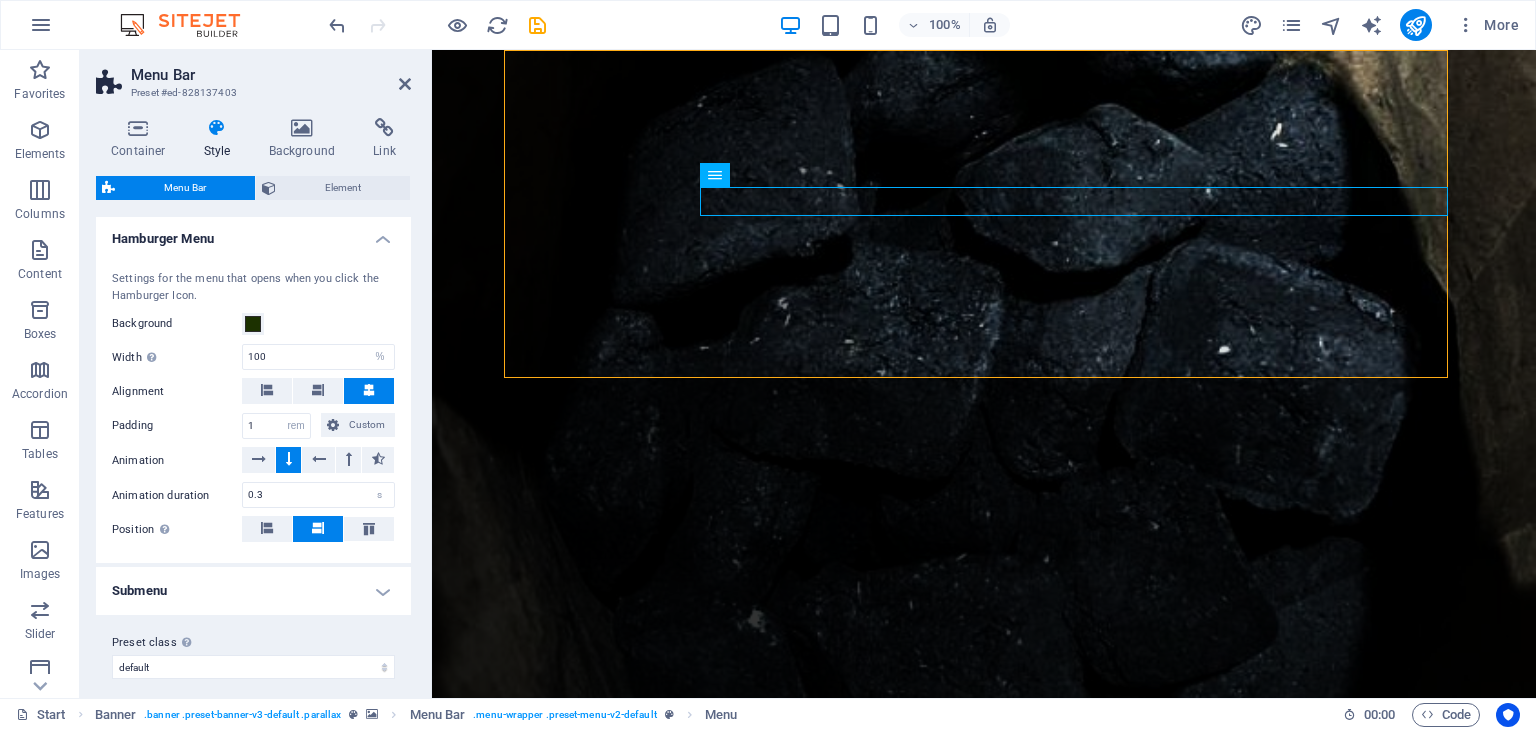 click on "Hamburger Menu" at bounding box center (253, 233) 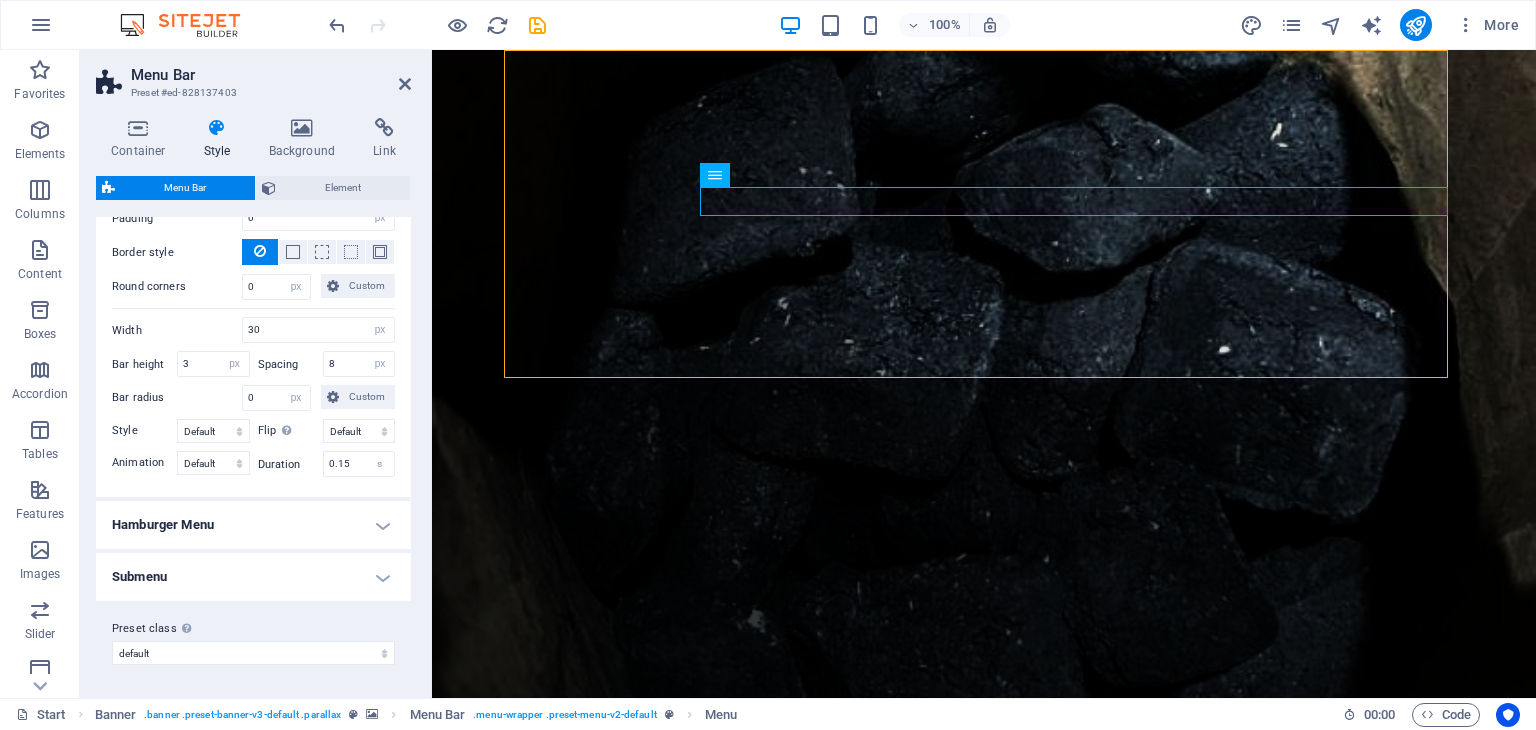 scroll, scrollTop: 2054, scrollLeft: 0, axis: vertical 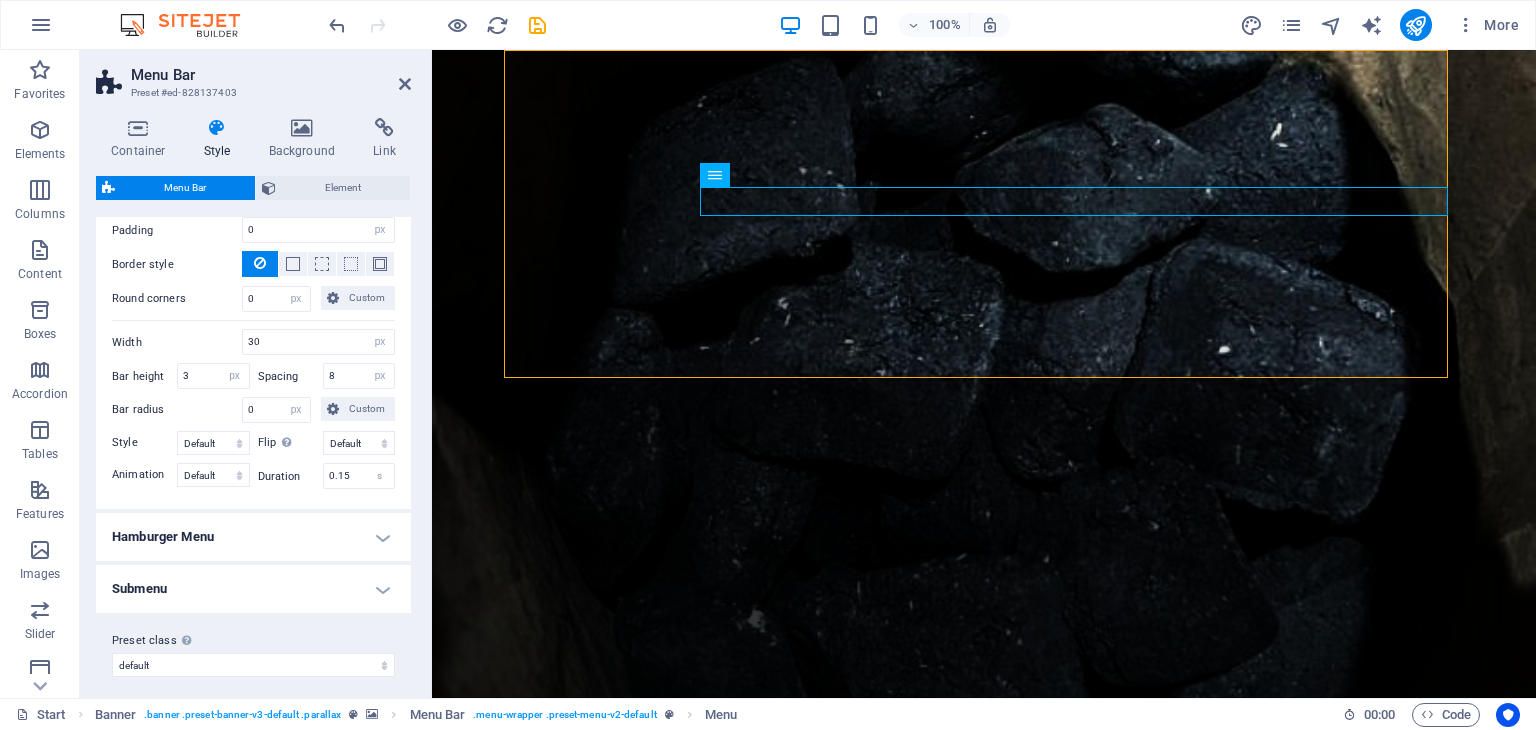 click on "Hamburger Menu" at bounding box center (253, 537) 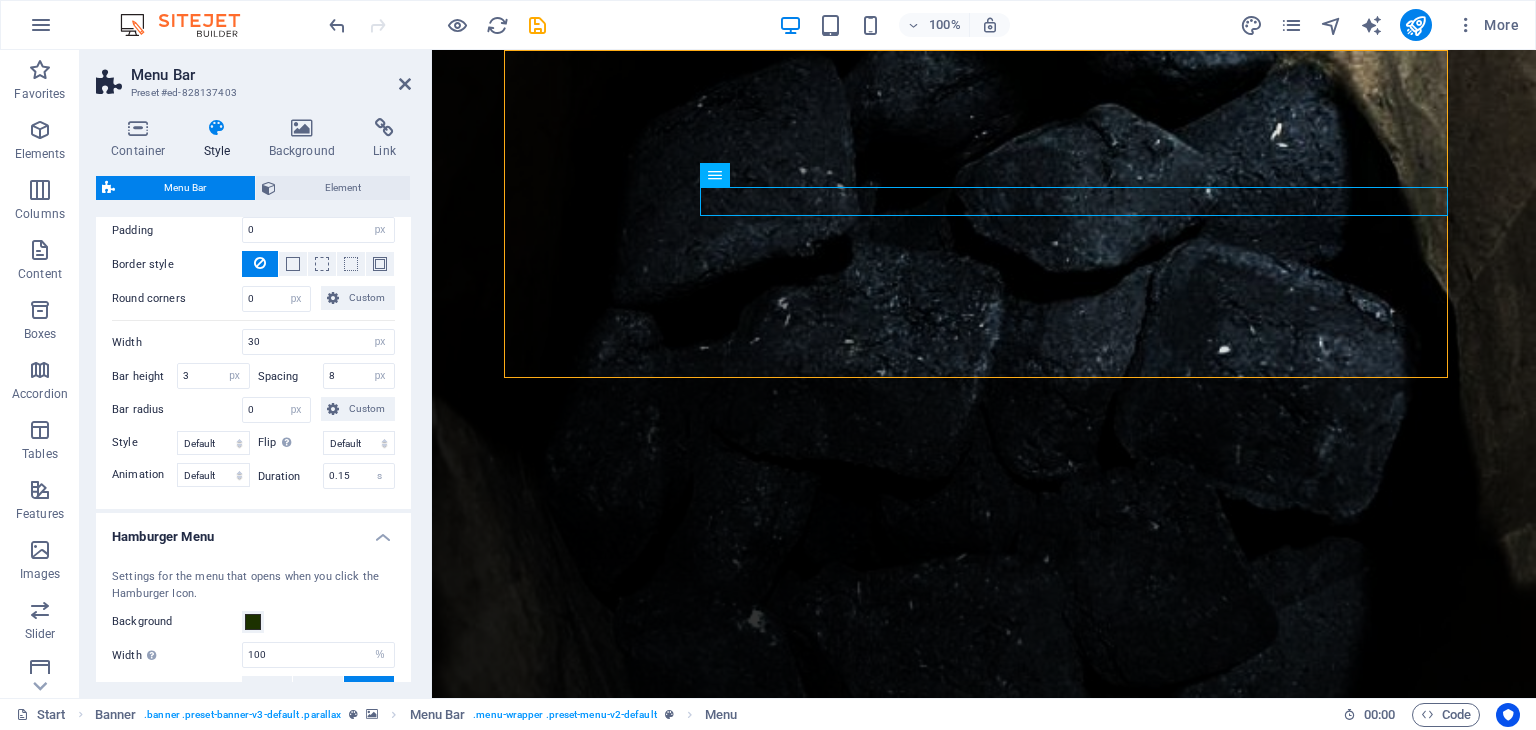 click on "Hamburger Menu" at bounding box center (253, 531) 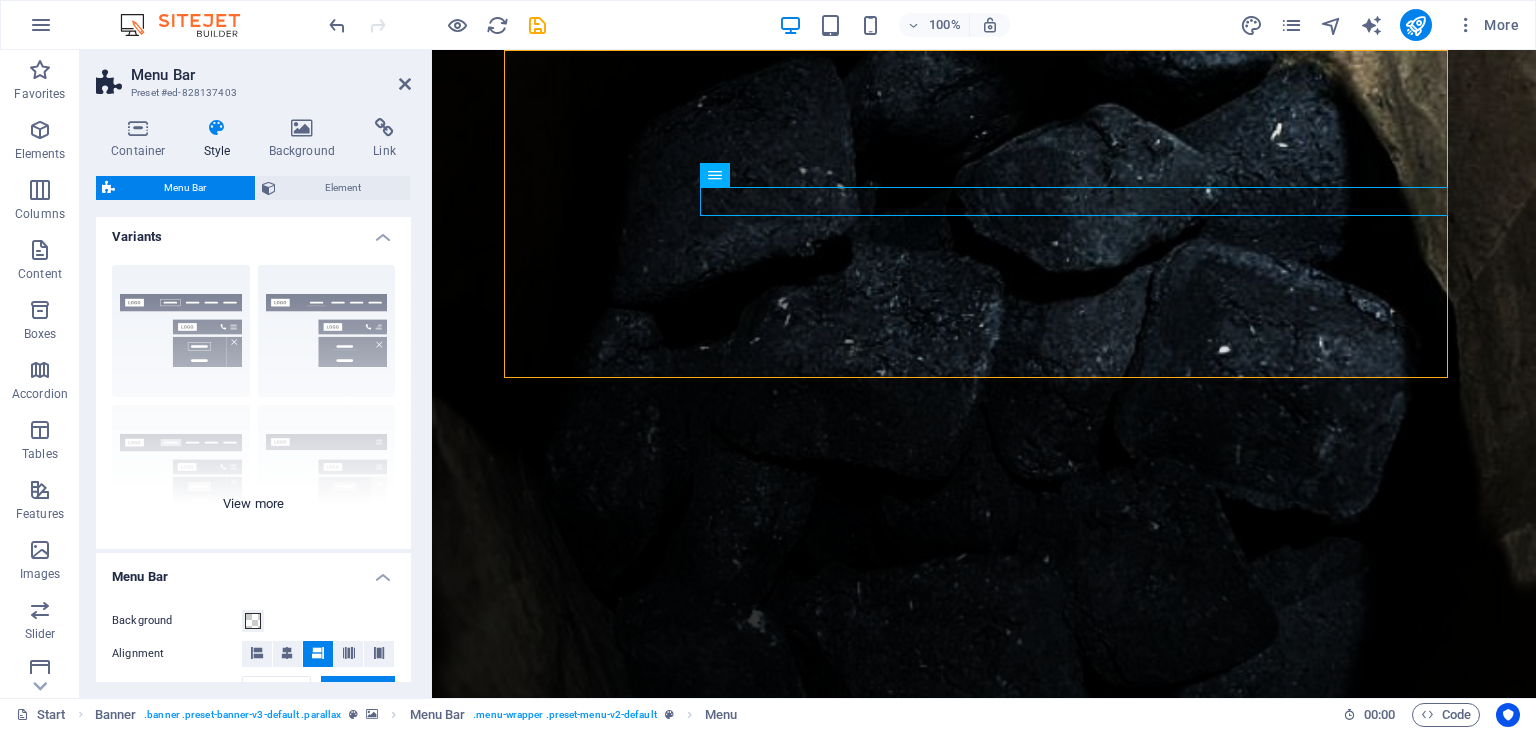 scroll, scrollTop: 0, scrollLeft: 0, axis: both 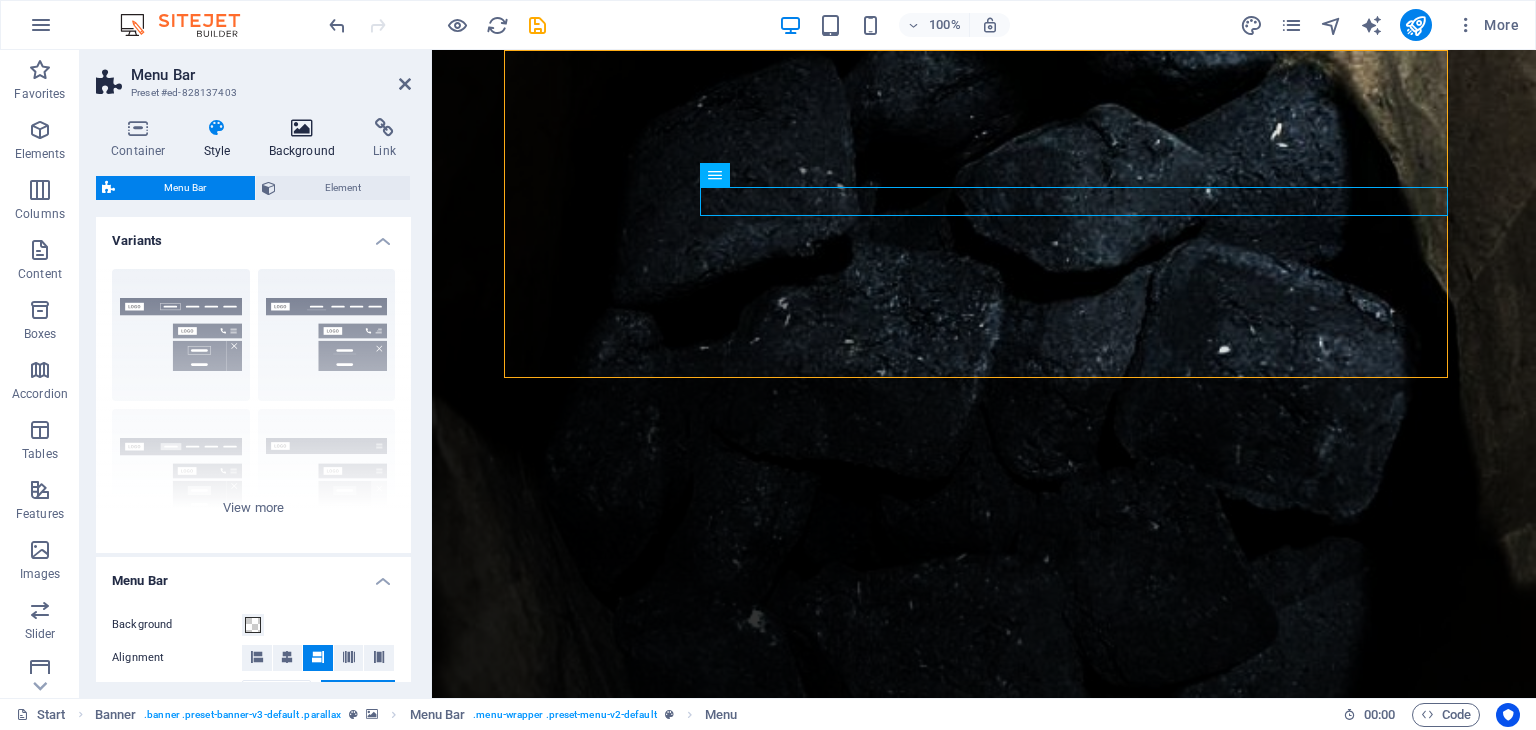 click on "Background" at bounding box center (306, 139) 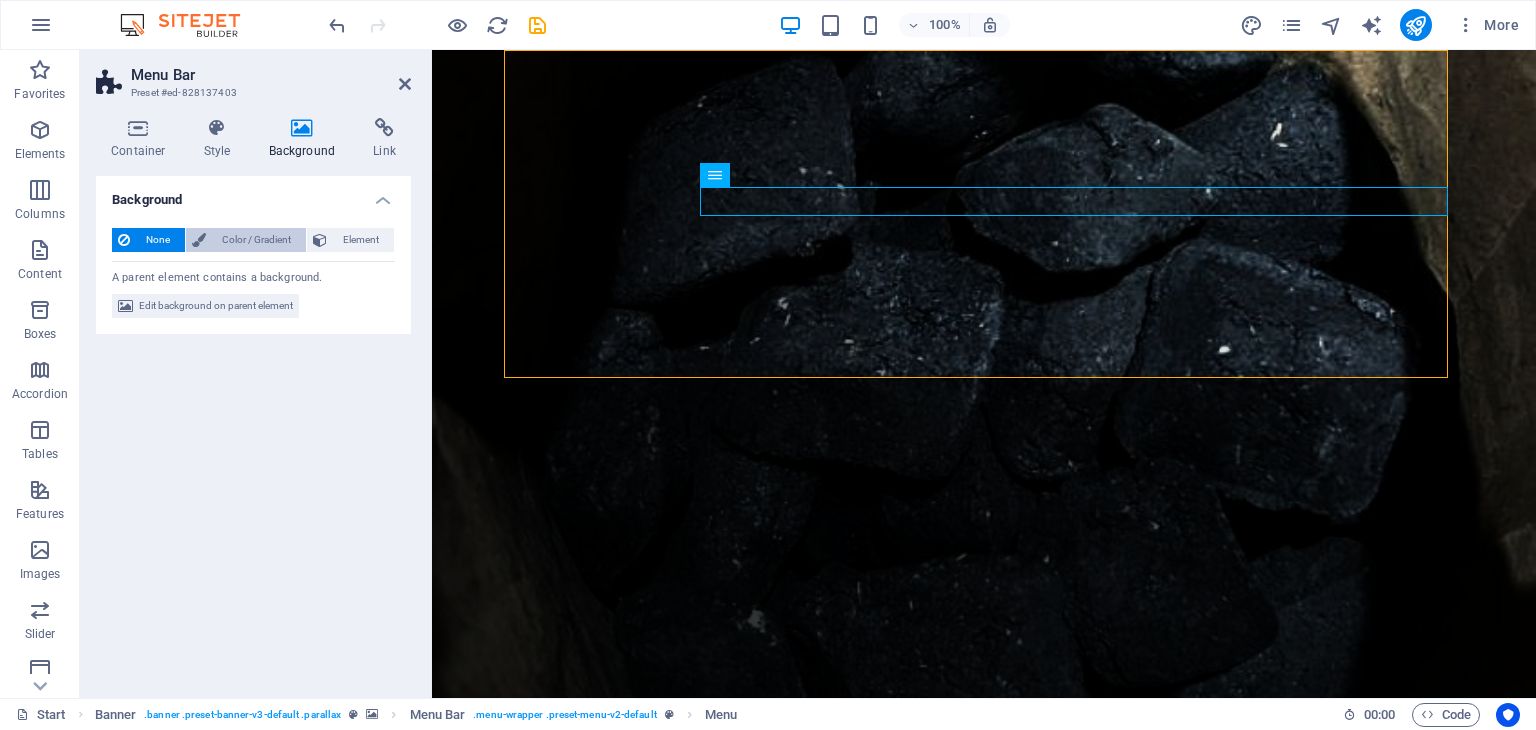 click on "Color / Gradient" at bounding box center [256, 240] 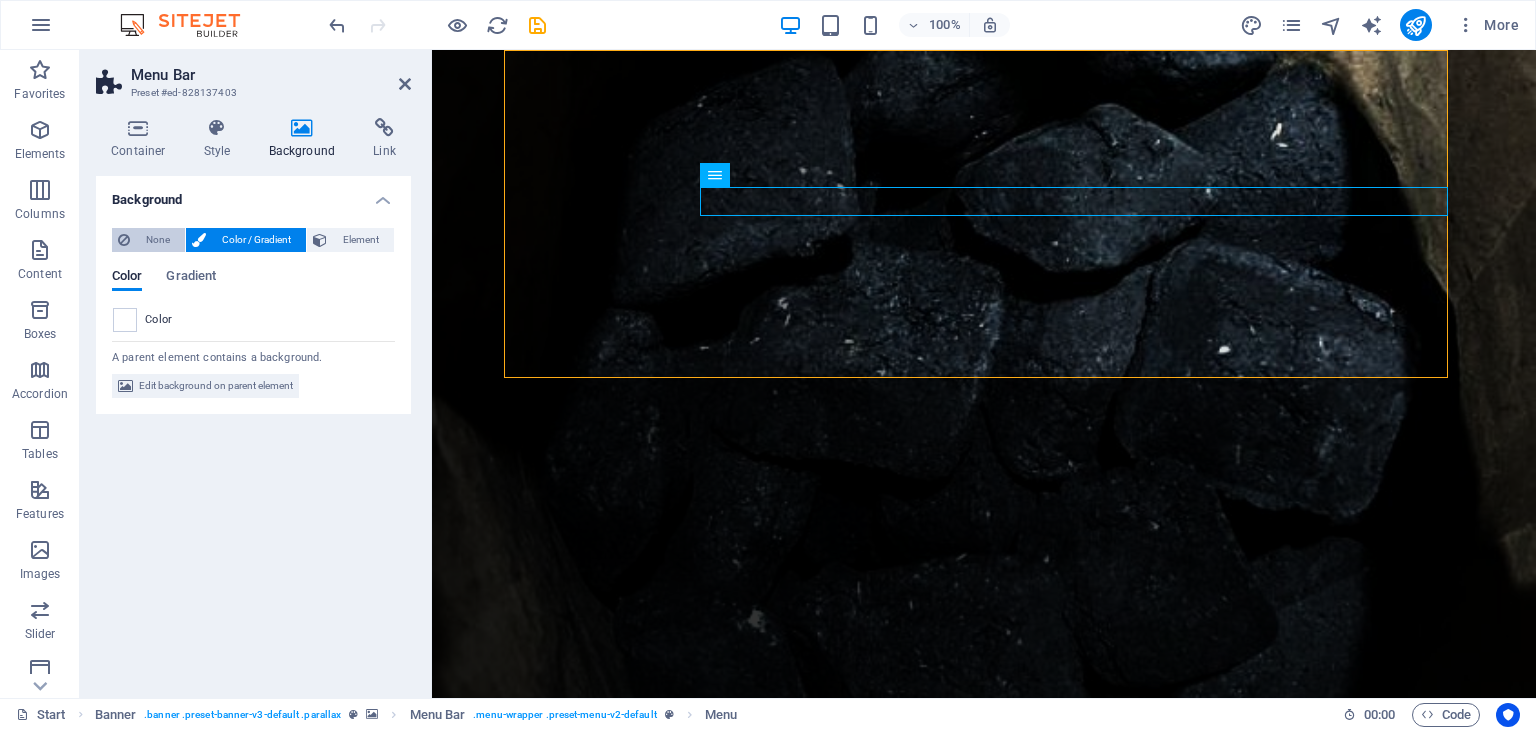 click on "None" at bounding box center (157, 240) 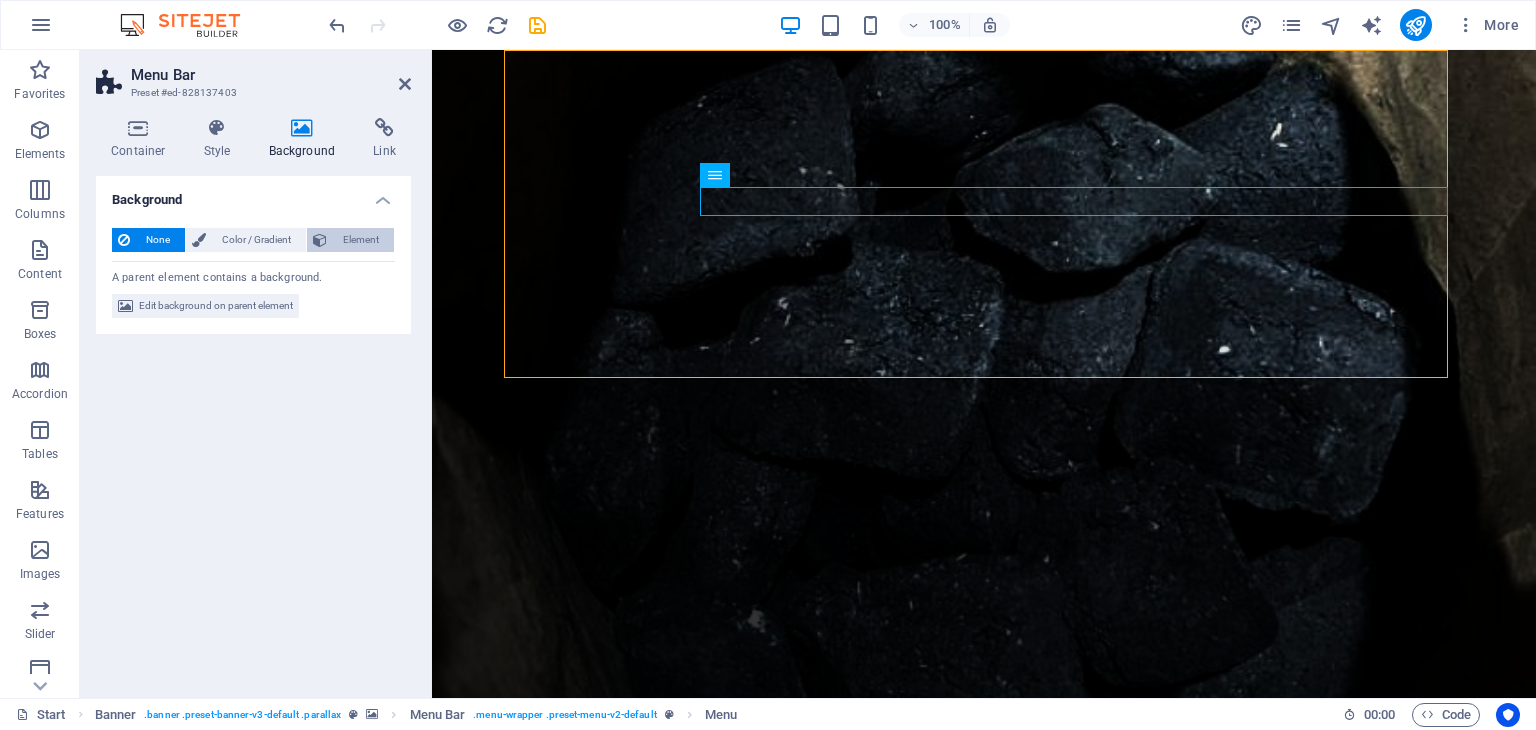 click on "Element" at bounding box center (360, 240) 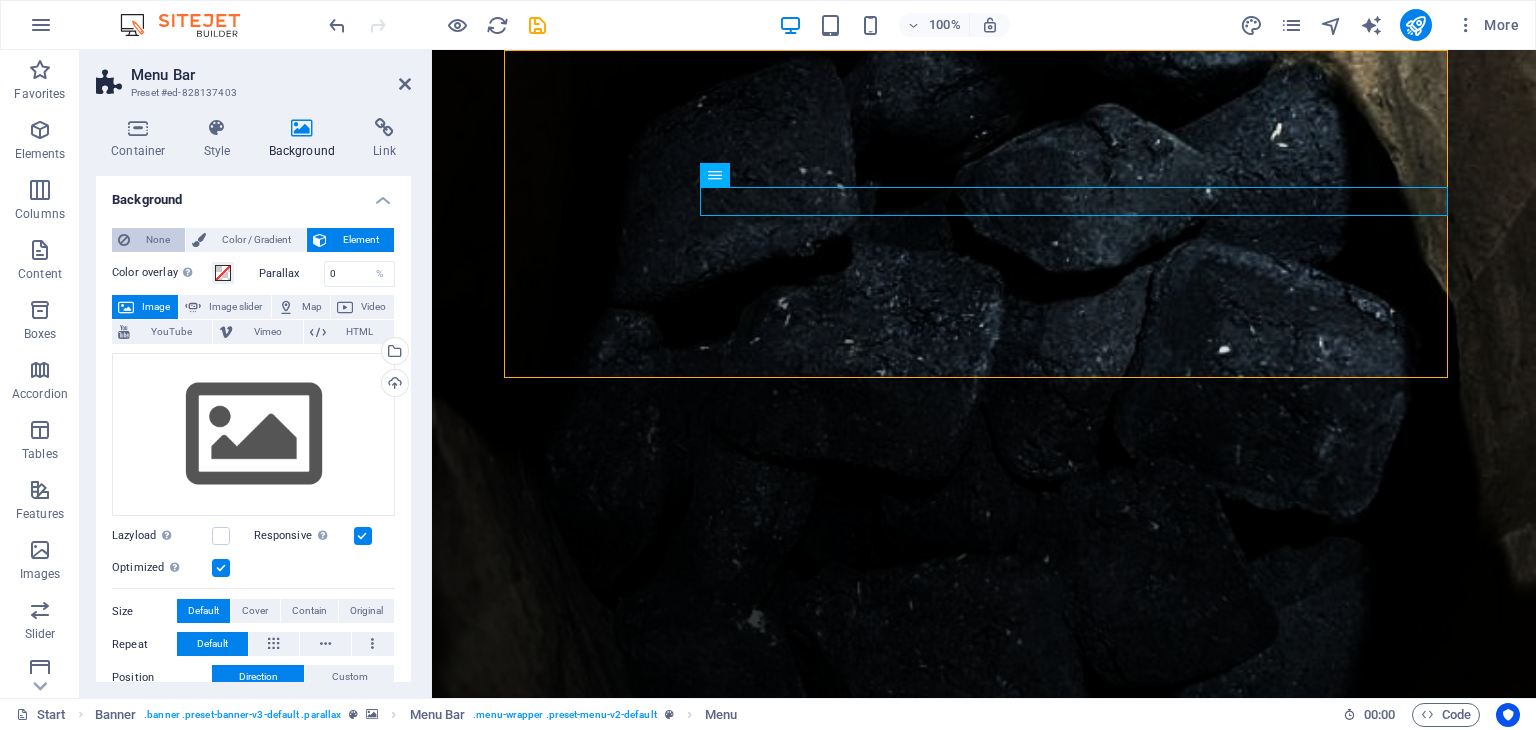 click on "None" at bounding box center (157, 240) 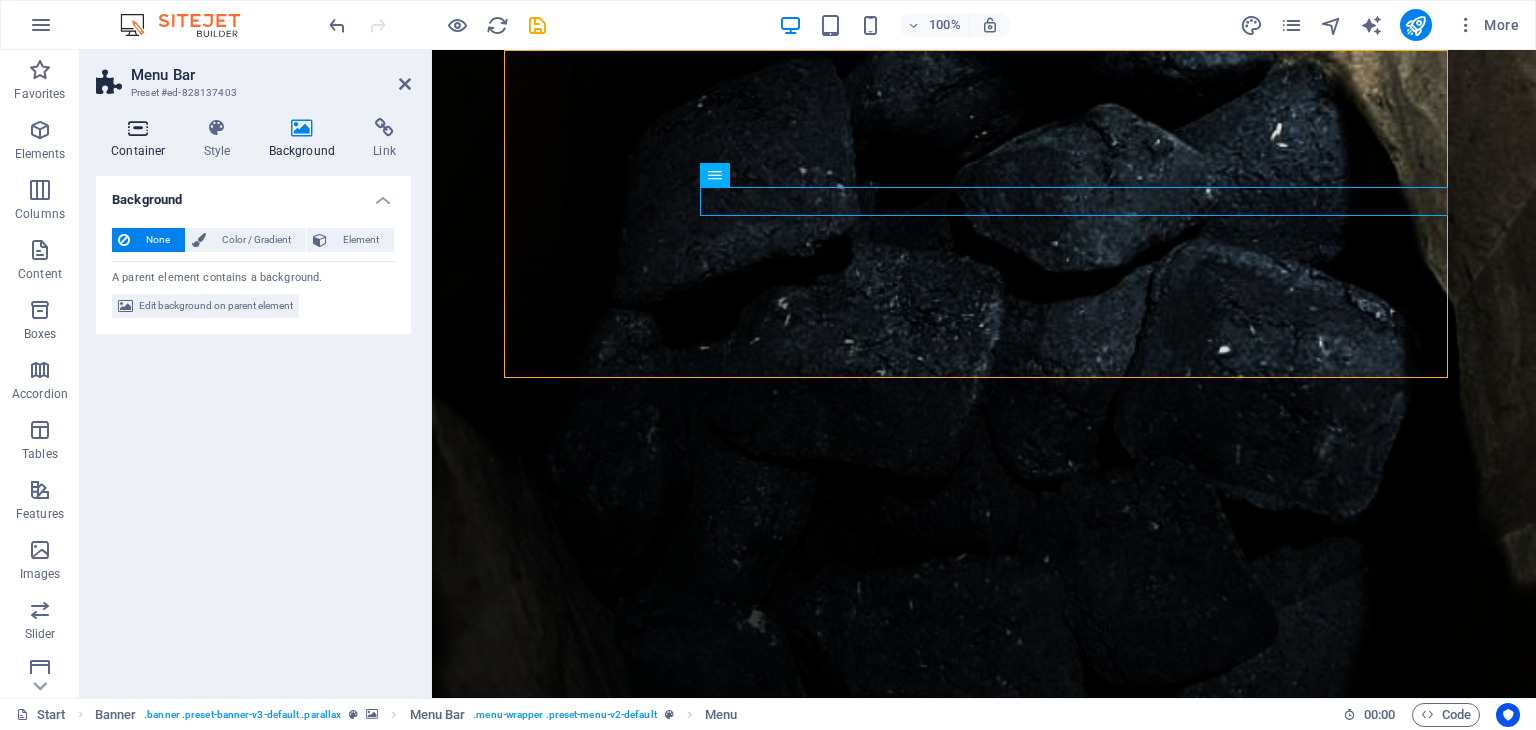 click at bounding box center [138, 128] 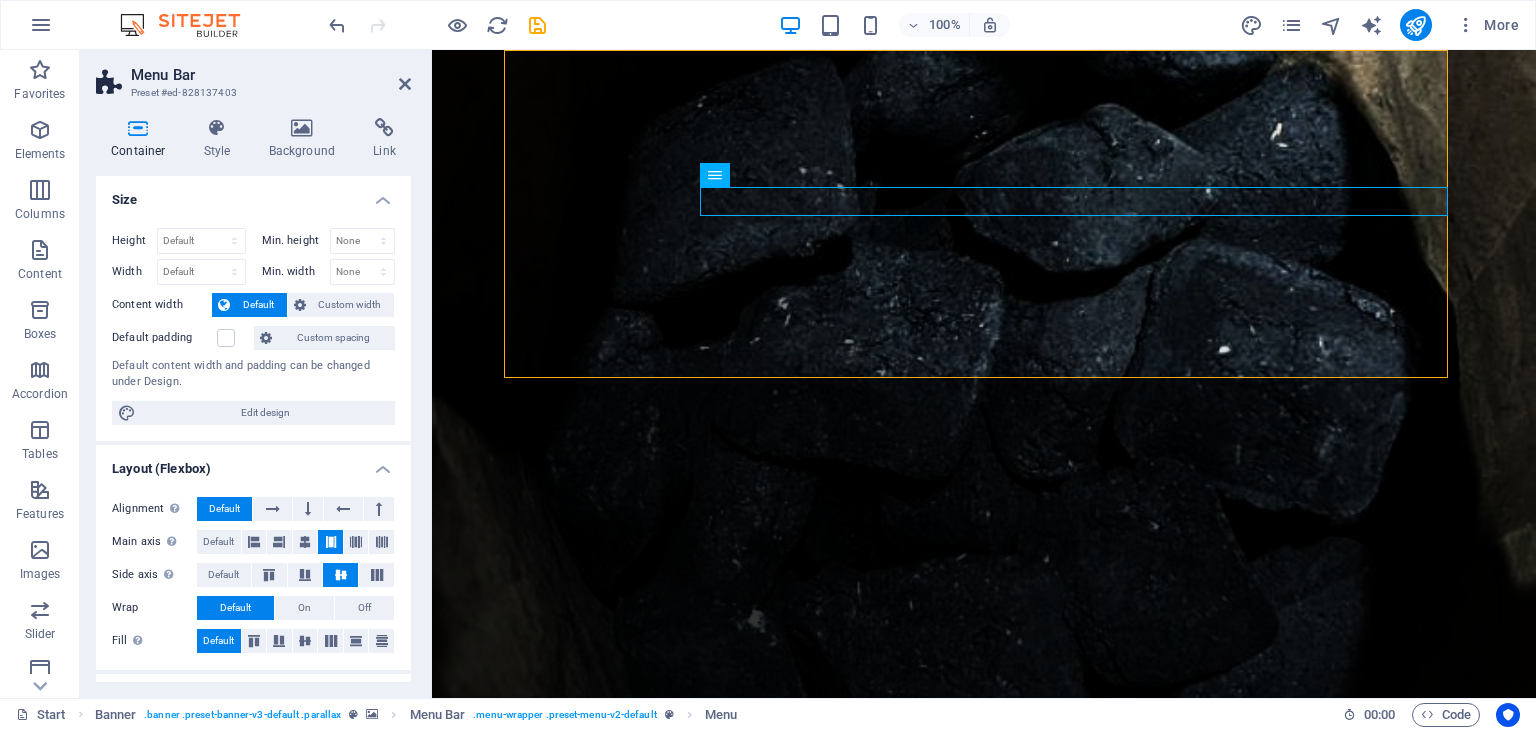 scroll, scrollTop: 100, scrollLeft: 0, axis: vertical 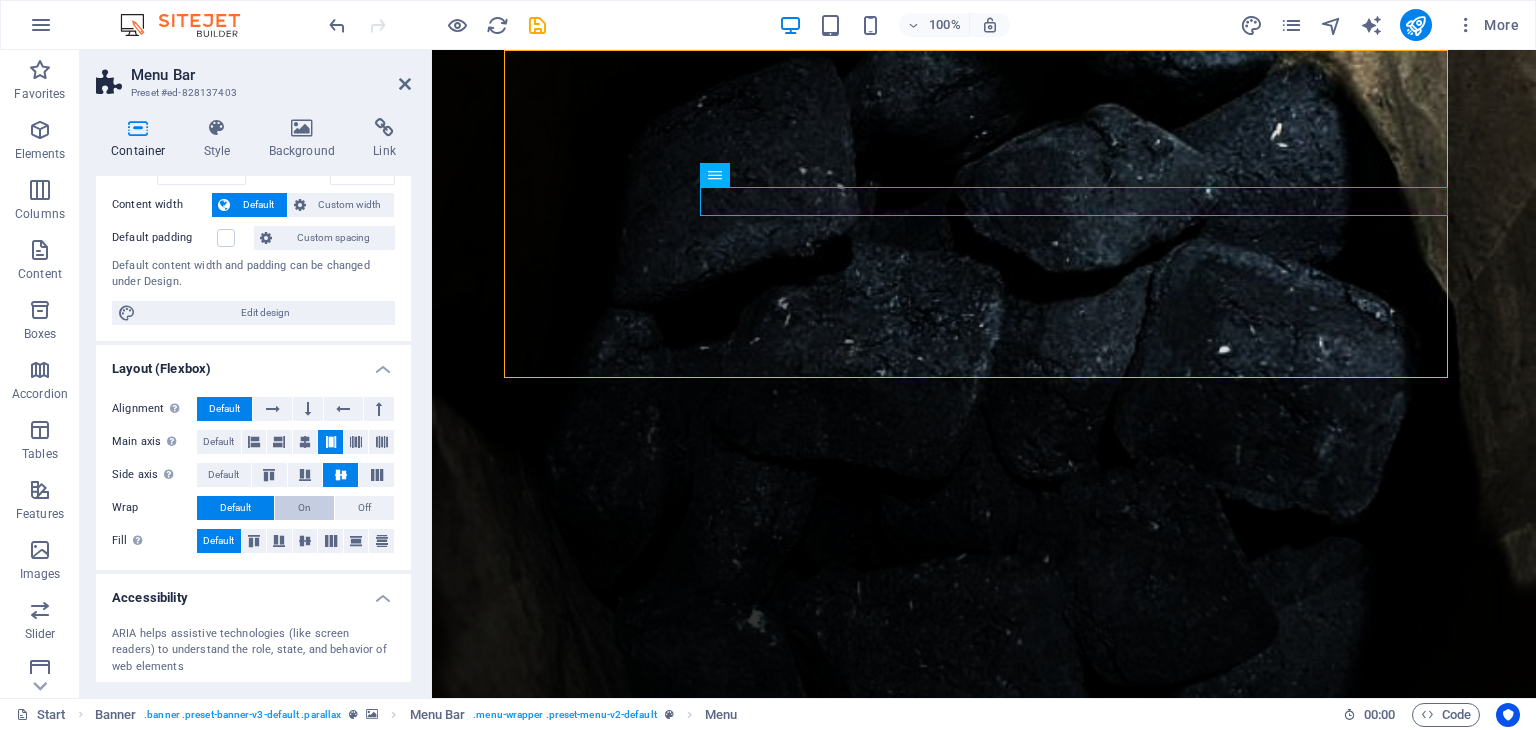 click on "On" at bounding box center [304, 508] 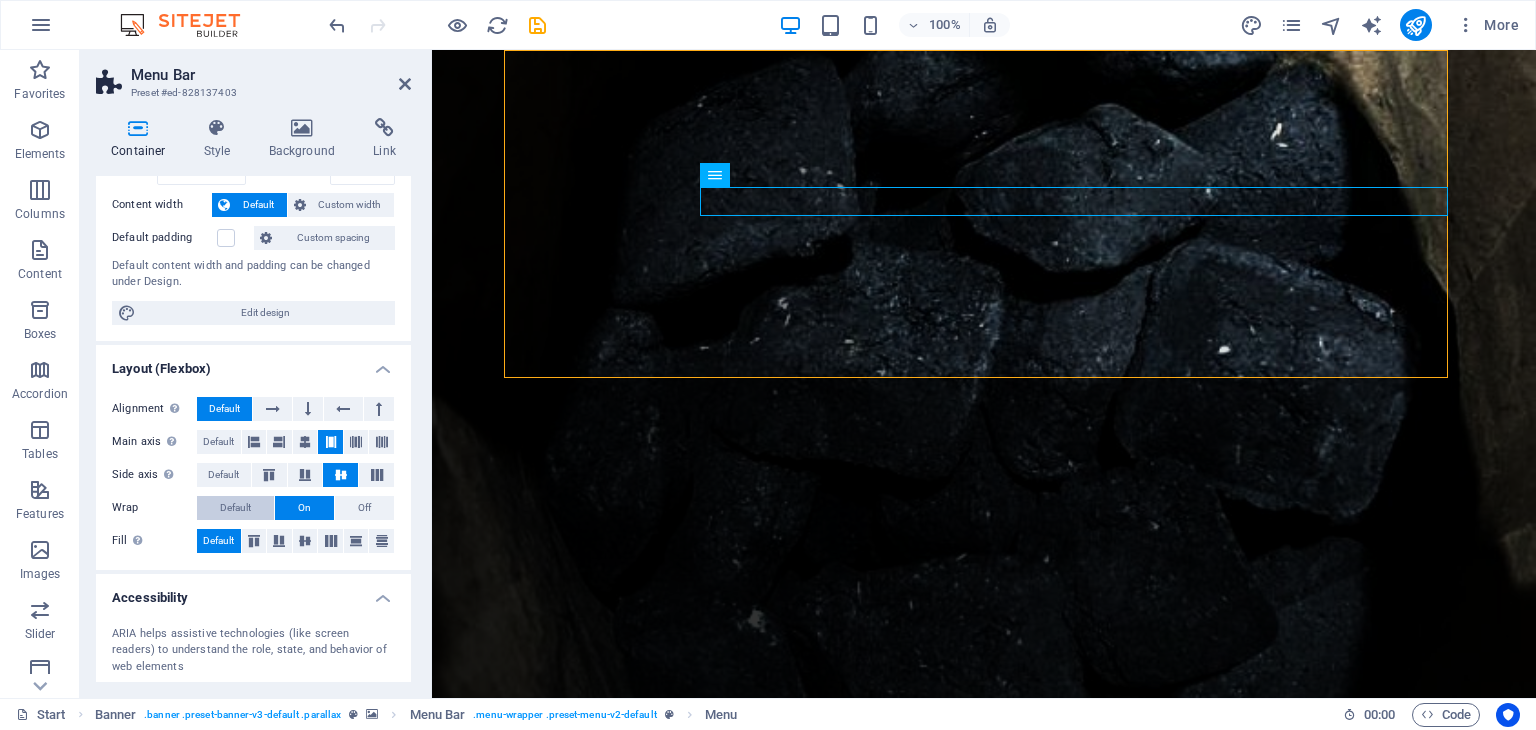 click on "Default" at bounding box center [235, 508] 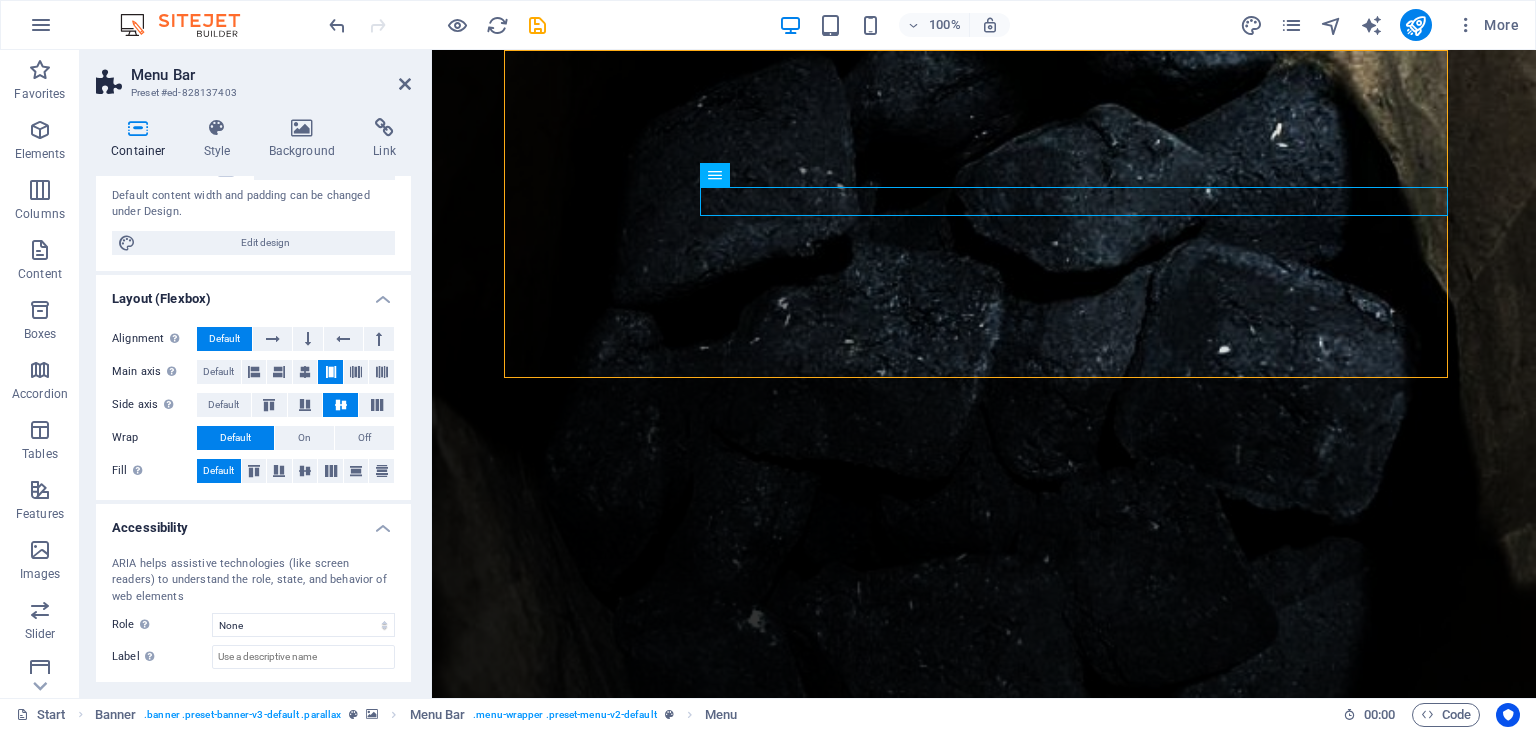 scroll, scrollTop: 200, scrollLeft: 0, axis: vertical 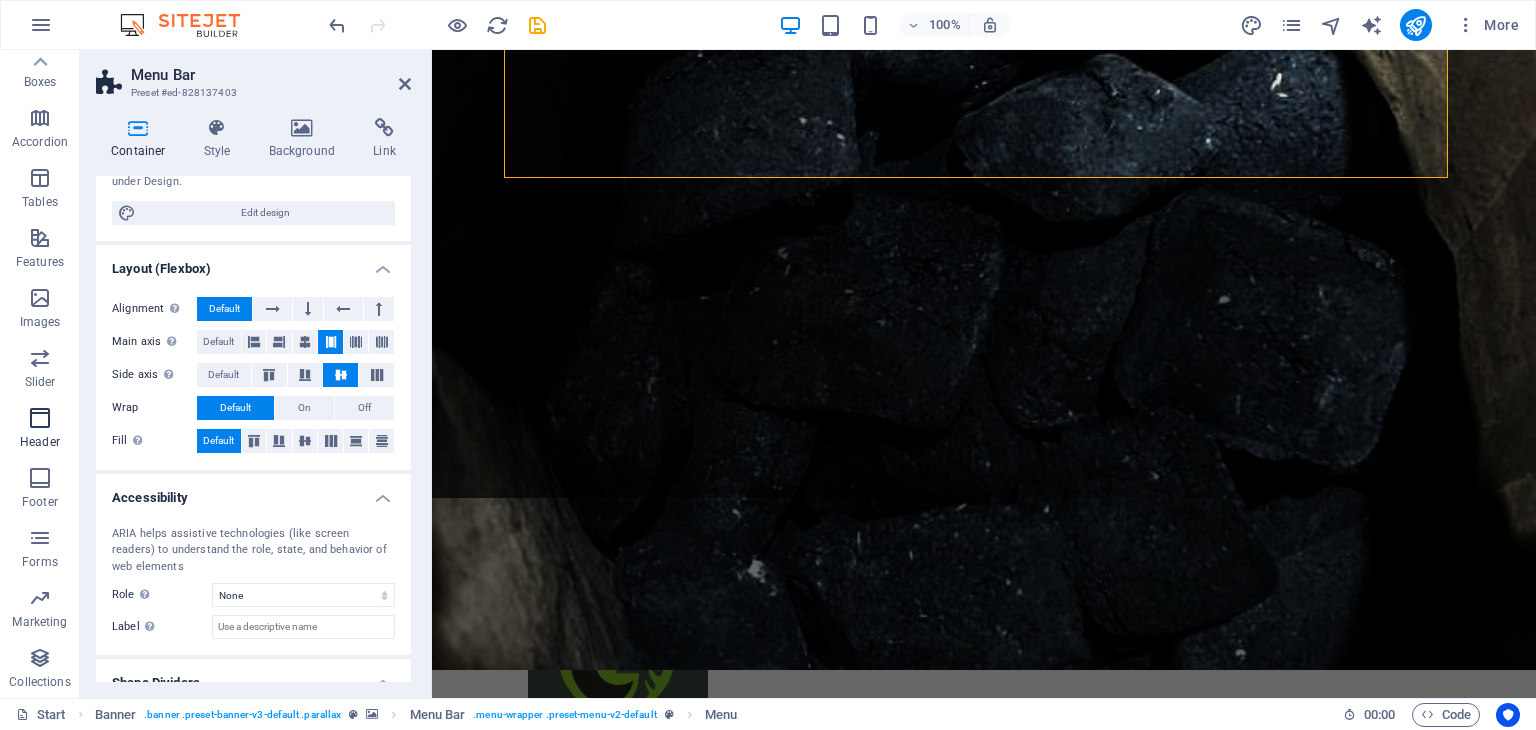 click at bounding box center (40, 418) 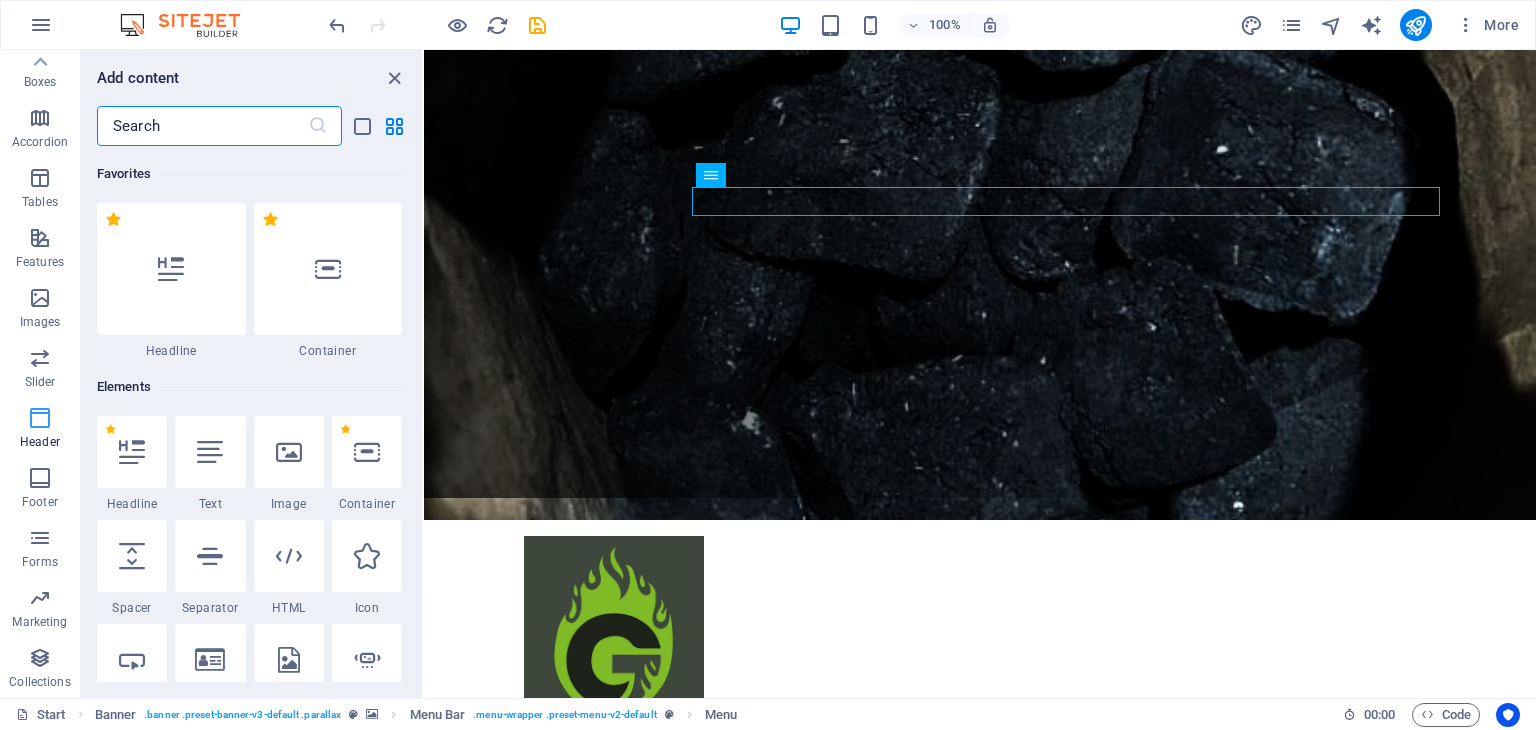 scroll, scrollTop: 0, scrollLeft: 0, axis: both 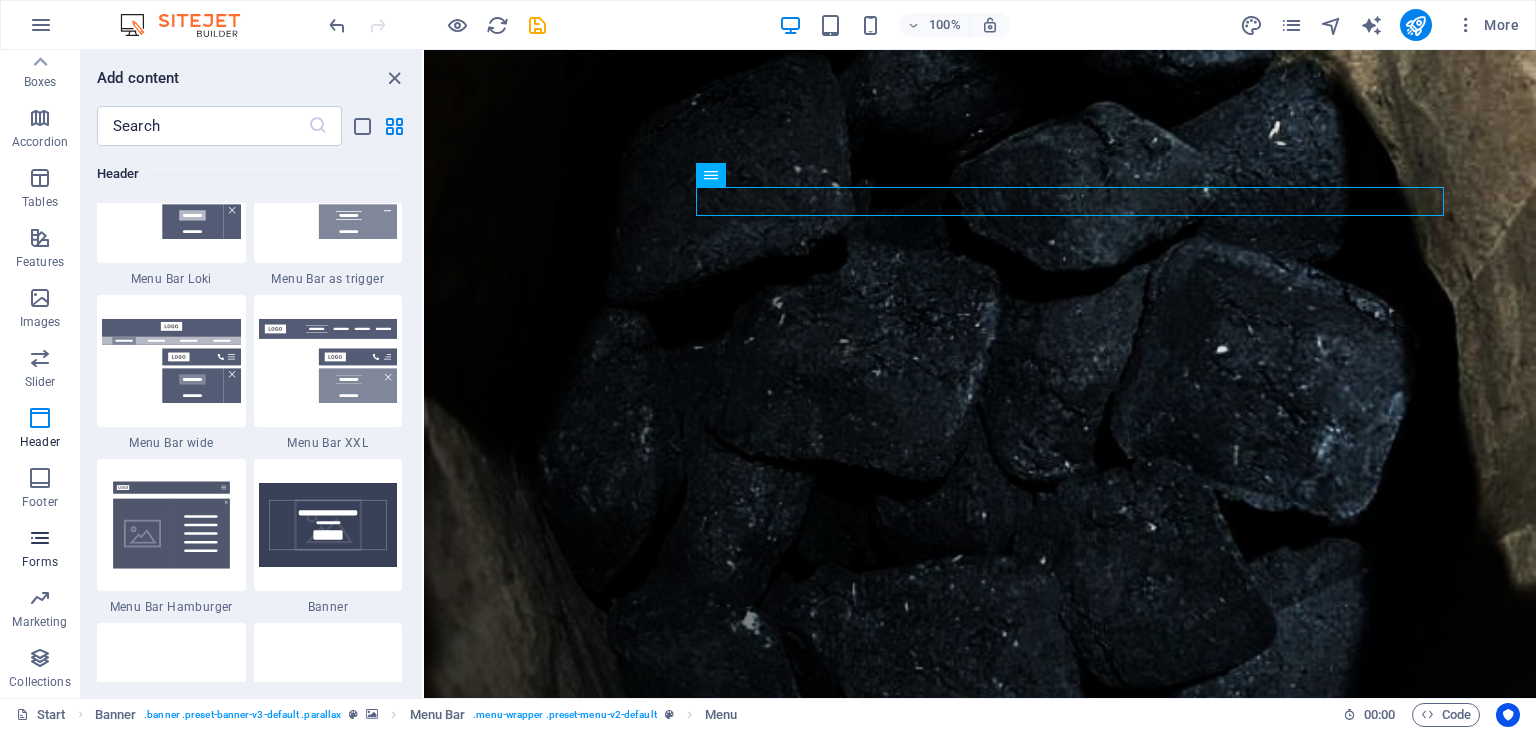 click at bounding box center [40, 538] 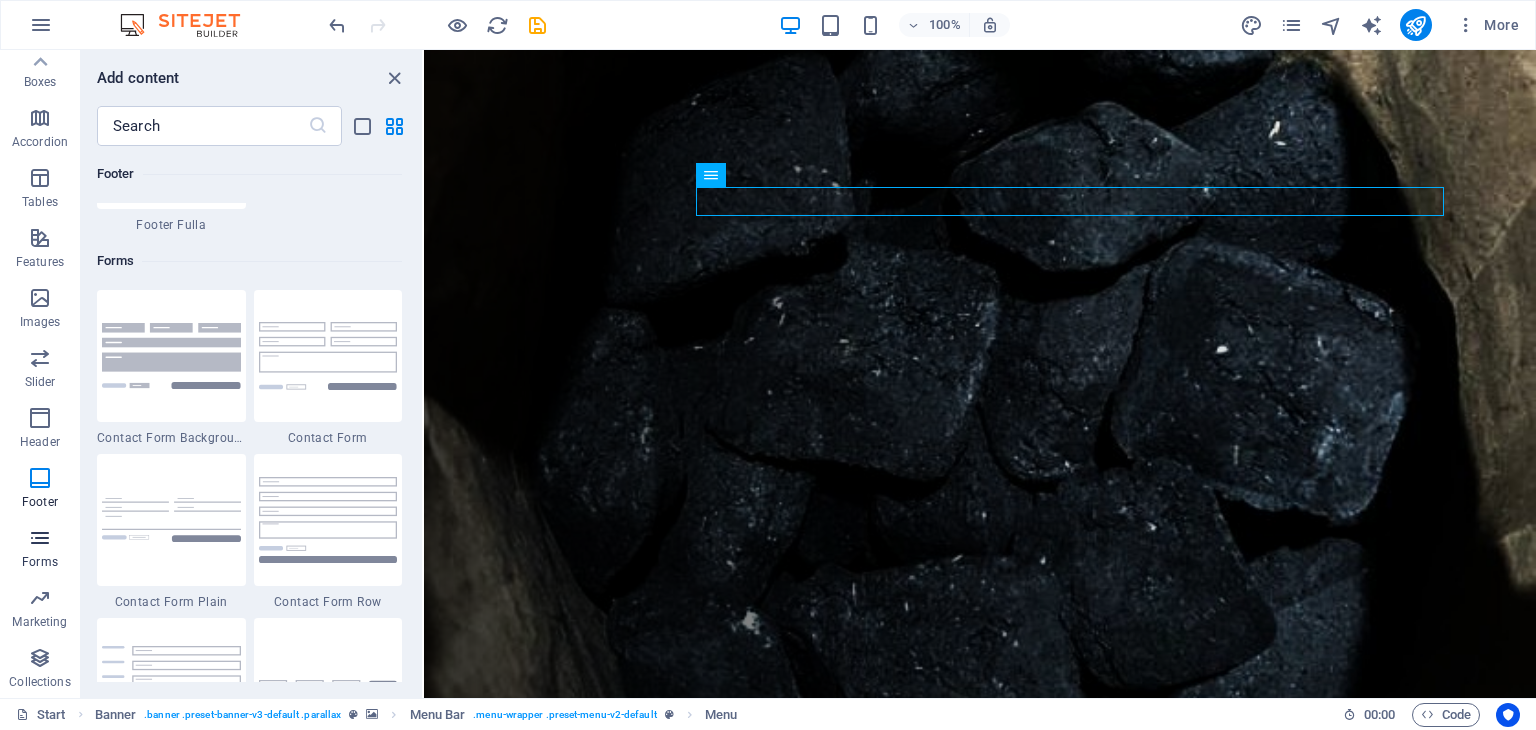scroll, scrollTop: 14600, scrollLeft: 0, axis: vertical 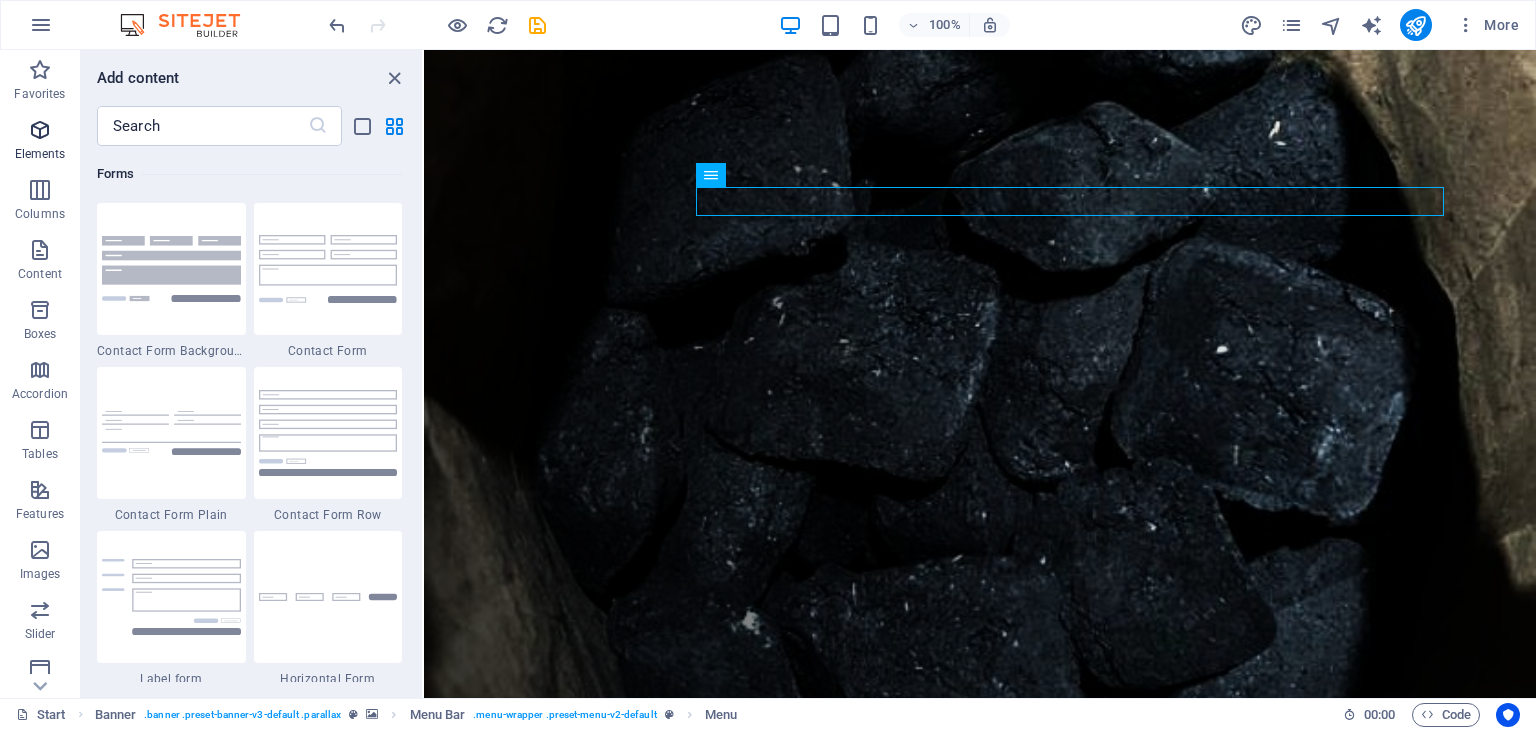 click at bounding box center (40, 130) 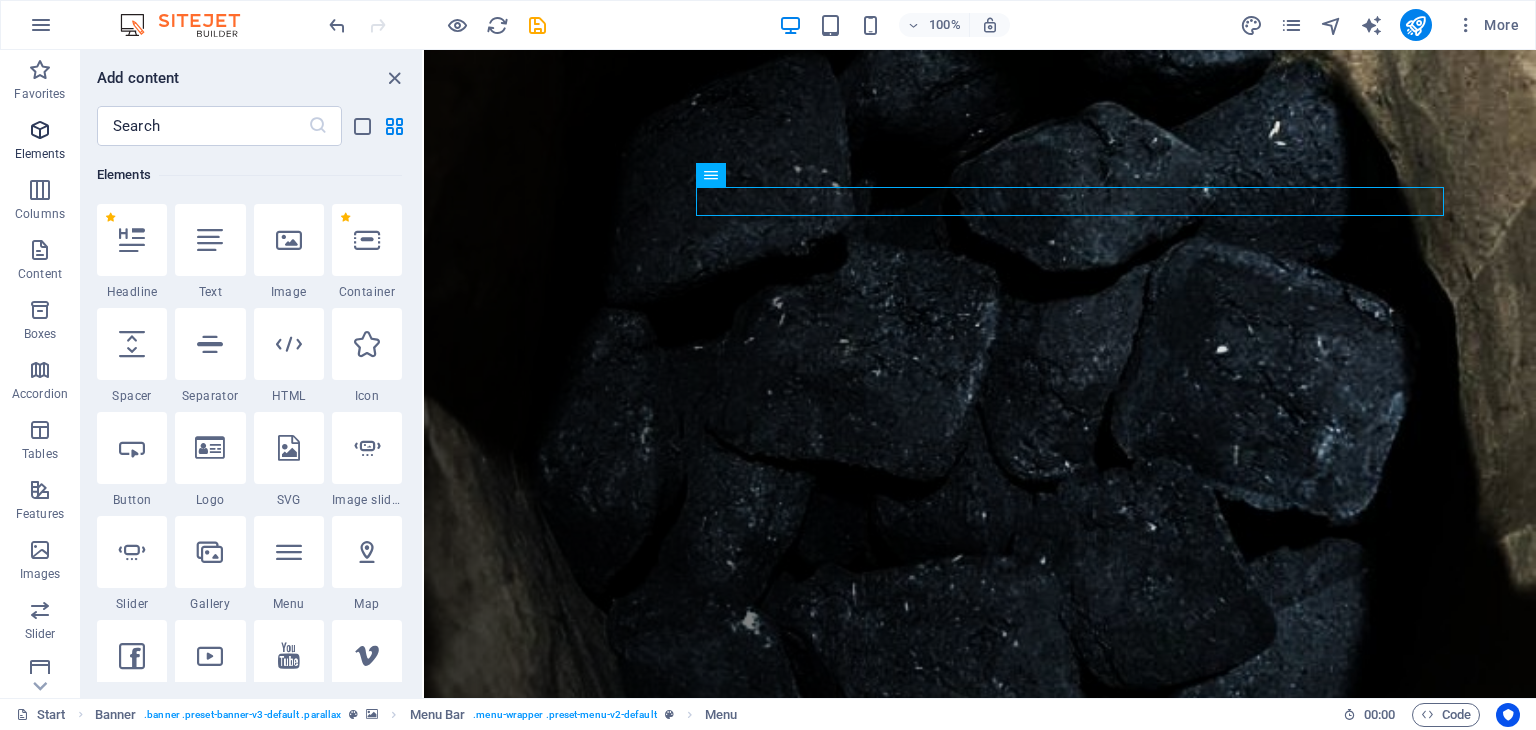 scroll, scrollTop: 212, scrollLeft: 0, axis: vertical 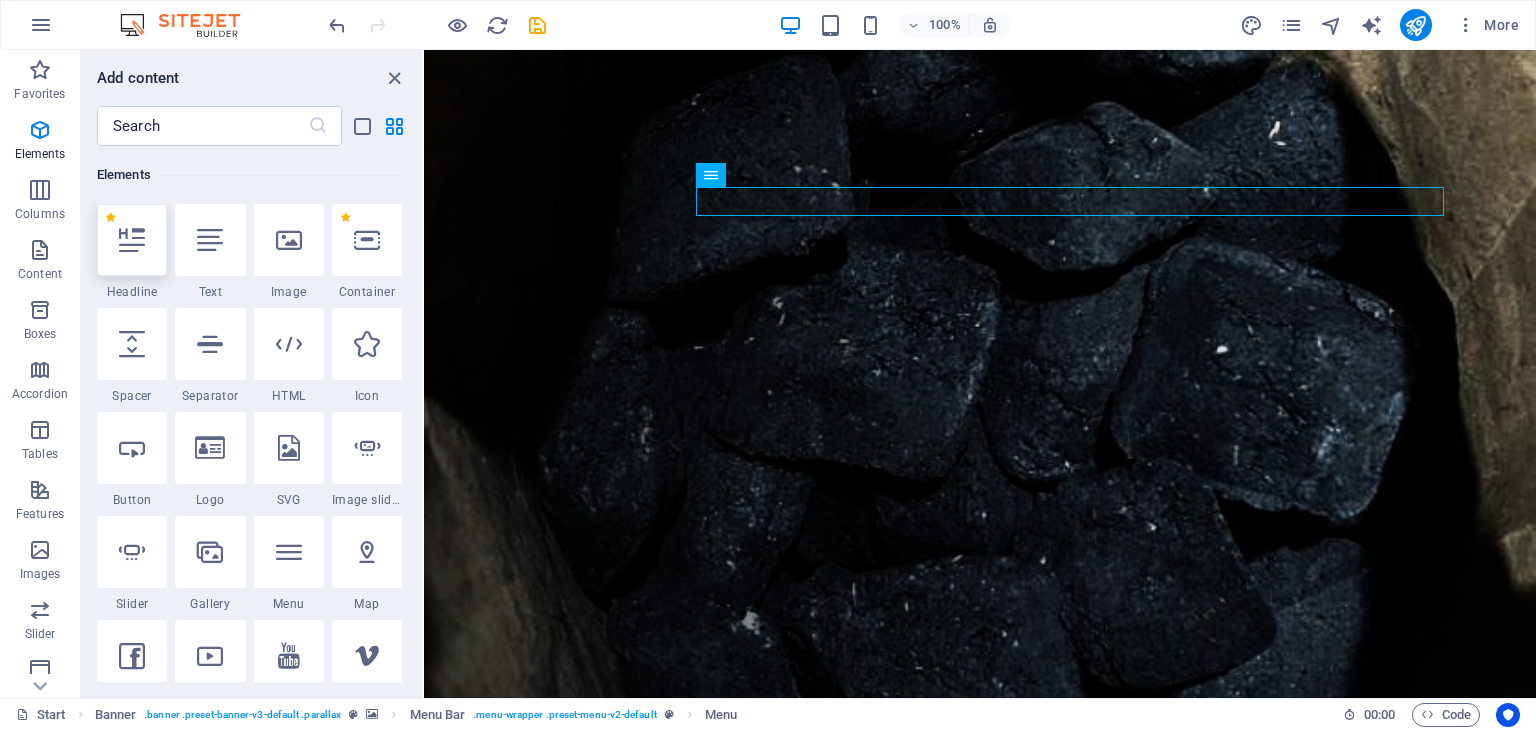 click at bounding box center [132, 240] 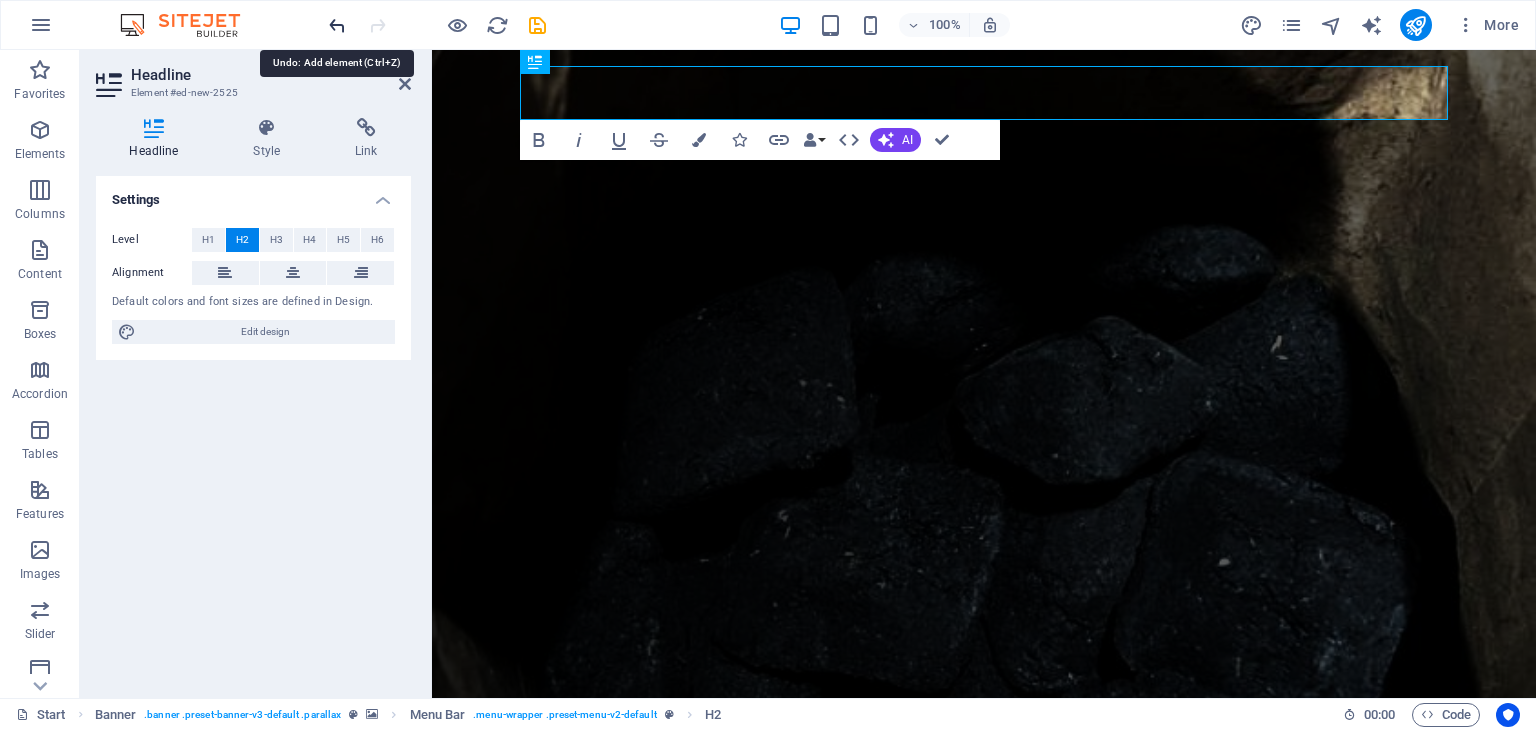 click at bounding box center [337, 25] 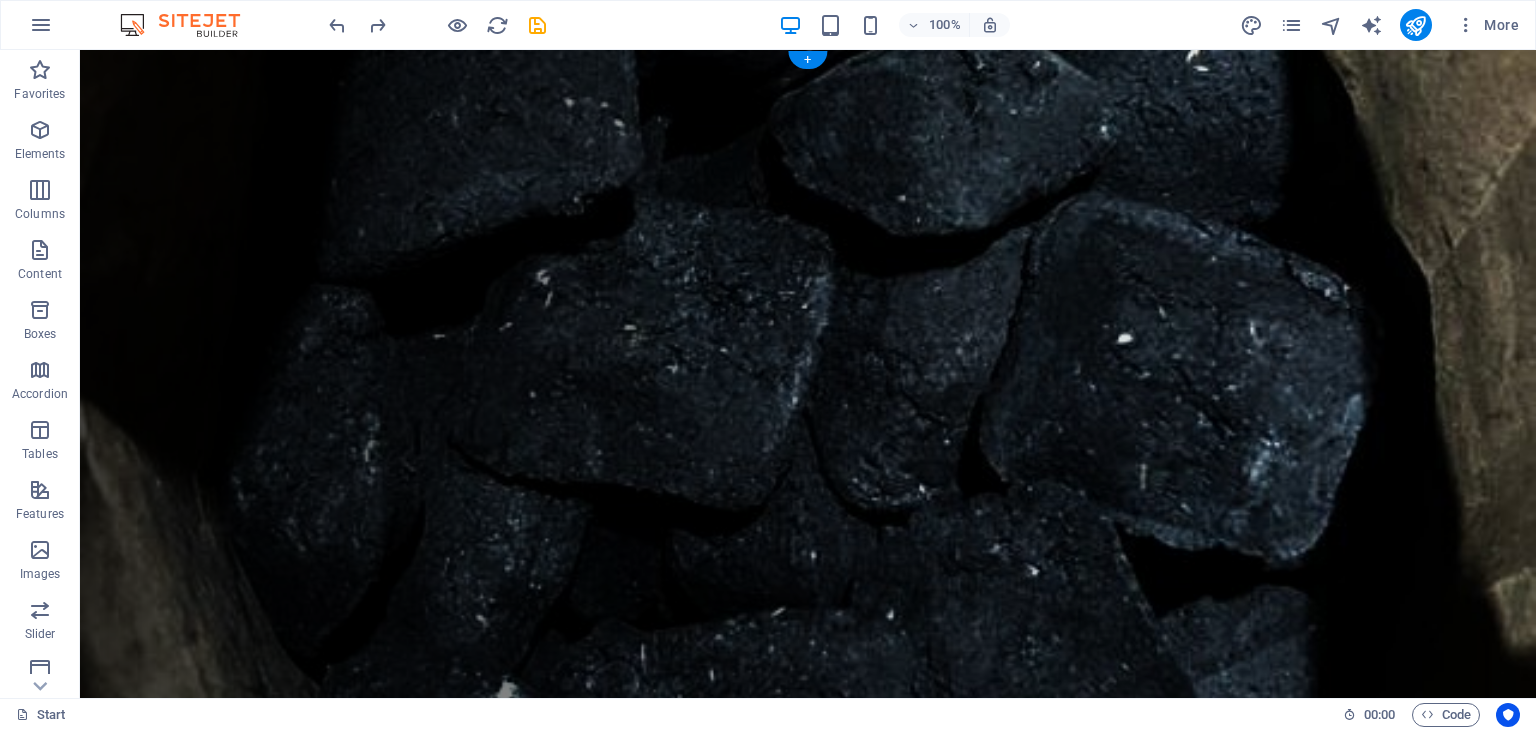 click at bounding box center (808, 385) 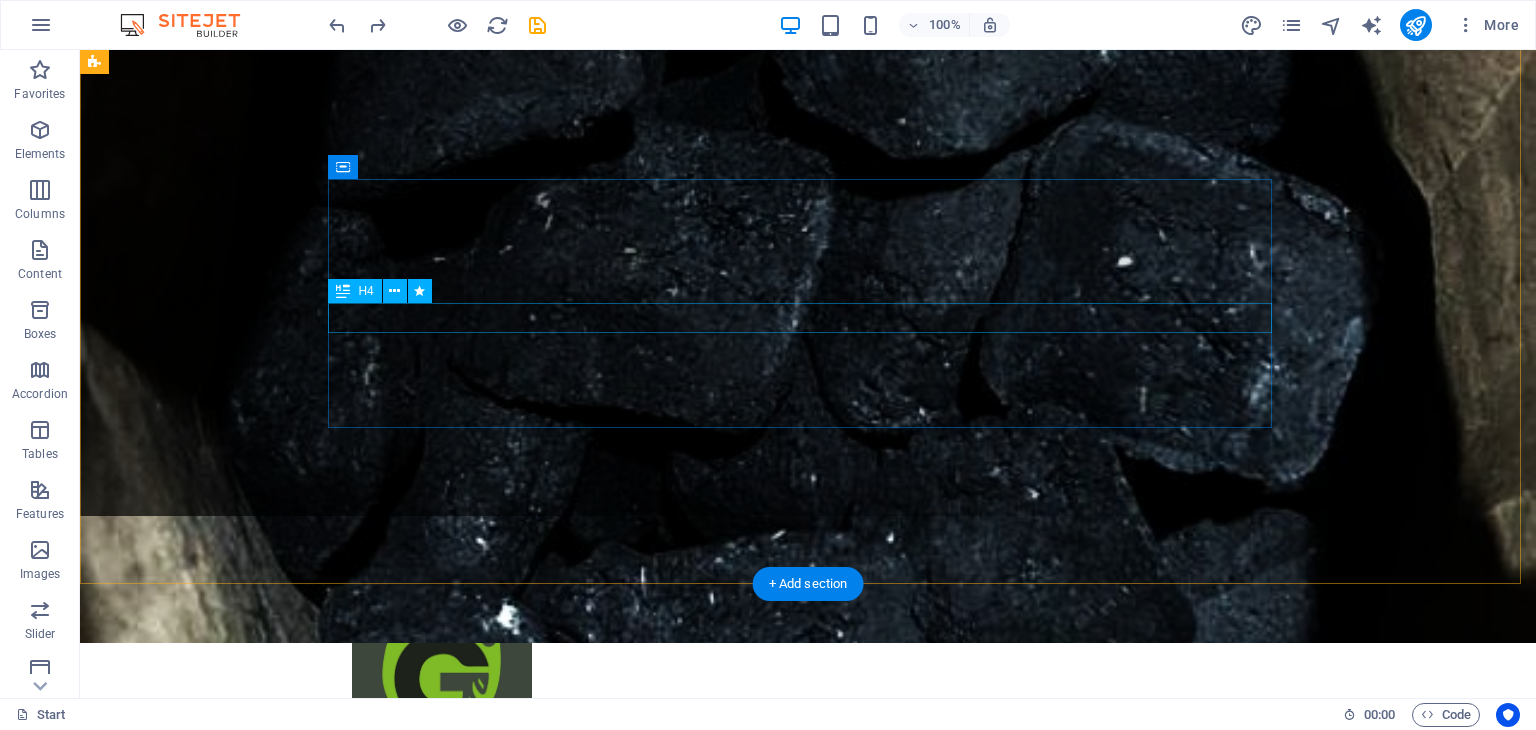 scroll, scrollTop: 200, scrollLeft: 0, axis: vertical 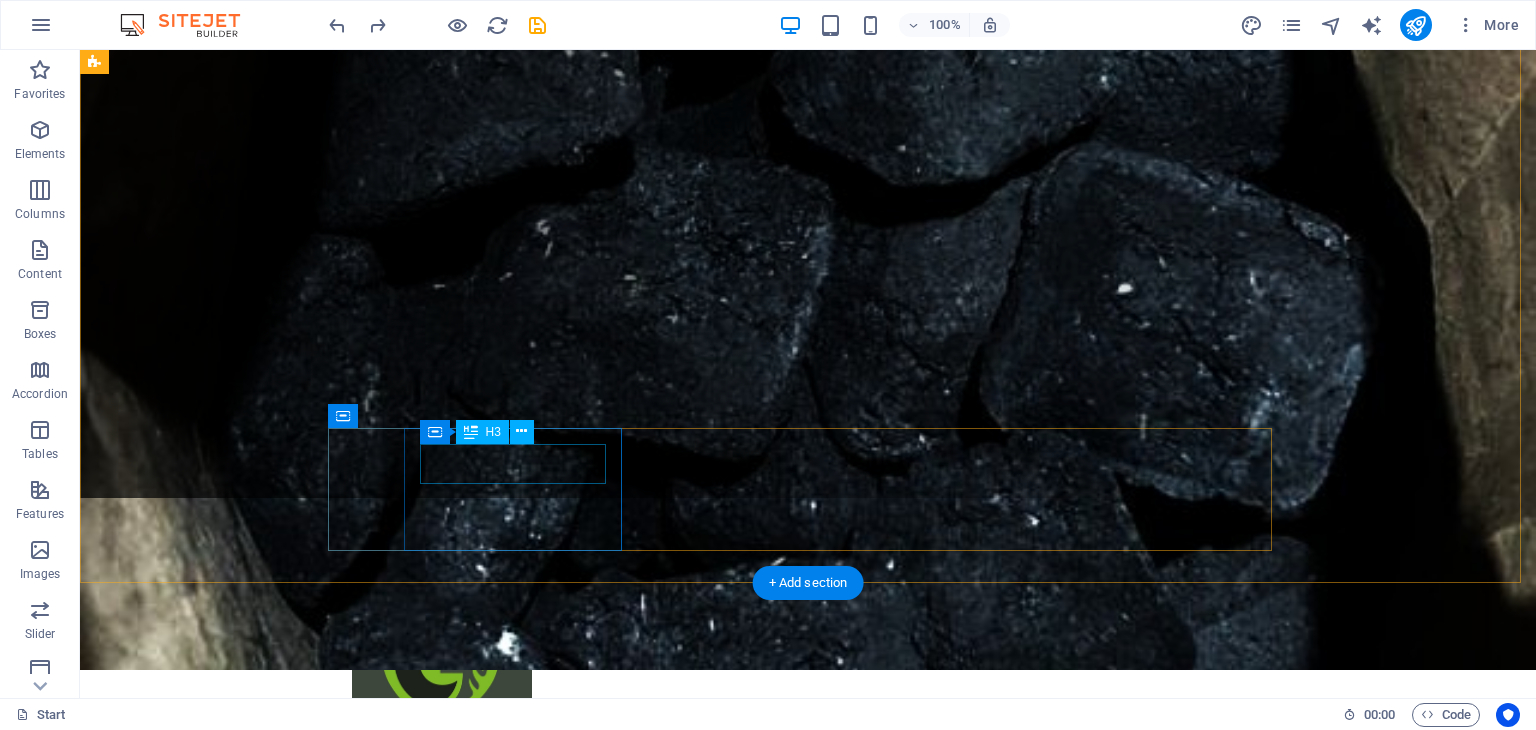 click on "Planting" at bounding box center [808, 1311] 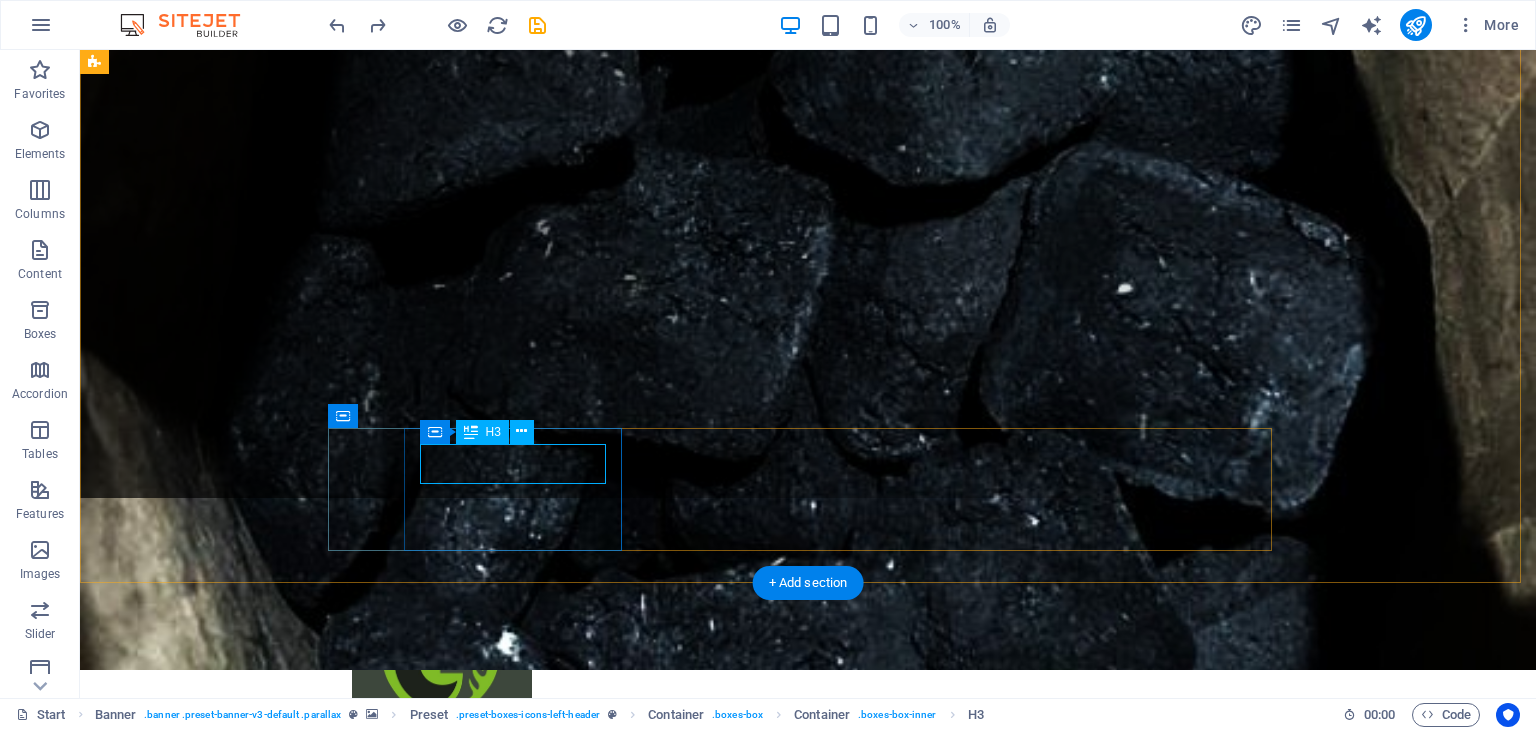 click on "Planting" at bounding box center (808, 1311) 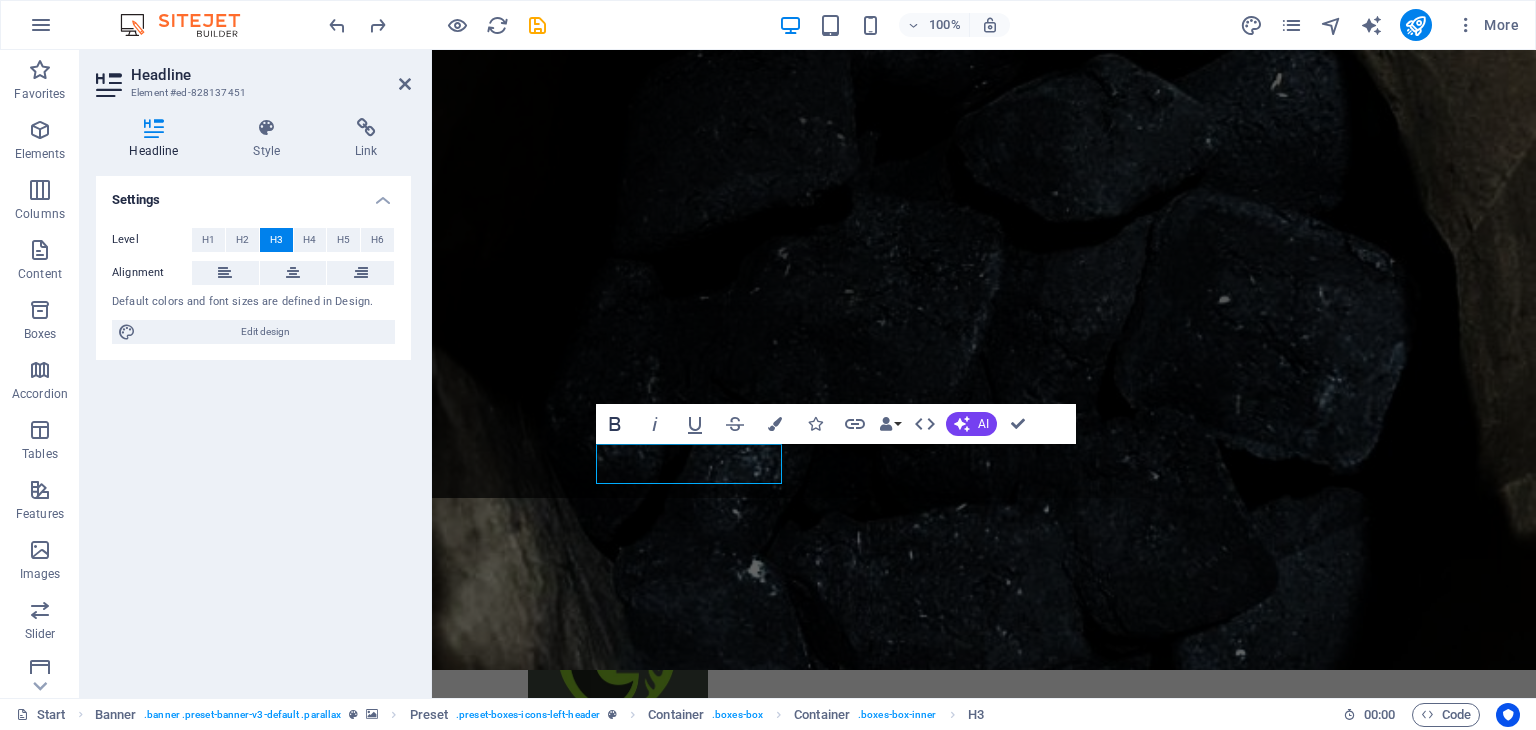type 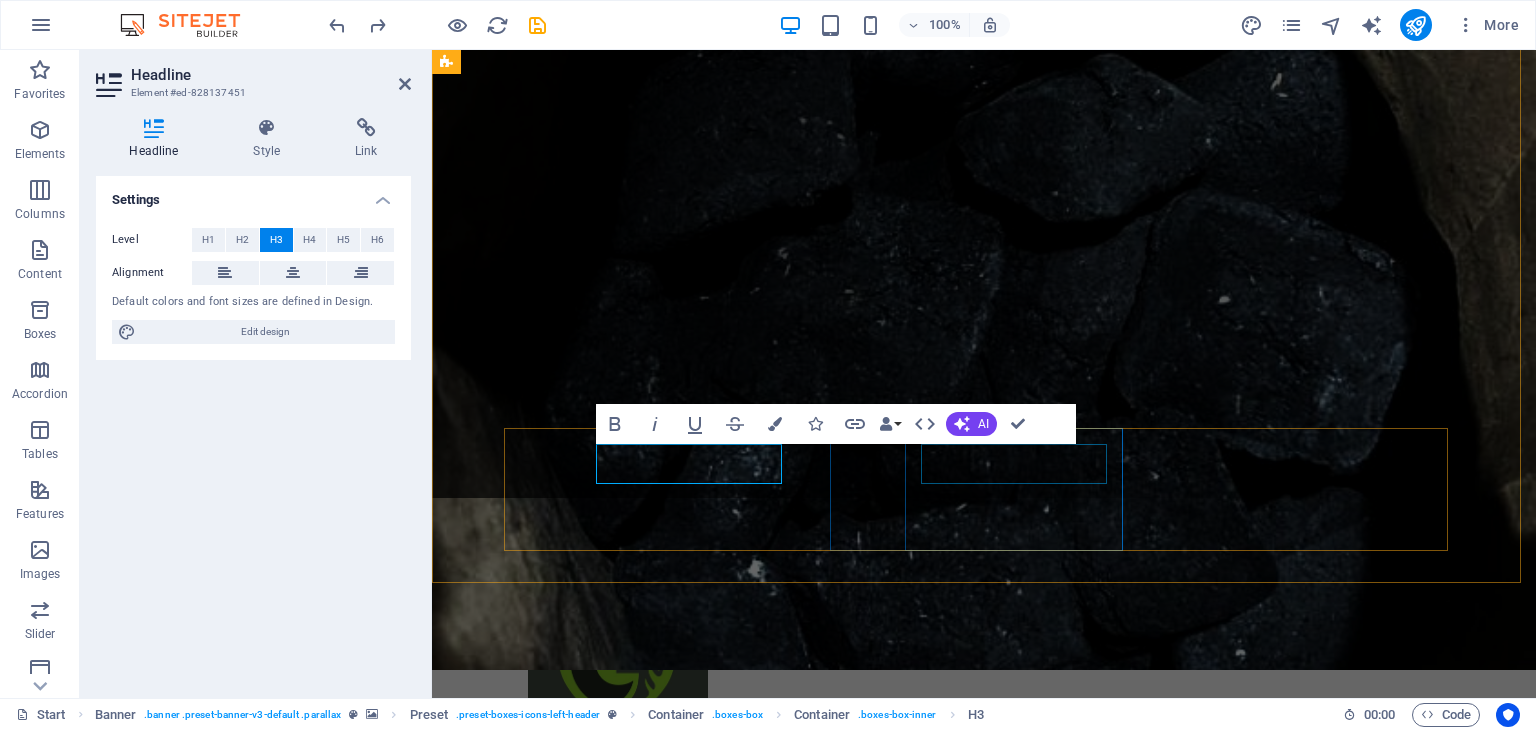 click on "Irrigation" at bounding box center (984, 1499) 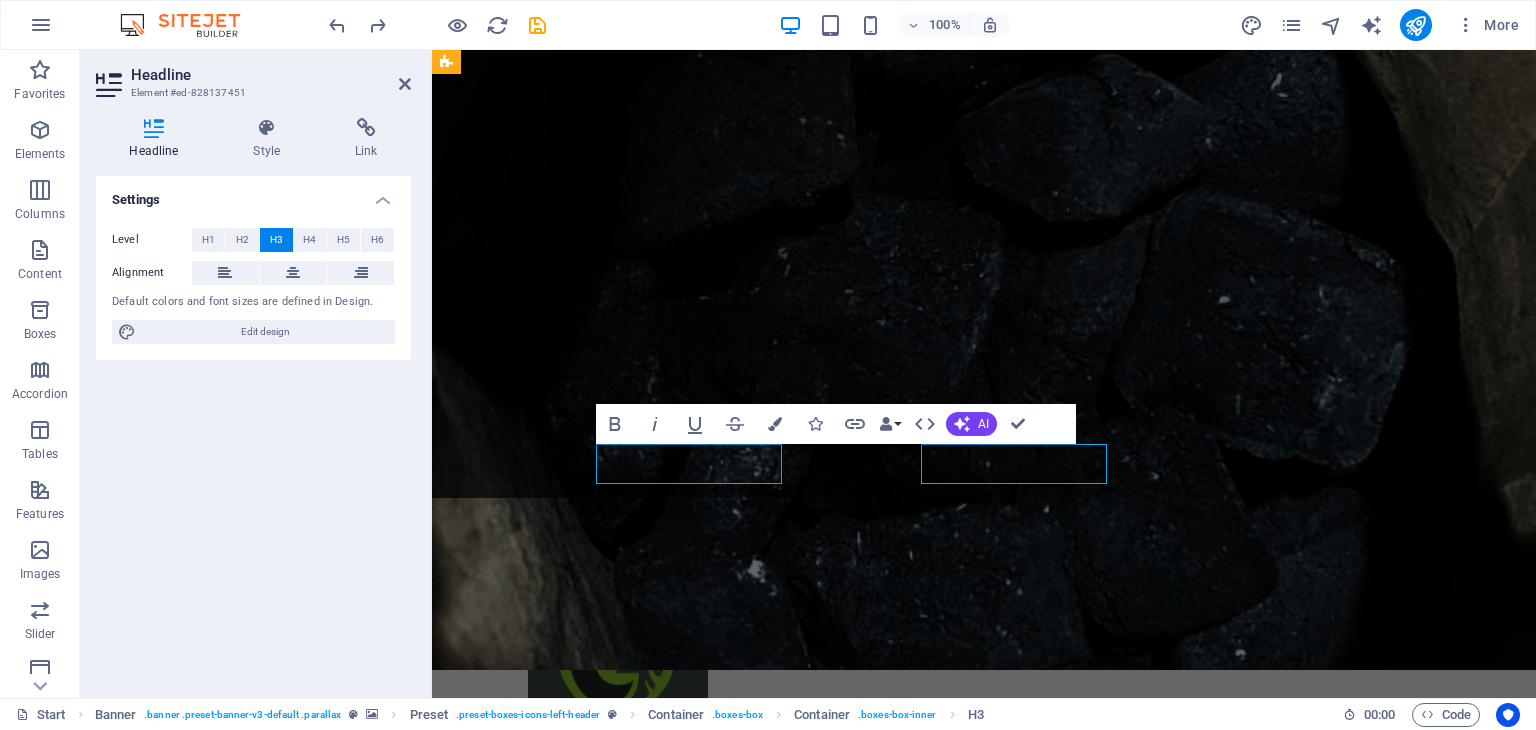 click on "limpieza Lorem ipsum dolor sit amet consectetur. Irrigation Consectetur adipisicing itatis dolorem. Cleanup Adipisicing elit veritatis amet elm dolorem." at bounding box center (984, 1474) 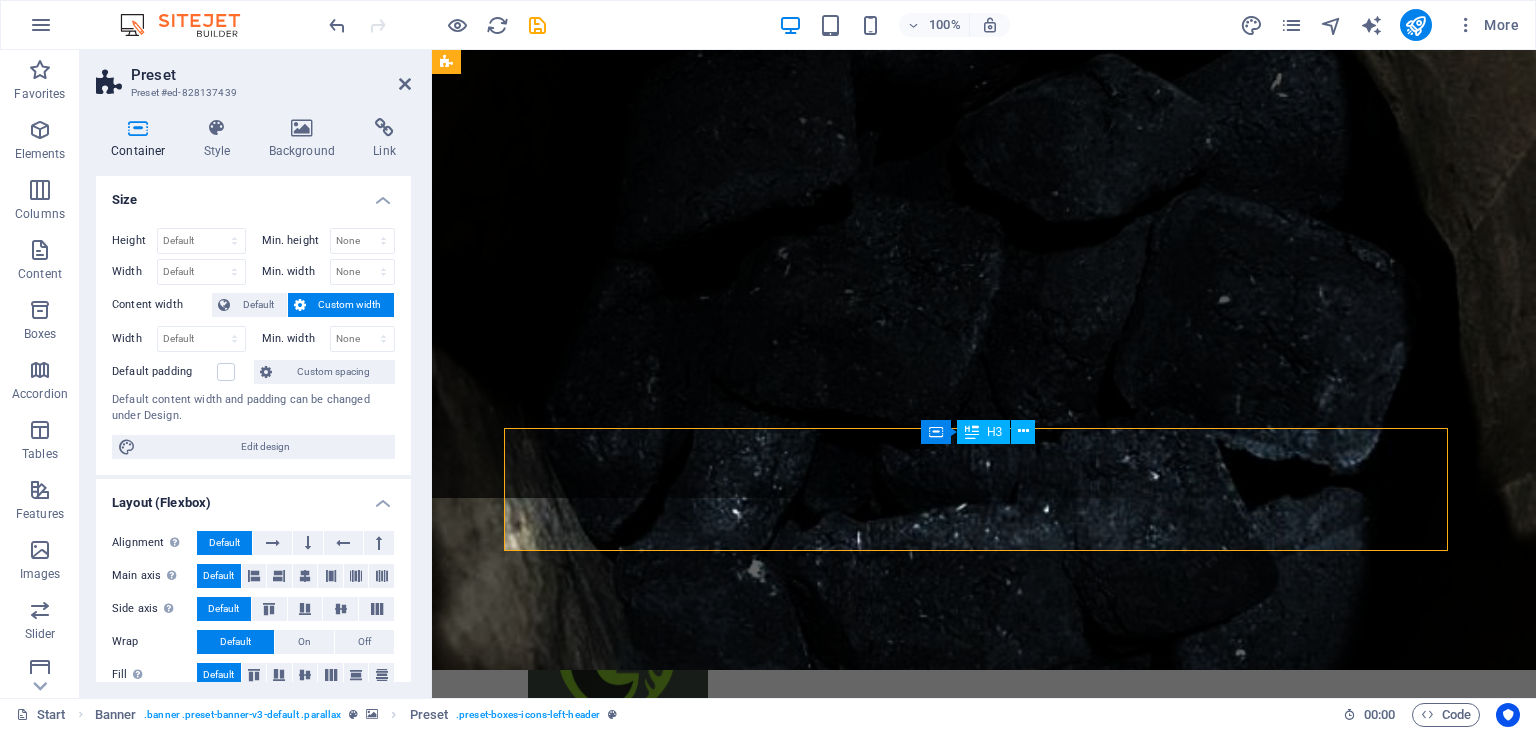 click on "Irrigation" at bounding box center (984, 1499) 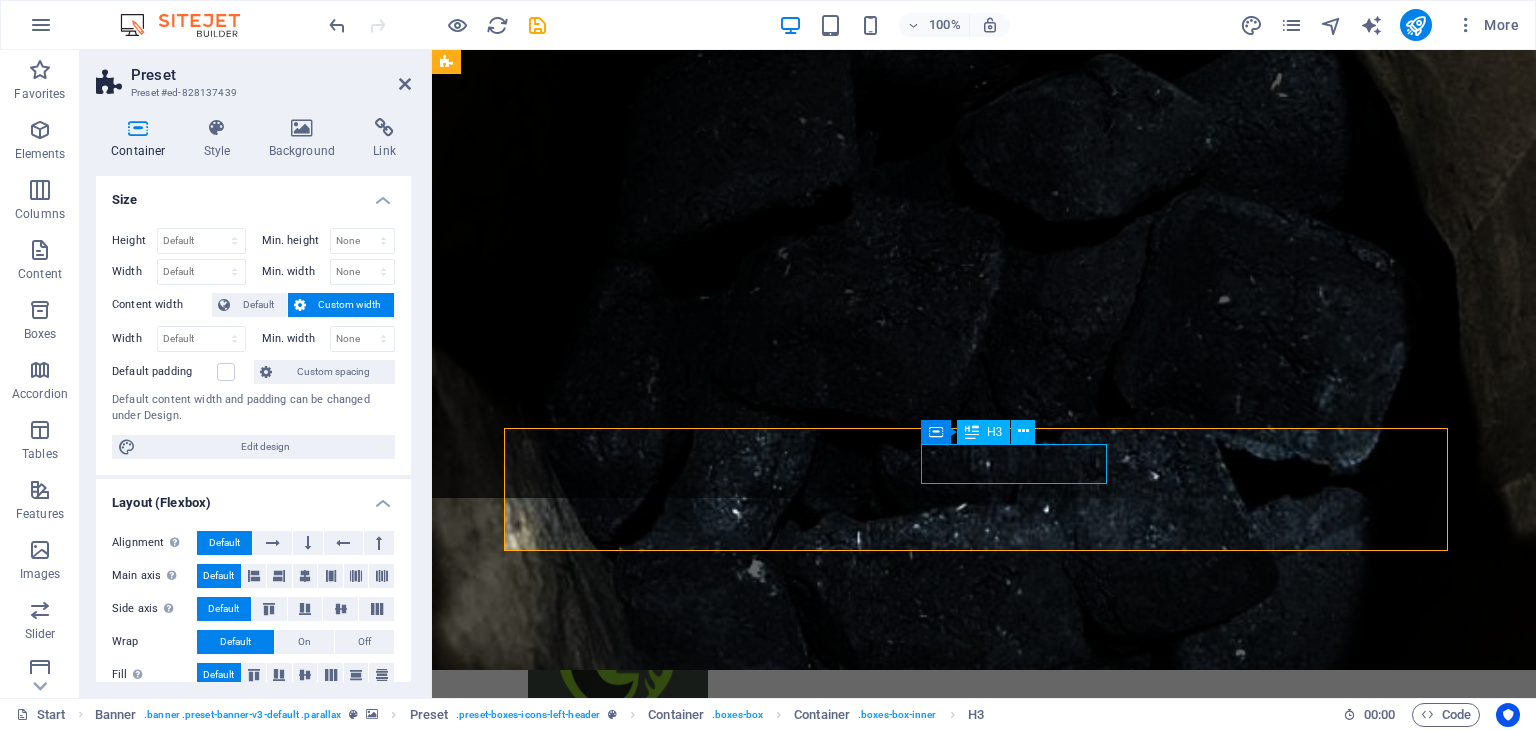 click on "Irrigation" at bounding box center (984, 1499) 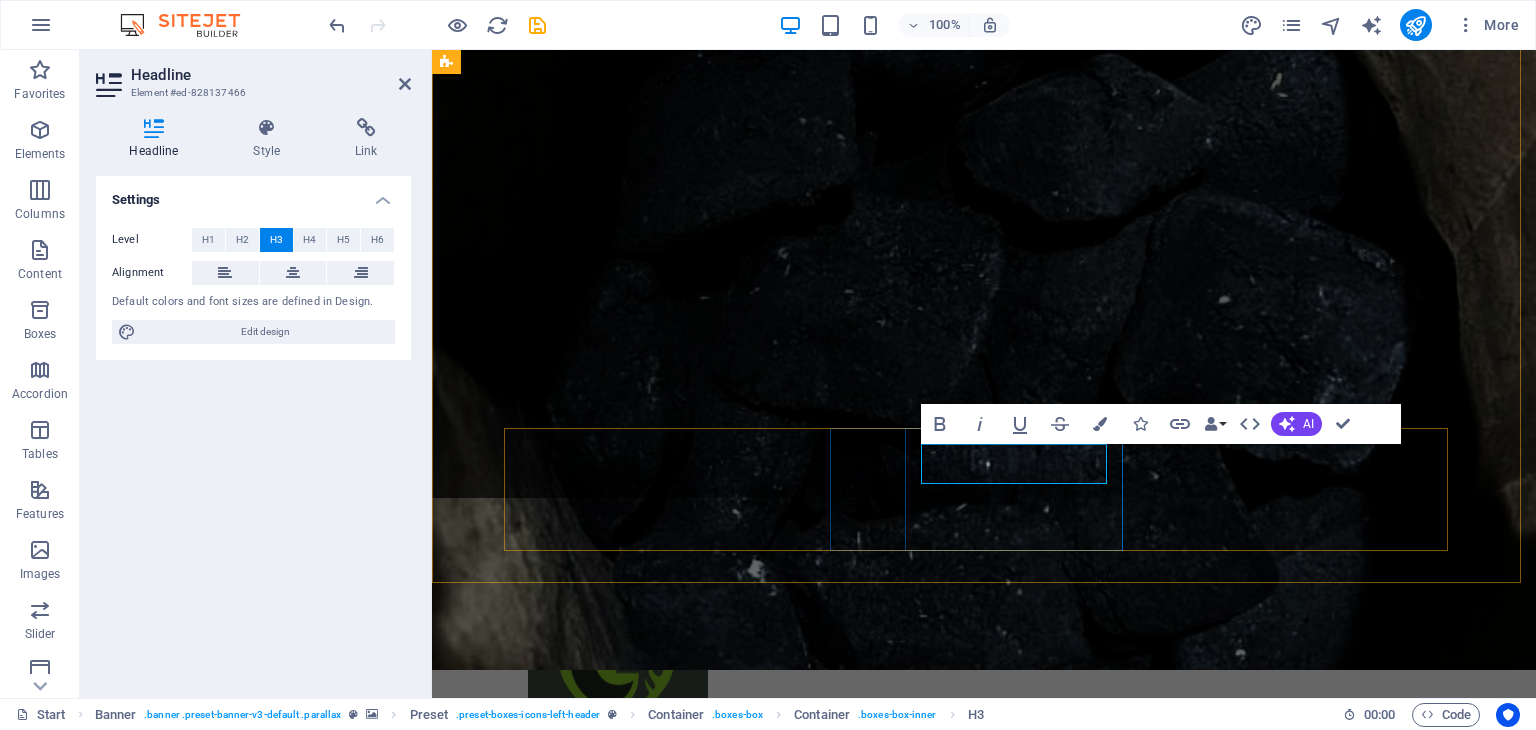 type 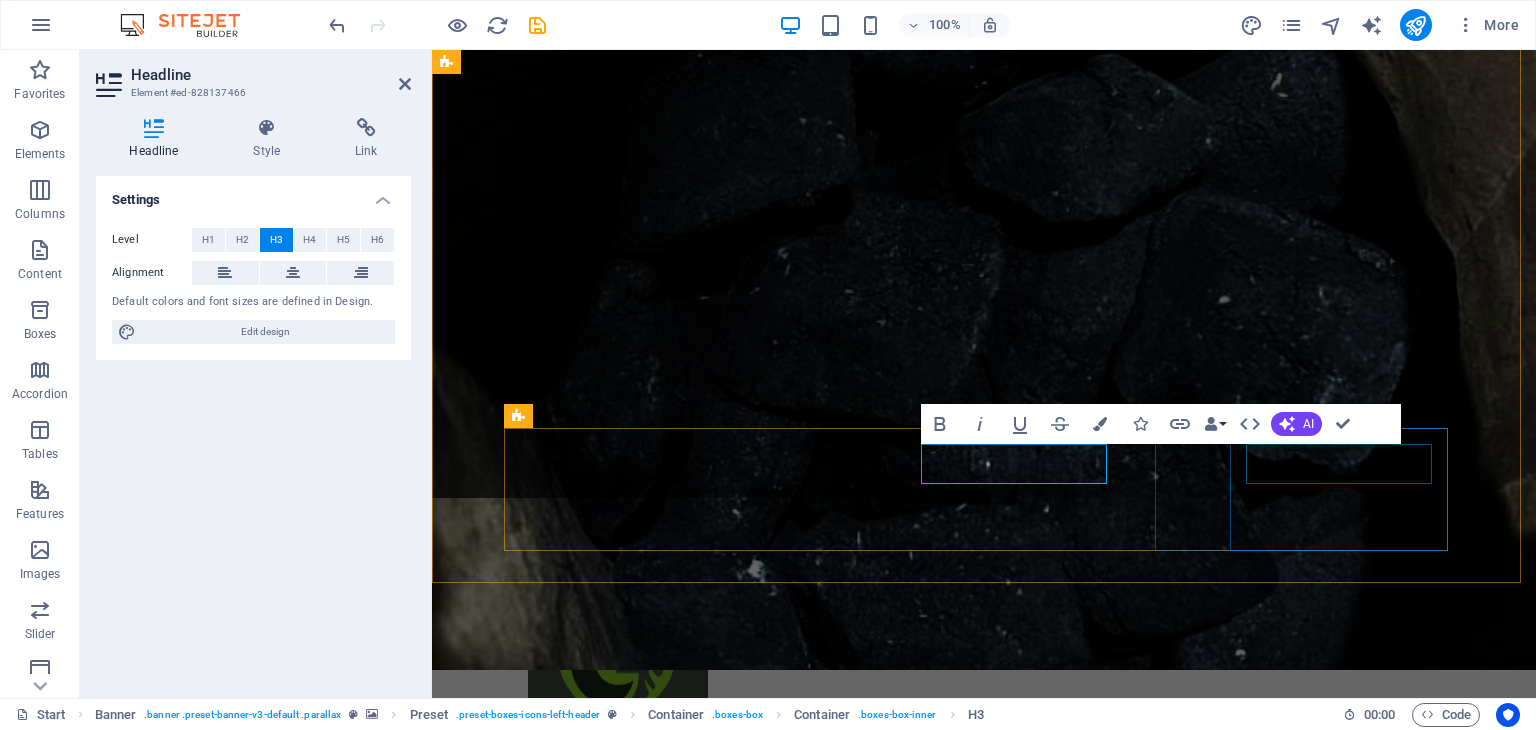 click on "Cleanup" at bounding box center (984, 1688) 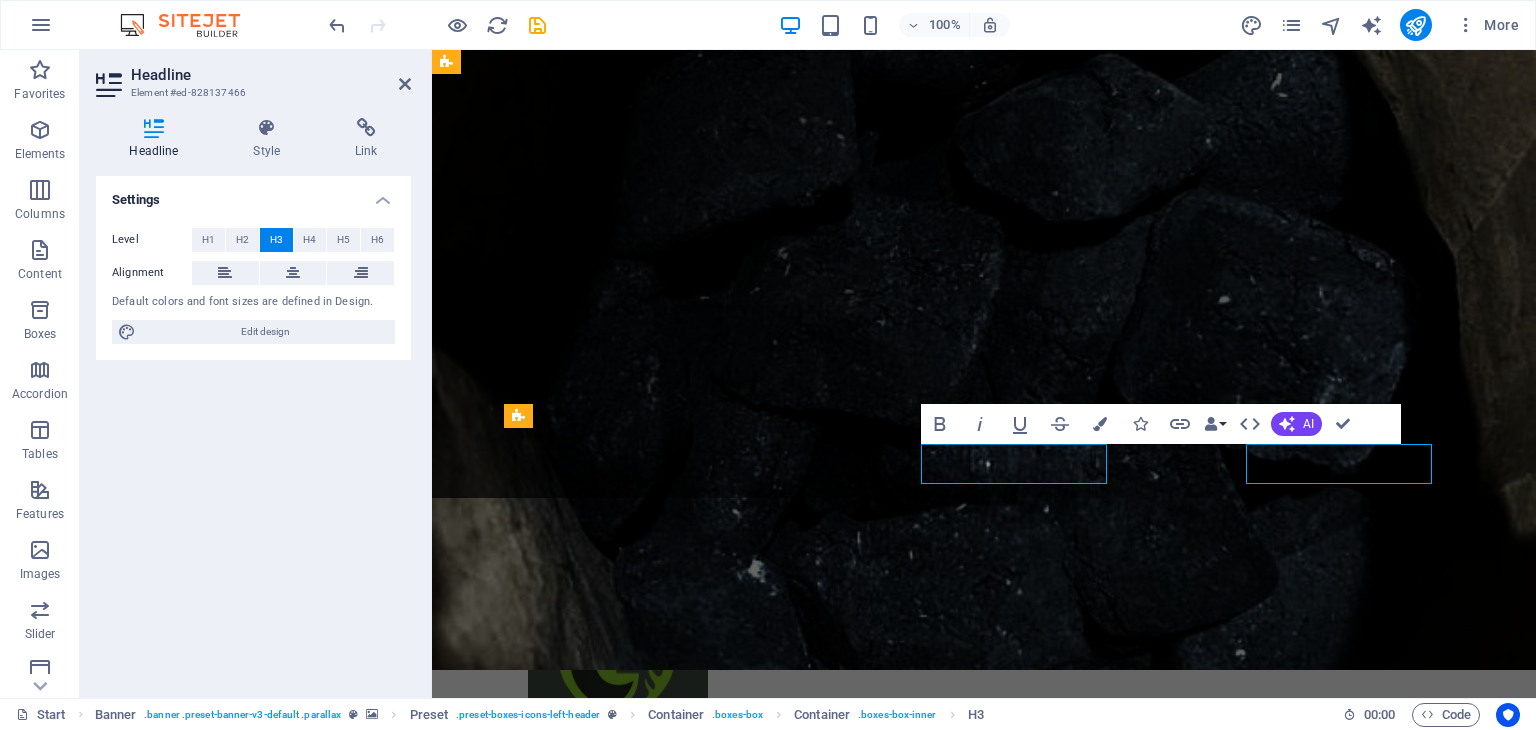 click on "Cleanup" at bounding box center (984, 1688) 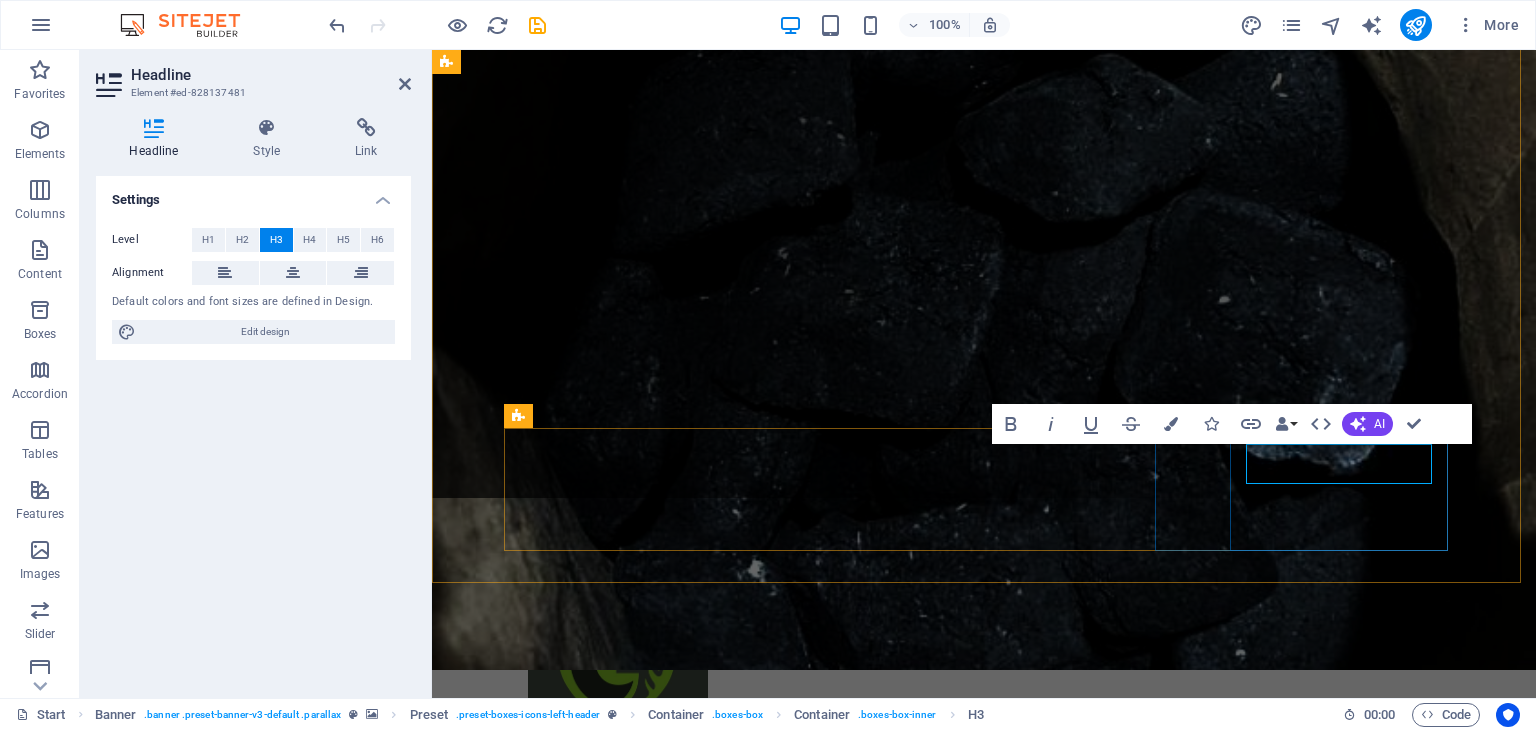 type 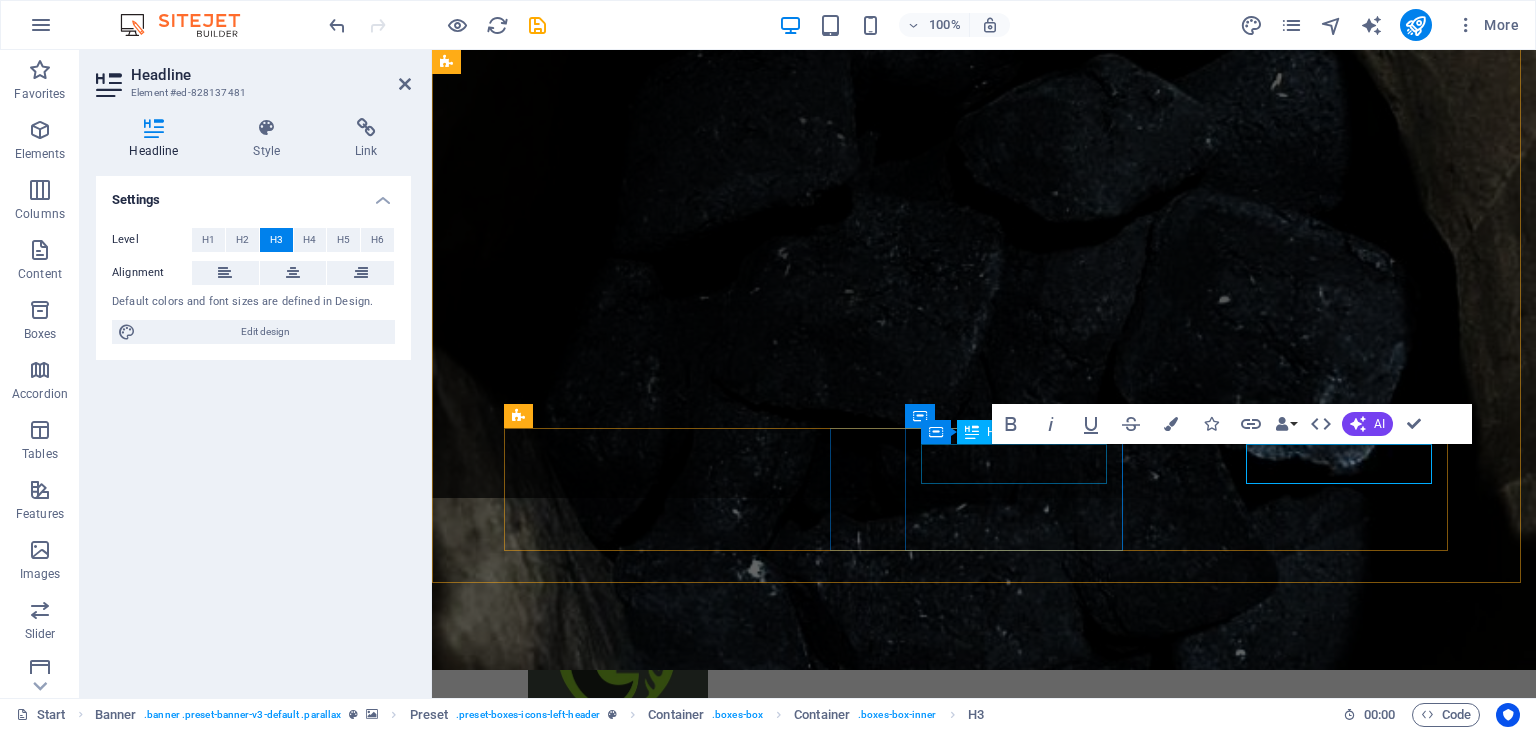 click on "transformación" at bounding box center [984, 1499] 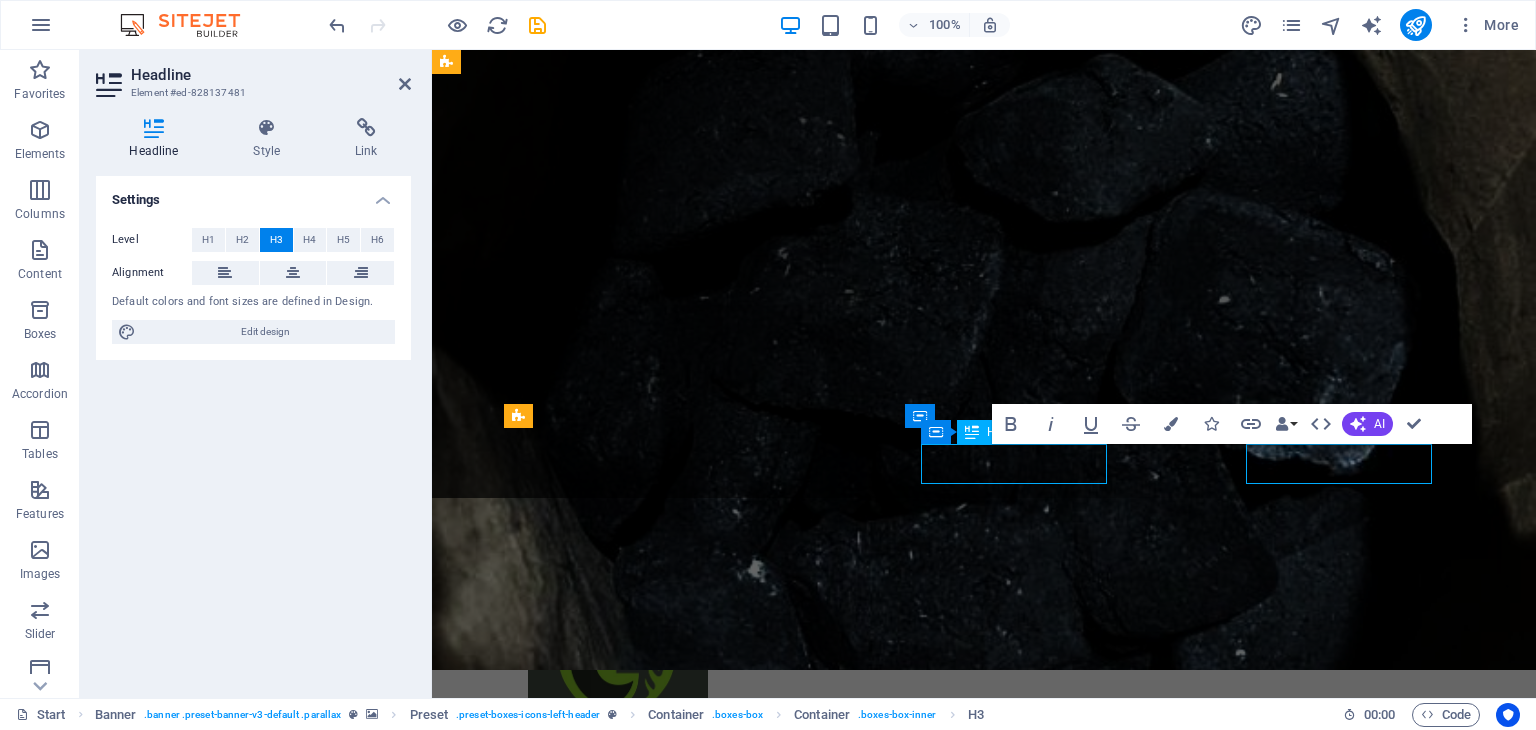 click on "transformación" at bounding box center [984, 1499] 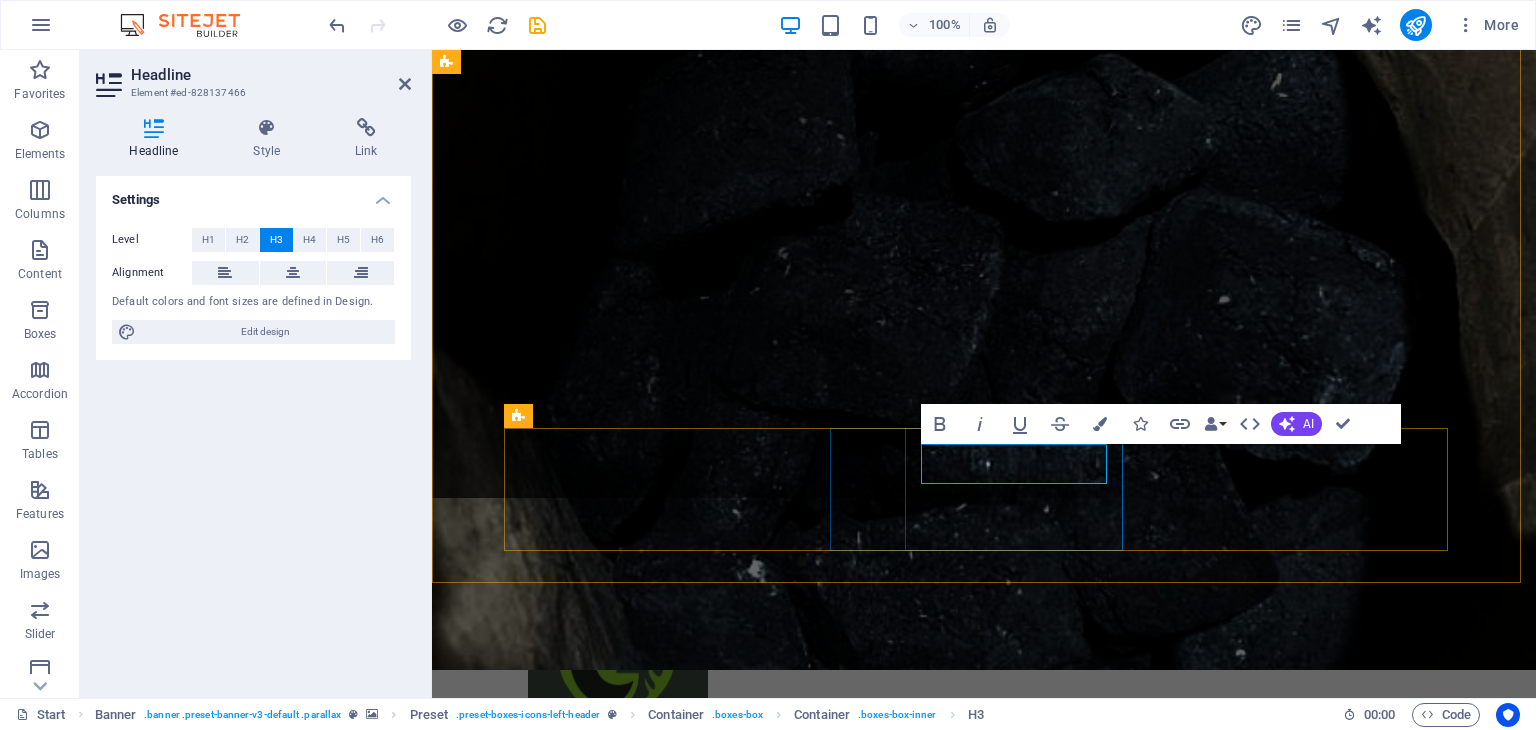 type 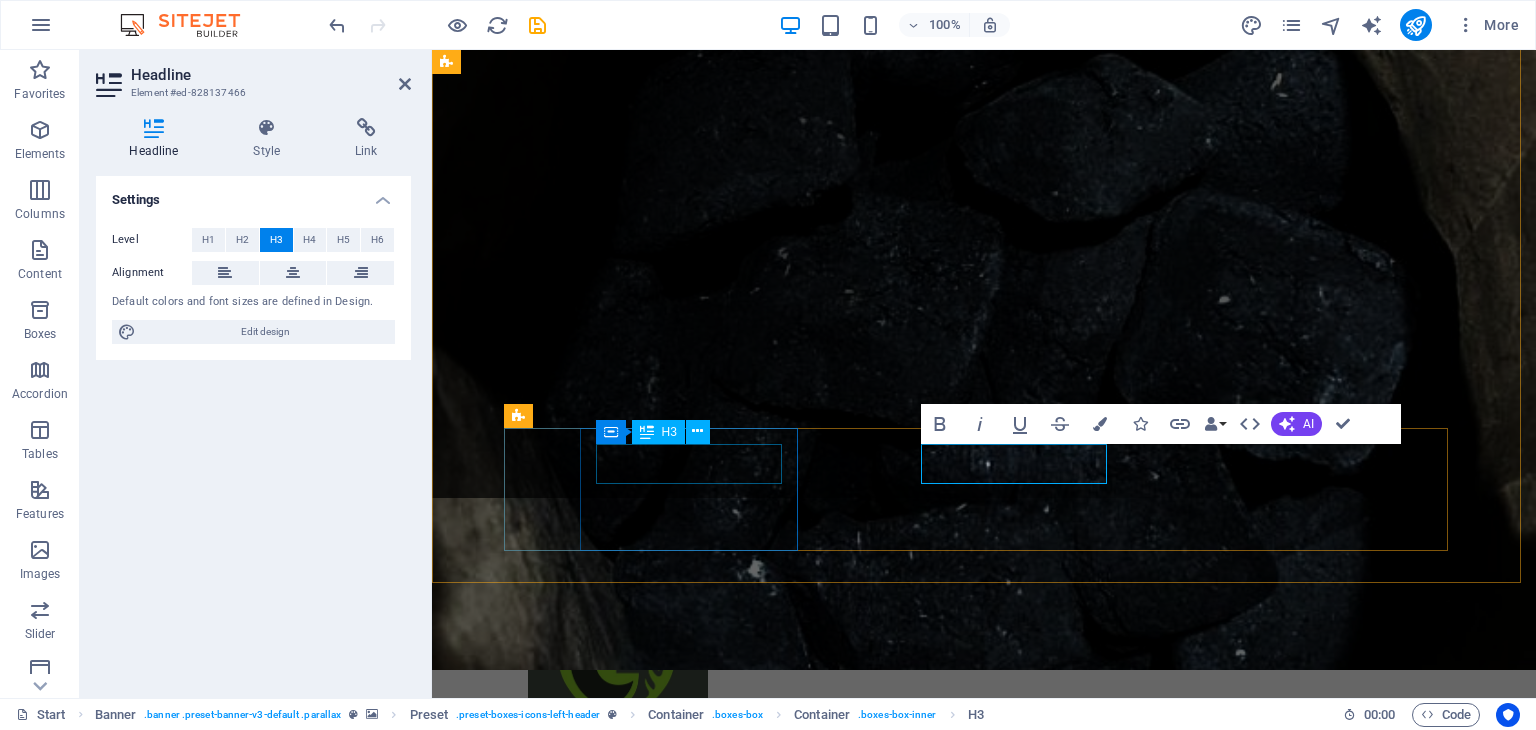 click on "limpieza" at bounding box center (984, 1311) 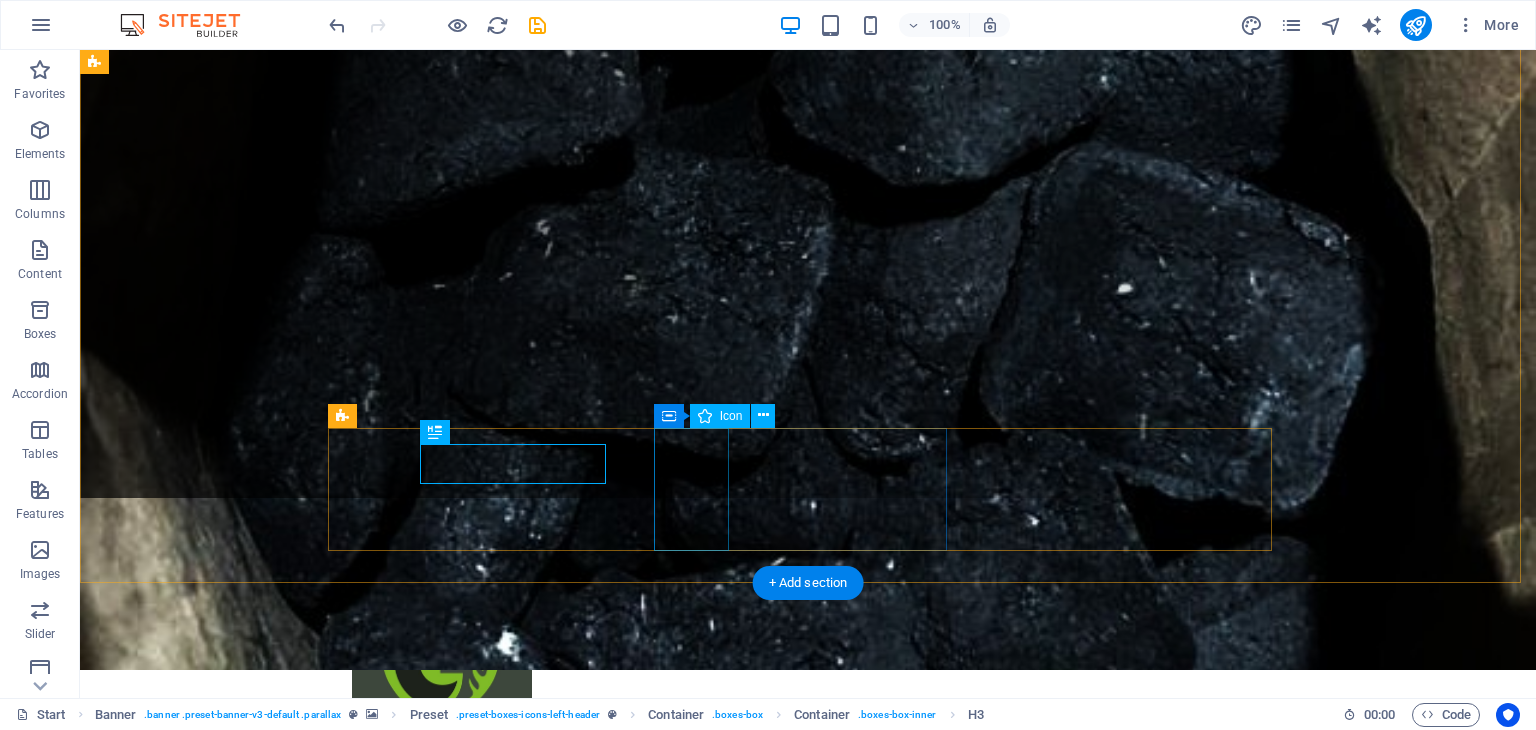 click at bounding box center [808, 1425] 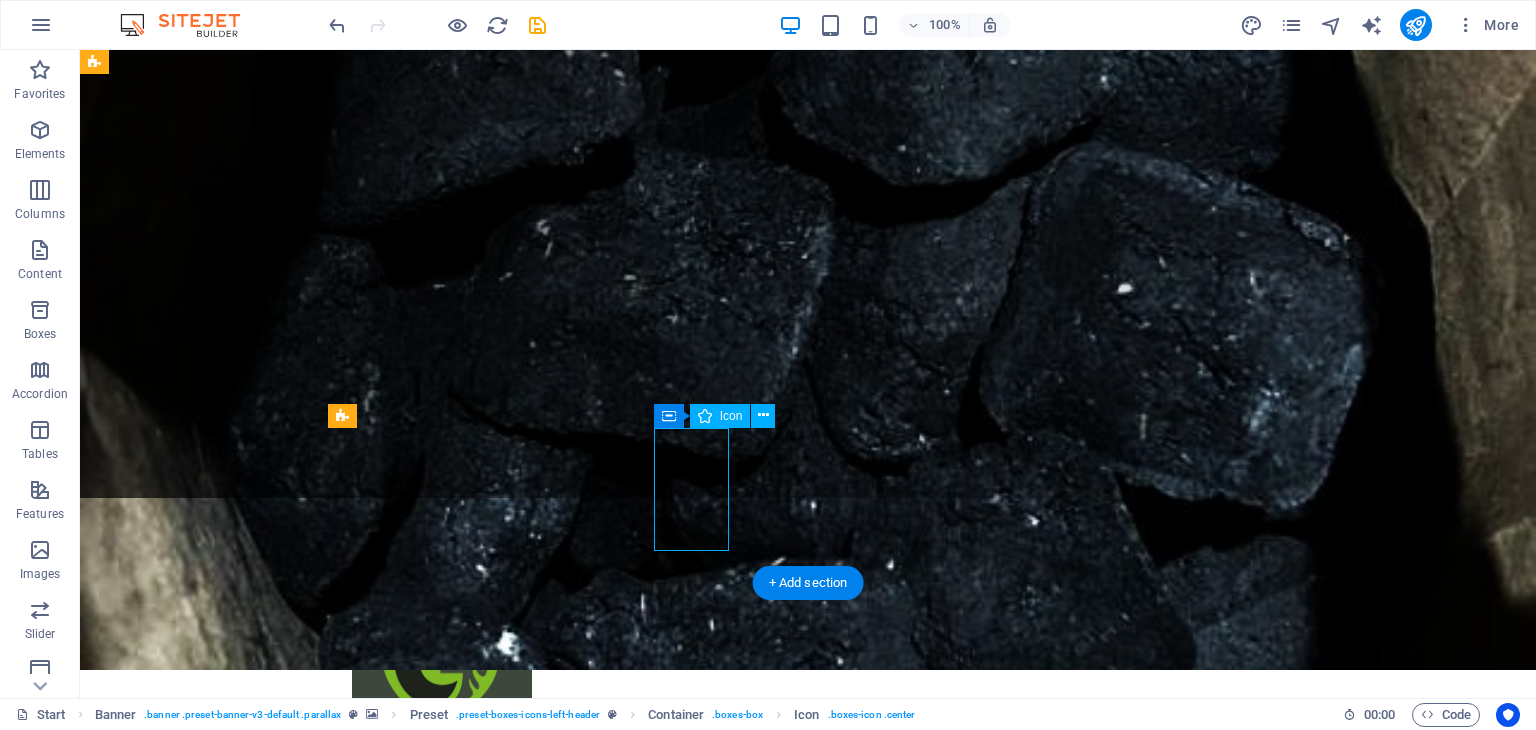 click at bounding box center (808, 1425) 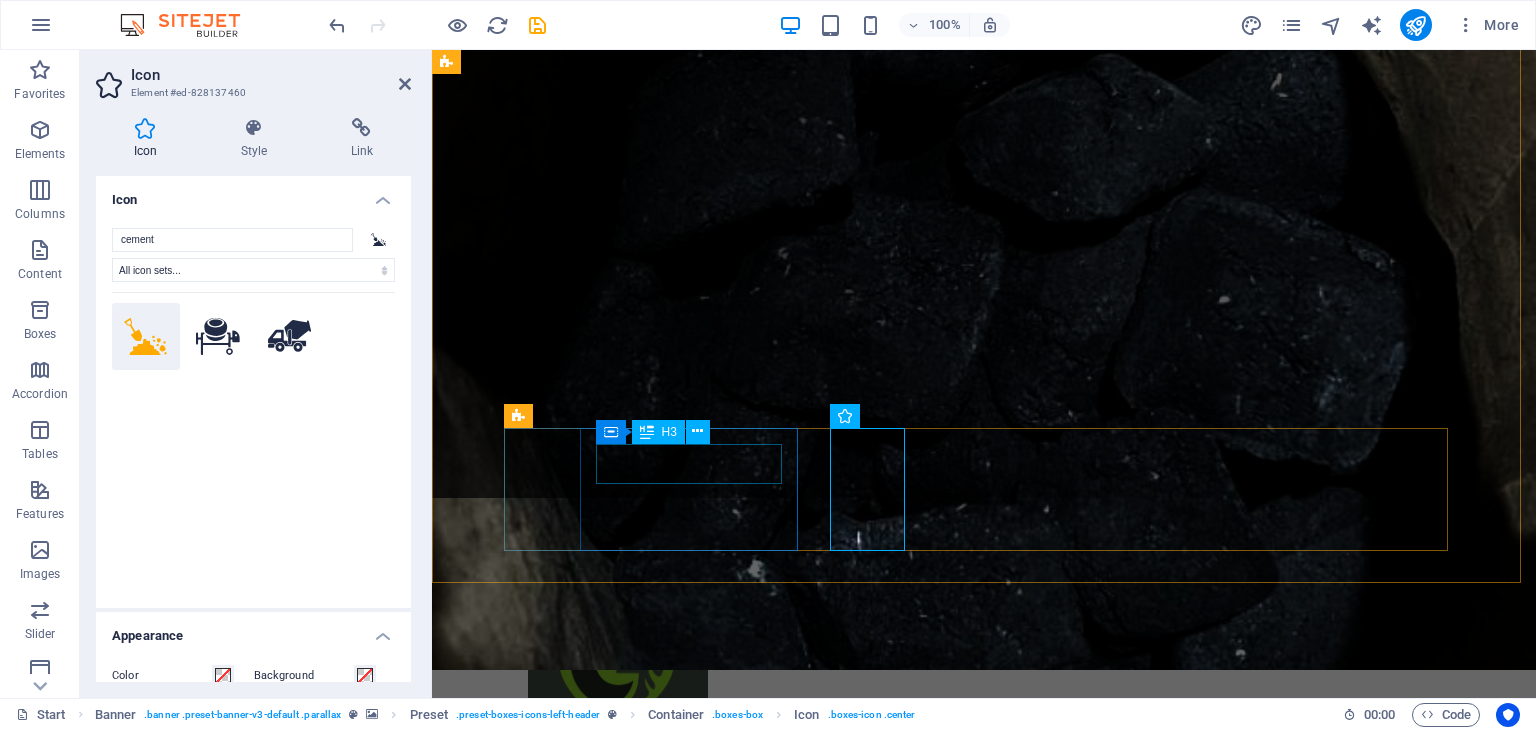 click on "limpieza" at bounding box center (984, 1311) 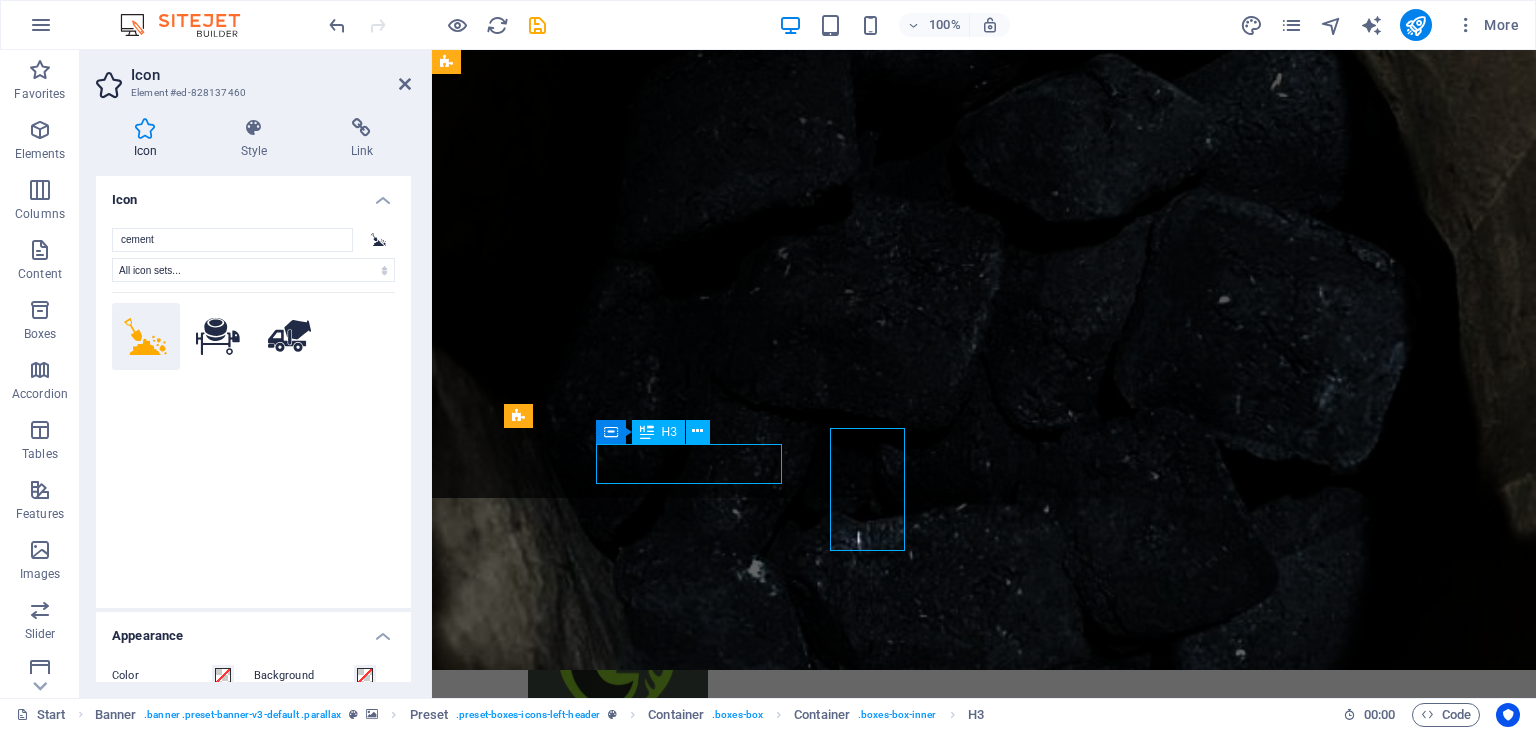 click on "limpieza" at bounding box center (984, 1311) 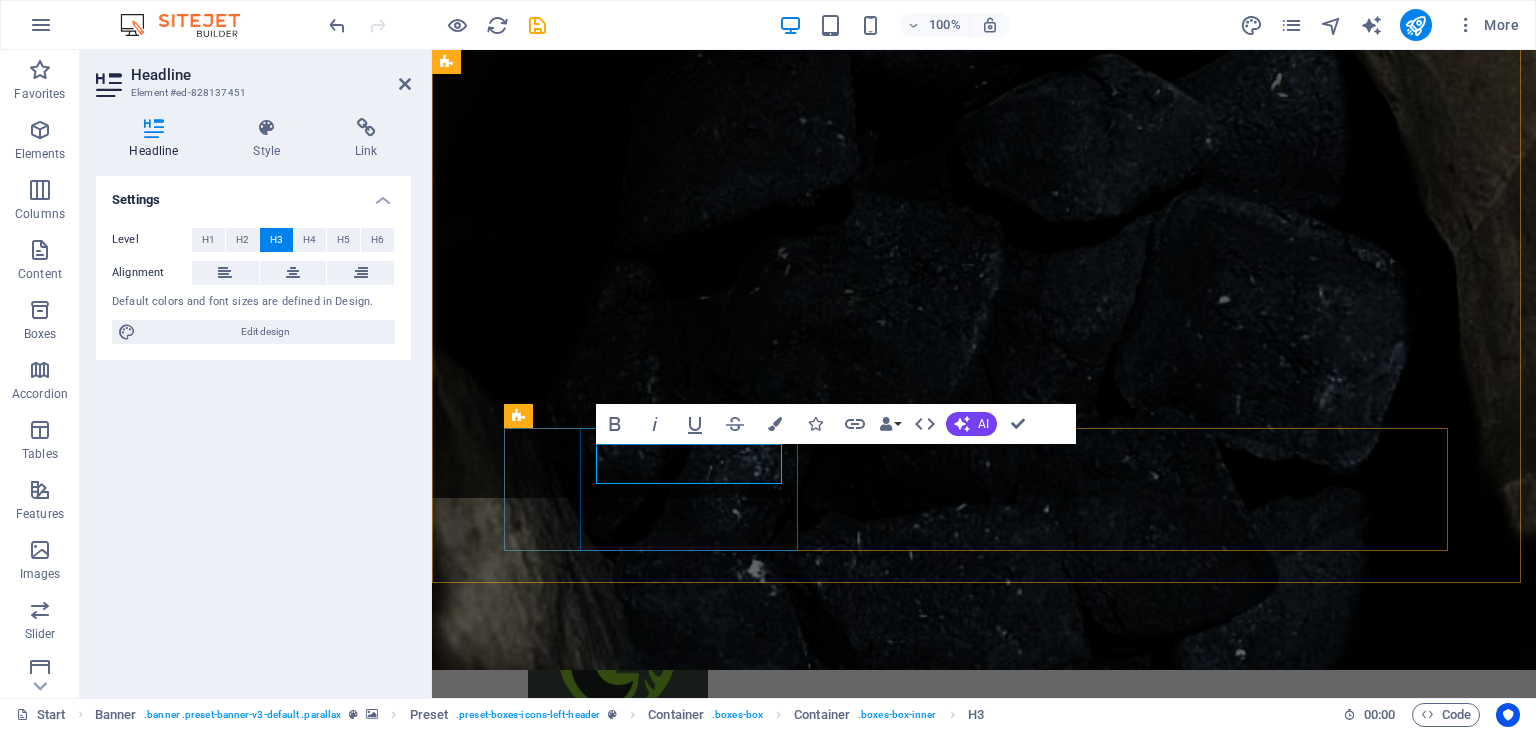 type 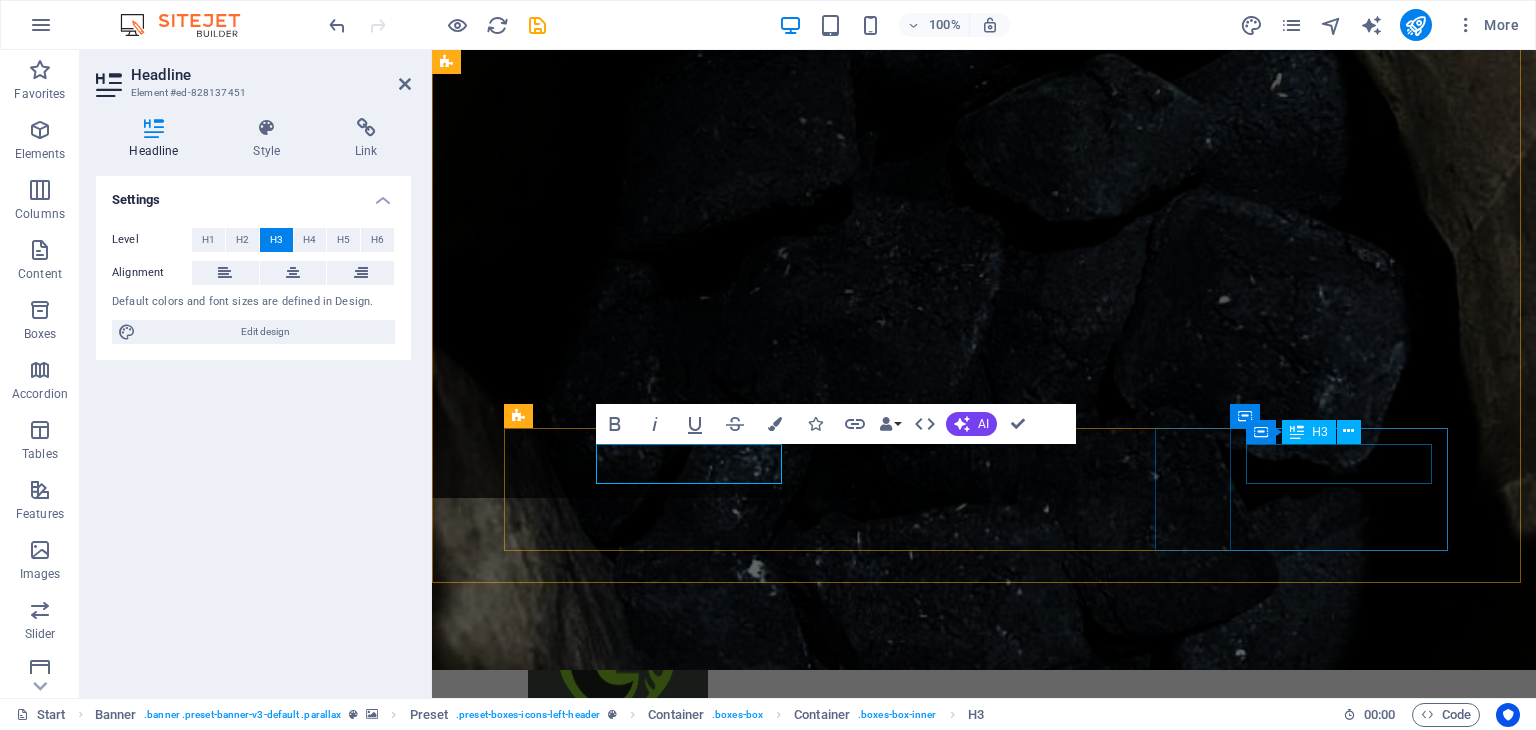 click on "reforestamos" at bounding box center [984, 1688] 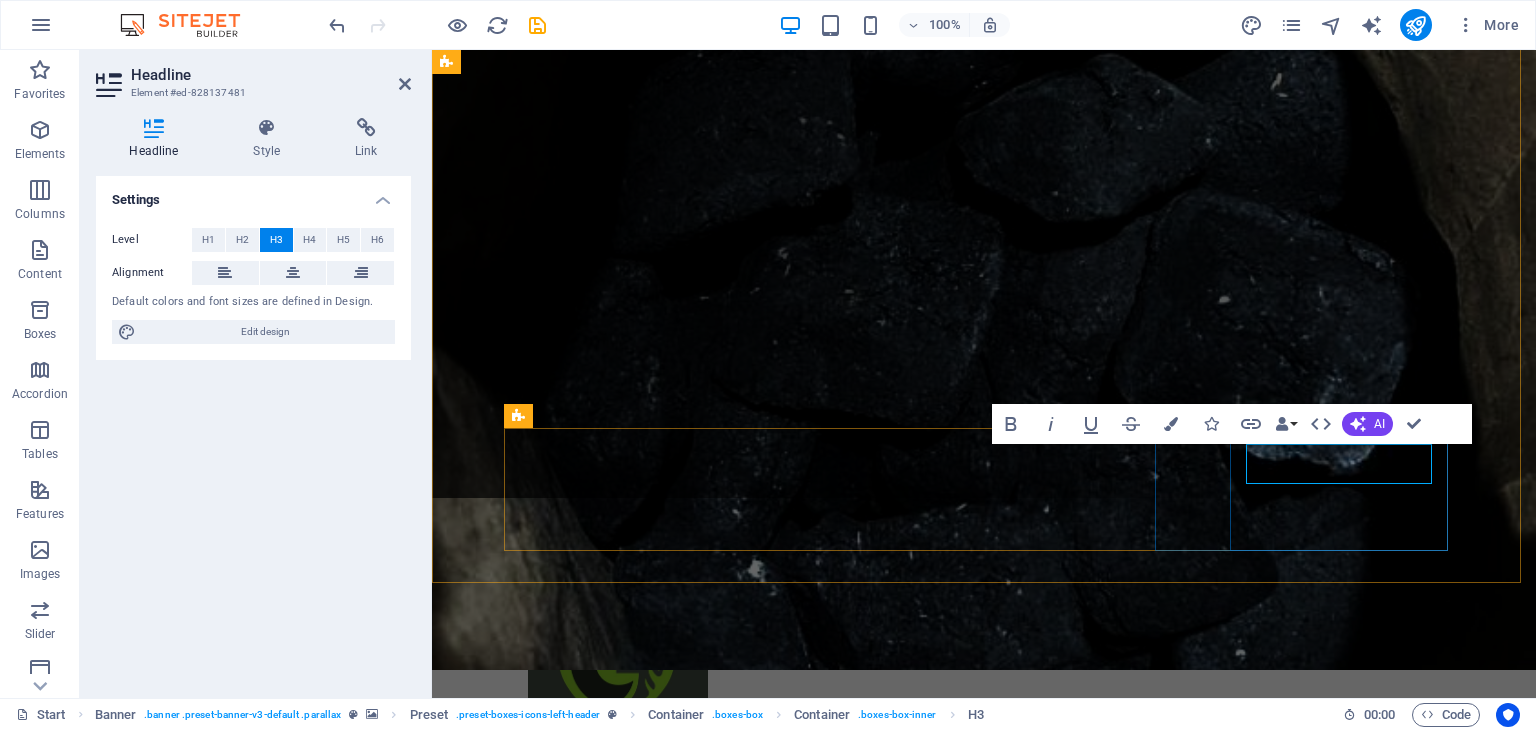 click on "reforestamos" at bounding box center (984, 1688) 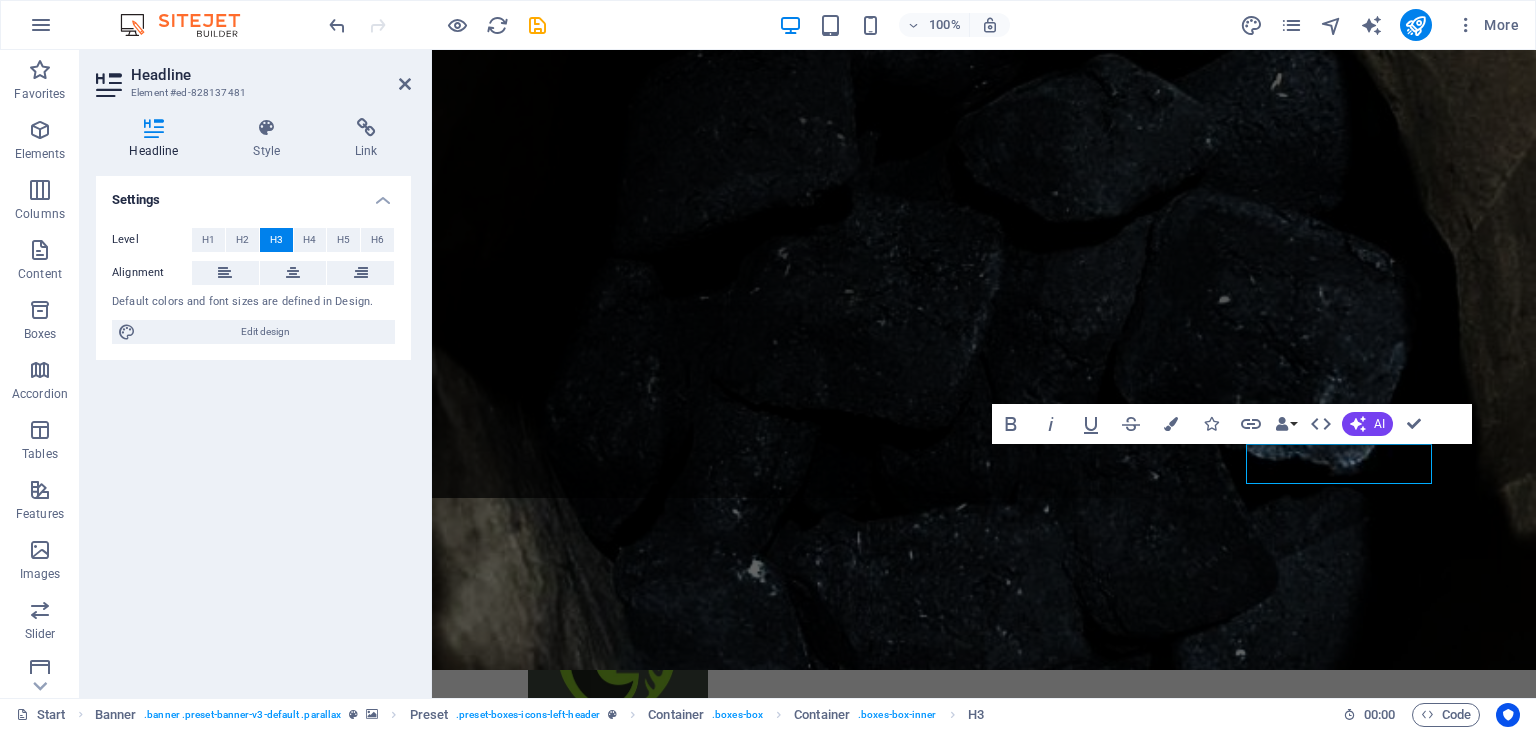 click at bounding box center (984, 335) 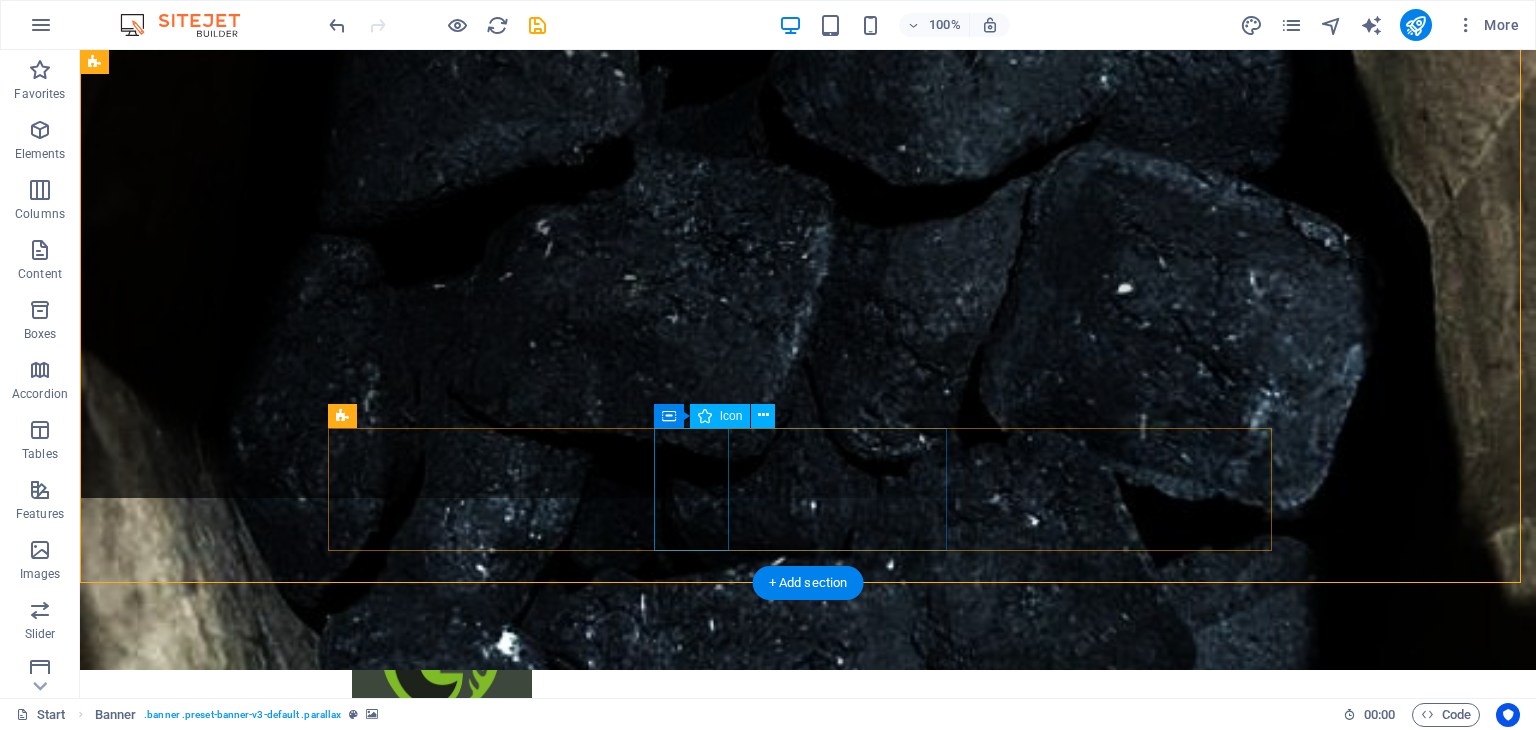 click at bounding box center (808, 1425) 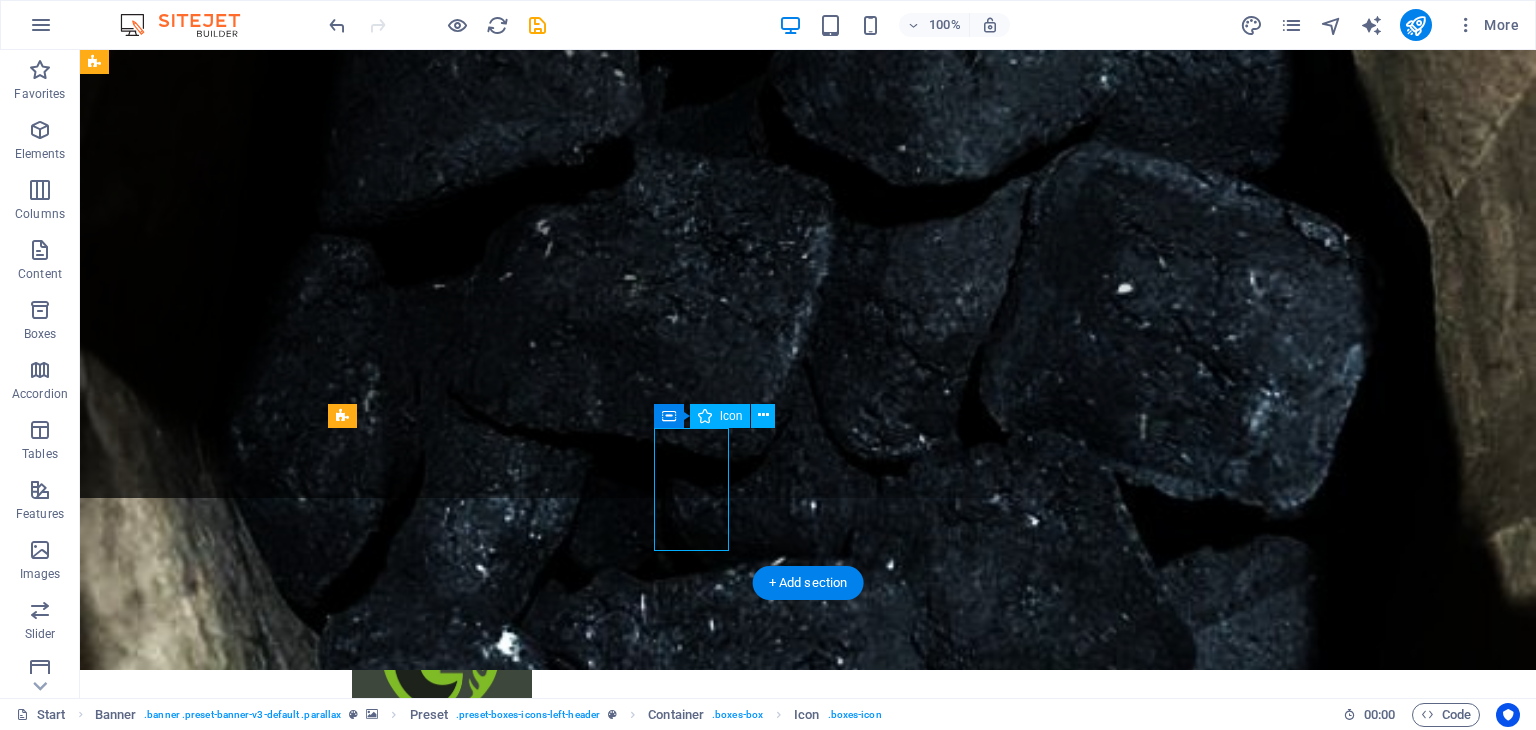 click at bounding box center (808, 1425) 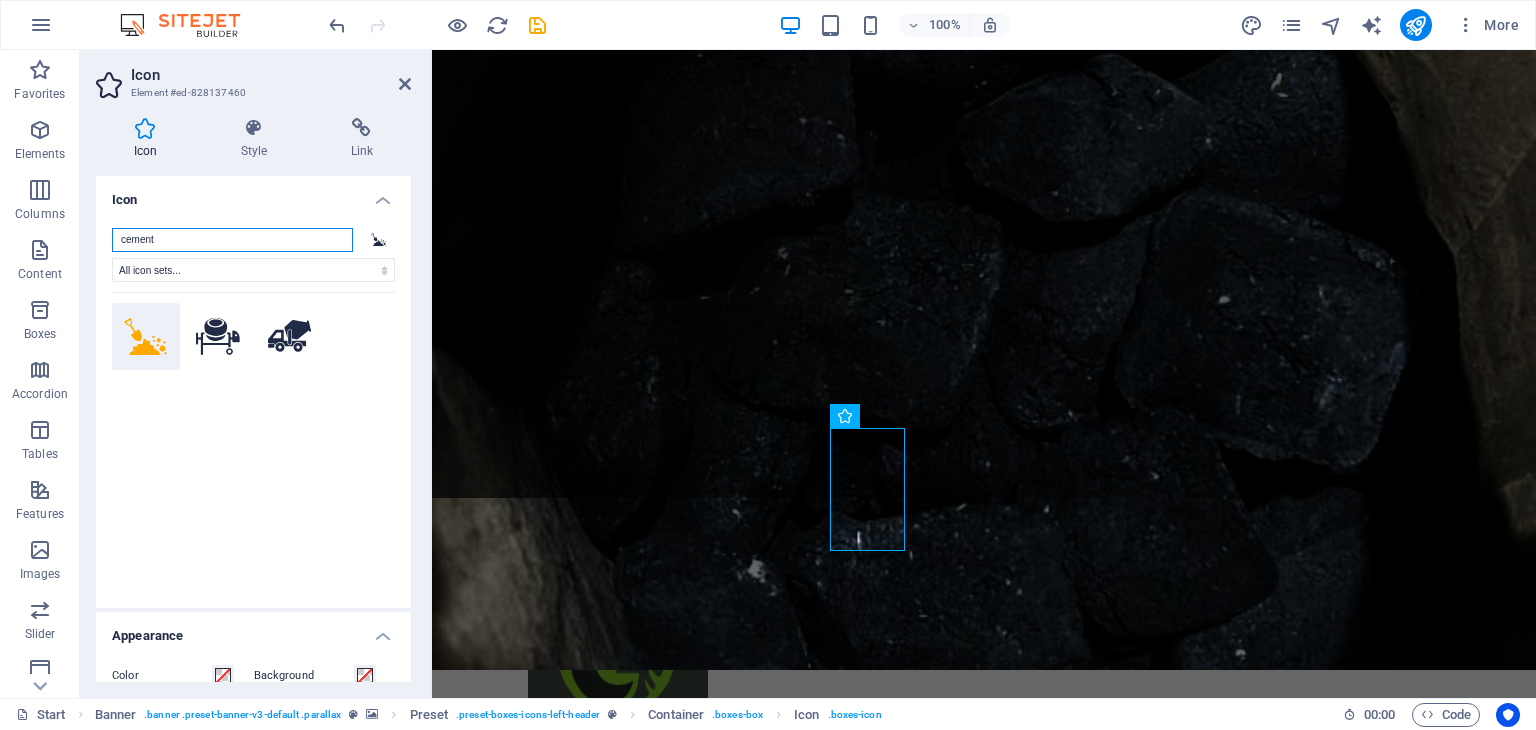 click on "cement" at bounding box center (232, 240) 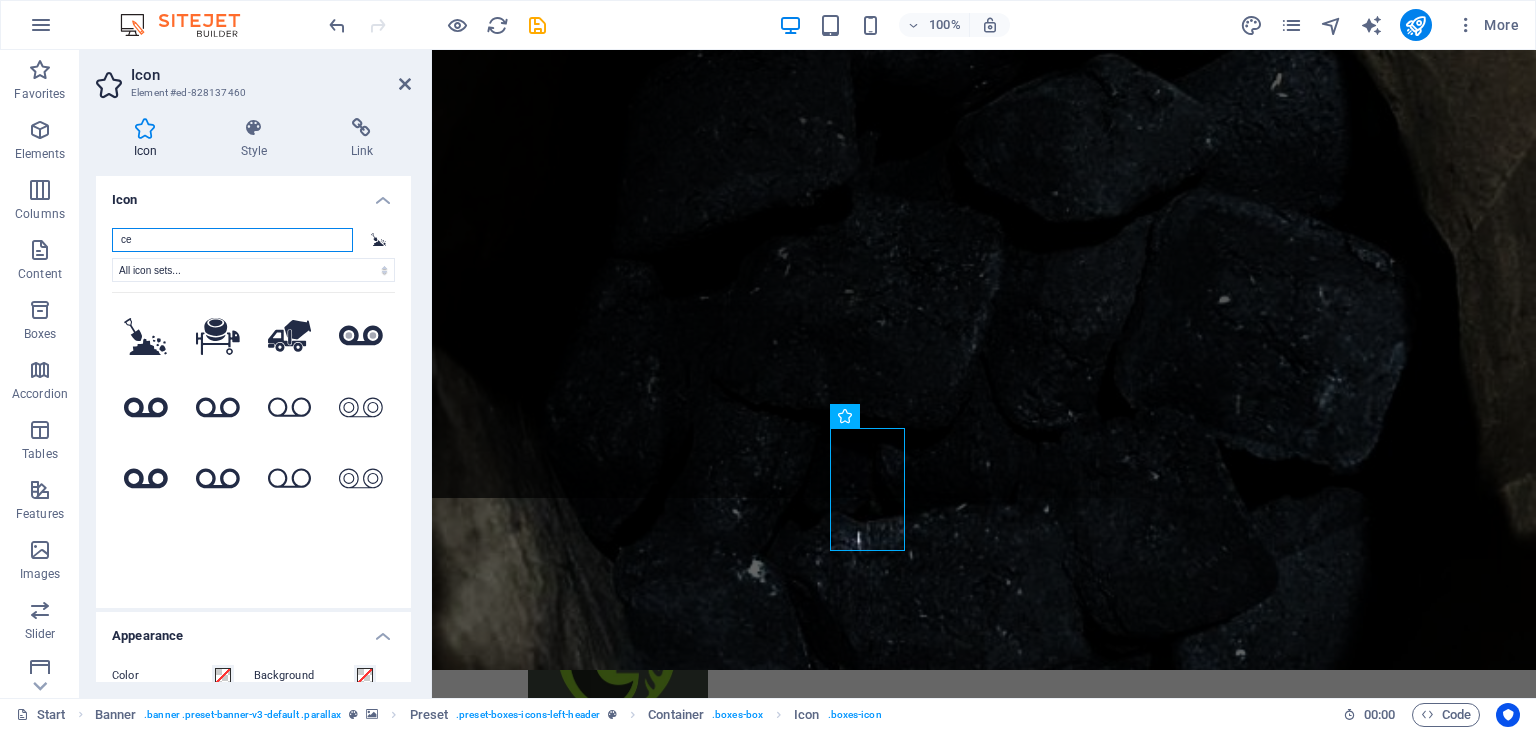 type on "c" 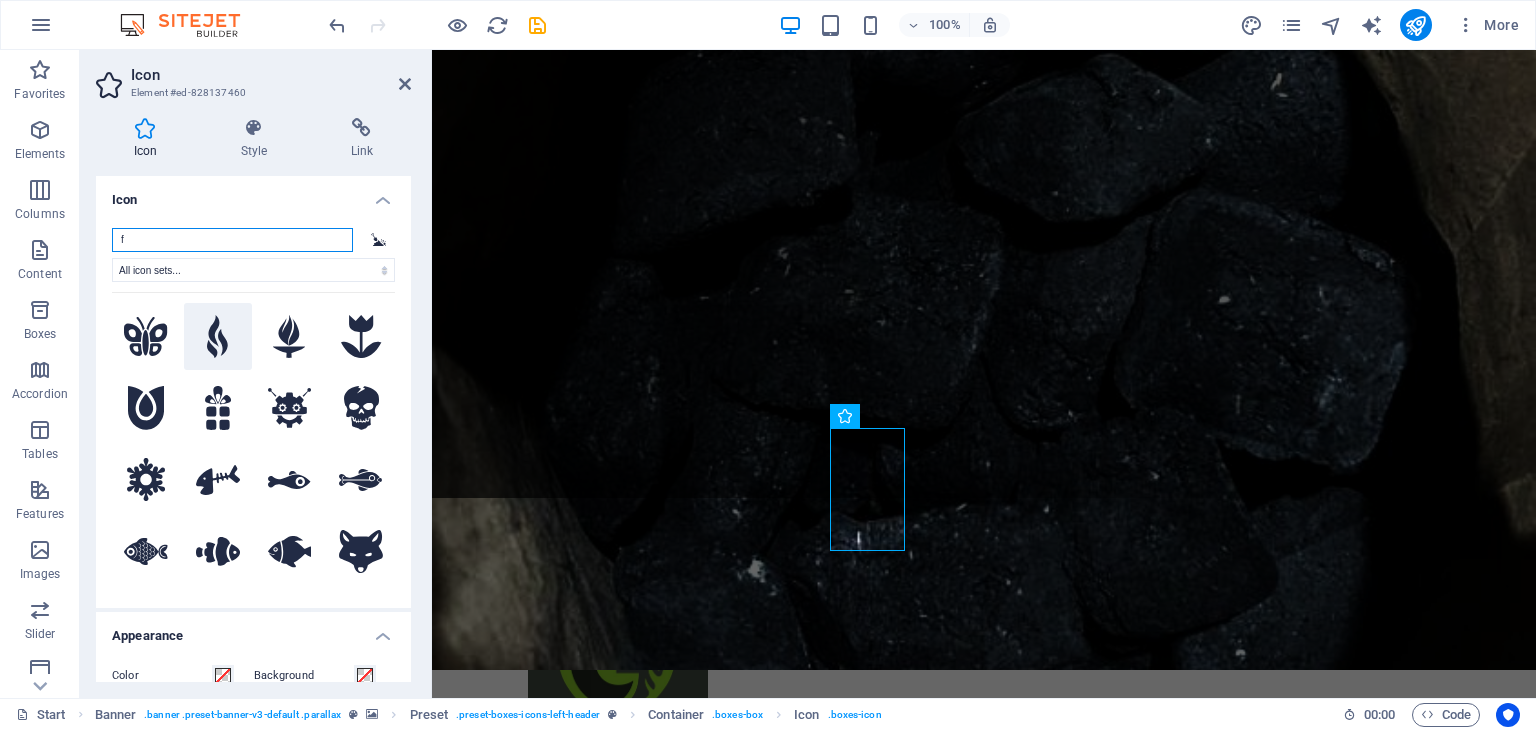 type on "f" 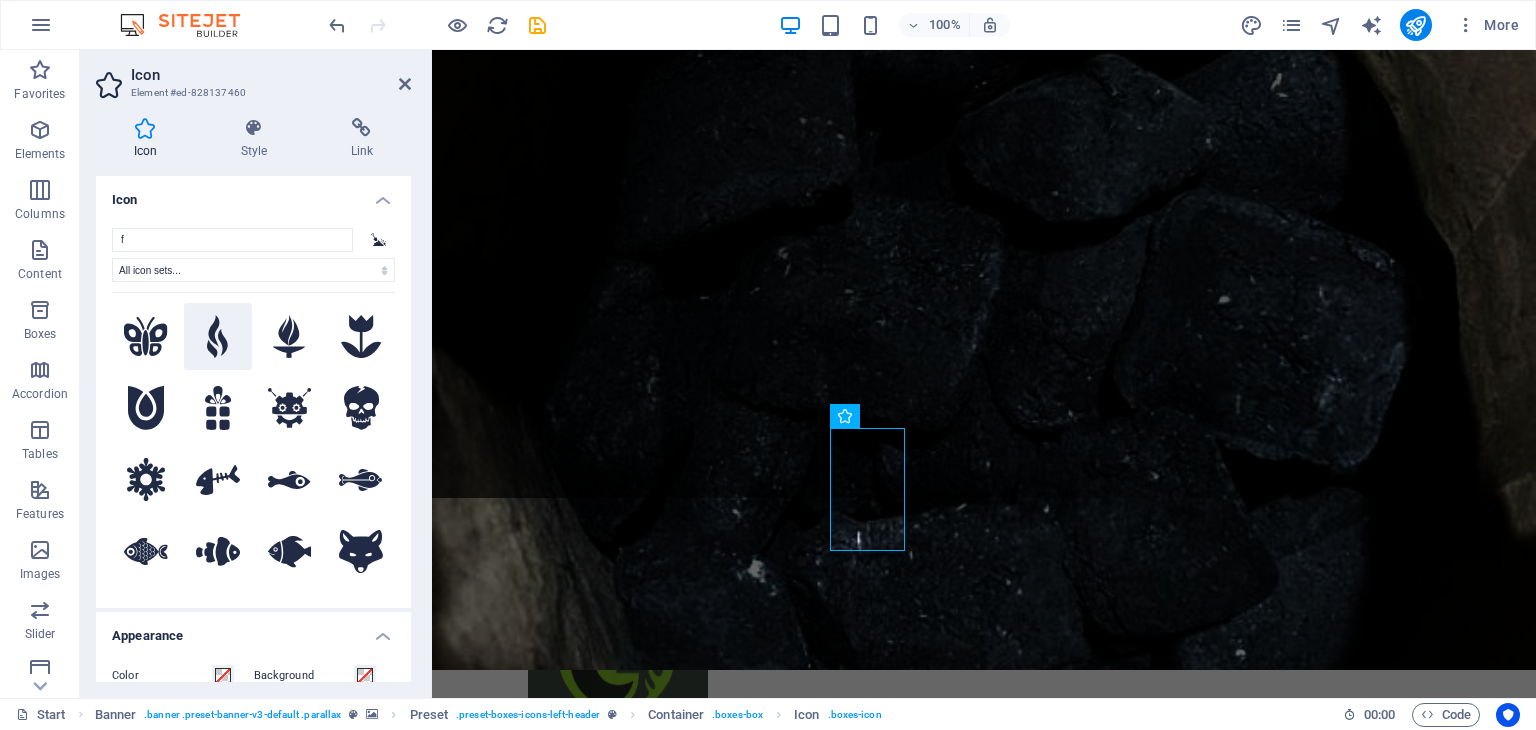 click 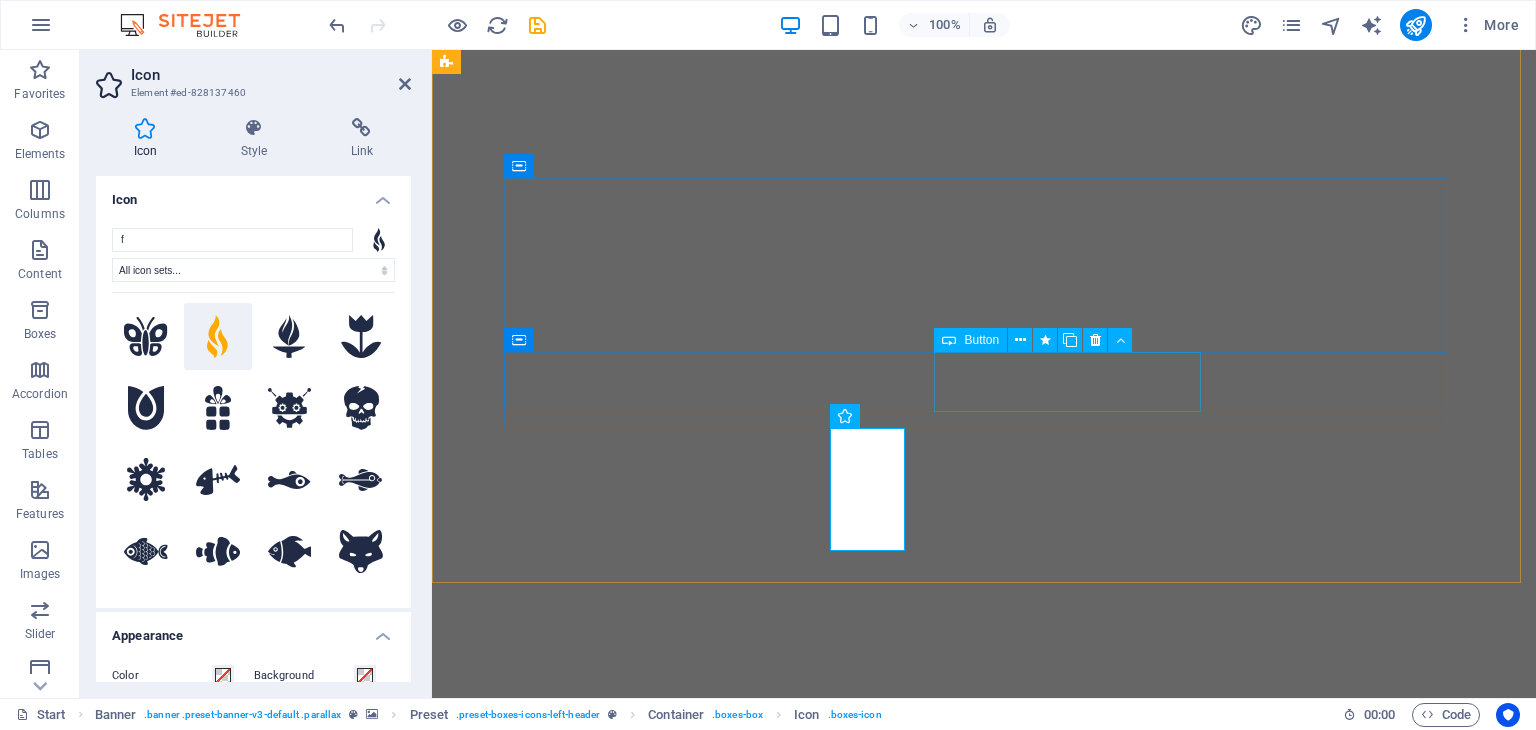 select on "xMidYMid" 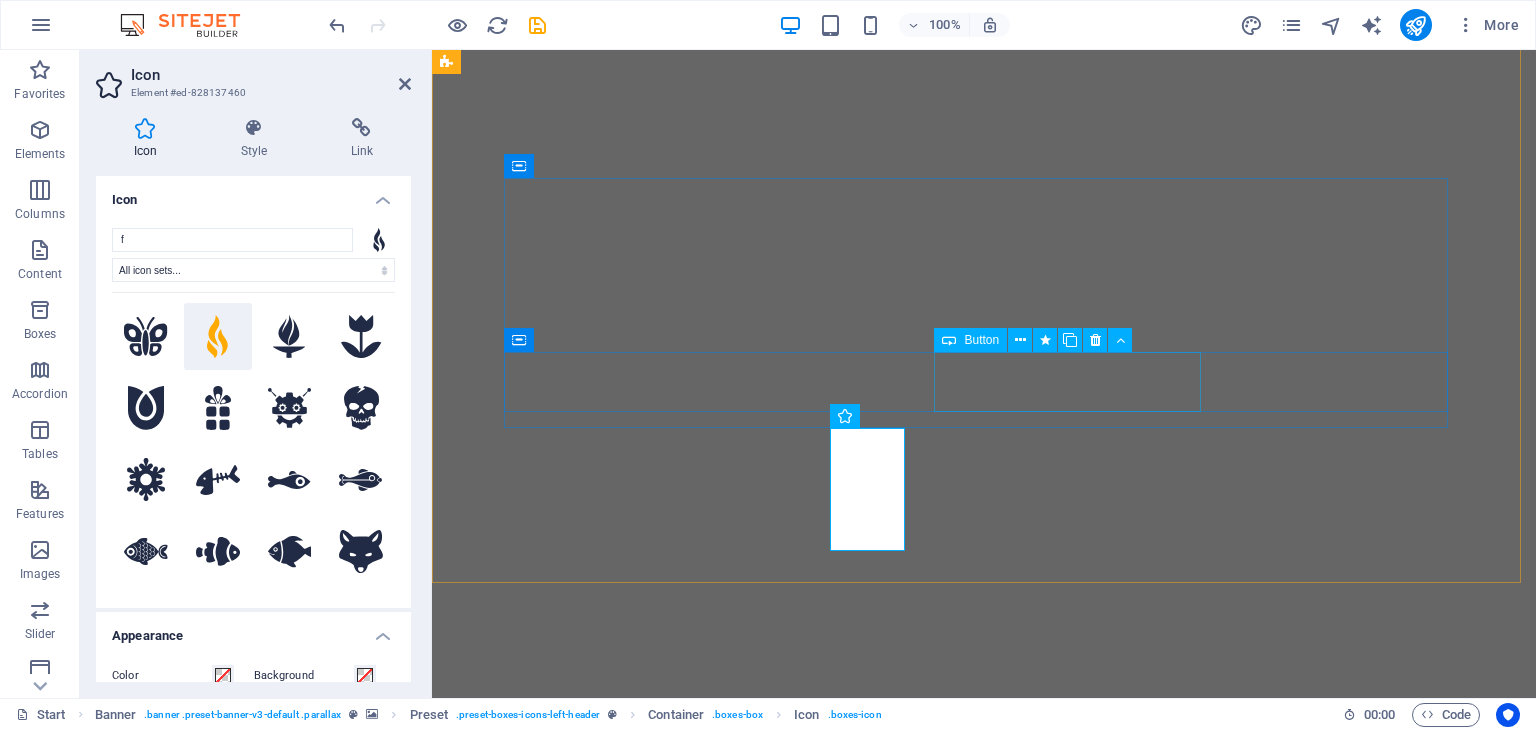 scroll, scrollTop: 0, scrollLeft: 0, axis: both 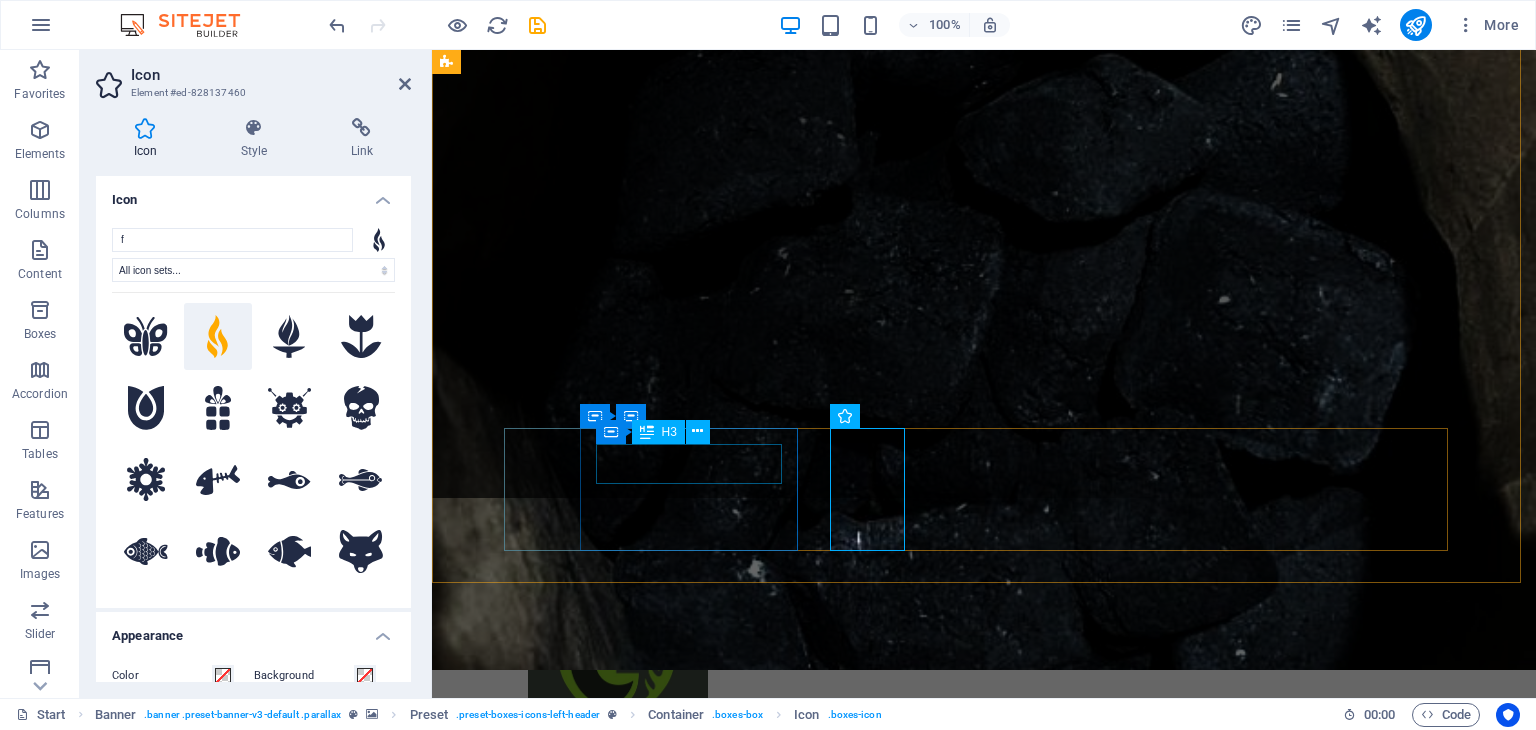 click on "reciclar" at bounding box center (984, 1257) 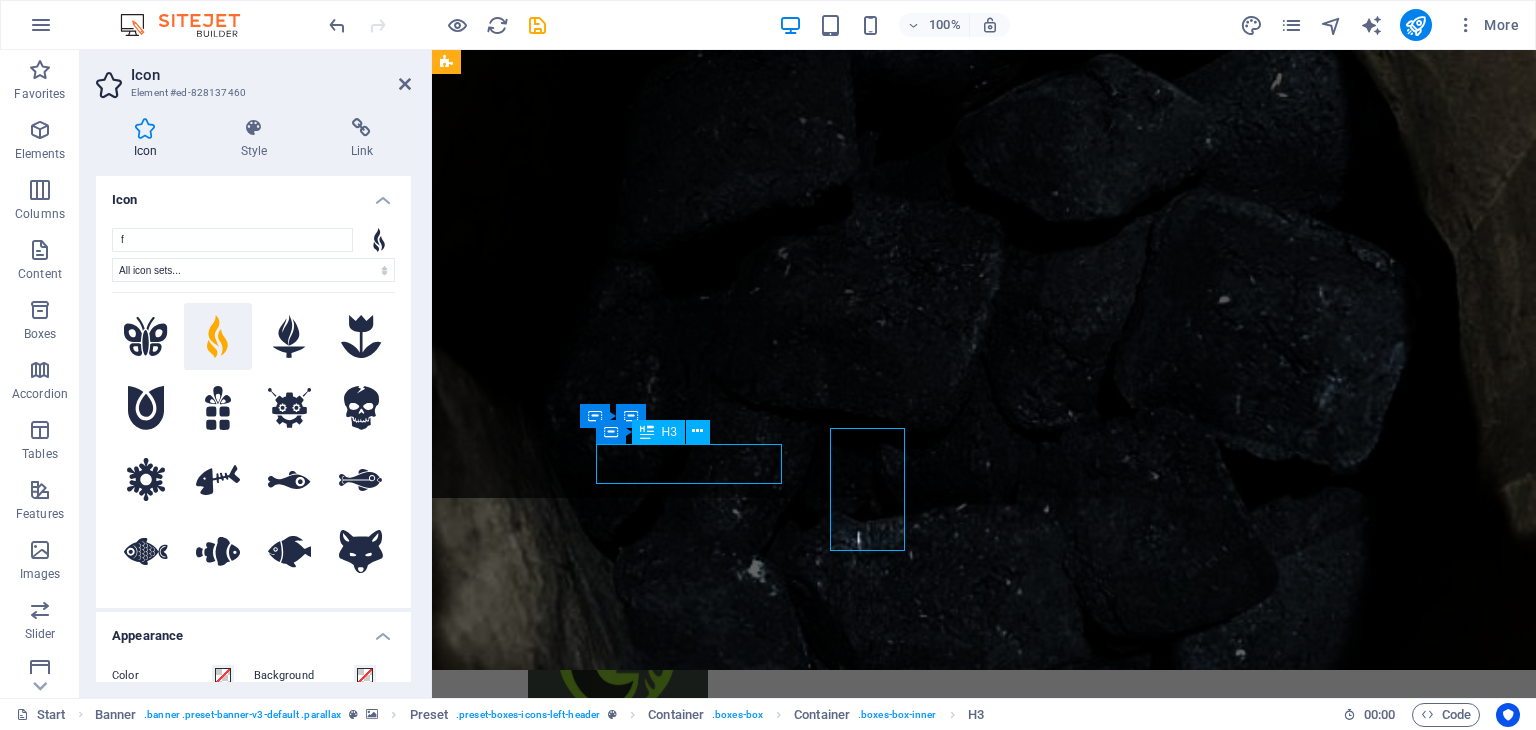 click on "reciclar" at bounding box center [984, 1257] 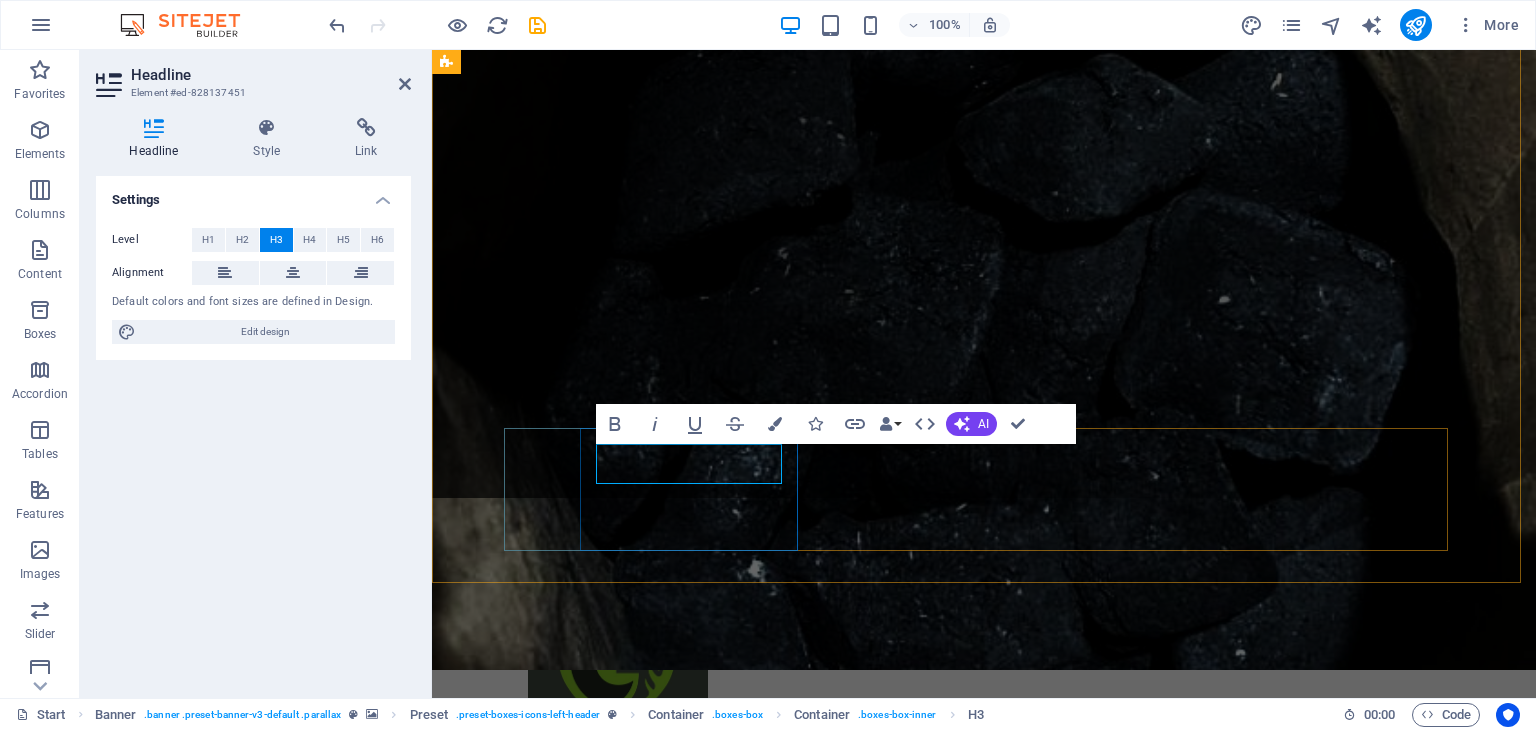 type 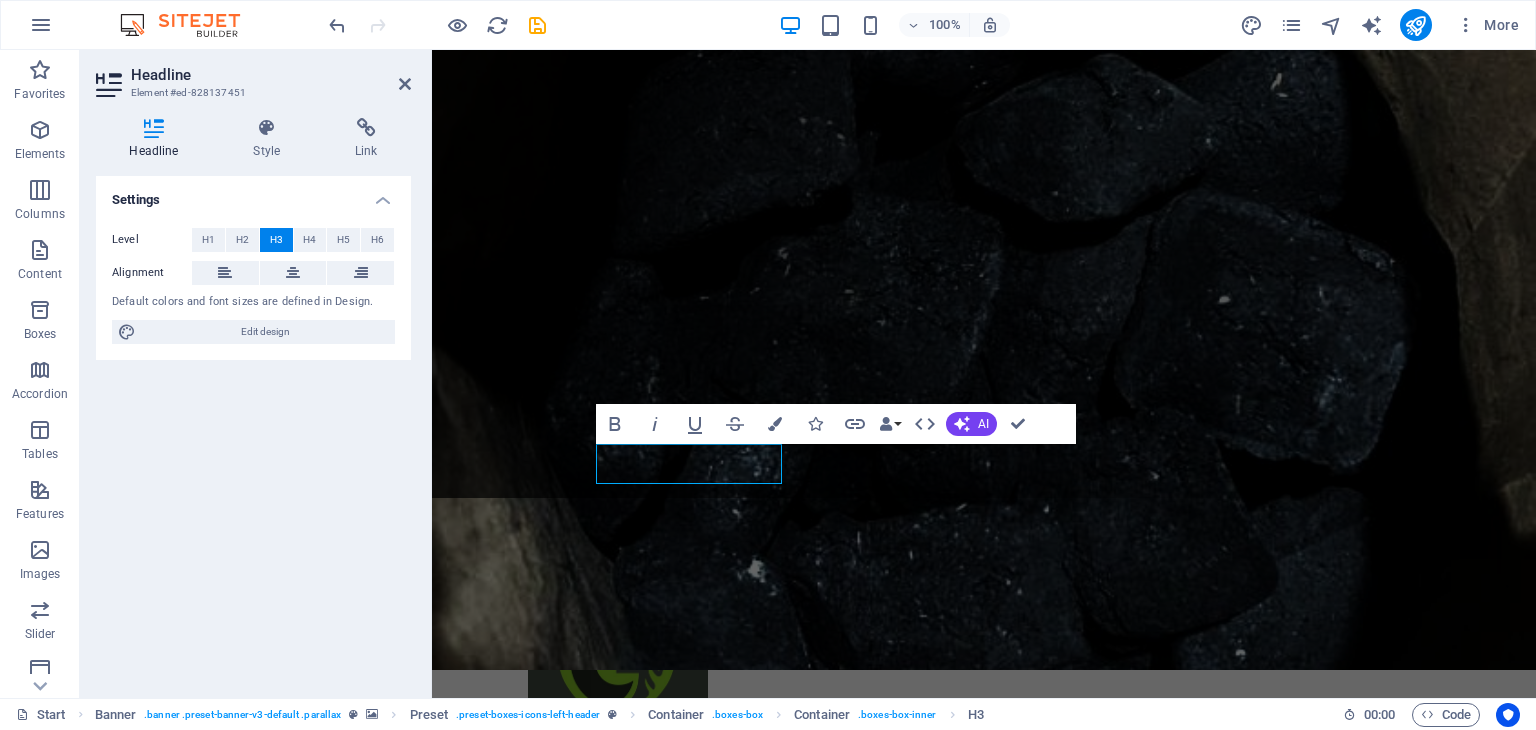 click at bounding box center (984, 335) 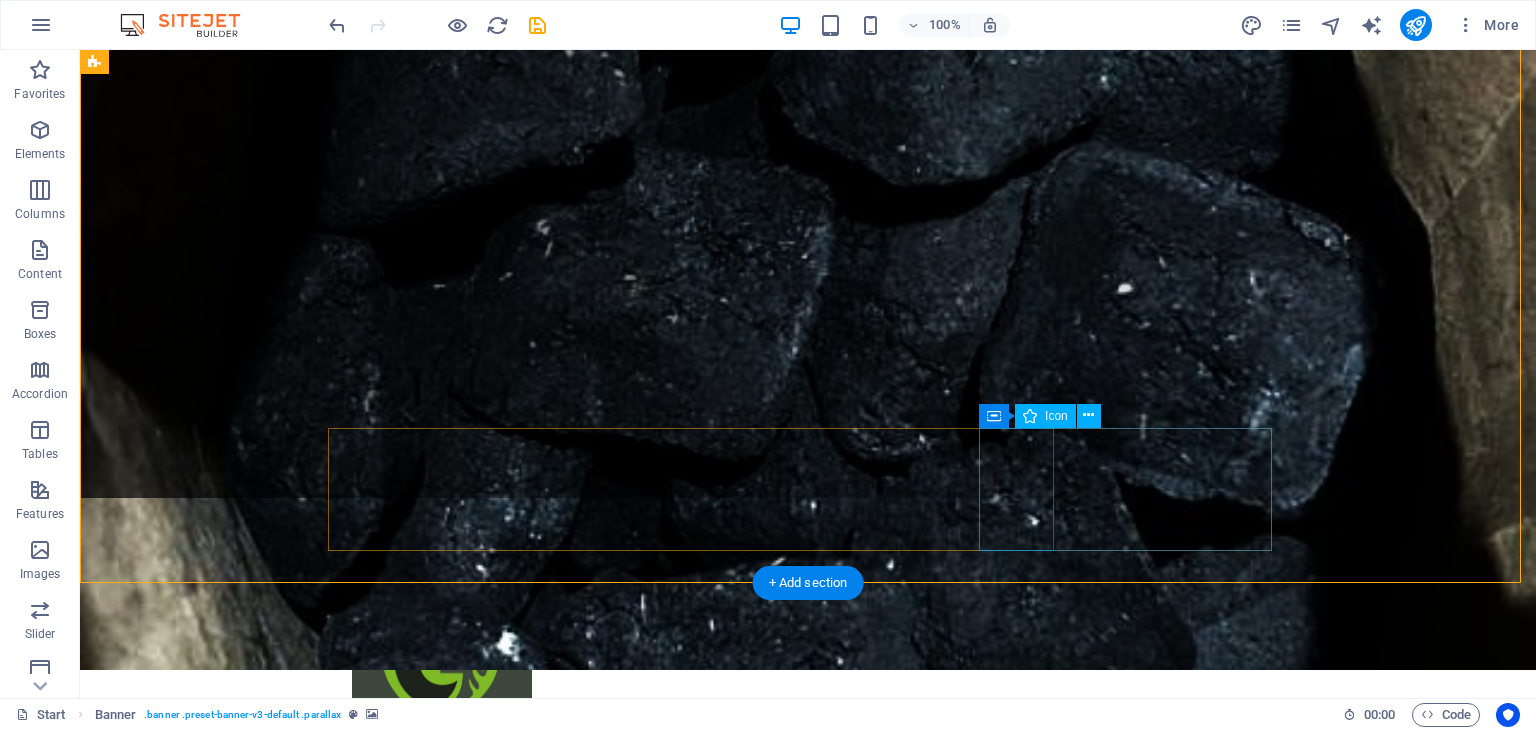 click at bounding box center (808, 1560) 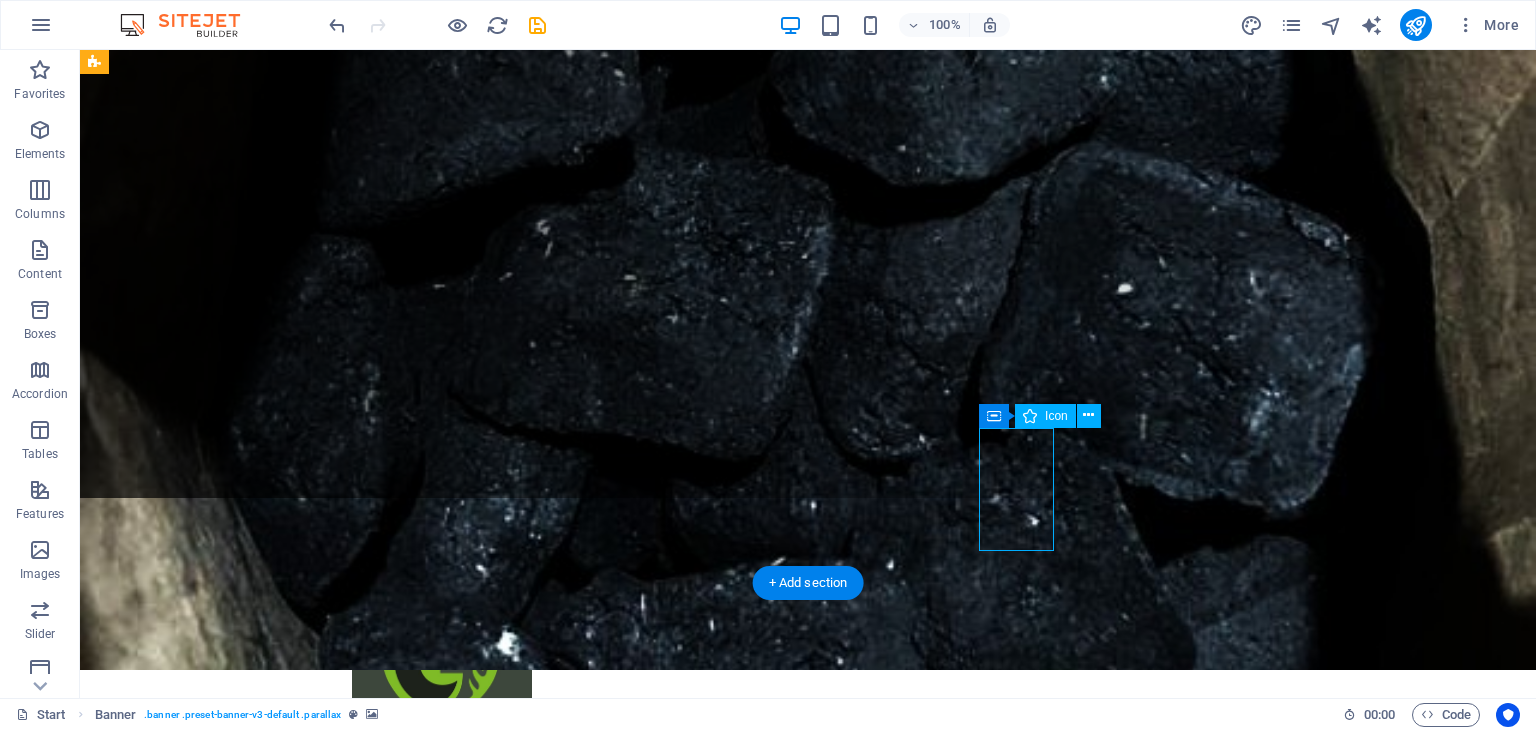 click at bounding box center (808, 1560) 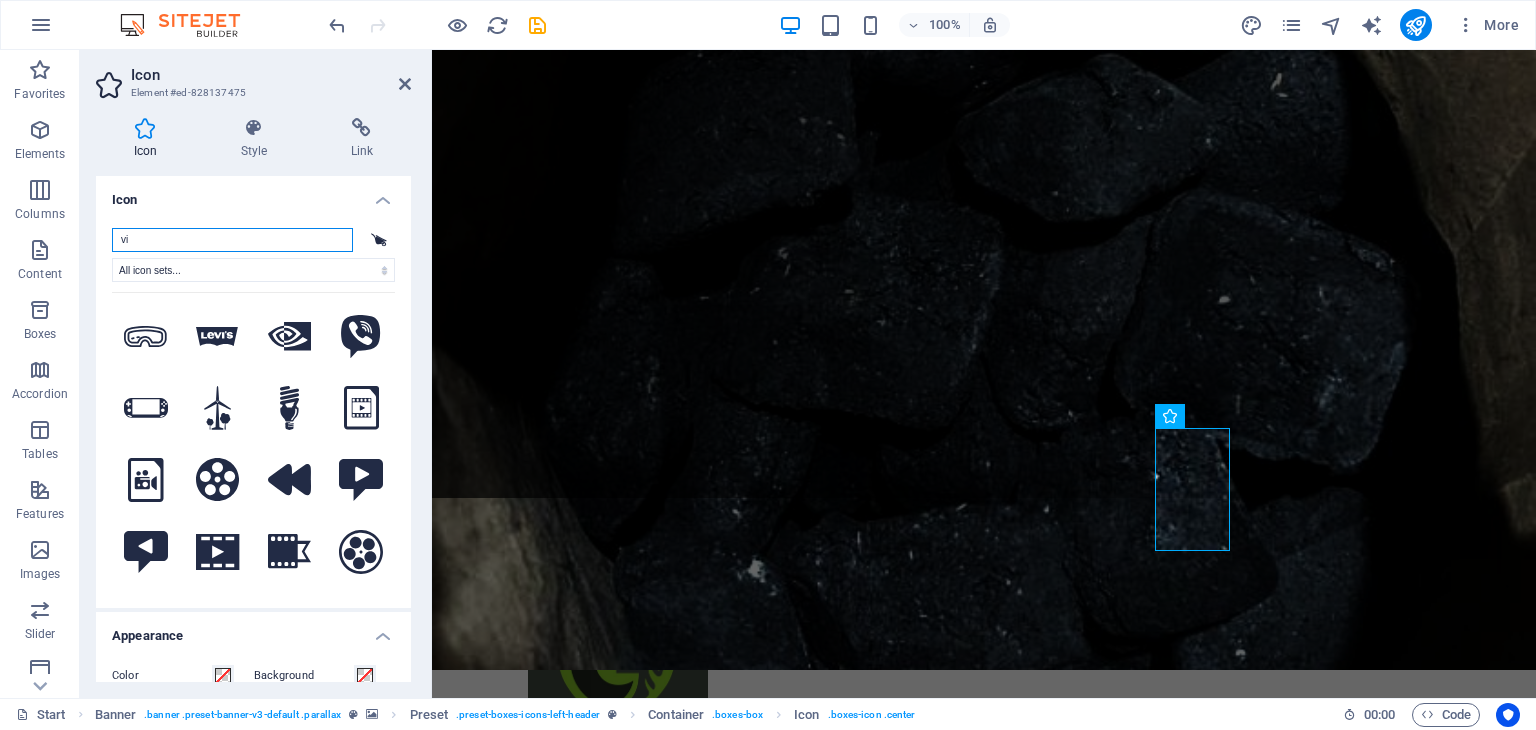 type on "v" 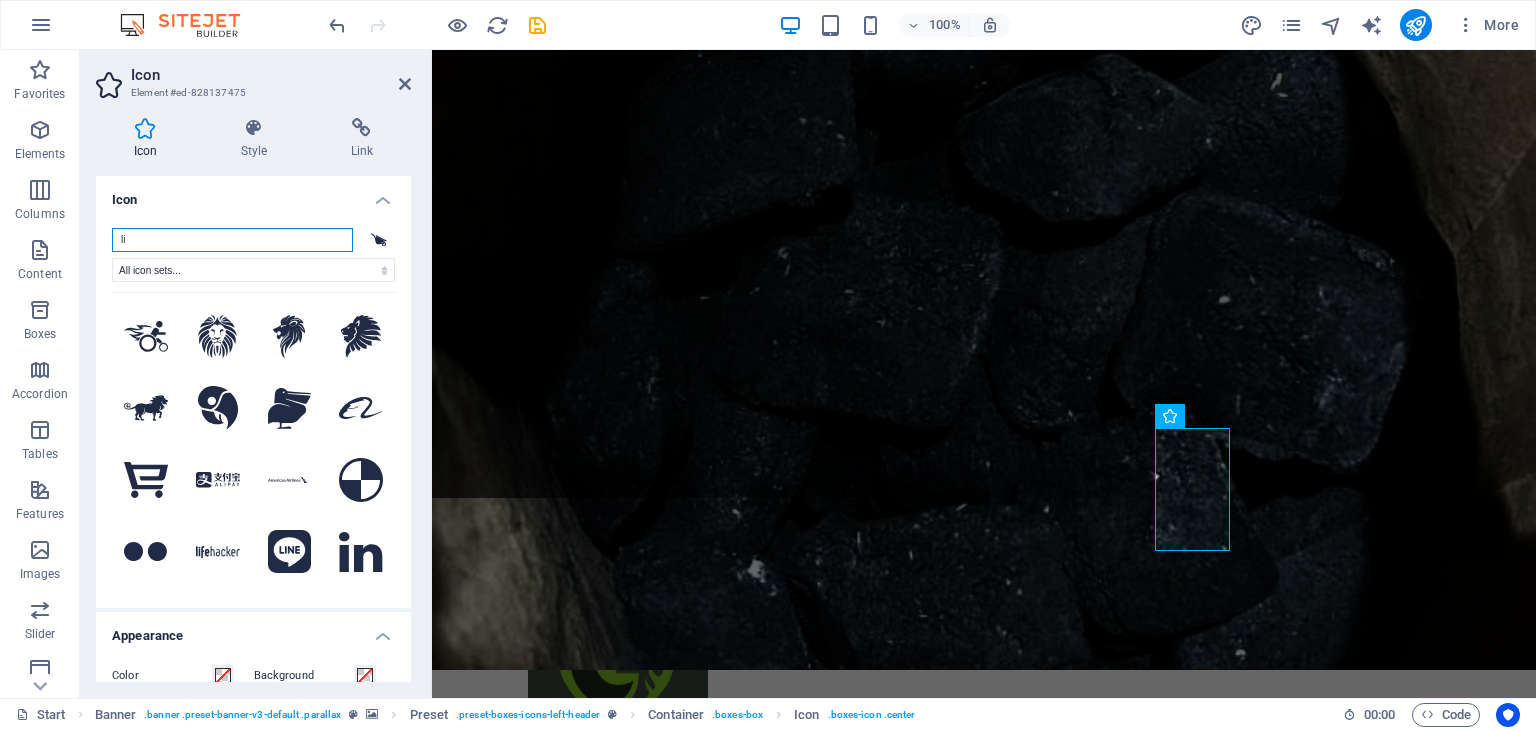 type on "l" 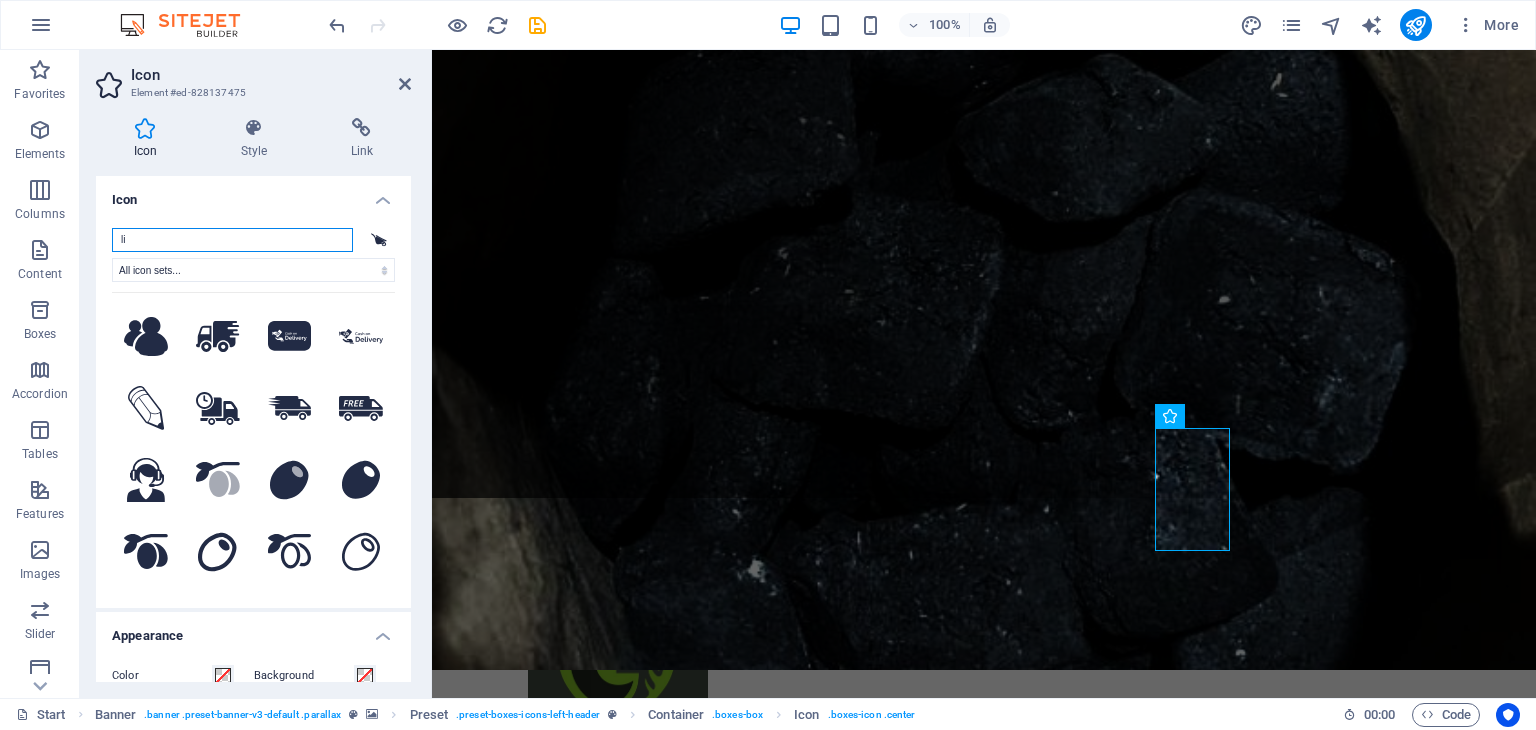type on "l" 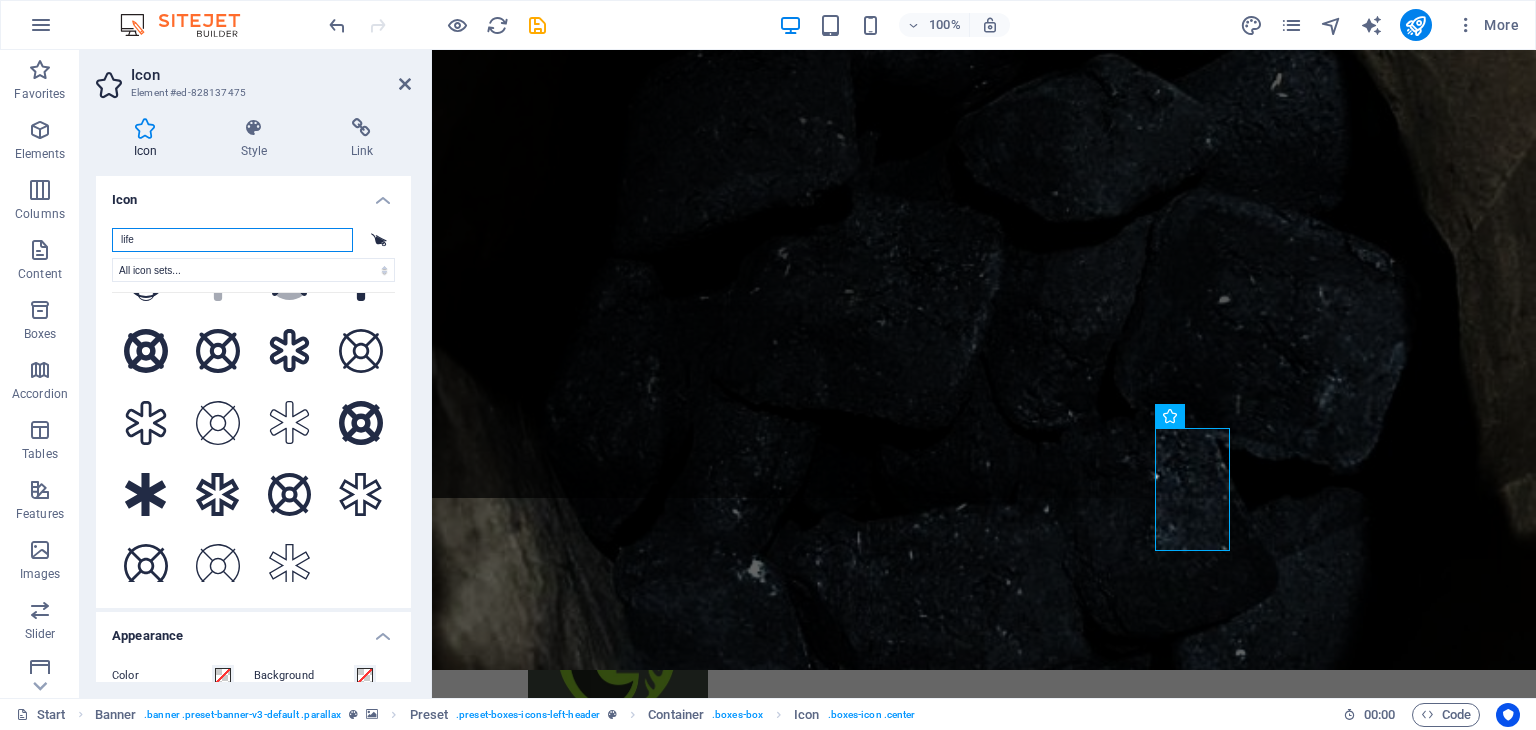 scroll, scrollTop: 135, scrollLeft: 0, axis: vertical 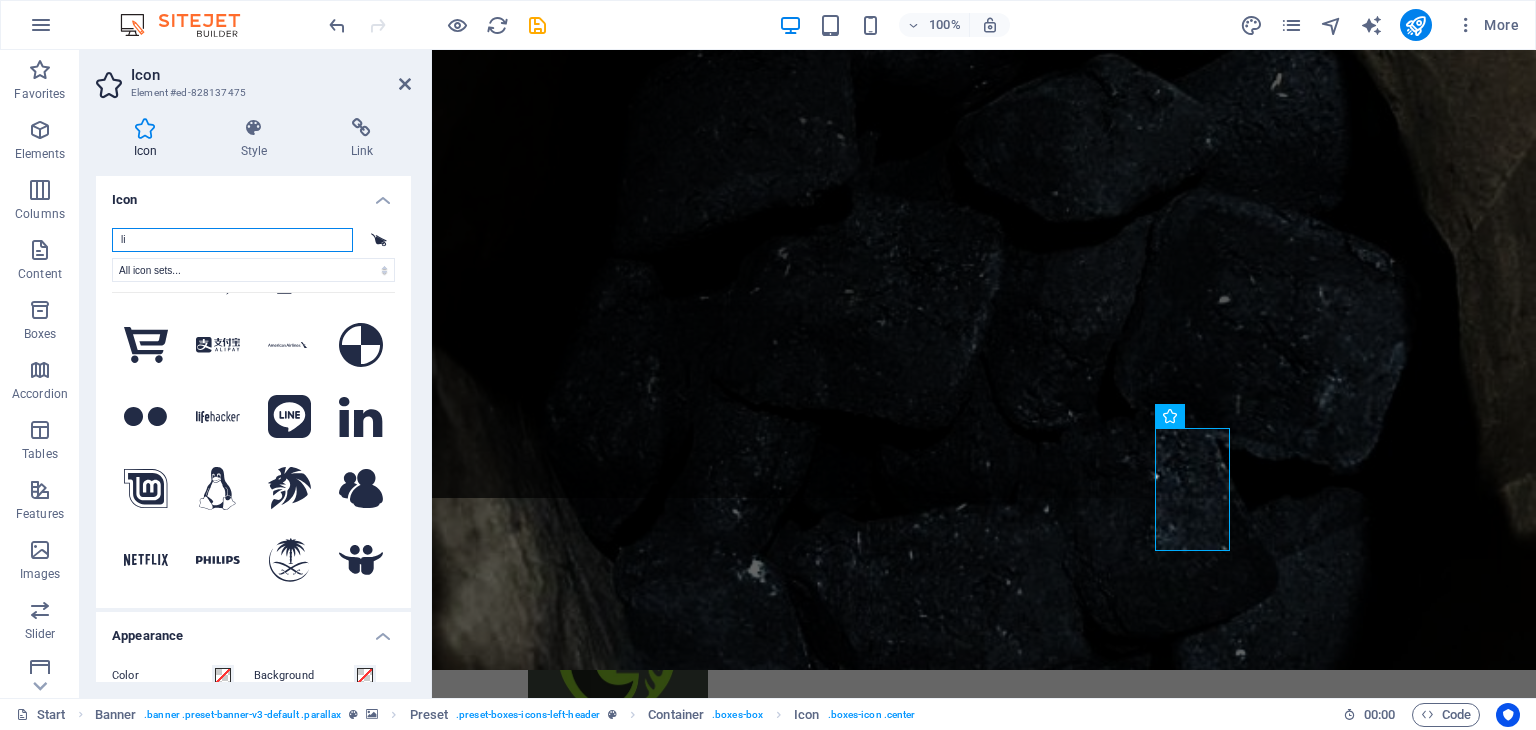 type on "l" 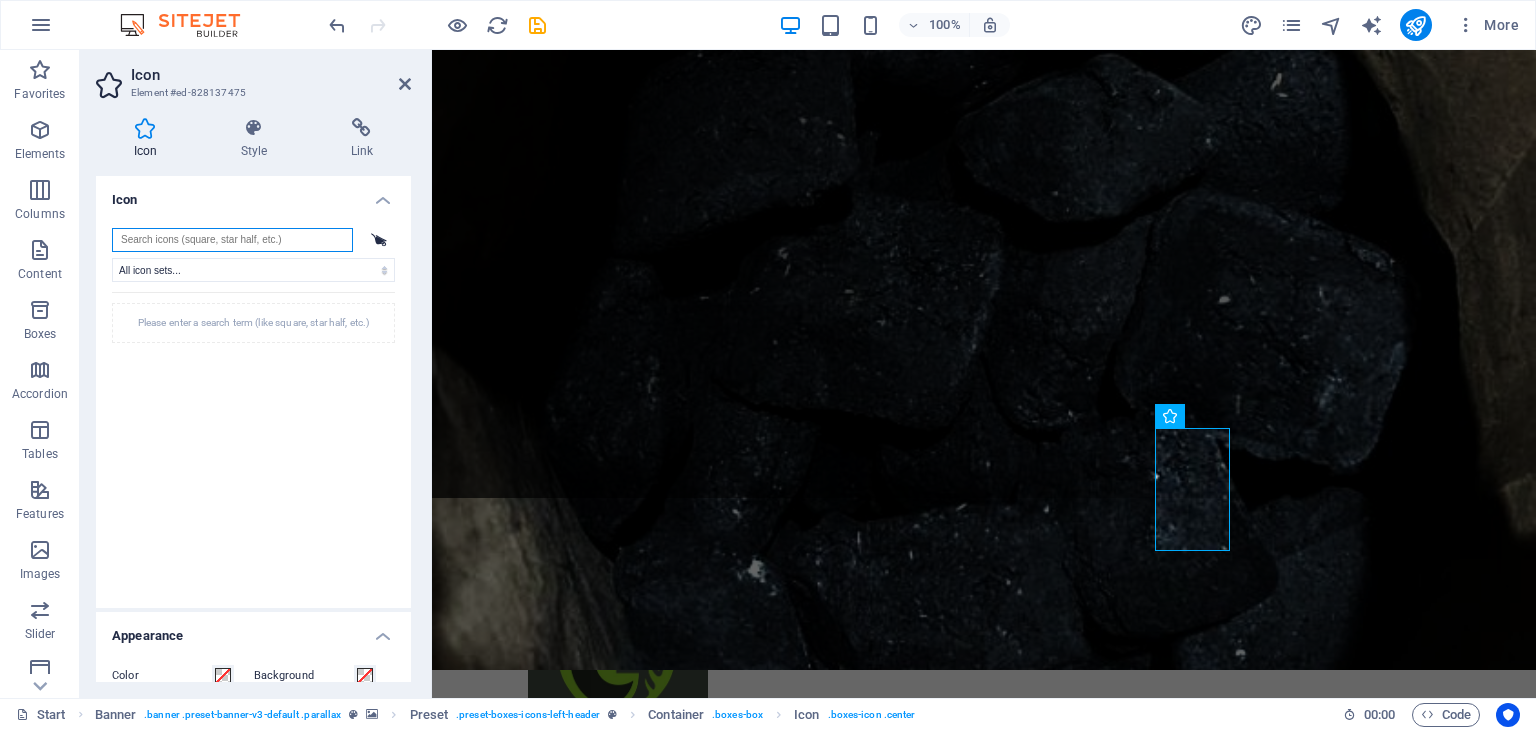 scroll, scrollTop: 0, scrollLeft: 0, axis: both 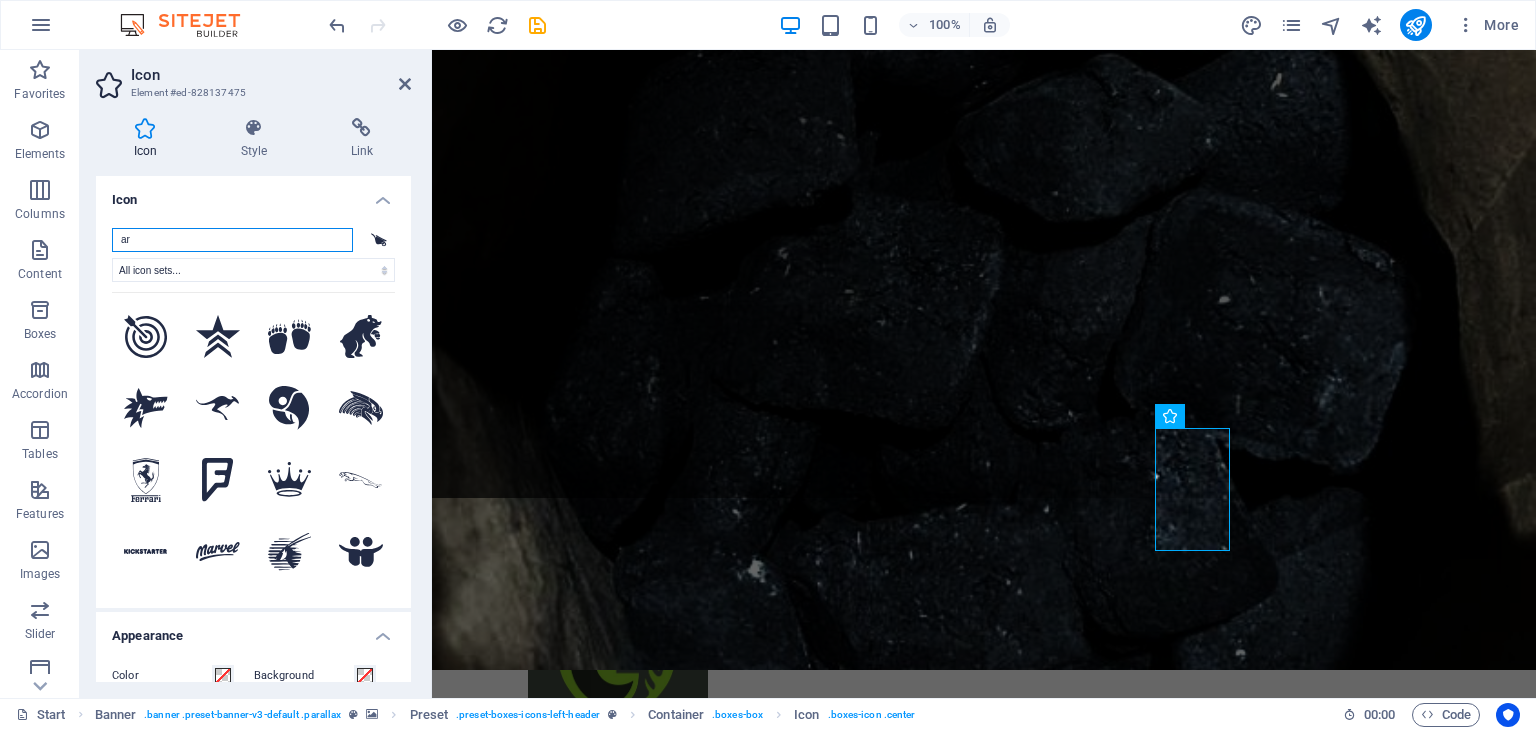 type on "a" 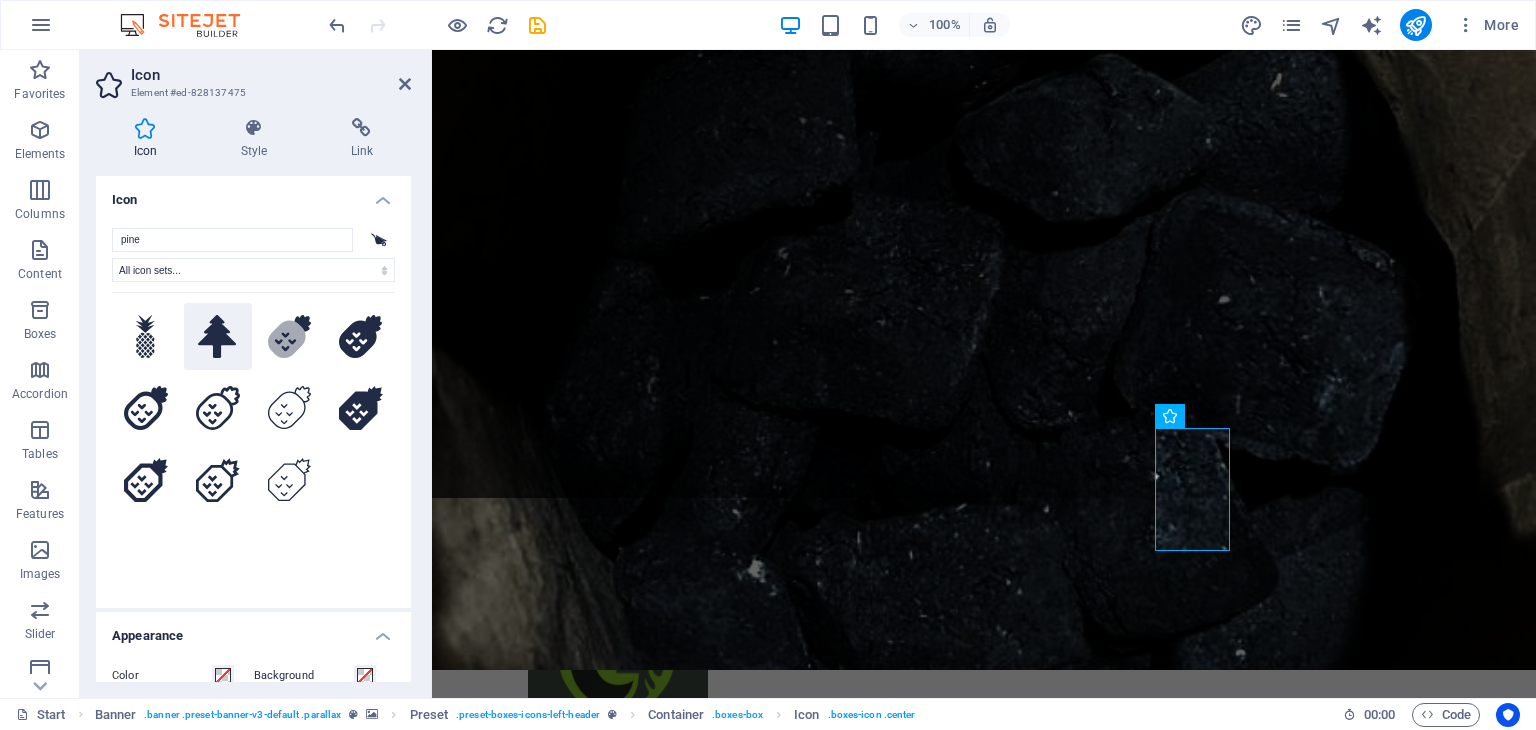 click 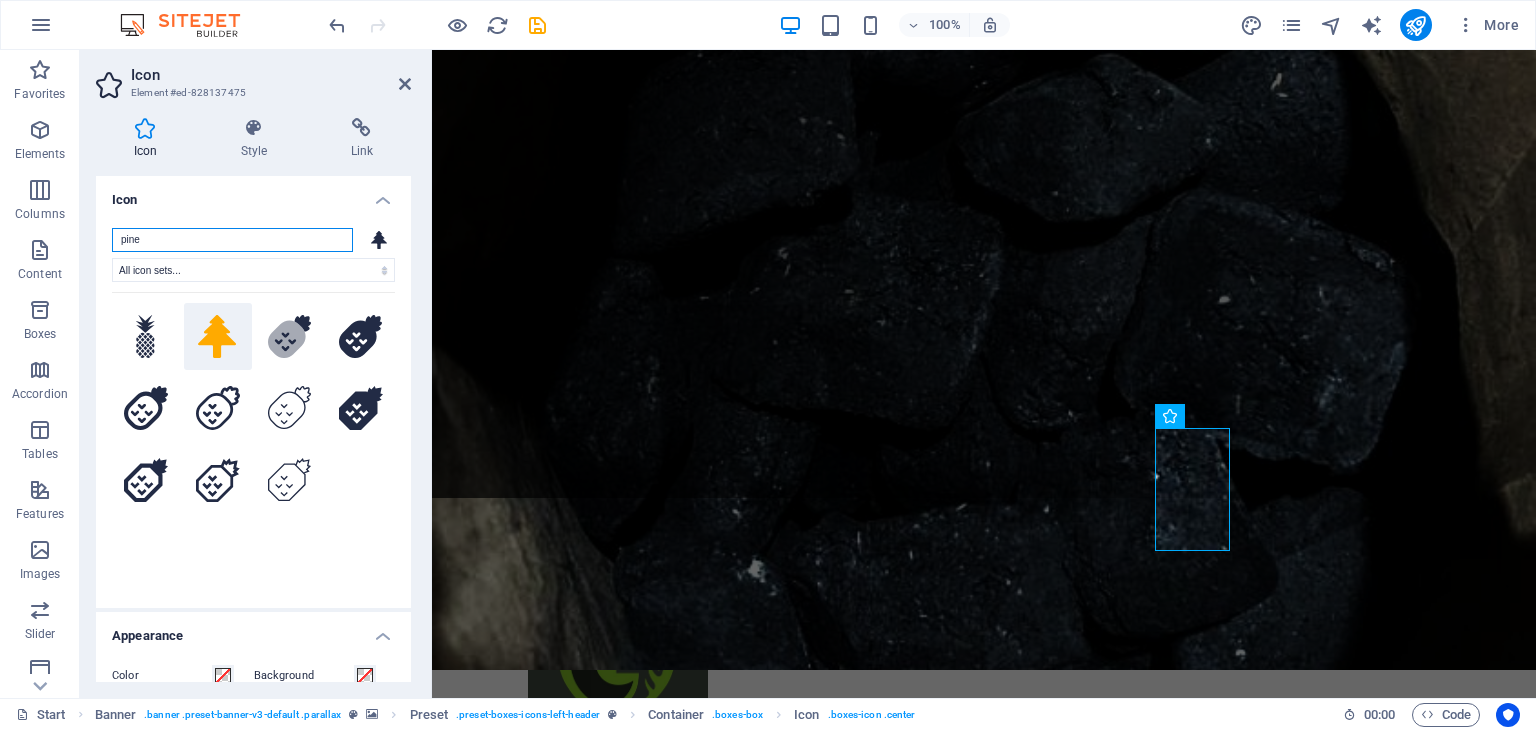 click on "pine" at bounding box center [232, 240] 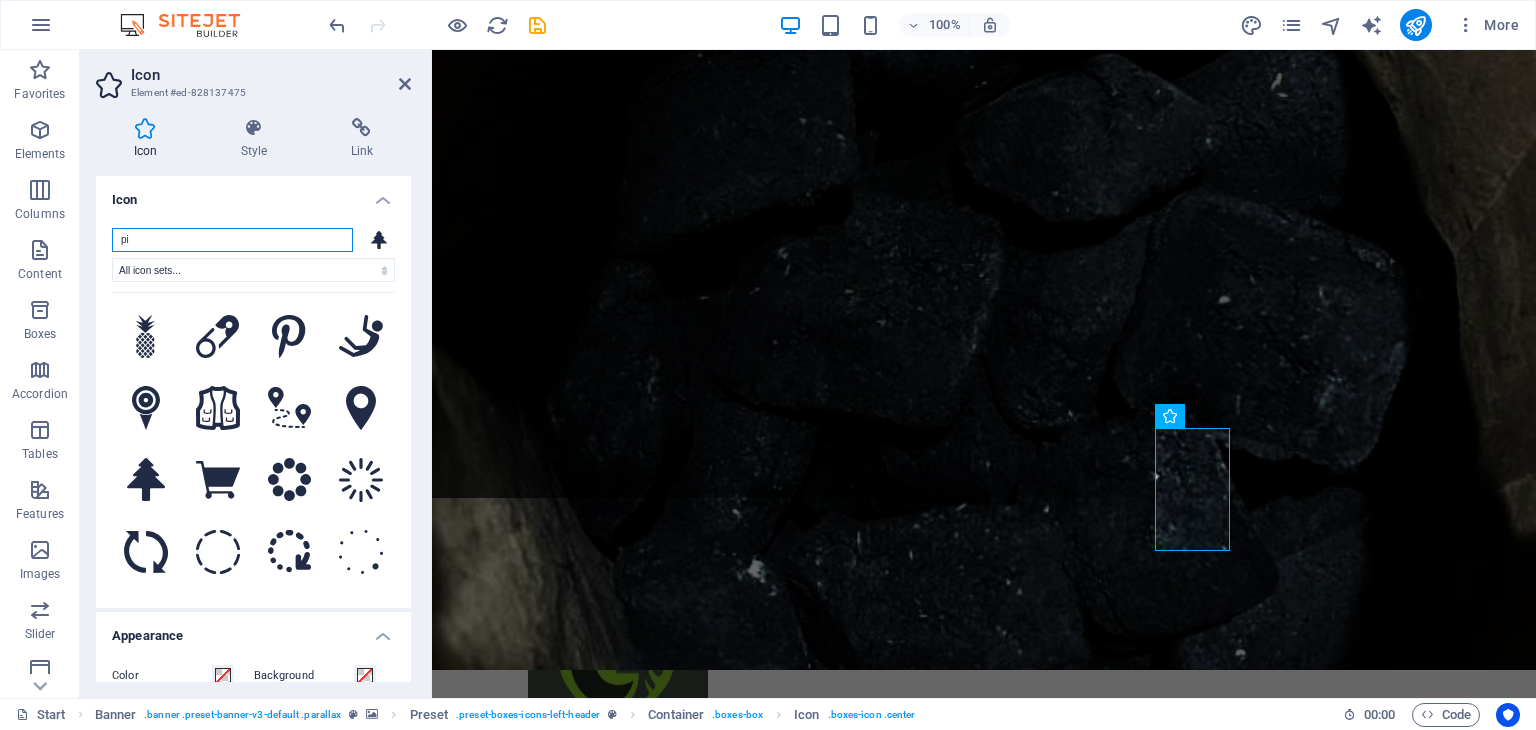 type on "p" 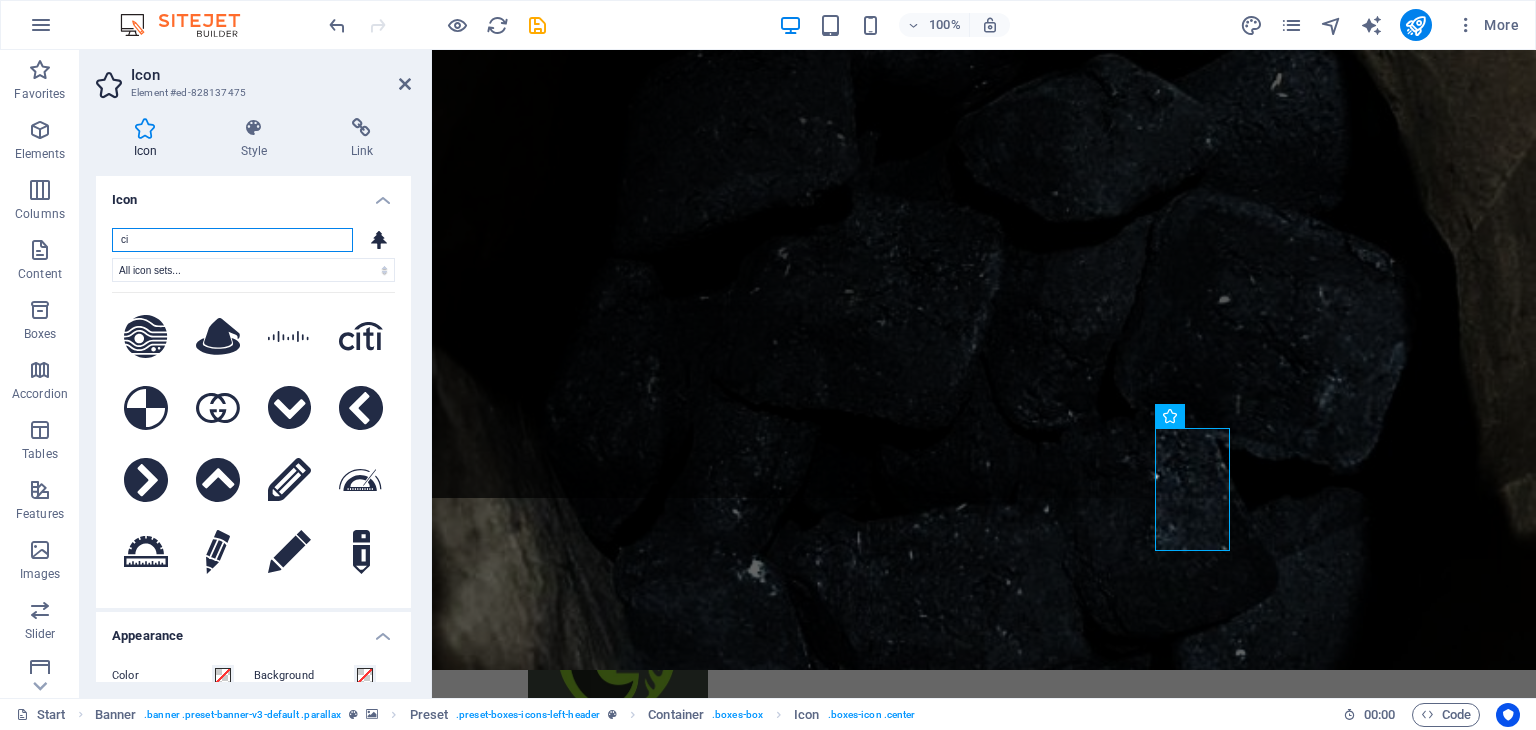 type on "c" 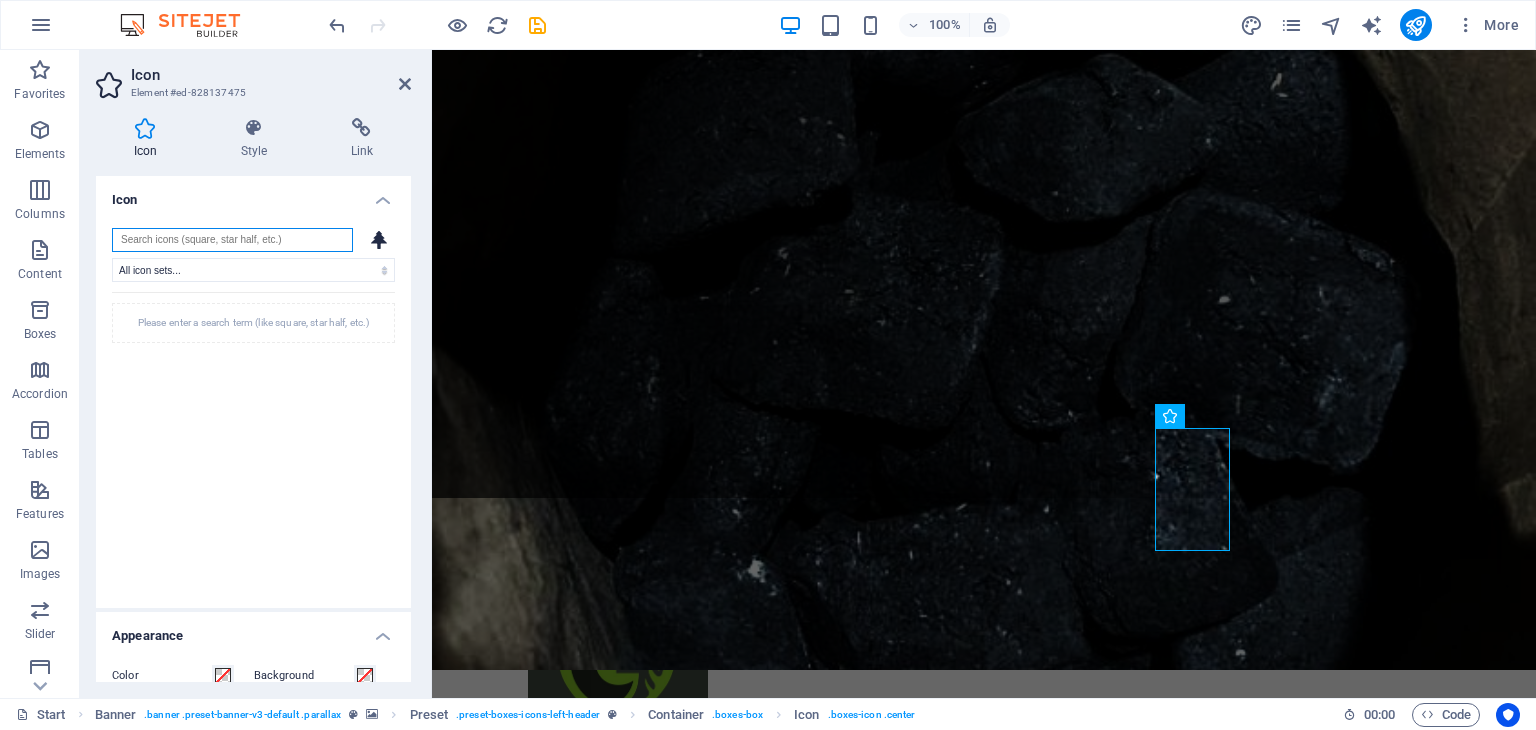 type on "f" 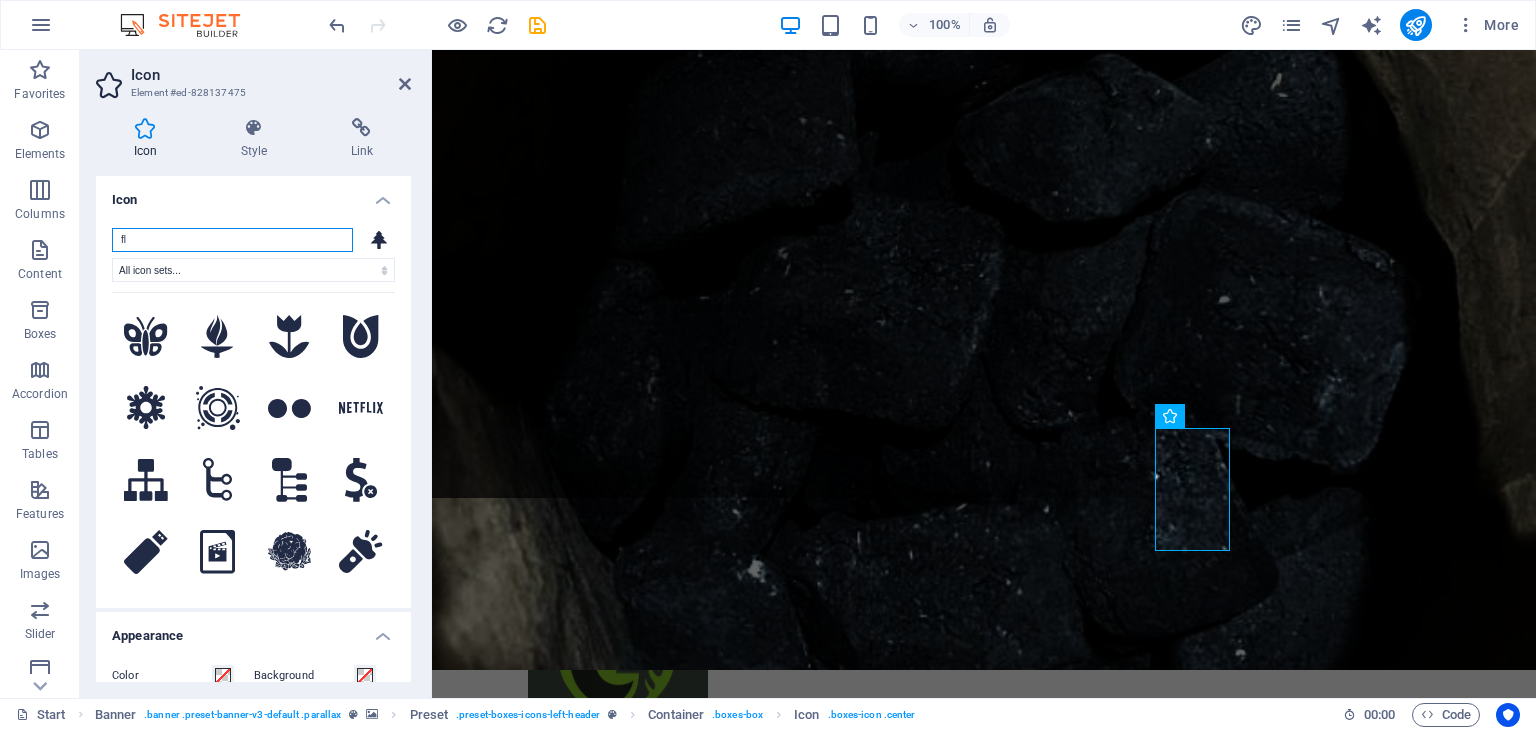 type on "f" 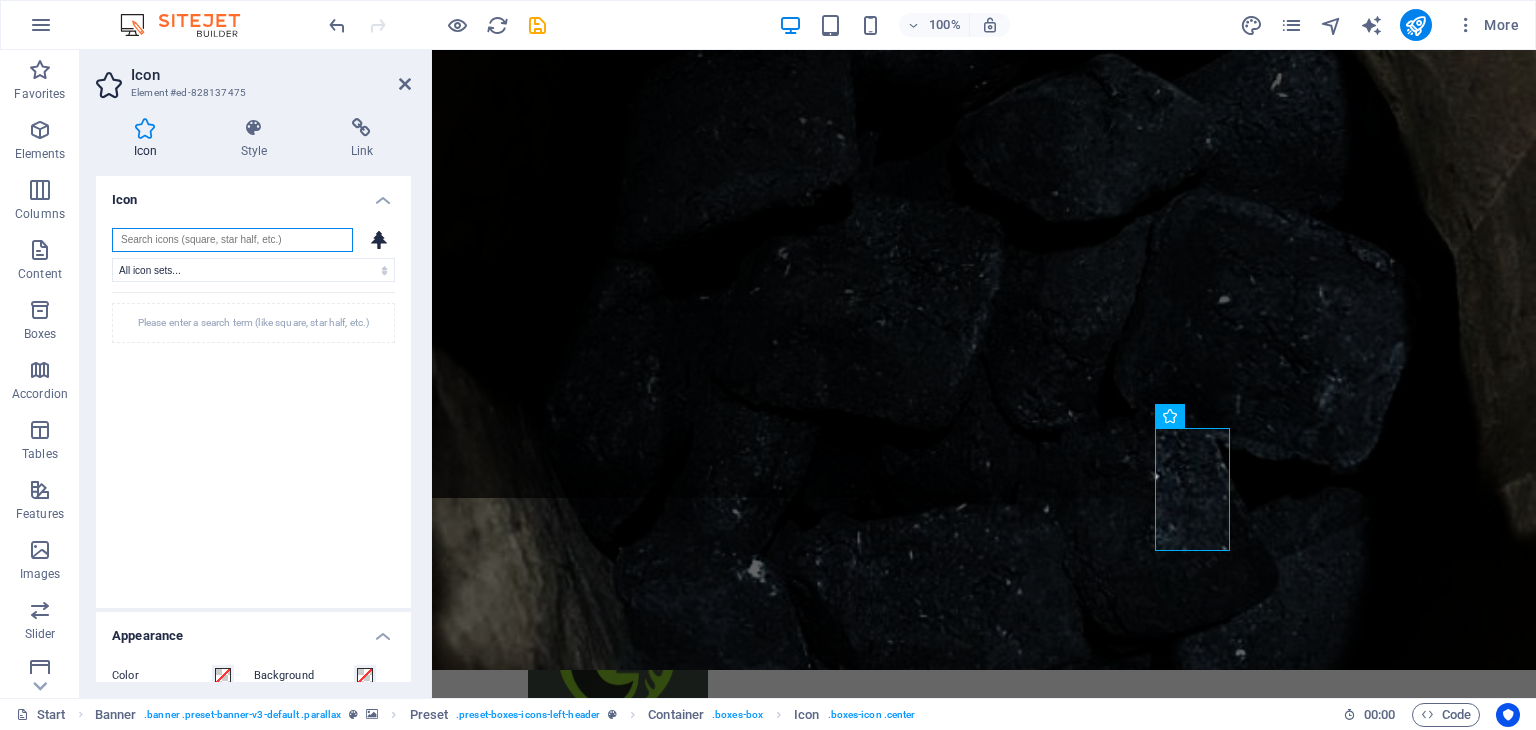 type 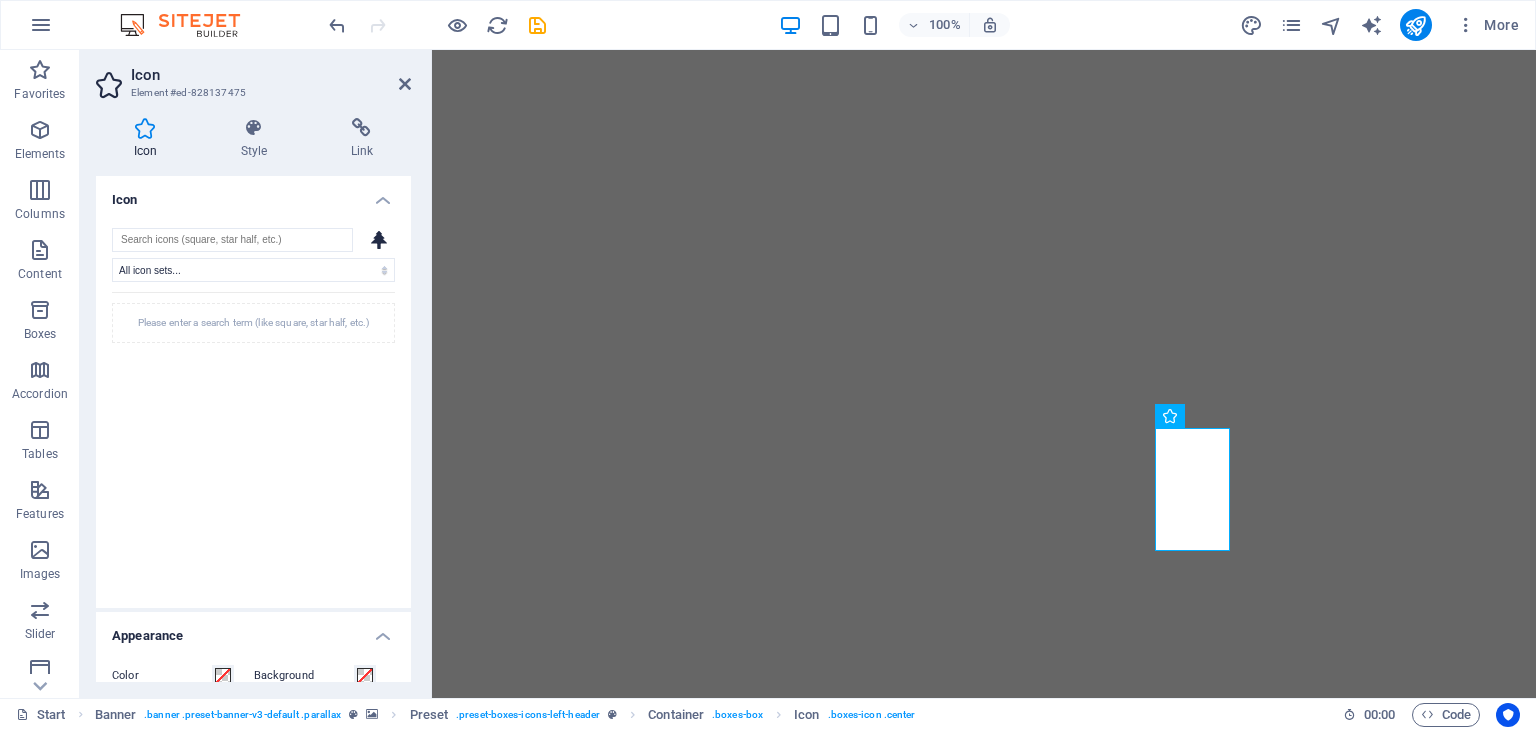select on "xMidYMid" 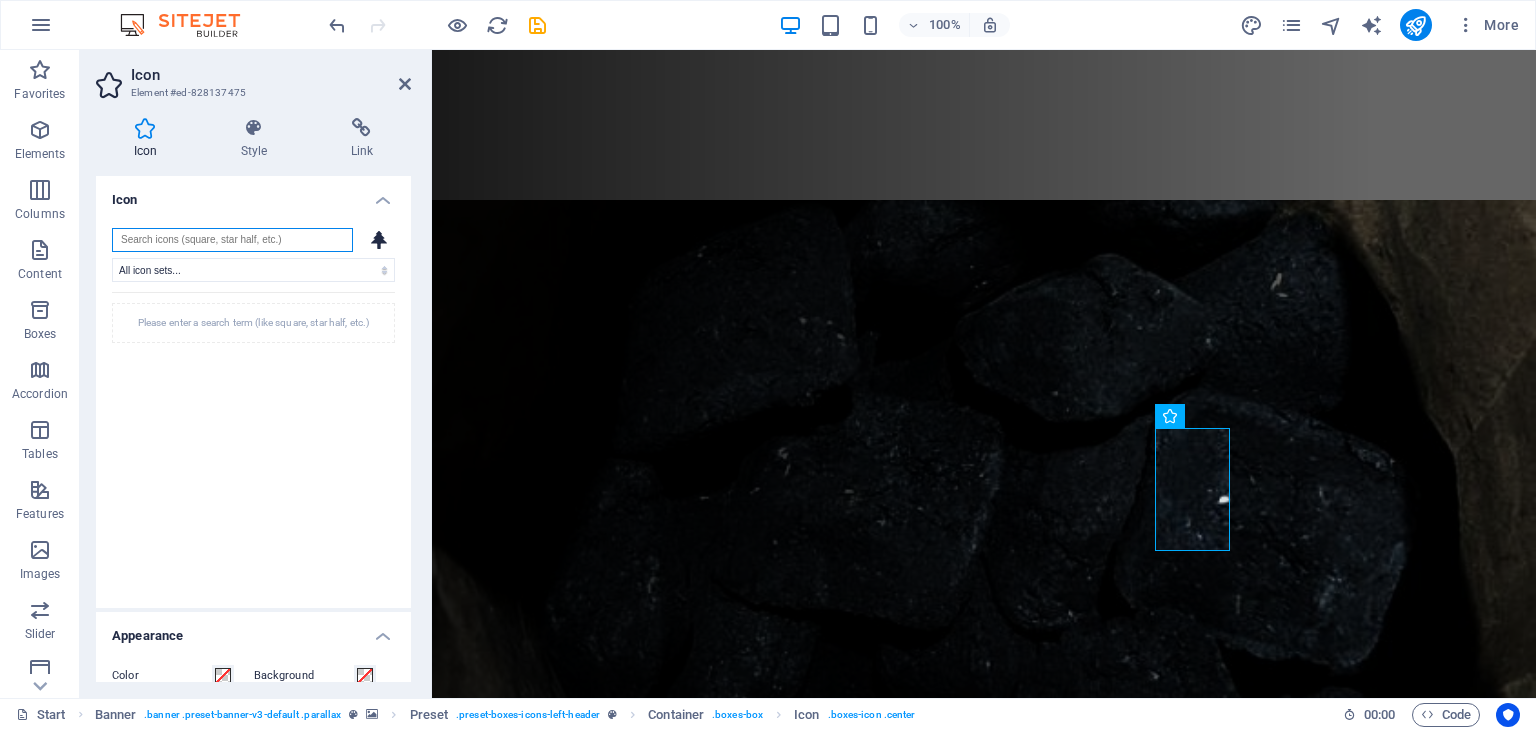 scroll, scrollTop: 0, scrollLeft: 0, axis: both 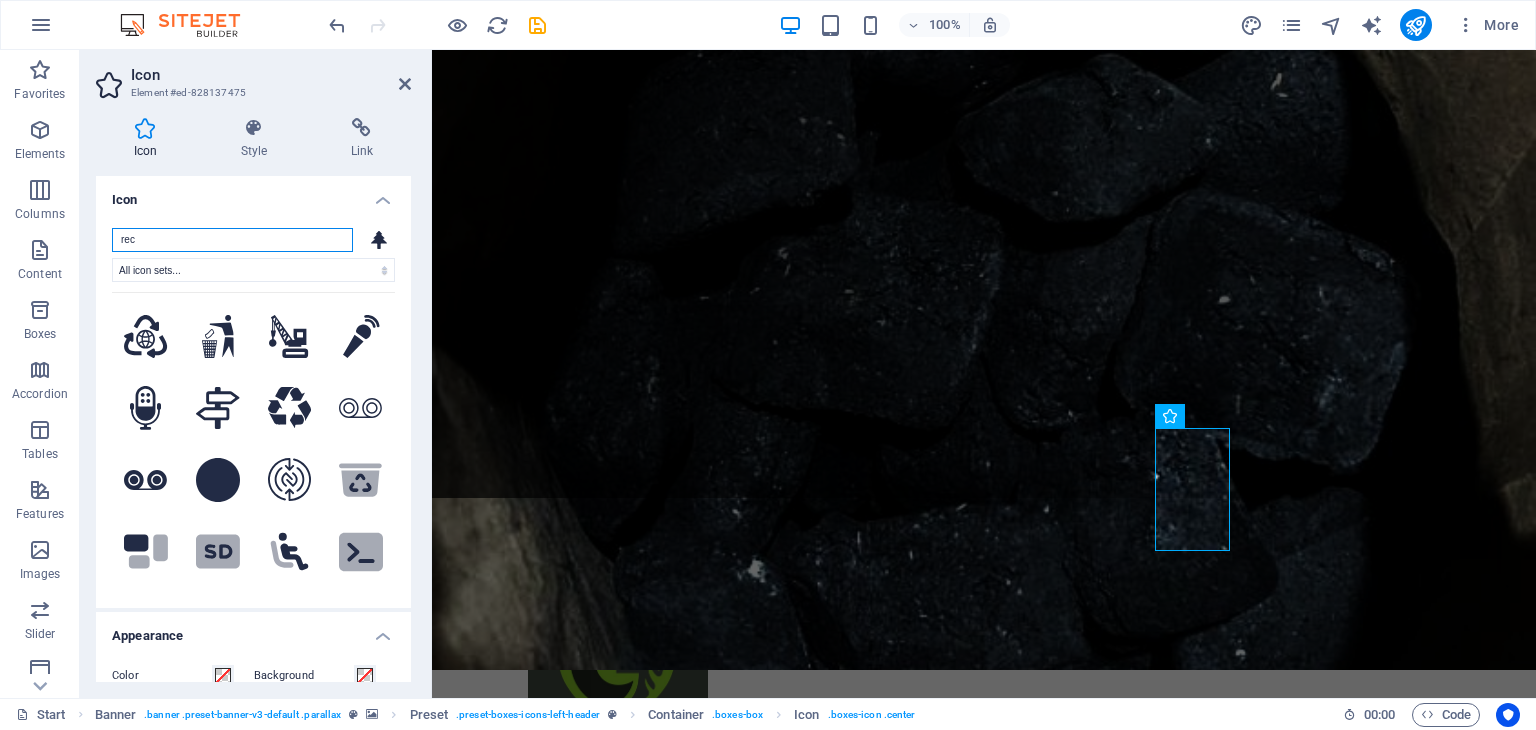 type on "rec" 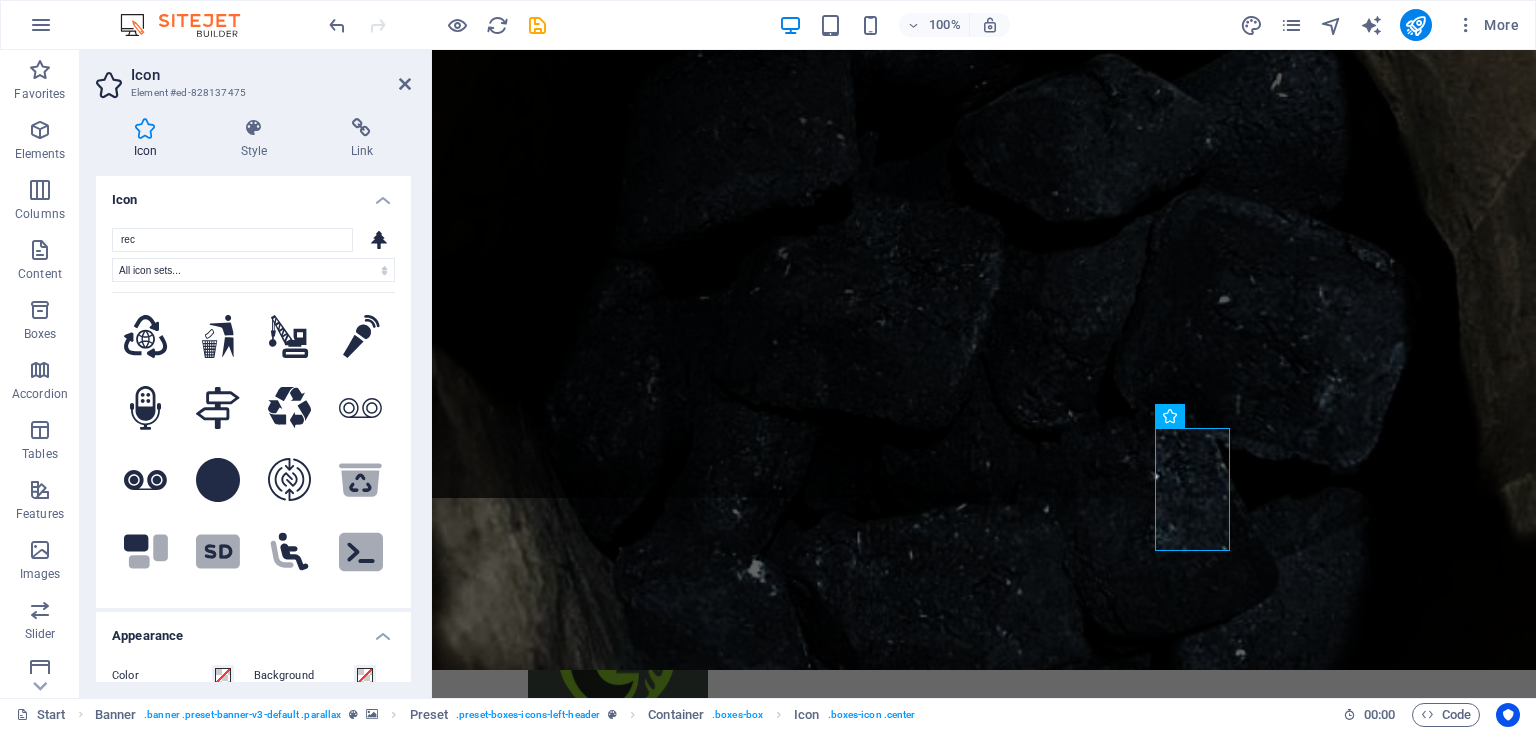 click at bounding box center (984, 335) 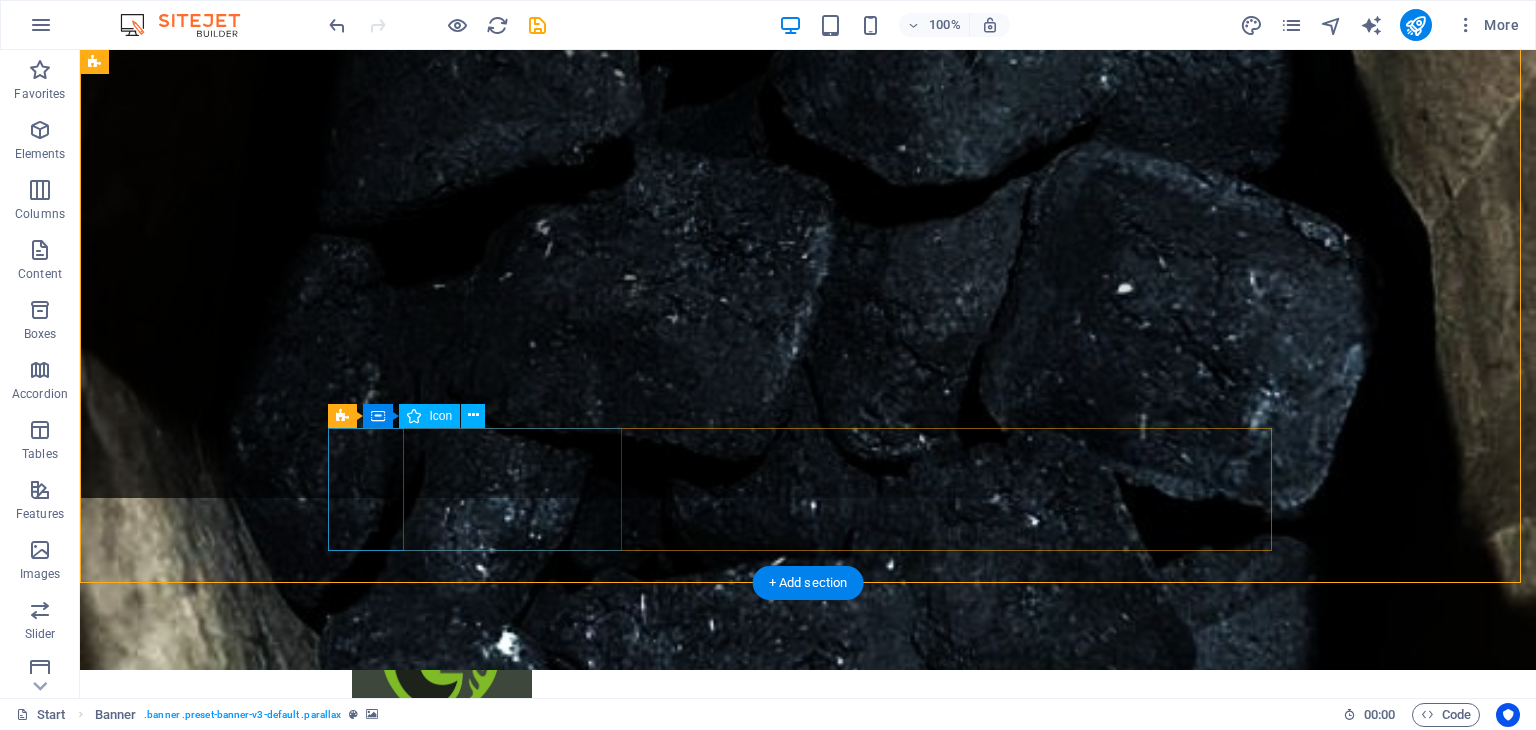 click at bounding box center [808, 1182] 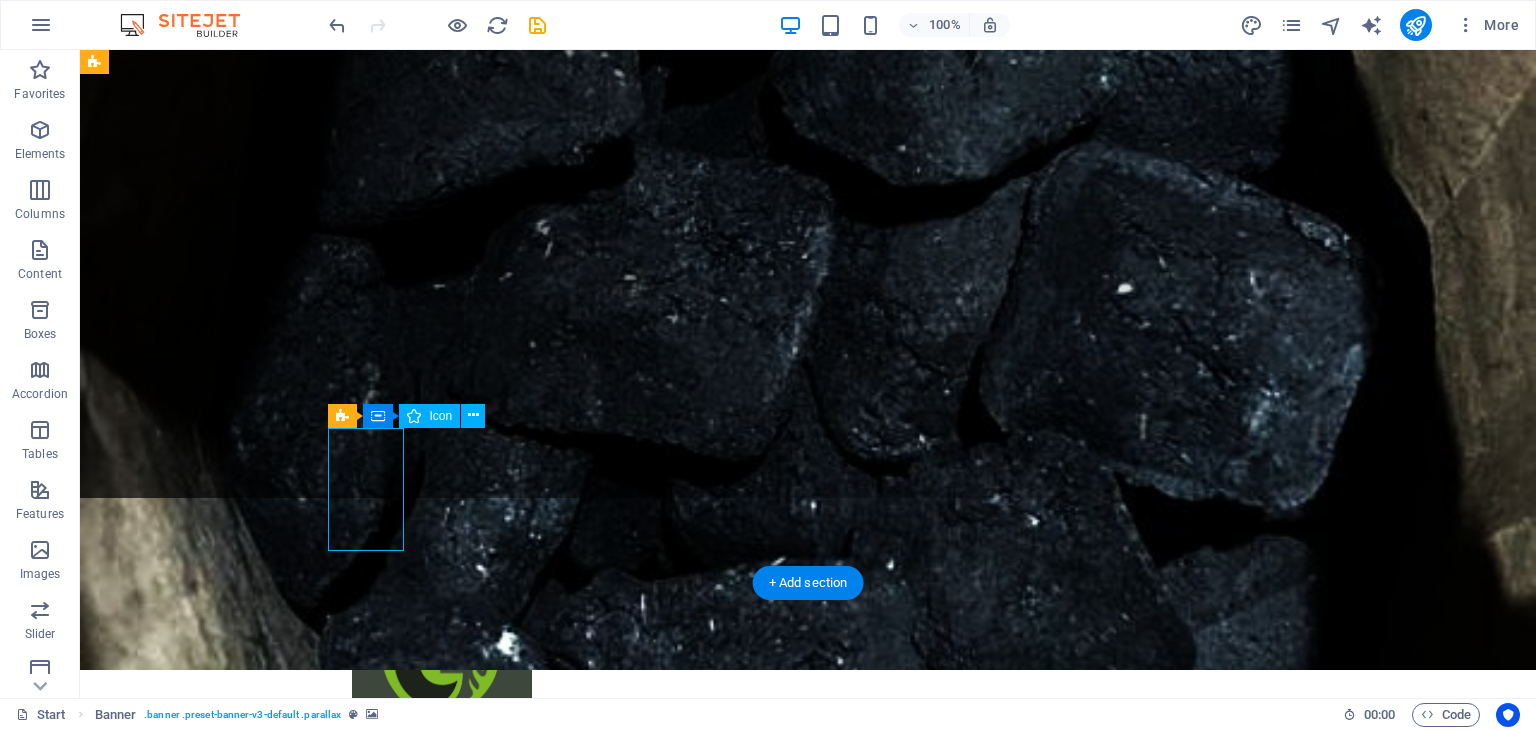 click at bounding box center (808, 1182) 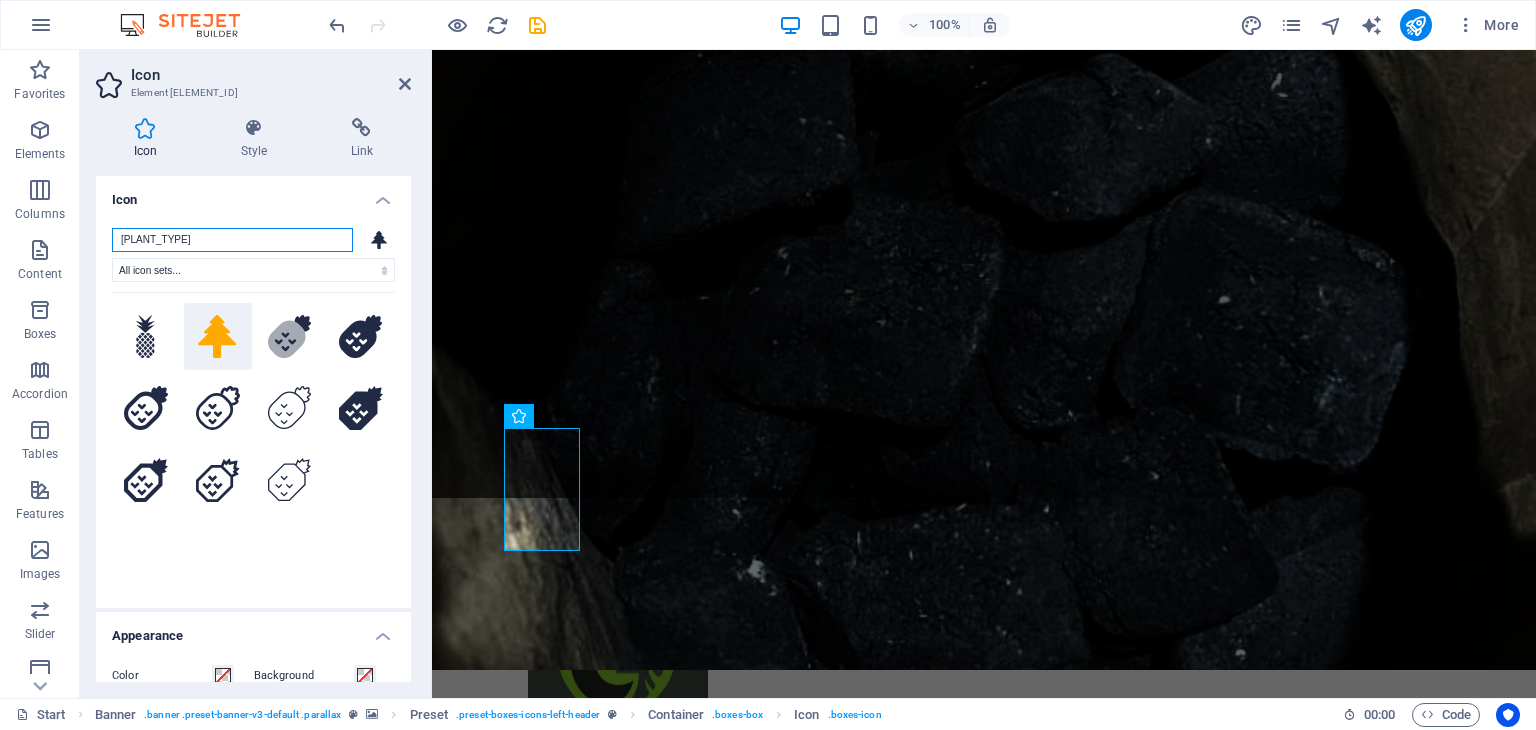 click on "pine" at bounding box center (232, 240) 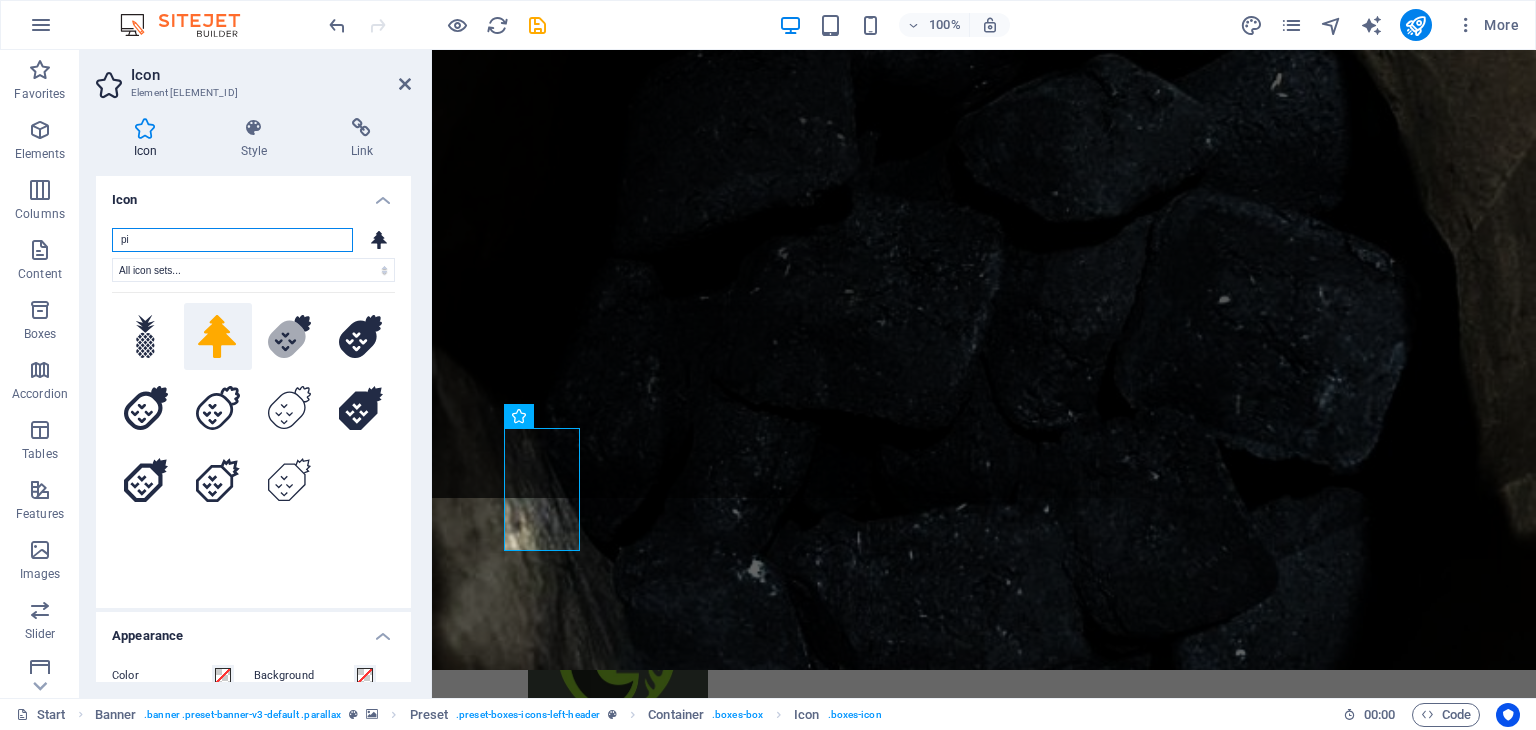 type on "p" 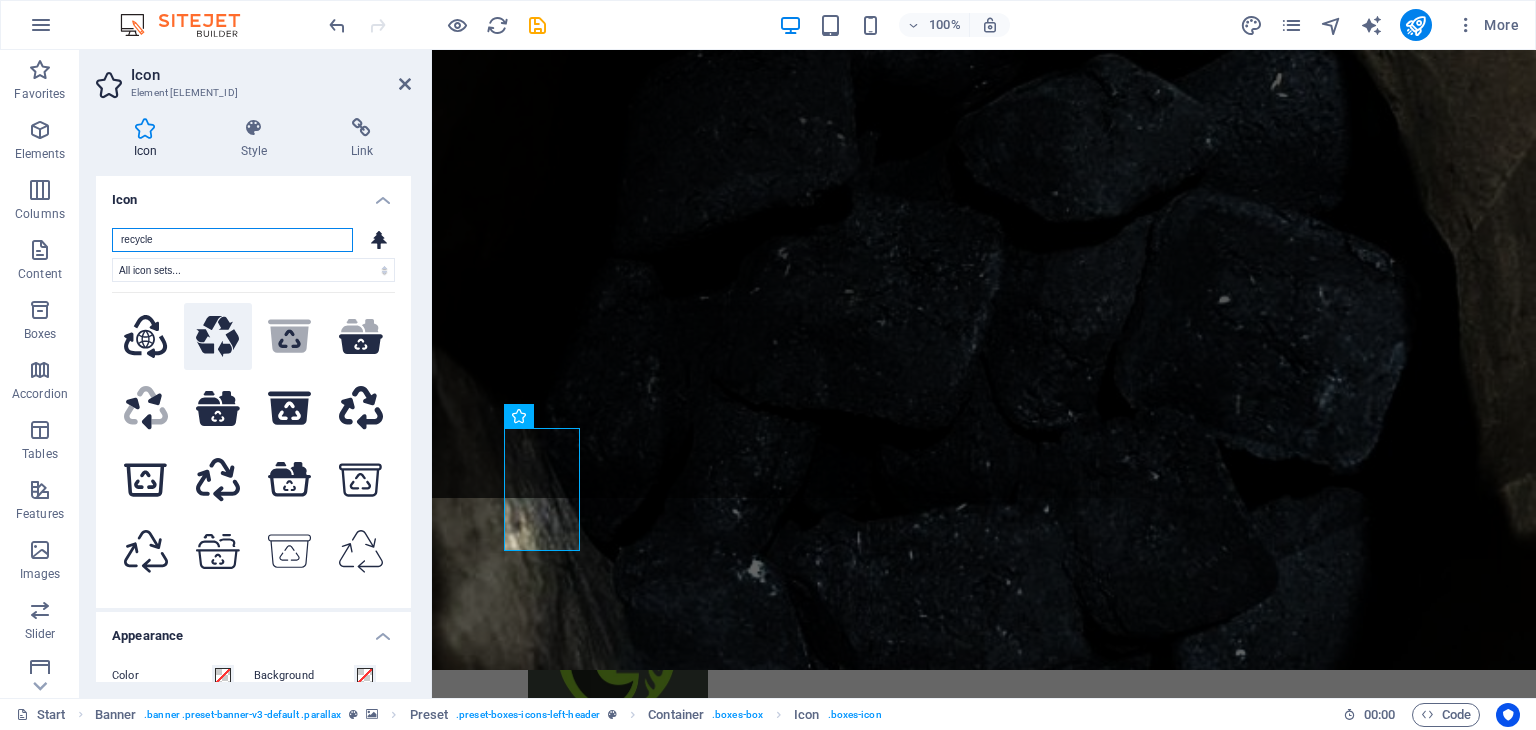 type on "recycle" 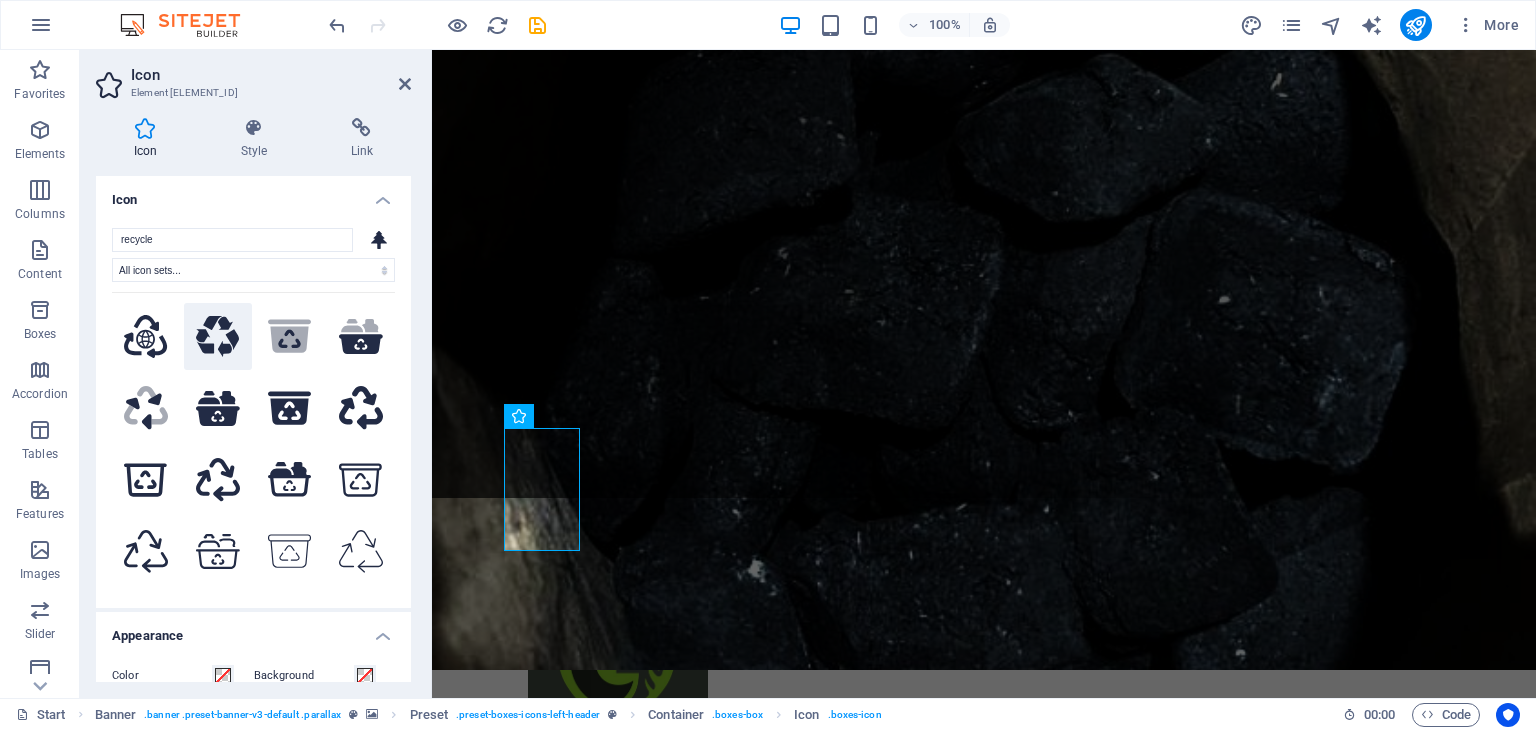 click 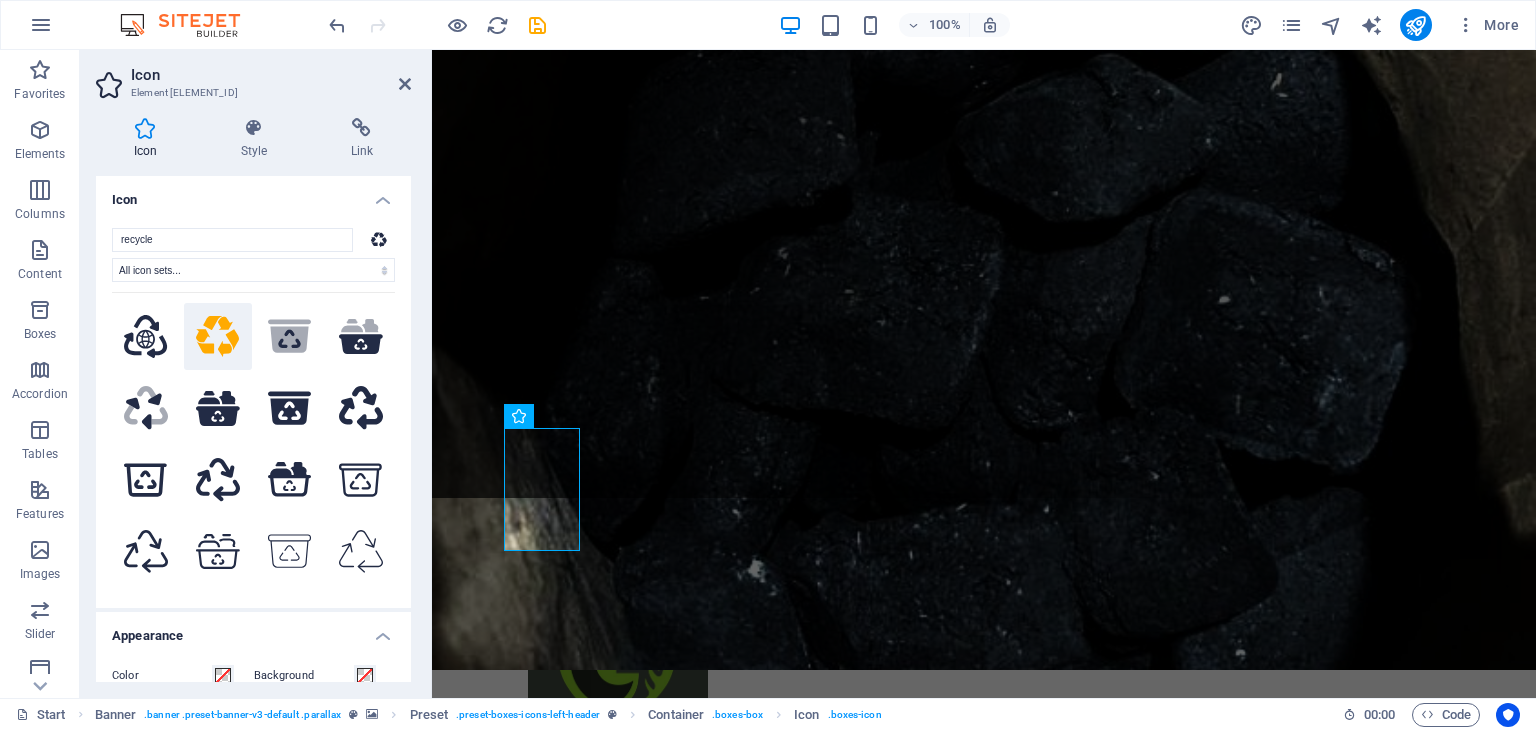 click at bounding box center (984, 335) 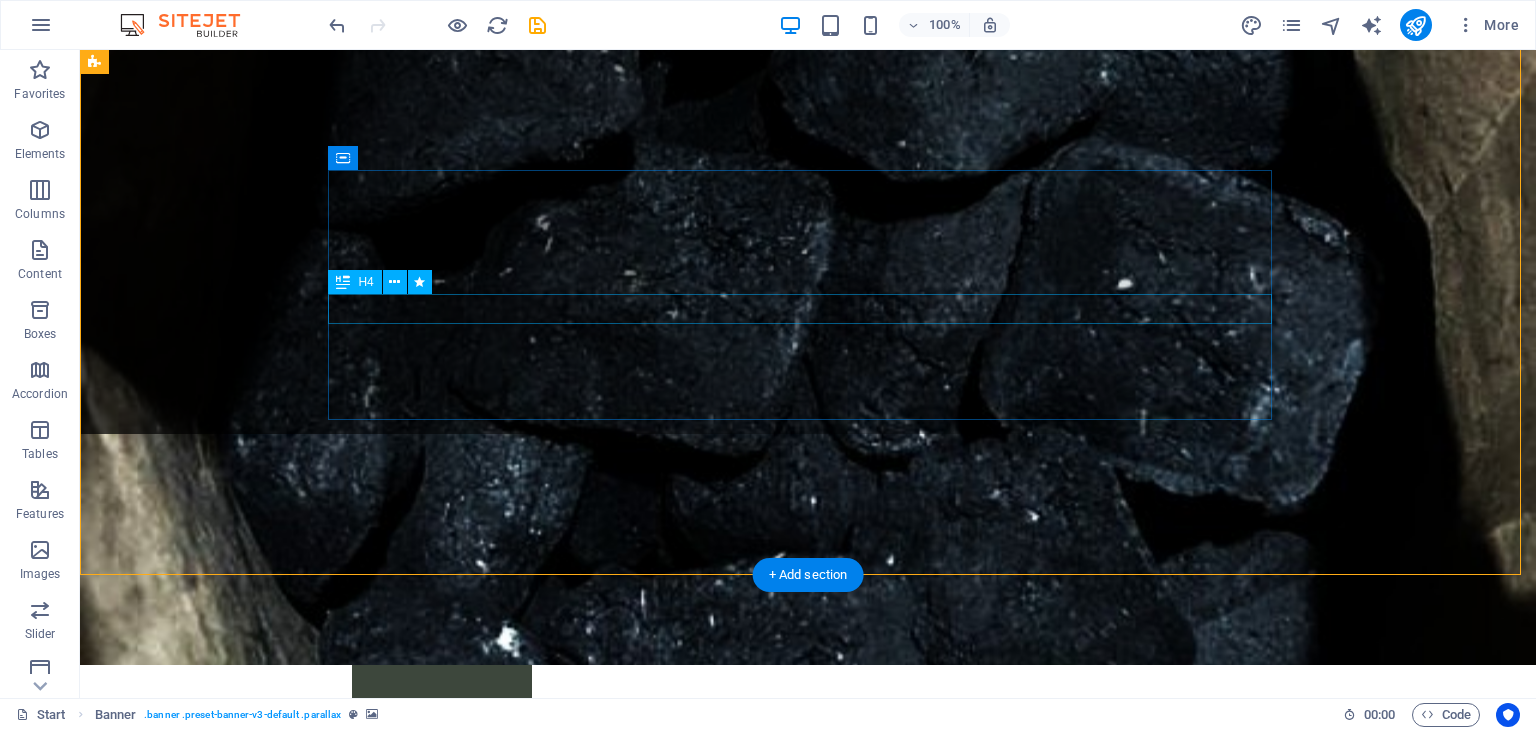scroll, scrollTop: 300, scrollLeft: 0, axis: vertical 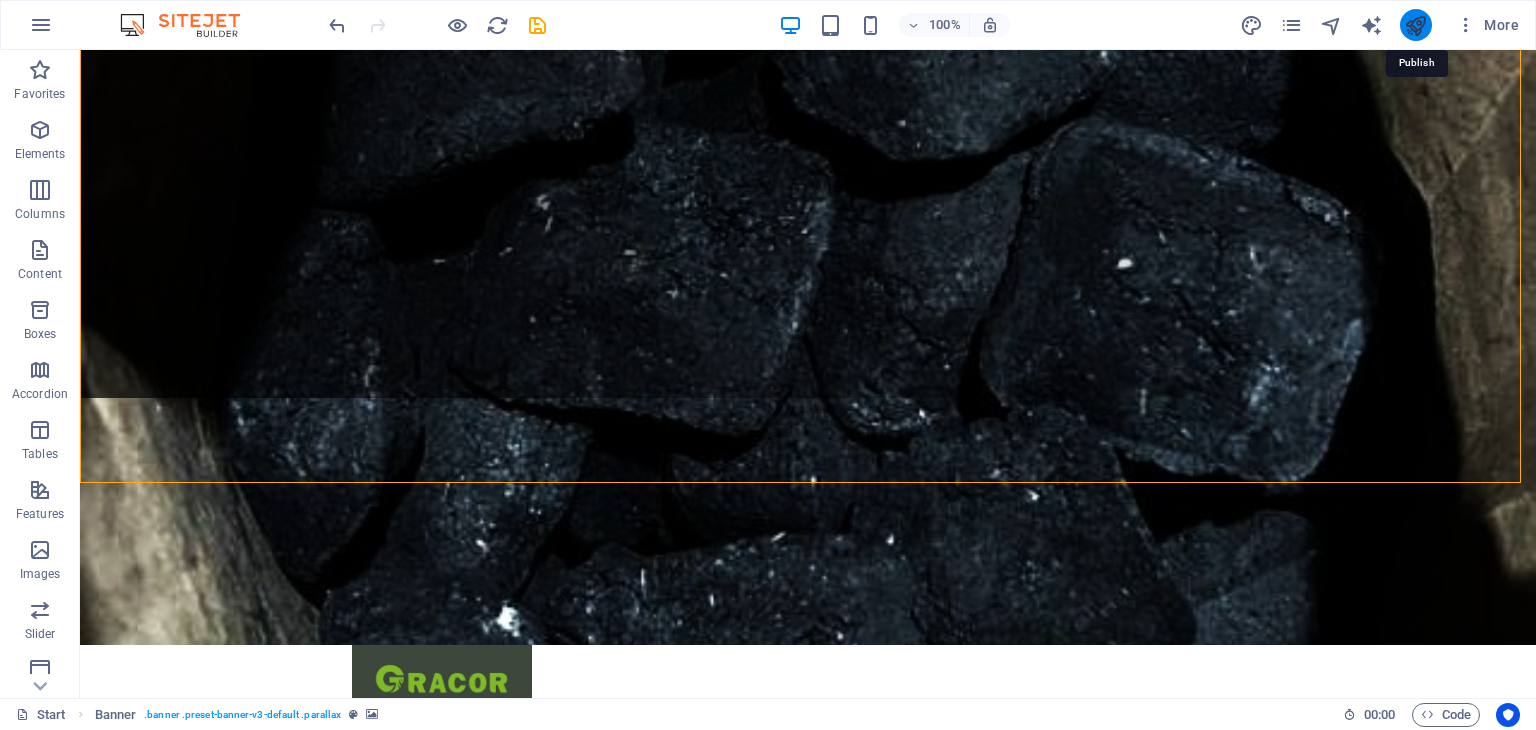 click at bounding box center [1415, 25] 